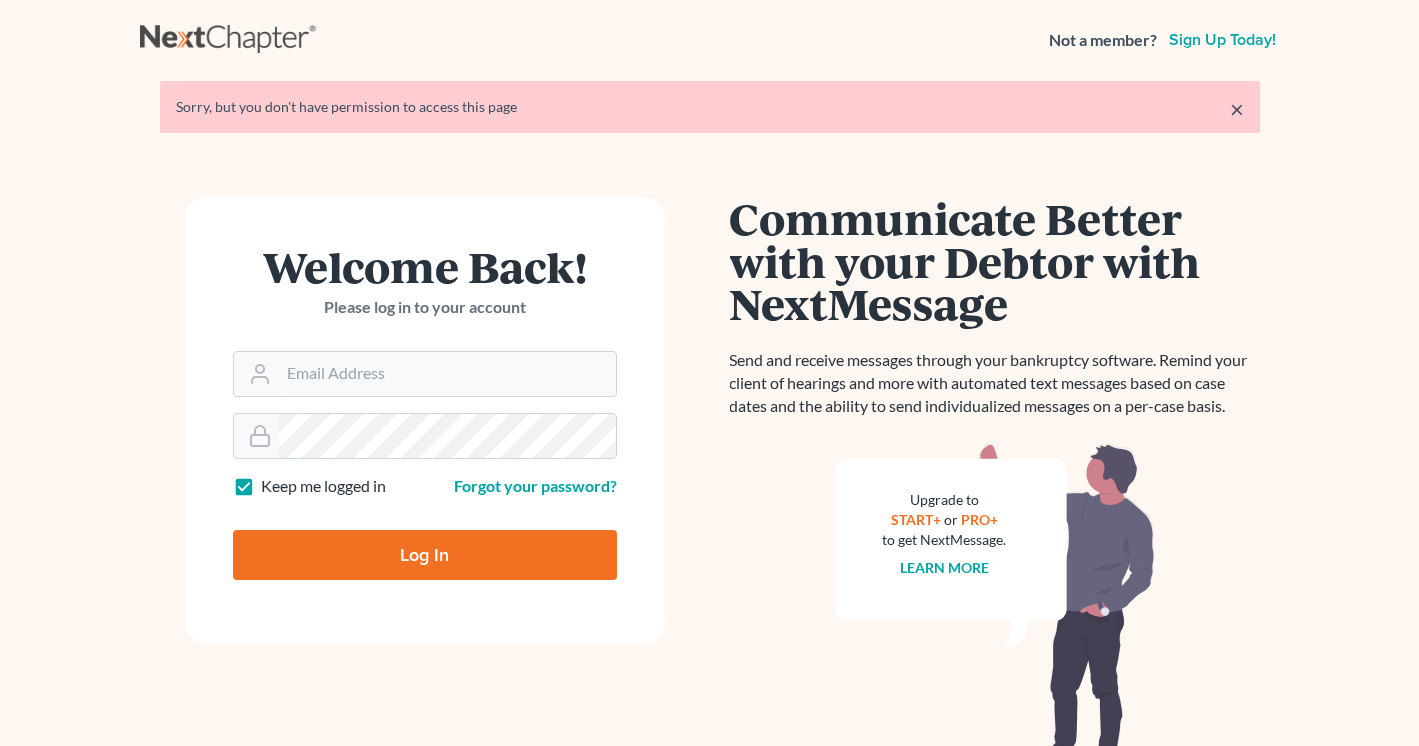 scroll, scrollTop: 0, scrollLeft: 0, axis: both 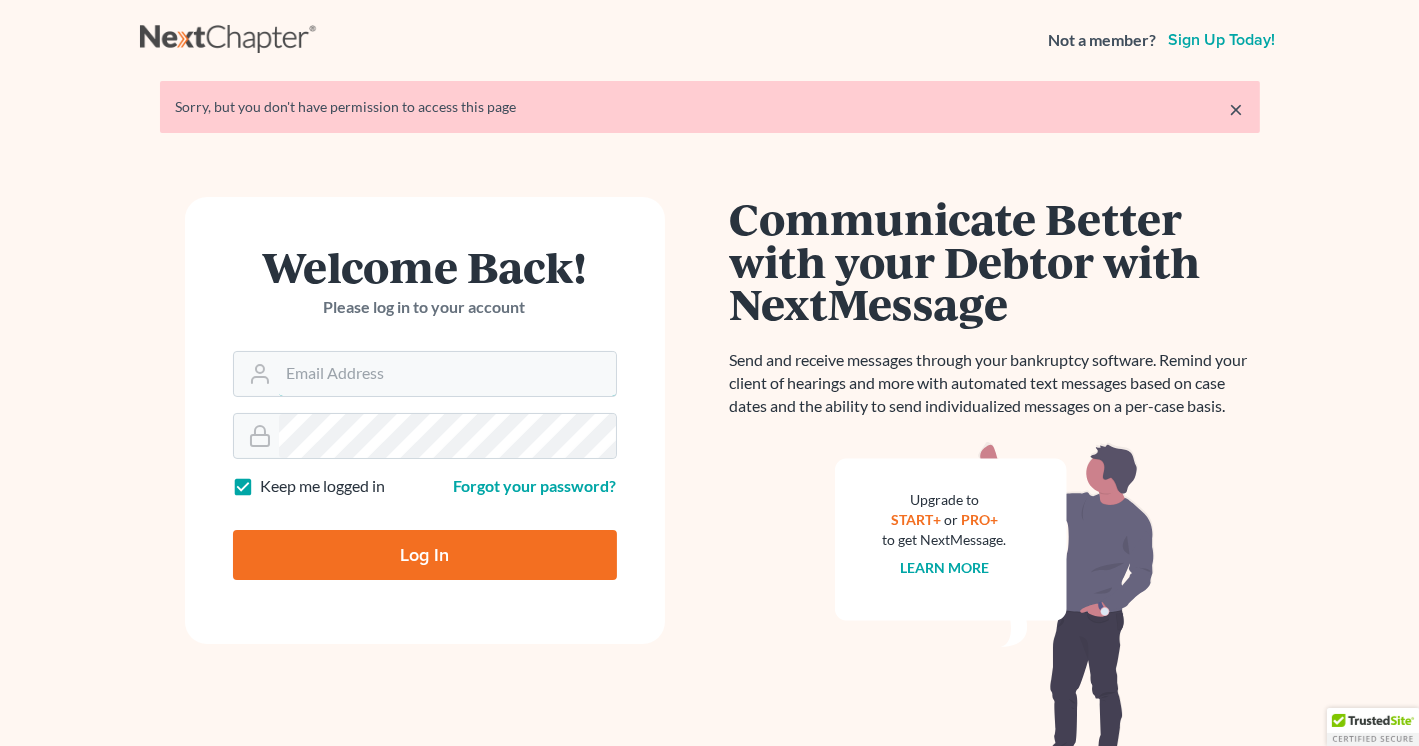 type on "[USERNAME]@[DOMAIN].com" 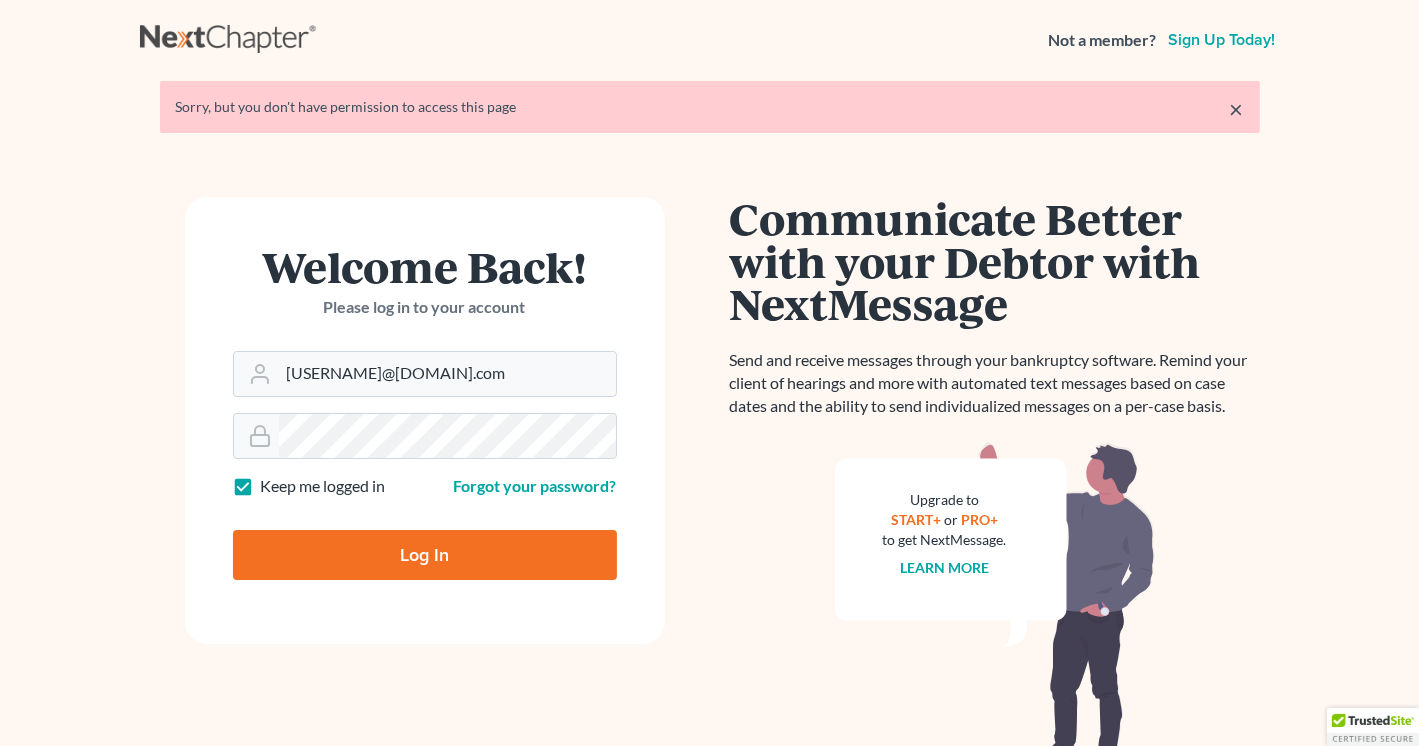 click on "Log In" at bounding box center (425, 555) 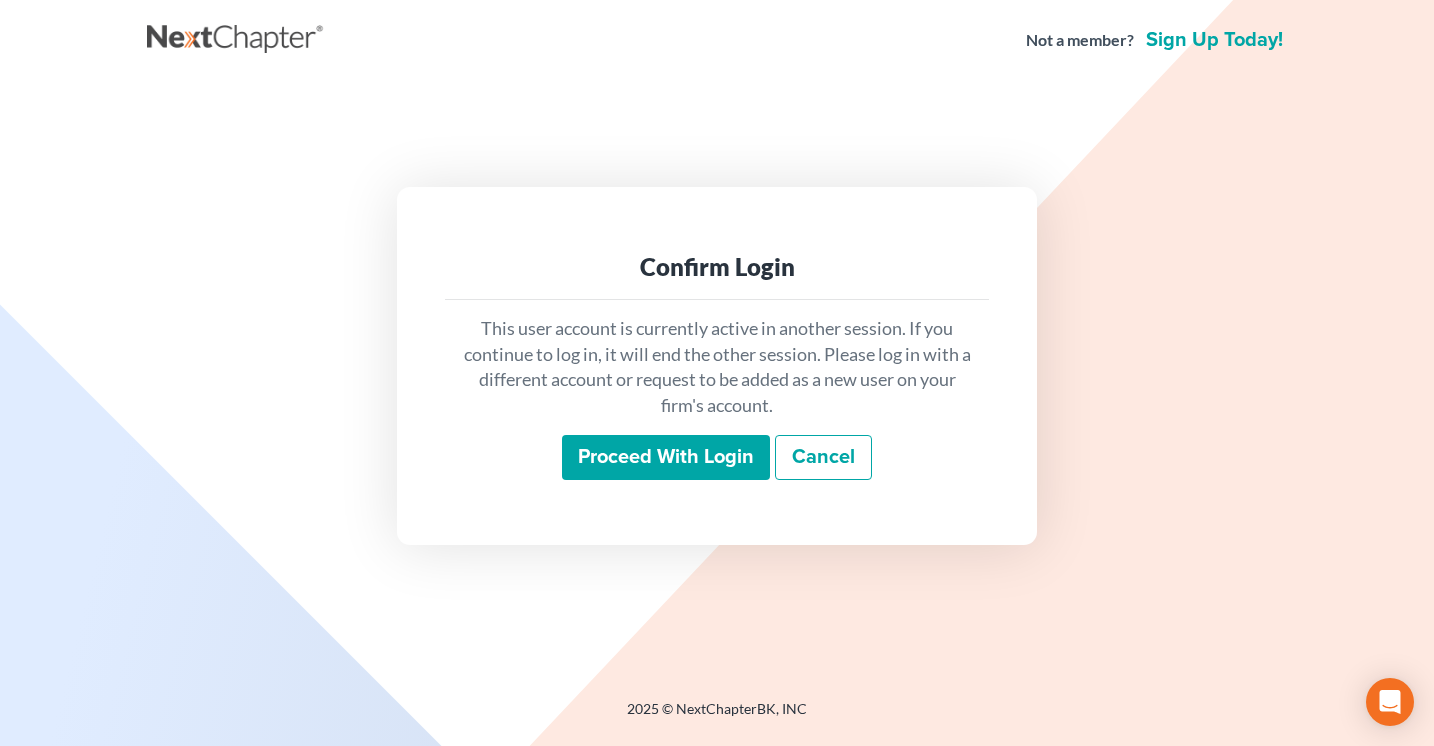 scroll, scrollTop: 0, scrollLeft: 0, axis: both 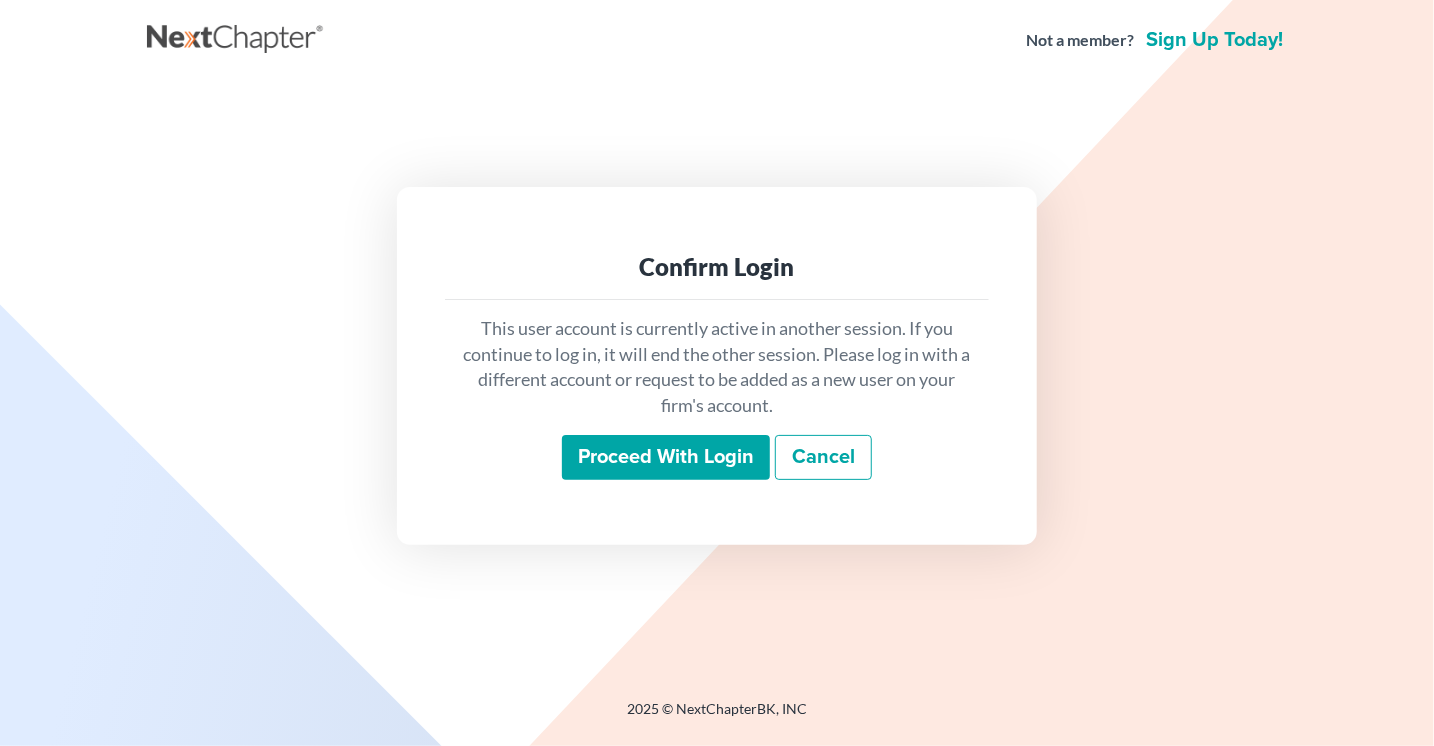 click on "Proceed with login" at bounding box center [666, 458] 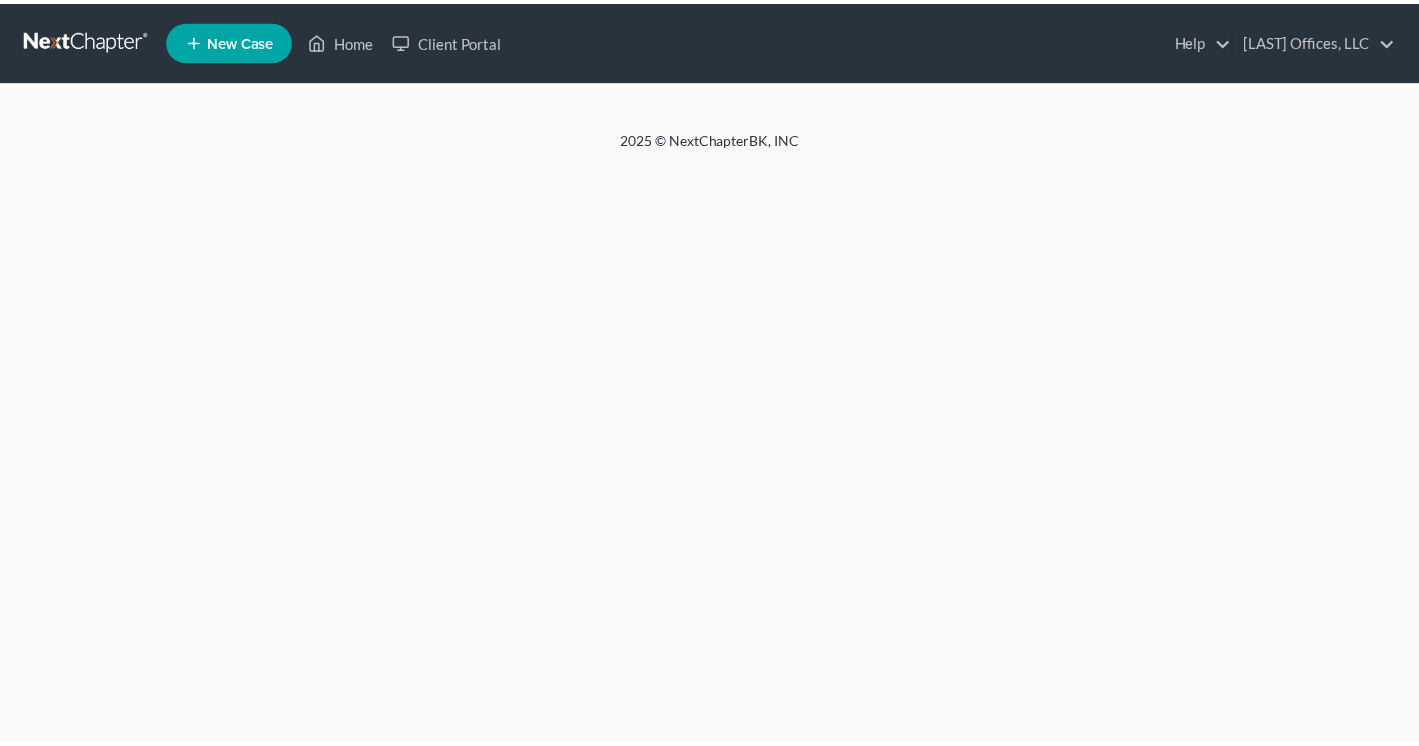 scroll, scrollTop: 0, scrollLeft: 0, axis: both 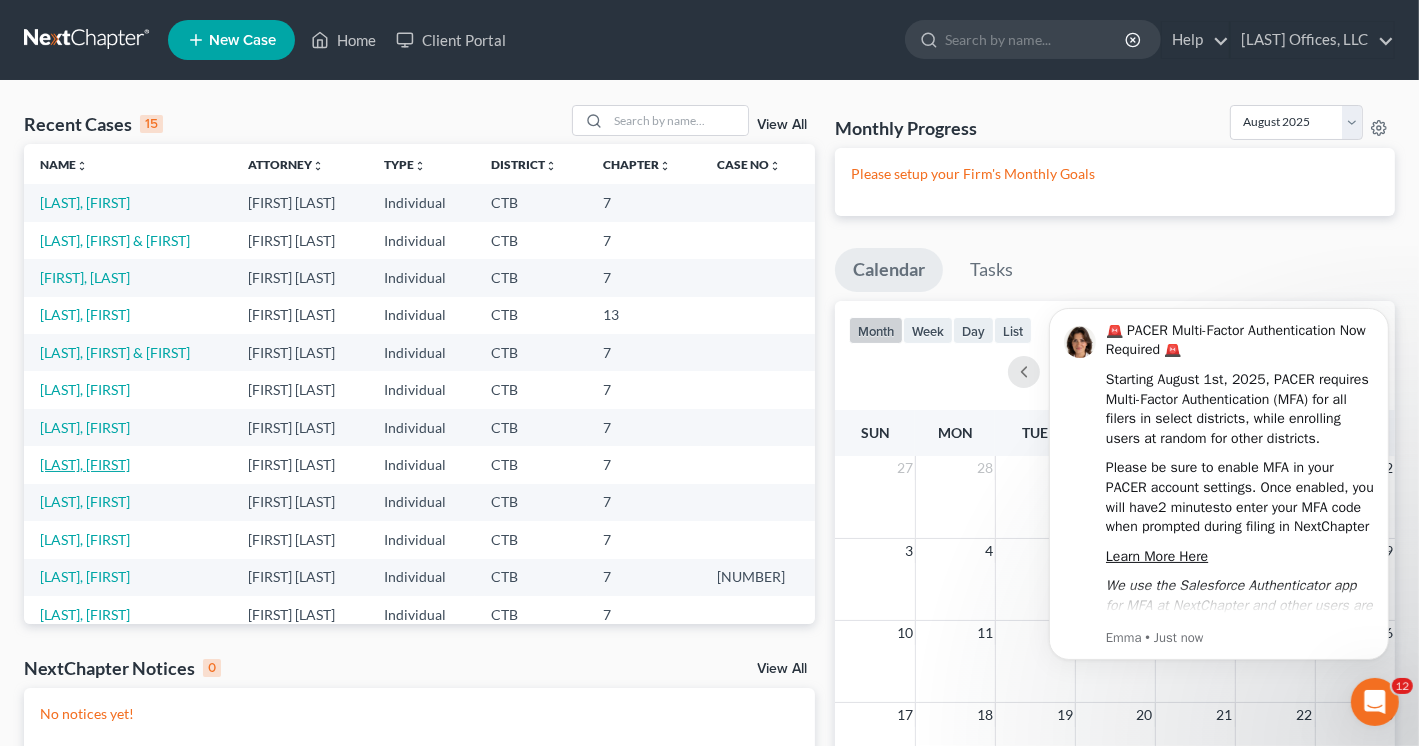 click on "[LAST], [FIRST]" at bounding box center [85, 464] 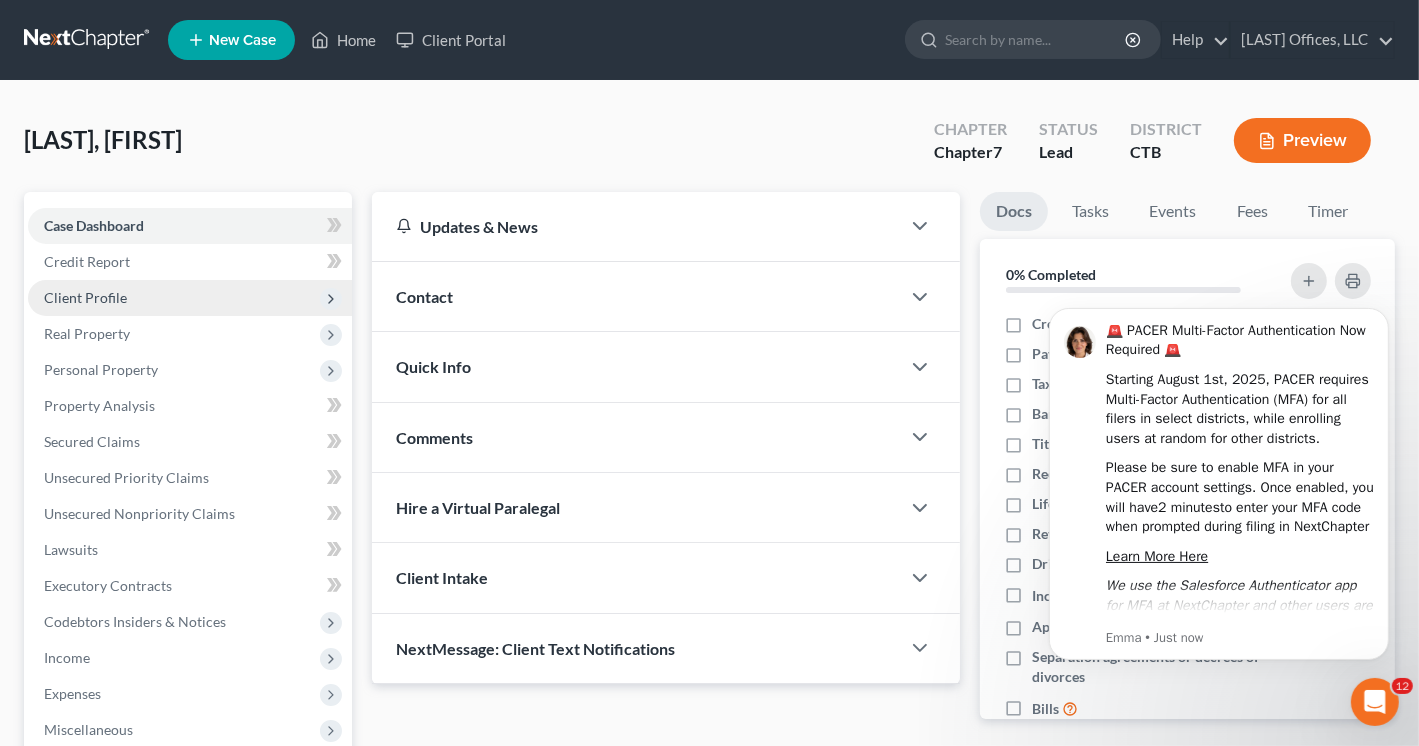 click on "Client Profile" at bounding box center (190, 298) 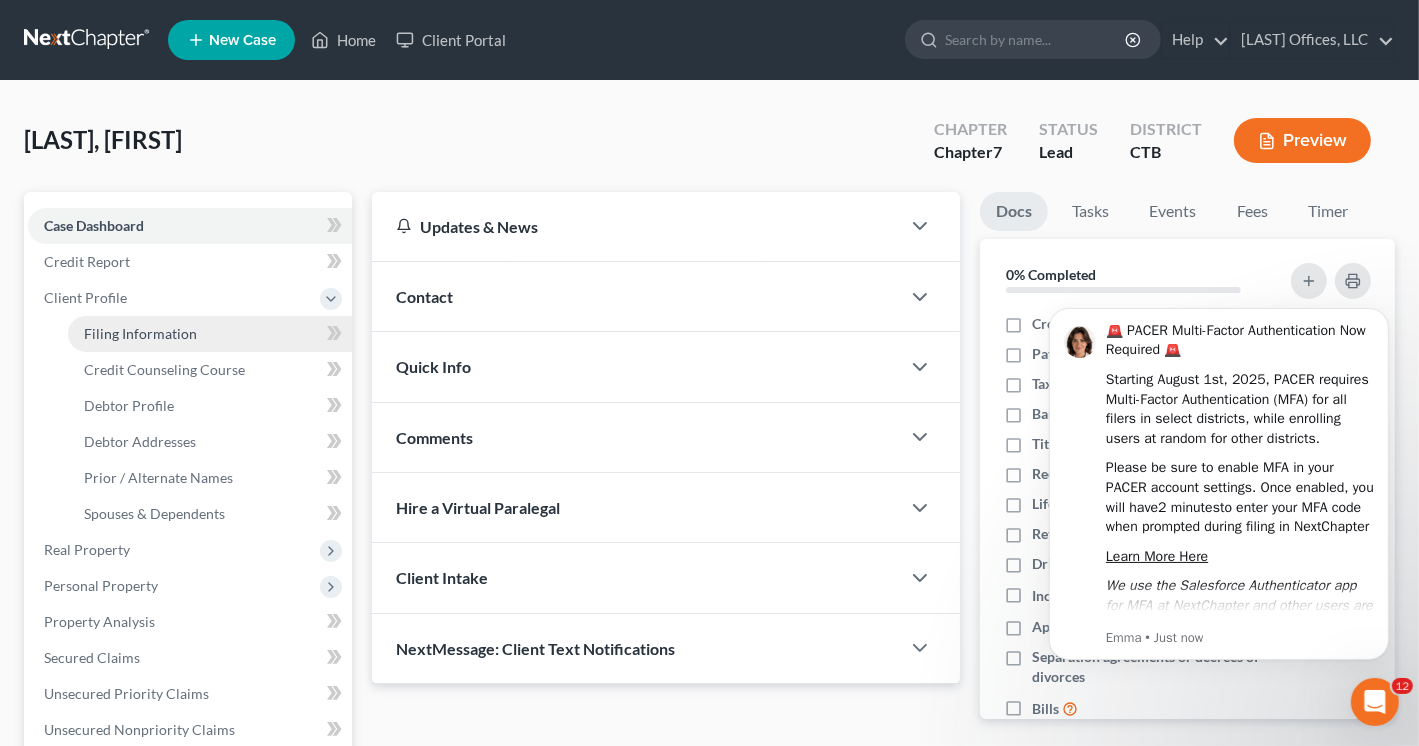 click on "Filing Information" at bounding box center (210, 334) 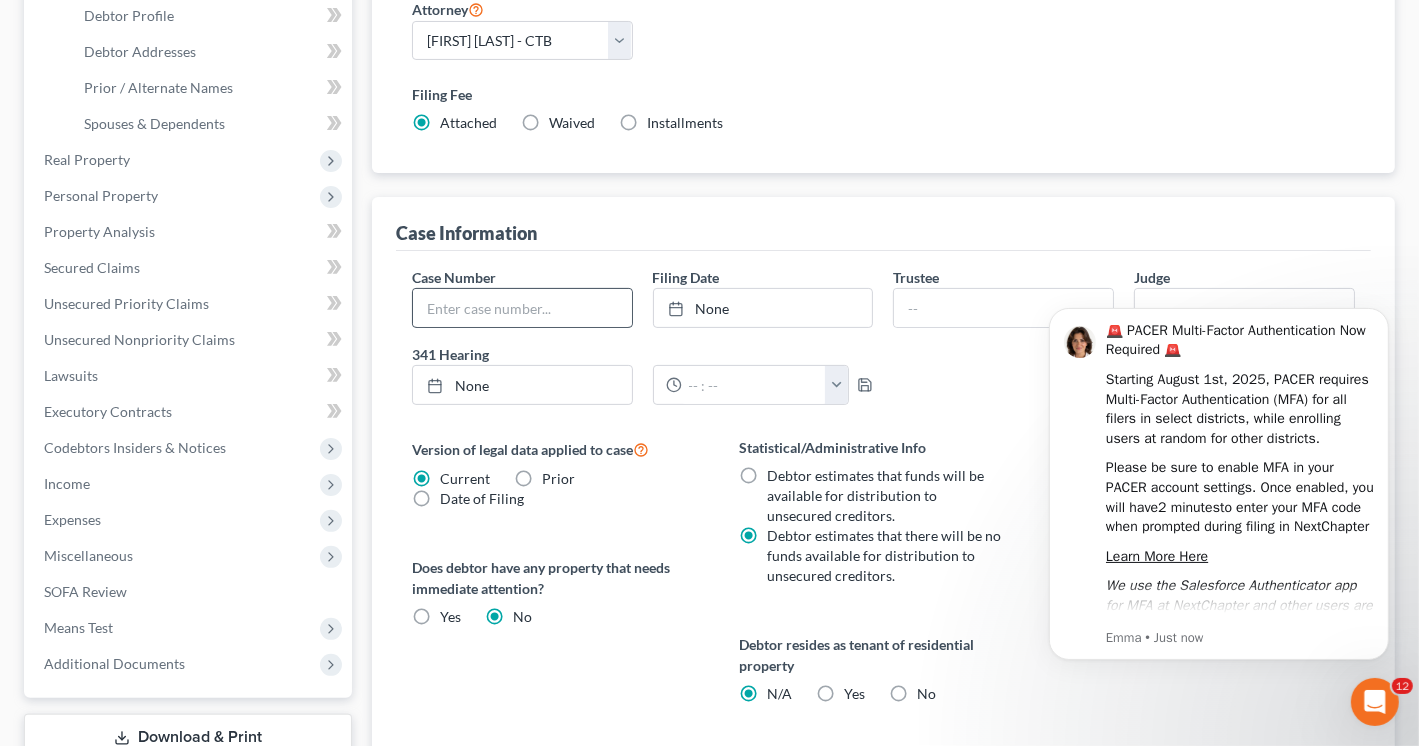 scroll, scrollTop: 400, scrollLeft: 0, axis: vertical 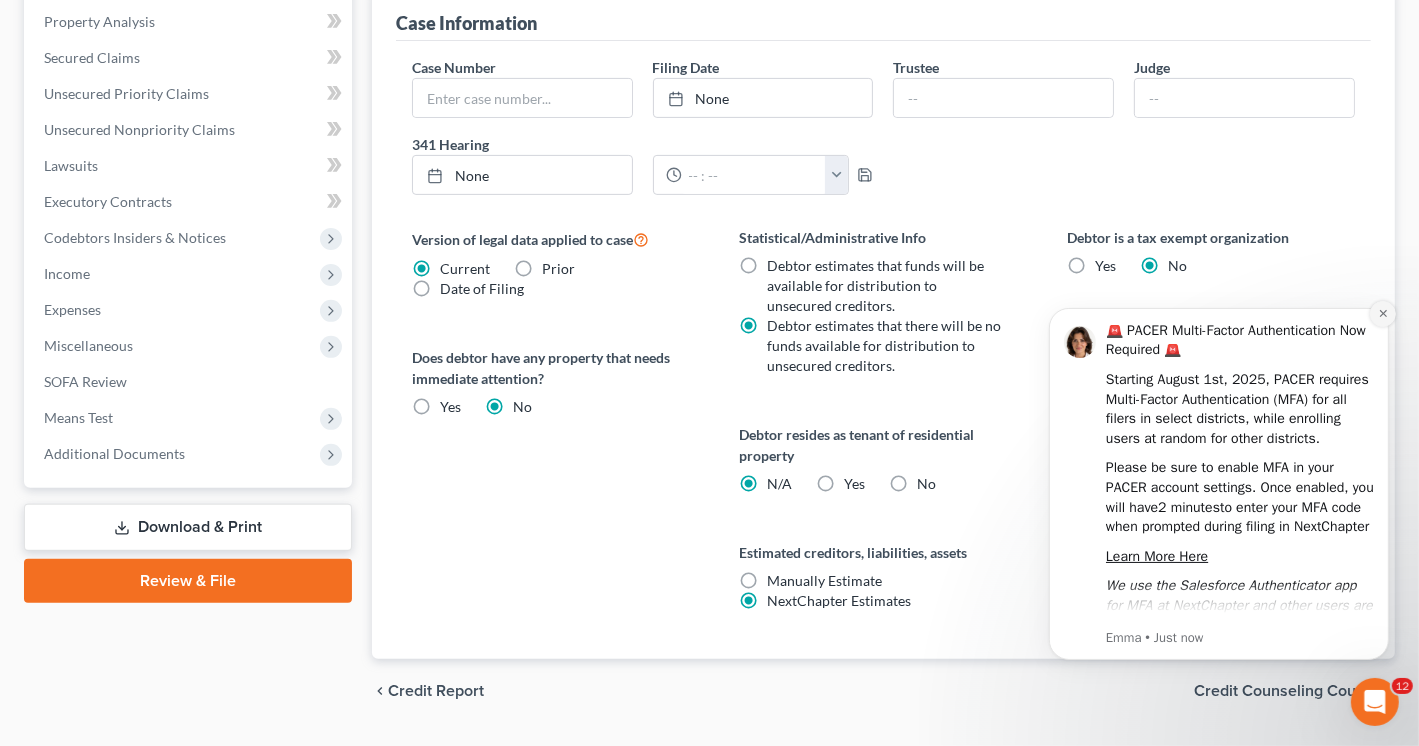 click at bounding box center [1382, 313] 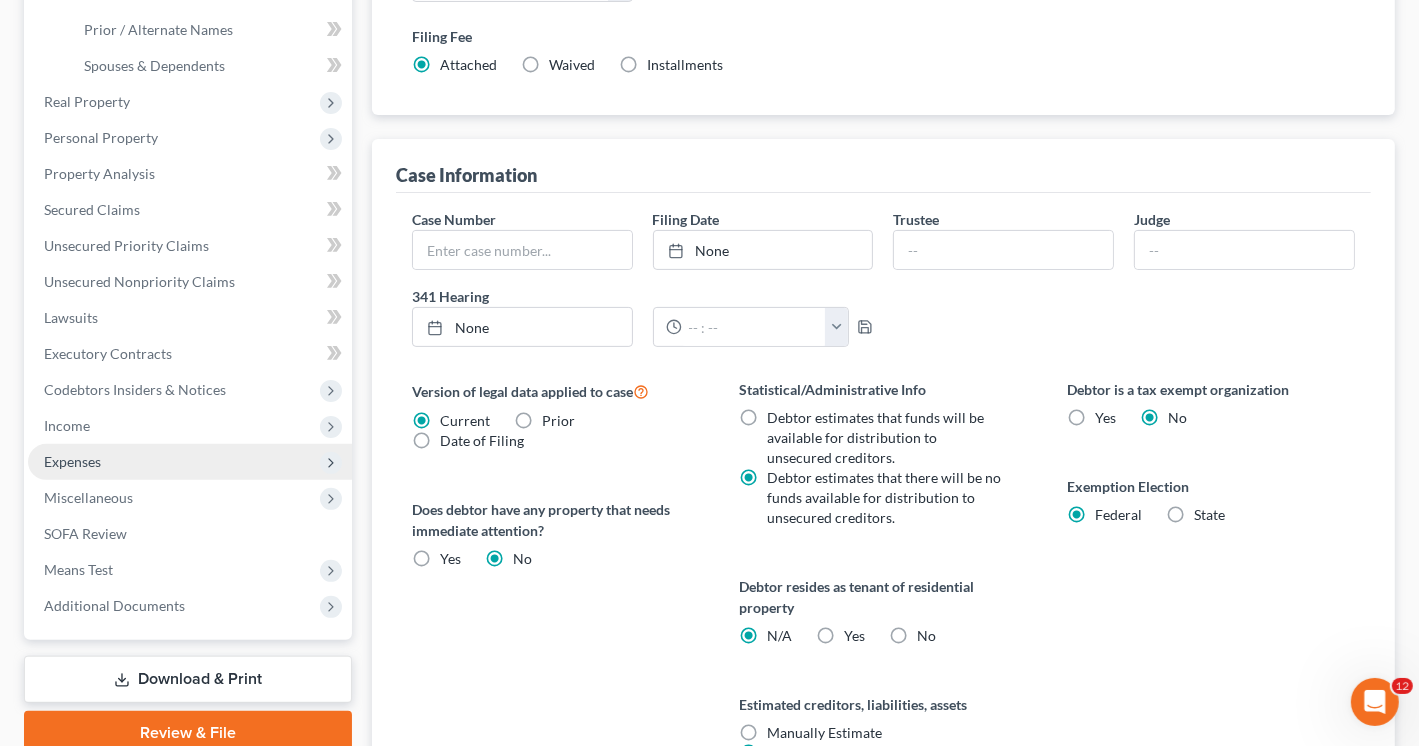 scroll, scrollTop: 300, scrollLeft: 0, axis: vertical 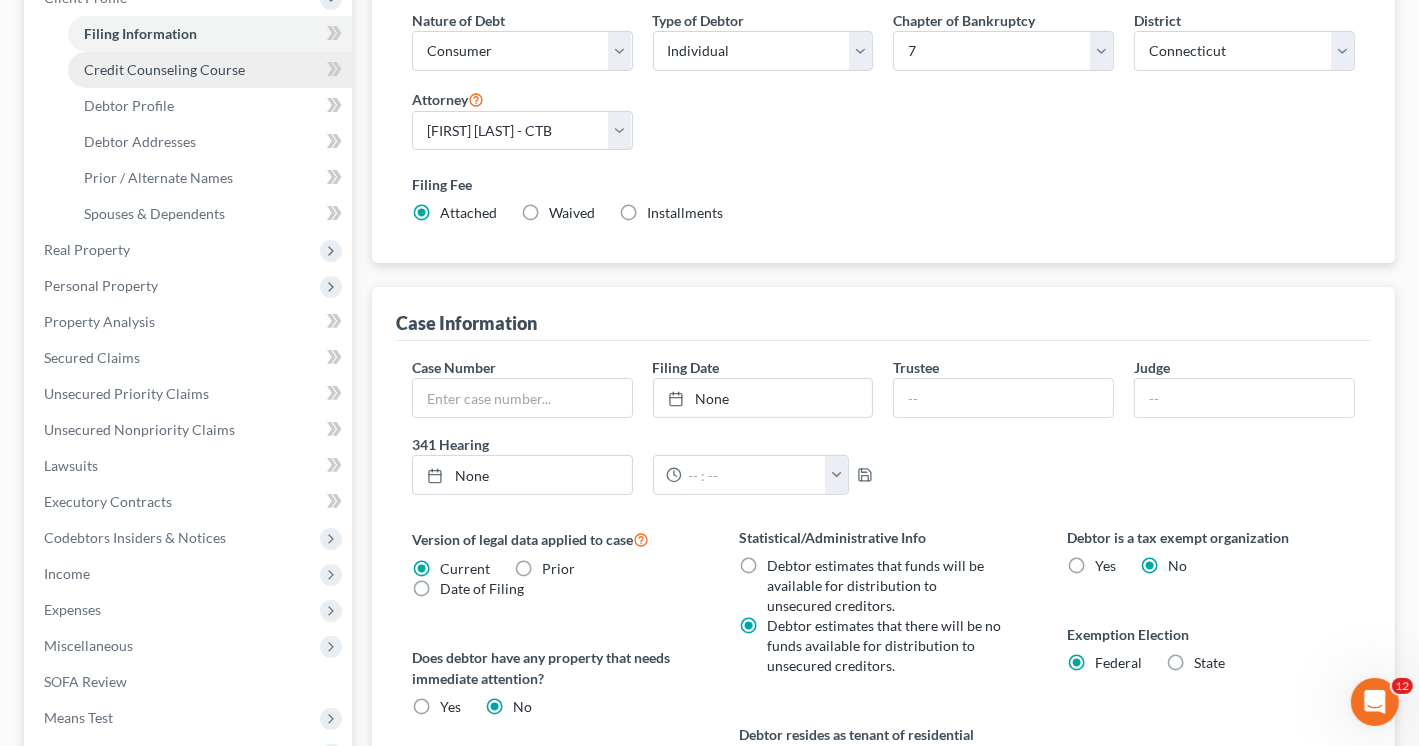 click on "Credit Counseling Course" at bounding box center (164, 69) 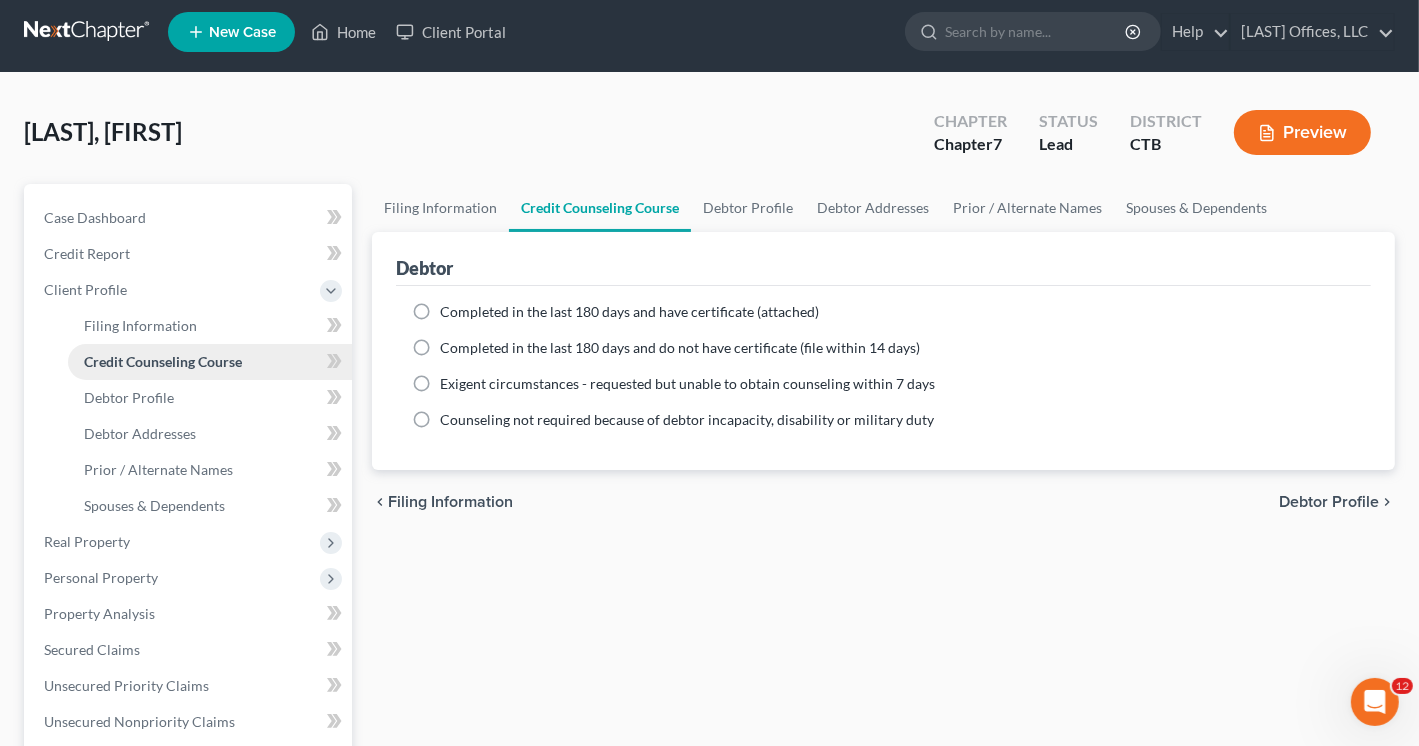 scroll, scrollTop: 0, scrollLeft: 0, axis: both 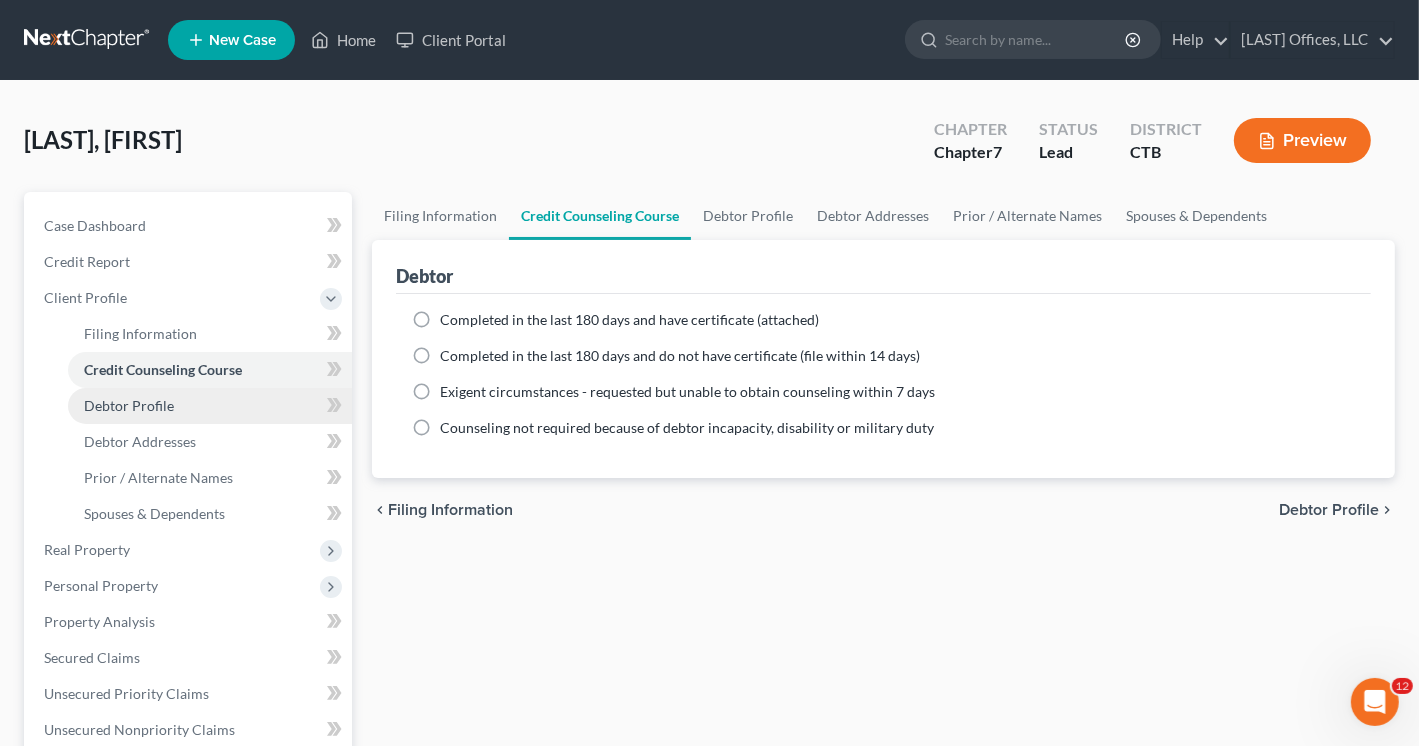 click on "Debtor Profile" at bounding box center [210, 406] 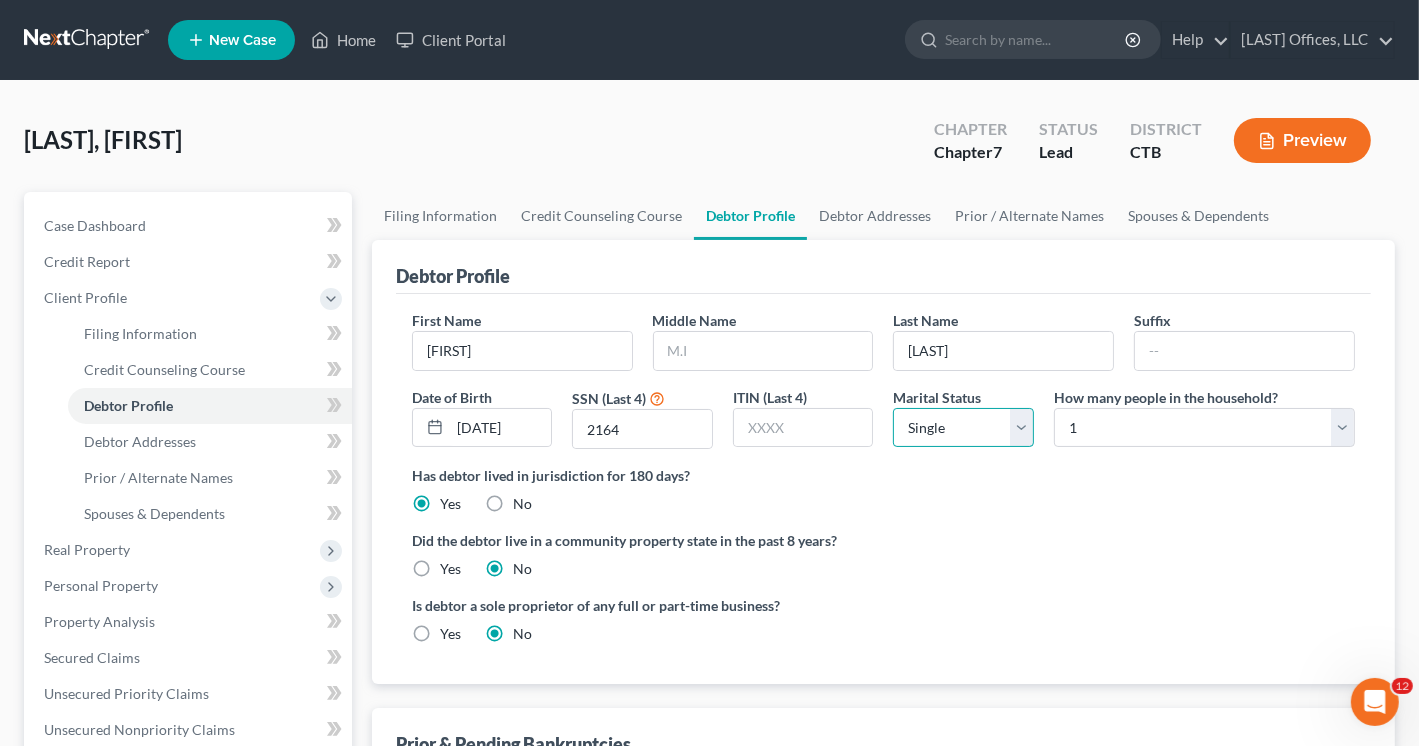 click on "Select Single Married Separated Divorced Widowed" at bounding box center (963, 428) 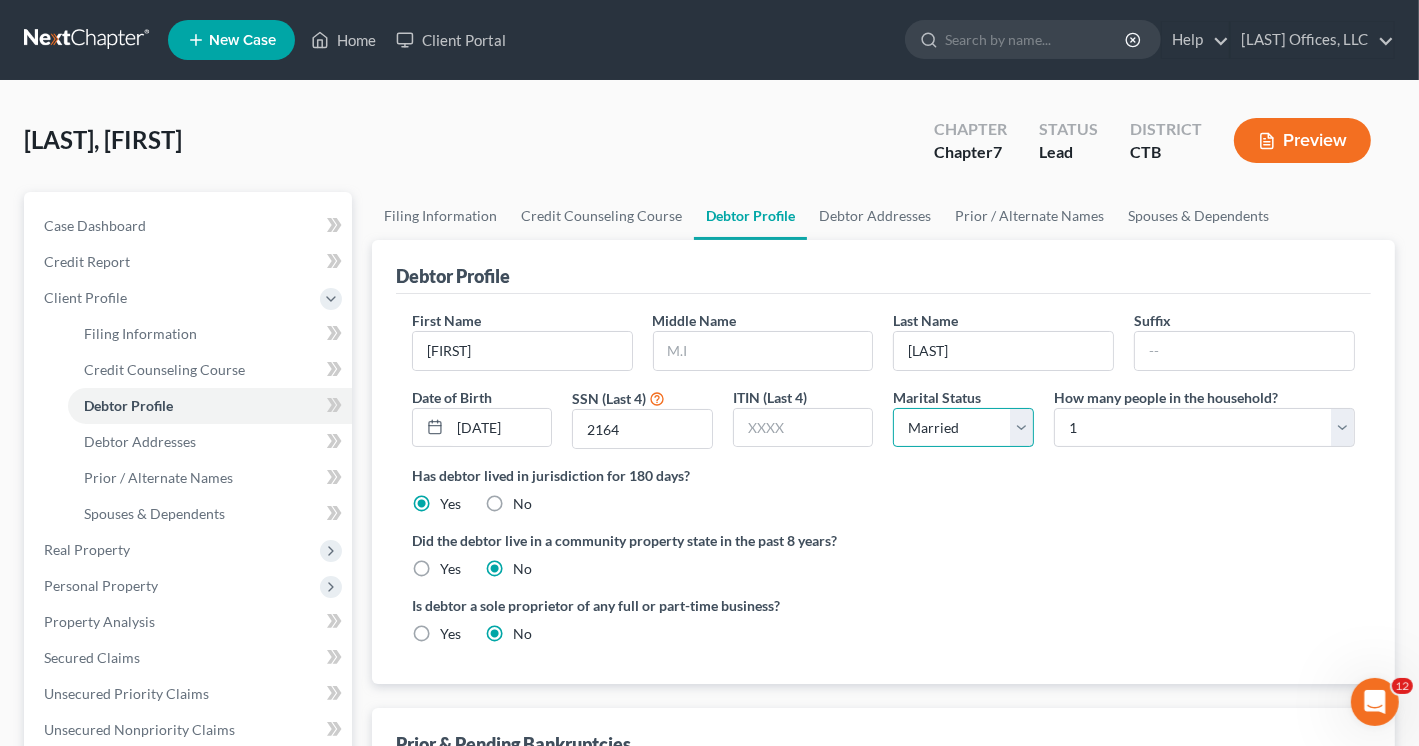 click on "Select Single Married Separated Divorced Widowed" at bounding box center [963, 428] 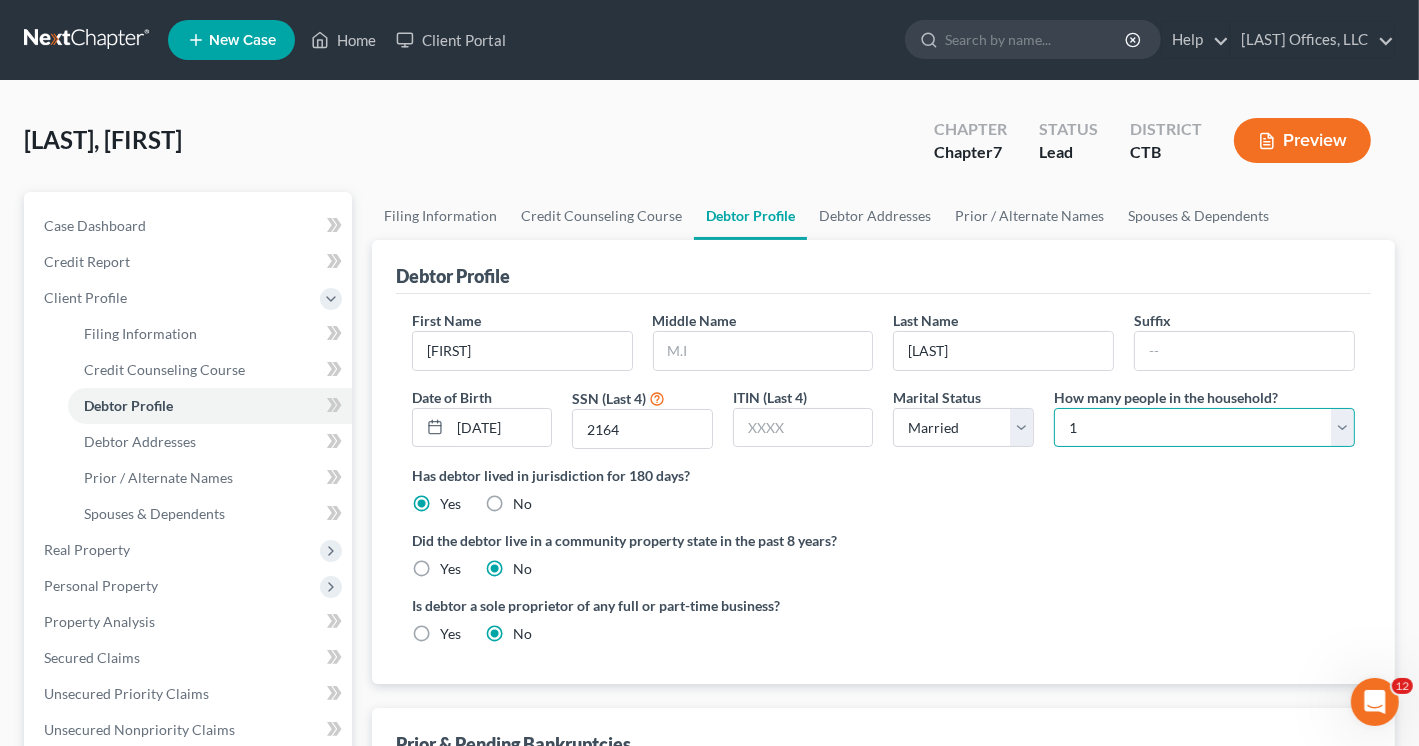 click on "Select 1 2 3 4 5 6 7 8 9 10 11 12 13 14 15 16 17 18 19 20" at bounding box center (1204, 428) 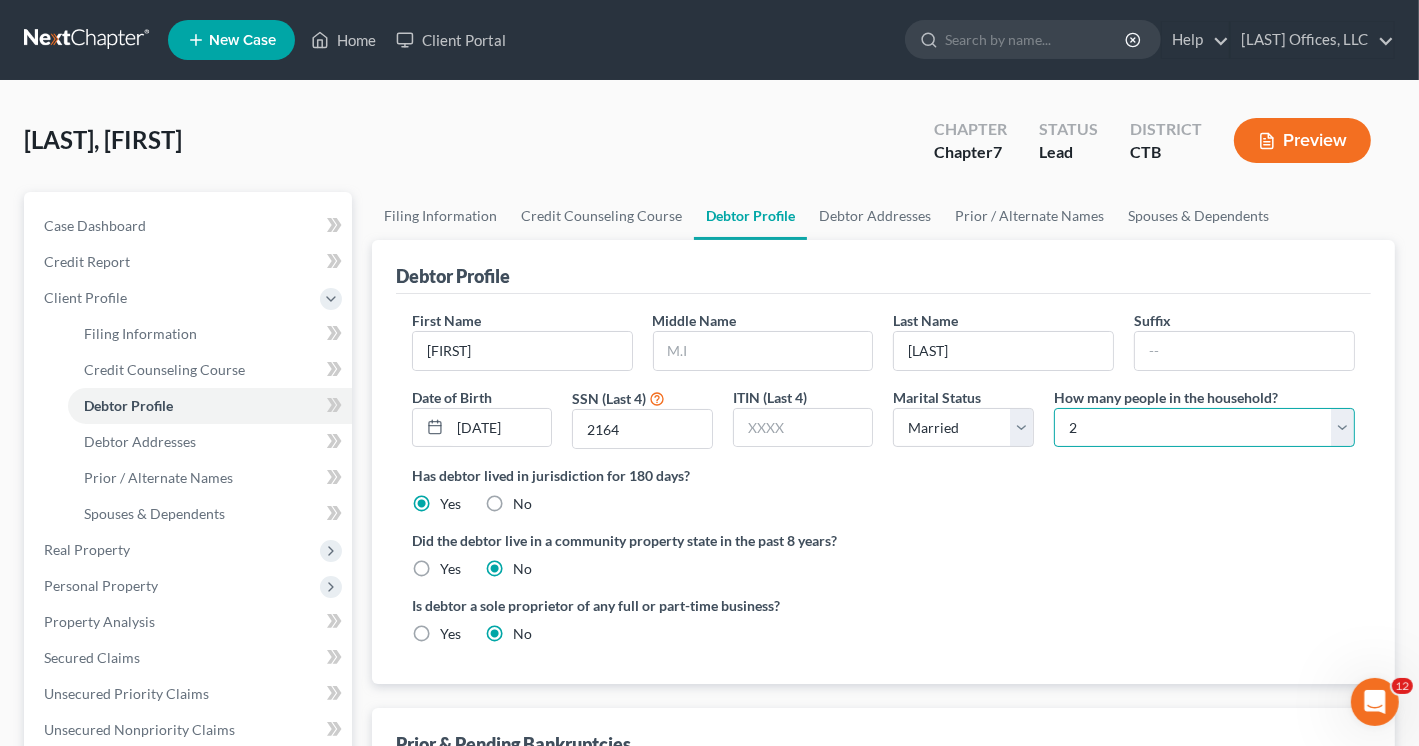 click on "Select 1 2 3 4 5 6 7 8 9 10 11 12 13 14 15 16 17 18 19 20" at bounding box center [1204, 428] 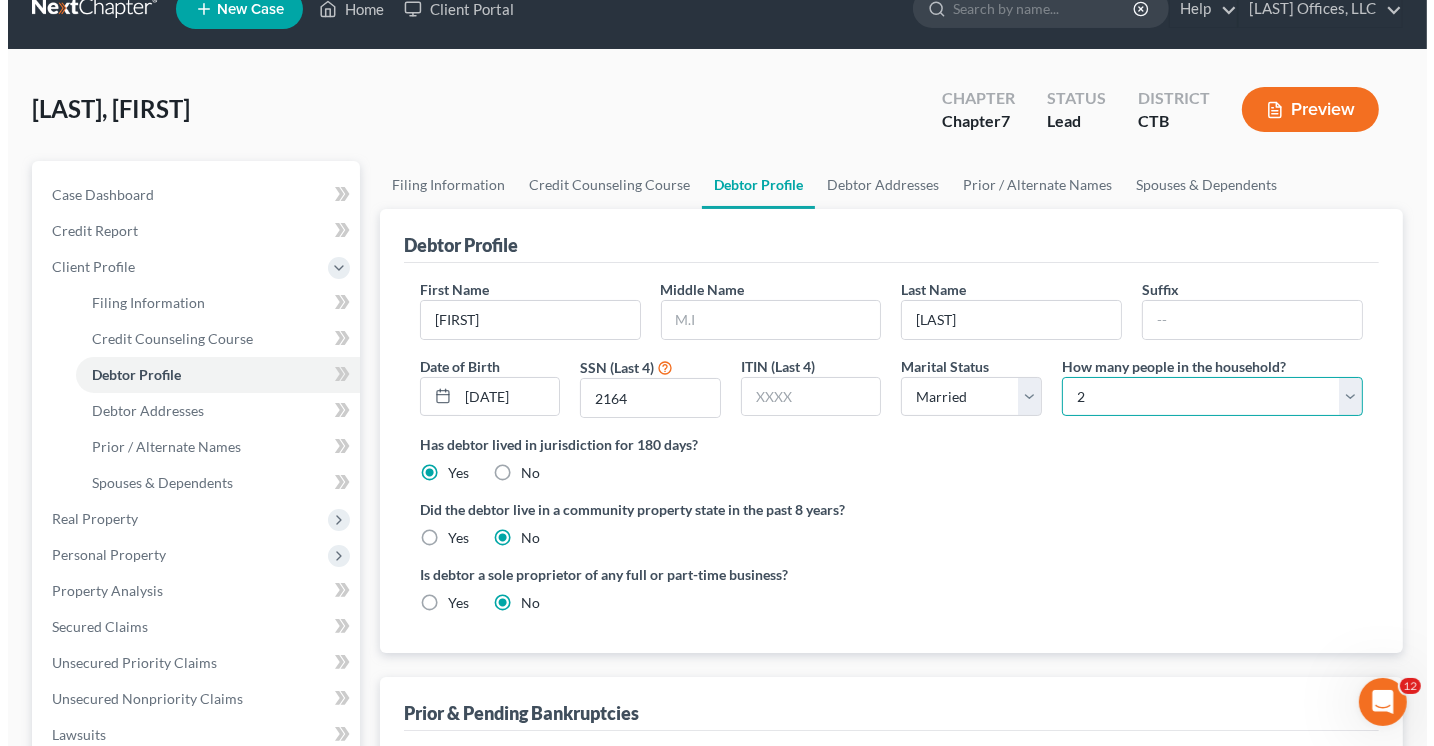 scroll, scrollTop: 0, scrollLeft: 0, axis: both 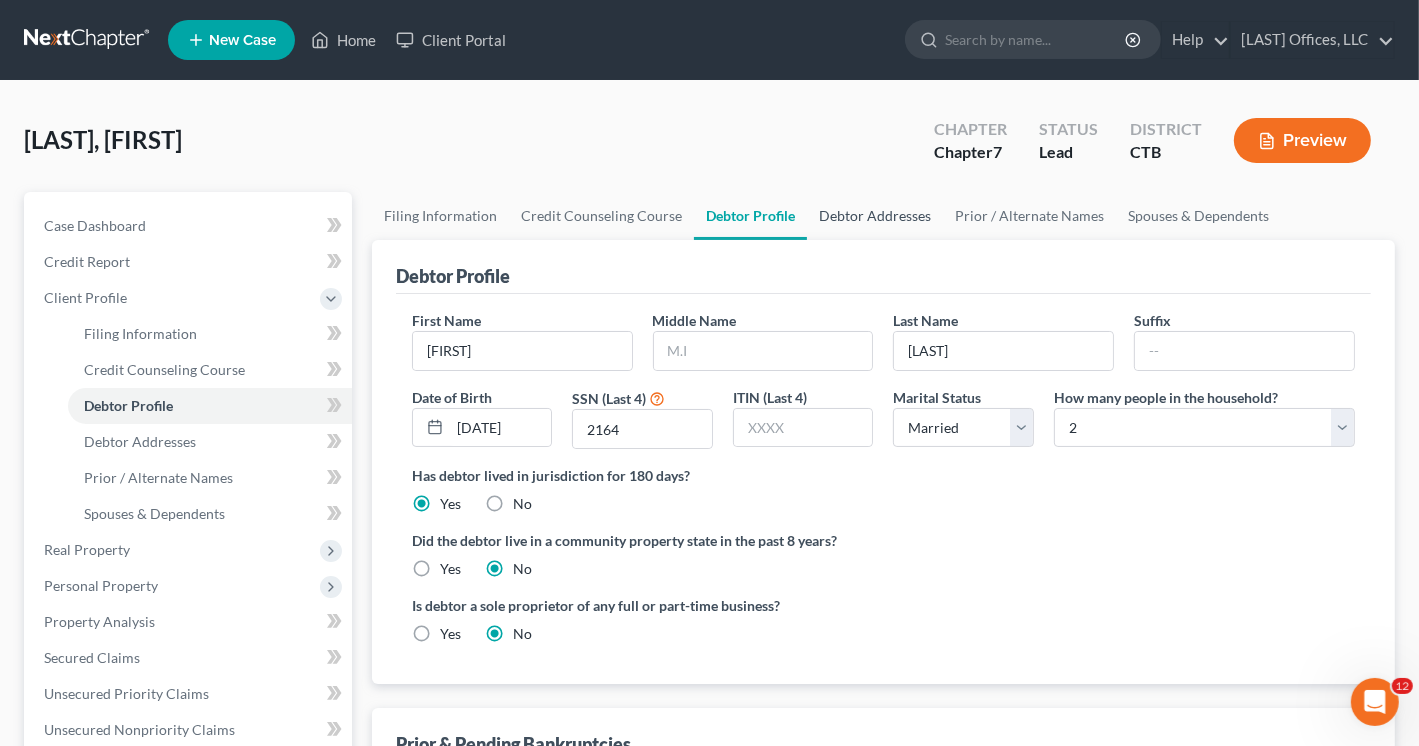click on "Debtor Addresses" at bounding box center (875, 216) 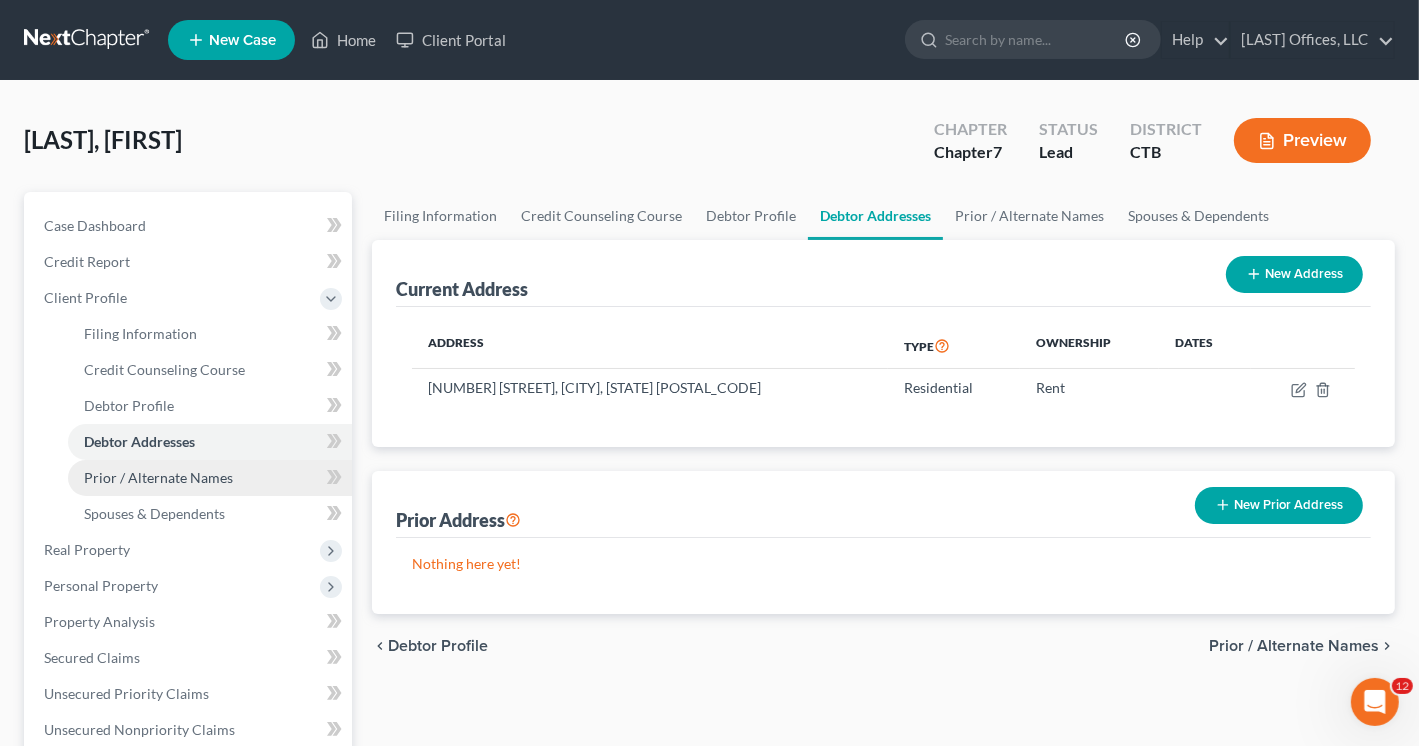 click on "Prior / Alternate Names" at bounding box center [158, 477] 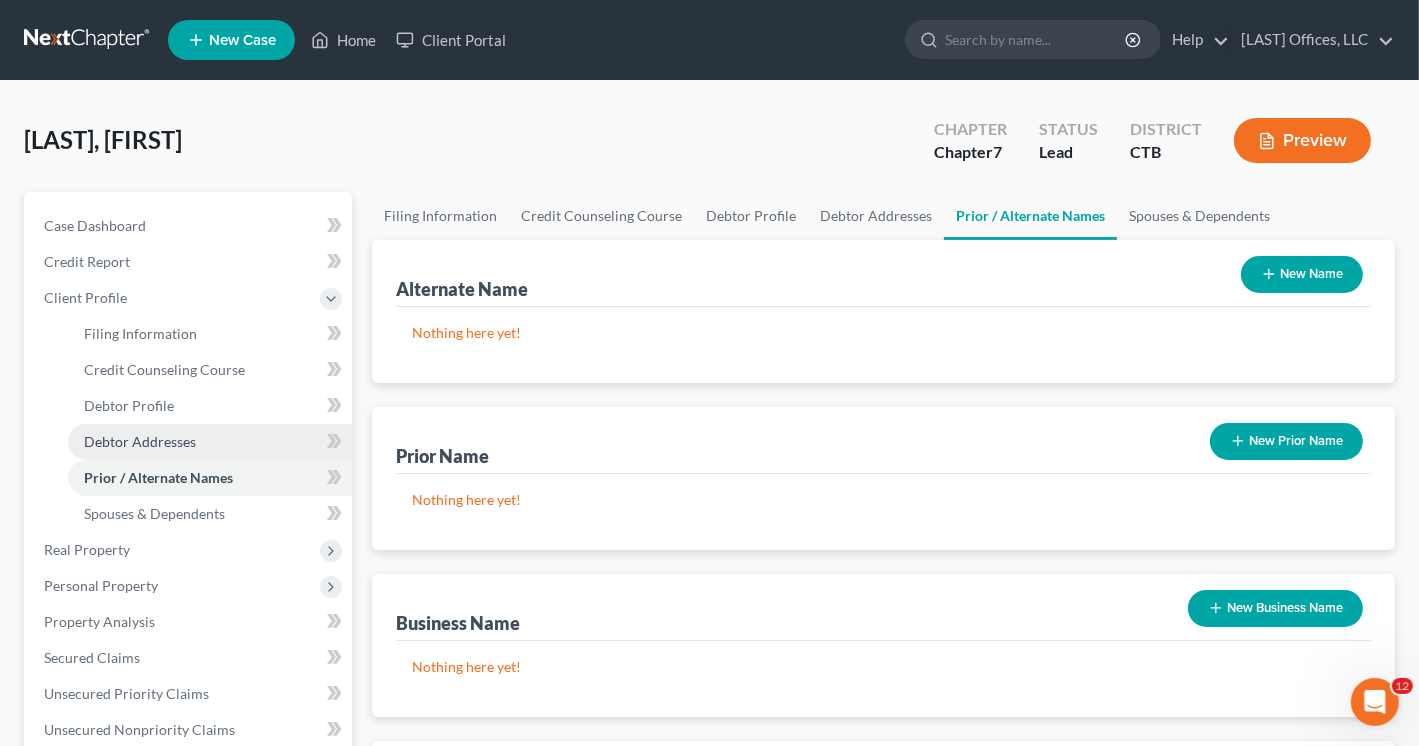 click on "Debtor Addresses" at bounding box center [140, 441] 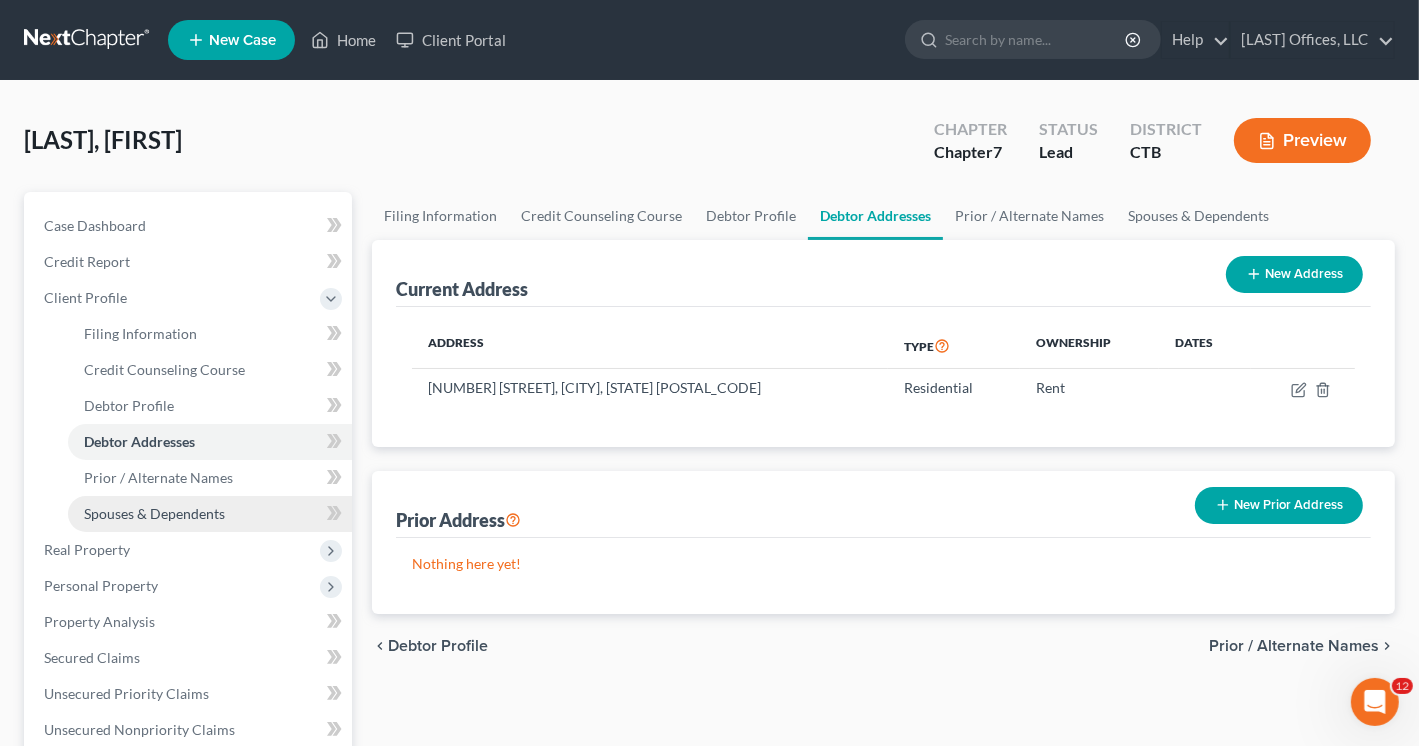 click on "Spouses & Dependents" at bounding box center [154, 513] 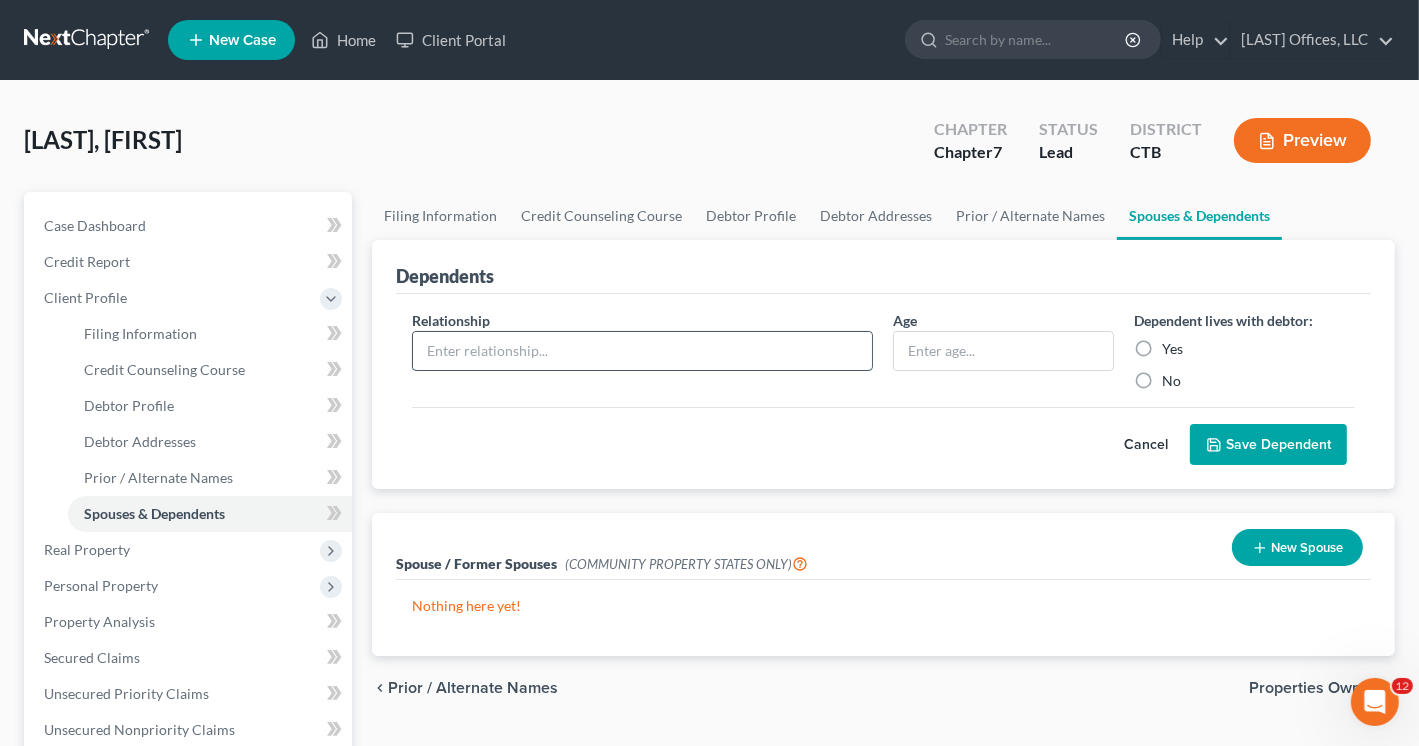 click at bounding box center [643, 351] 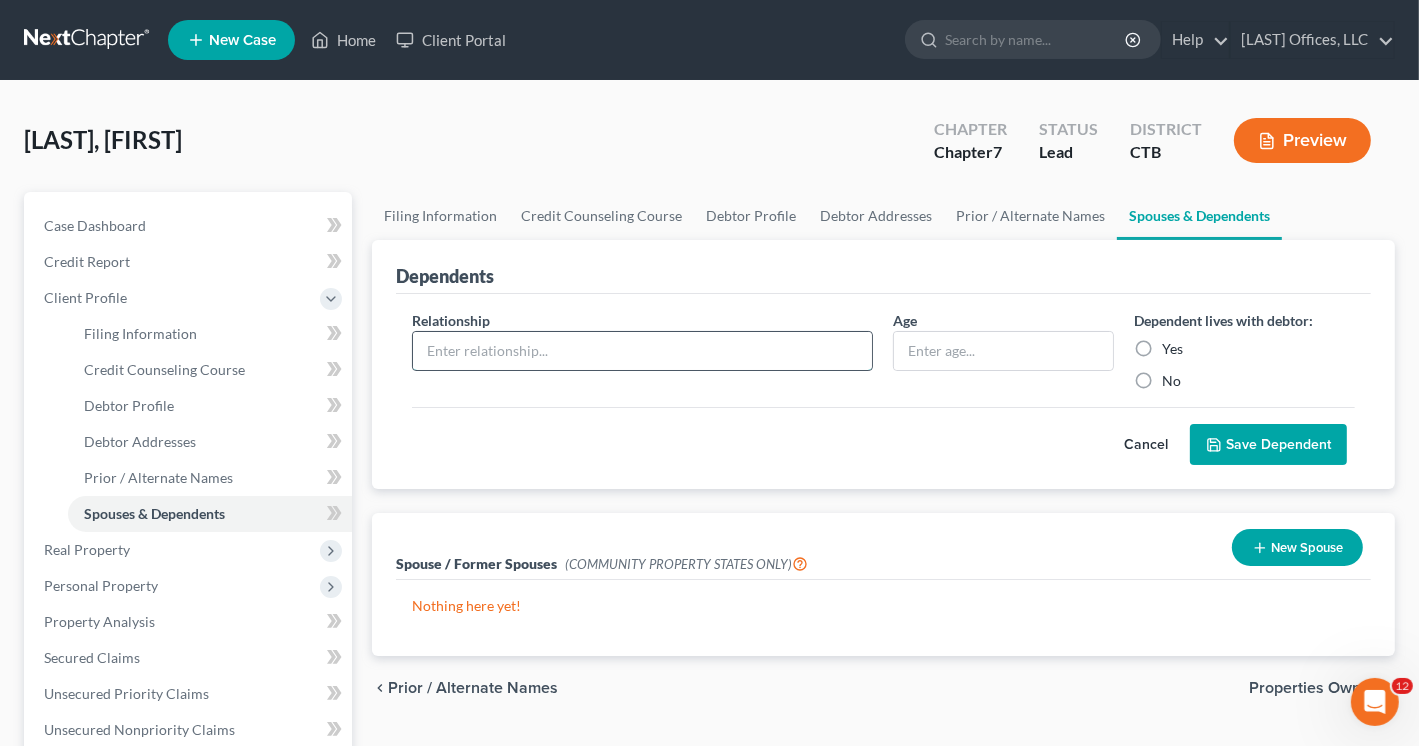 type on "Wife" 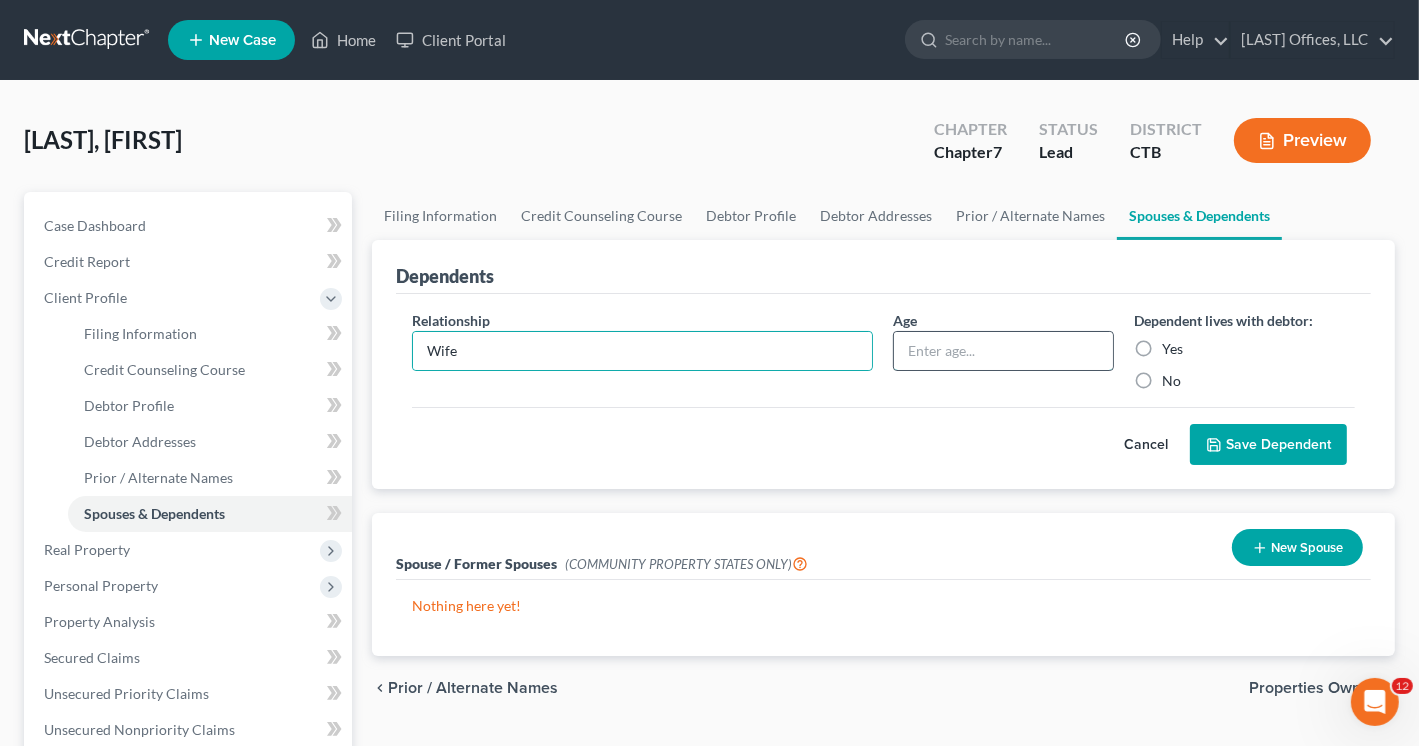 click at bounding box center (1003, 351) 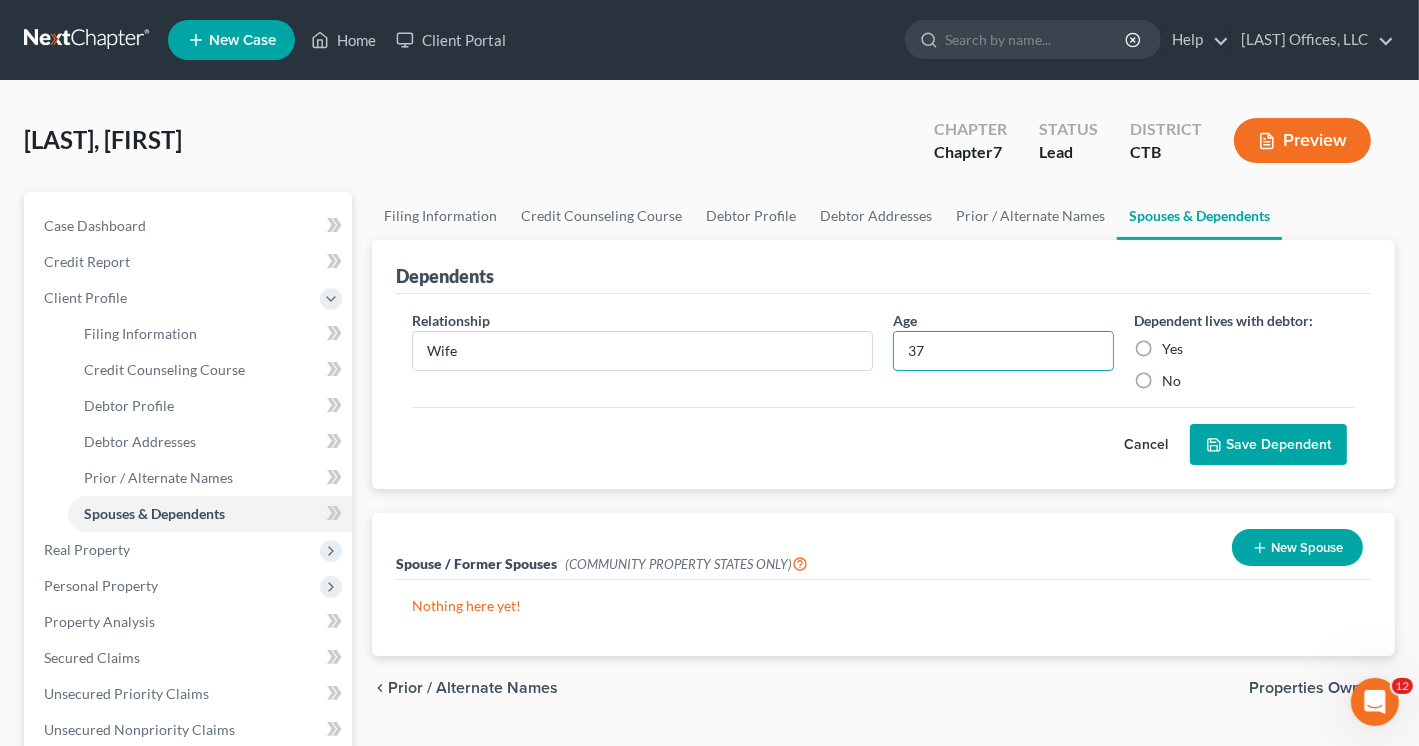 type on "37" 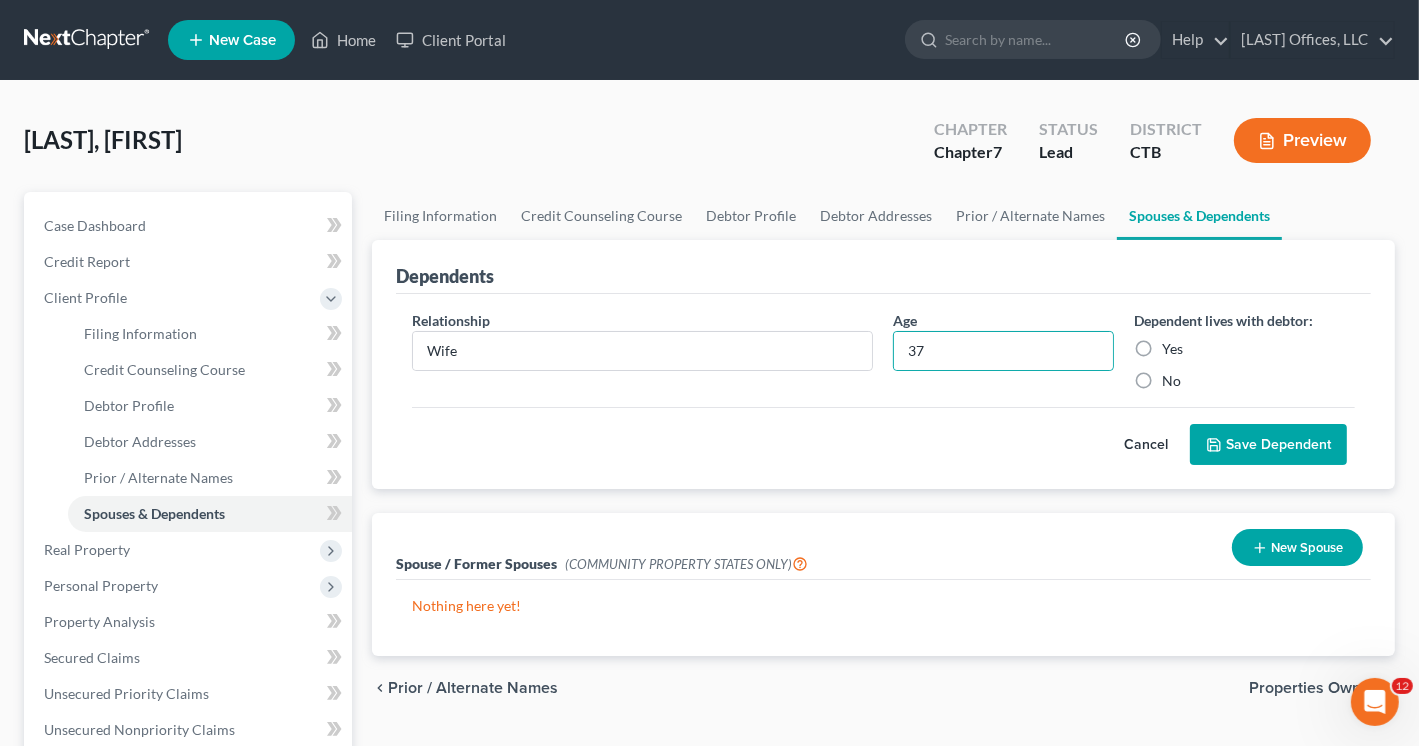 click on "Yes" at bounding box center (1172, 349) 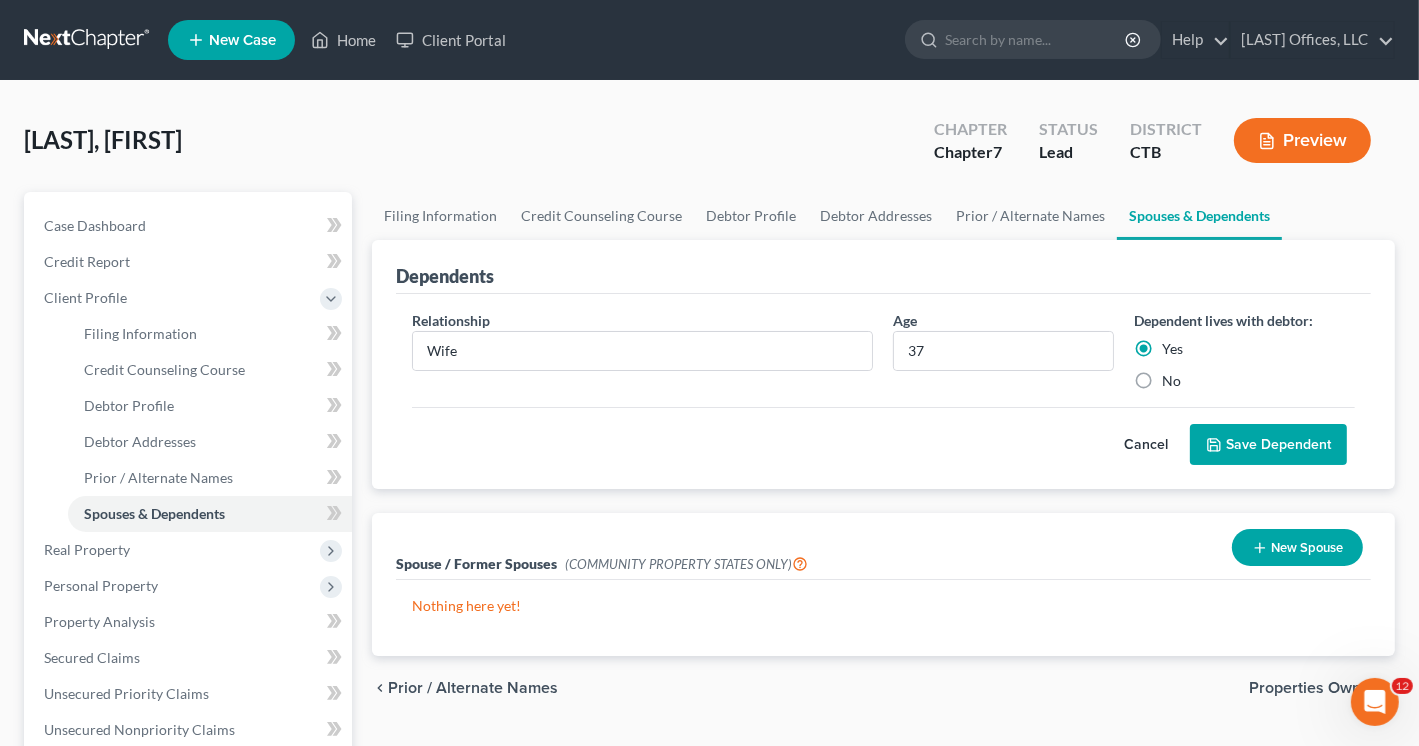 click on "Save Dependent" at bounding box center [1268, 445] 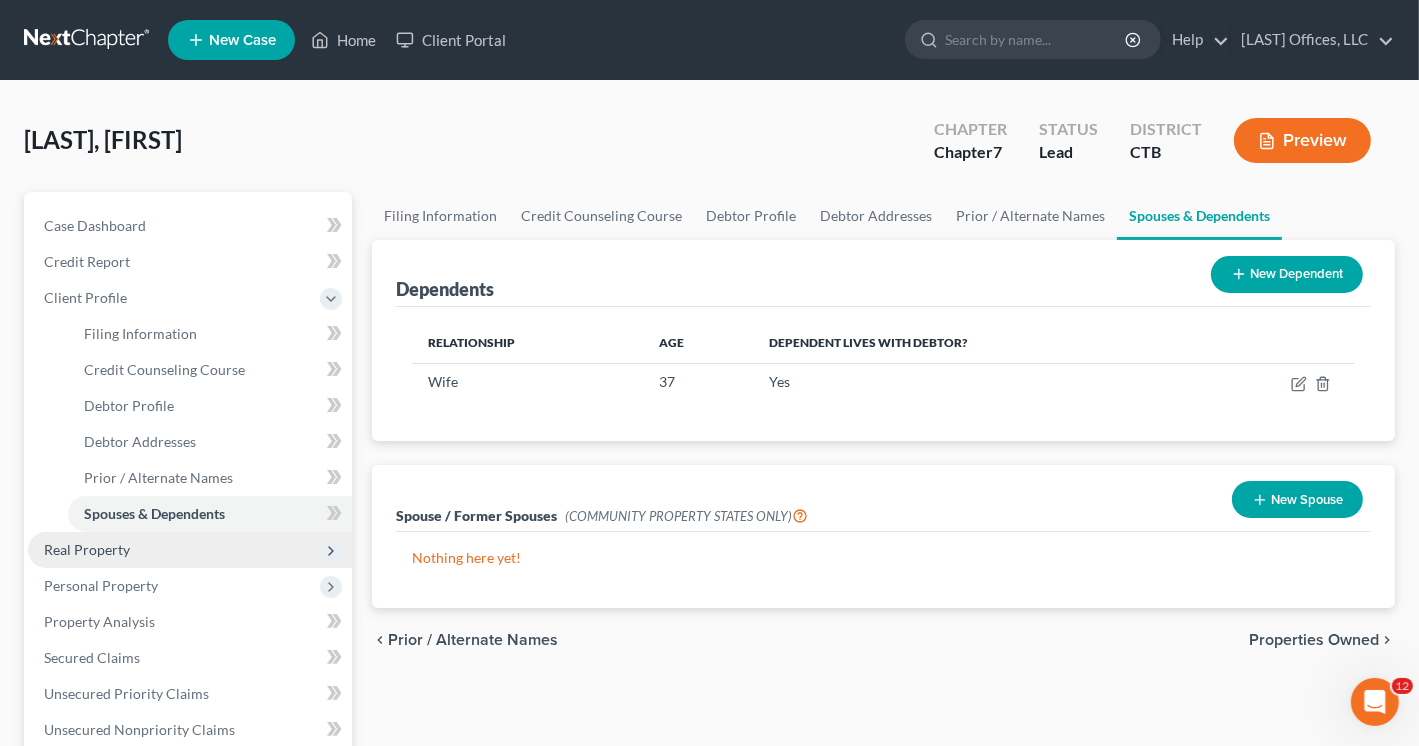 click on "Real Property" at bounding box center [87, 549] 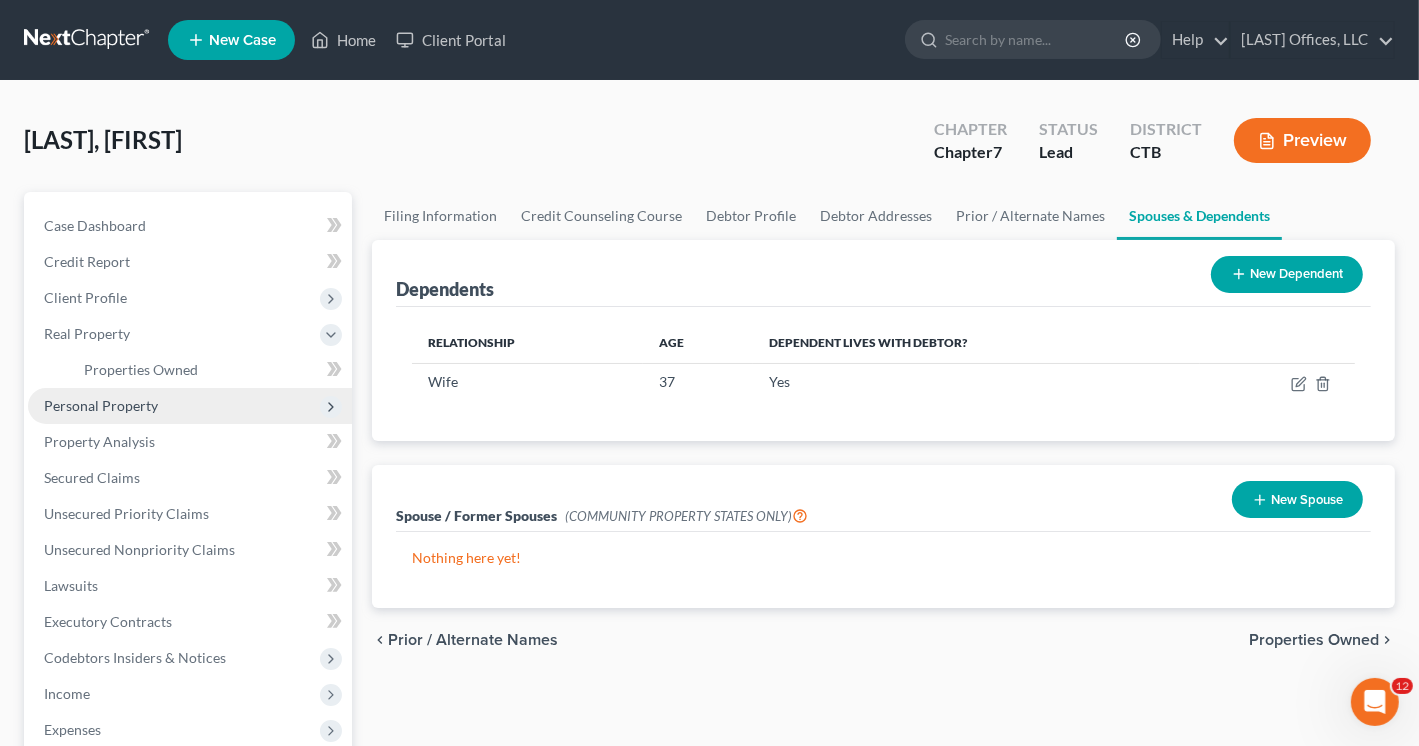 click on "Personal Property" at bounding box center (101, 405) 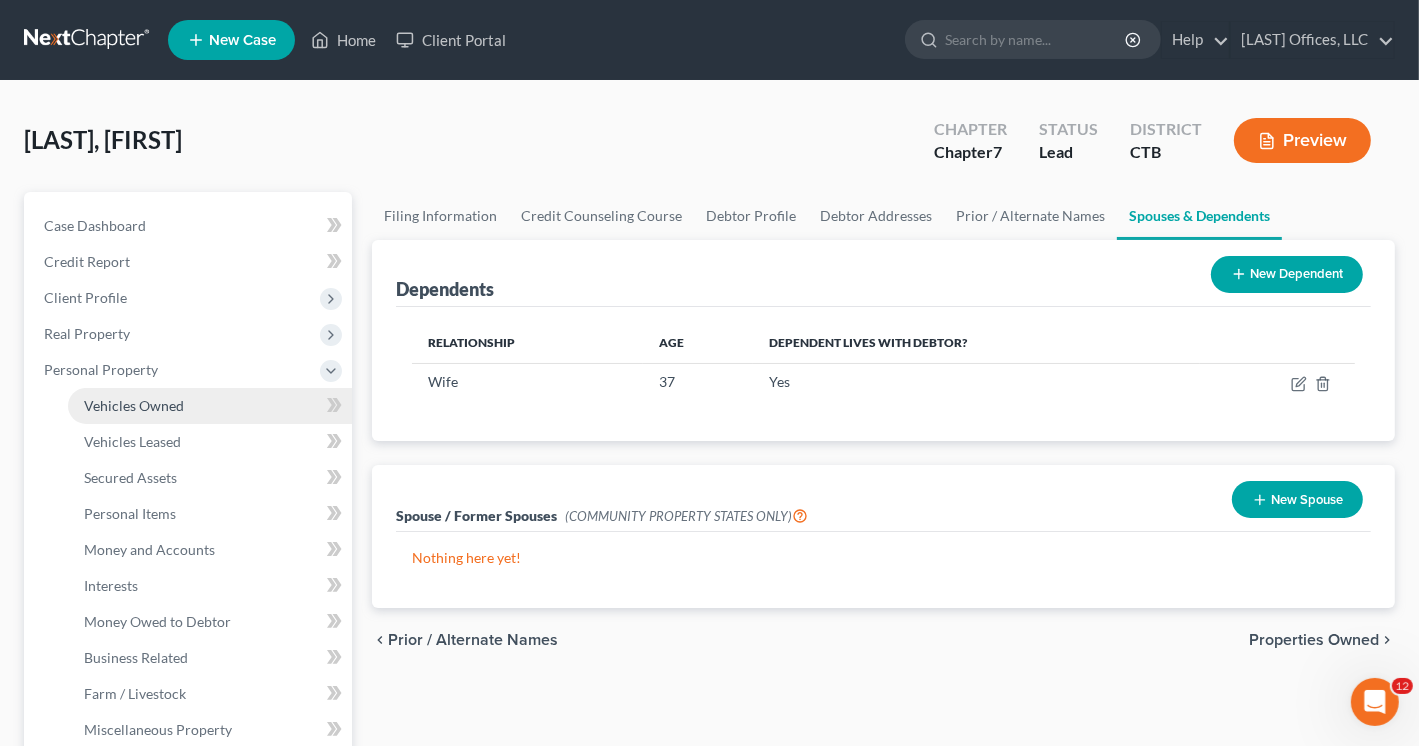 click on "Vehicles Owned" at bounding box center (210, 406) 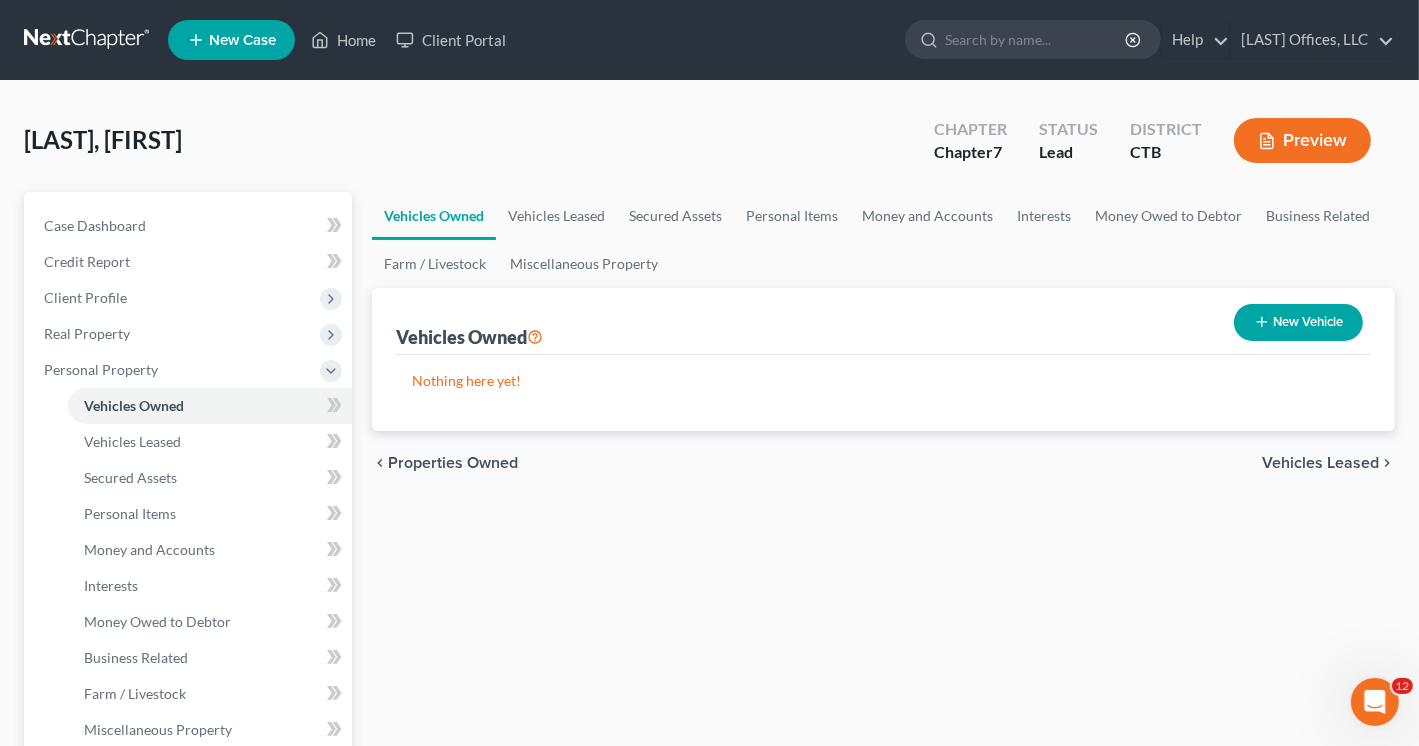 click on "New Vehicle" at bounding box center [1298, 322] 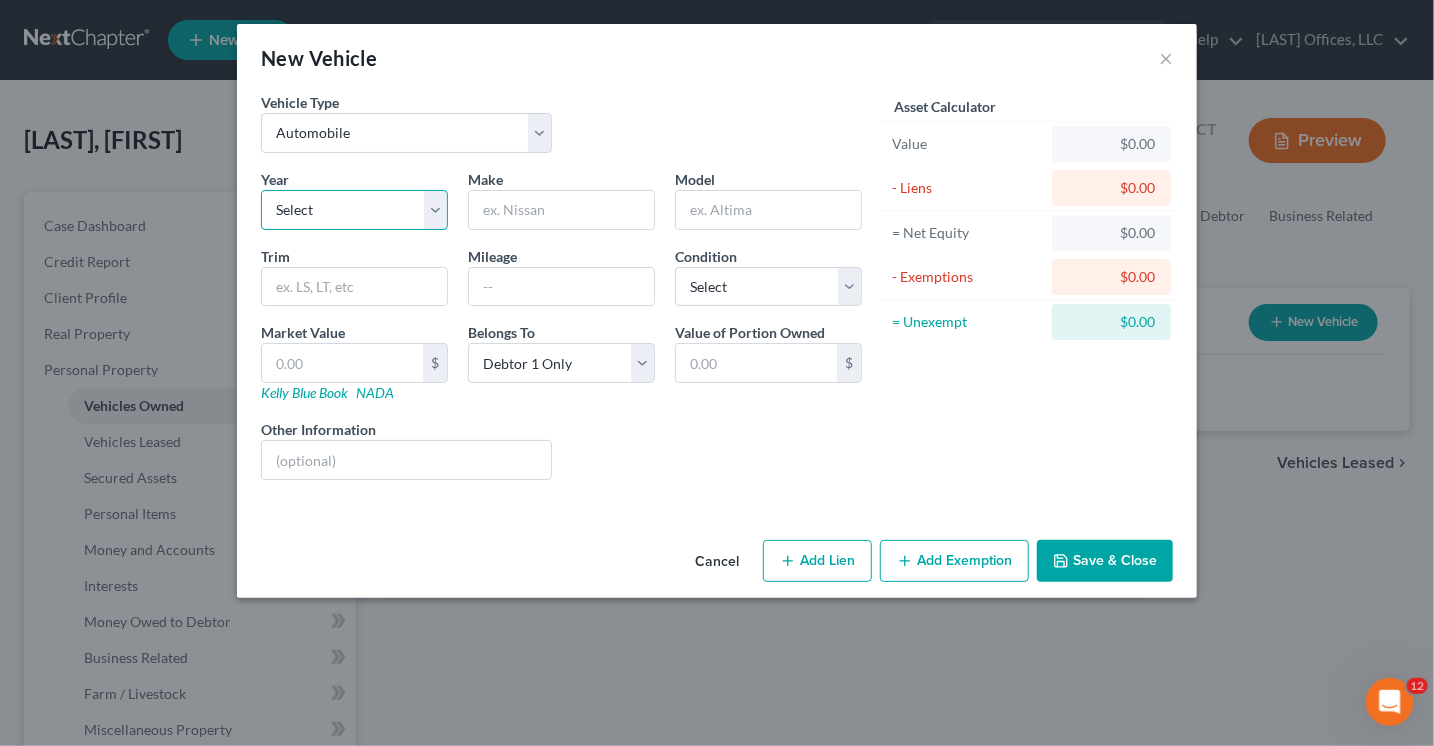 click on "Select 2026 2025 2024 2023 2022 2021 2020 2019 2018 2017 2016 2015 2014 2013 2012 2011 2010 2009 2008 2007 2006 2005 2004 2003 2002 2001 2000 1999 1998 1997 1996 1995 1994 1993 1992 1991 1990 1989 1988 1987 1986 1985 1984 1983 1982 1981 1980 1979 1978 1977 1976 1975 1974 1973 1972 1971 1970 1969 1968 1967 1966 1965 1964 1963 1962 1961 1960 1959 1958 1957 1956 1955 1954 1953 1952 1951 1950 1949 1948 1947 1946 1945 1944 1943 1942 1941 1940 1939 1938 1937 1936 1935 1934 1933 1932 1931 1930 1929 1928 1927 1926 1925 1924 1923 1922 1921 1920 1919 1918 1917 1916 1915 1914 1913 1912 1911 1910 1909 1908 1907 1906 1905 1904 1903 1902 1901" at bounding box center [354, 210] 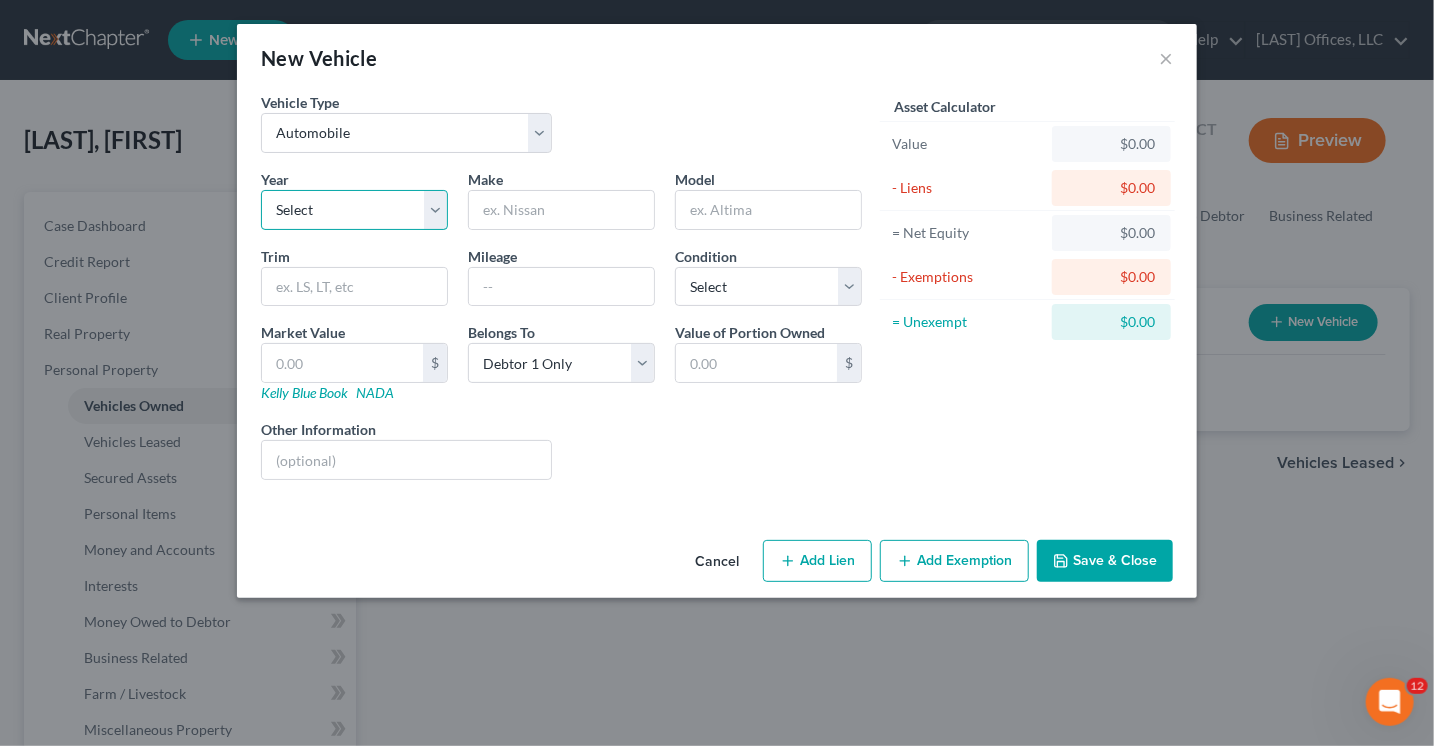 select on "8" 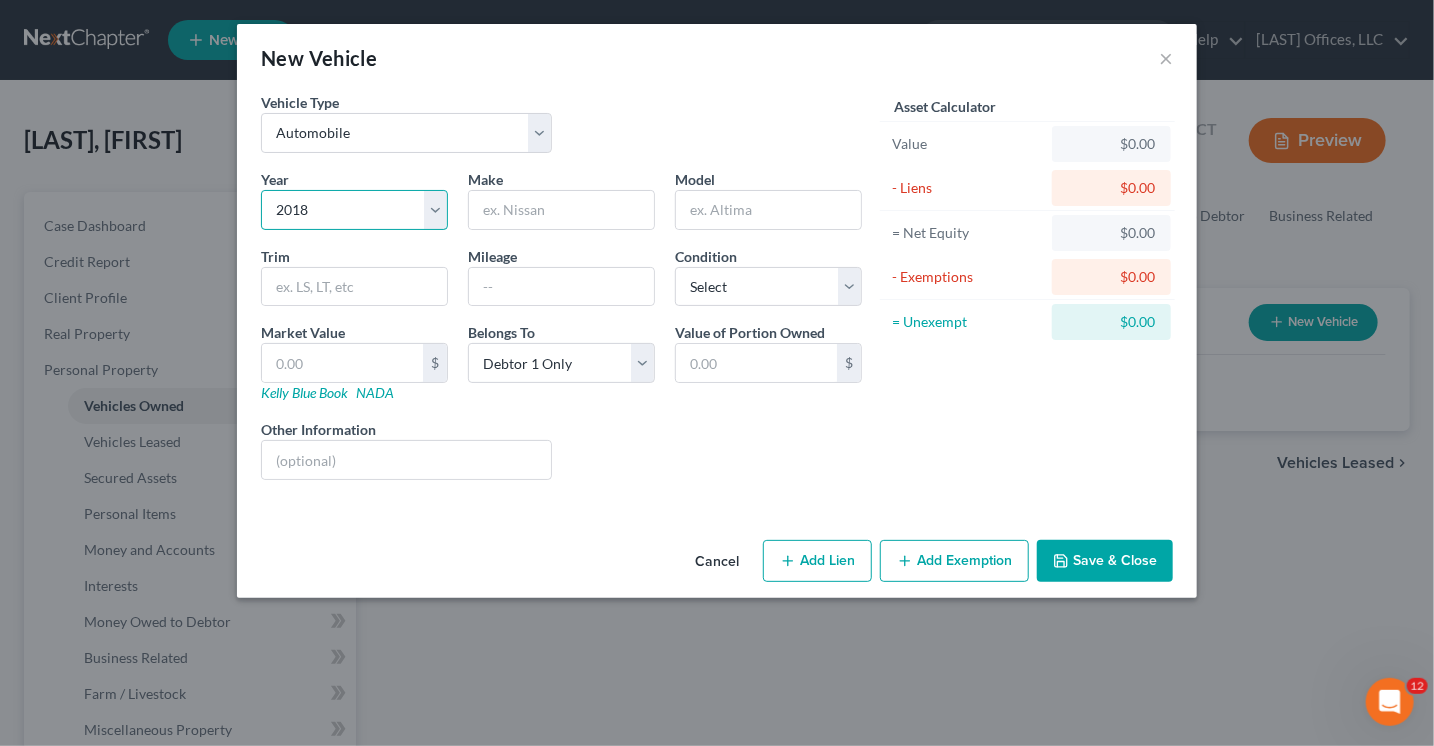 click on "Select 2026 2025 2024 2023 2022 2021 2020 2019 2018 2017 2016 2015 2014 2013 2012 2011 2010 2009 2008 2007 2006 2005 2004 2003 2002 2001 2000 1999 1998 1997 1996 1995 1994 1993 1992 1991 1990 1989 1988 1987 1986 1985 1984 1983 1982 1981 1980 1979 1978 1977 1976 1975 1974 1973 1972 1971 1970 1969 1968 1967 1966 1965 1964 1963 1962 1961 1960 1959 1958 1957 1956 1955 1954 1953 1952 1951 1950 1949 1948 1947 1946 1945 1944 1943 1942 1941 1940 1939 1938 1937 1936 1935 1934 1933 1932 1931 1930 1929 1928 1927 1926 1925 1924 1923 1922 1921 1920 1919 1918 1917 1916 1915 1914 1913 1912 1911 1910 1909 1908 1907 1906 1905 1904 1903 1902 1901" at bounding box center (354, 210) 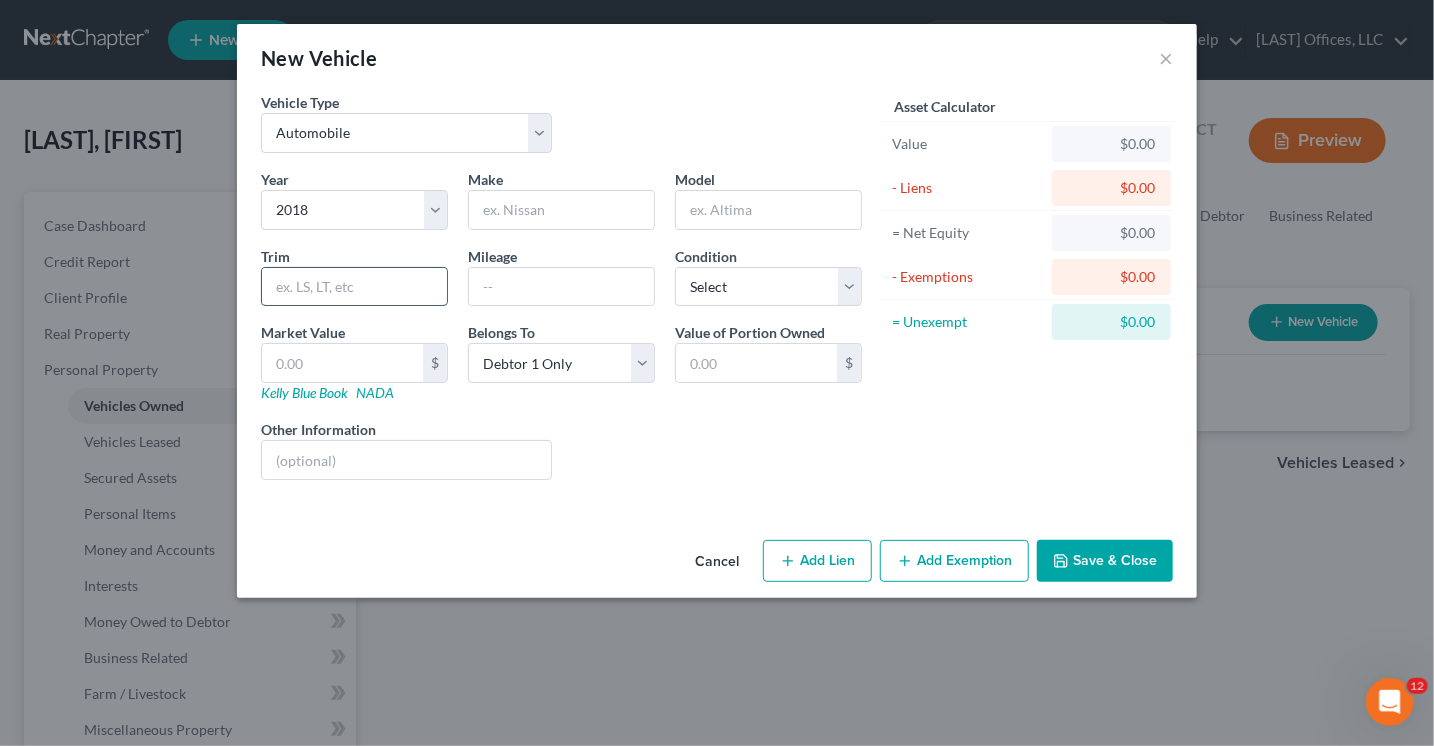 click at bounding box center [354, 287] 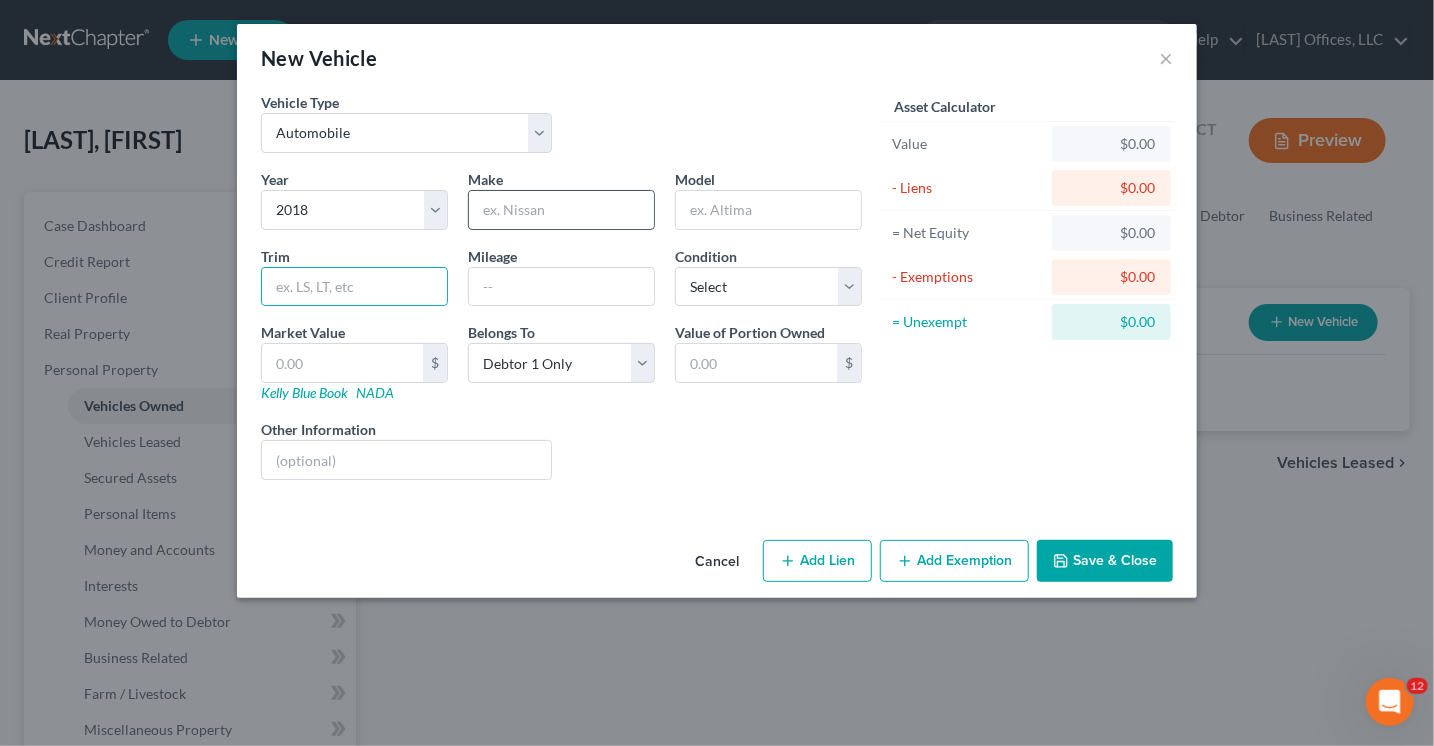 click at bounding box center [561, 210] 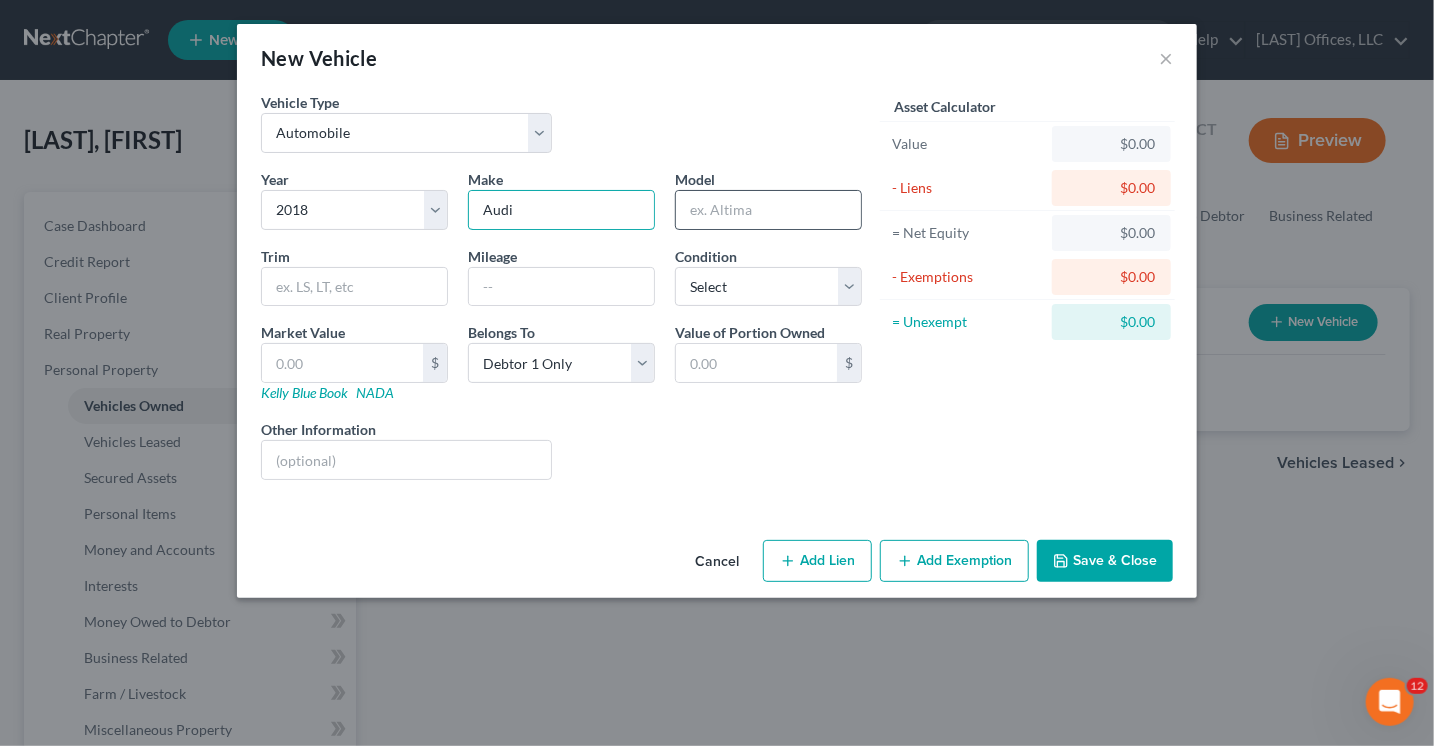 type on "Audi" 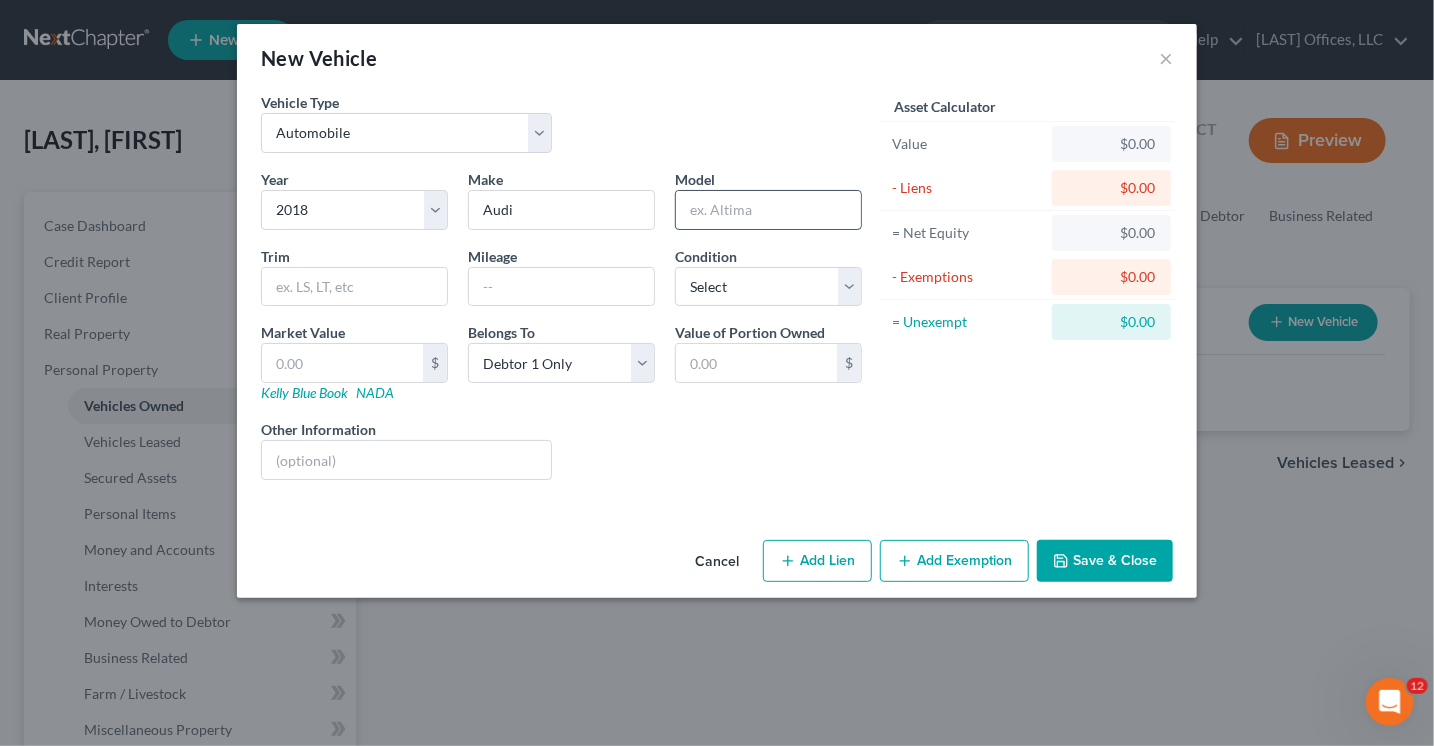 click at bounding box center [768, 210] 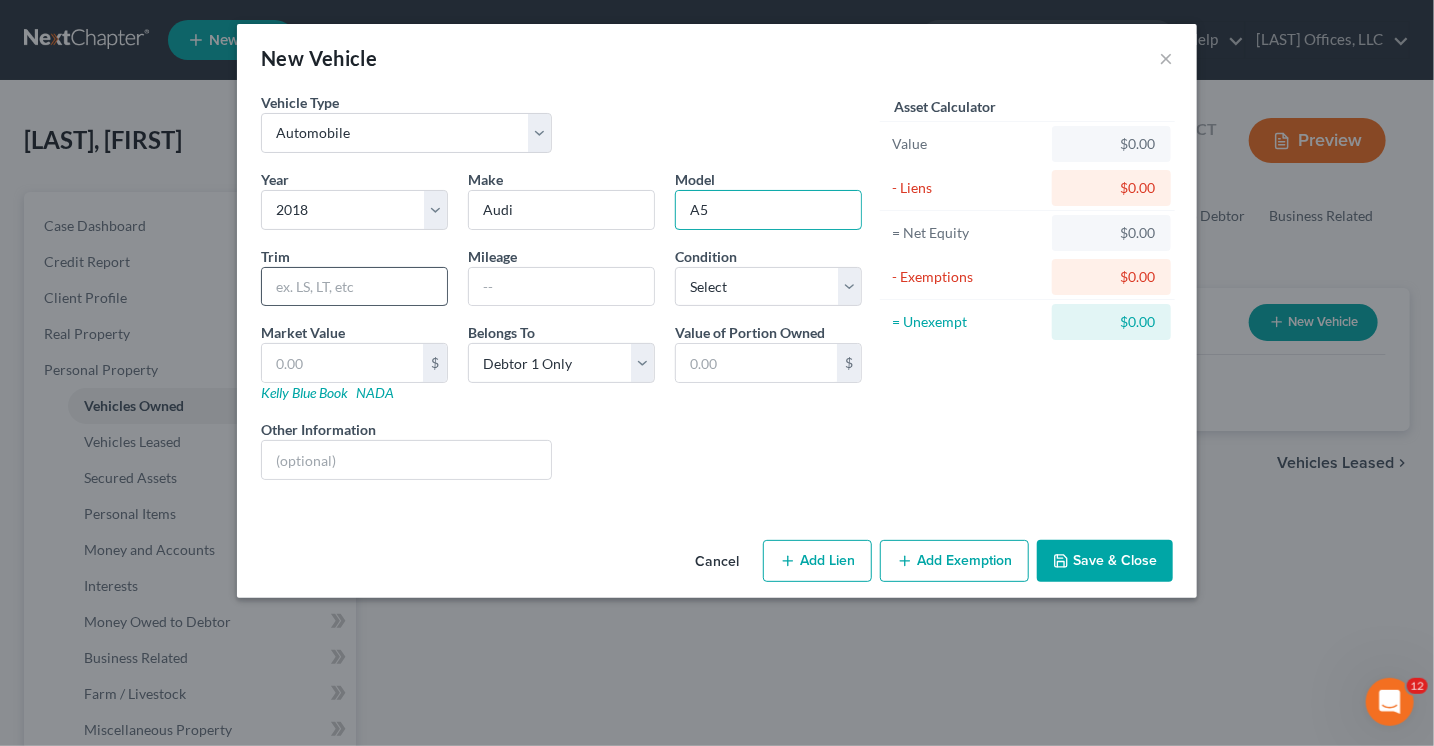 type on "A5" 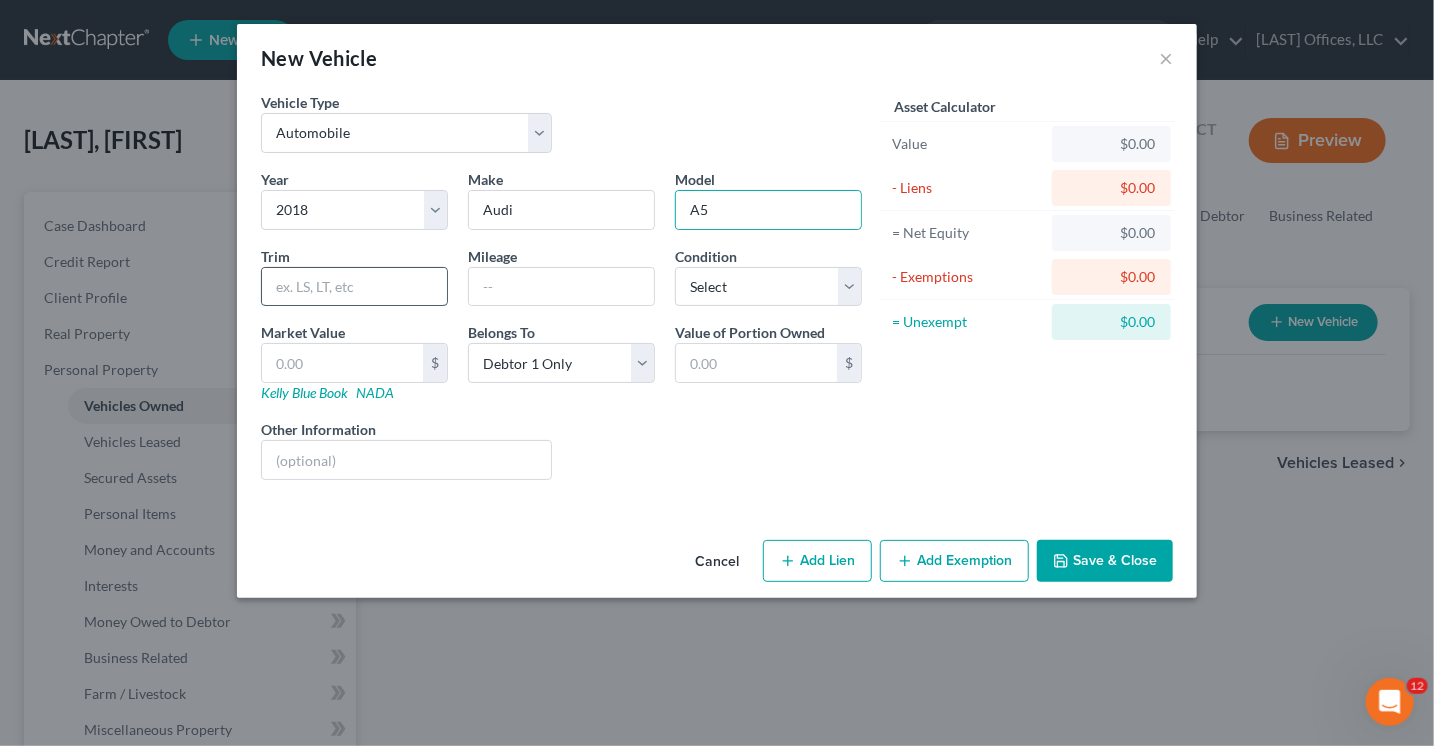 click at bounding box center [354, 287] 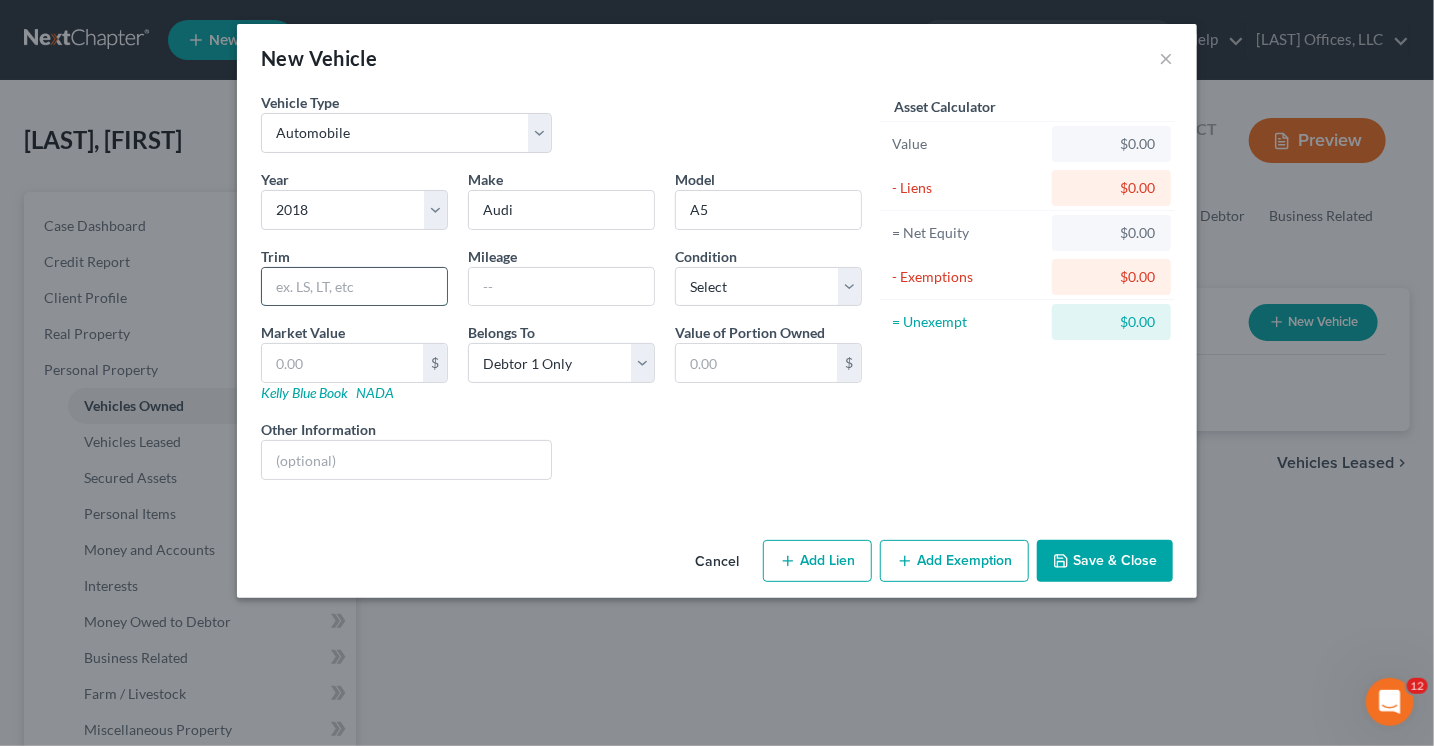 type on "4 D" 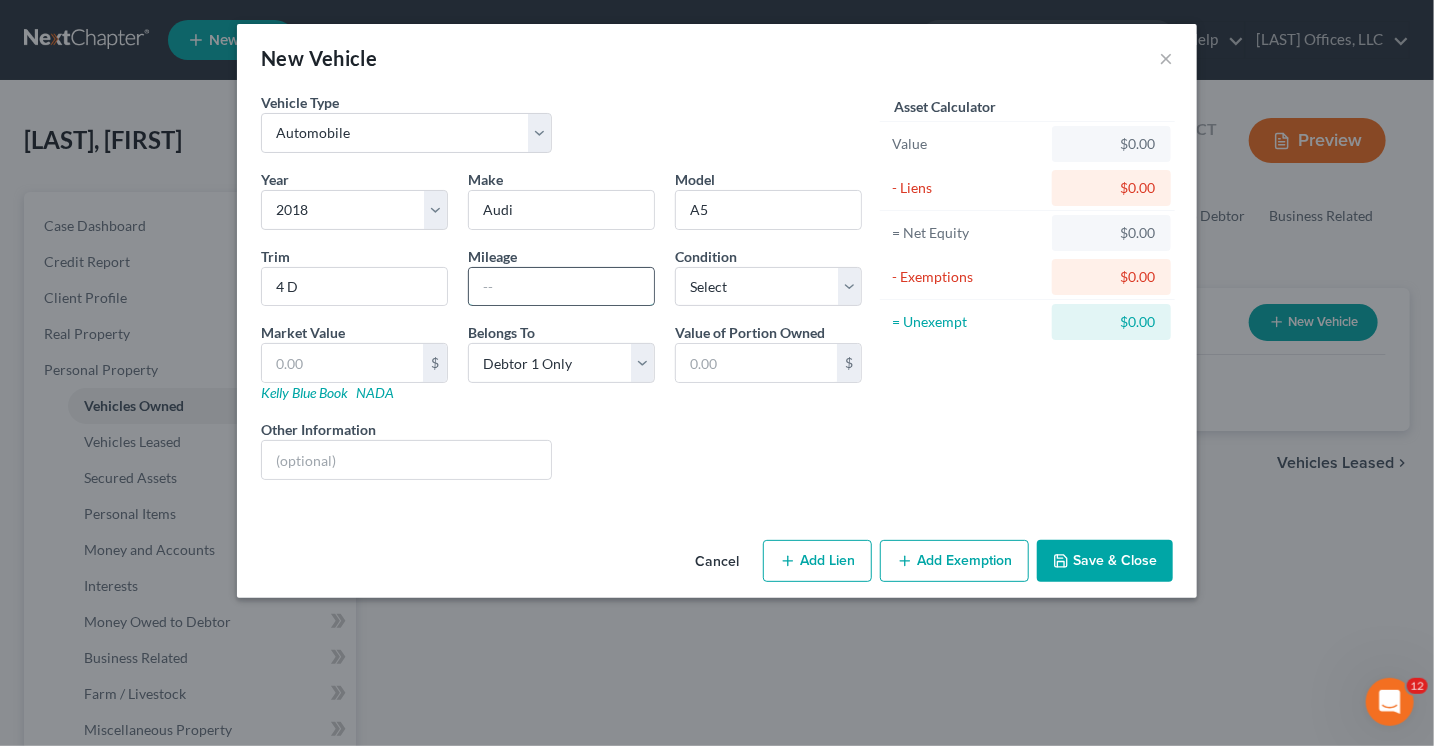 click at bounding box center [561, 287] 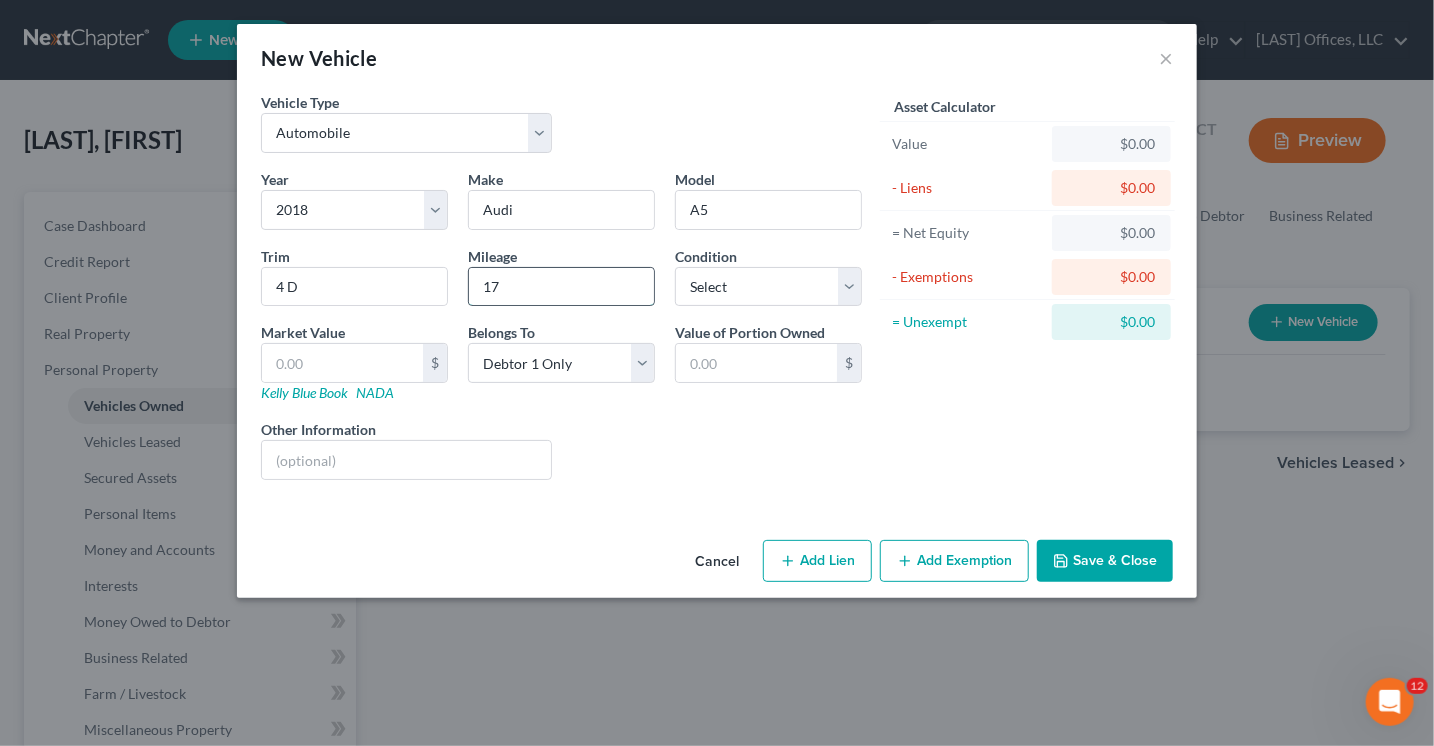 type on "1" 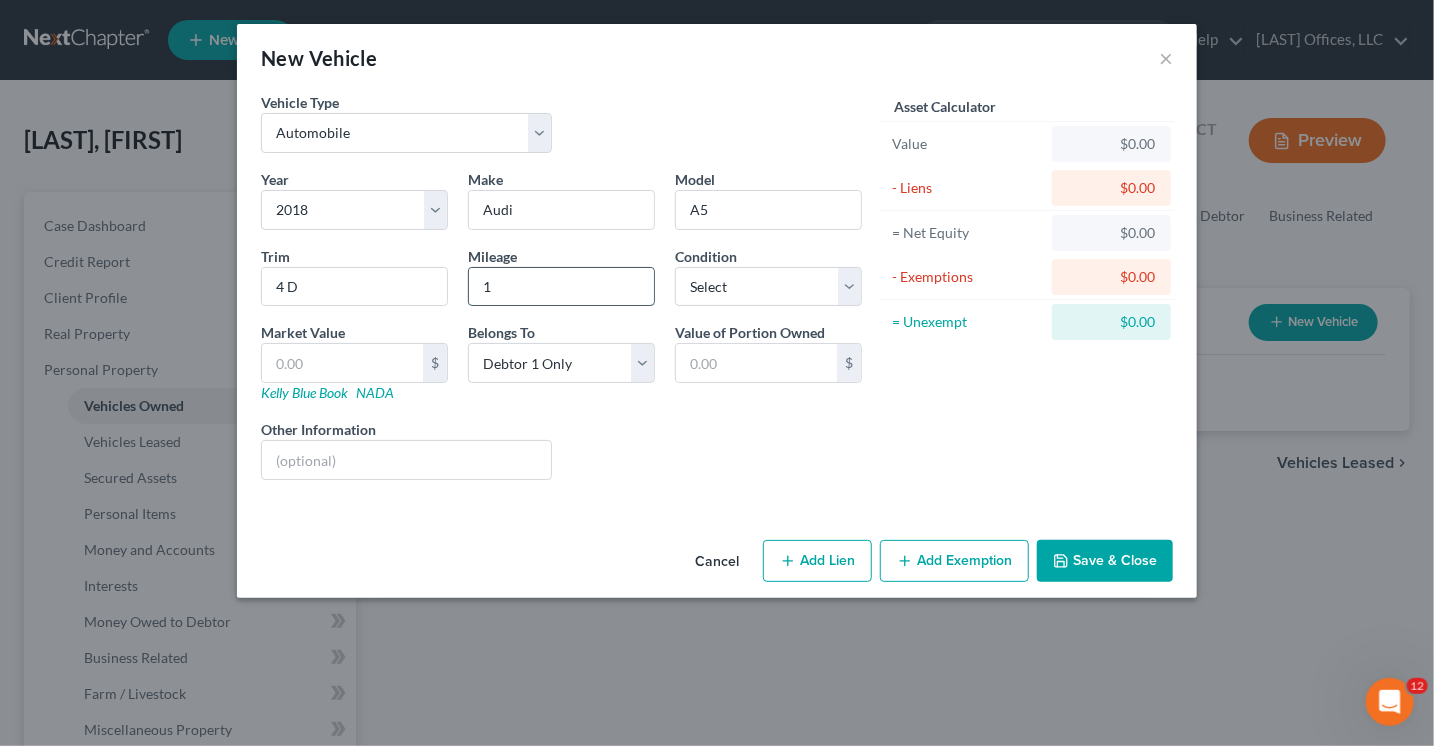 type 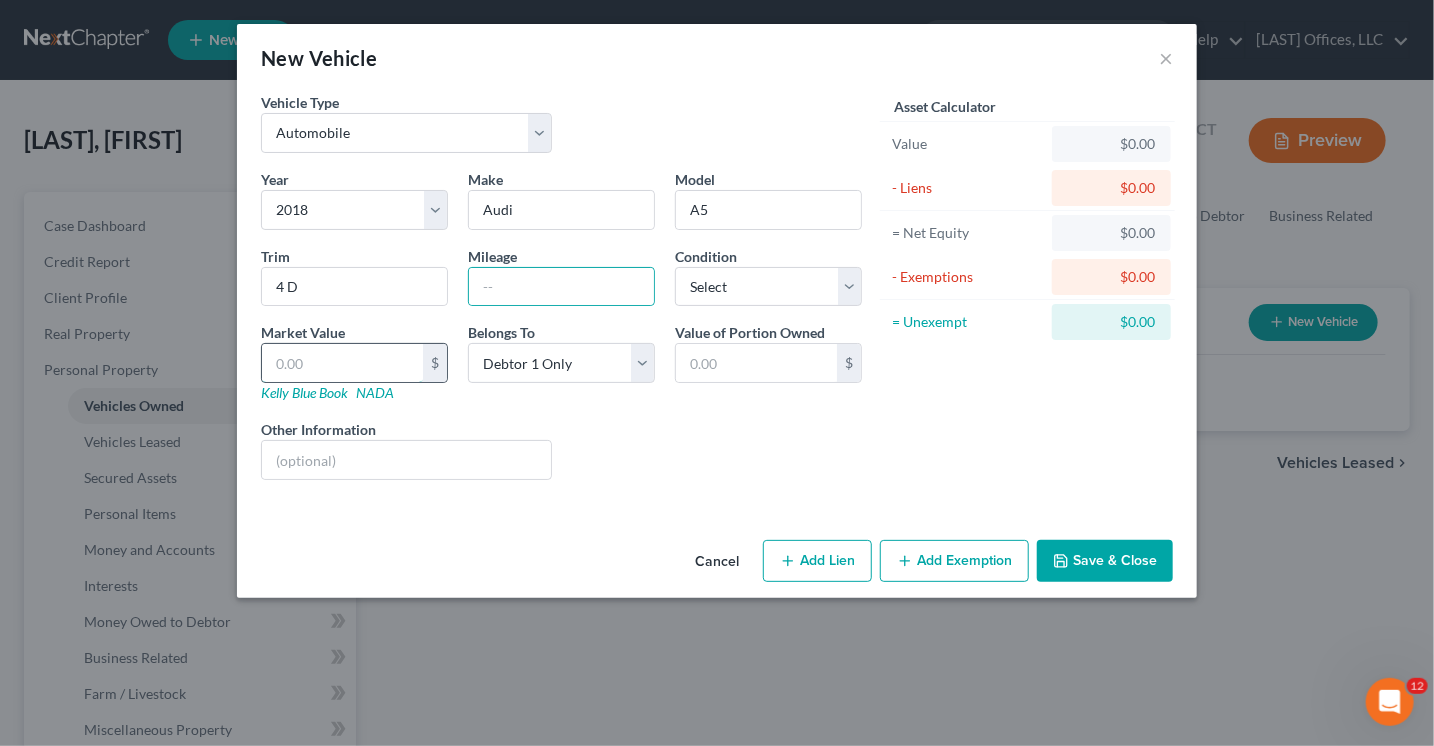 click at bounding box center [342, 363] 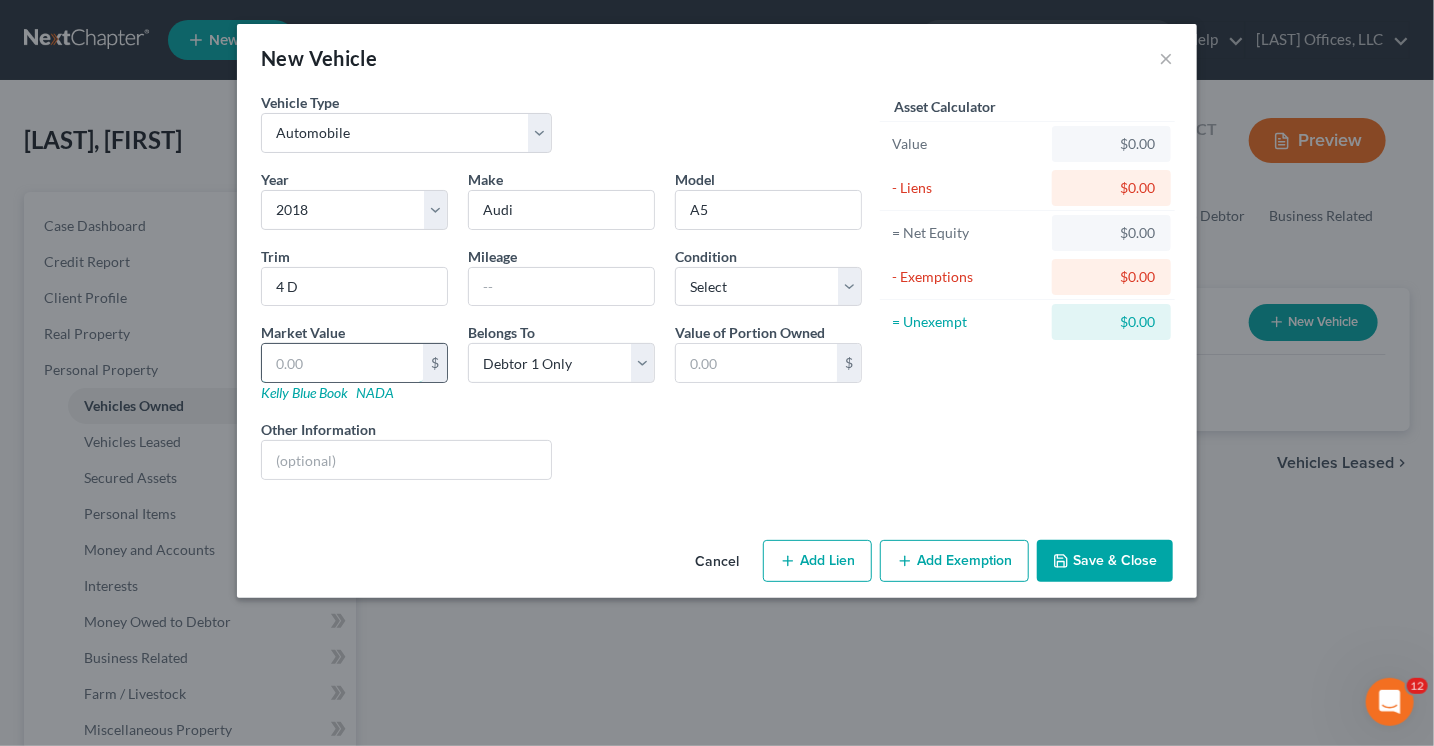 type on "1" 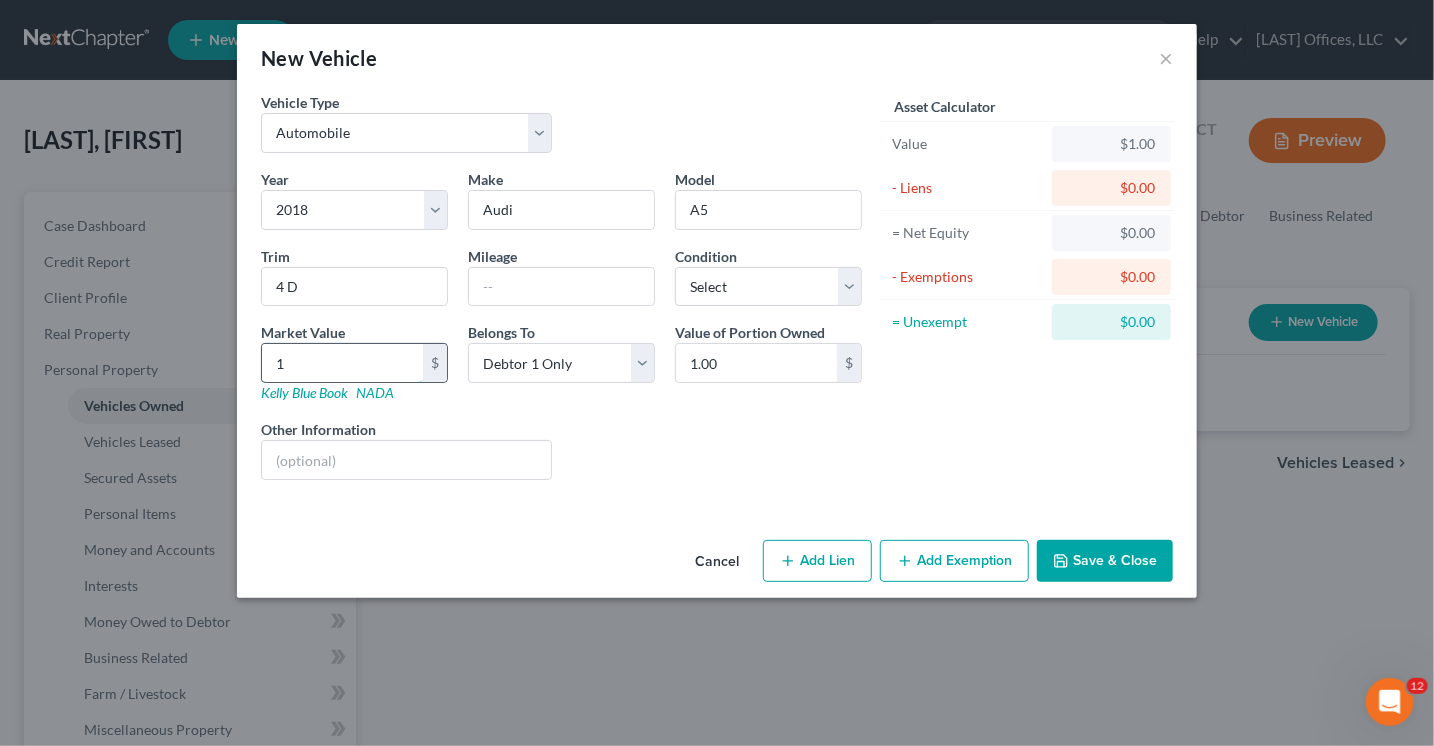 type on "17" 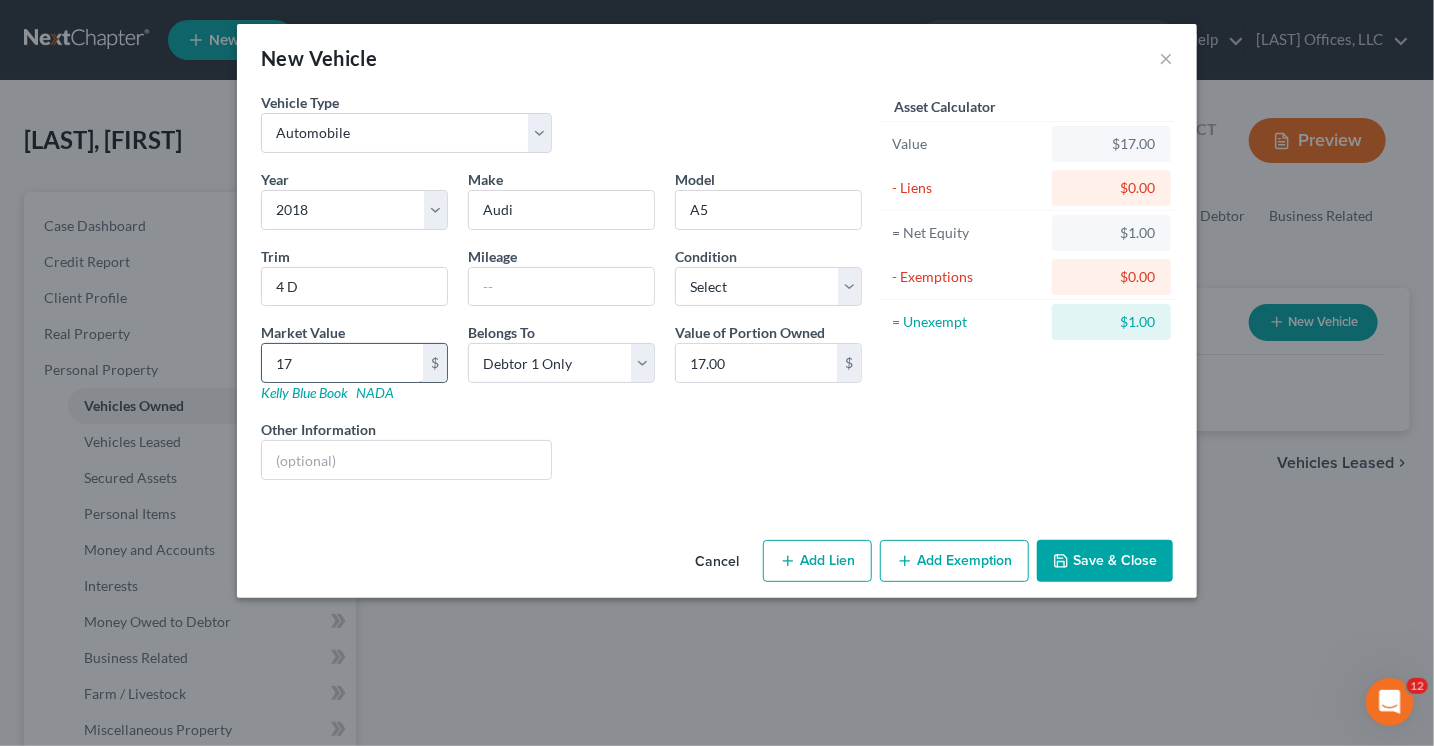 type on "174" 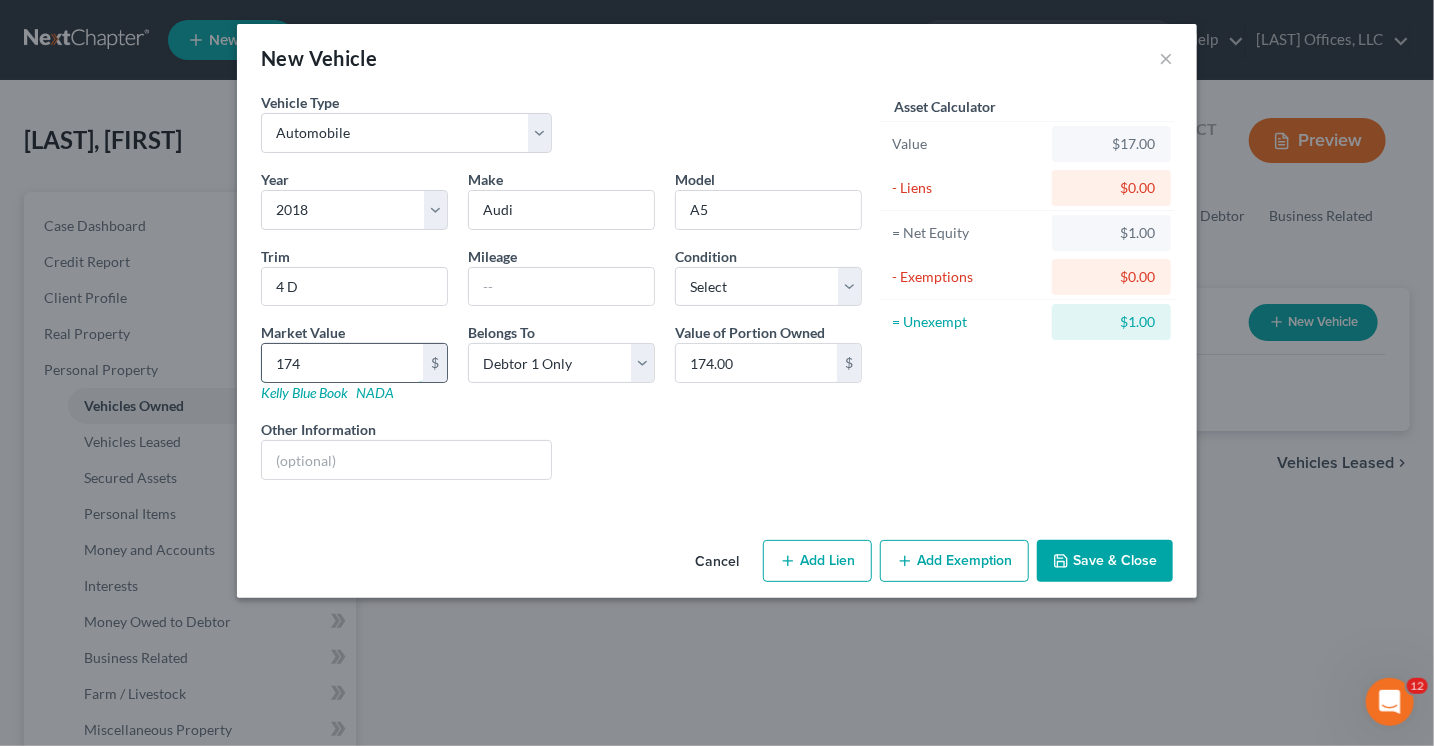 type on "1740" 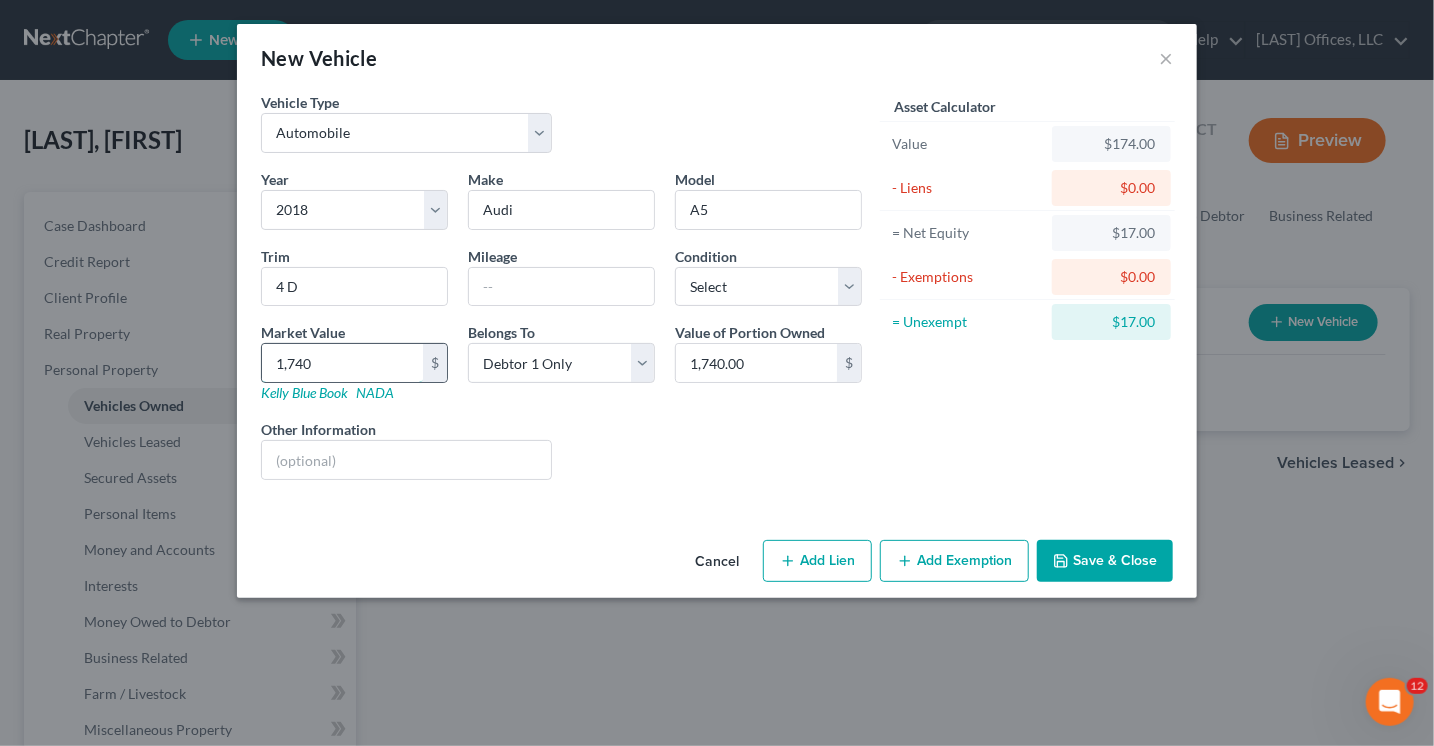 type on "[NUMBER]" 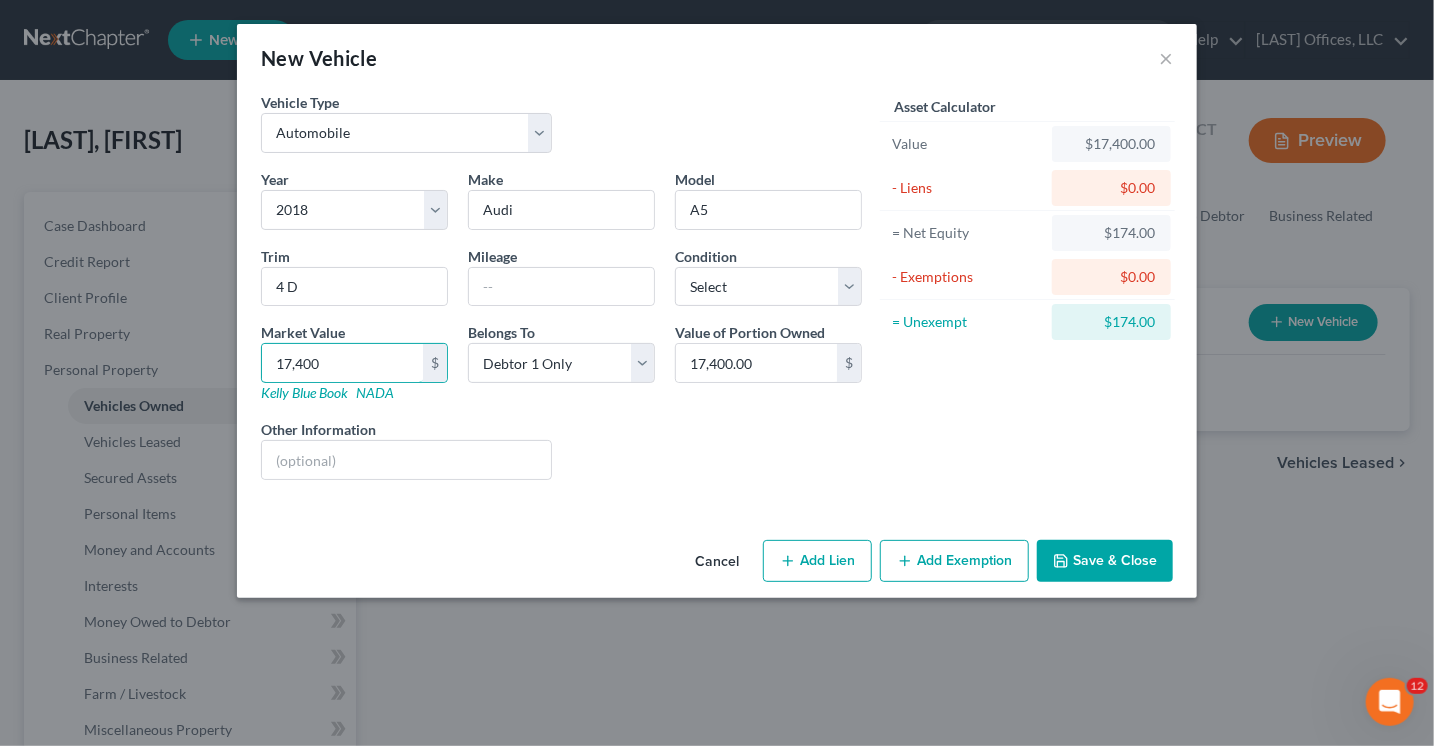 type on "17,400" 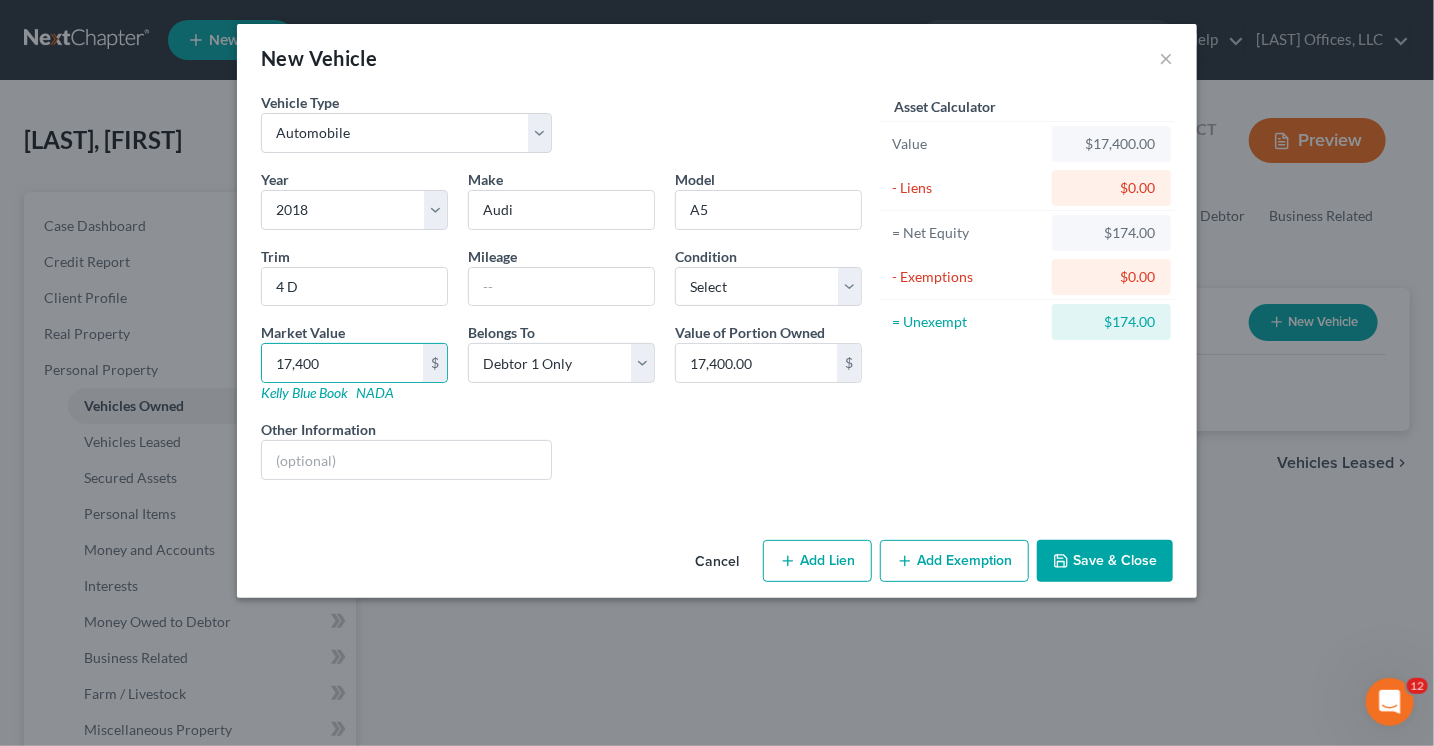 click on "Add Lien" at bounding box center [817, 561] 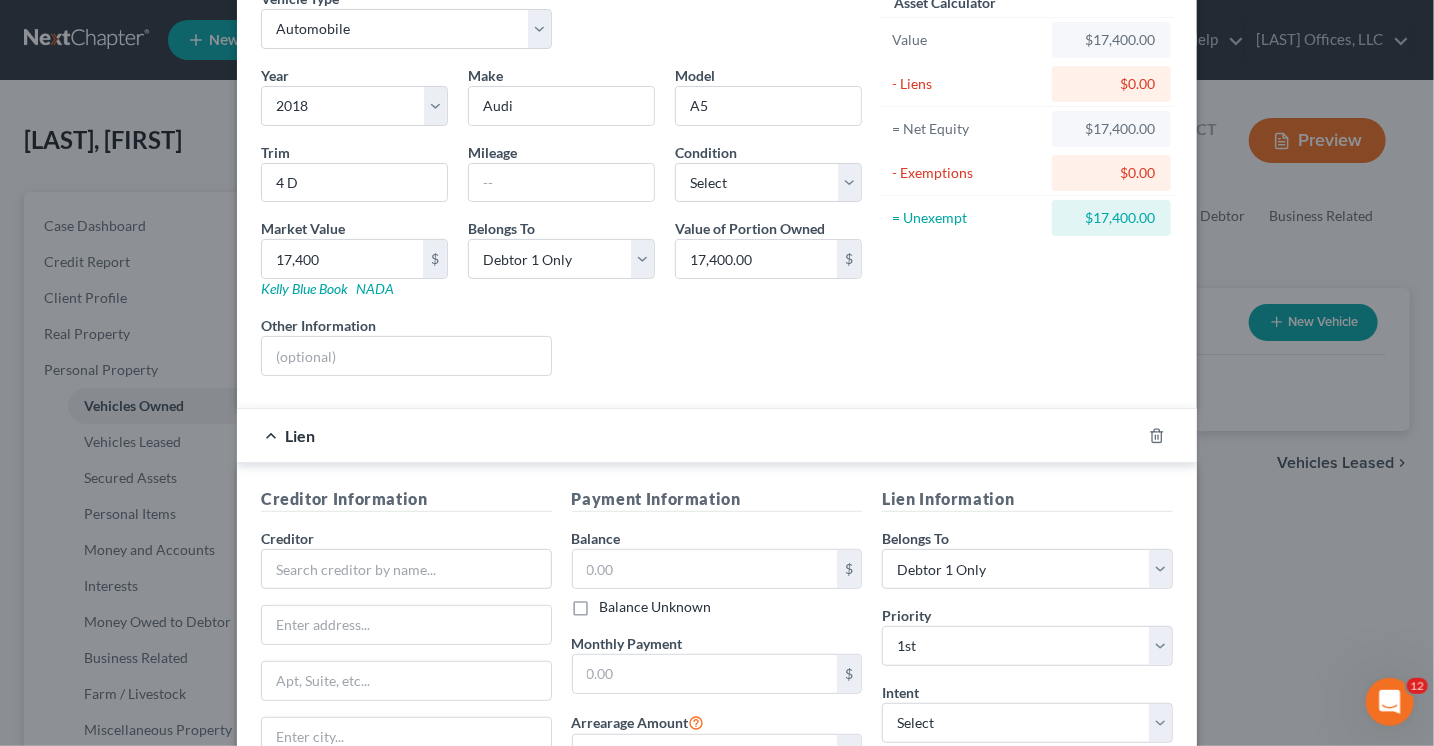 scroll, scrollTop: 300, scrollLeft: 0, axis: vertical 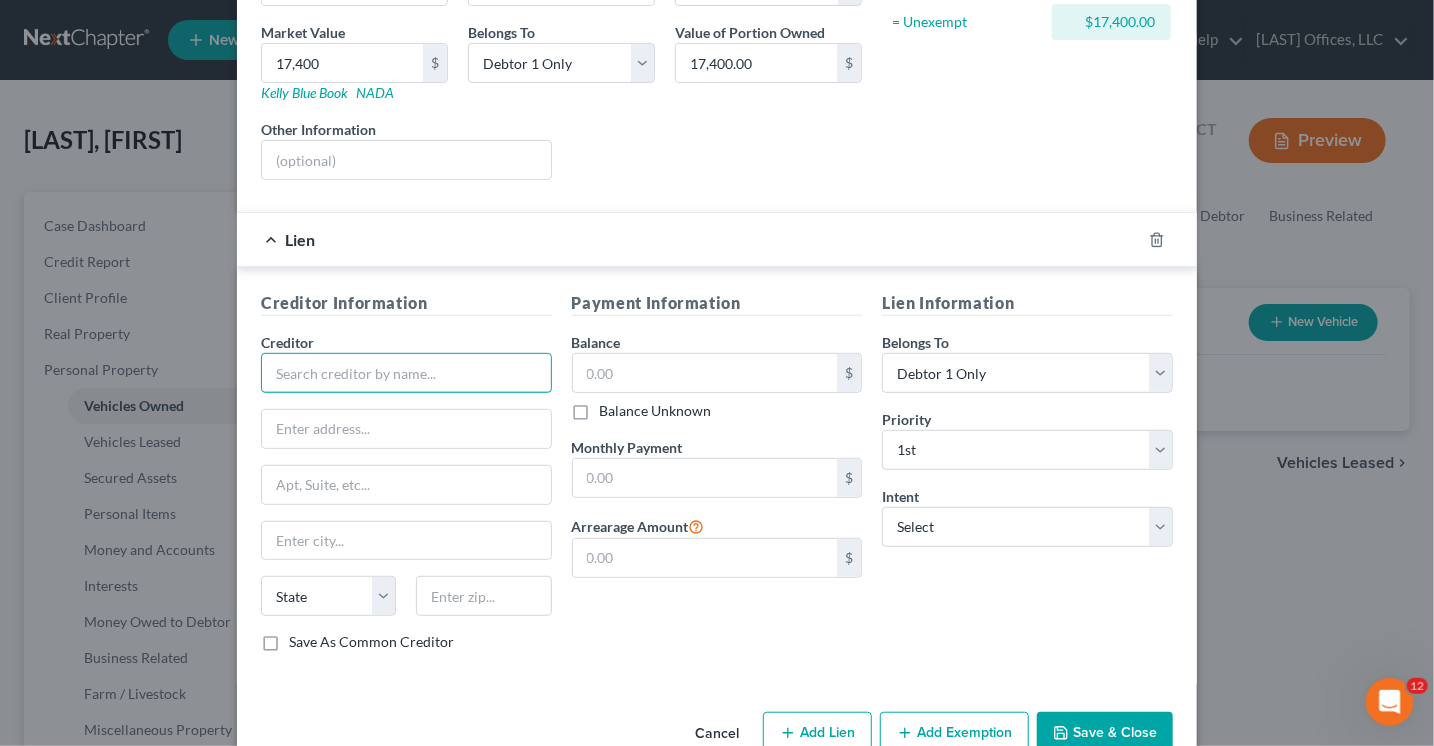 click at bounding box center (406, 373) 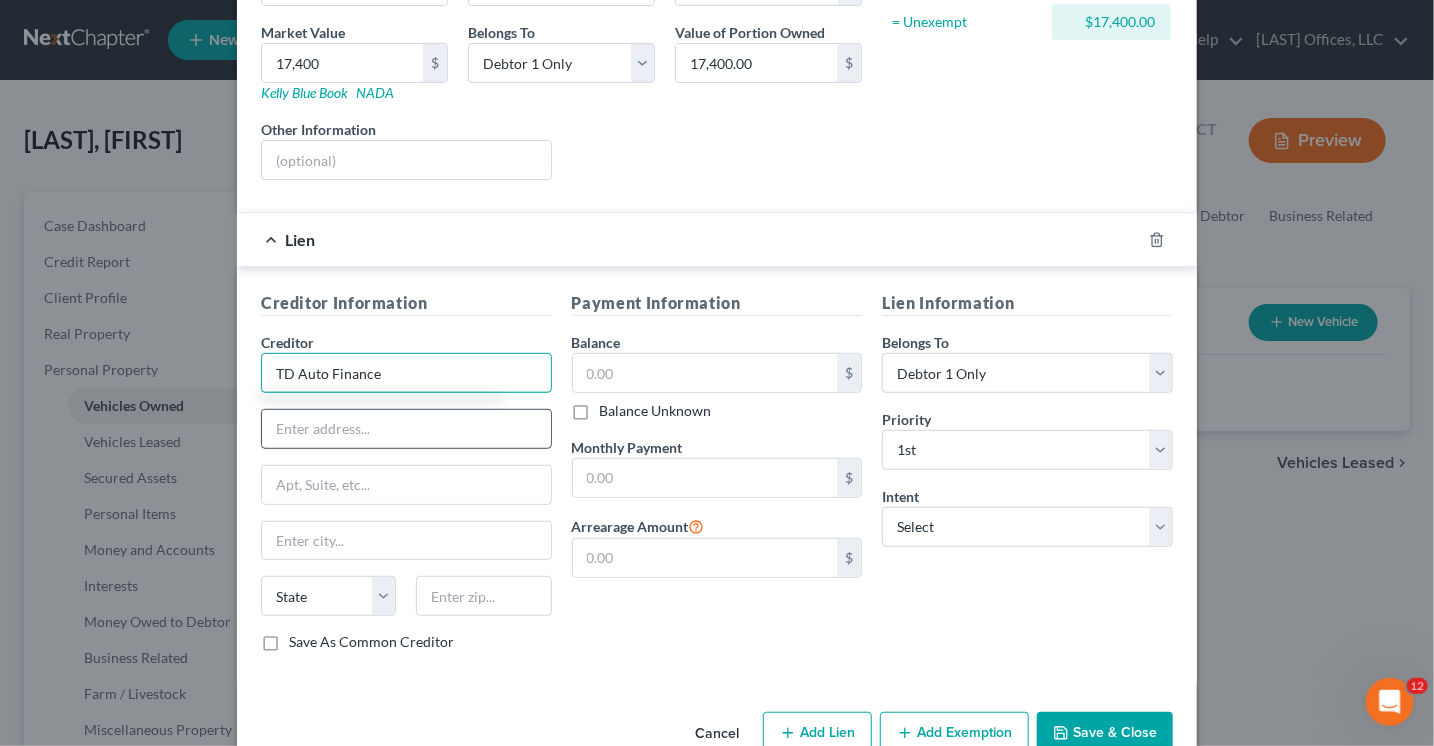 type on "TD Auto Finance" 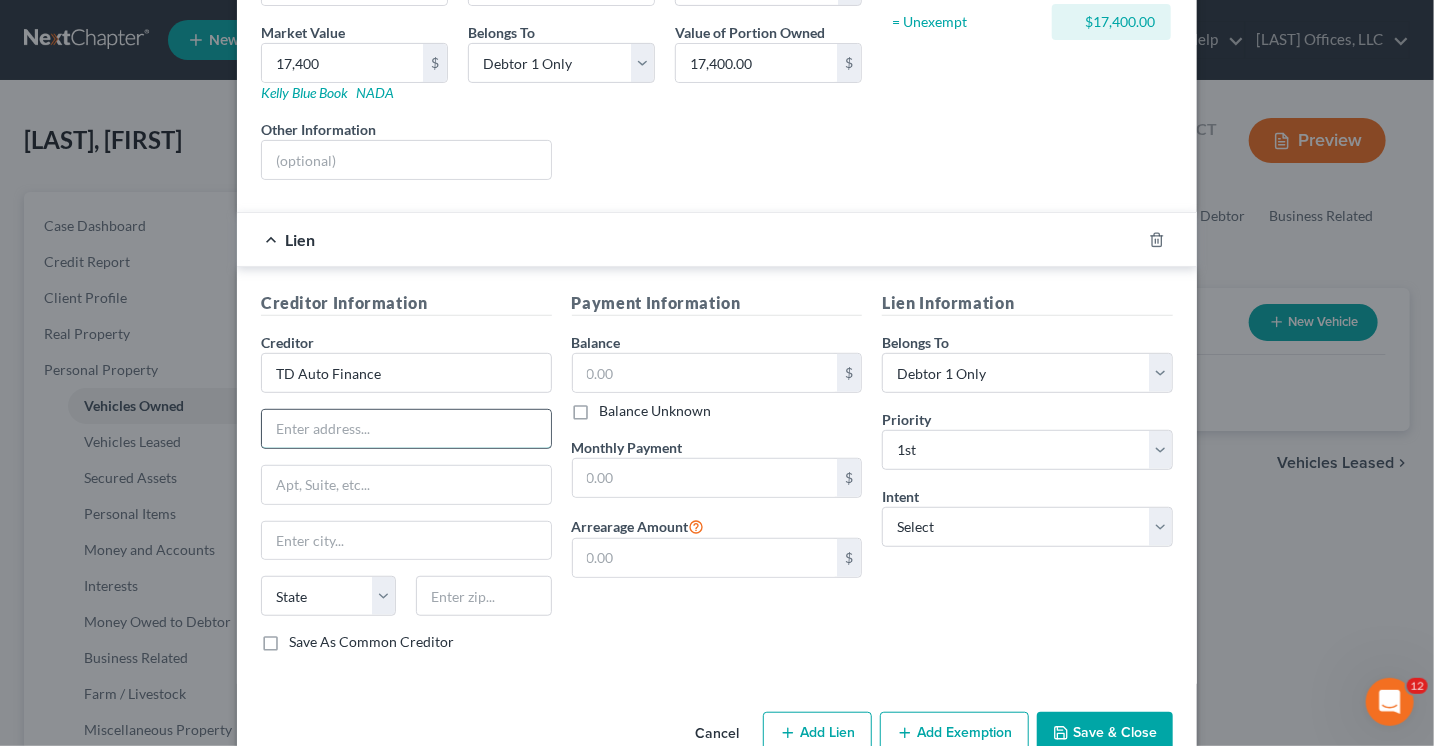 click at bounding box center [406, 429] 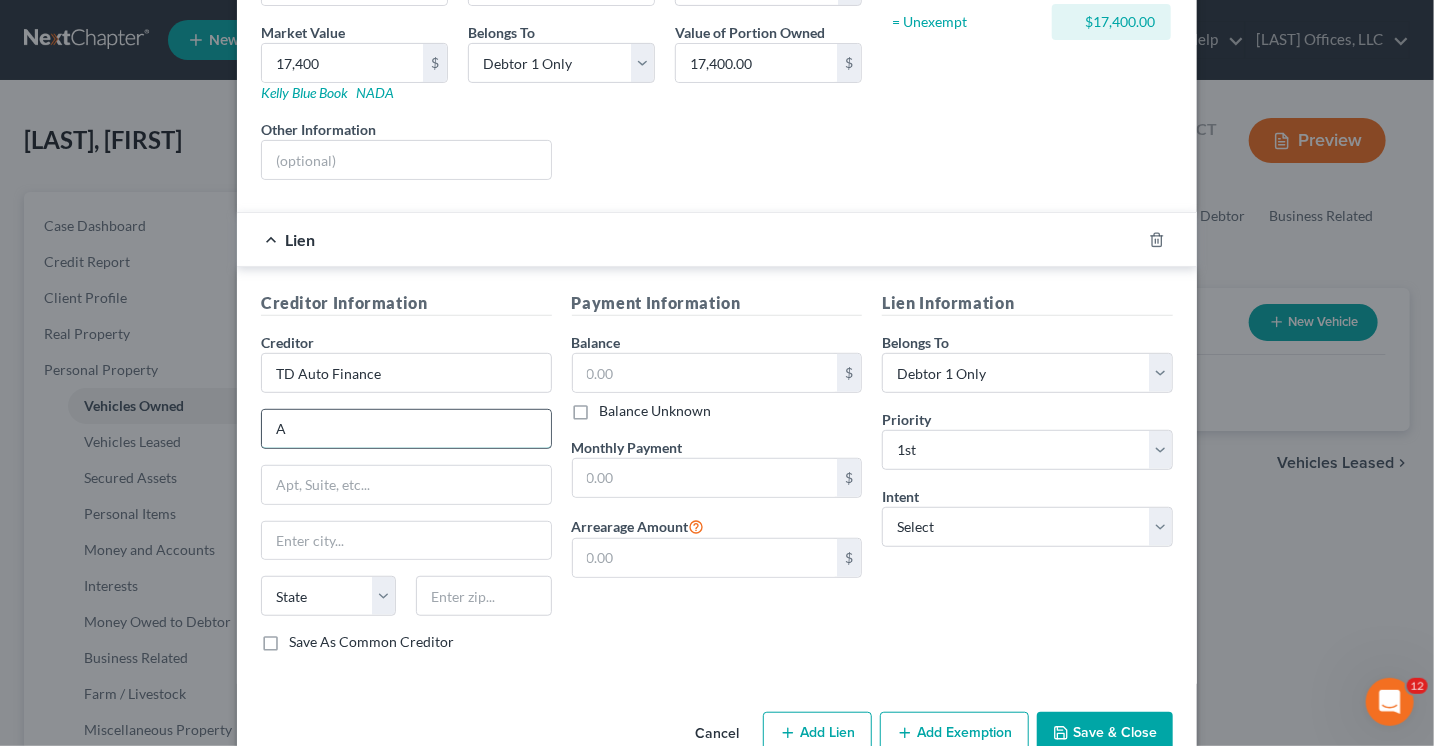 type on "Attn: Collection Agent" 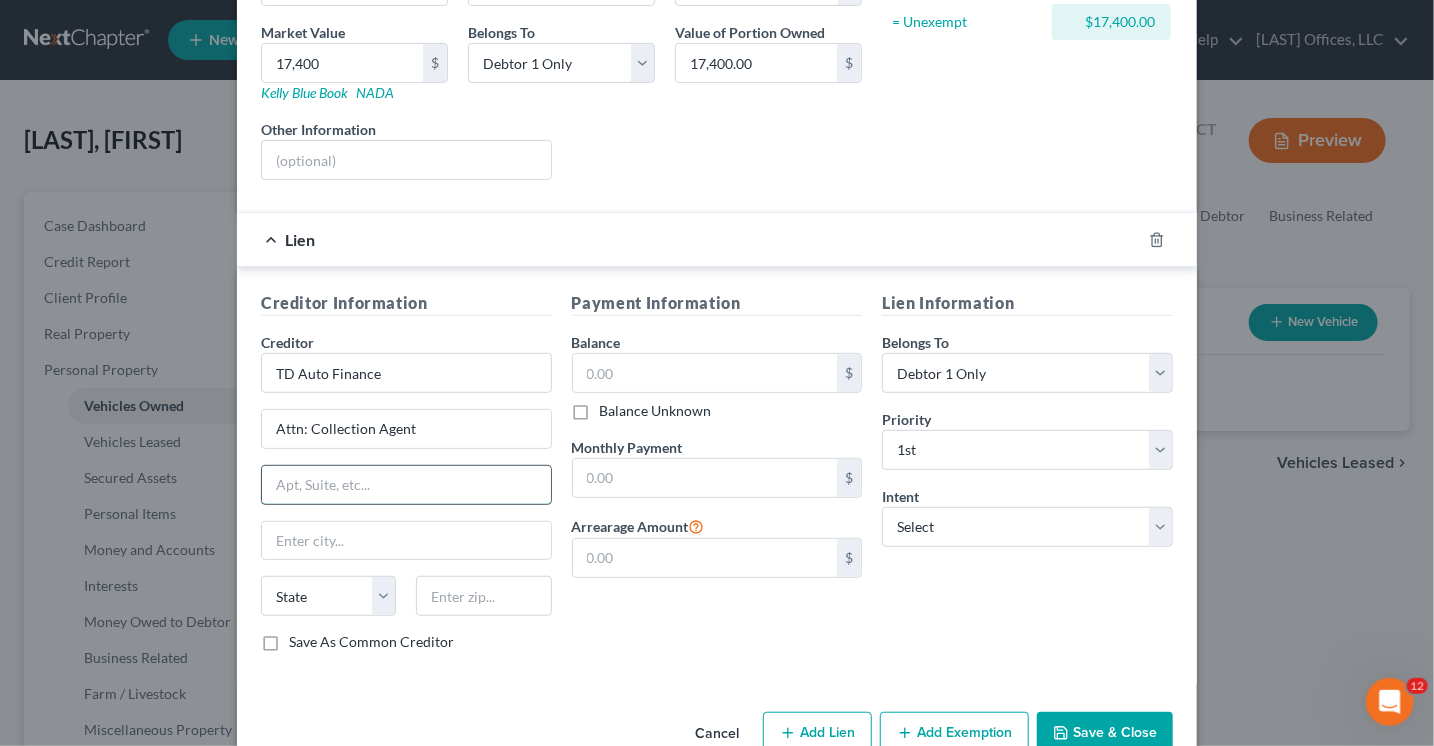 click at bounding box center (406, 485) 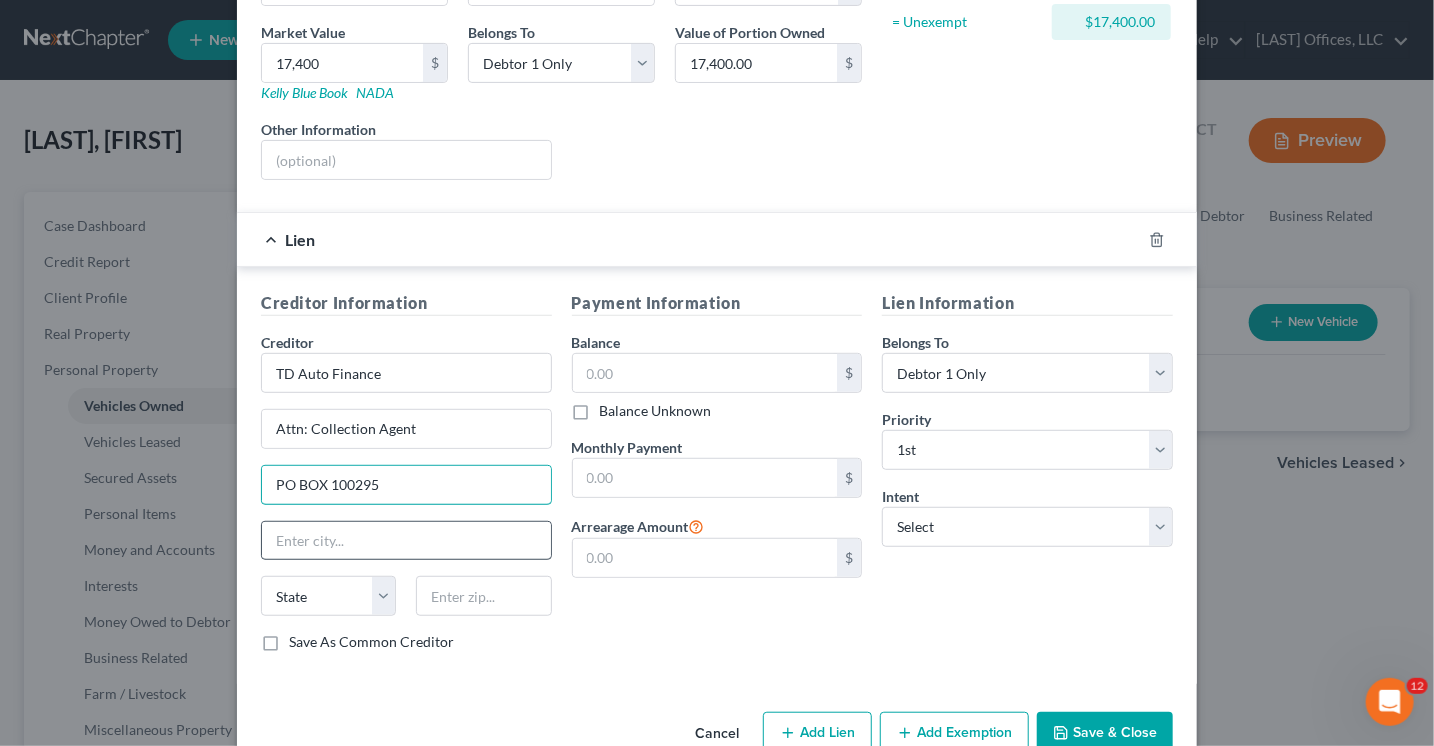 type on "PO BOX 100295" 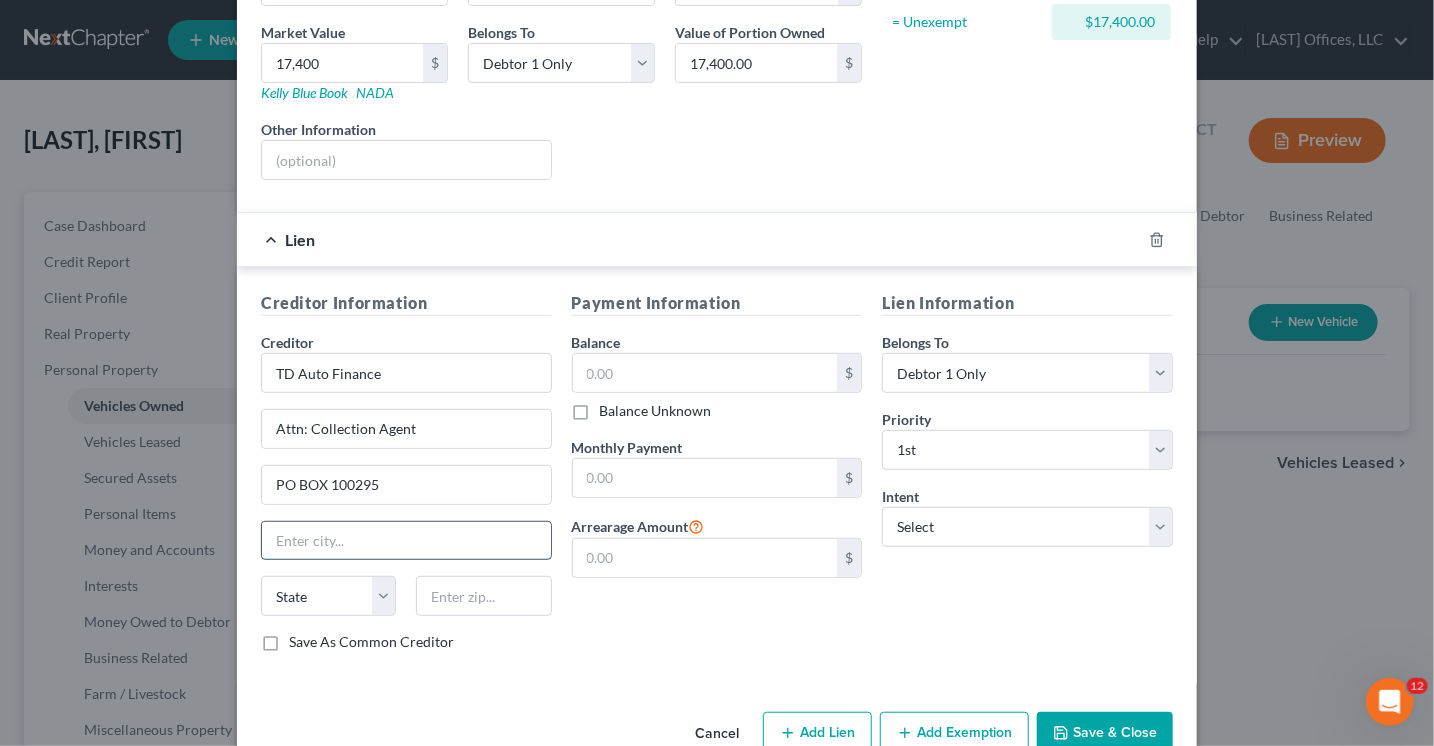 click at bounding box center (406, 541) 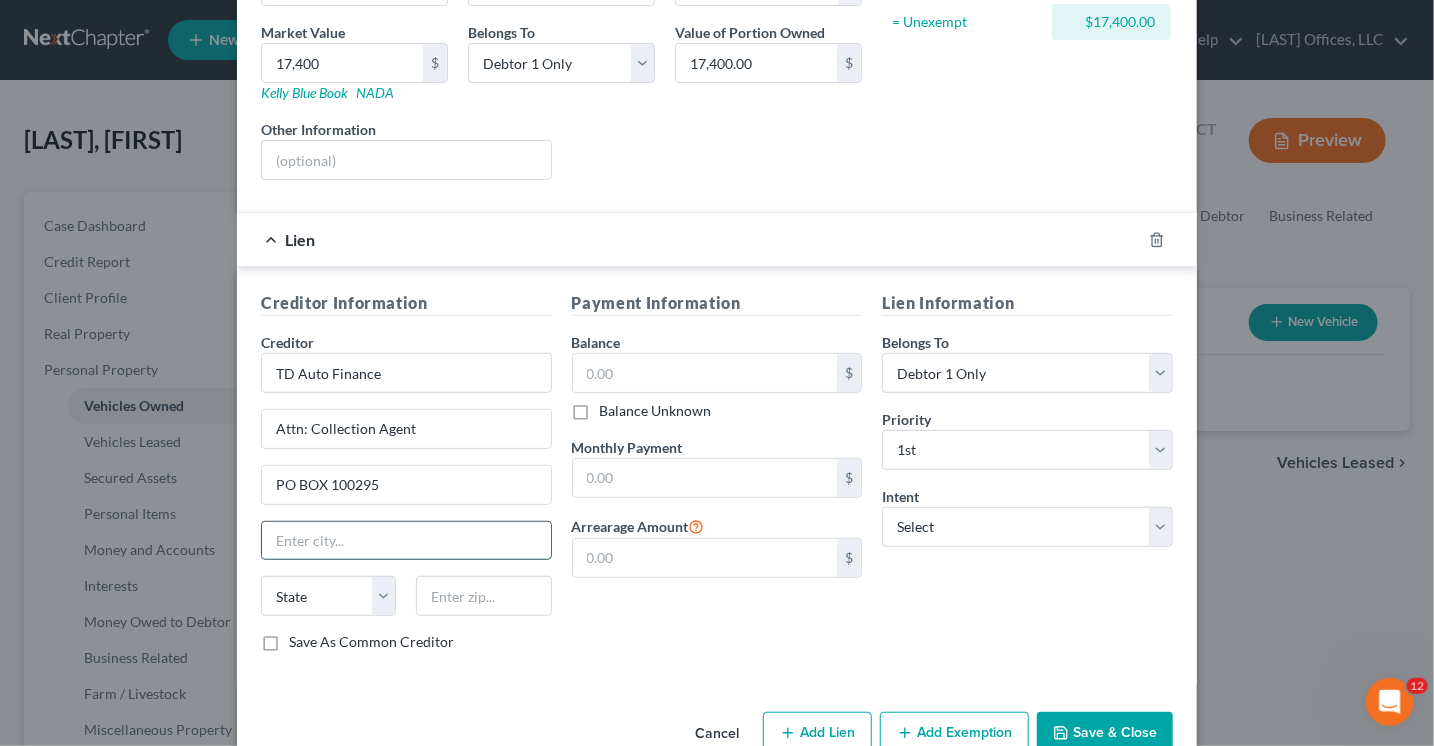 type on "X" 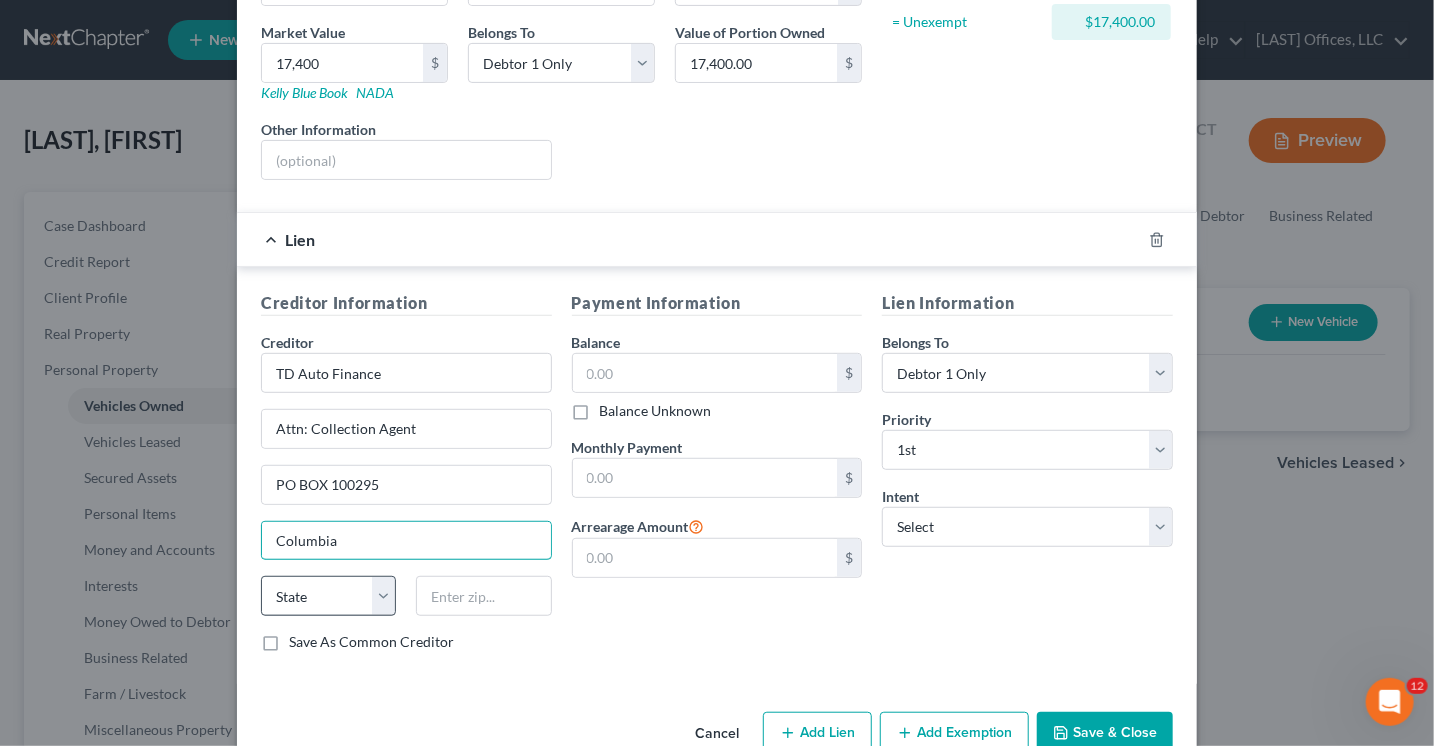 type on "Columbia" 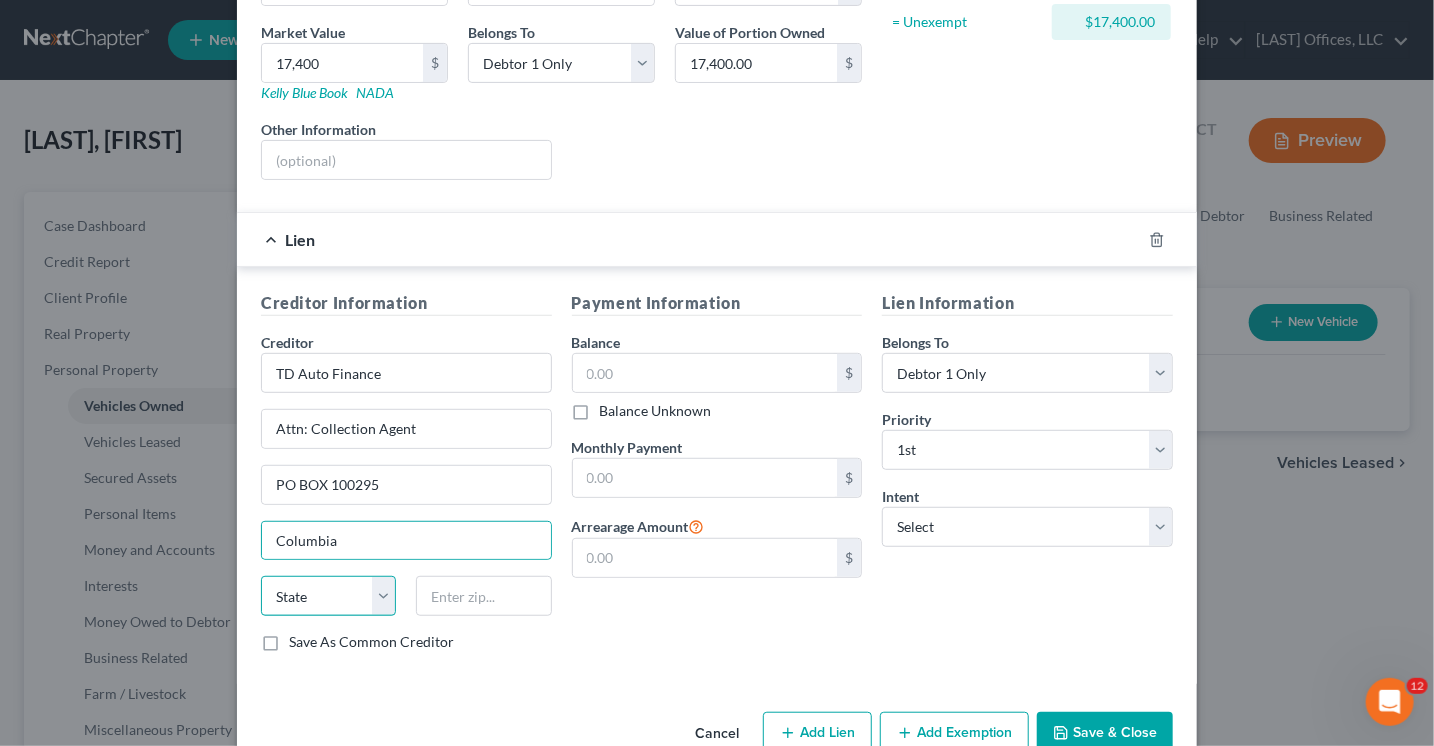 click on "State AL AK AR AZ CA CO CT DE DC FL GA GU HI ID IL IN IA KS KY LA ME MD MA MI MN MS MO MT NC ND NE NV NH NJ NM NY OH OK OR PA PR RI SC SD TN TX UT VI VA VT WA WV WI WY" at bounding box center (328, 596) 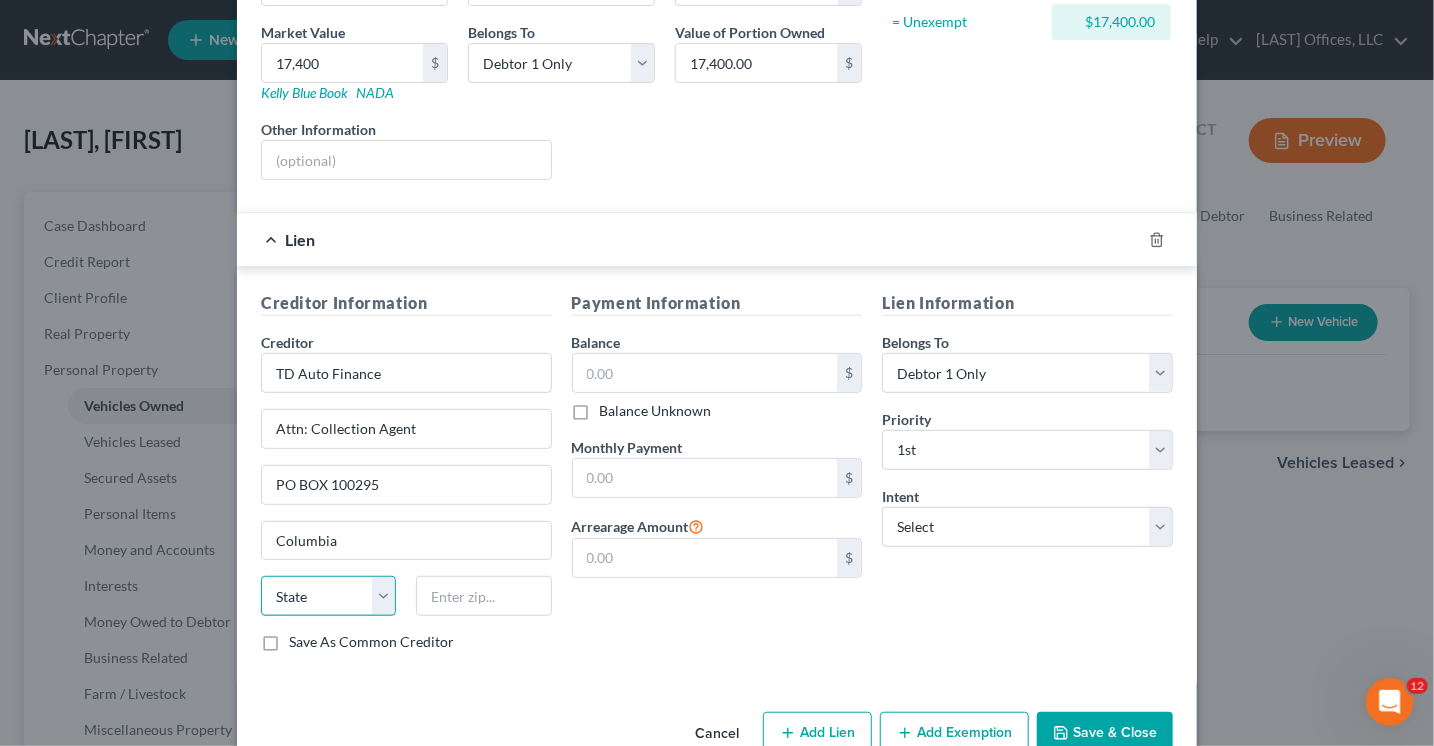 select on "42" 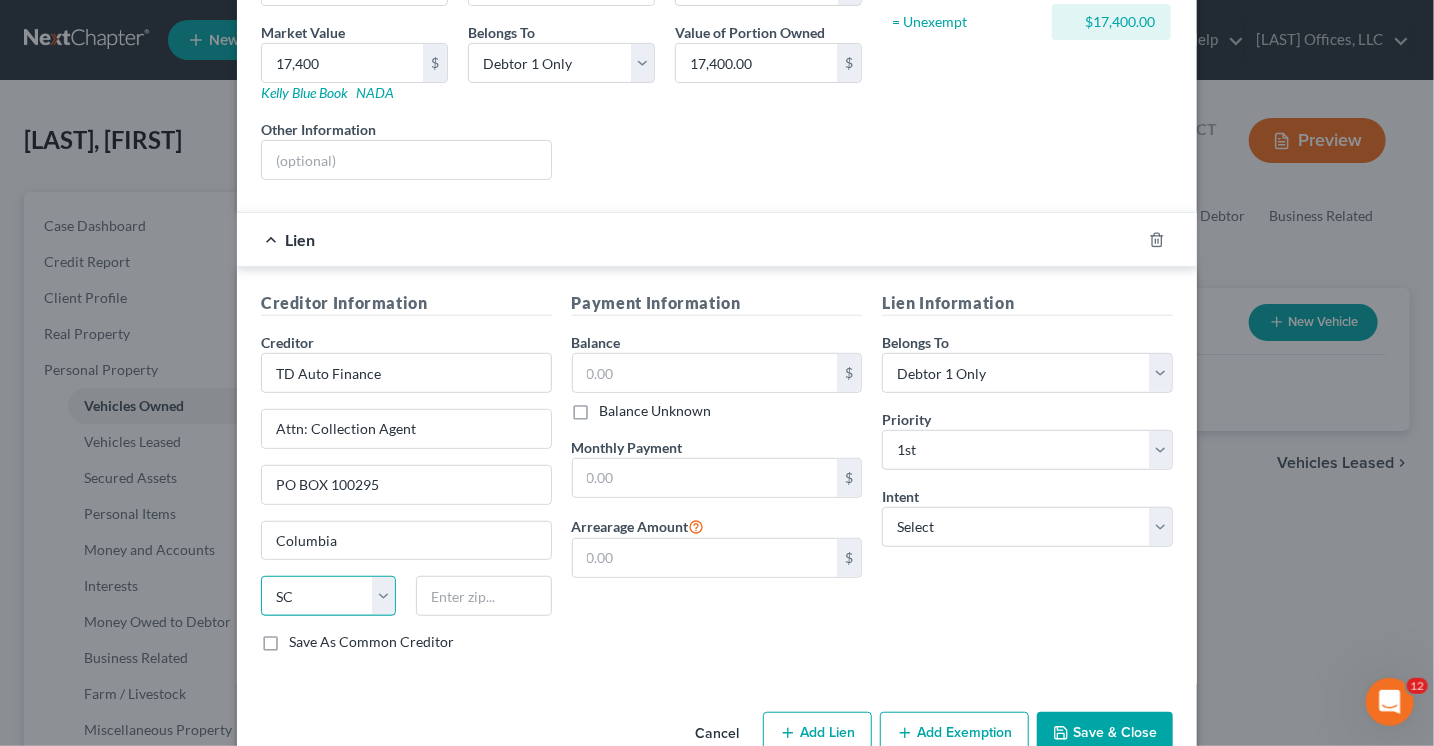click on "State AL AK AR AZ CA CO CT DE DC FL GA GU HI ID IL IN IA KS KY LA ME MD MA MI MN MS MO MT NC ND NE NV NH NJ NM NY OH OK OR PA PR RI SC SD TN TX UT VI VA VT WA WV WI WY" at bounding box center [328, 596] 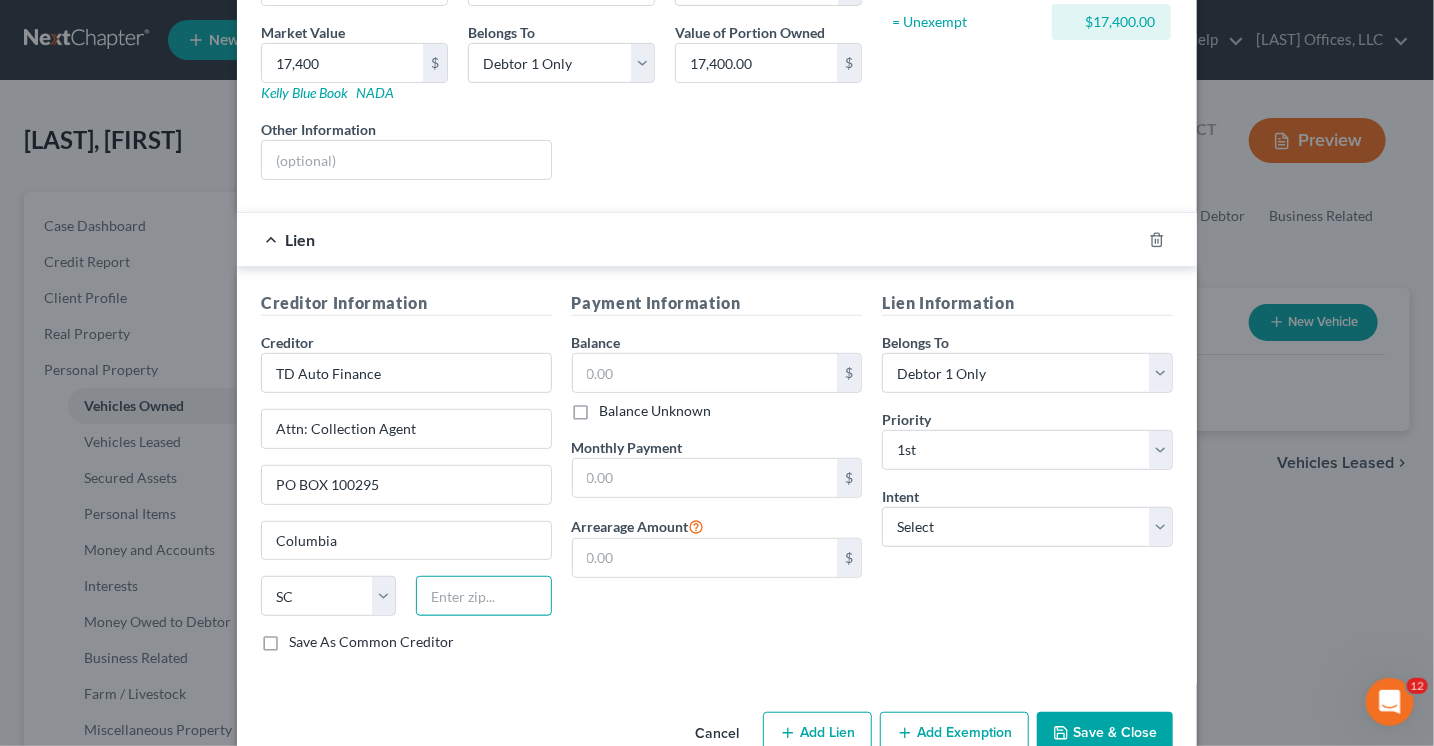 click at bounding box center [483, 596] 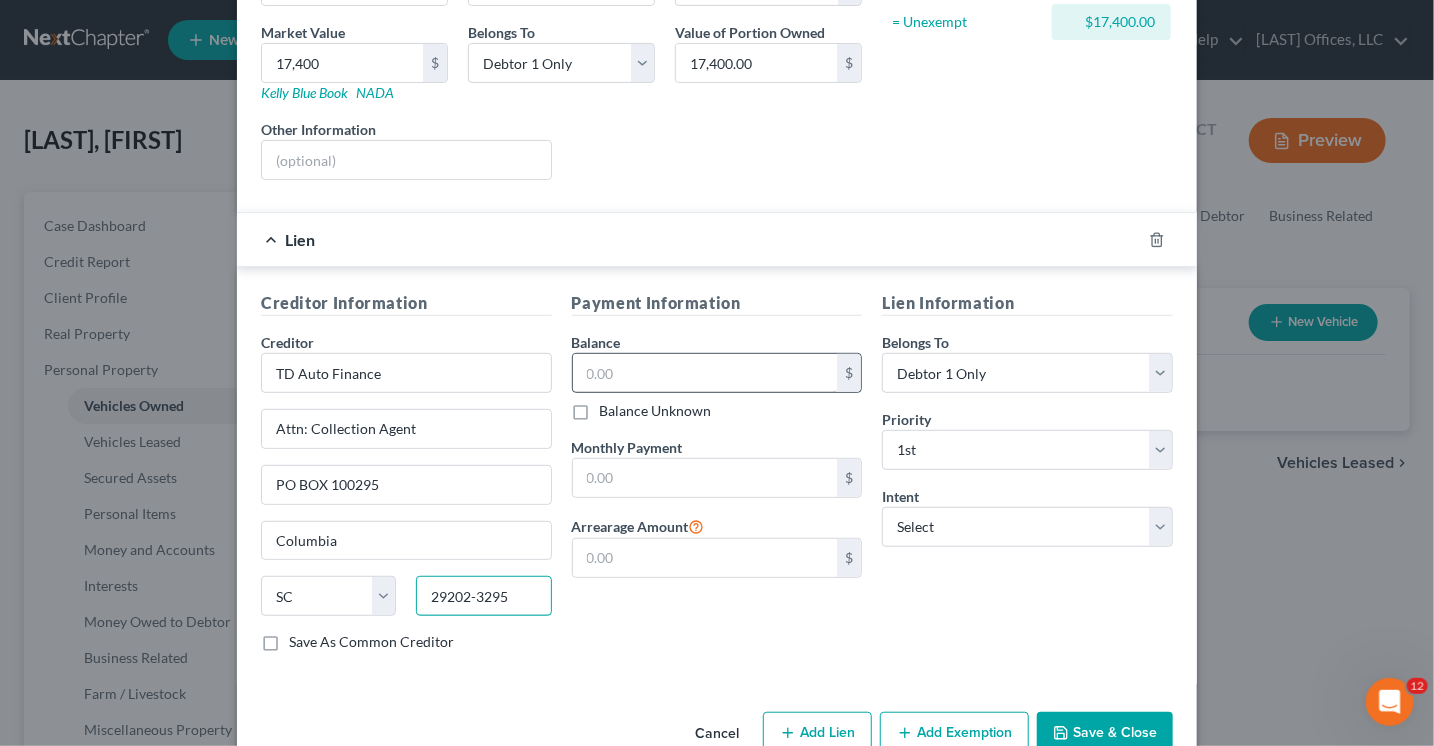 type on "29202-3295" 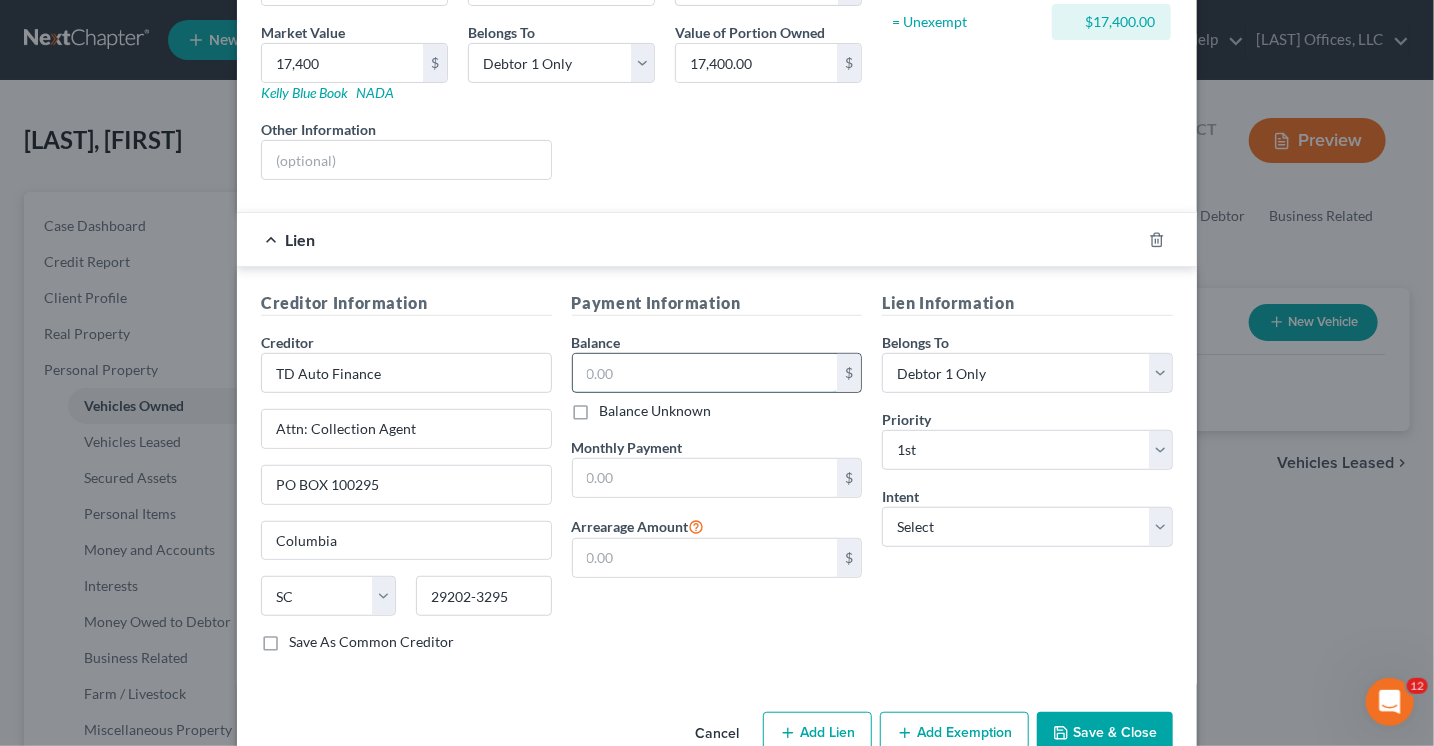 click at bounding box center [705, 373] 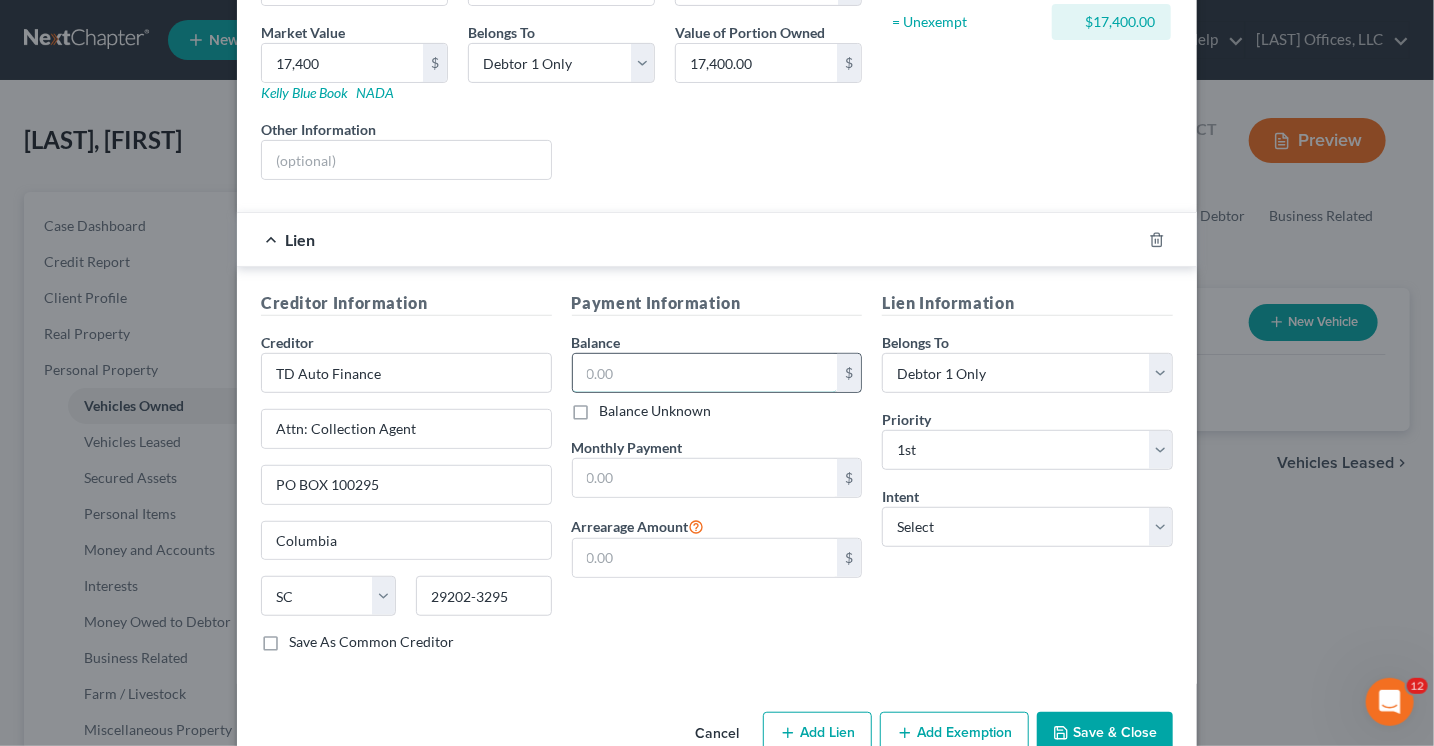 click at bounding box center [705, 373] 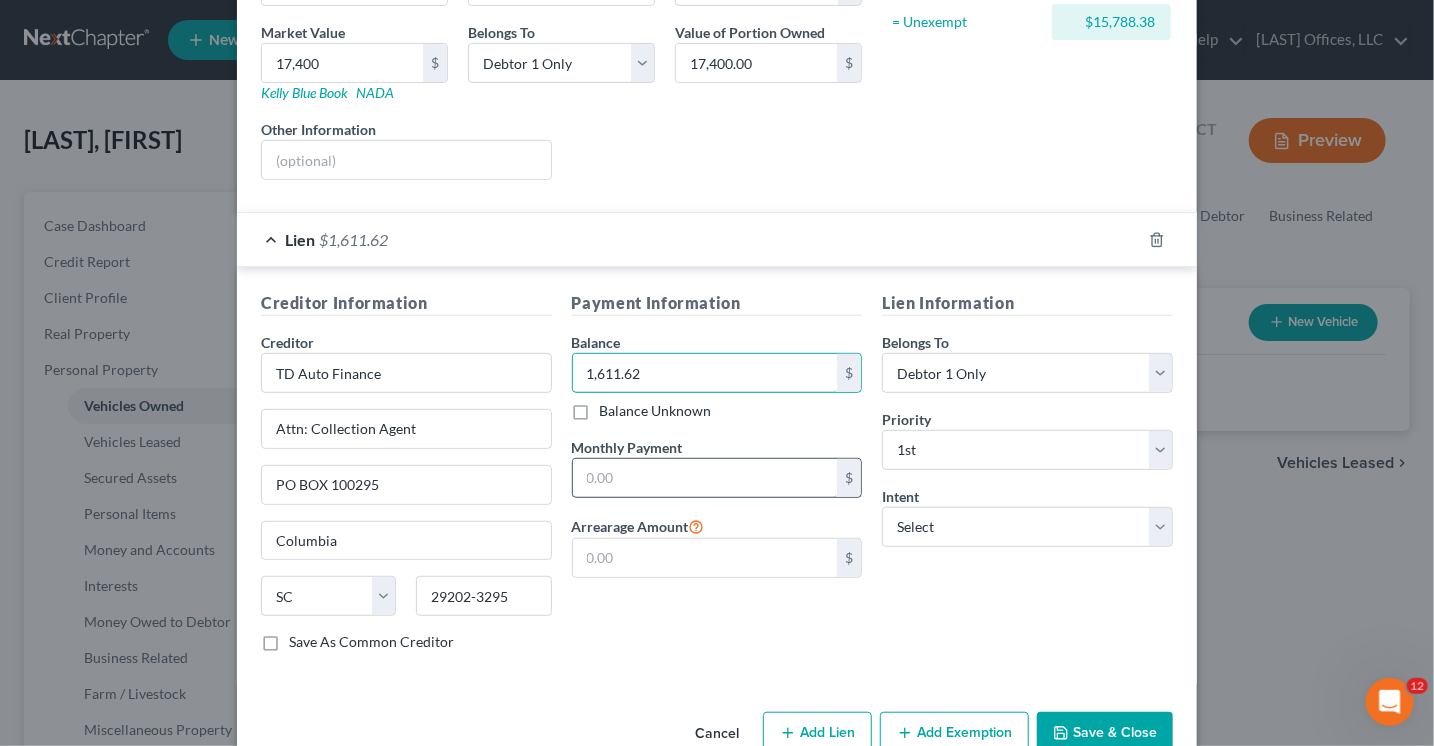 type on "1,611.62" 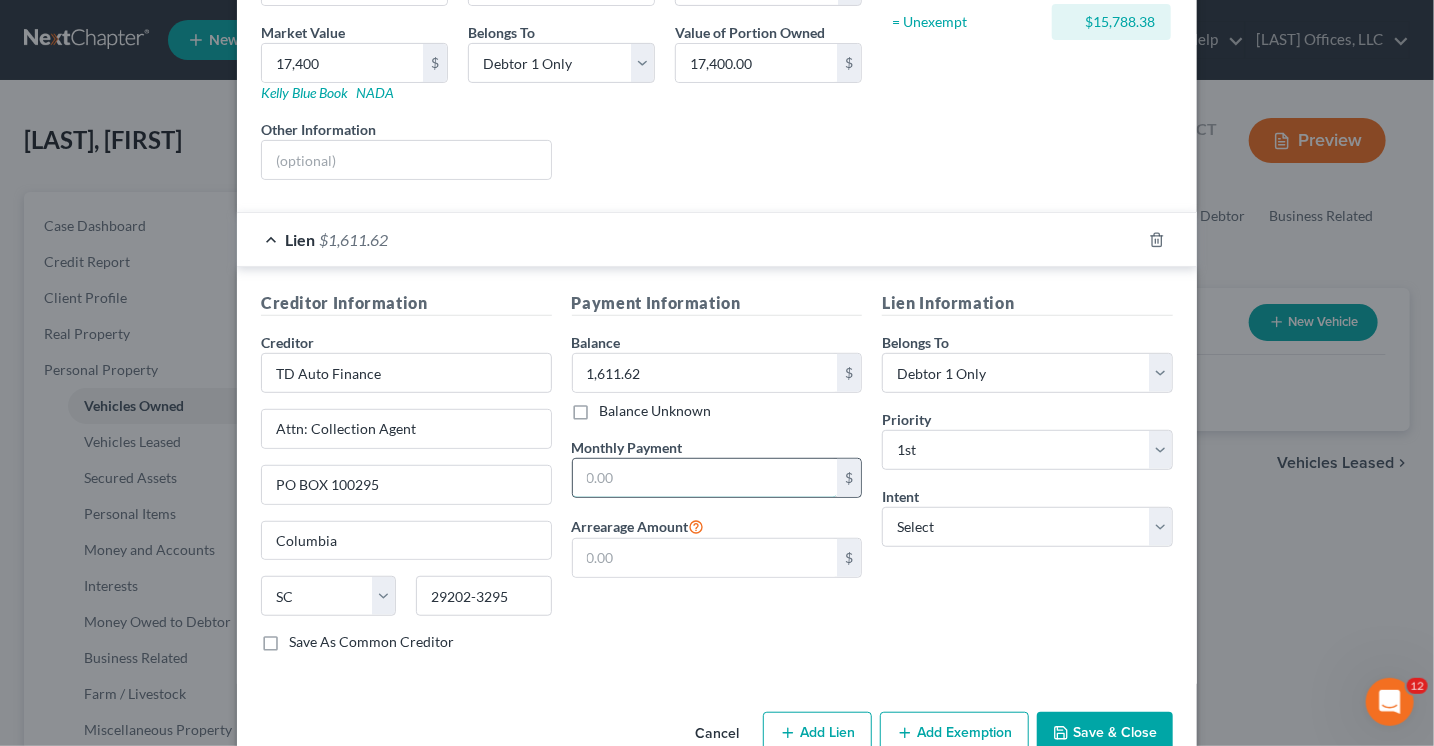click at bounding box center (705, 478) 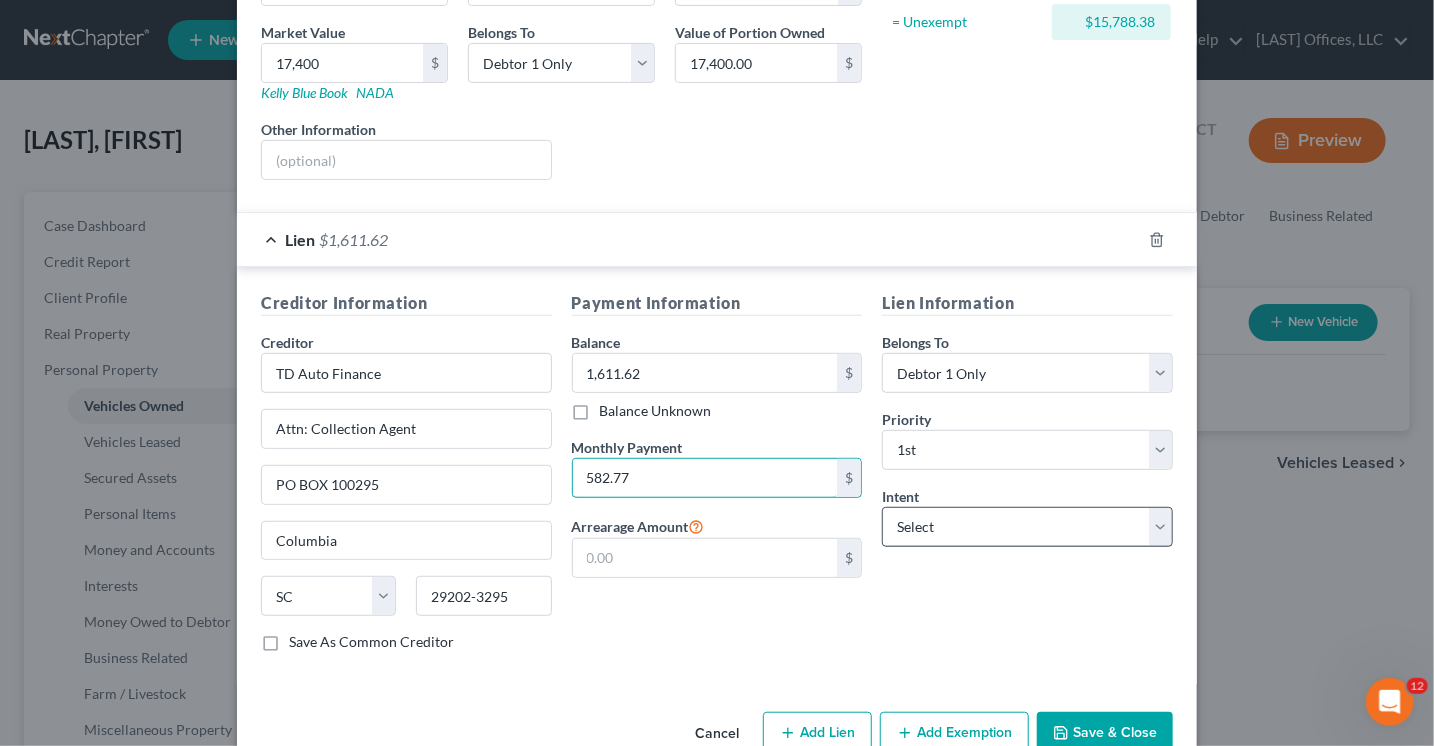 type on "582.77" 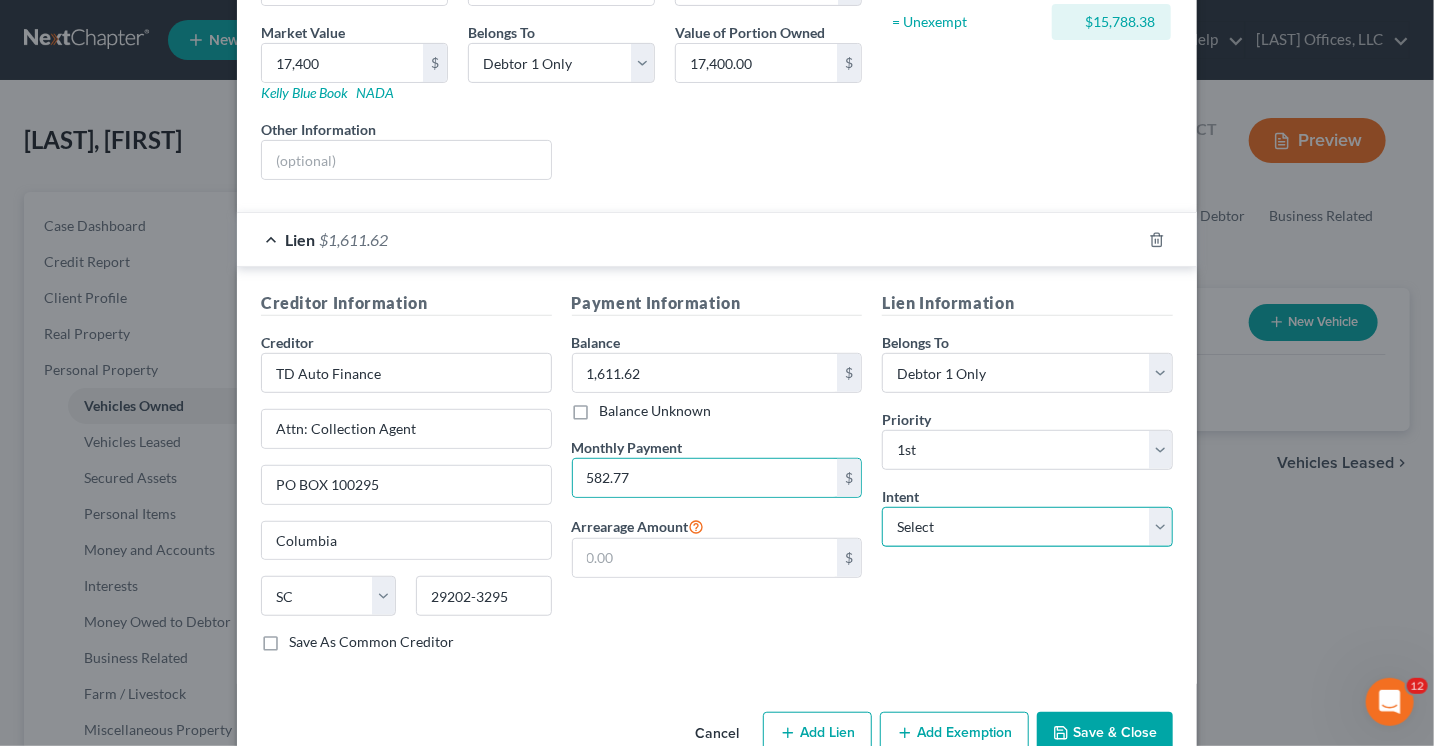 click on "Select Surrender Redeem Reaffirm Avoid Other" at bounding box center [1027, 527] 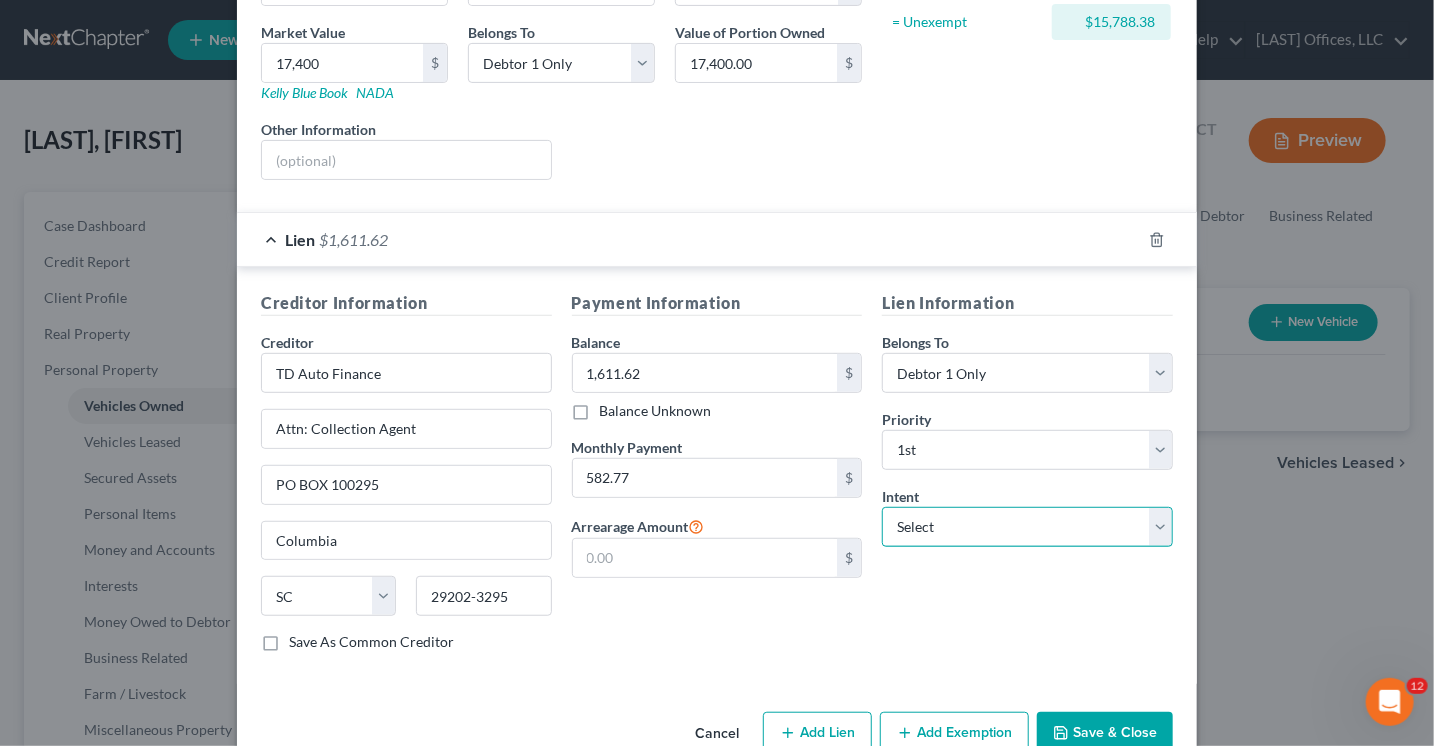 select on "4" 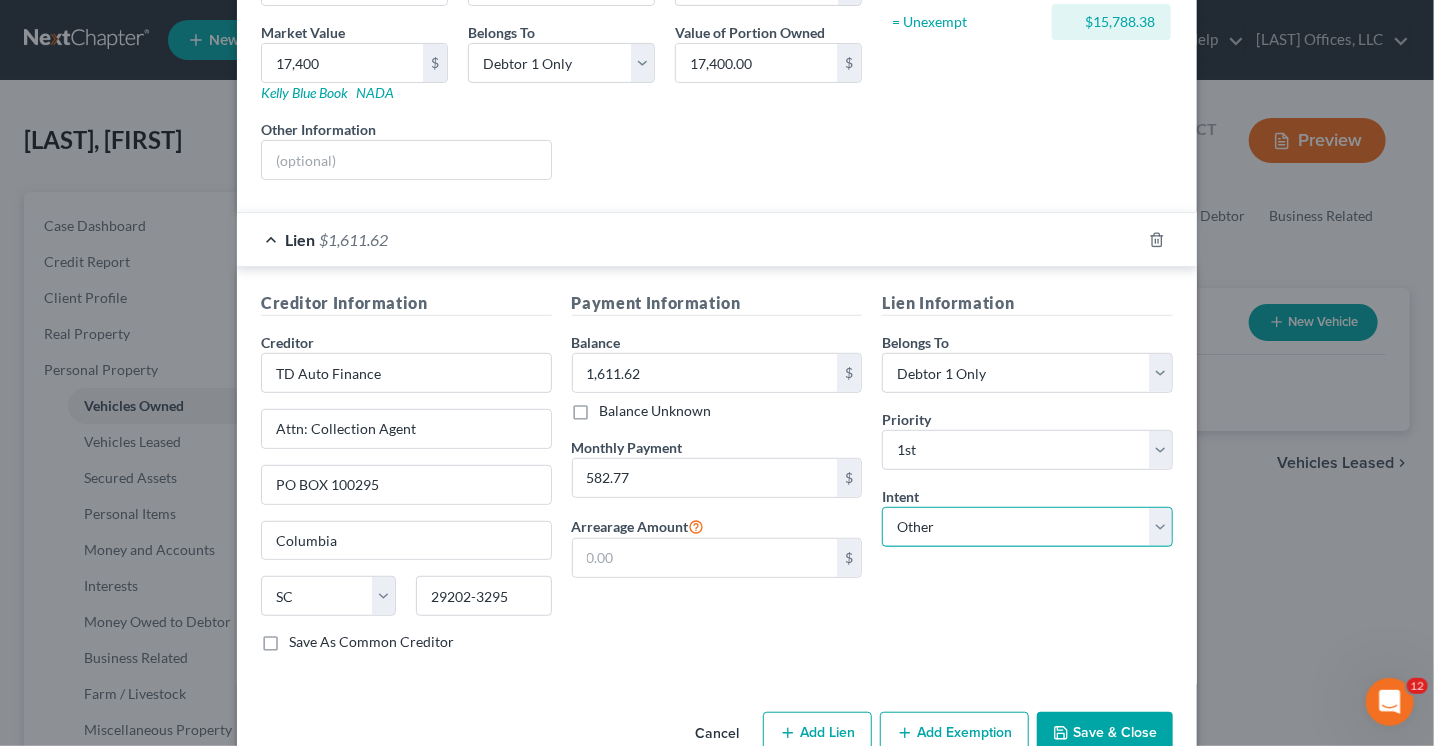 click on "Select Surrender Redeem Reaffirm Avoid Other" at bounding box center (1027, 527) 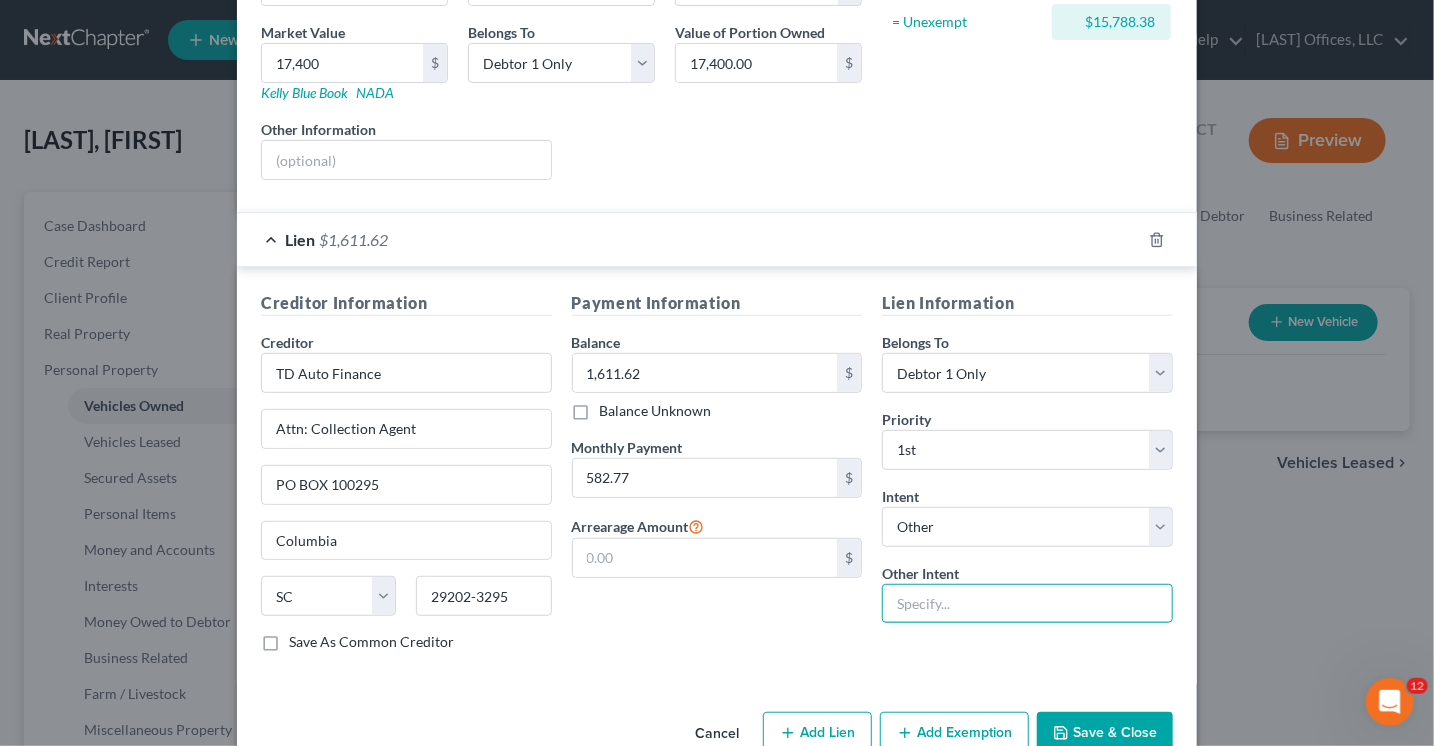 click at bounding box center [1027, 604] 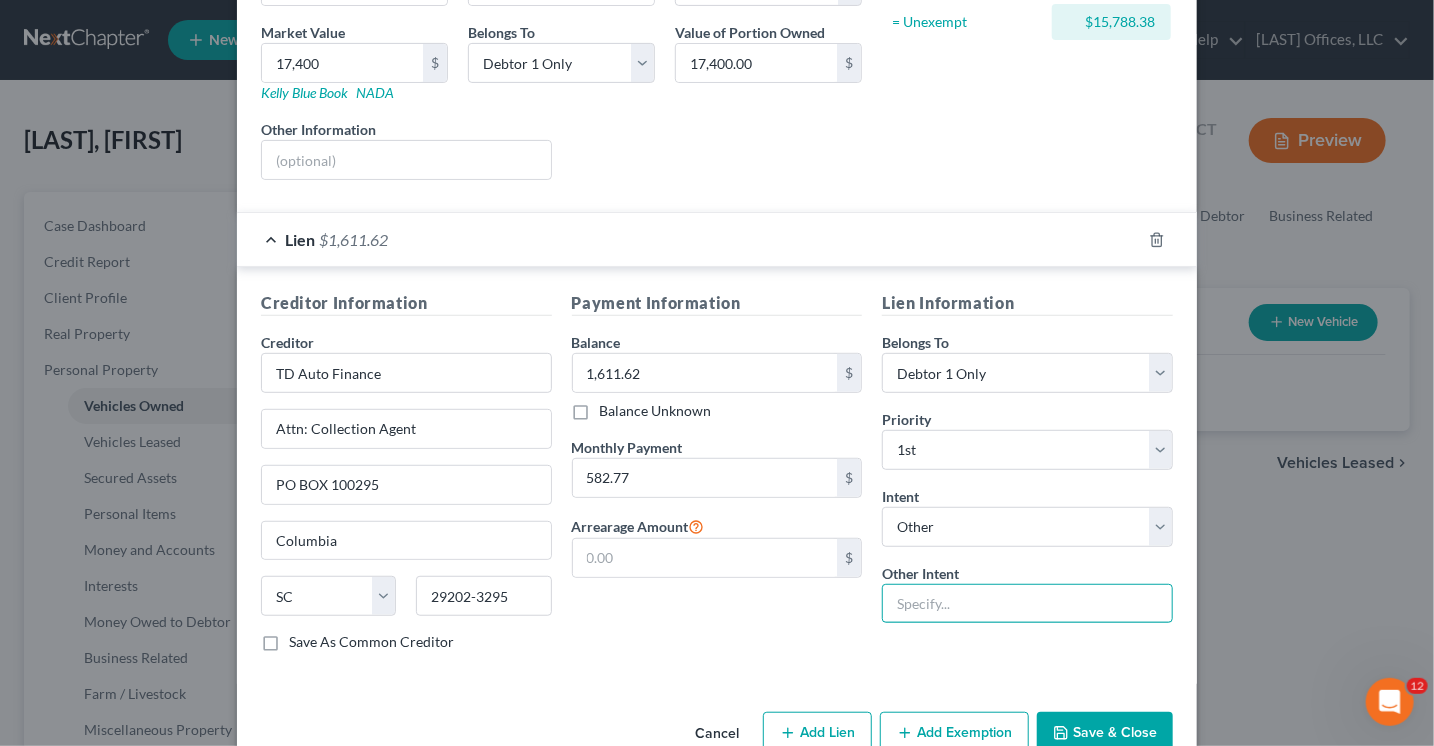 type on "Retain and continue making payments" 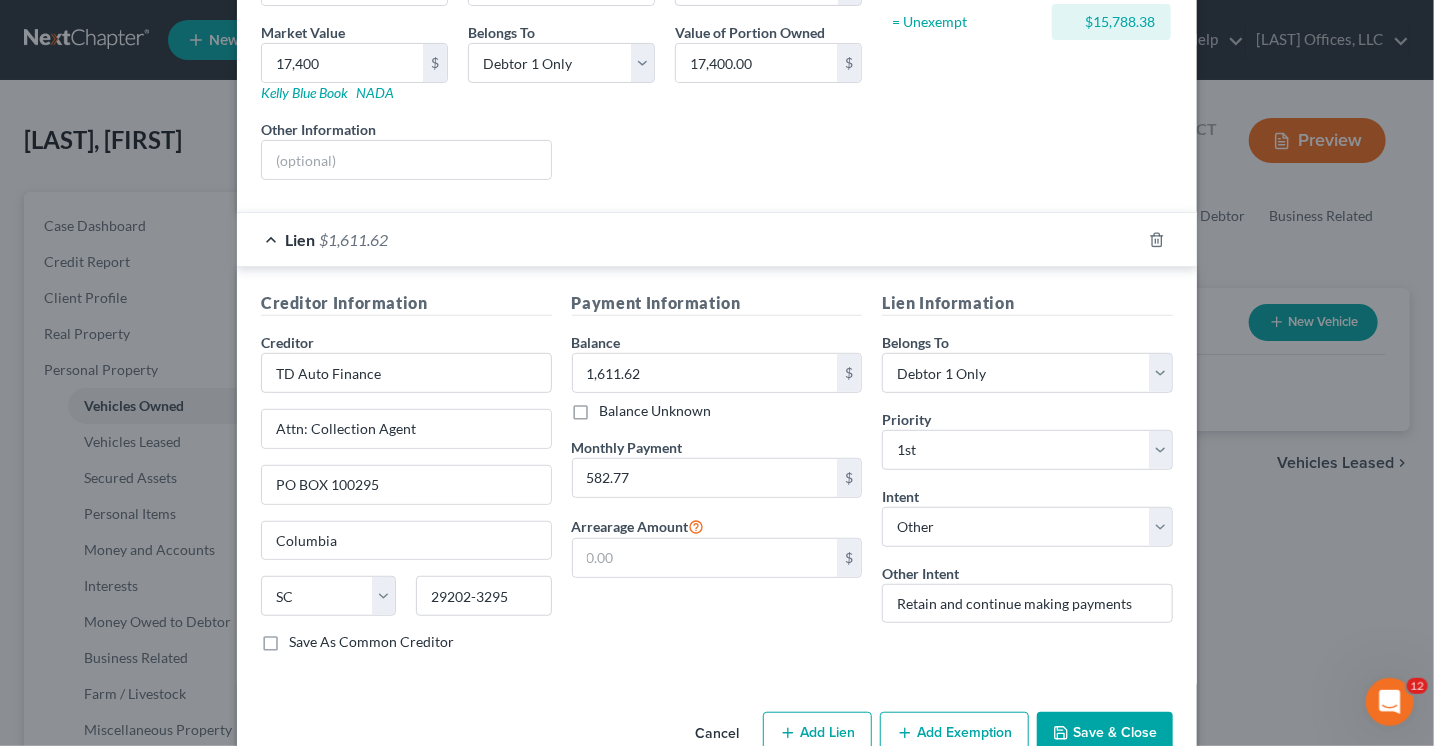 click on "Save & Close" at bounding box center [1105, 733] 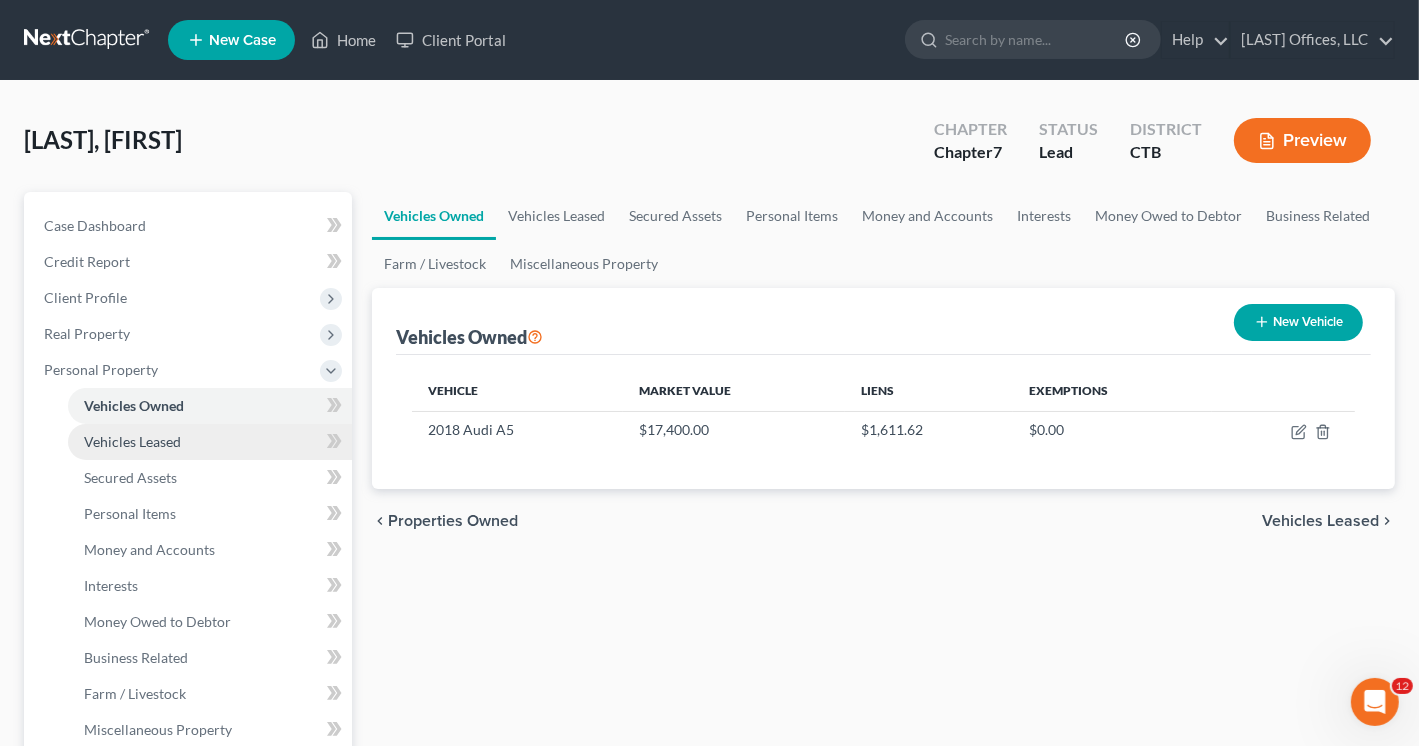 click on "Vehicles Leased" at bounding box center (132, 441) 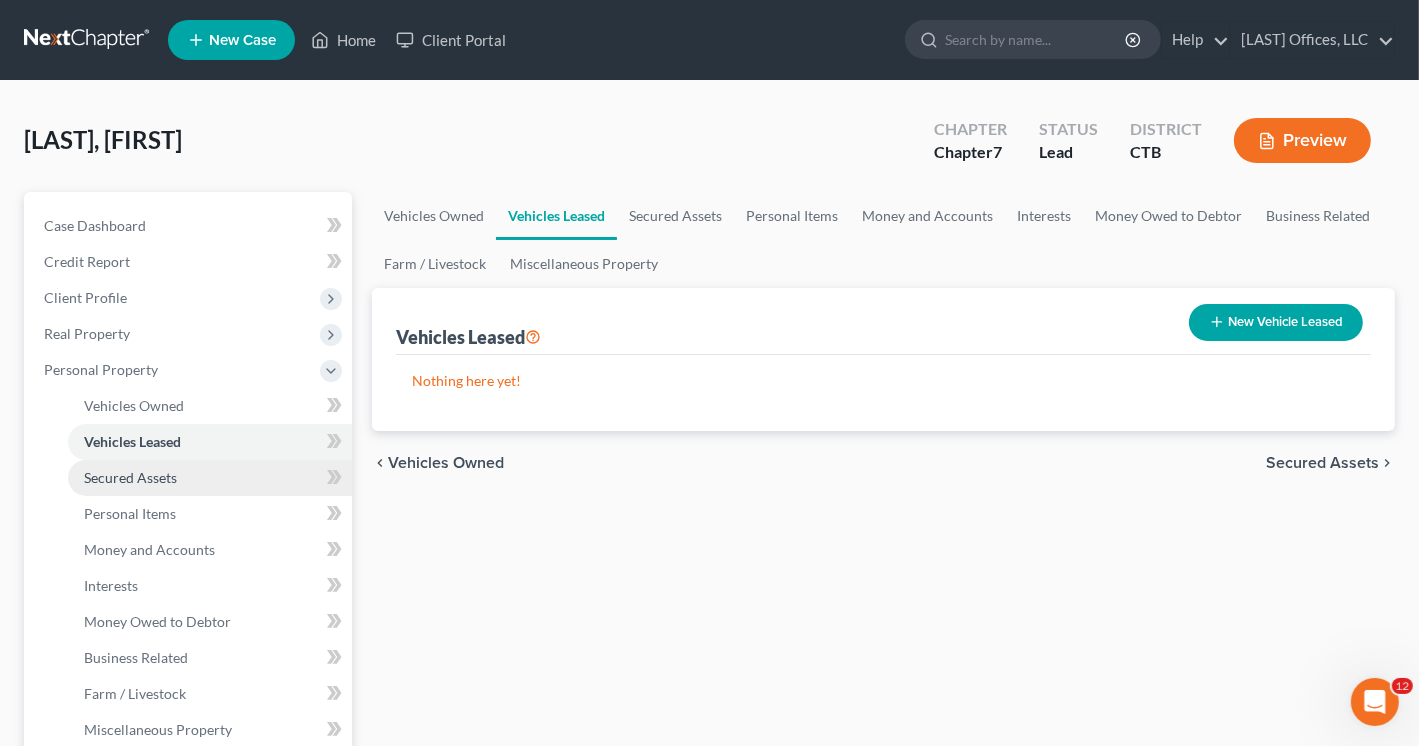 click on "Secured Assets" at bounding box center (130, 477) 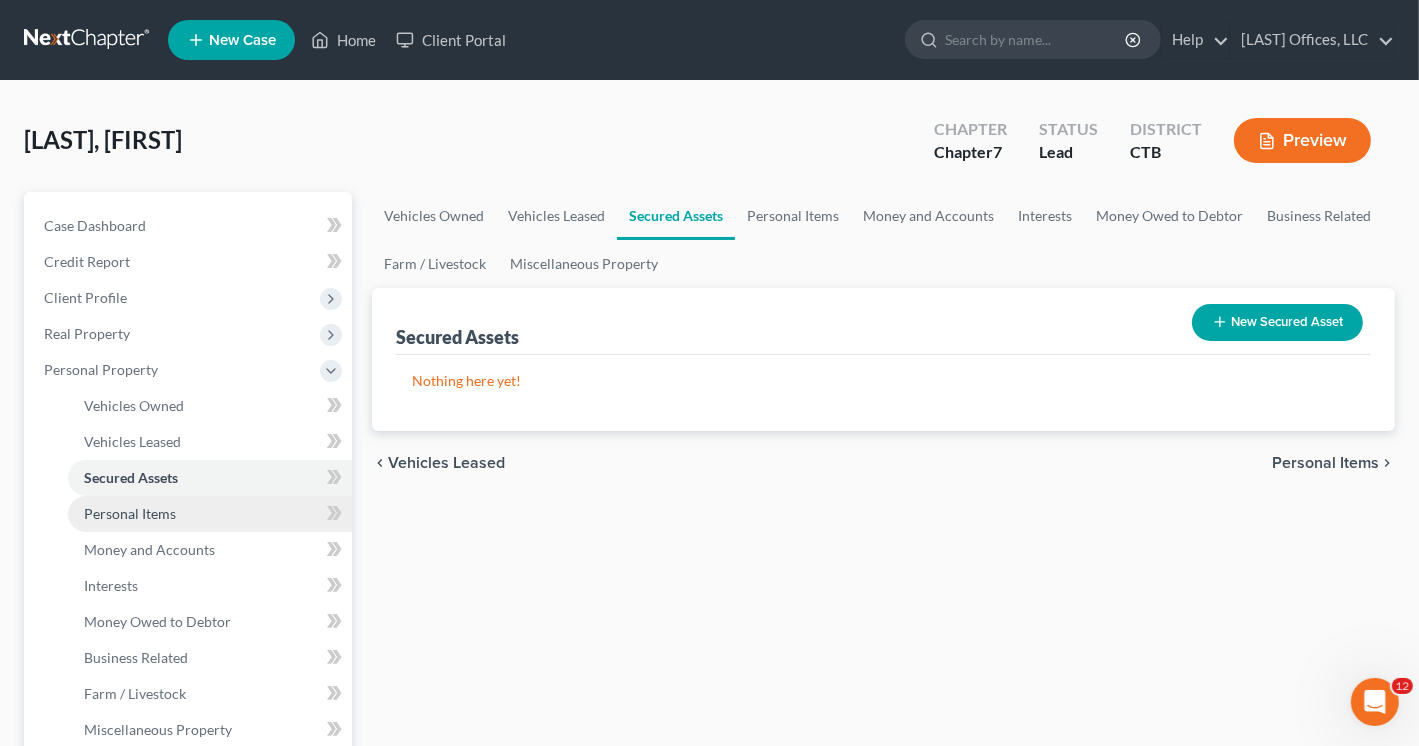 click on "Personal Items" at bounding box center (130, 513) 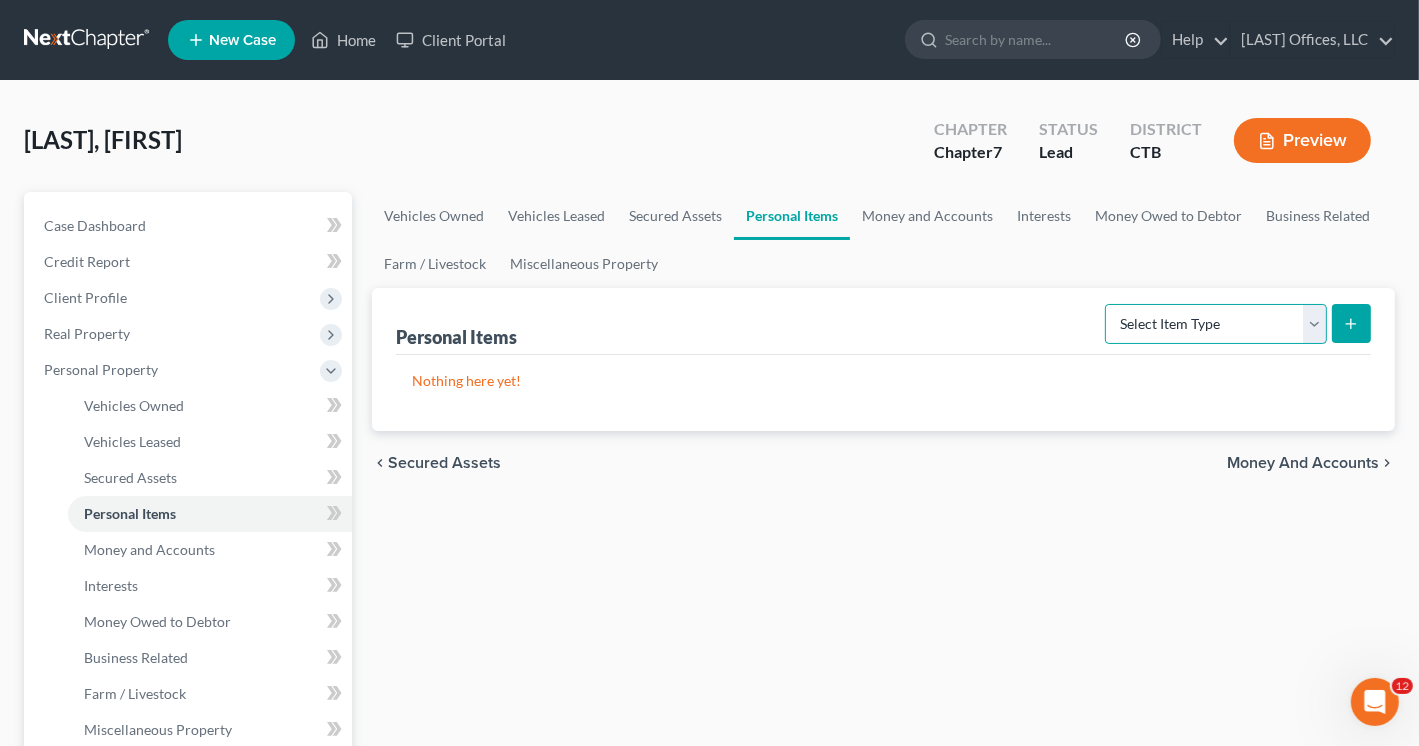 click on "Select Item Type Clothing Collectibles Of Value Electronics Firearms Household Goods Jewelry Other Pet(s) Sports & Hobby Equipment" at bounding box center [1216, 324] 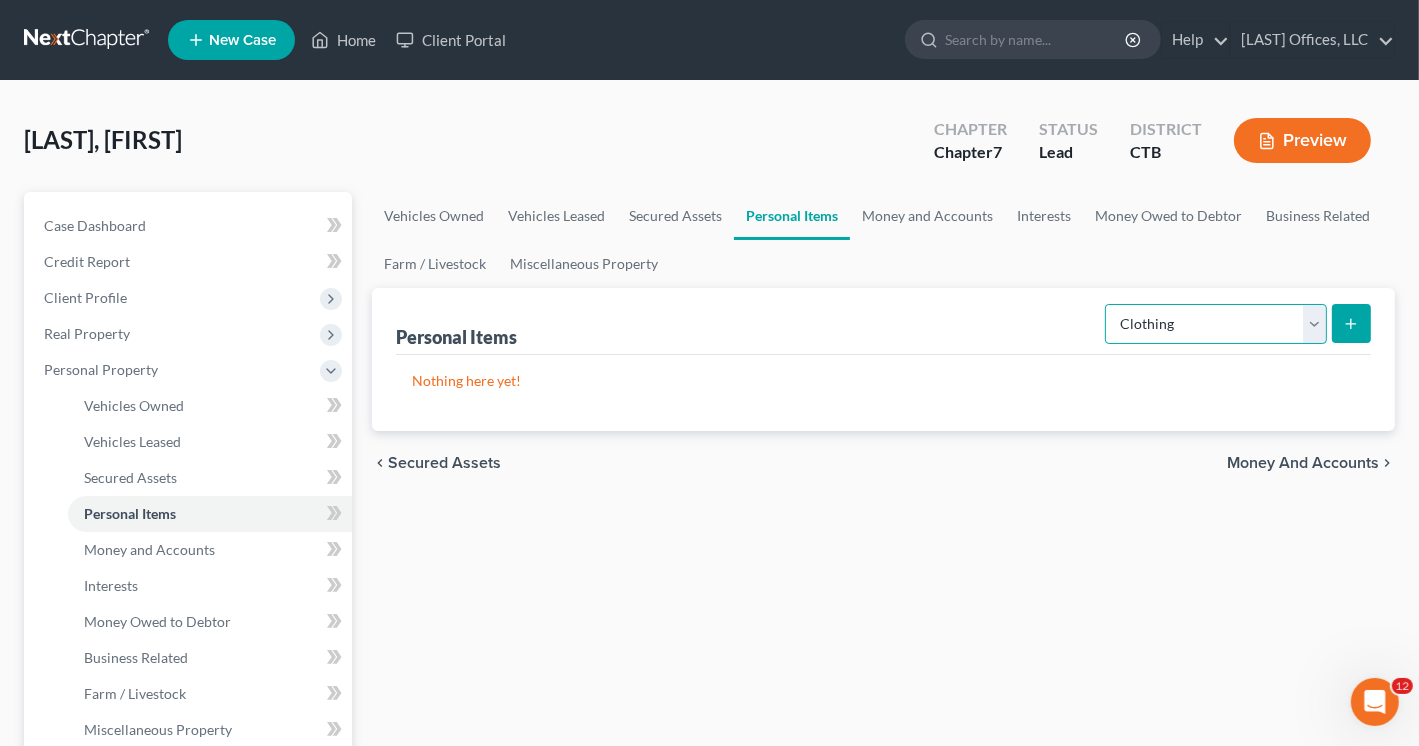 click on "Select Item Type Clothing Collectibles Of Value Electronics Firearms Household Goods Jewelry Other Pet(s) Sports & Hobby Equipment" at bounding box center [1216, 324] 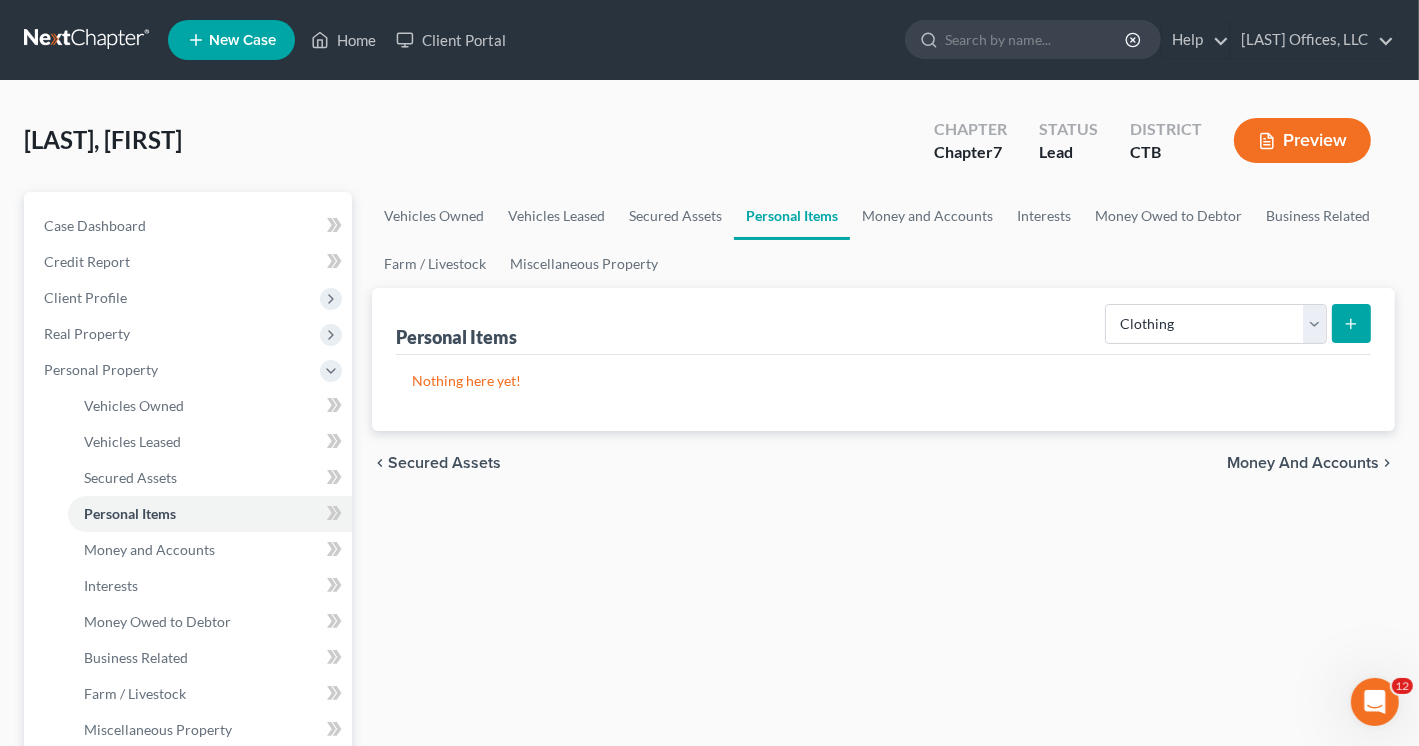 click 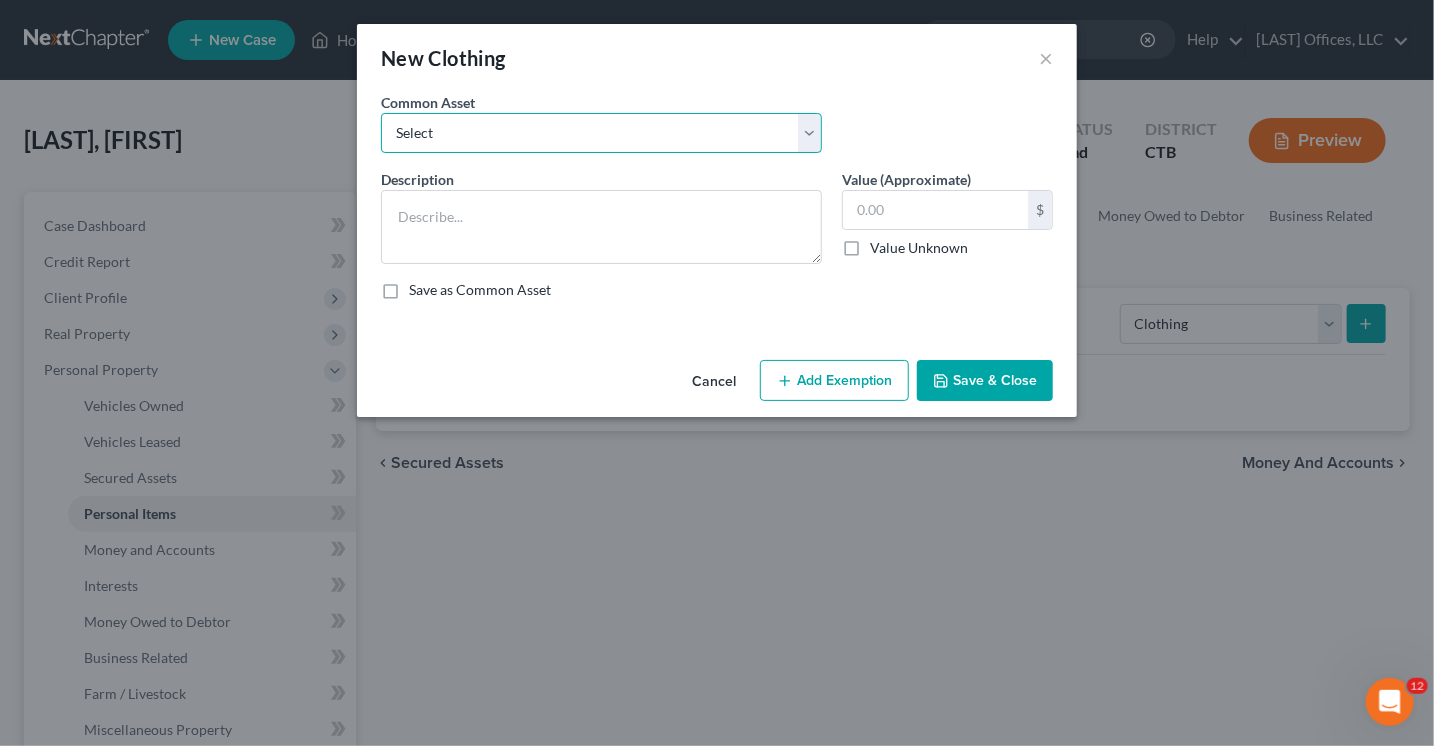 click on "Select Casual clothes" at bounding box center (601, 133) 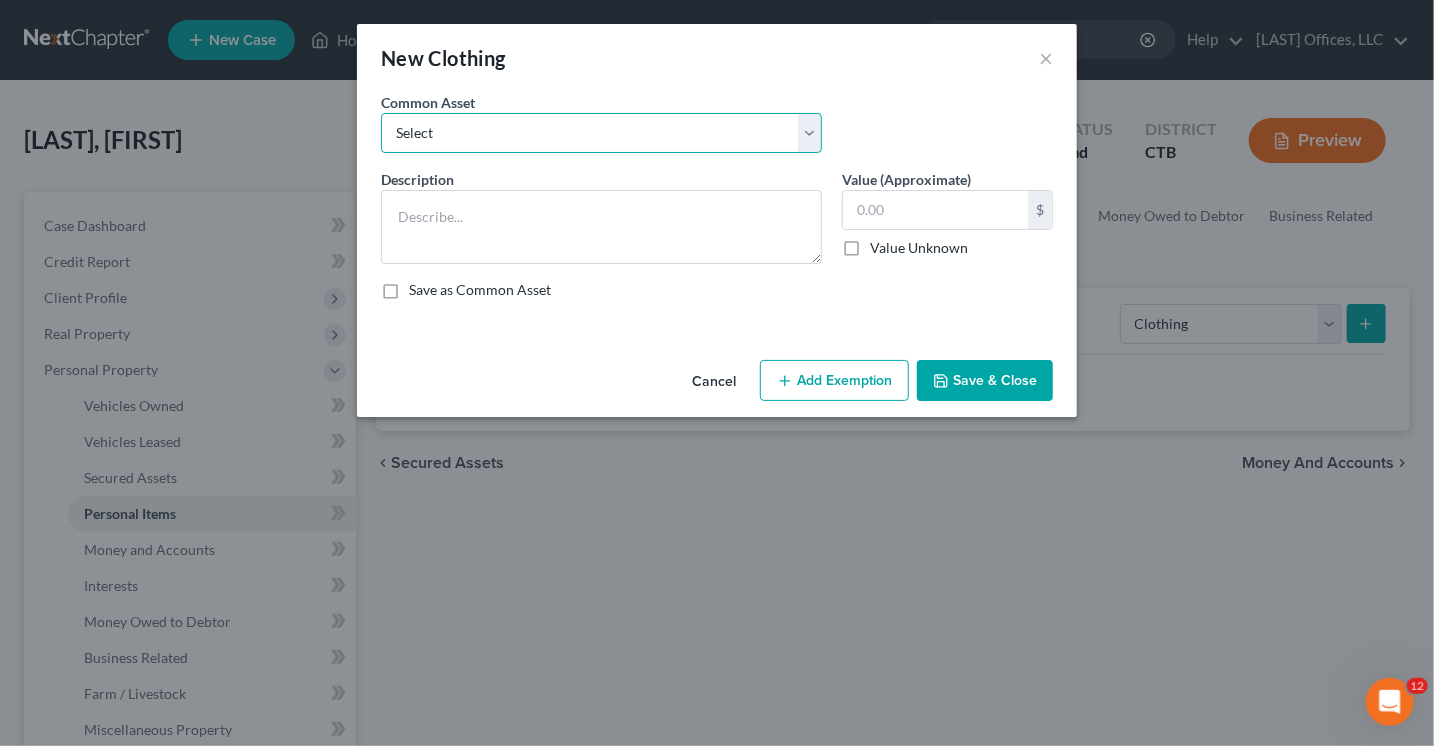select on "0" 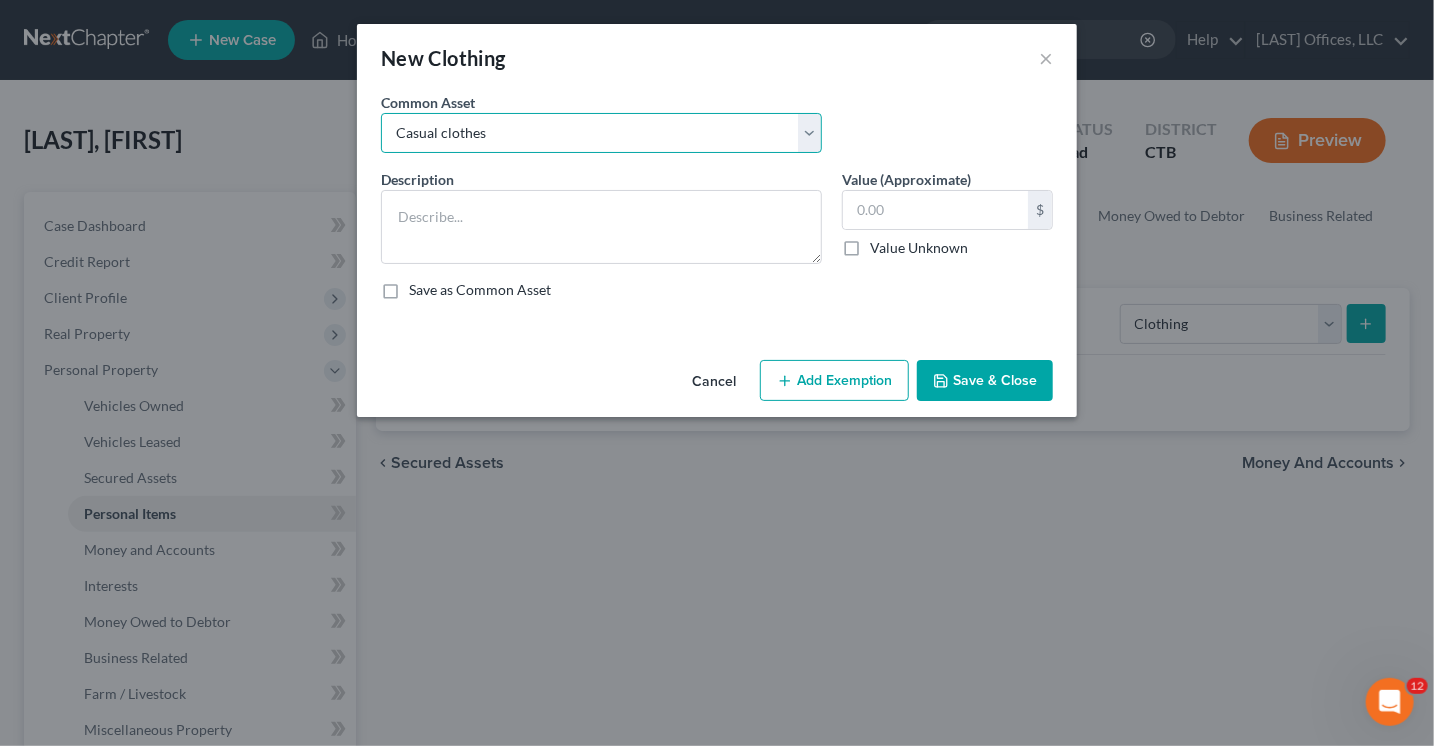 click on "Select Casual clothes" at bounding box center (601, 133) 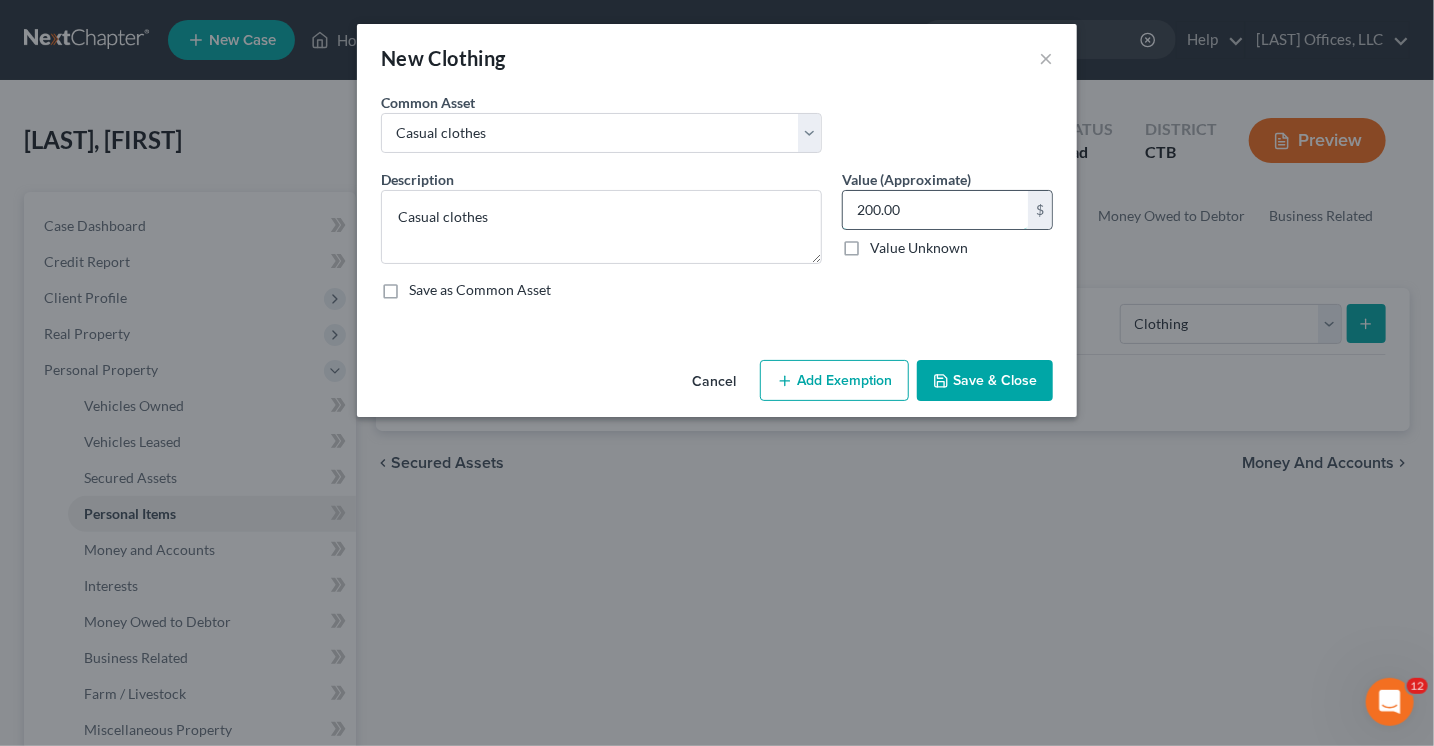 click on "200.00" at bounding box center (935, 210) 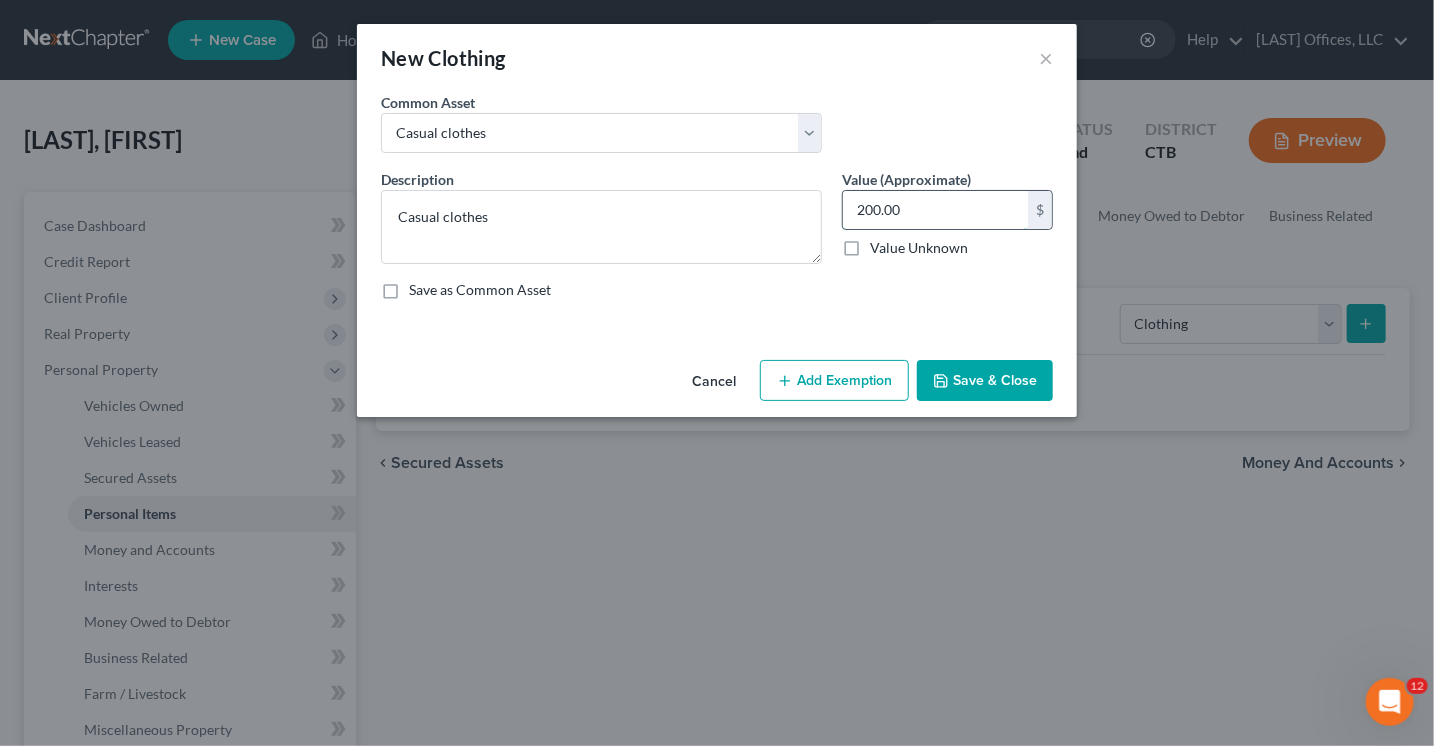 click on "200.00" at bounding box center (935, 210) 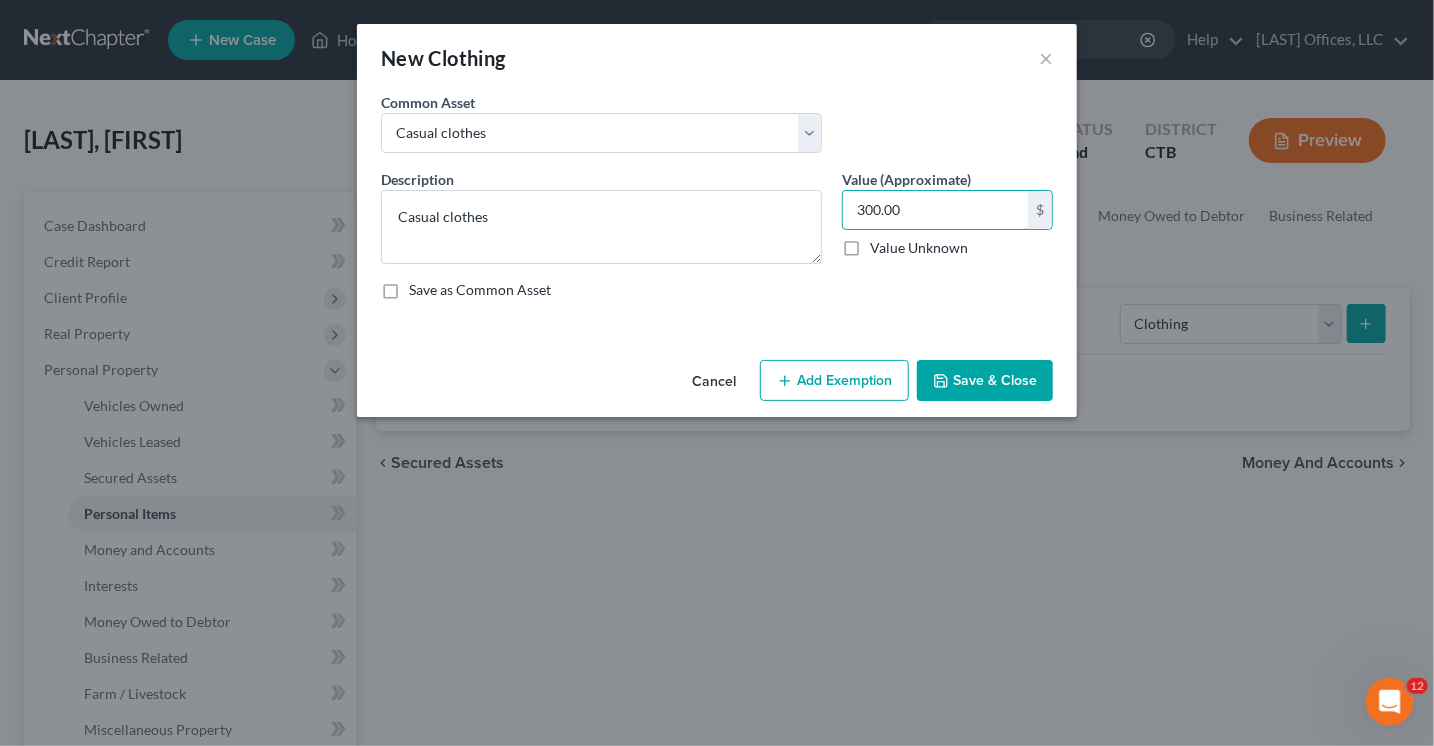 type on "300.00" 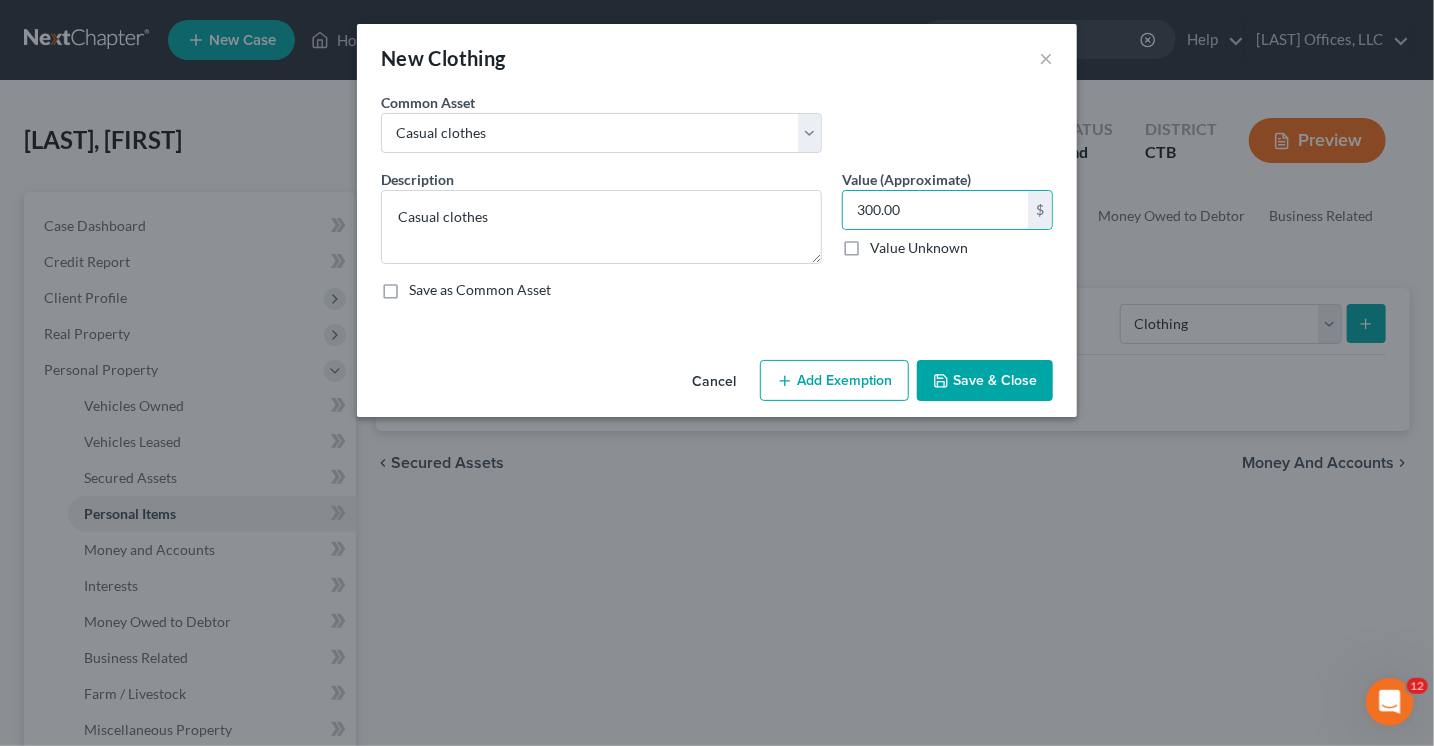 click on "Add Exemption" at bounding box center (834, 381) 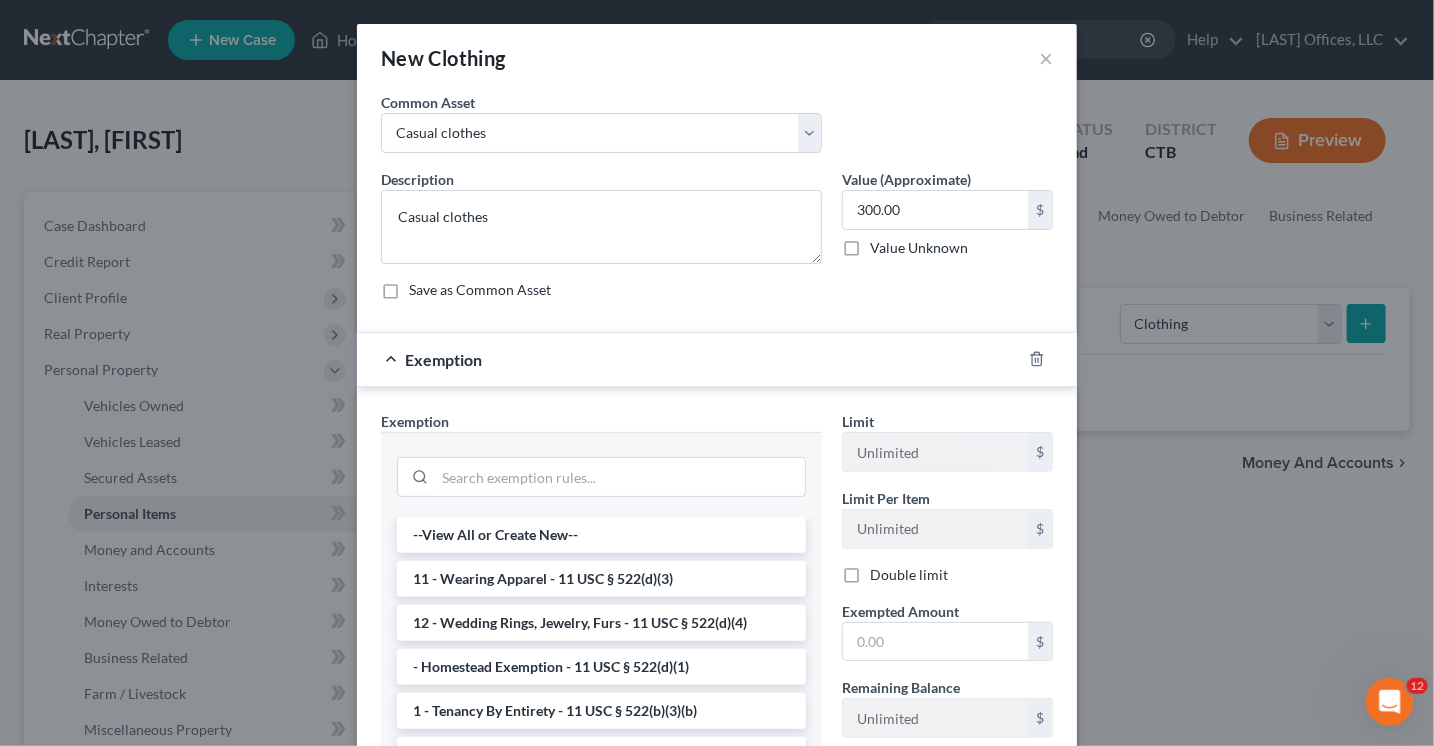 click on "11 - Wearing Apparel - 11 USC § 522(d)(3)" at bounding box center [601, 579] 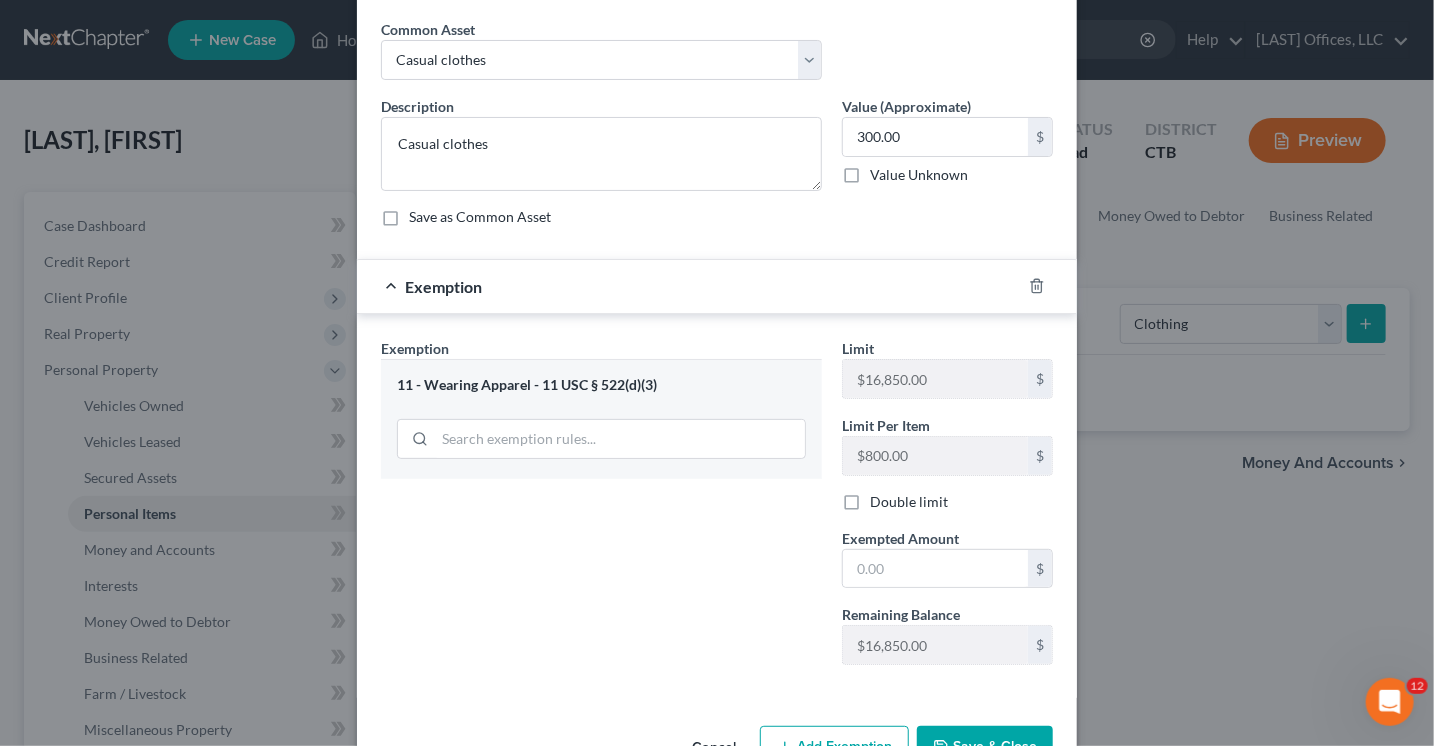 scroll, scrollTop: 132, scrollLeft: 0, axis: vertical 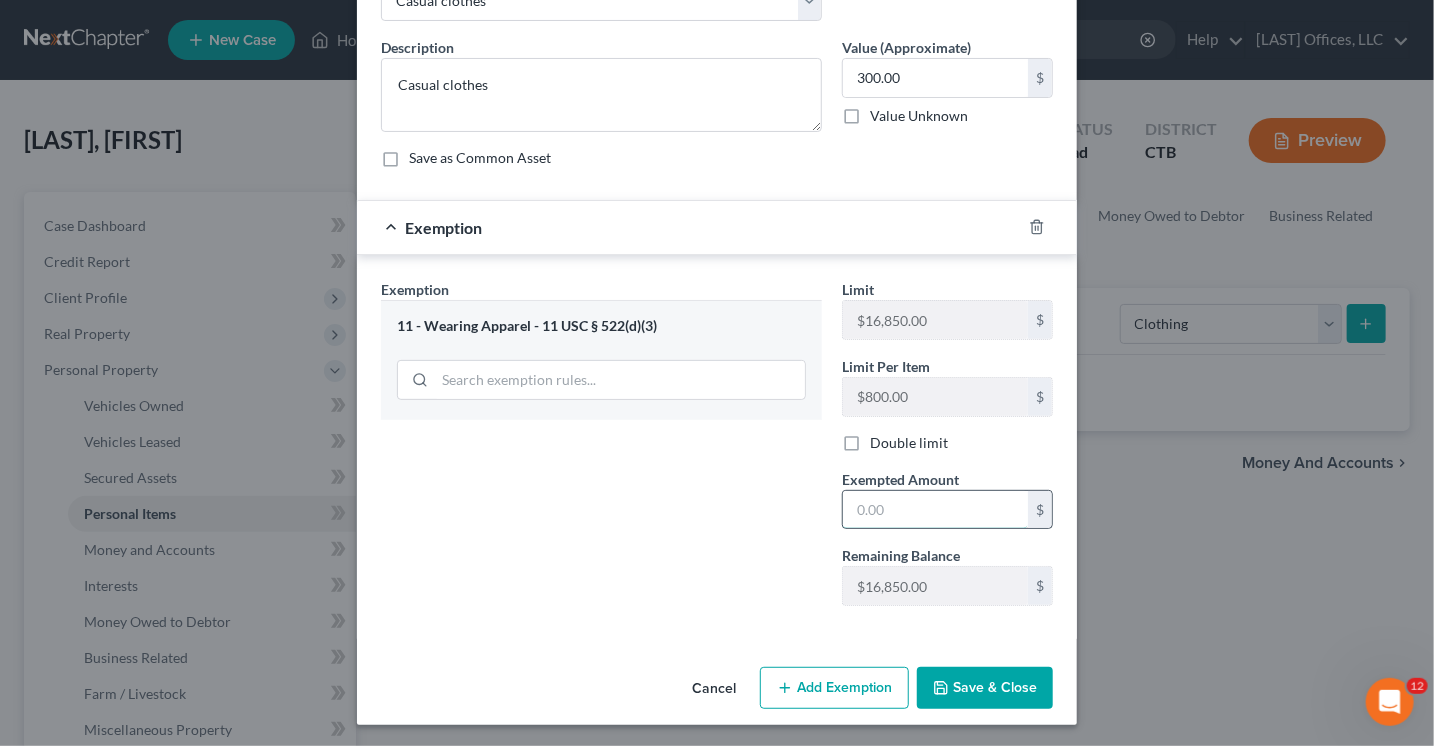 click at bounding box center (935, 510) 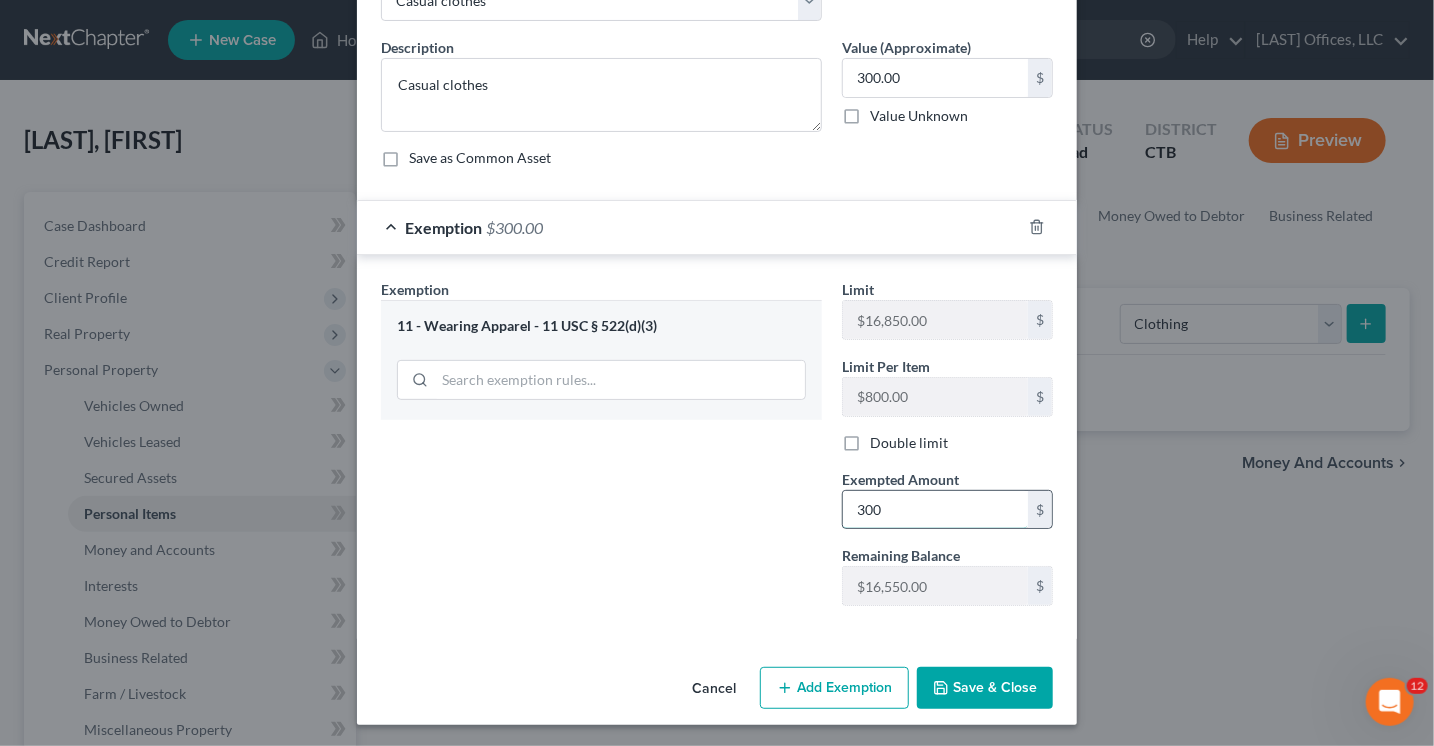 type on "300.00" 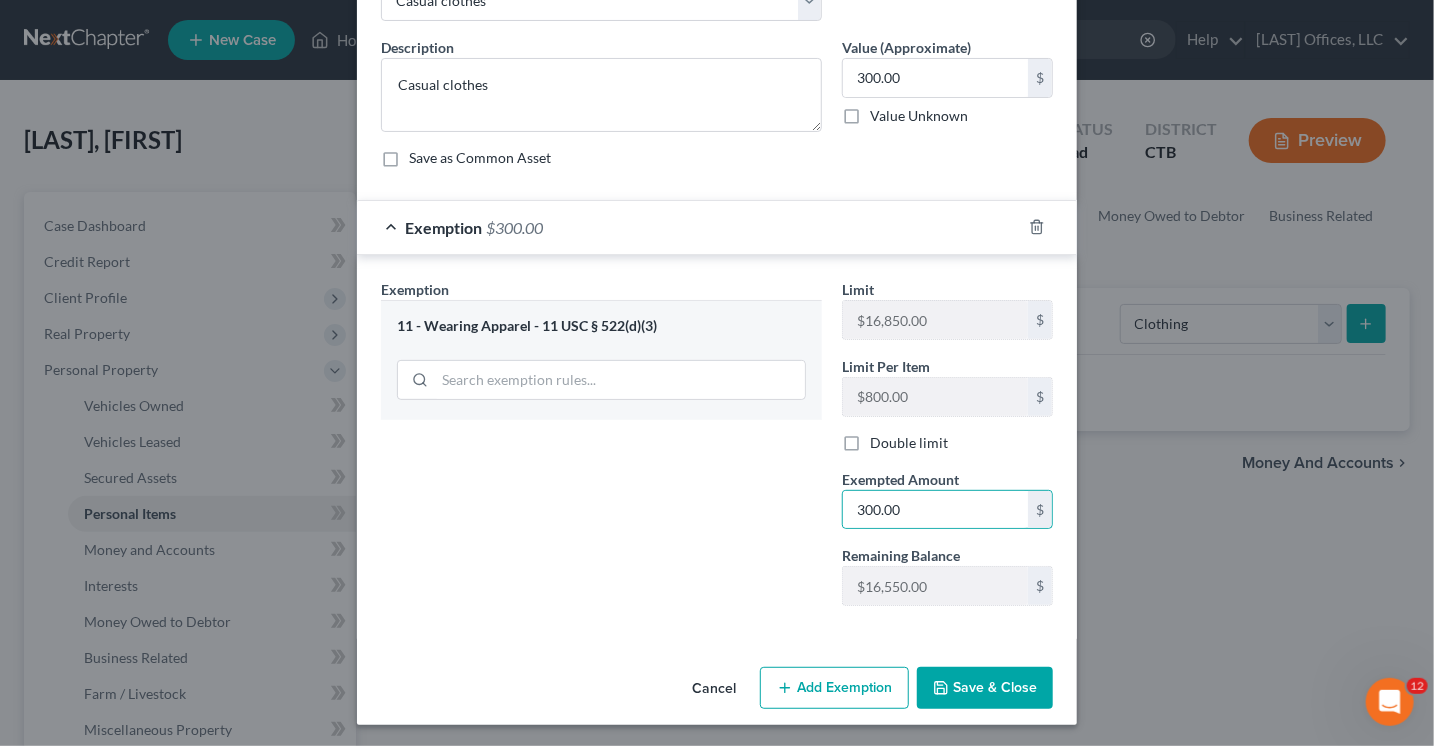click on "Save & Close" at bounding box center (985, 688) 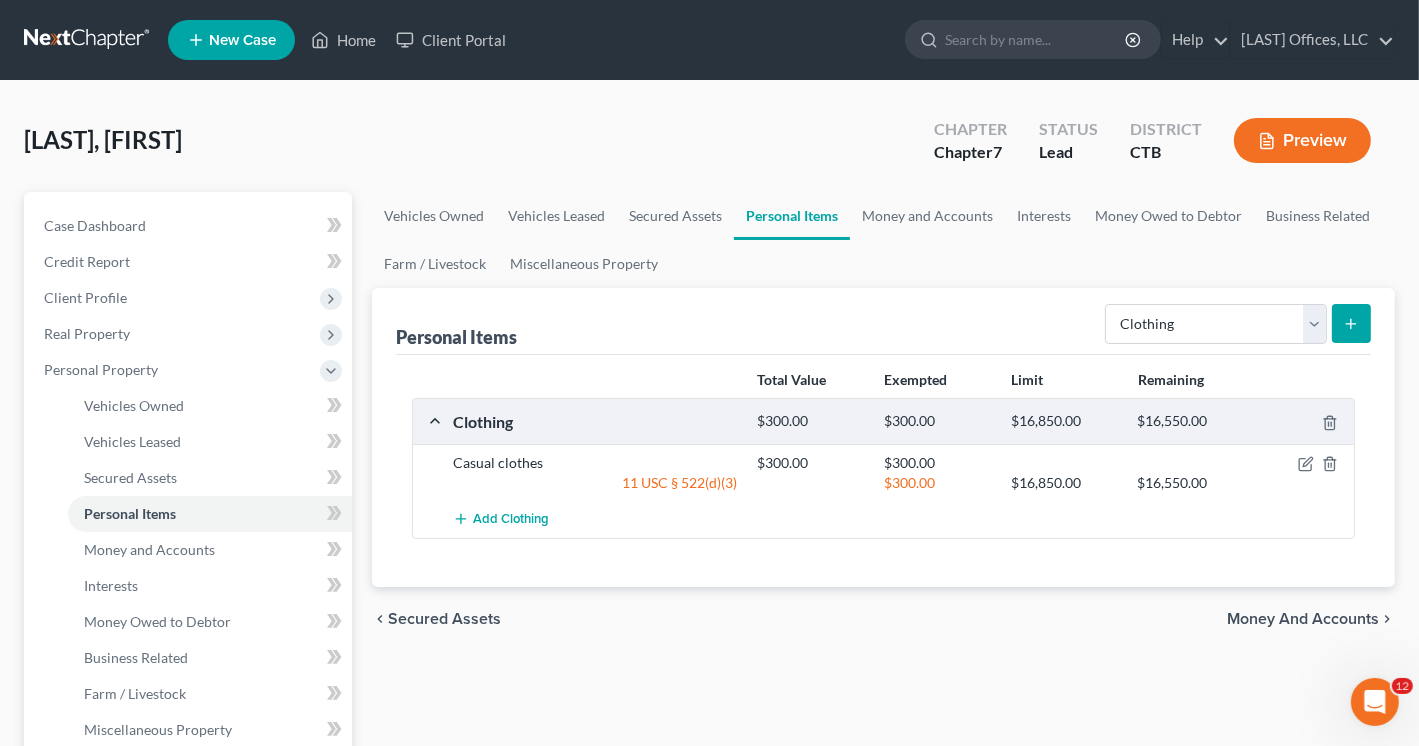 click 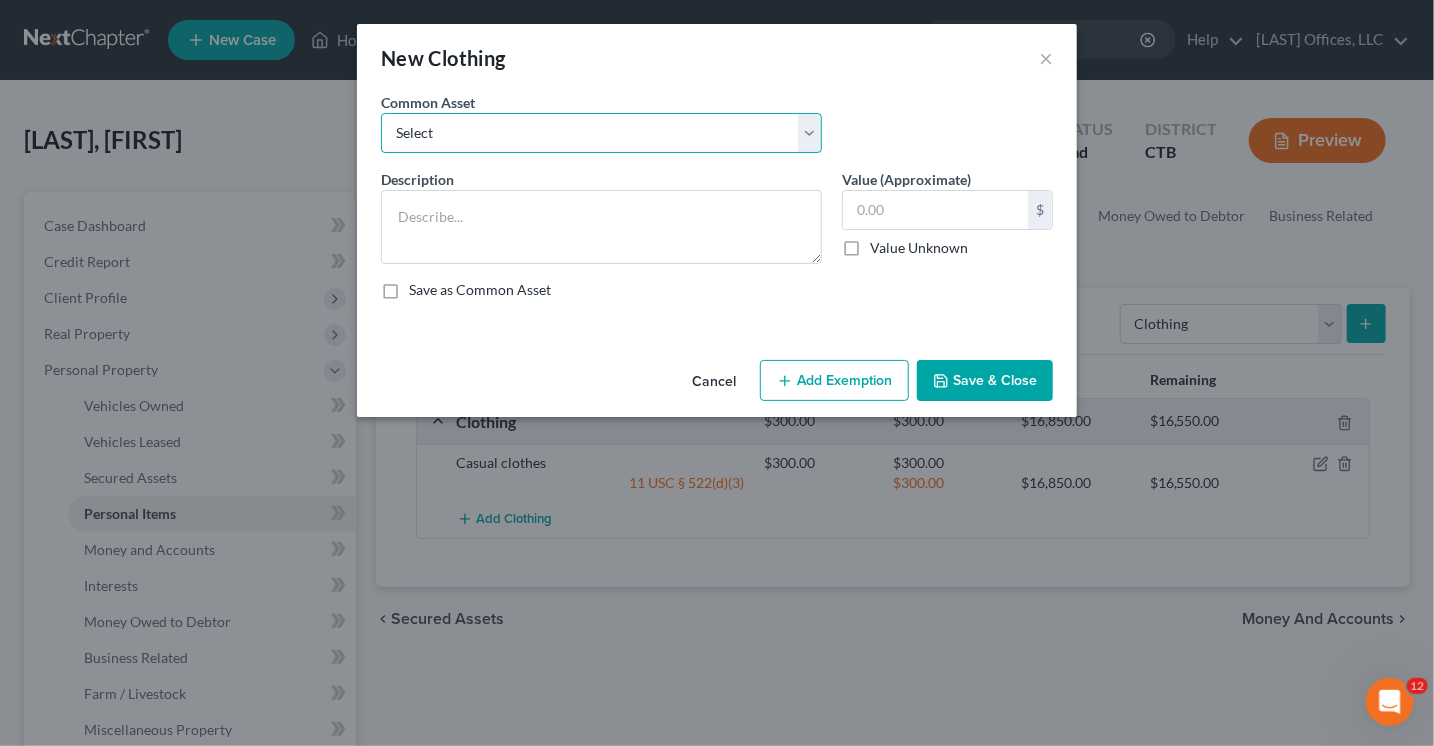 click on "Select Casual clothes" at bounding box center [601, 133] 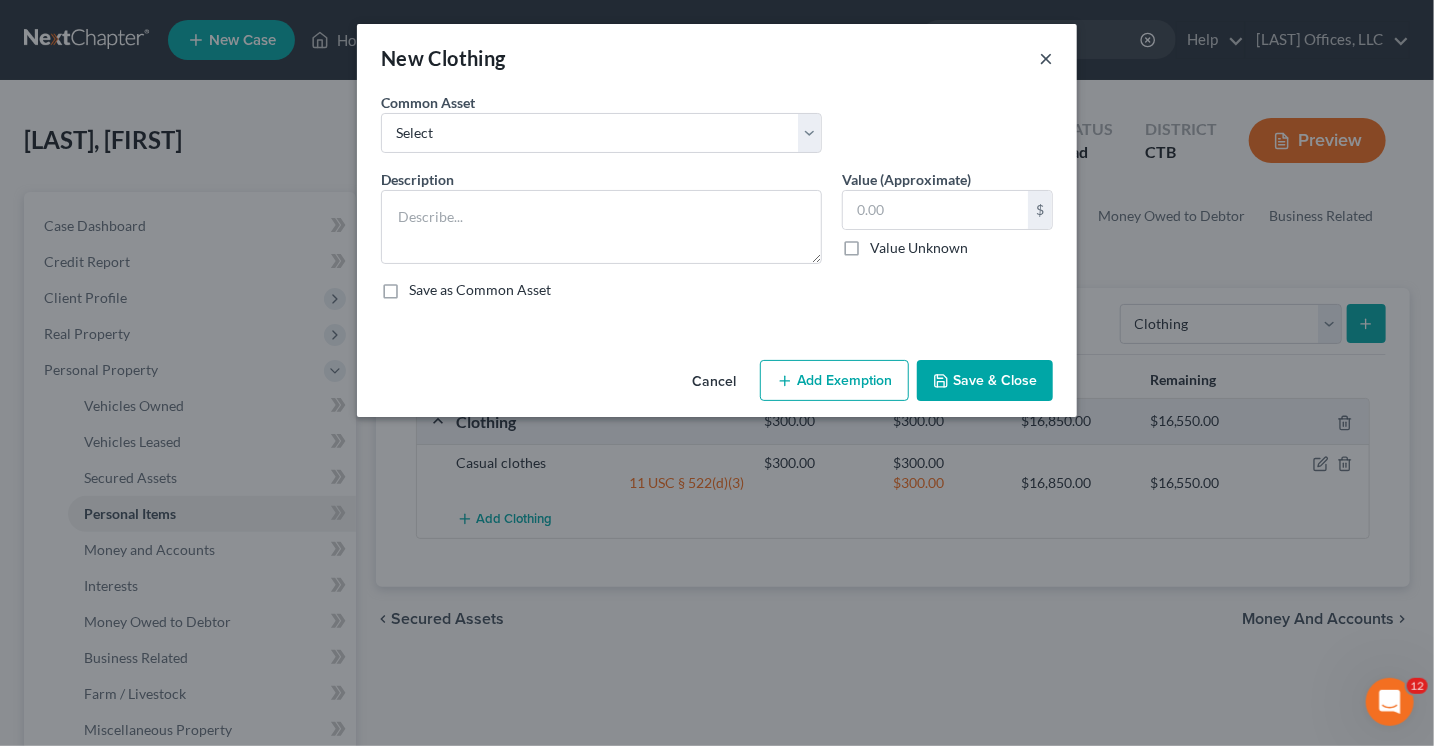 click on "×" at bounding box center (1046, 58) 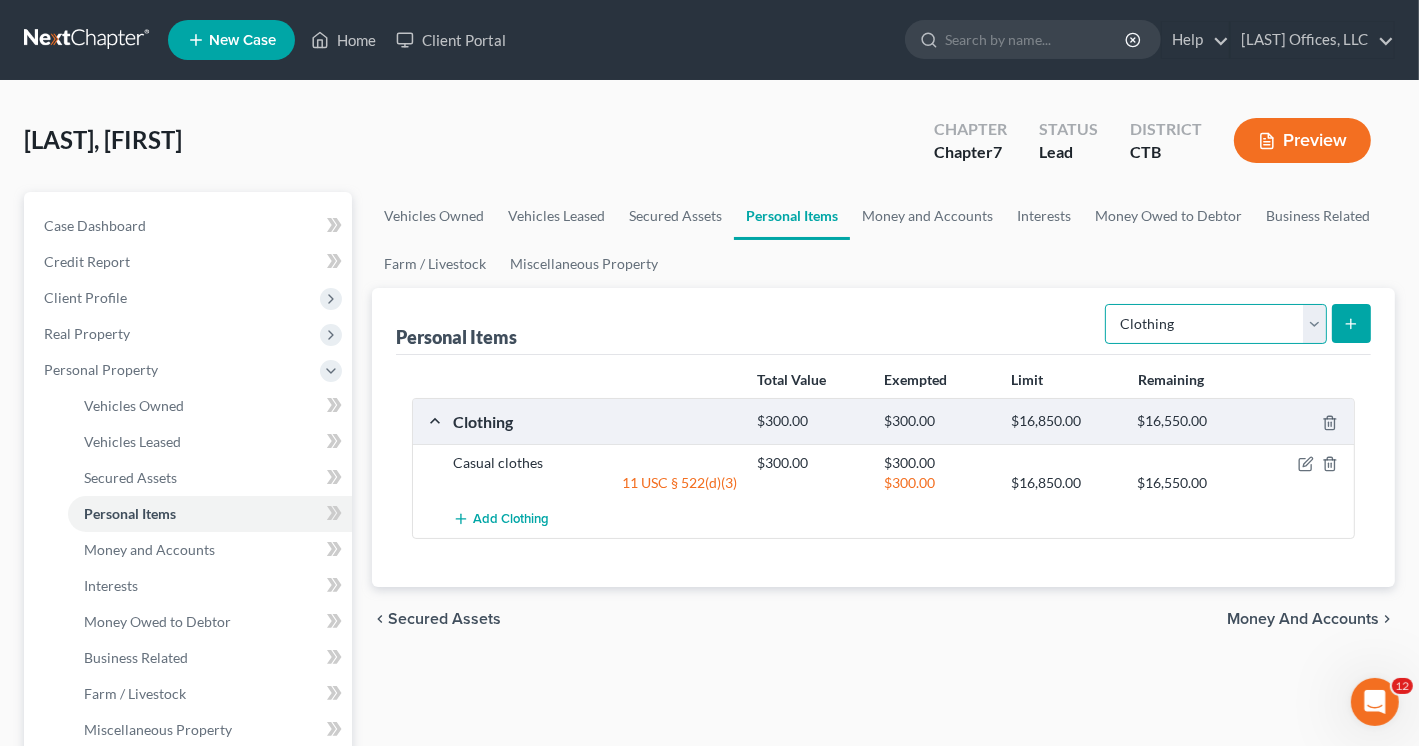 click on "Select Item Type Clothing Collectibles Of Value Electronics Firearms Household Goods Jewelry Other Pet(s) Sports & Hobby Equipment" at bounding box center (1216, 324) 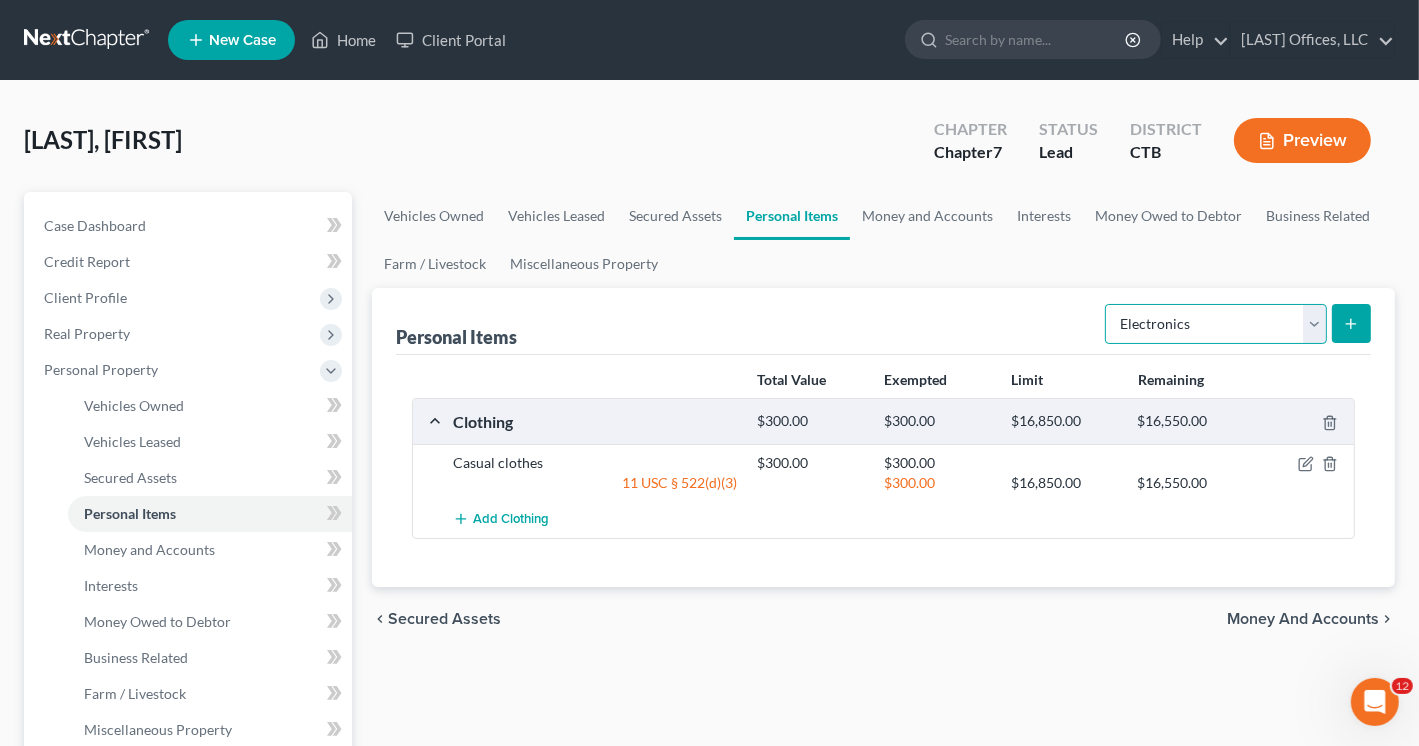 click on "Select Item Type Clothing Collectibles Of Value Electronics Firearms Household Goods Jewelry Other Pet(s) Sports & Hobby Equipment" at bounding box center [1216, 324] 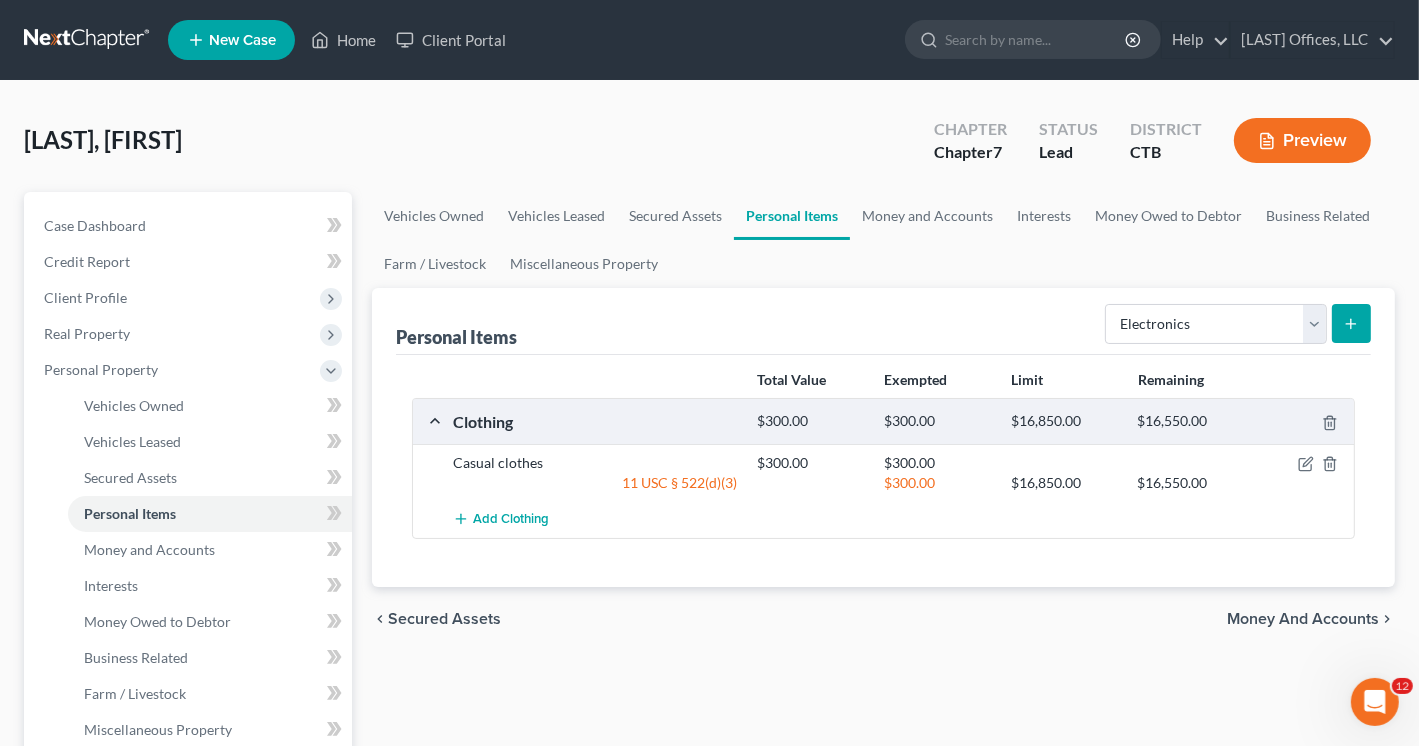 click 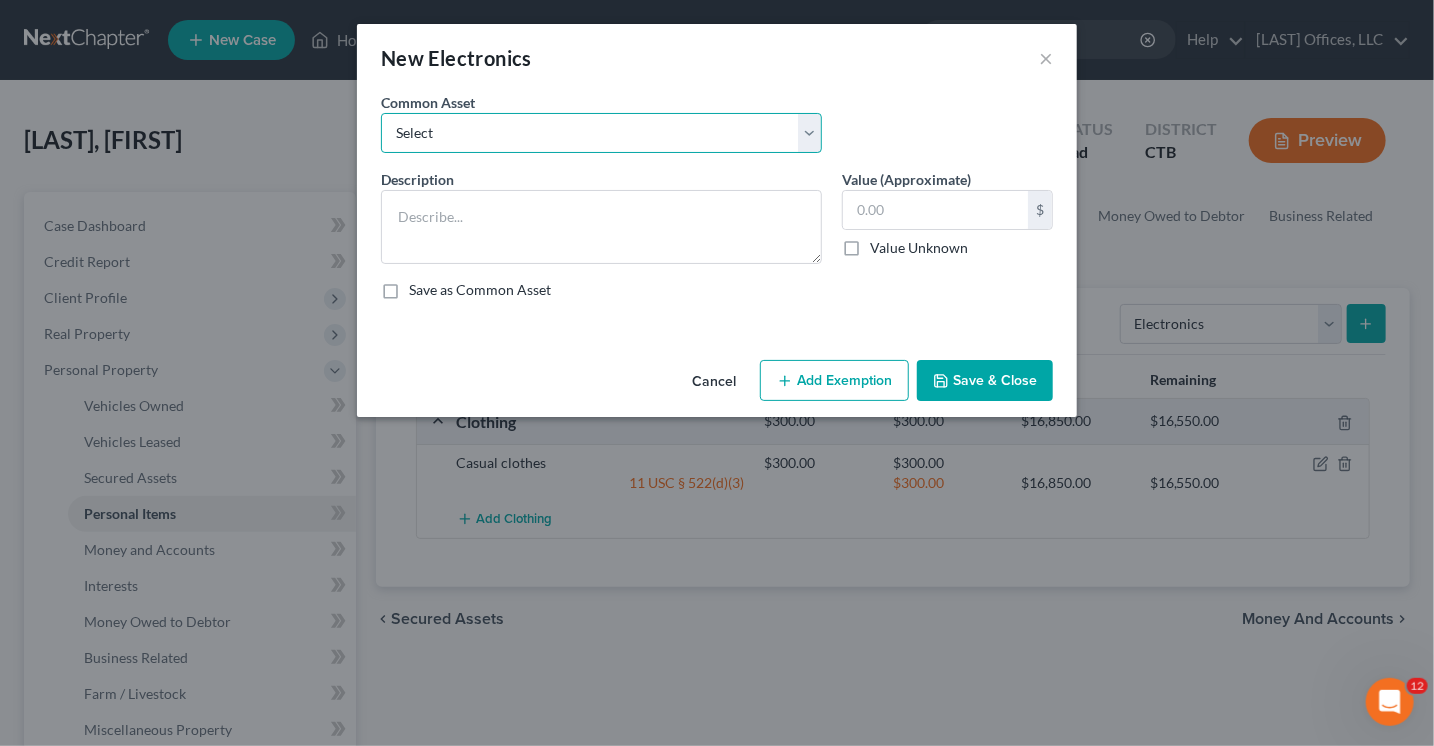 click on "Select Flat screen TV Laptop" at bounding box center (601, 133) 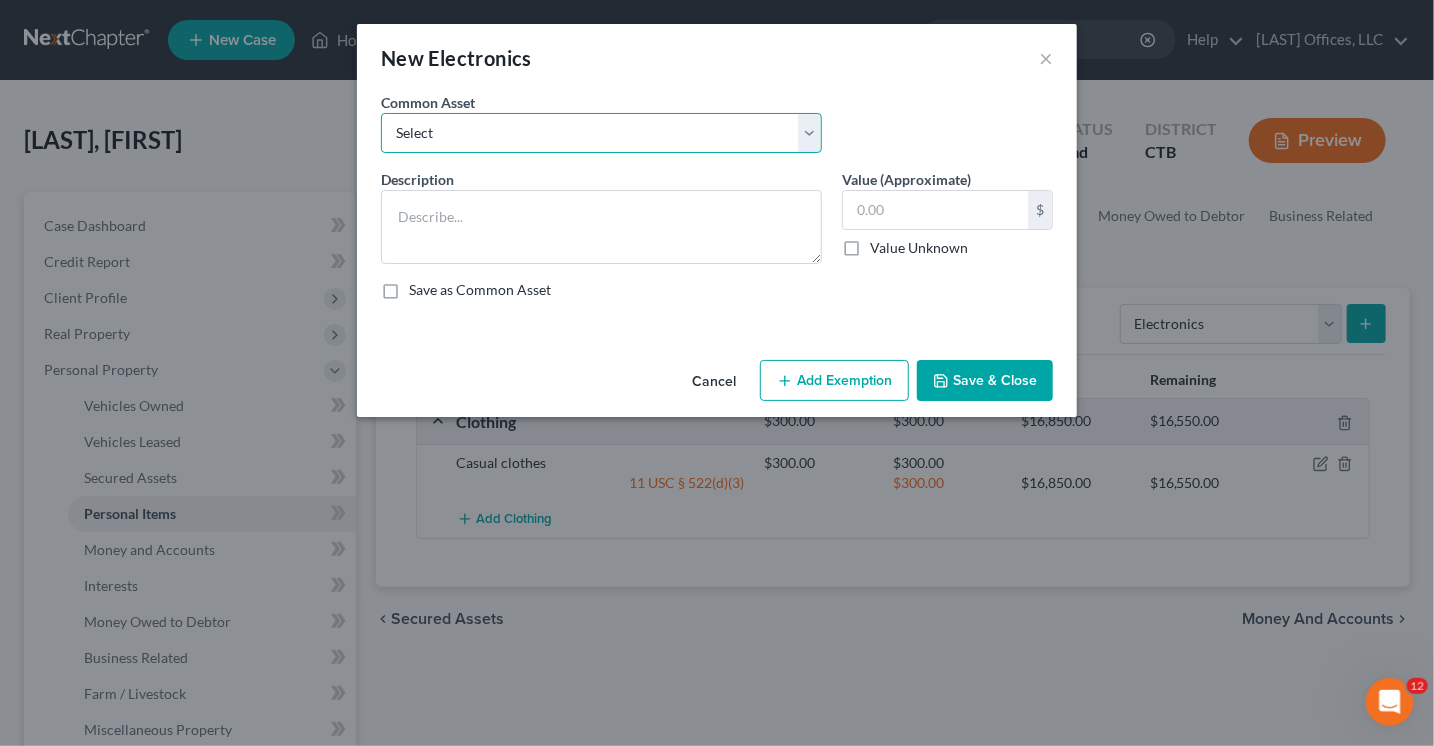 select on "0" 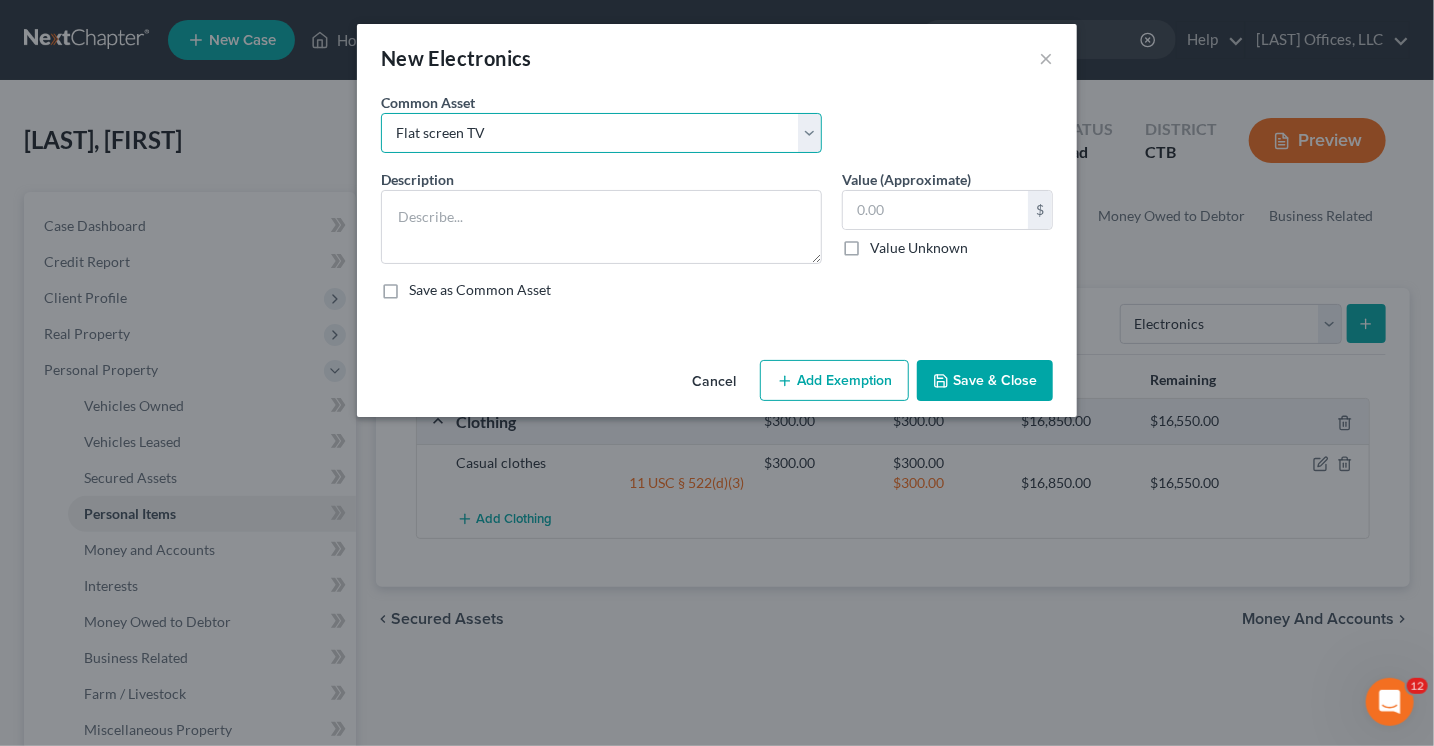 click on "Select Flat screen TV Laptop" at bounding box center (601, 133) 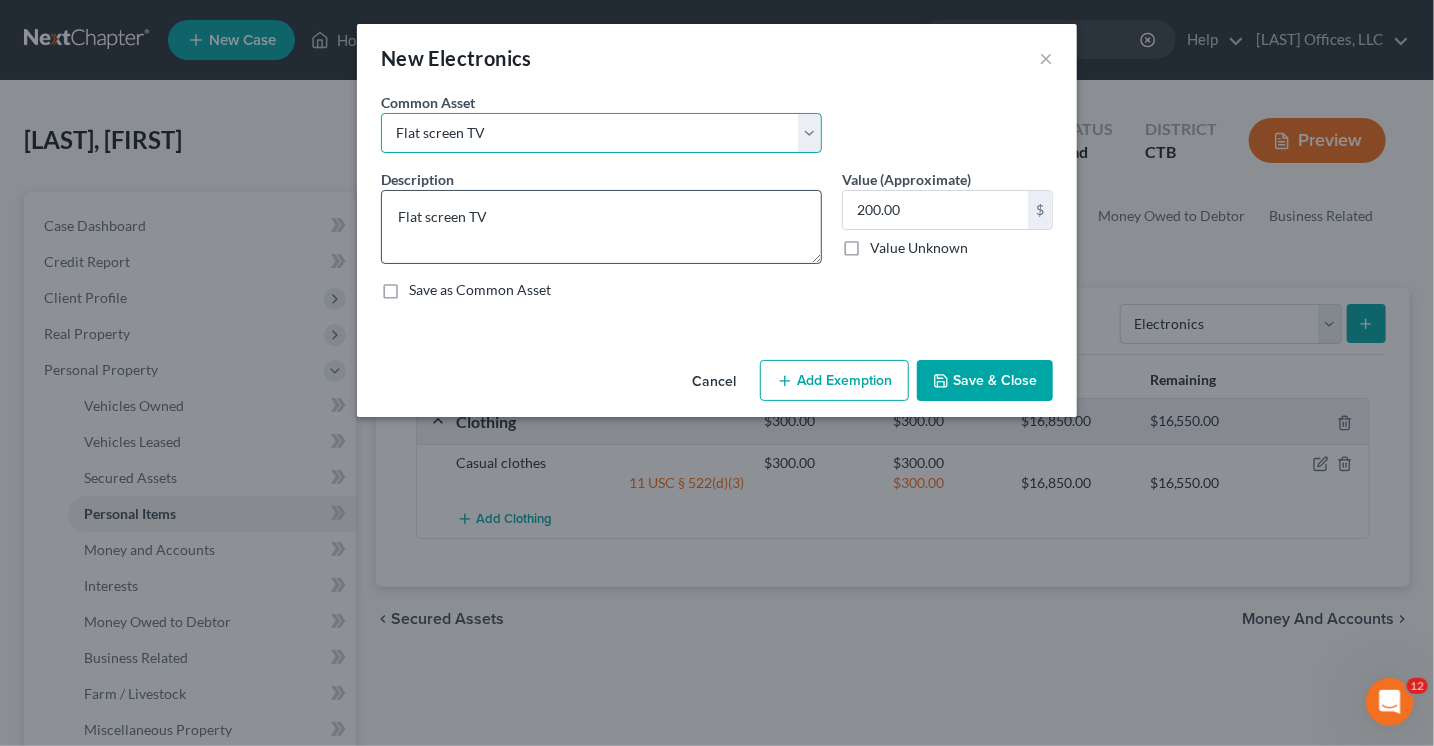 select on "1" 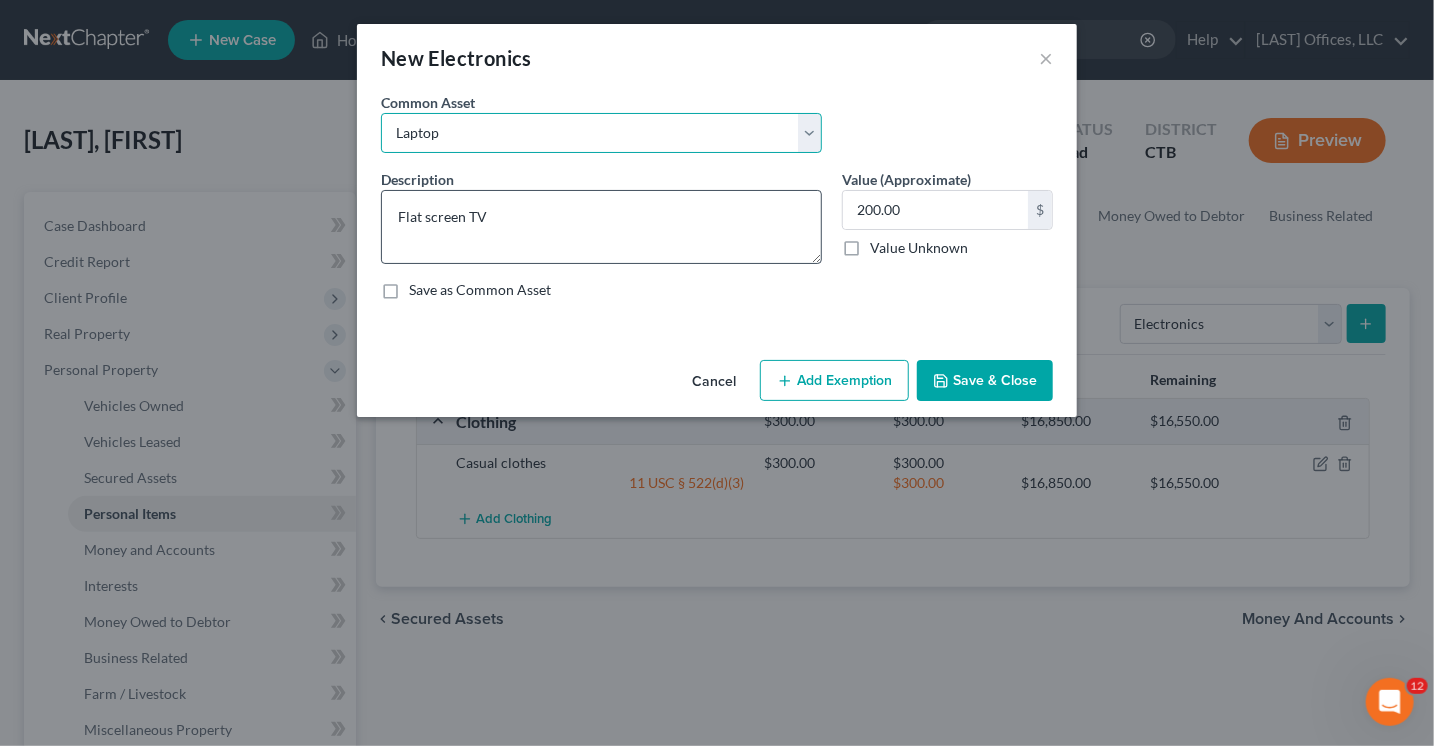 type on "Laptop" 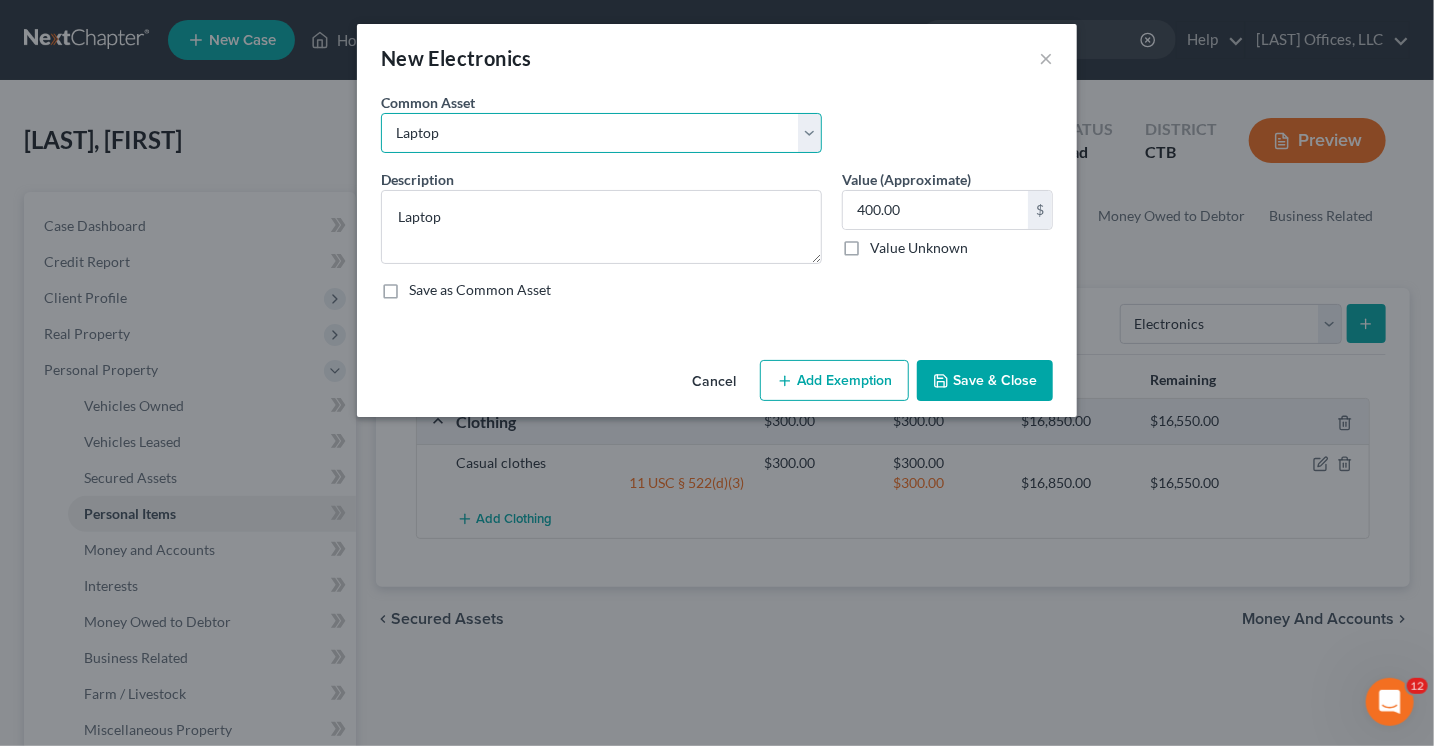 click on "Select Flat screen TV Laptop" at bounding box center [601, 133] 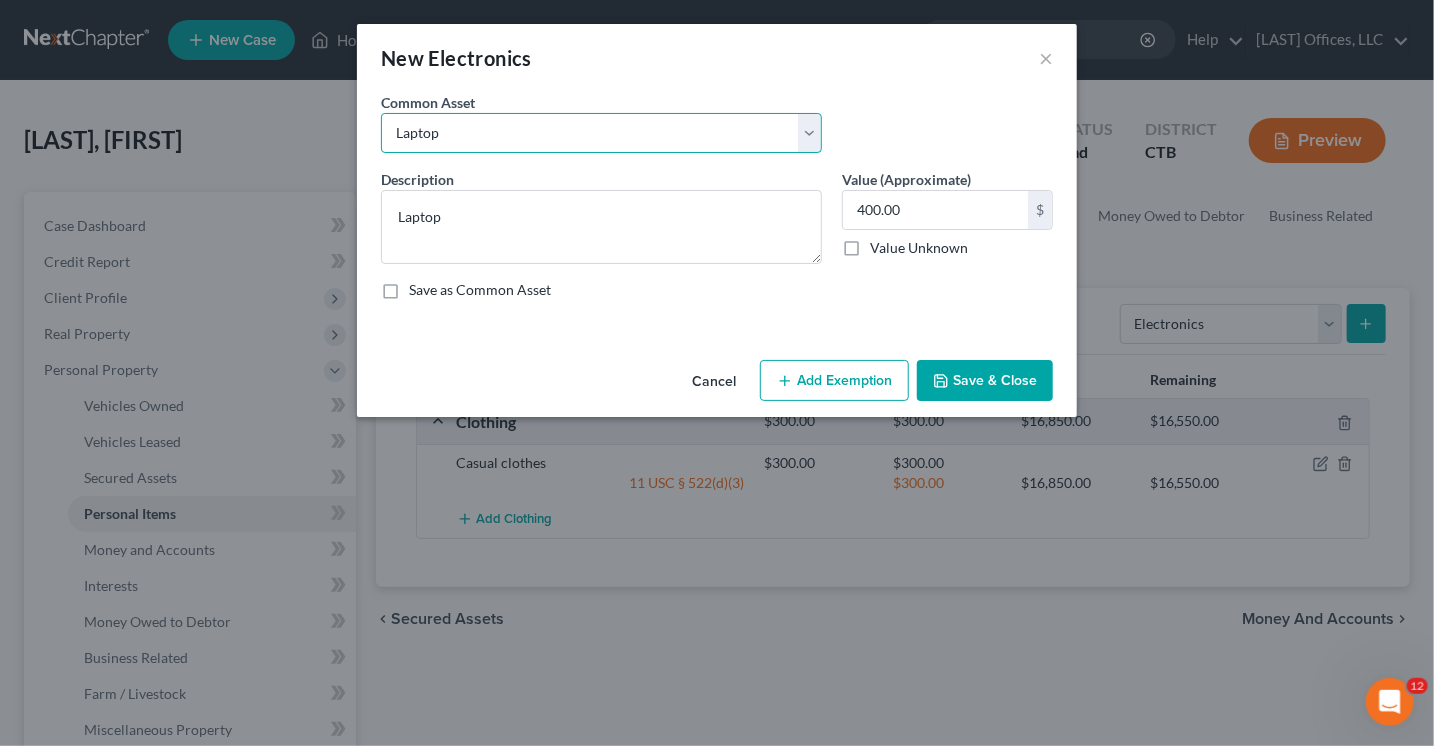 click on "Select Flat screen TV Laptop" at bounding box center [601, 133] 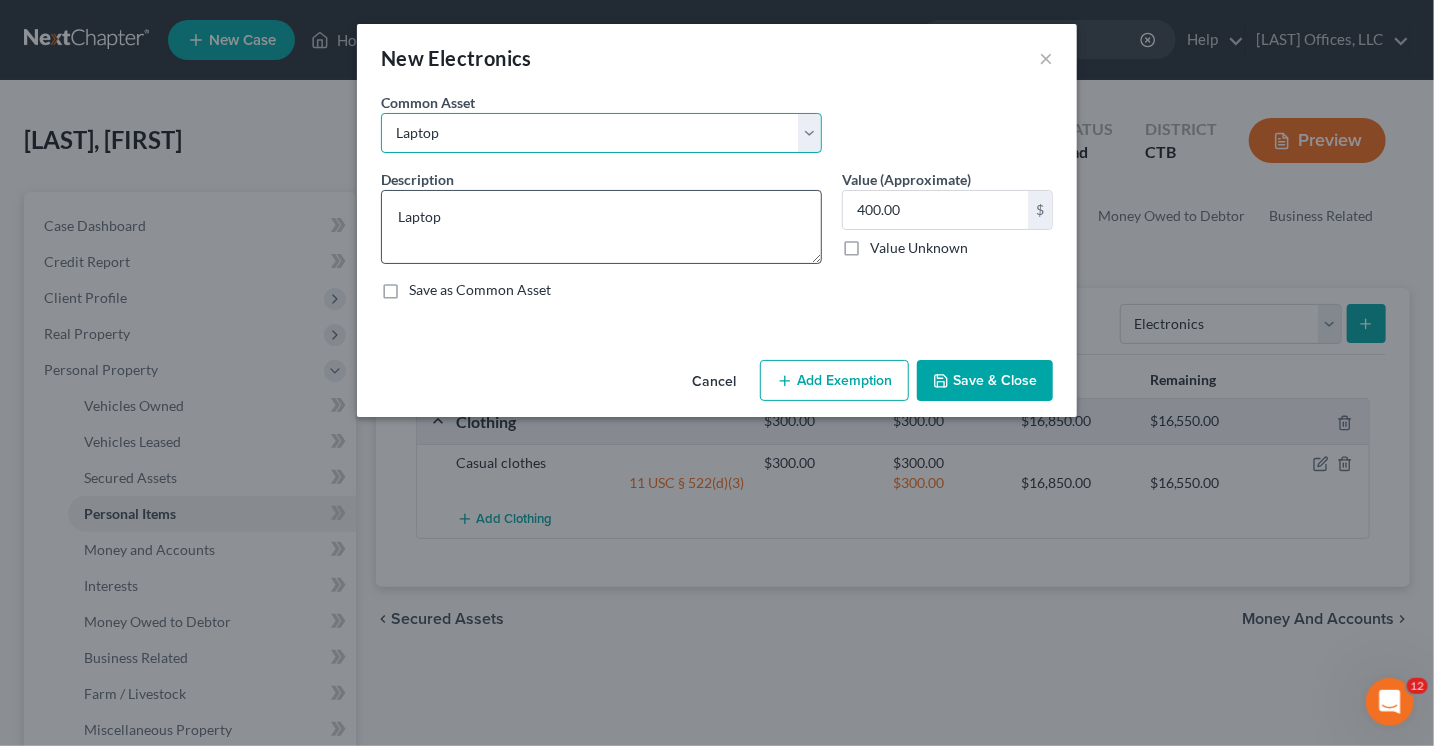 click on "Select Flat screen TV Laptop" at bounding box center [601, 133] 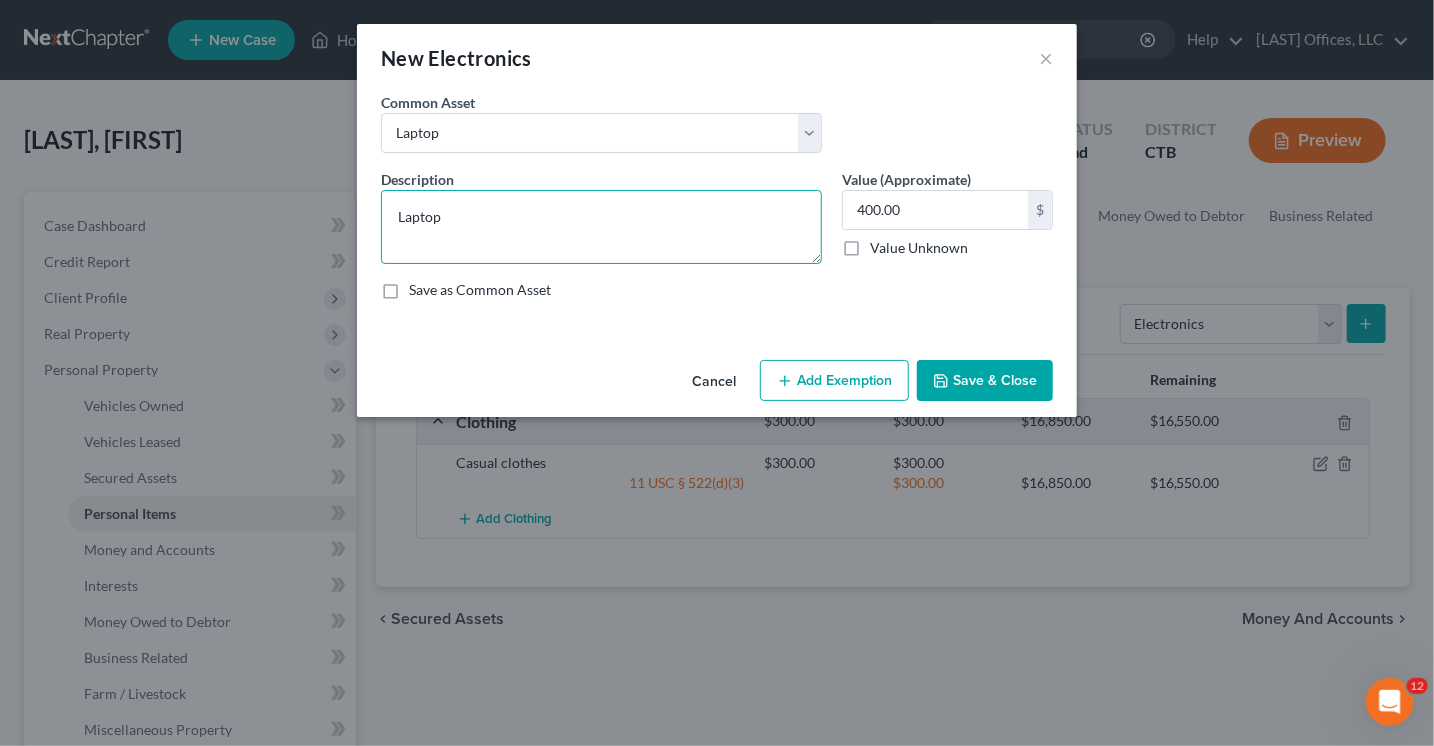 click on "Laptop" at bounding box center [601, 227] 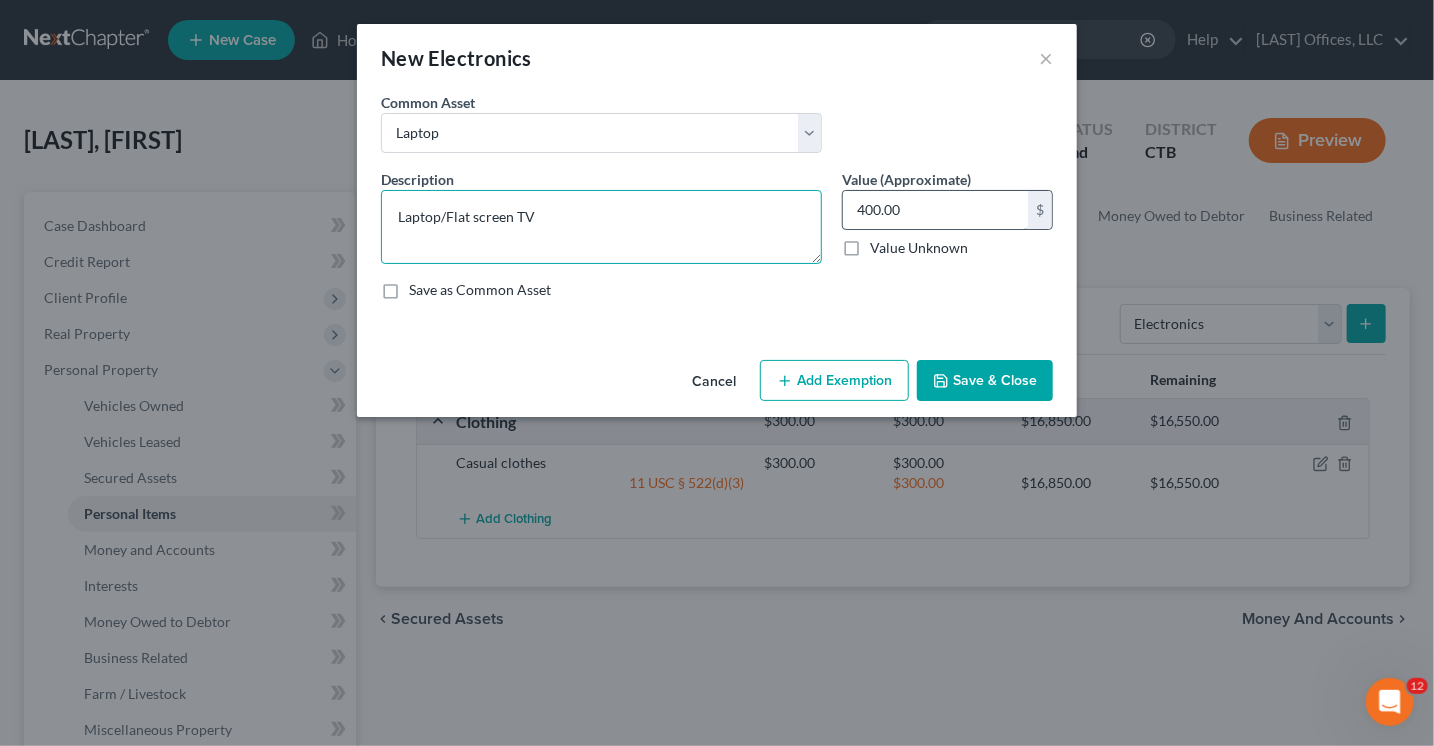 type on "Laptop/Flat screen TV" 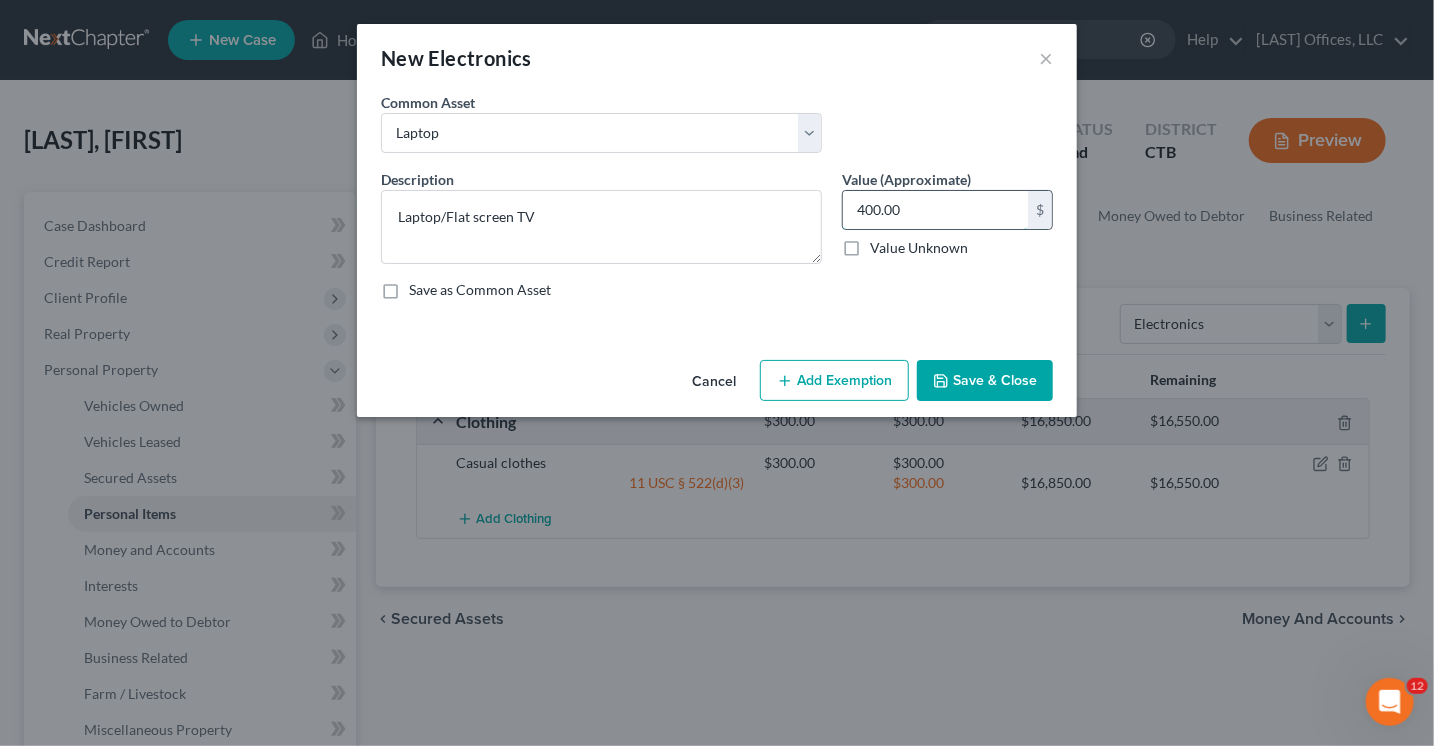click on "400.00" at bounding box center [935, 210] 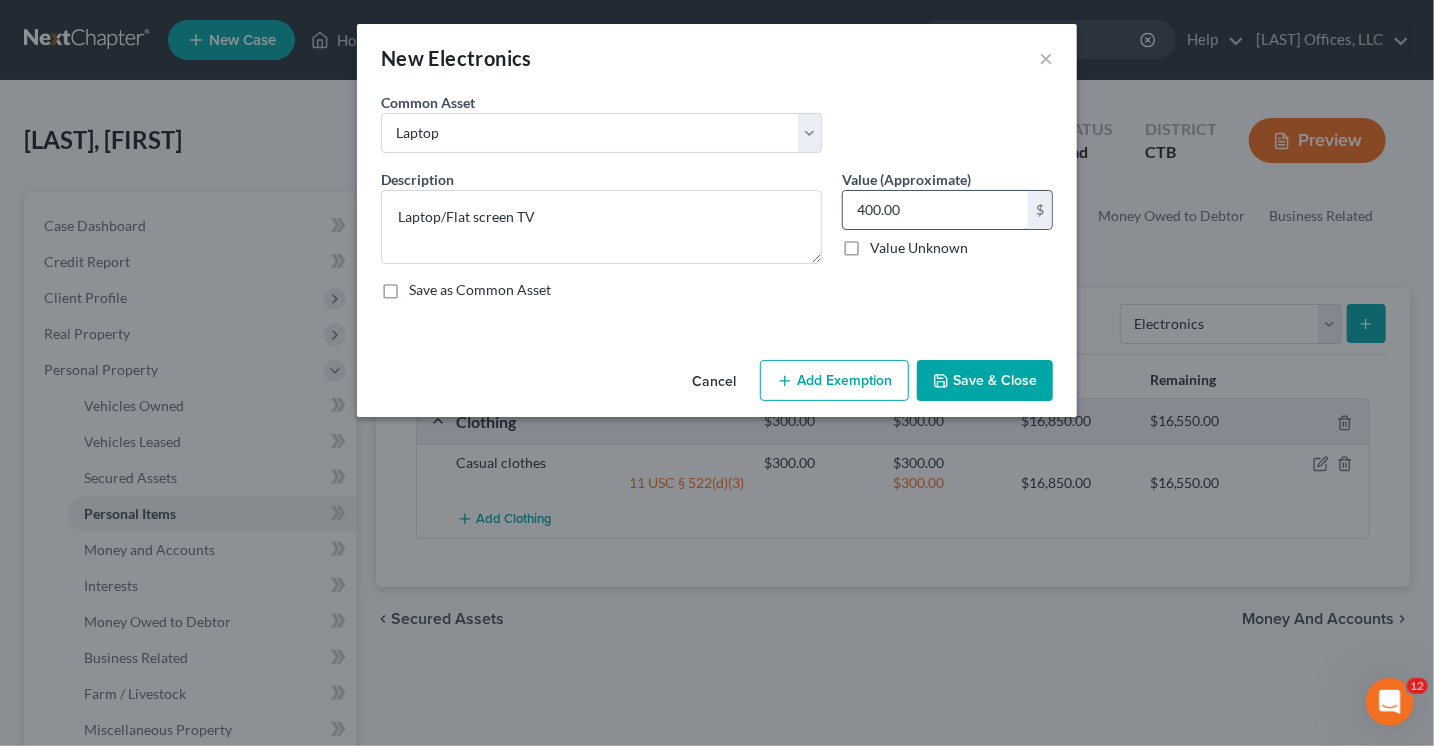 click on "400.00" at bounding box center [935, 210] 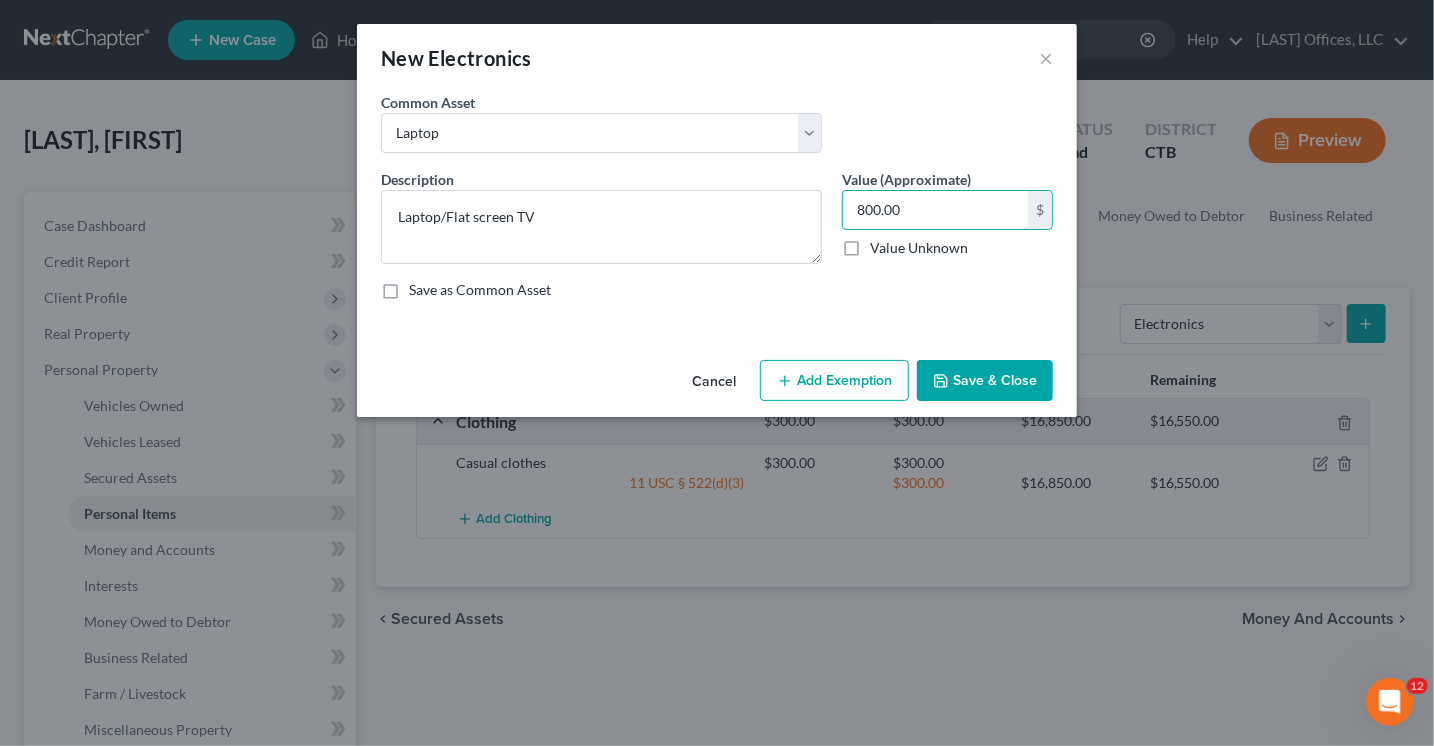 type on "800.00" 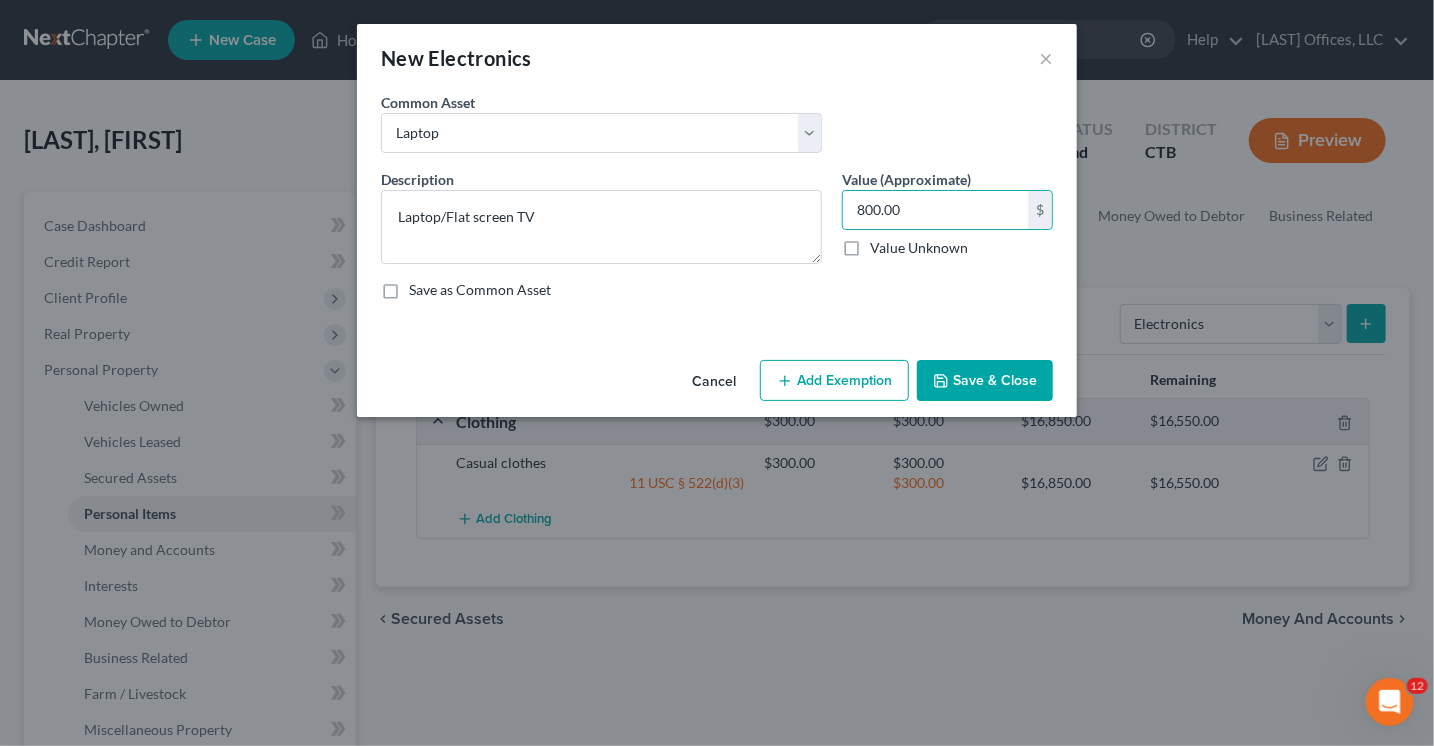 click on "Add Exemption" at bounding box center (834, 381) 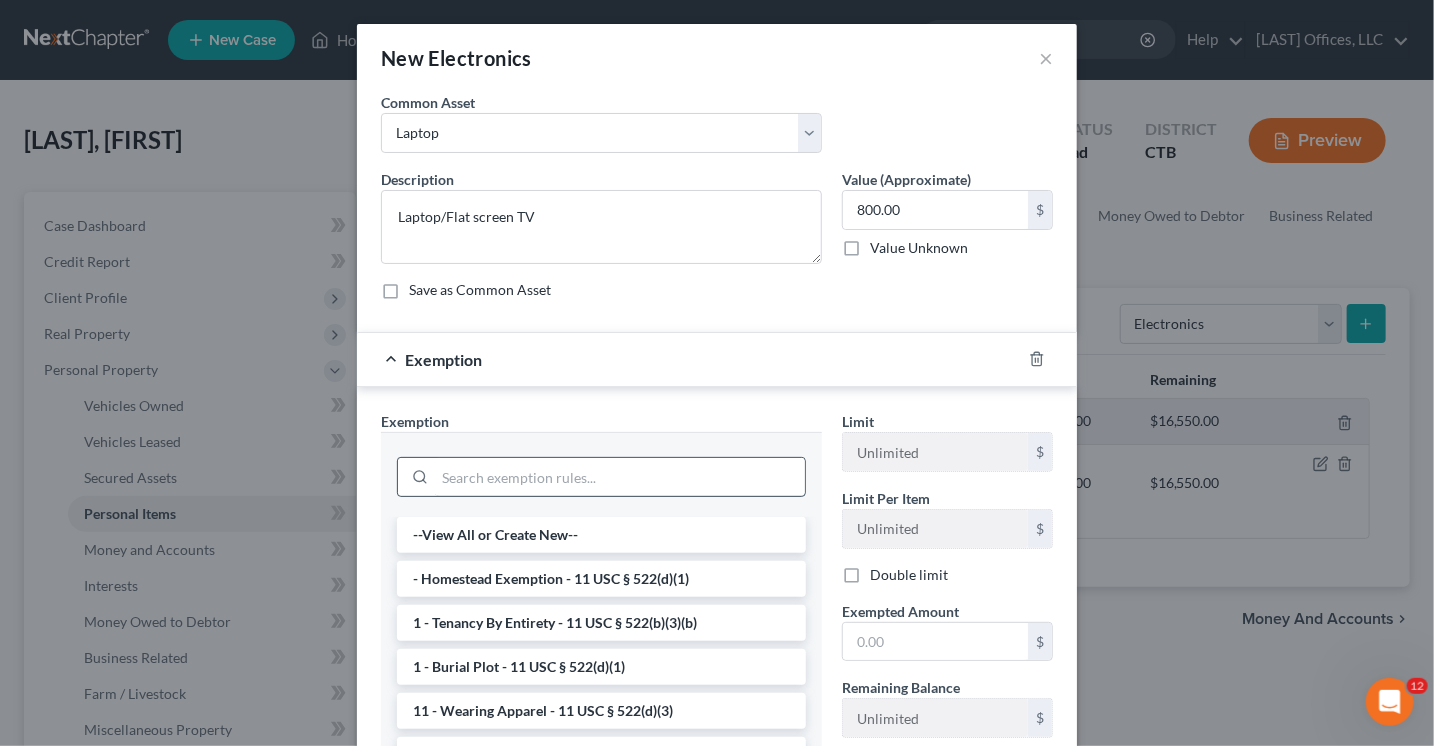 click at bounding box center (620, 477) 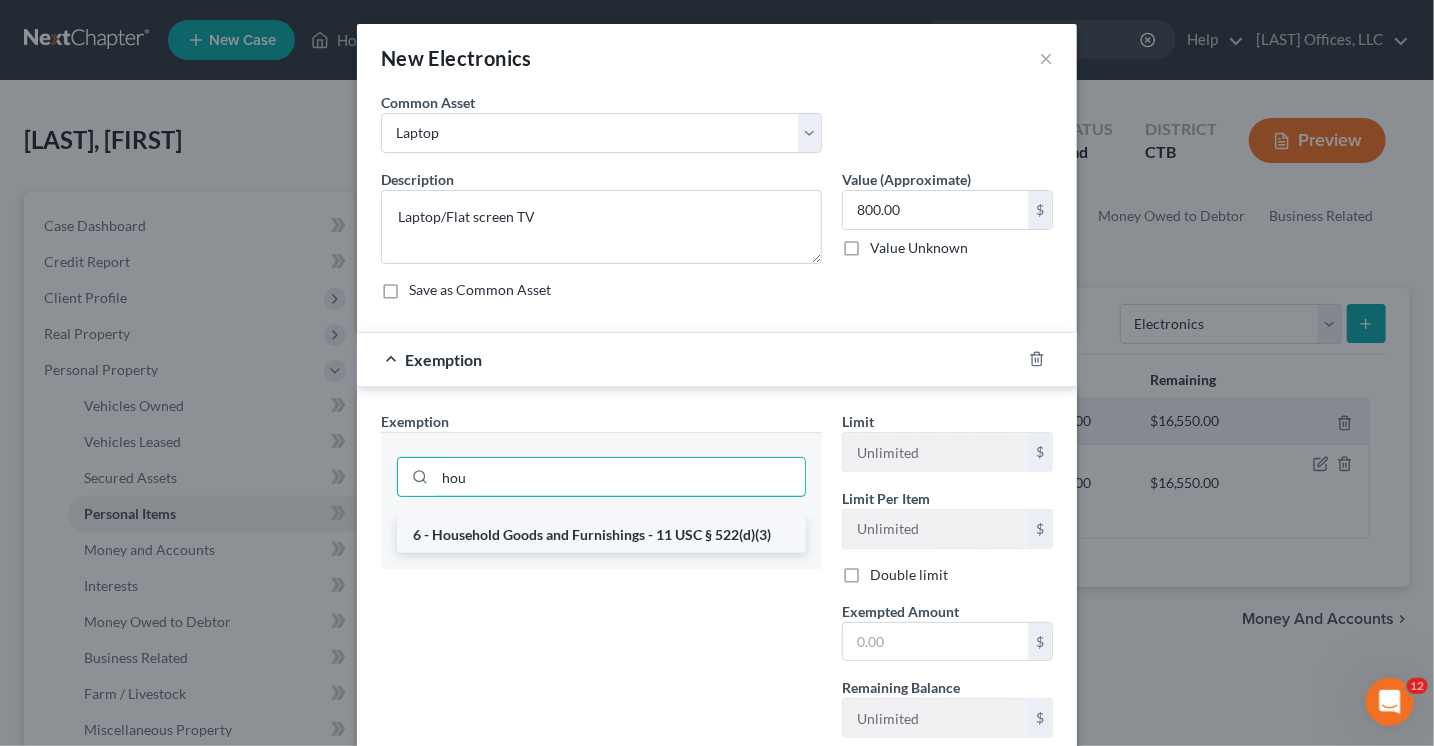 type on "hou" 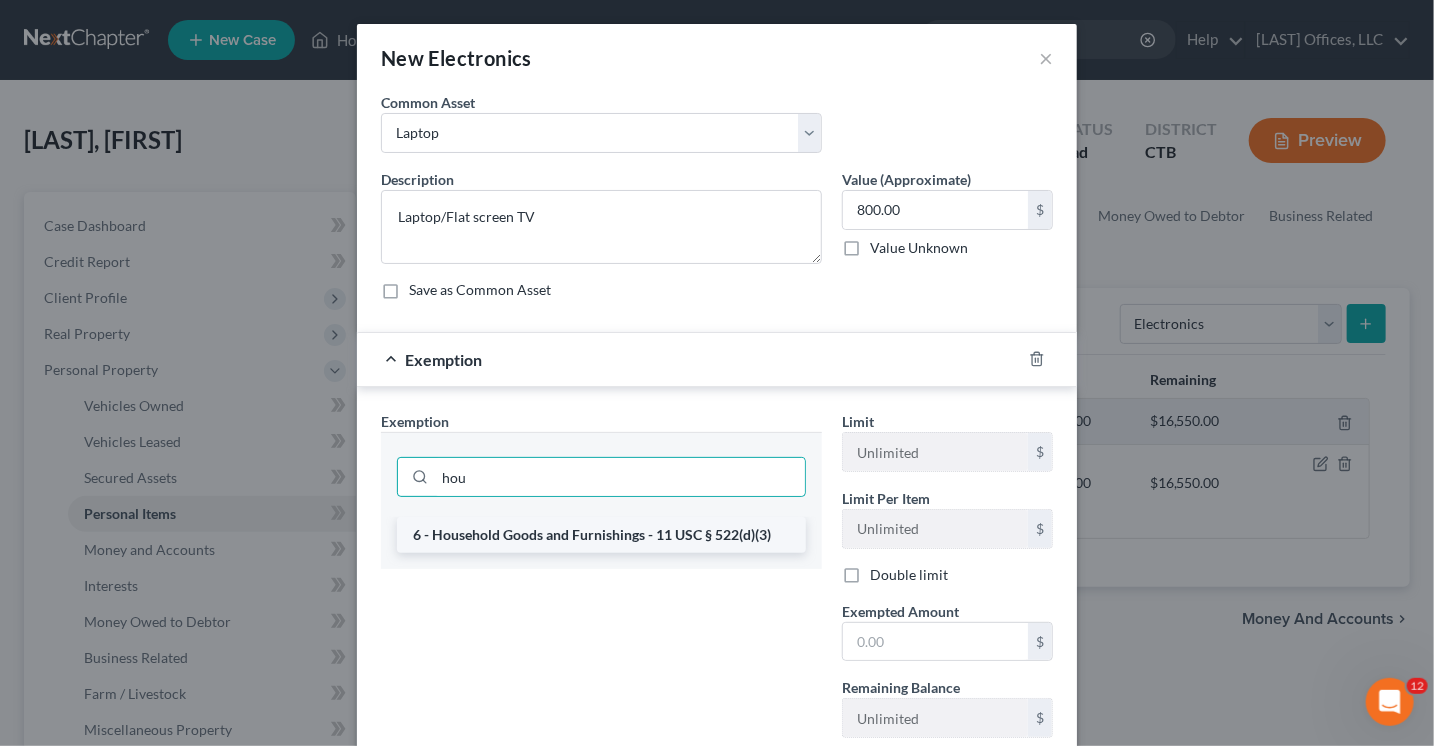 click on "6 - Household Goods and Furnishings - 11 USC § 522(d)(3)" at bounding box center [601, 535] 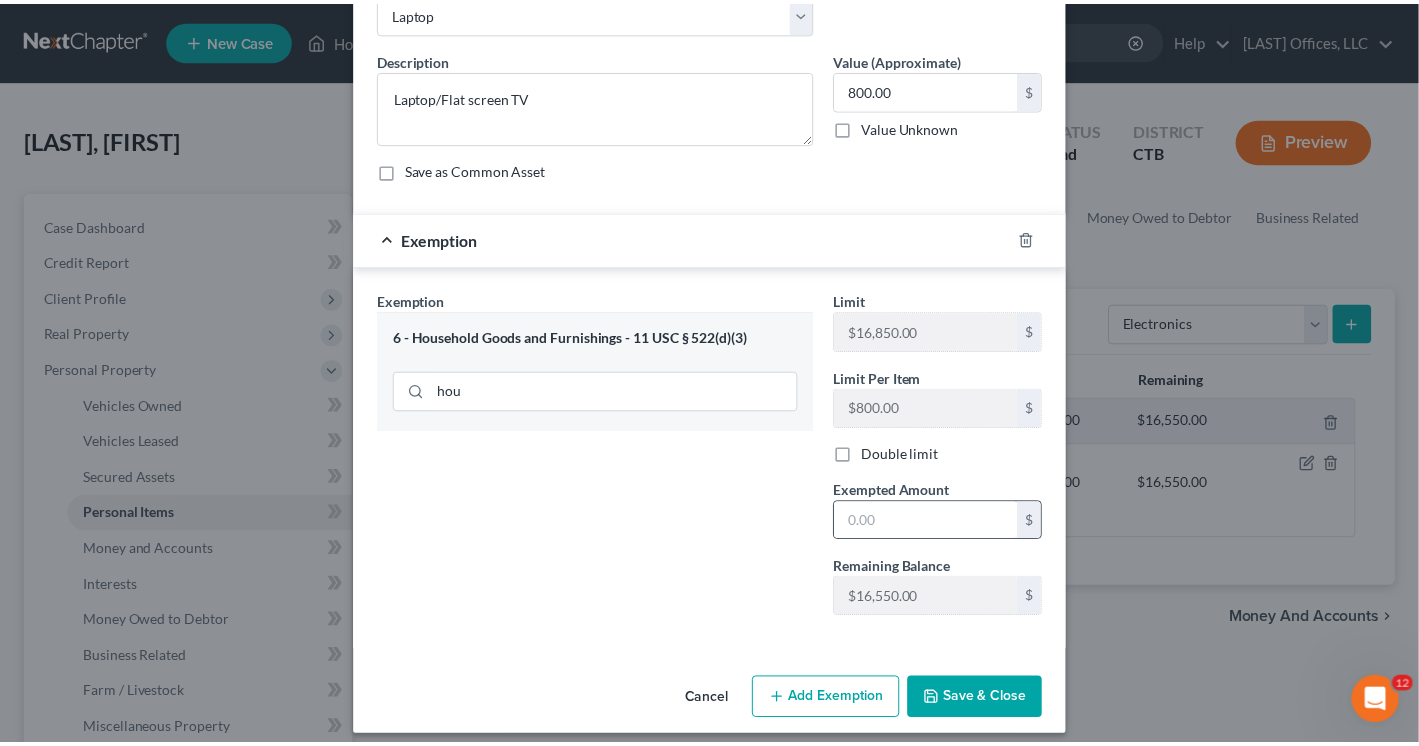 scroll, scrollTop: 132, scrollLeft: 0, axis: vertical 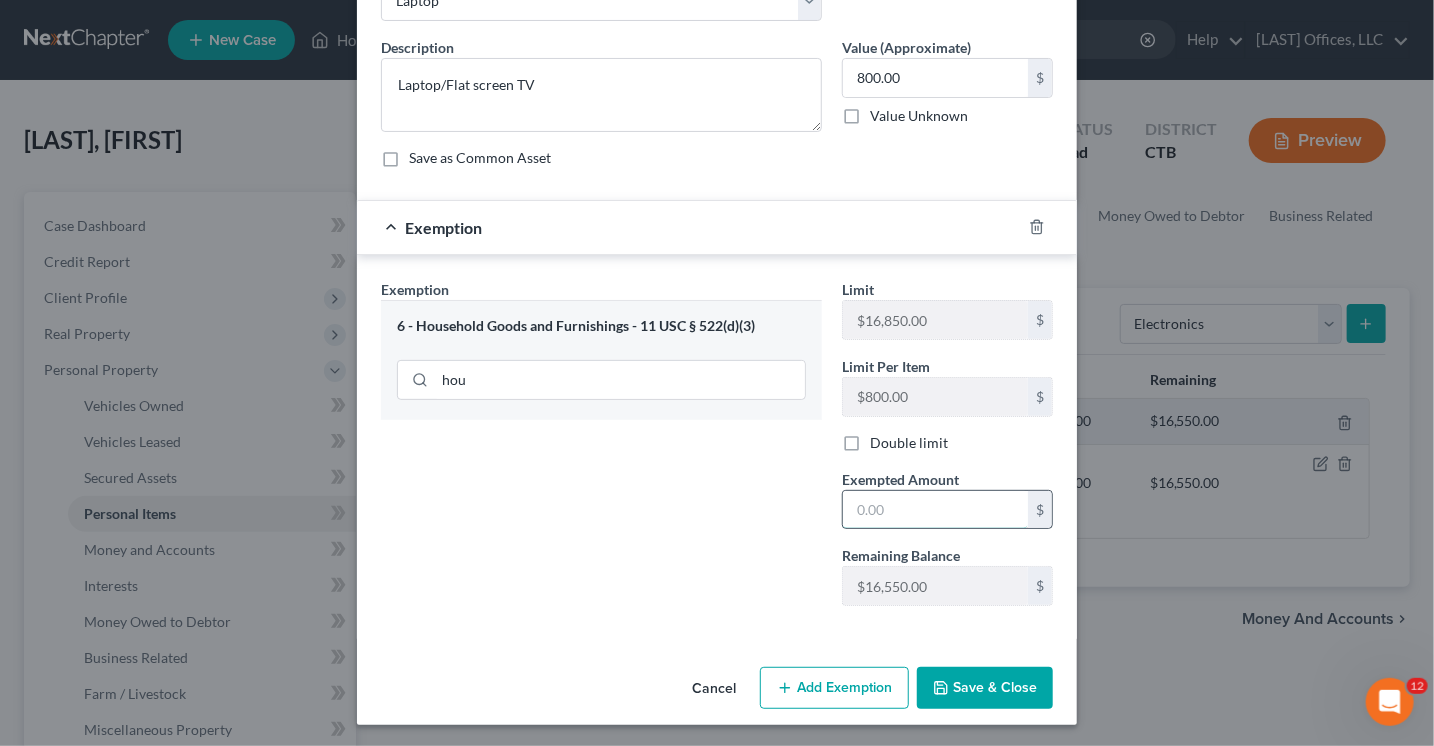click at bounding box center [935, 510] 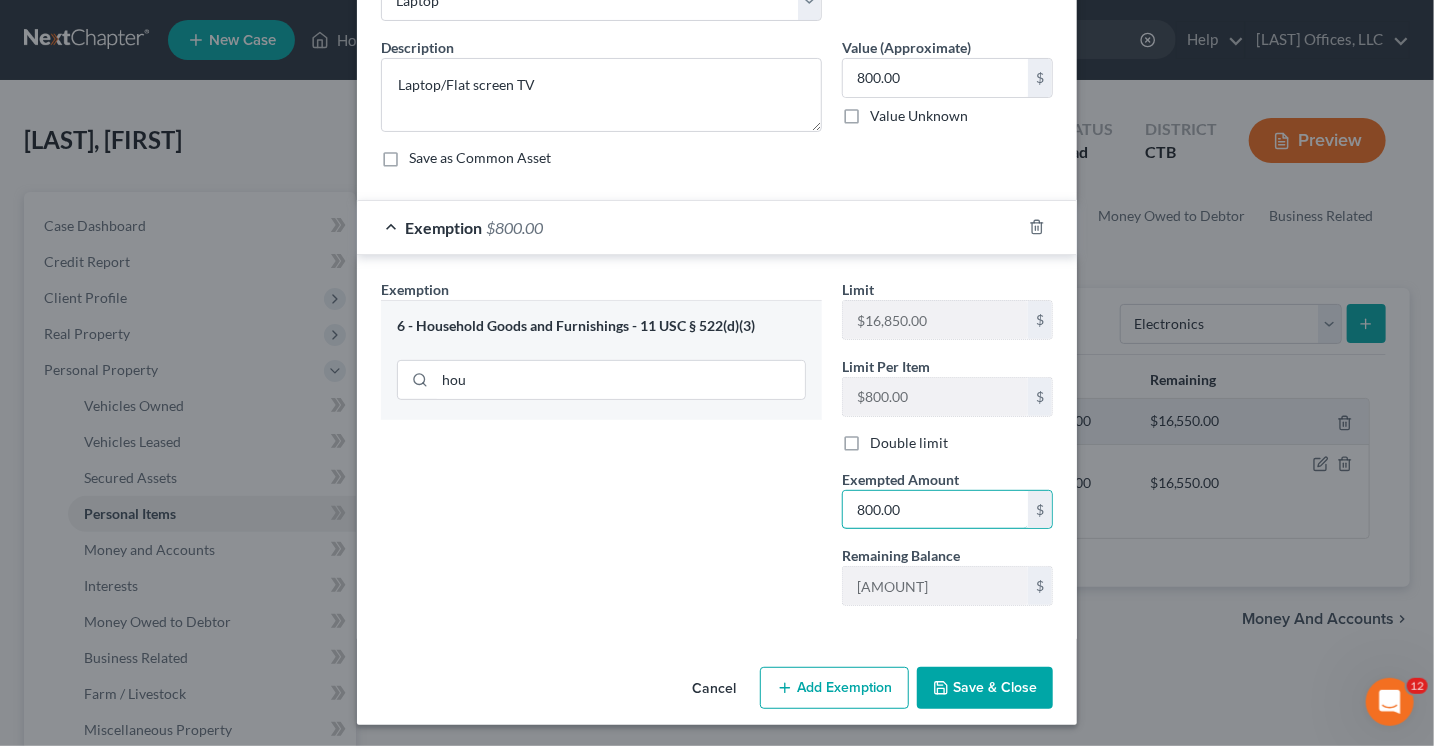 type on "800.00" 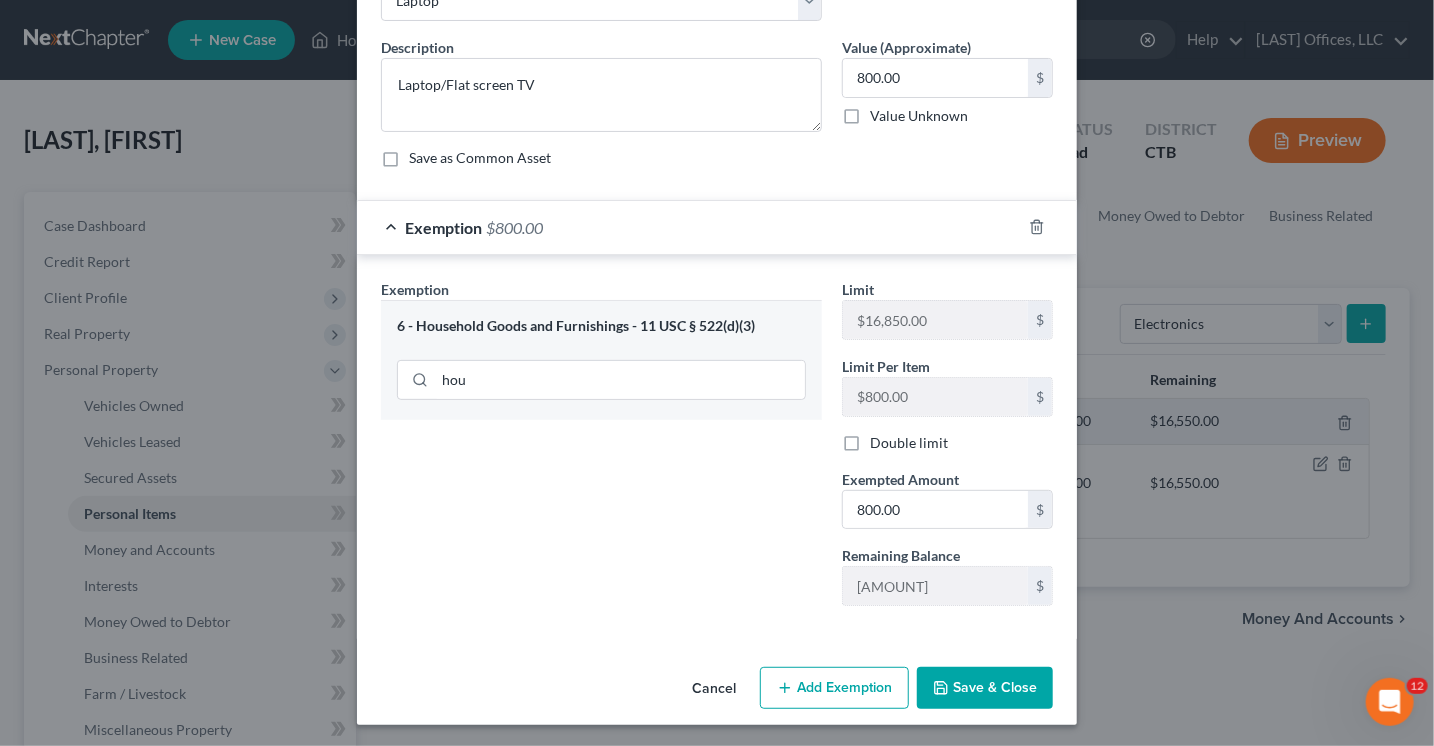 click on "Save & Close" at bounding box center (985, 688) 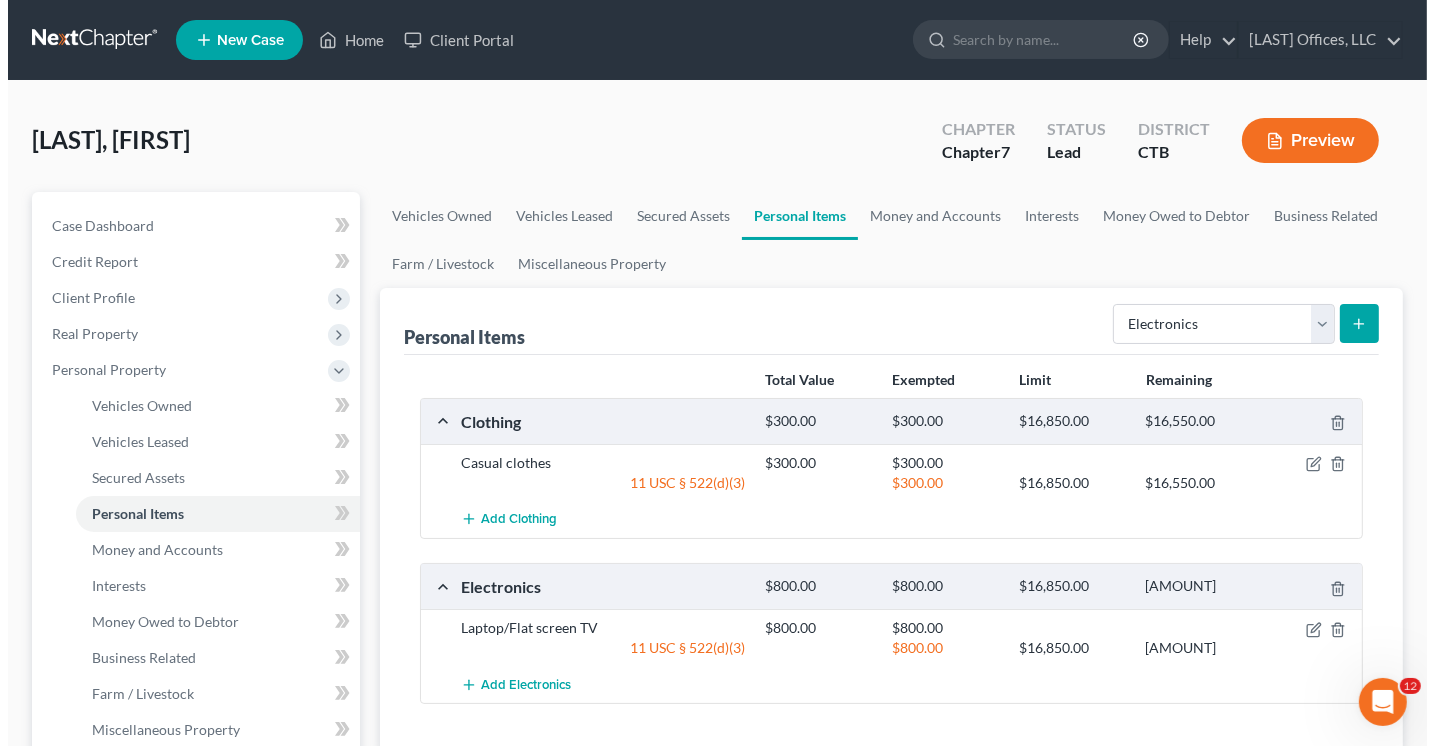 scroll, scrollTop: 100, scrollLeft: 0, axis: vertical 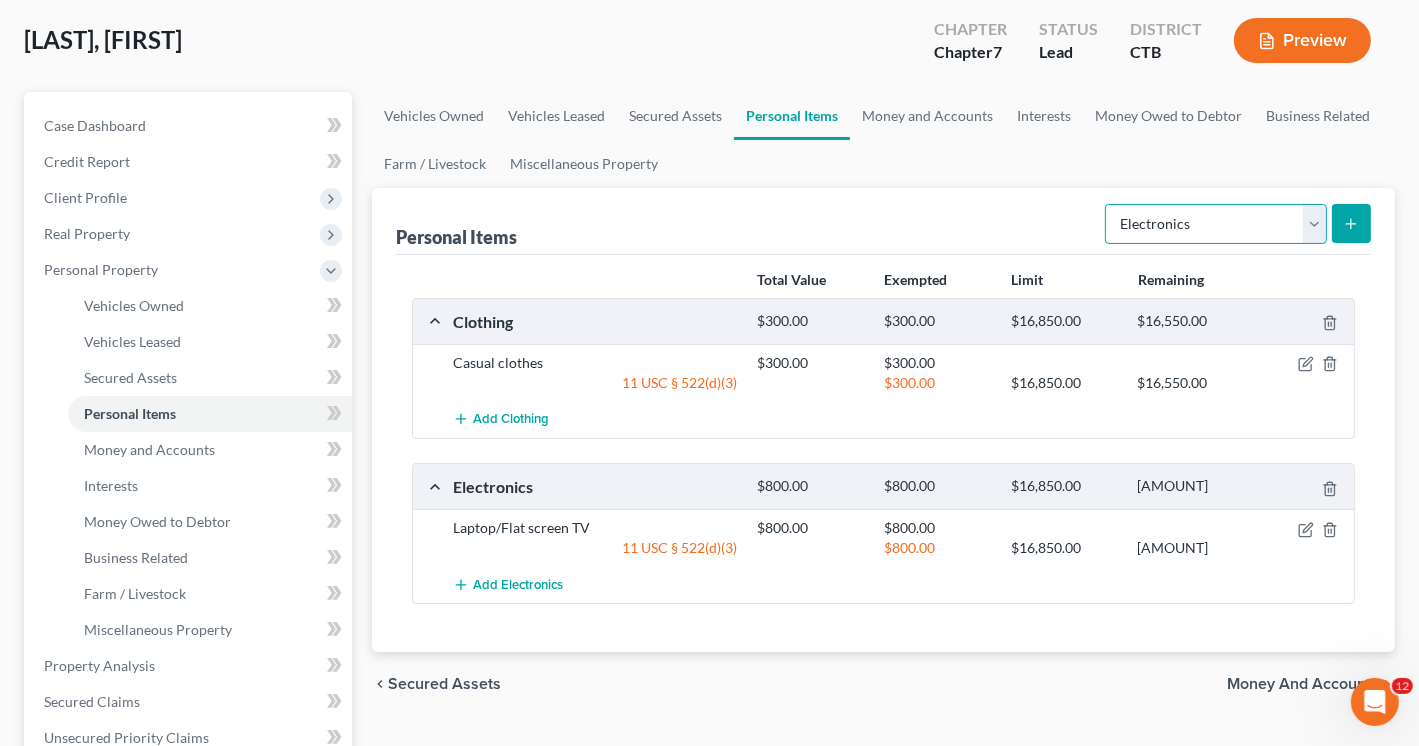 click on "Select Item Type Clothing Collectibles Of Value Electronics Firearms Household Goods Jewelry Other Pet(s) Sports & Hobby Equipment" at bounding box center [1216, 224] 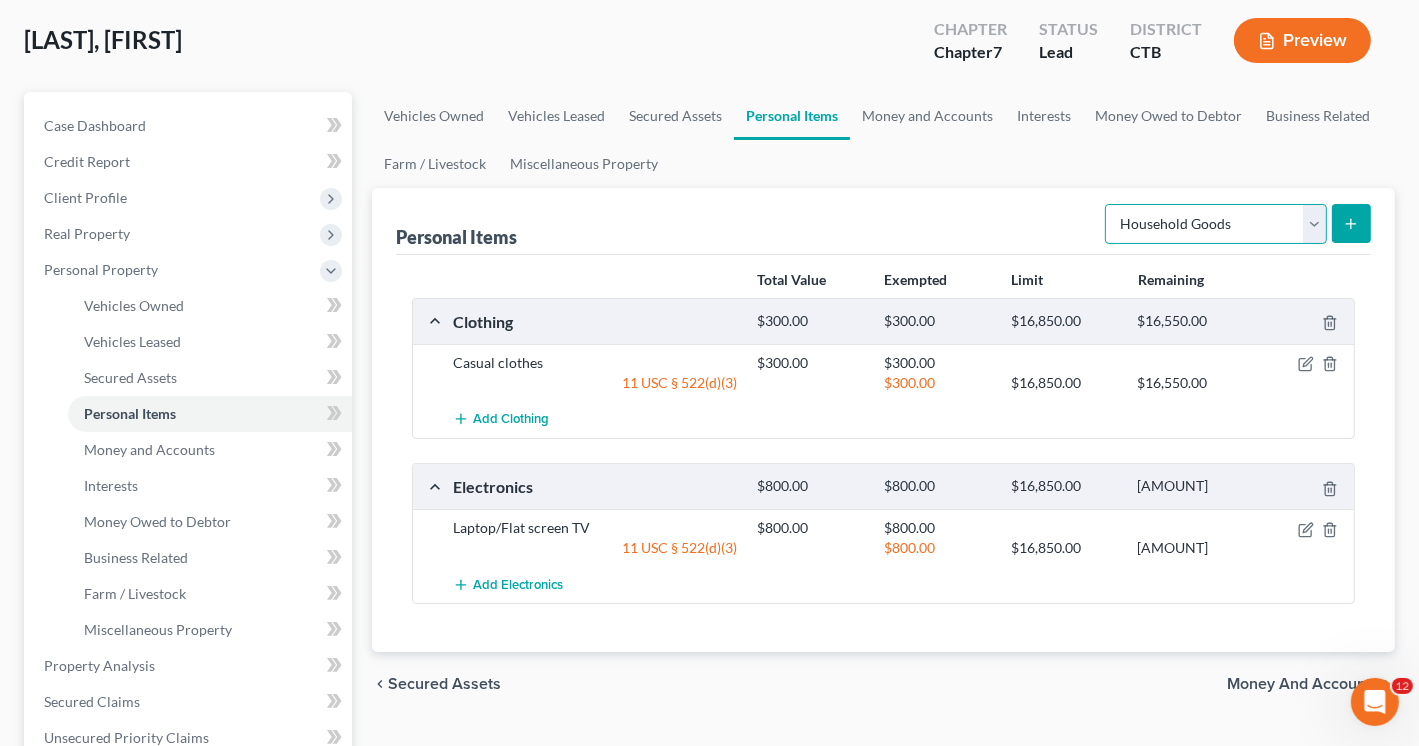 click on "Select Item Type Clothing Collectibles Of Value Electronics Firearms Household Goods Jewelry Other Pet(s) Sports & Hobby Equipment" at bounding box center [1216, 224] 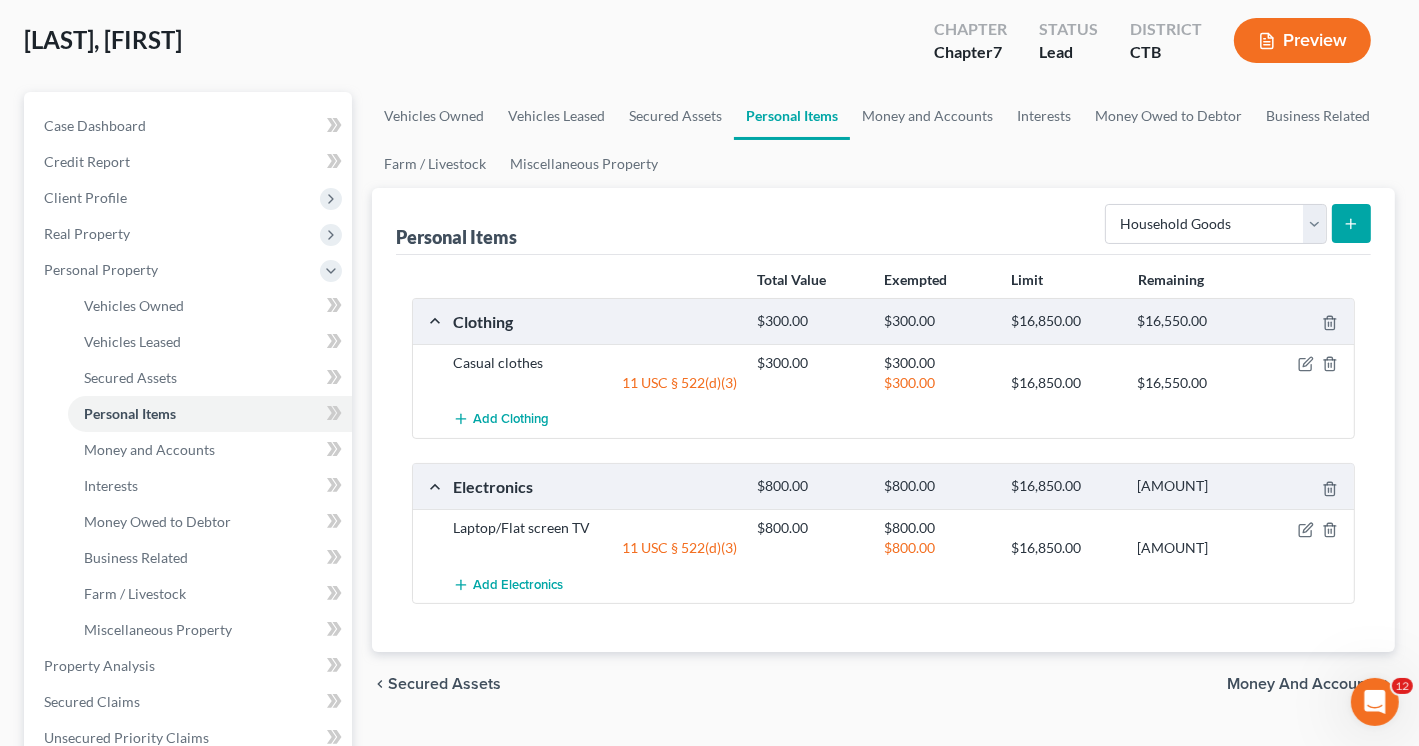 click 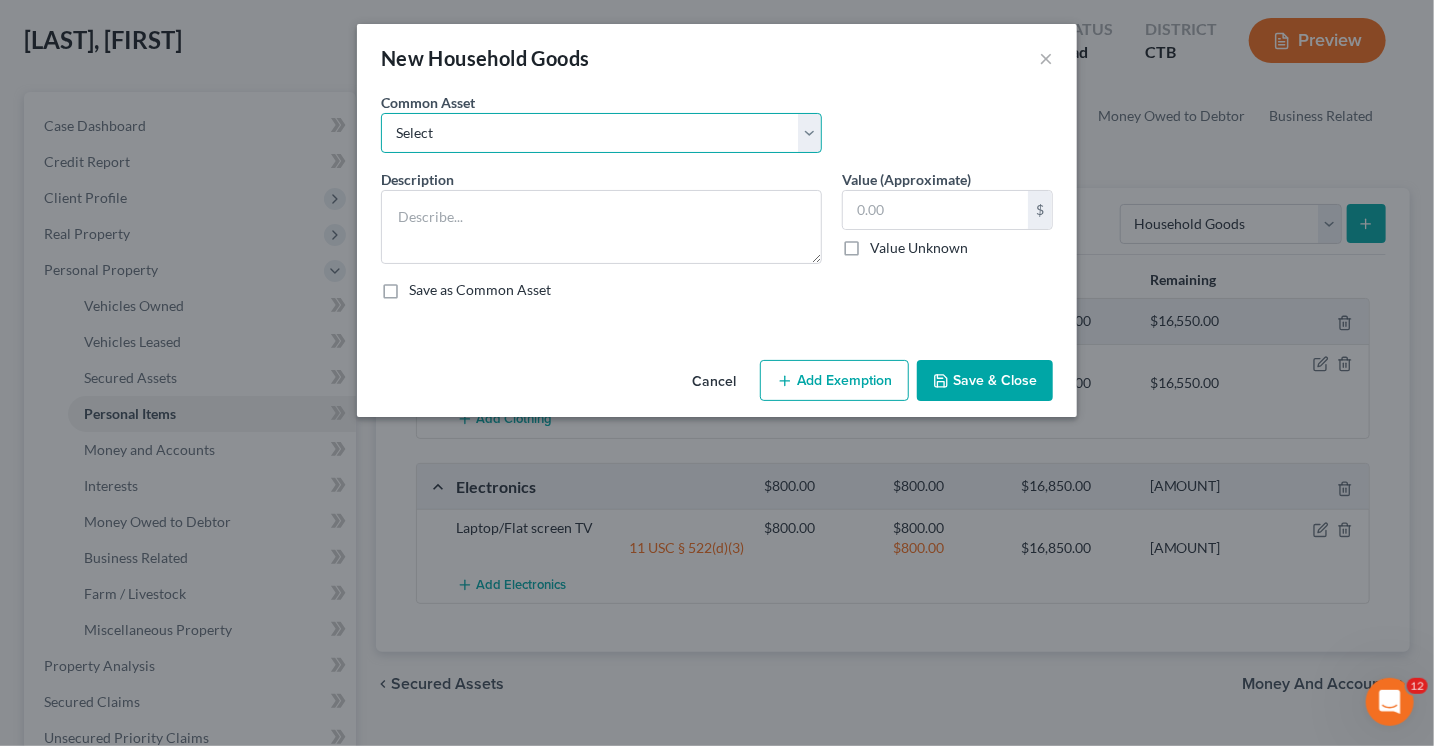 click on "Select Furniture, linens, kitchenware." at bounding box center (601, 133) 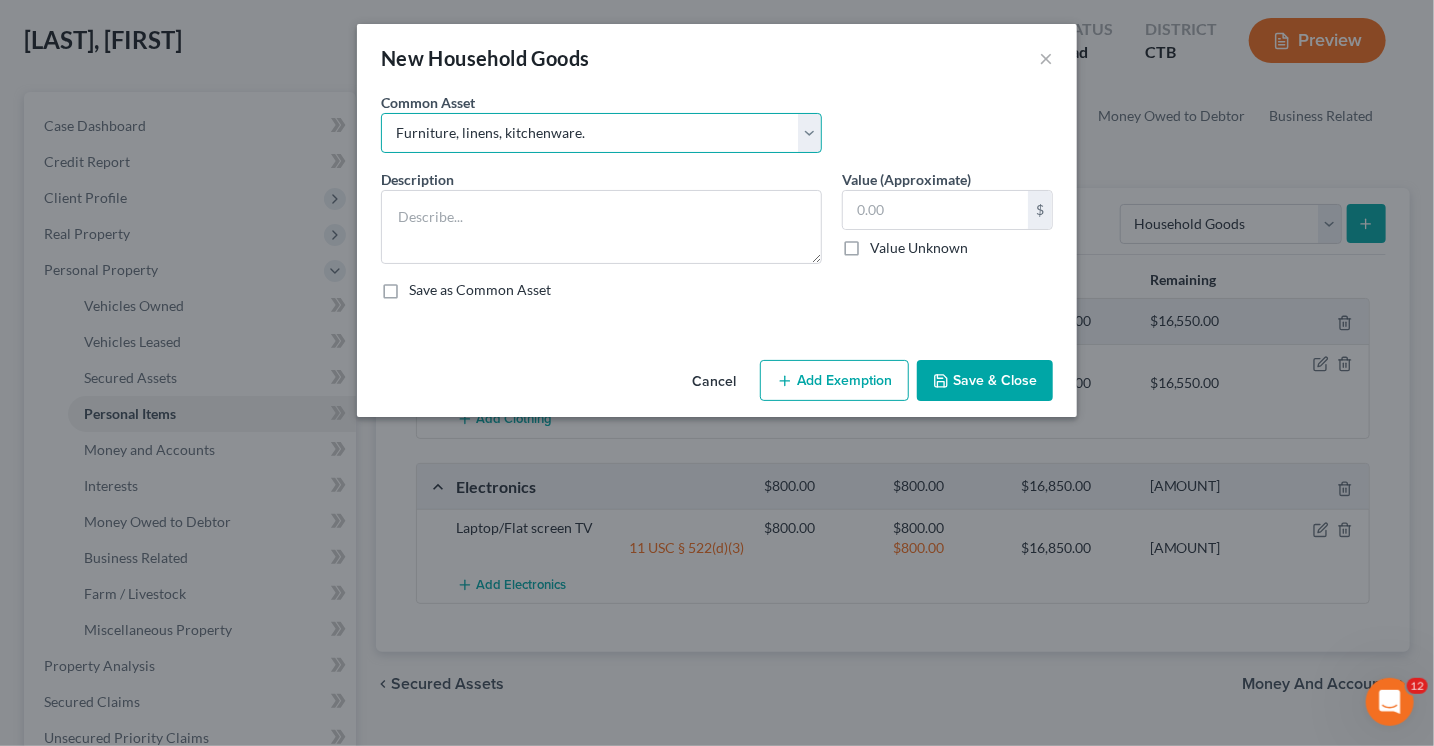 click on "Select Furniture, linens, kitchenware." at bounding box center [601, 133] 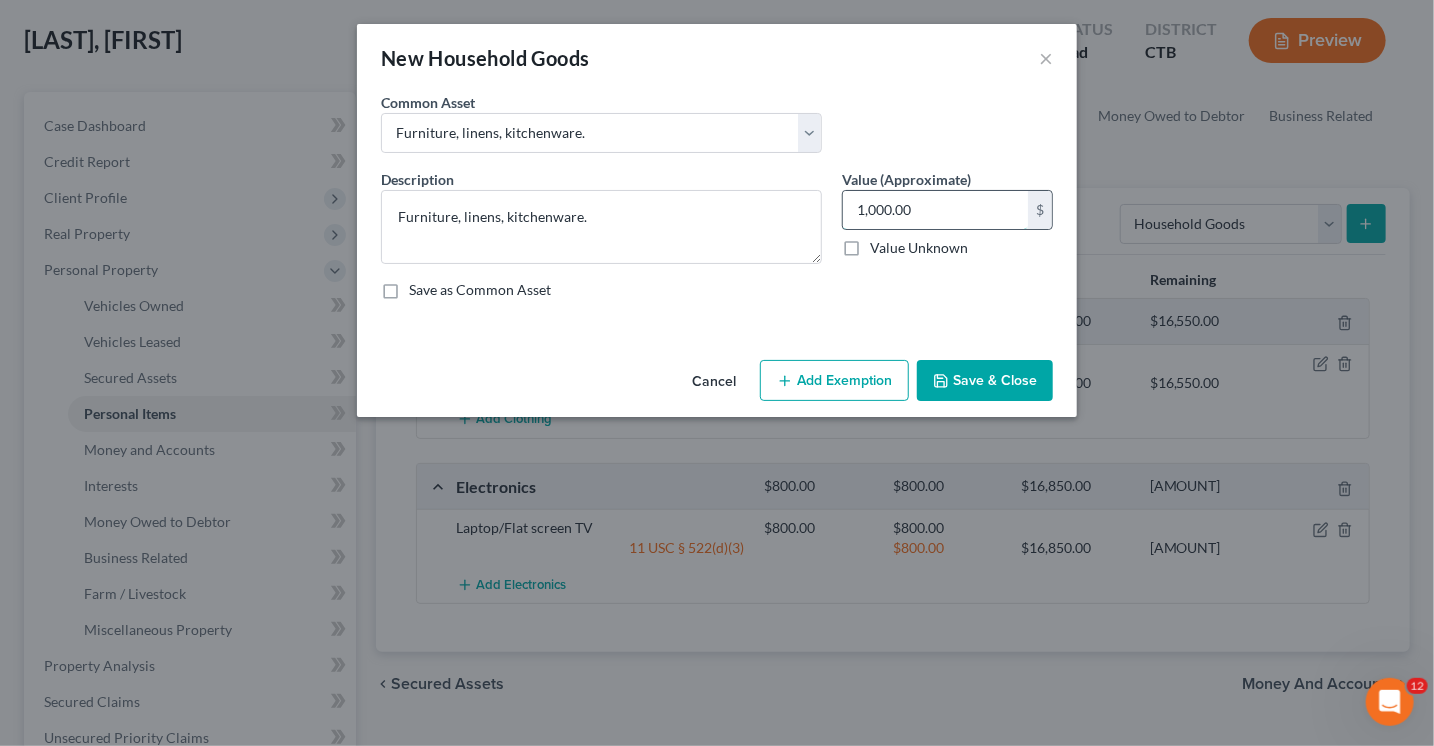 click on "1,000.00" at bounding box center [935, 210] 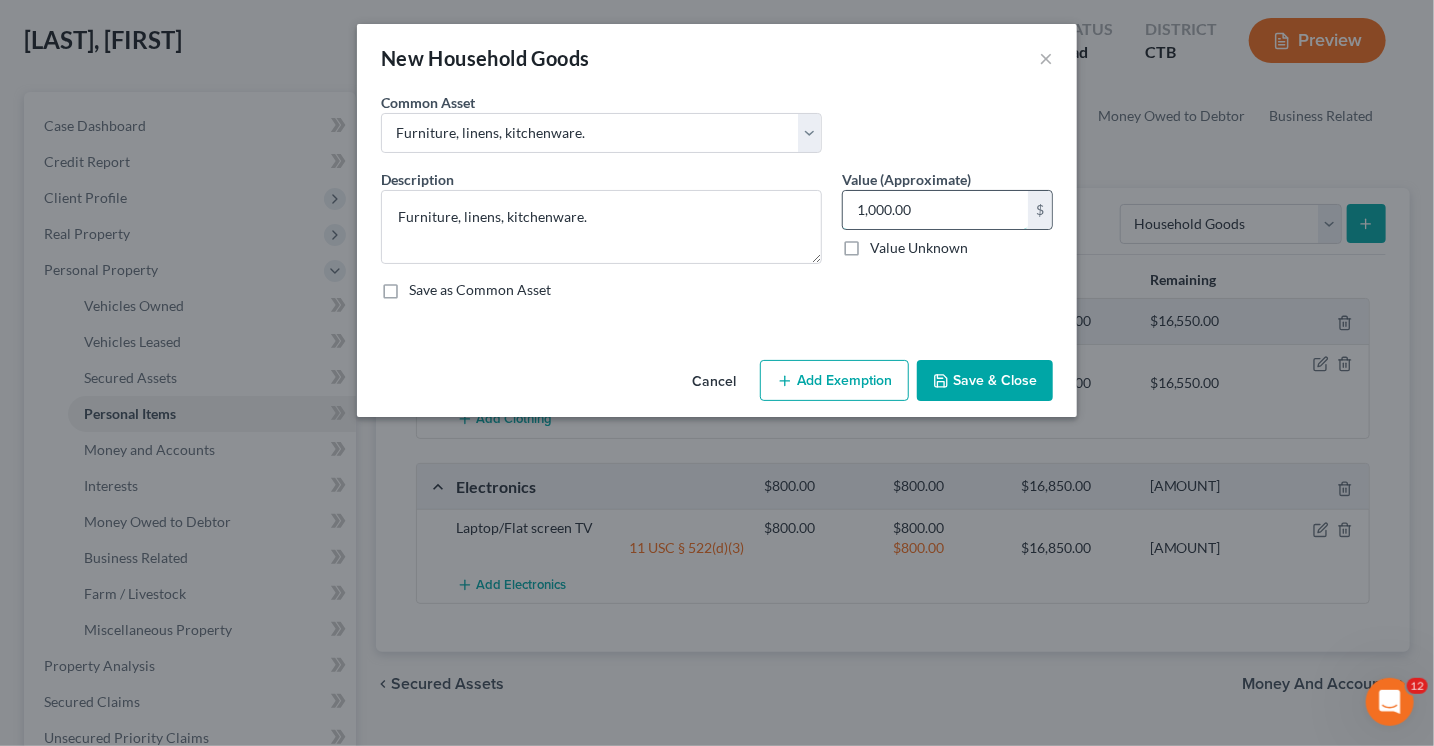 click on "1,000.00" at bounding box center [935, 210] 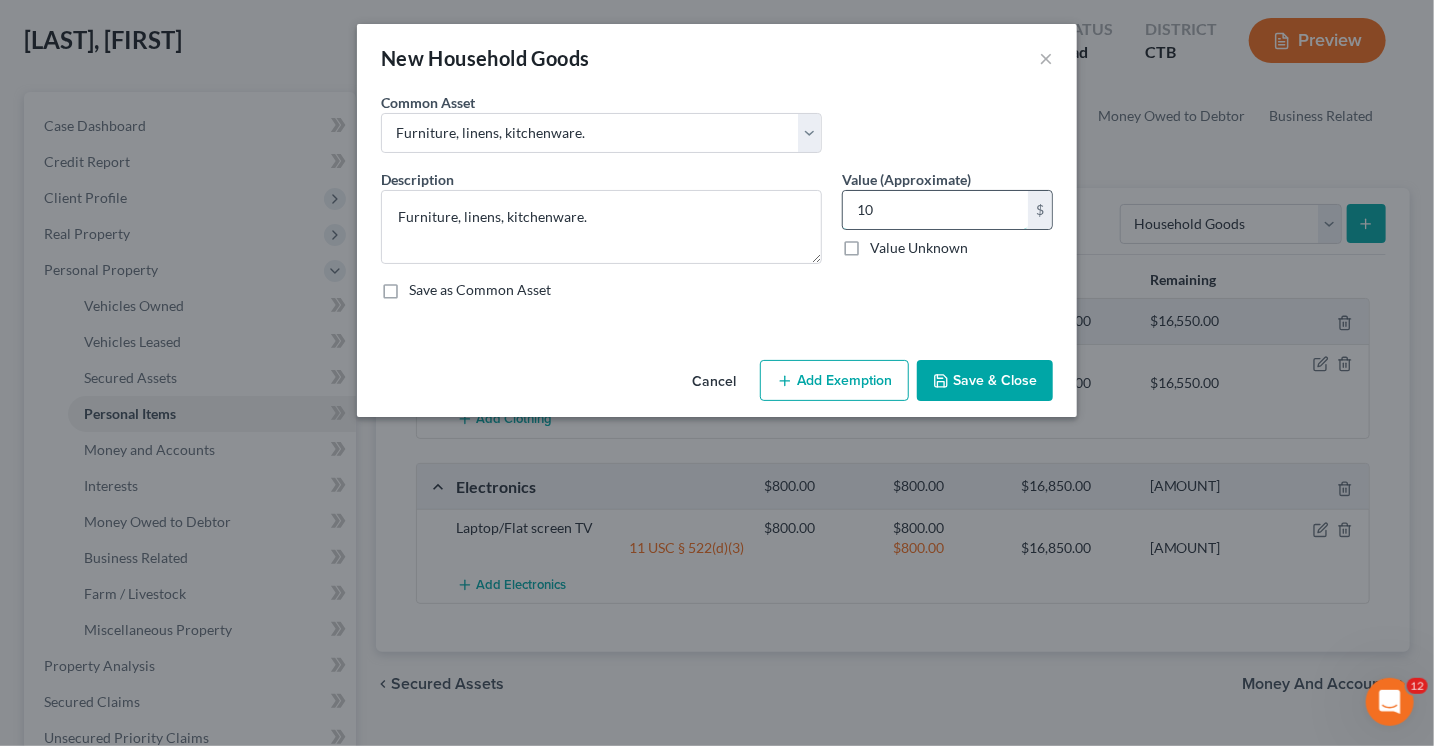 type on "1" 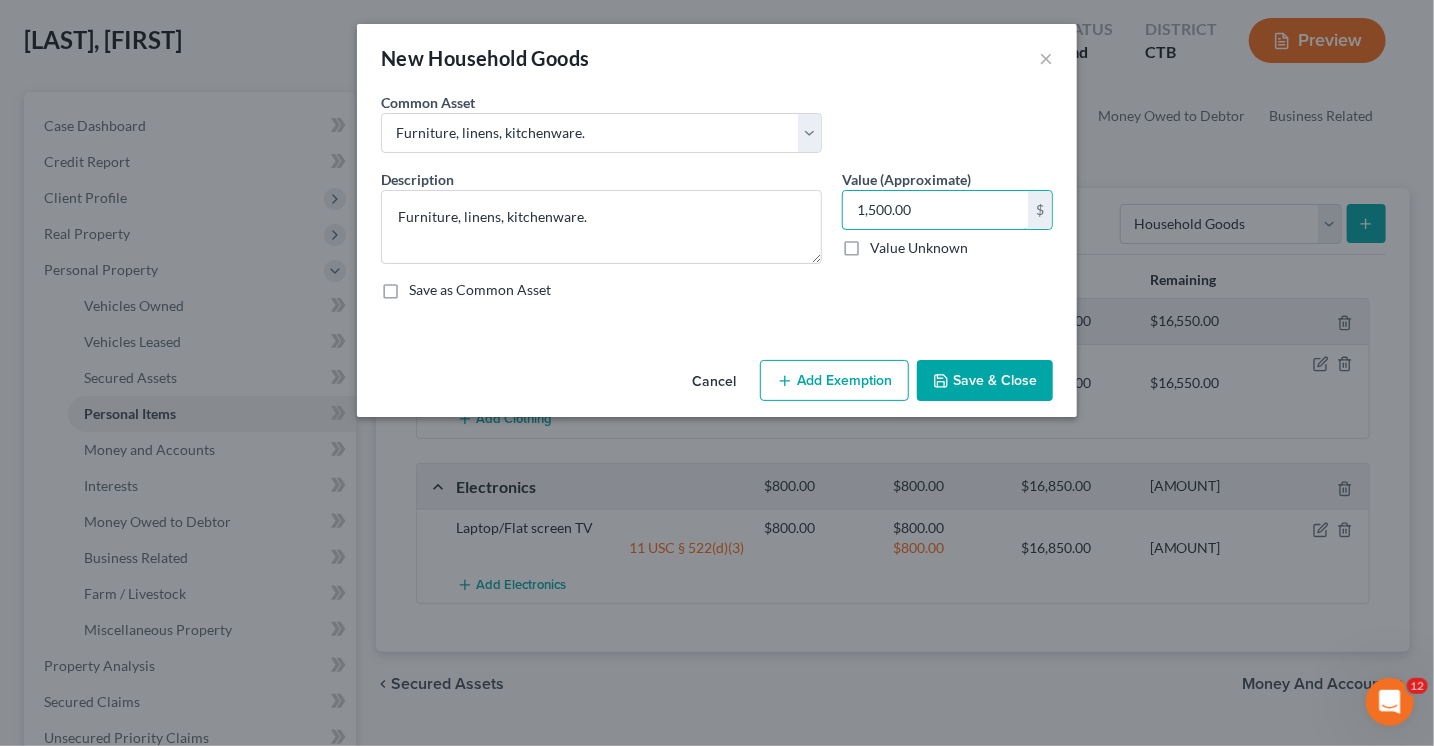 type on "1,500.00" 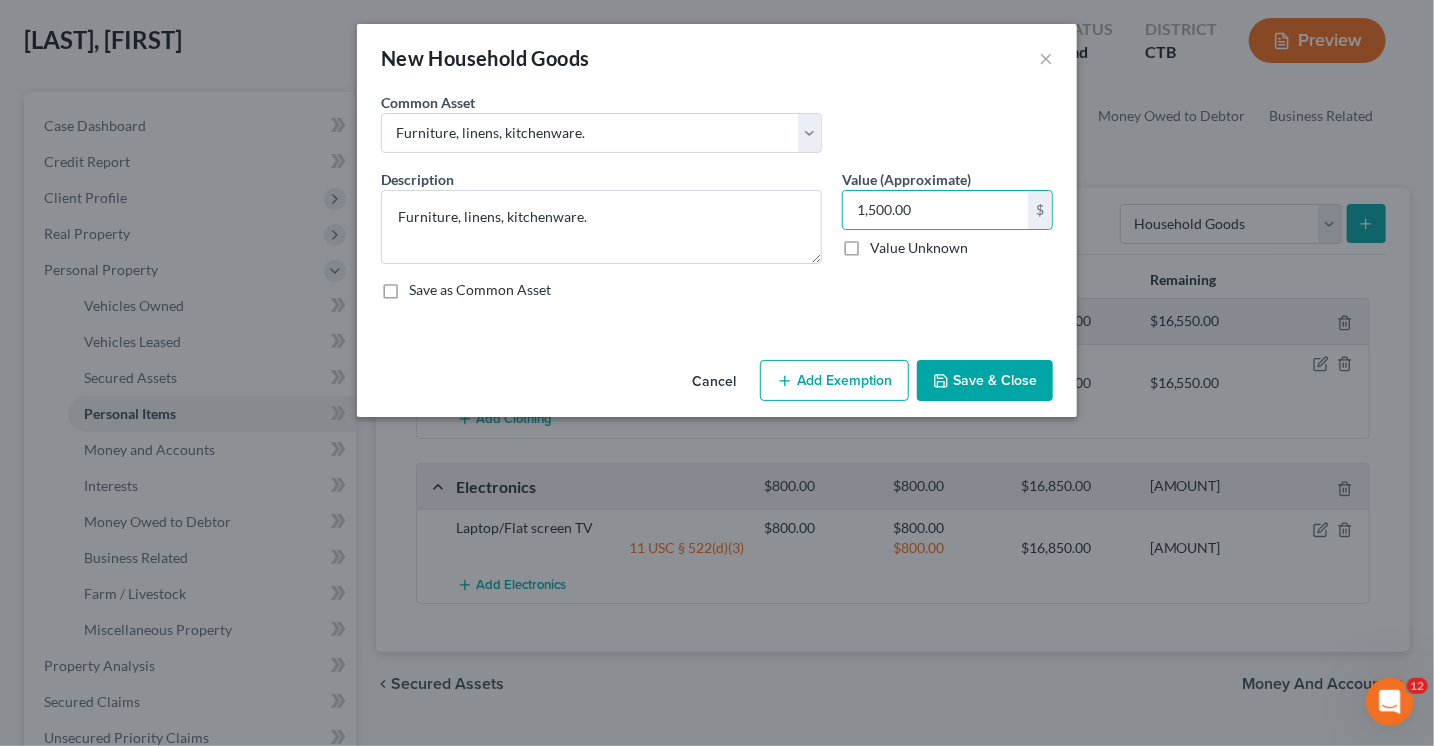 click on "Add Exemption" at bounding box center [834, 381] 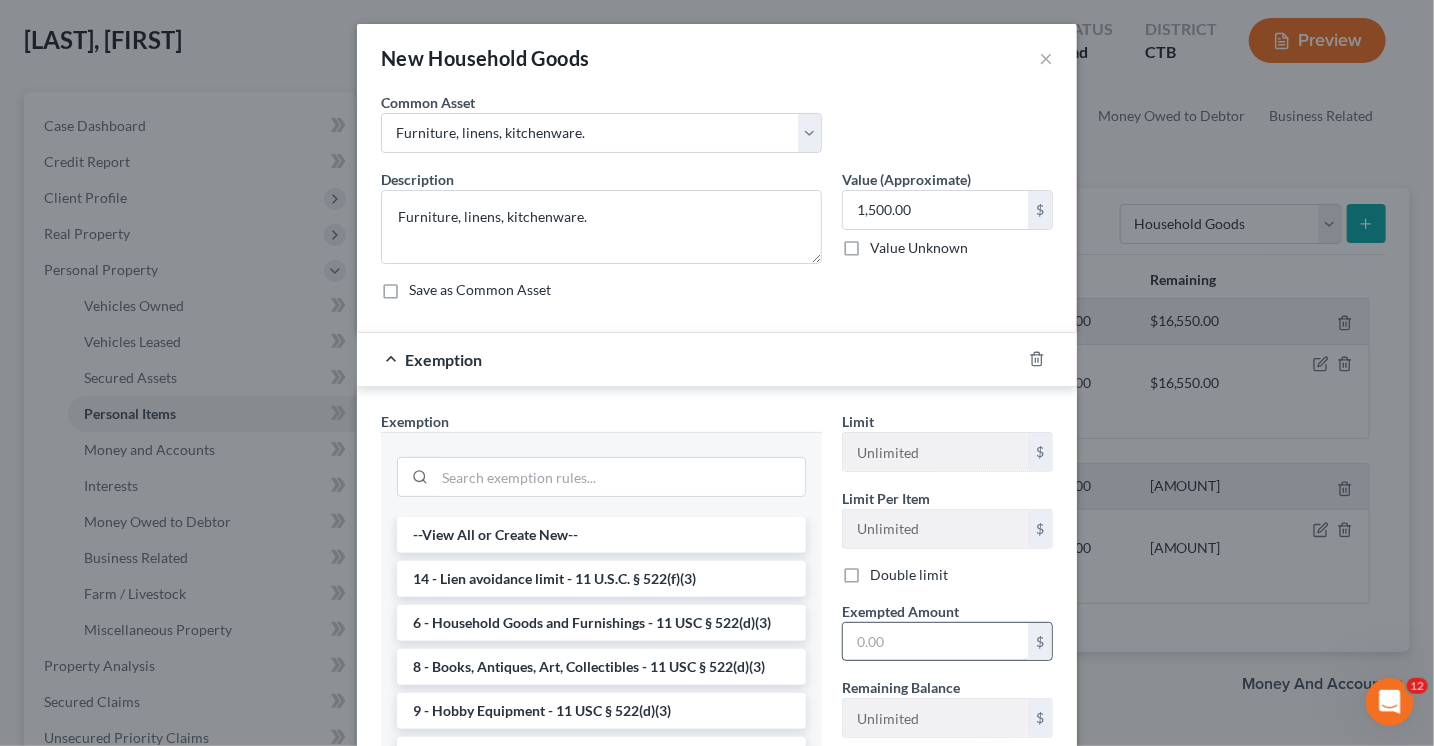 click at bounding box center [935, 642] 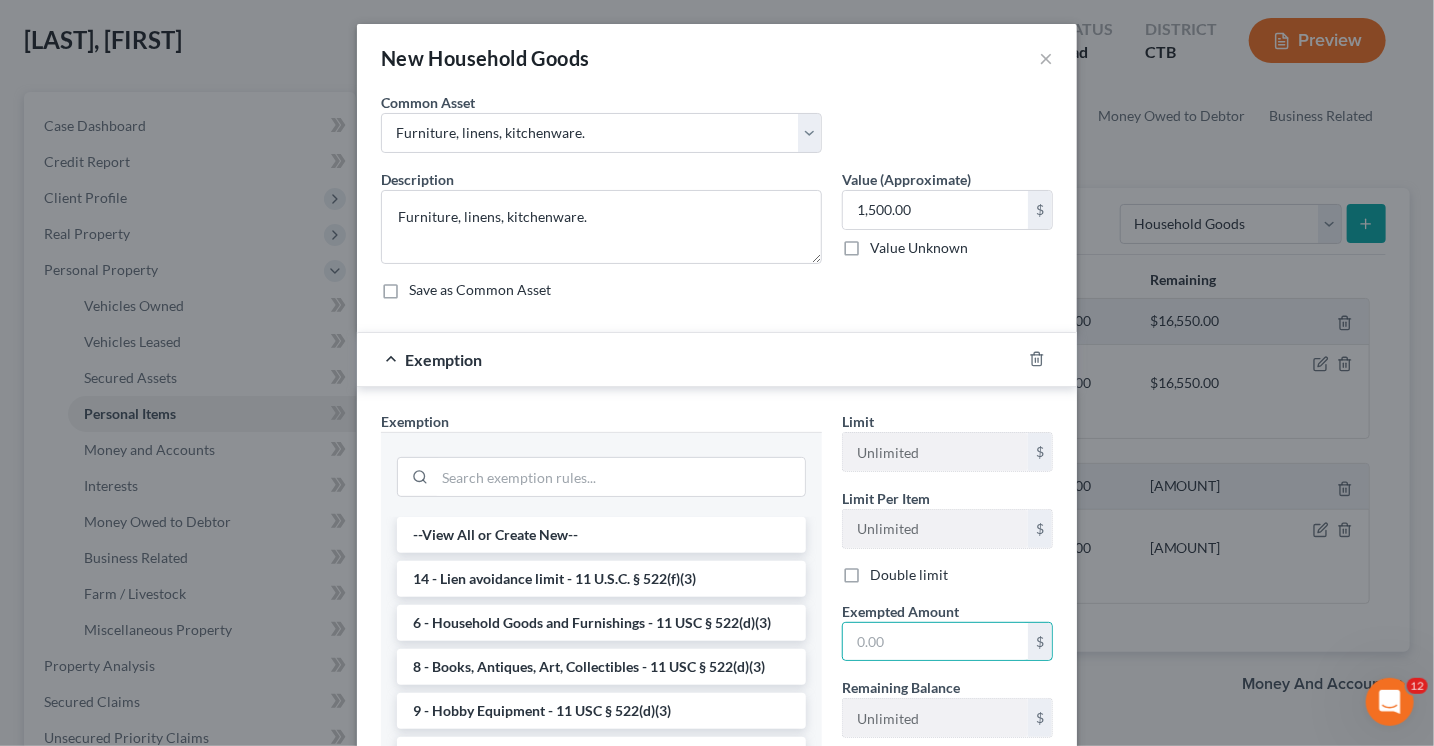 click on "6 - Household Goods and Furnishings - 11 USC § 522(d)(3)" at bounding box center (601, 623) 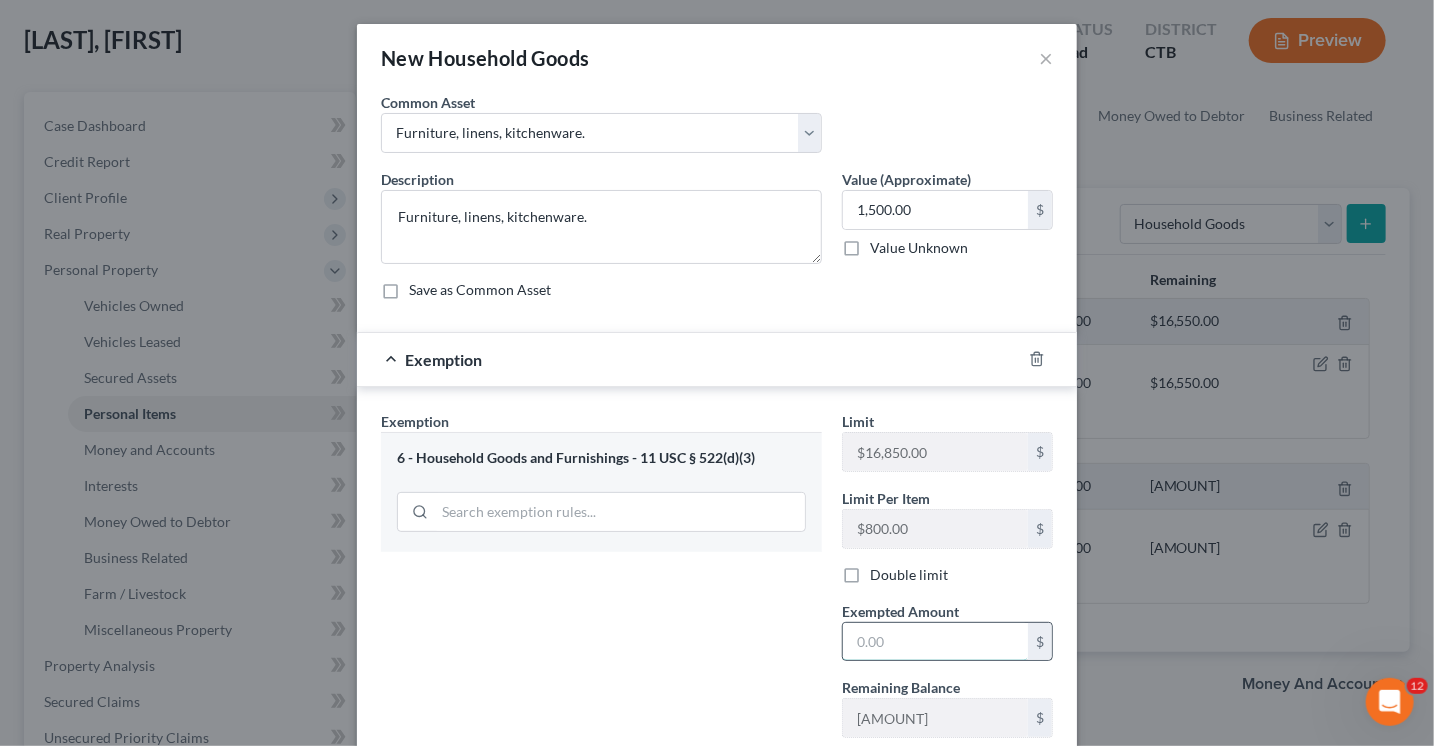 click at bounding box center [935, 642] 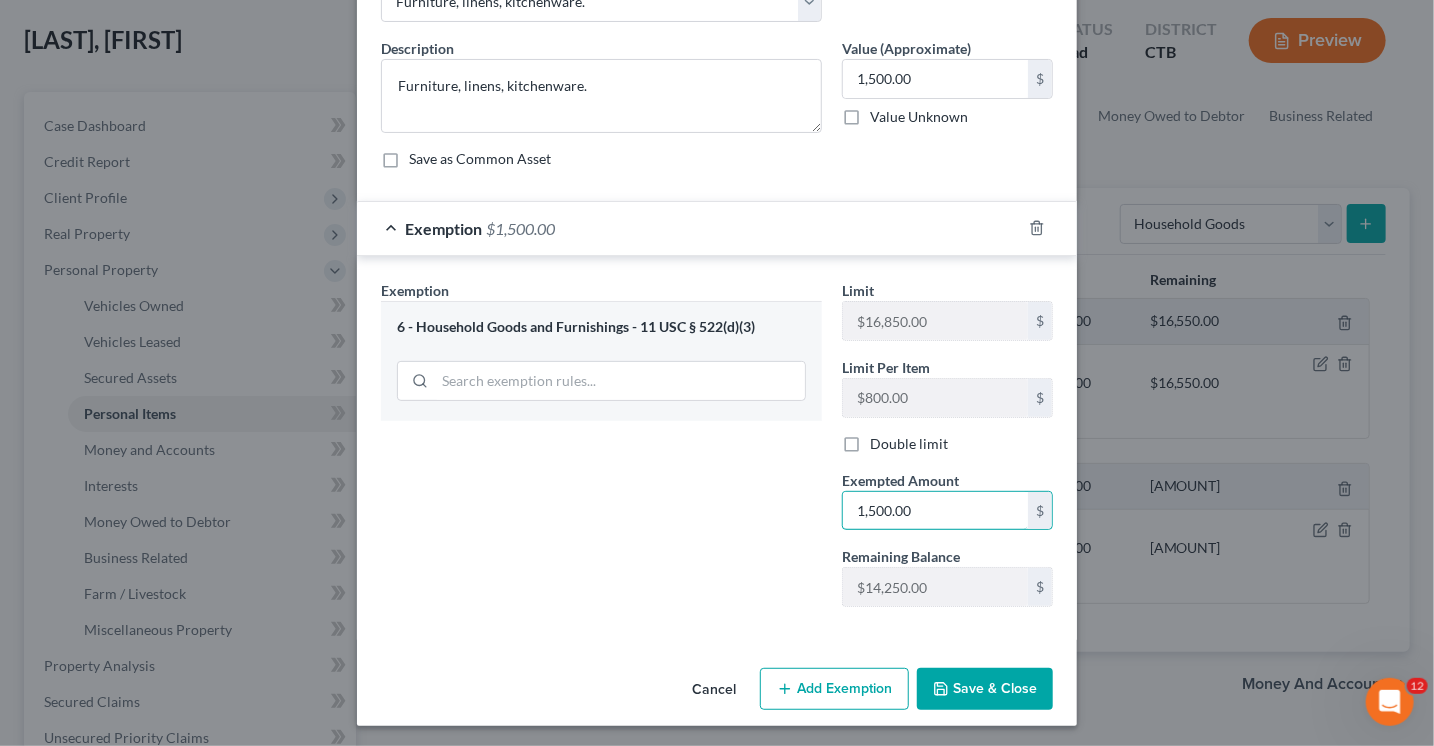 scroll, scrollTop: 132, scrollLeft: 0, axis: vertical 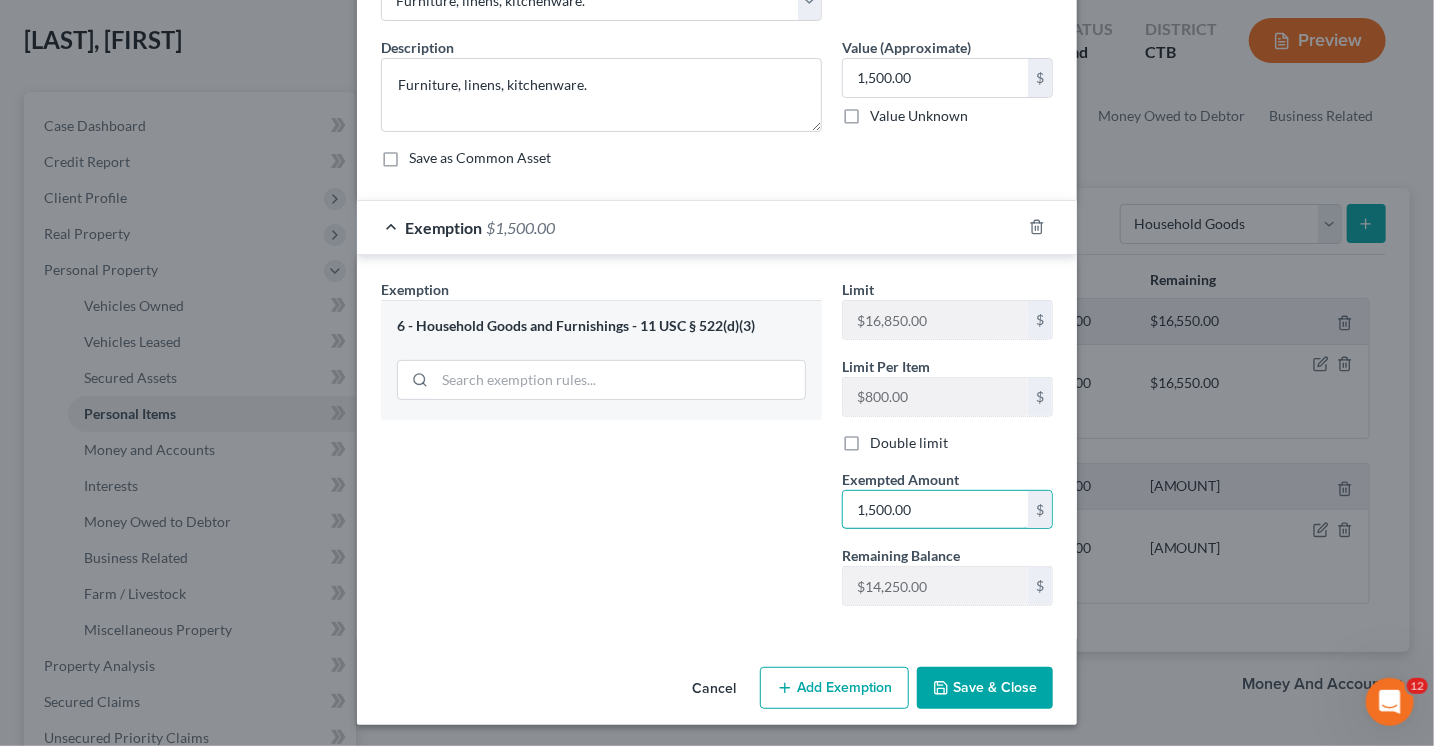 type on "1,500.00" 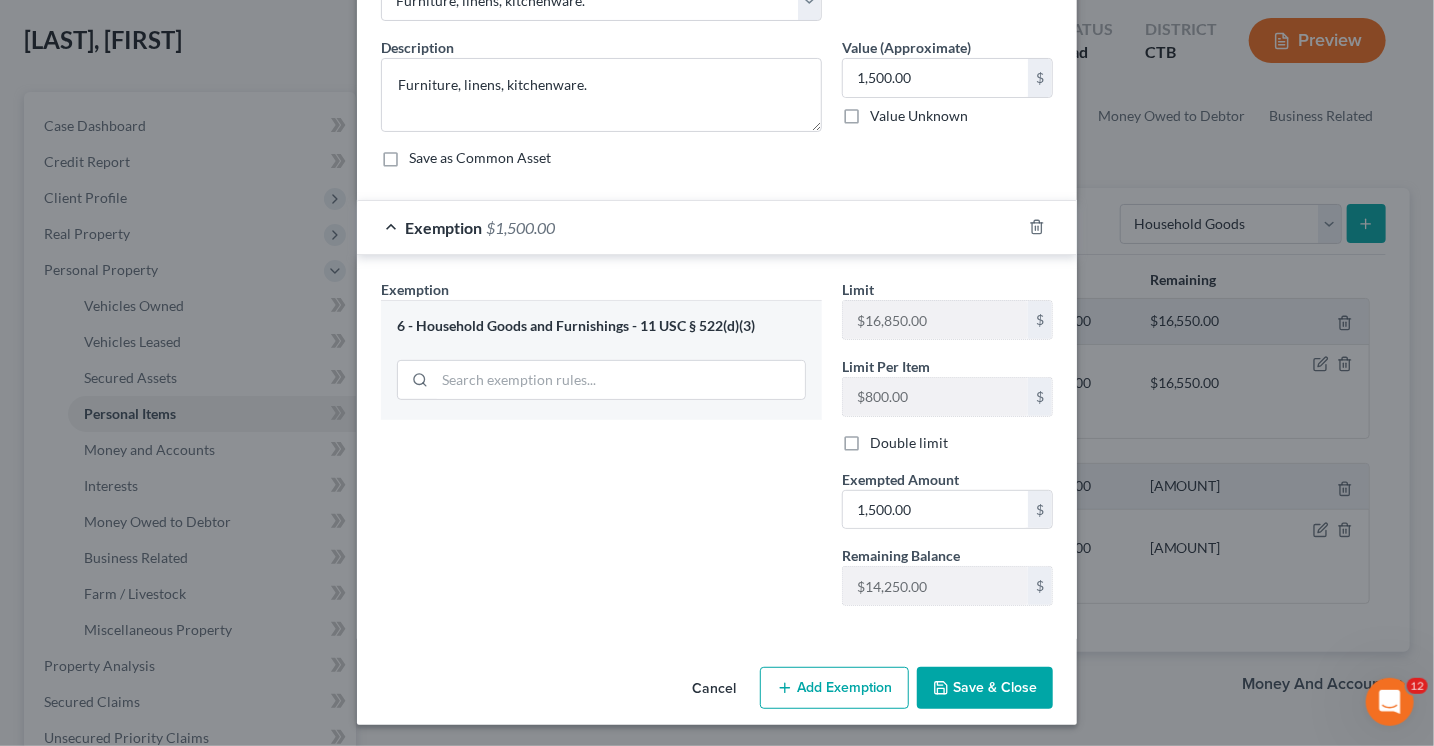 click on "Save & Close" at bounding box center [985, 688] 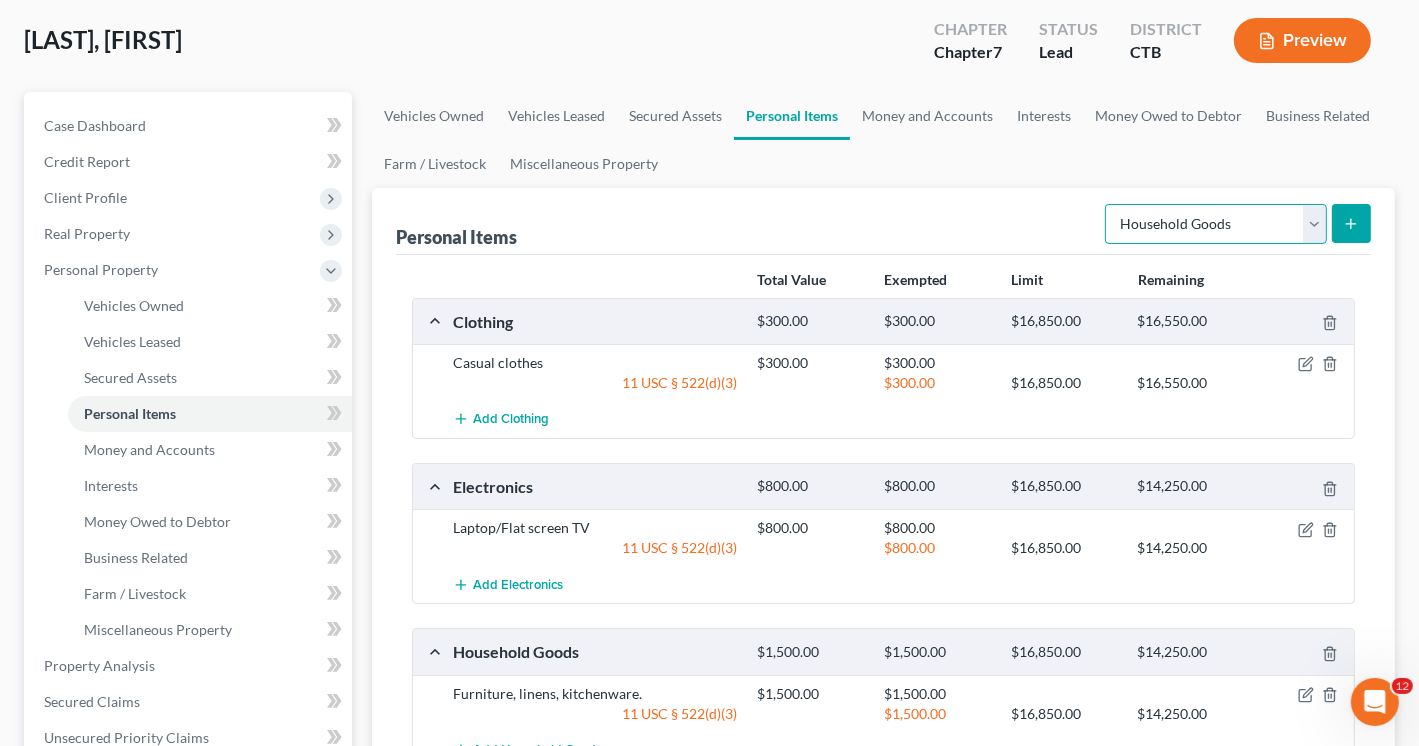 click on "Select Item Type Clothing Collectibles Of Value Electronics Firearms Household Goods Jewelry Other Pet(s) Sports & Hobby Equipment" at bounding box center (1216, 224) 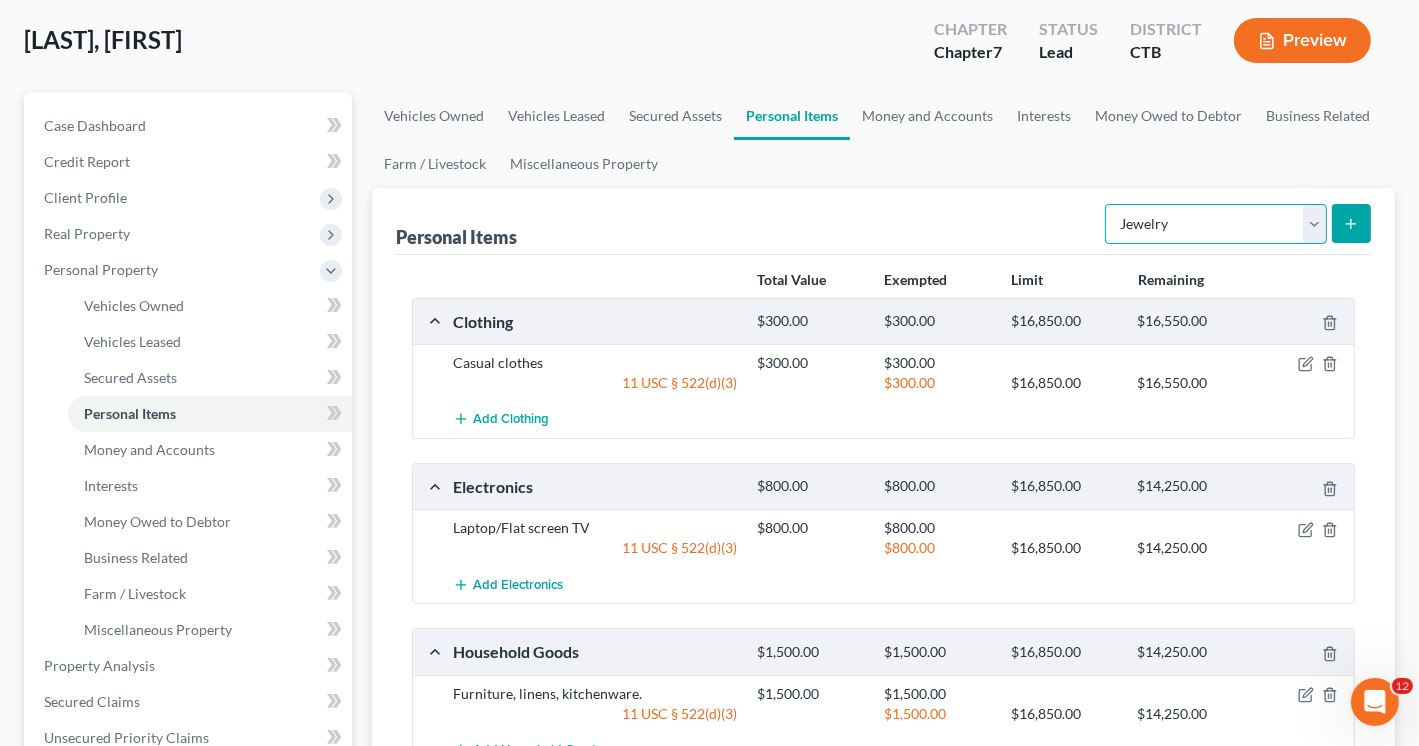 click on "Select Item Type Clothing Collectibles Of Value Electronics Firearms Household Goods Jewelry Other Pet(s) Sports & Hobby Equipment" at bounding box center (1216, 224) 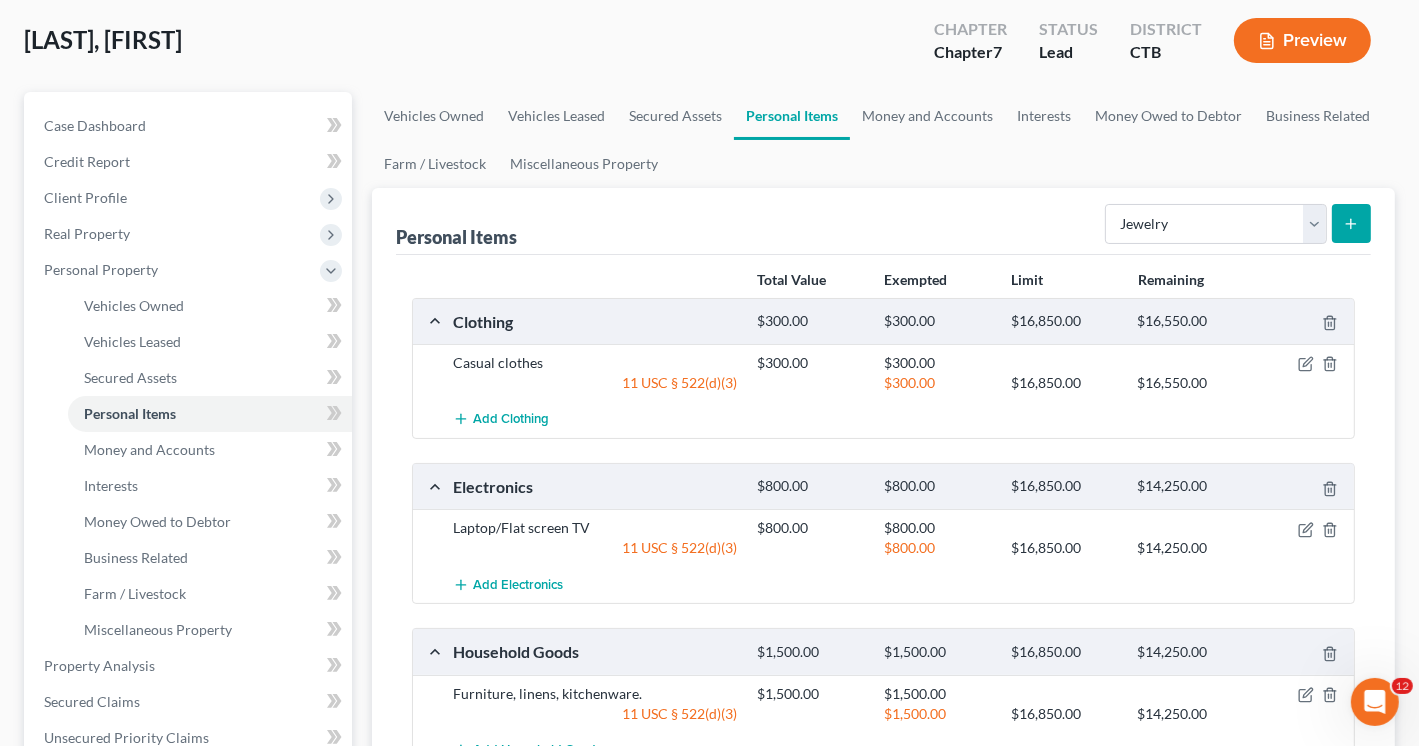 click 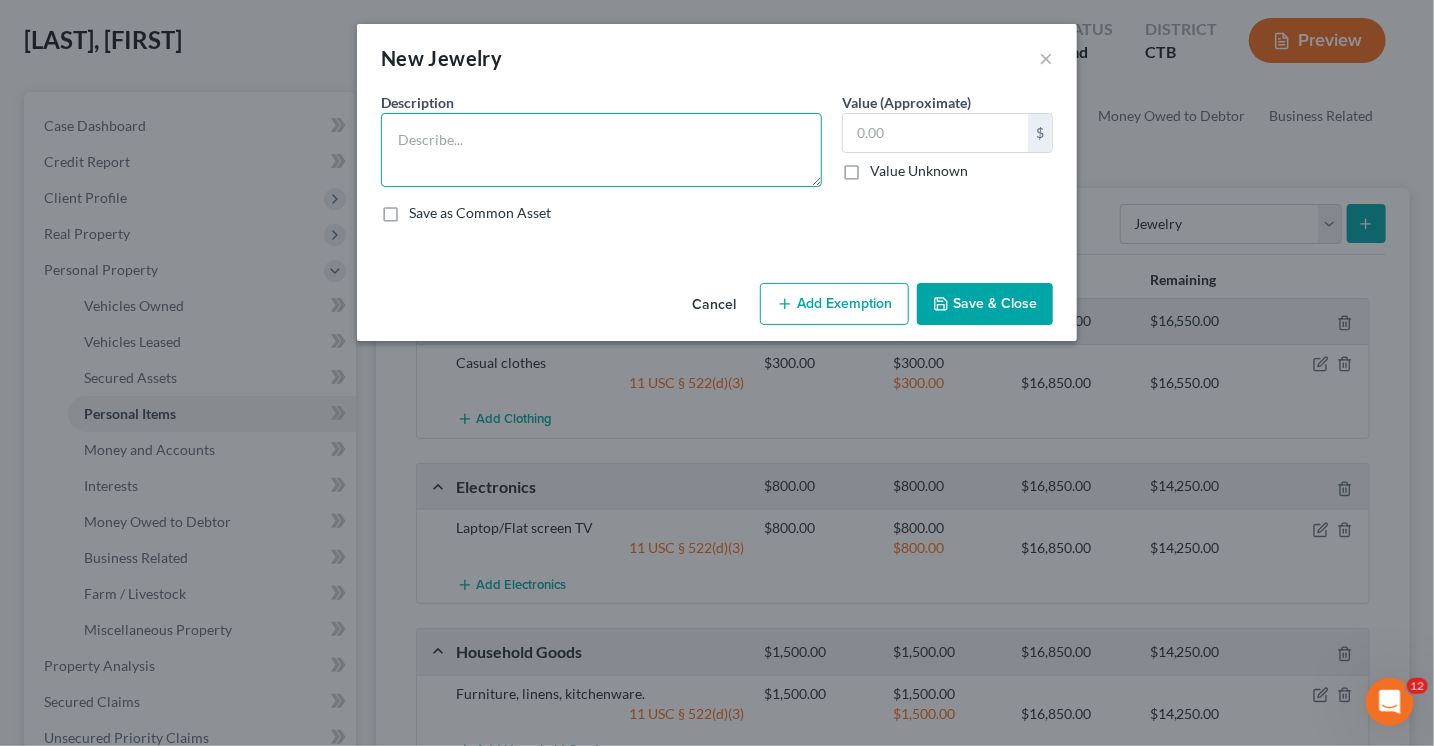 click at bounding box center [601, 150] 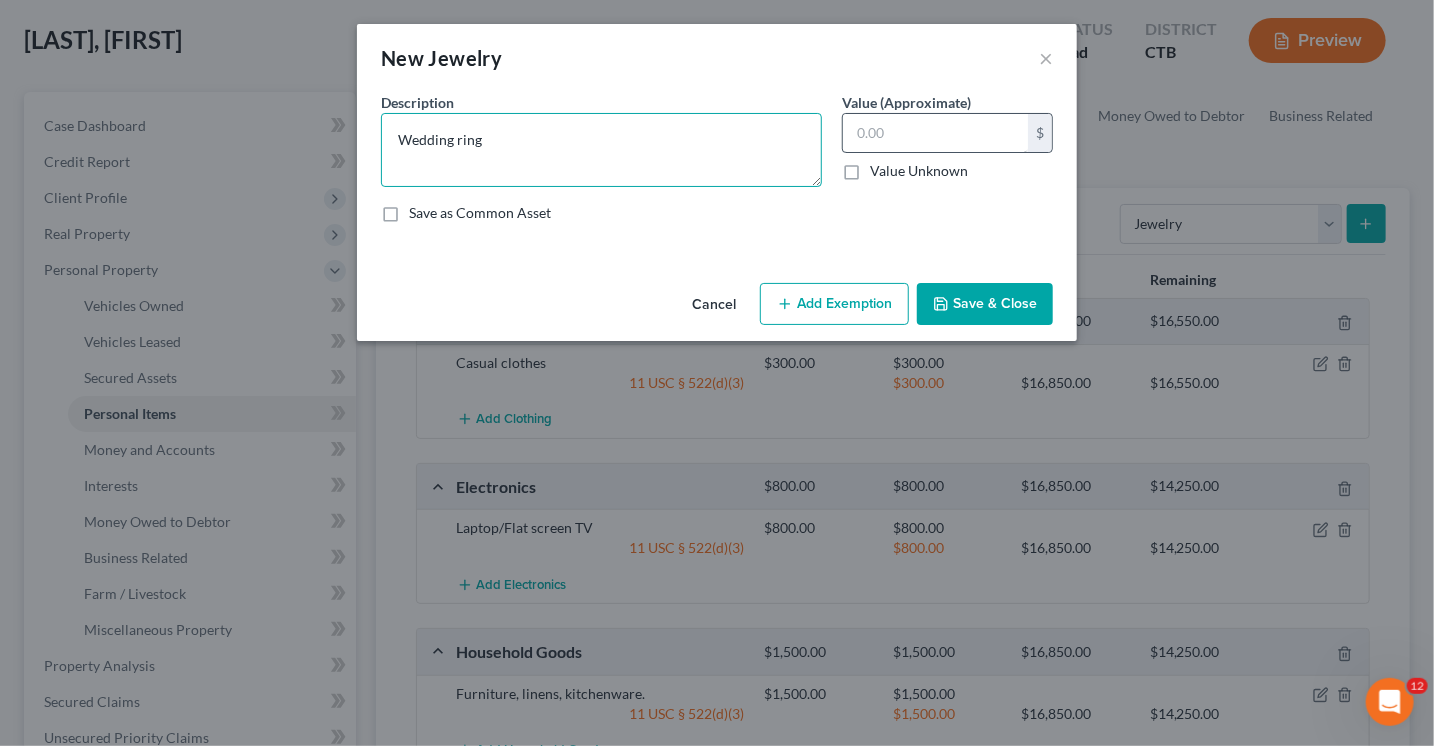 type on "Wedding ring" 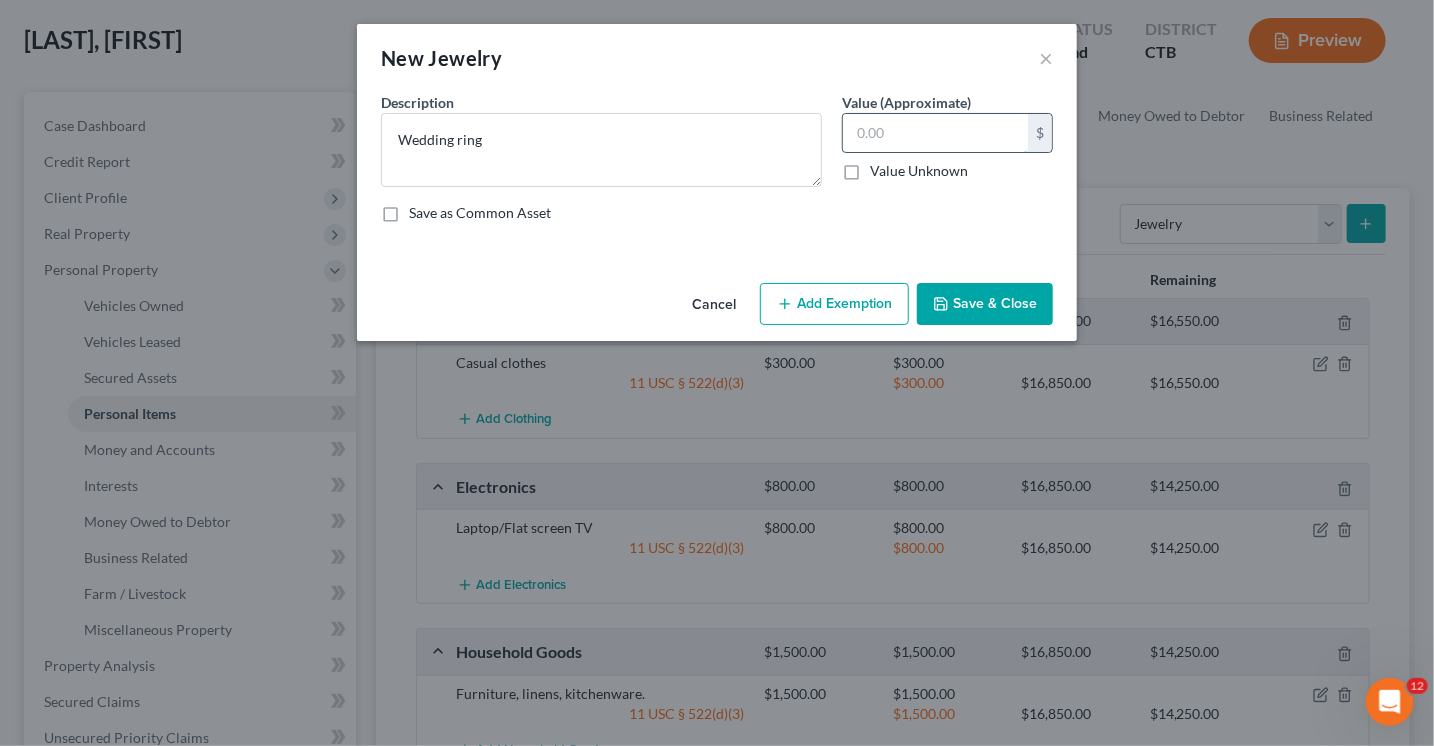click at bounding box center [935, 133] 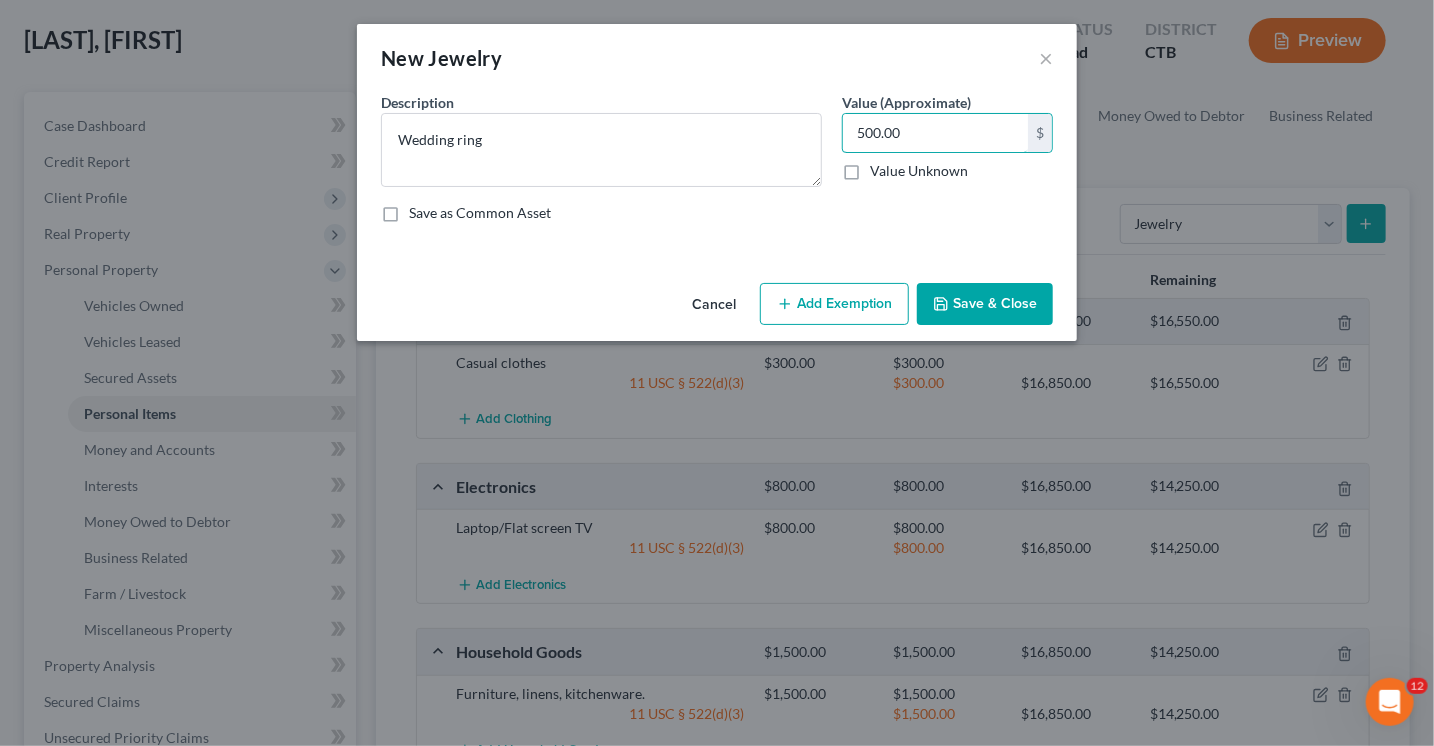 type on "500.00" 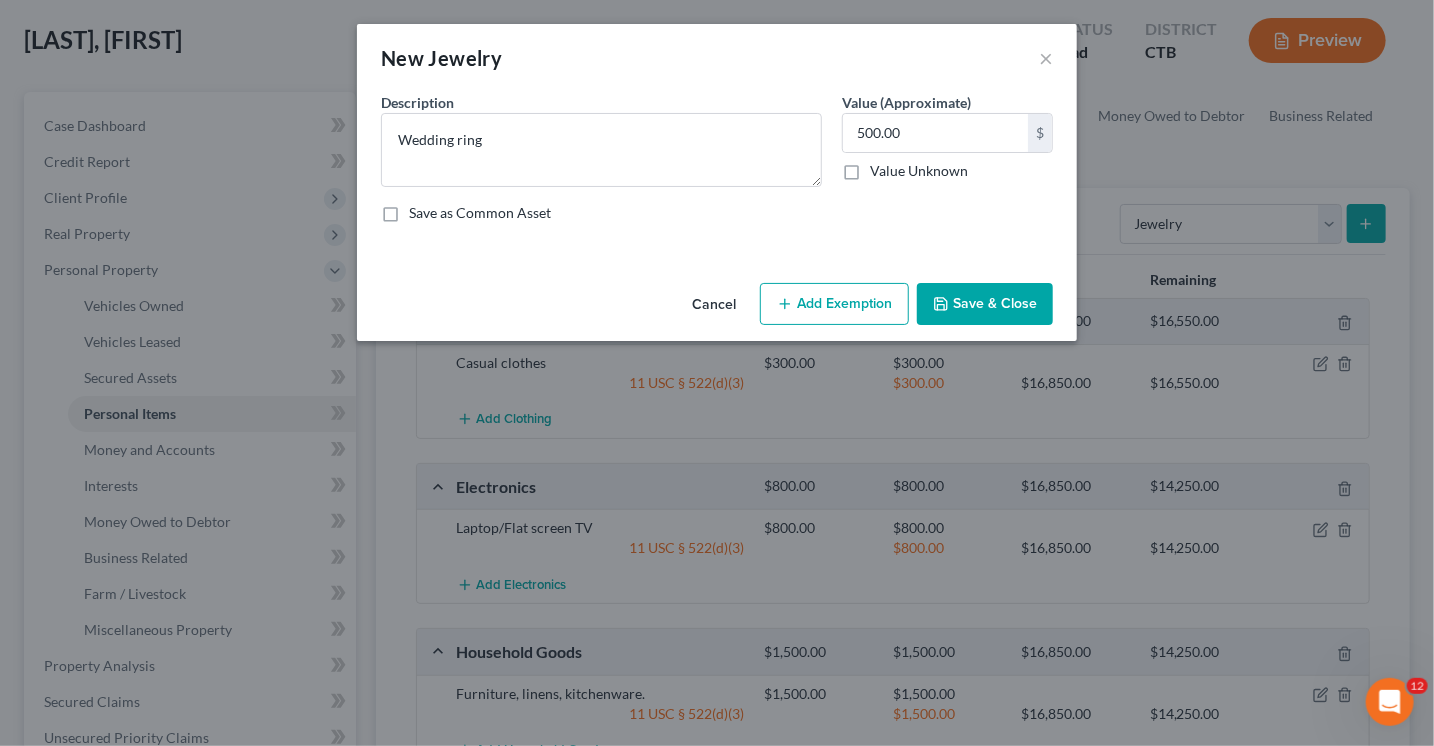 click on "Add Exemption" at bounding box center [834, 304] 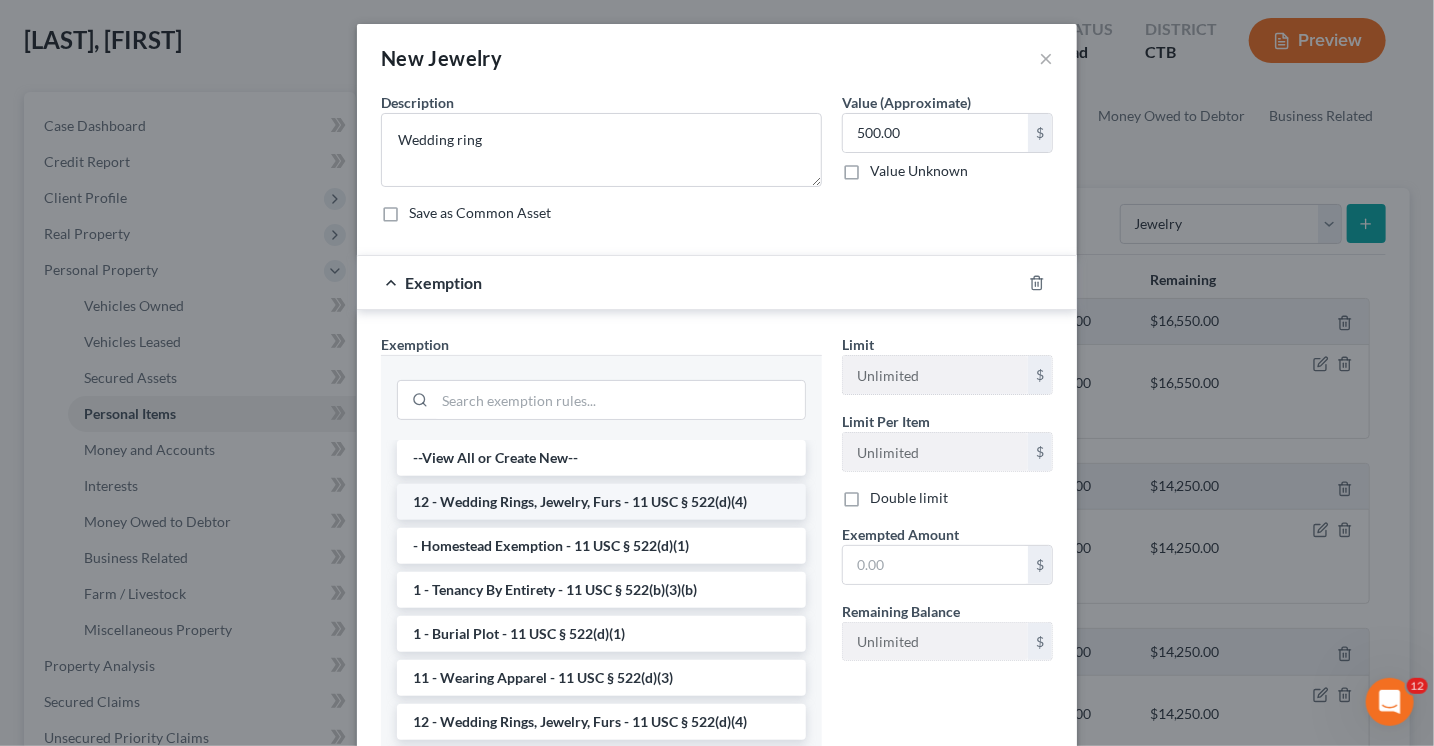 click on "12 - Wedding Rings, Jewelry, Furs - 11 USC § 522(d)(4)" at bounding box center [601, 502] 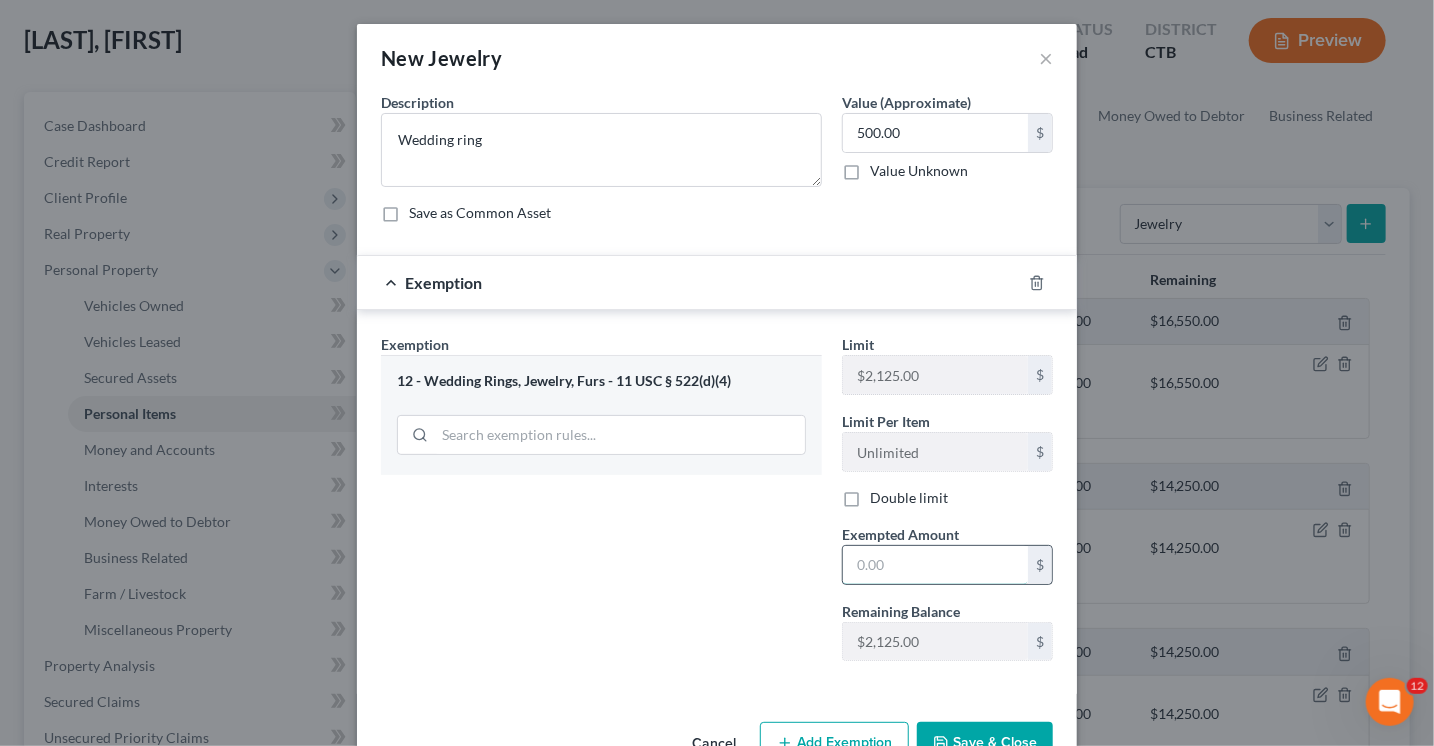 click at bounding box center [935, 565] 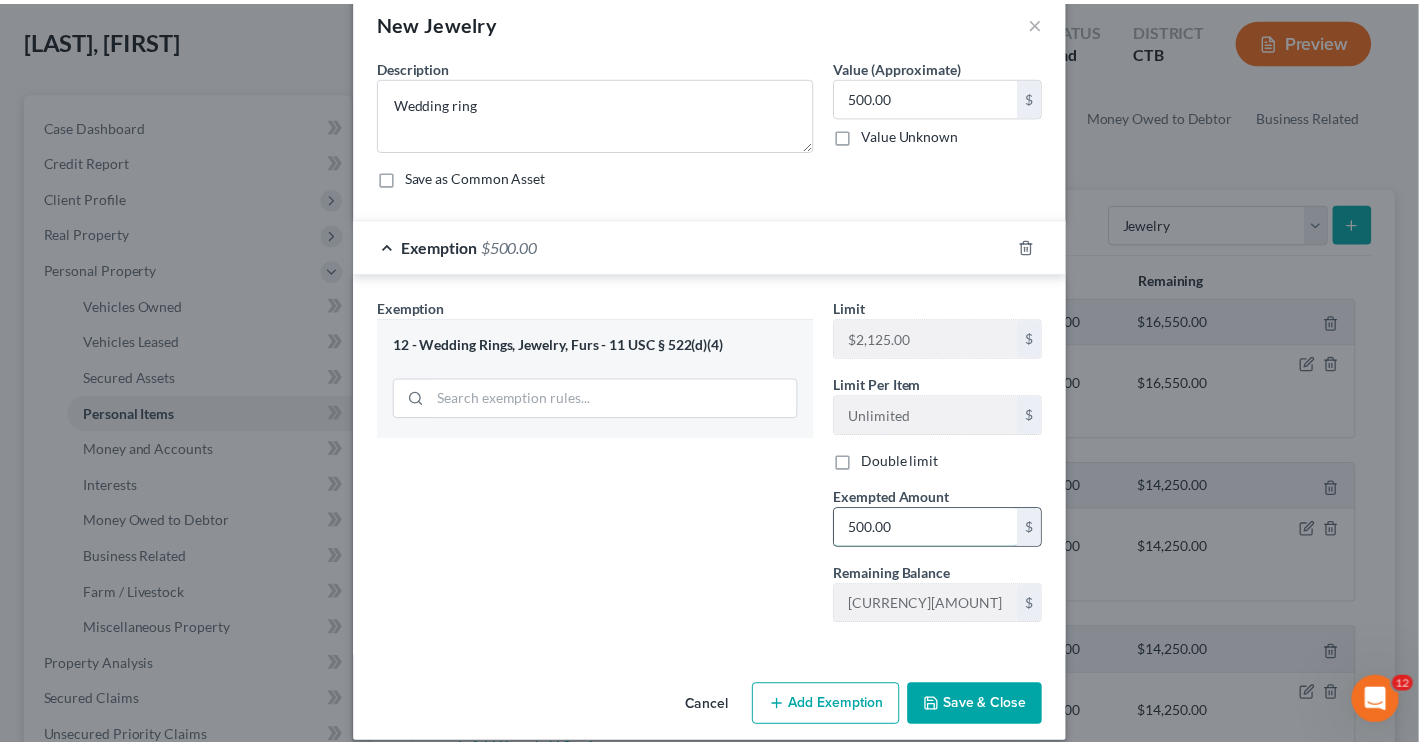 scroll, scrollTop: 55, scrollLeft: 0, axis: vertical 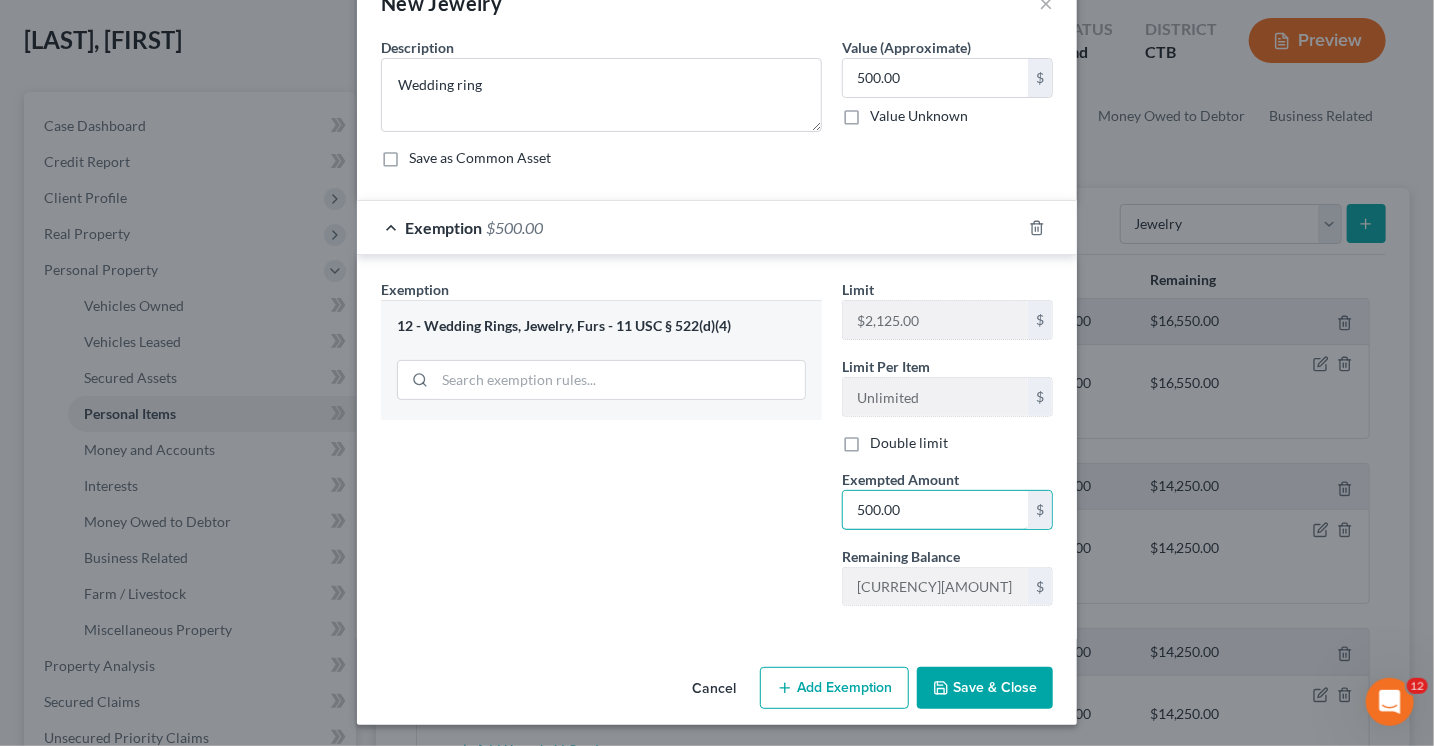 type on "500.00" 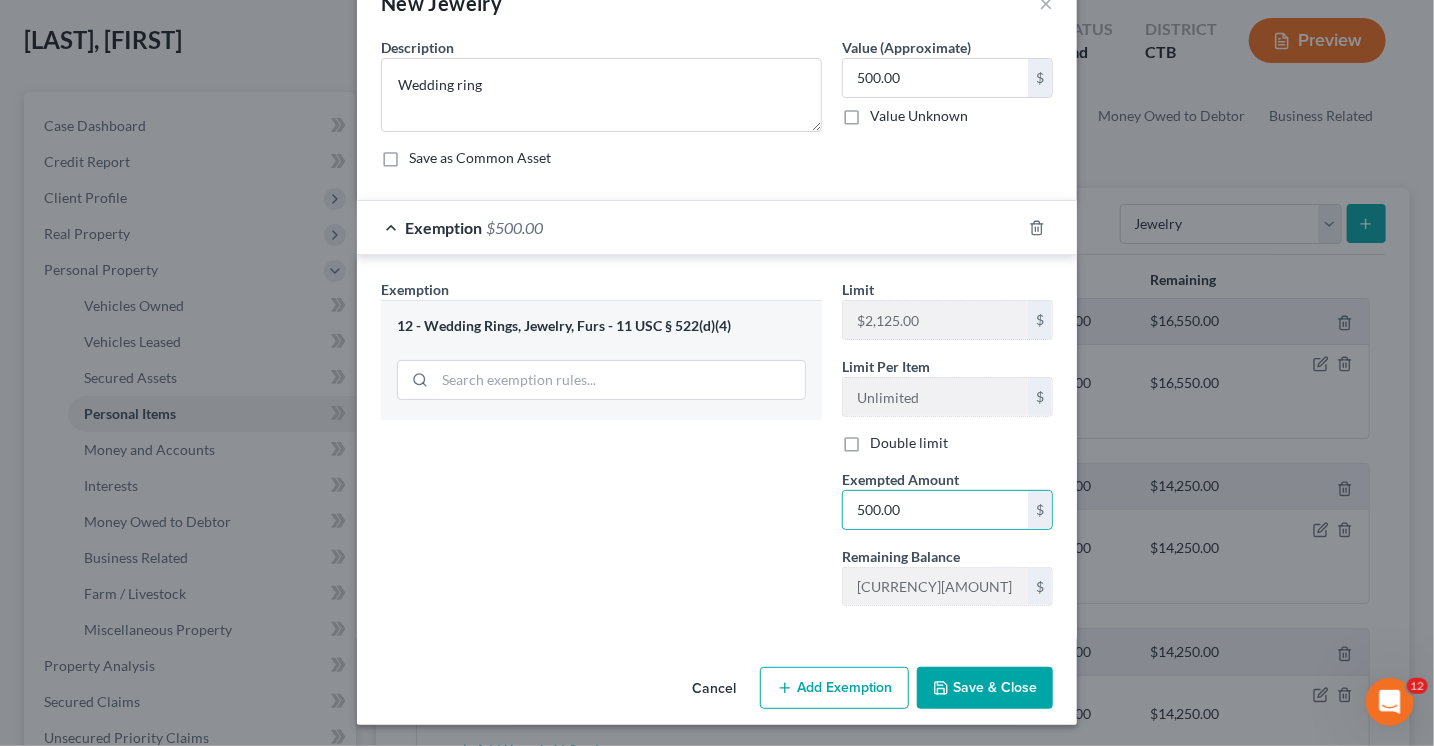 click on "Save & Close" at bounding box center [985, 688] 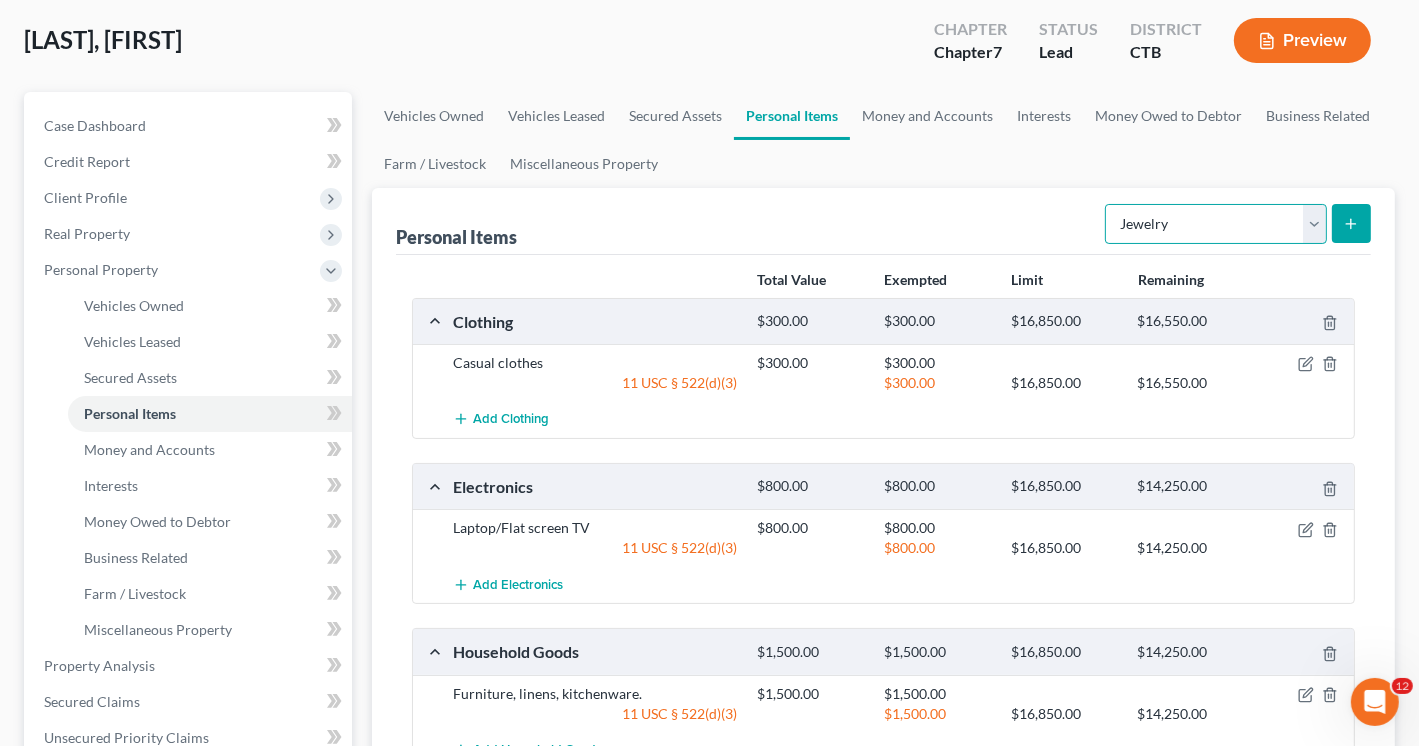 click on "Select Item Type Clothing Collectibles Of Value Electronics Firearms Household Goods Jewelry Other Pet(s) Sports & Hobby Equipment" at bounding box center [1216, 224] 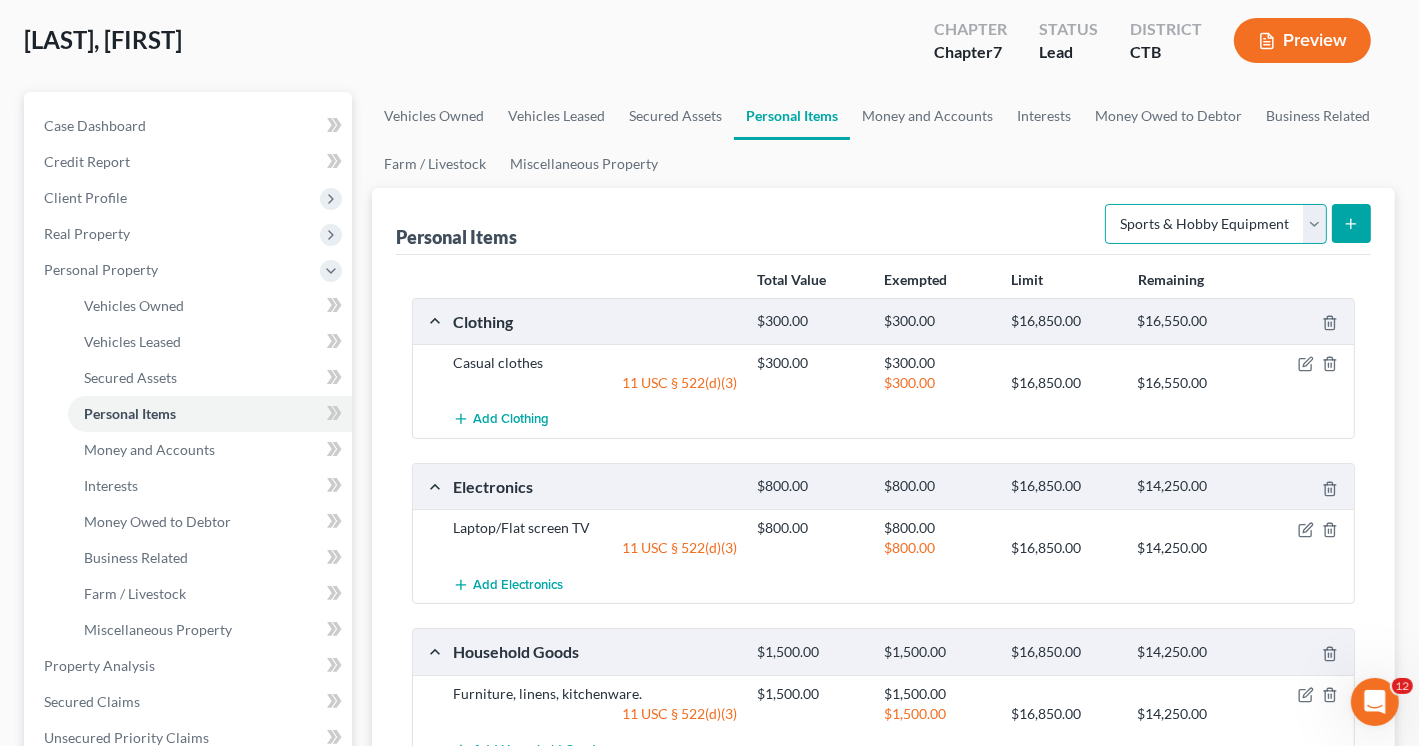 click on "Select Item Type Clothing Collectibles Of Value Electronics Firearms Household Goods Jewelry Other Pet(s) Sports & Hobby Equipment" at bounding box center (1216, 224) 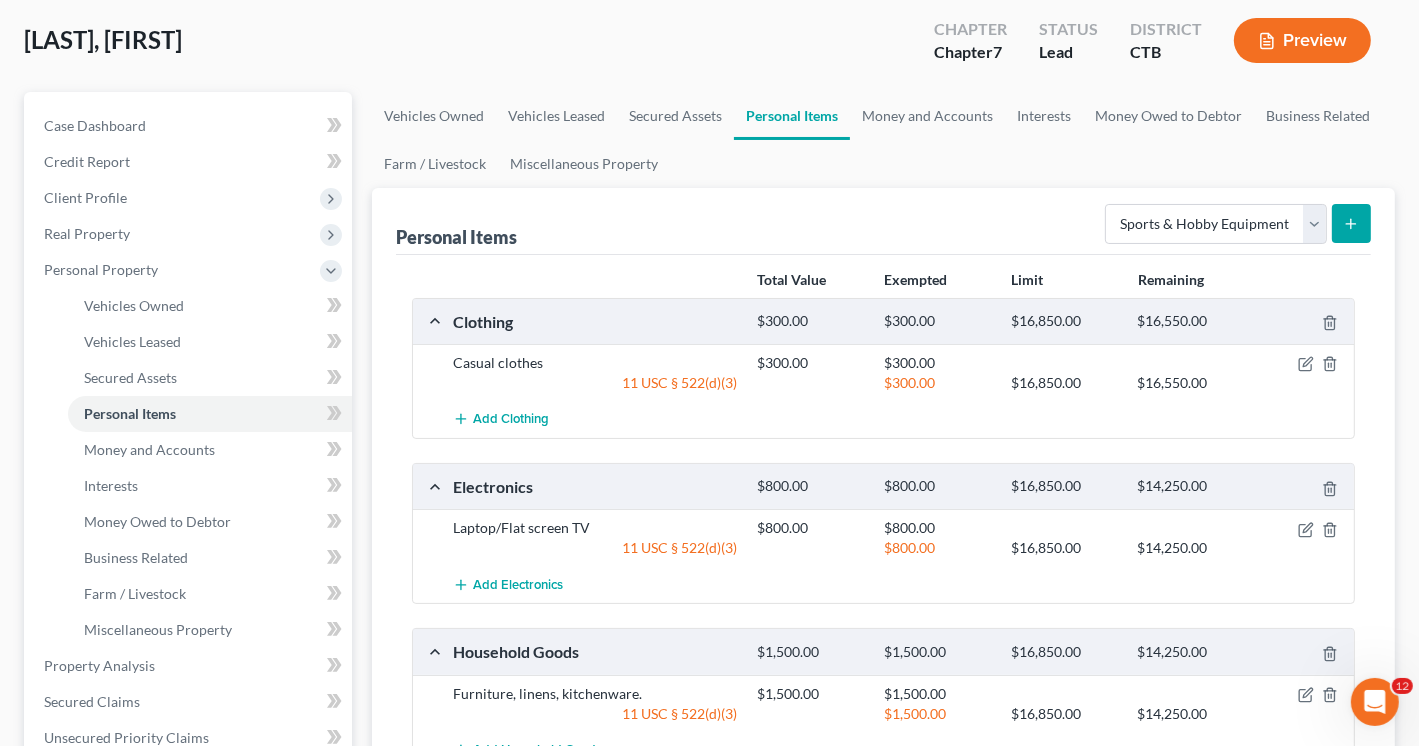 click on "Electronics $800.00 $800.00 $16,850.00 $14,250.00" at bounding box center [879, 486] 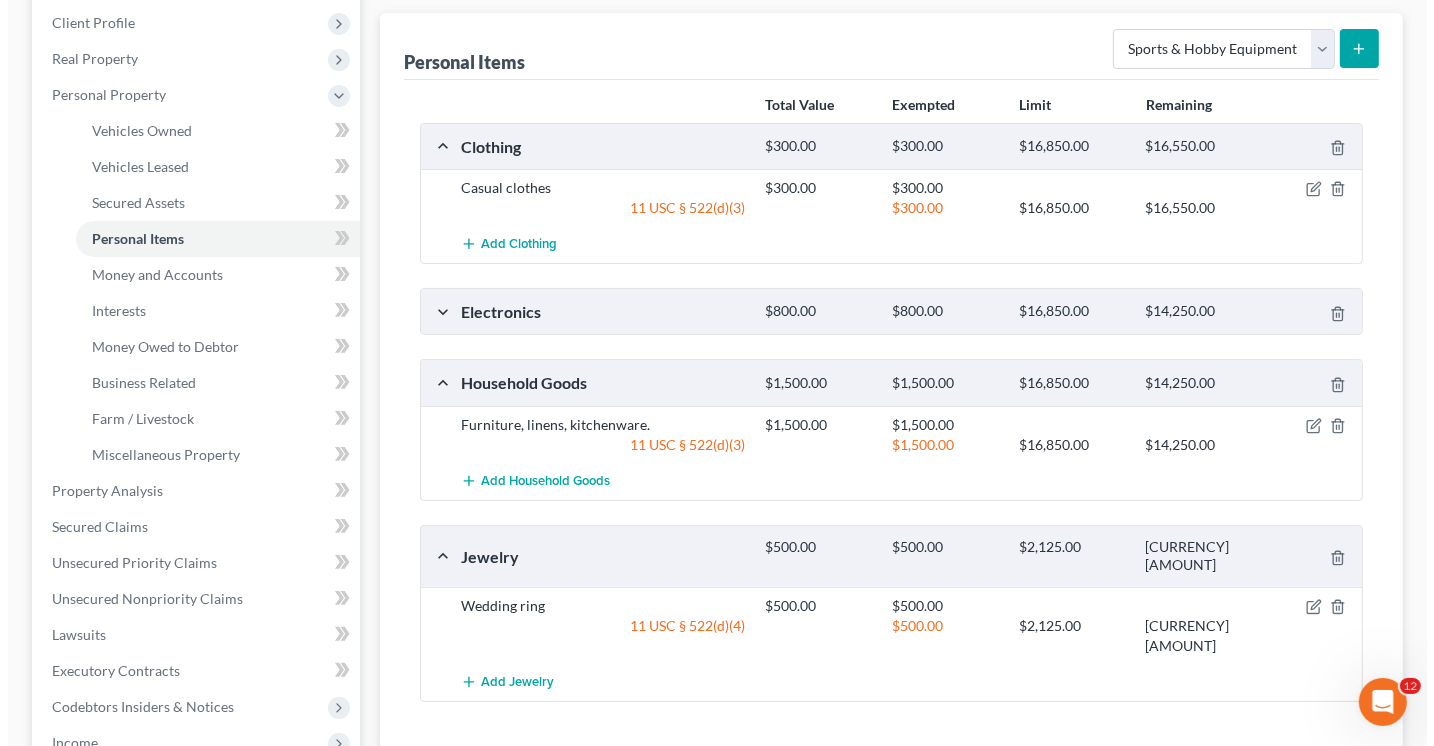 scroll, scrollTop: 0, scrollLeft: 0, axis: both 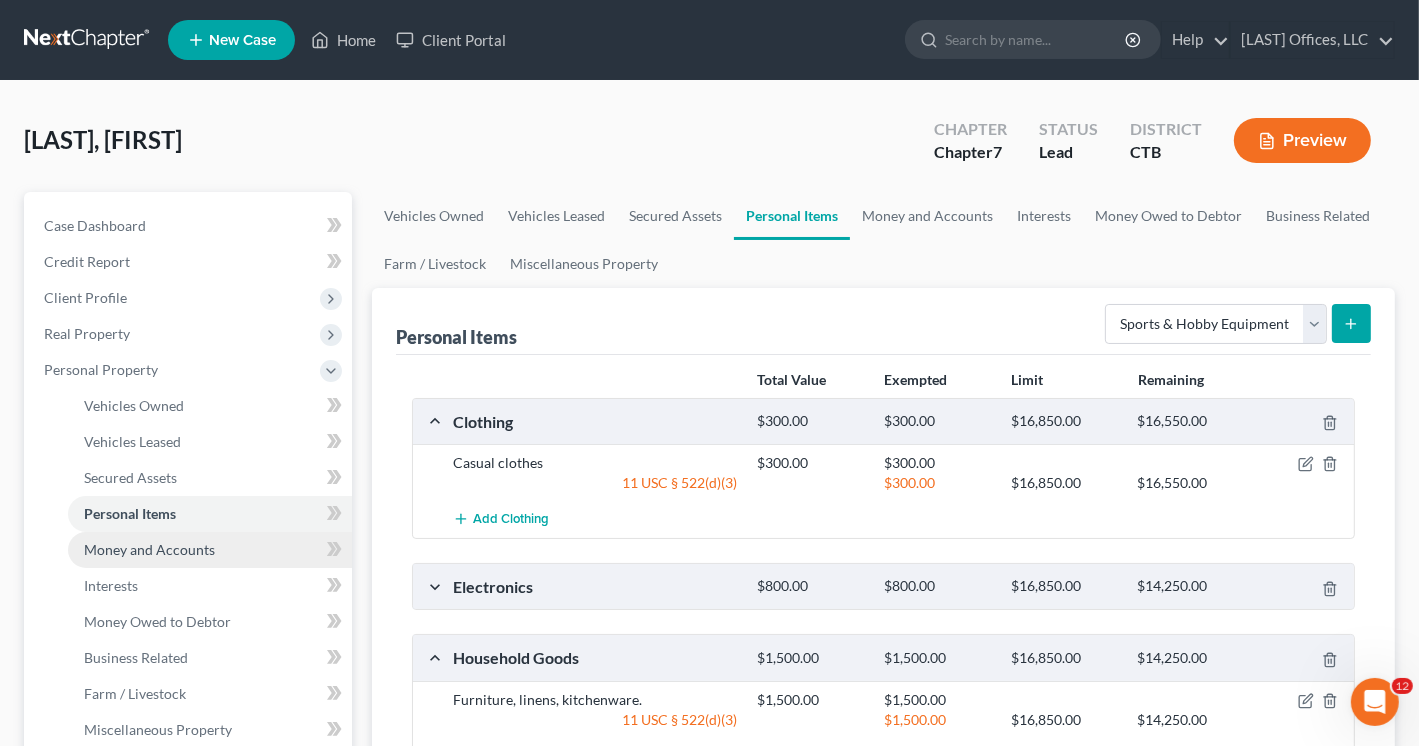 click on "Money and Accounts" at bounding box center [149, 549] 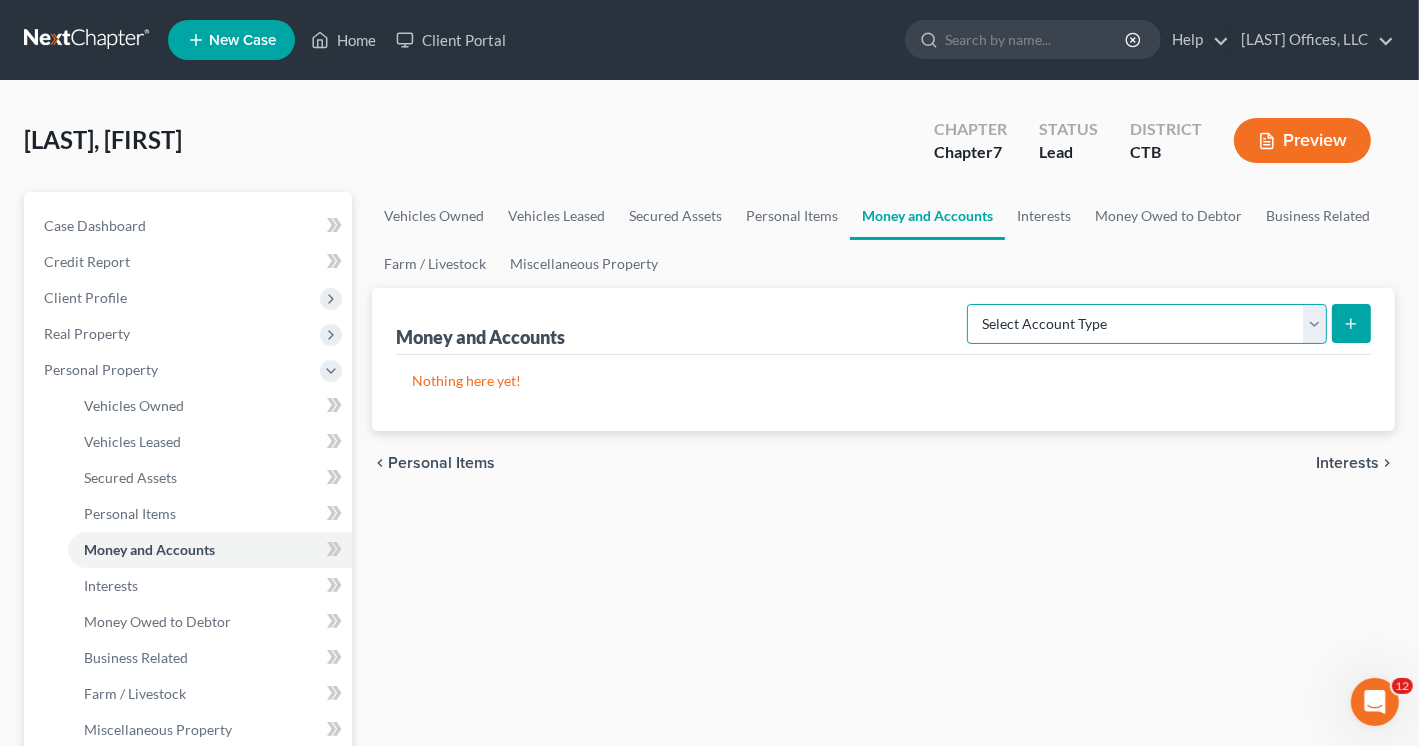 click on "Select Account Type Brokerage Cash on Hand Certificates of Deposit Checking Account Money Market Other (Credit Union, Health Savings Account, etc) Safe Deposit Box Savings Account Security Deposits or Prepayments" at bounding box center [1147, 324] 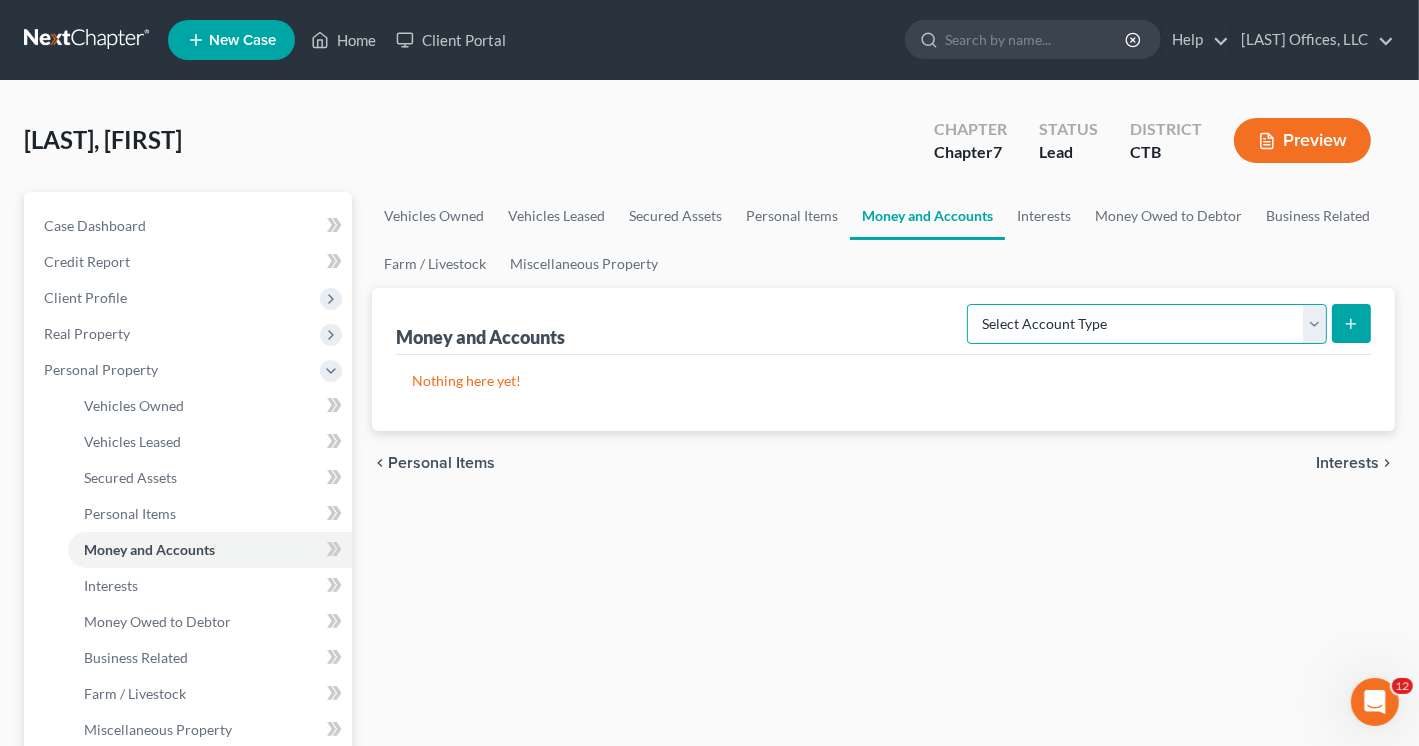 select on "checking" 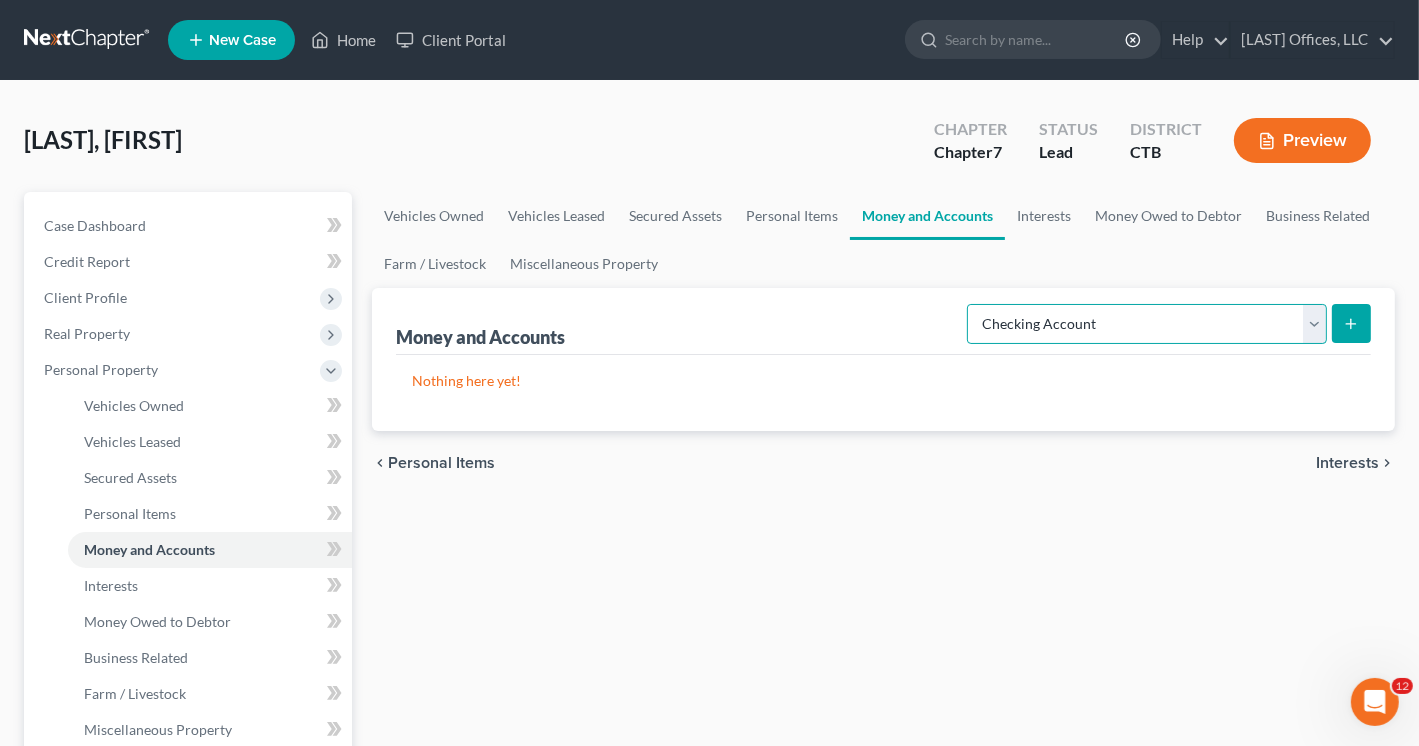 click on "Select Account Type Brokerage Cash on Hand Certificates of Deposit Checking Account Money Market Other (Credit Union, Health Savings Account, etc) Safe Deposit Box Savings Account Security Deposits or Prepayments" at bounding box center (1147, 324) 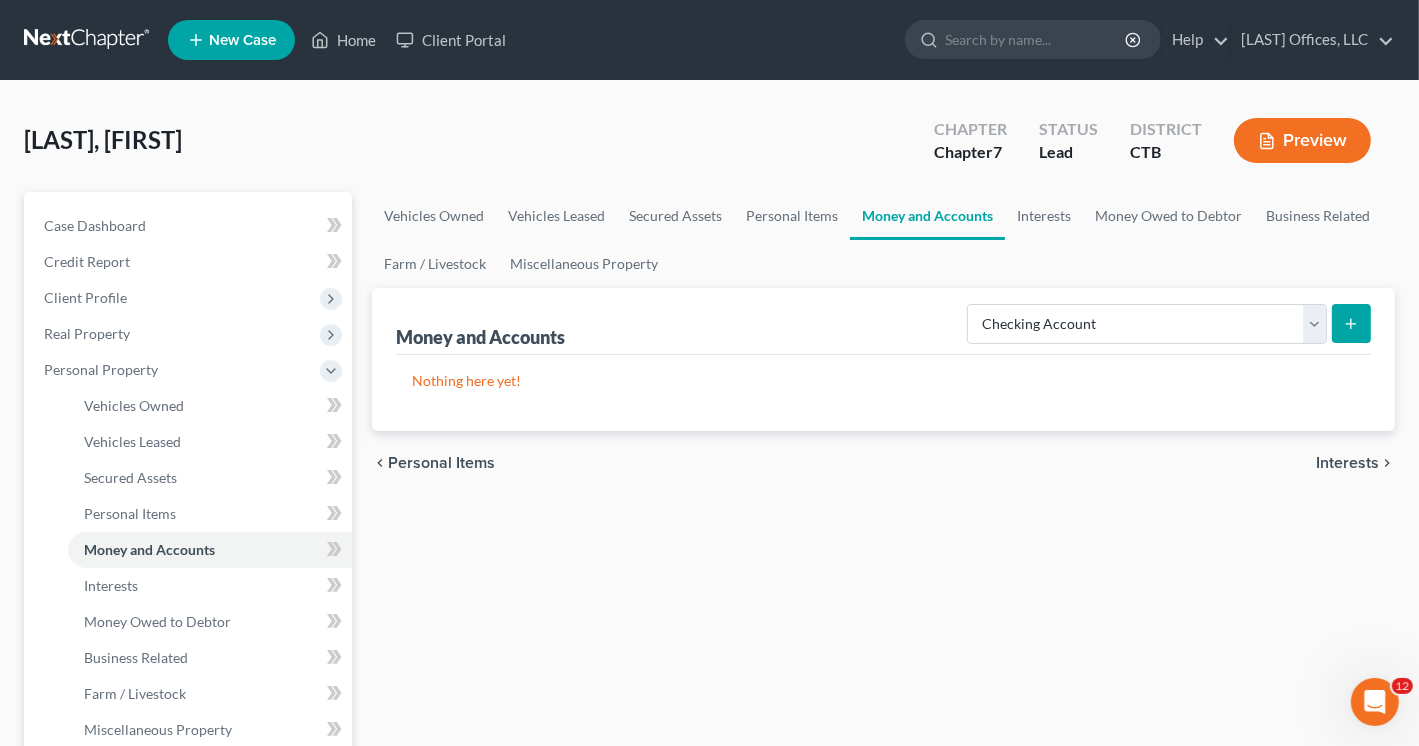 click 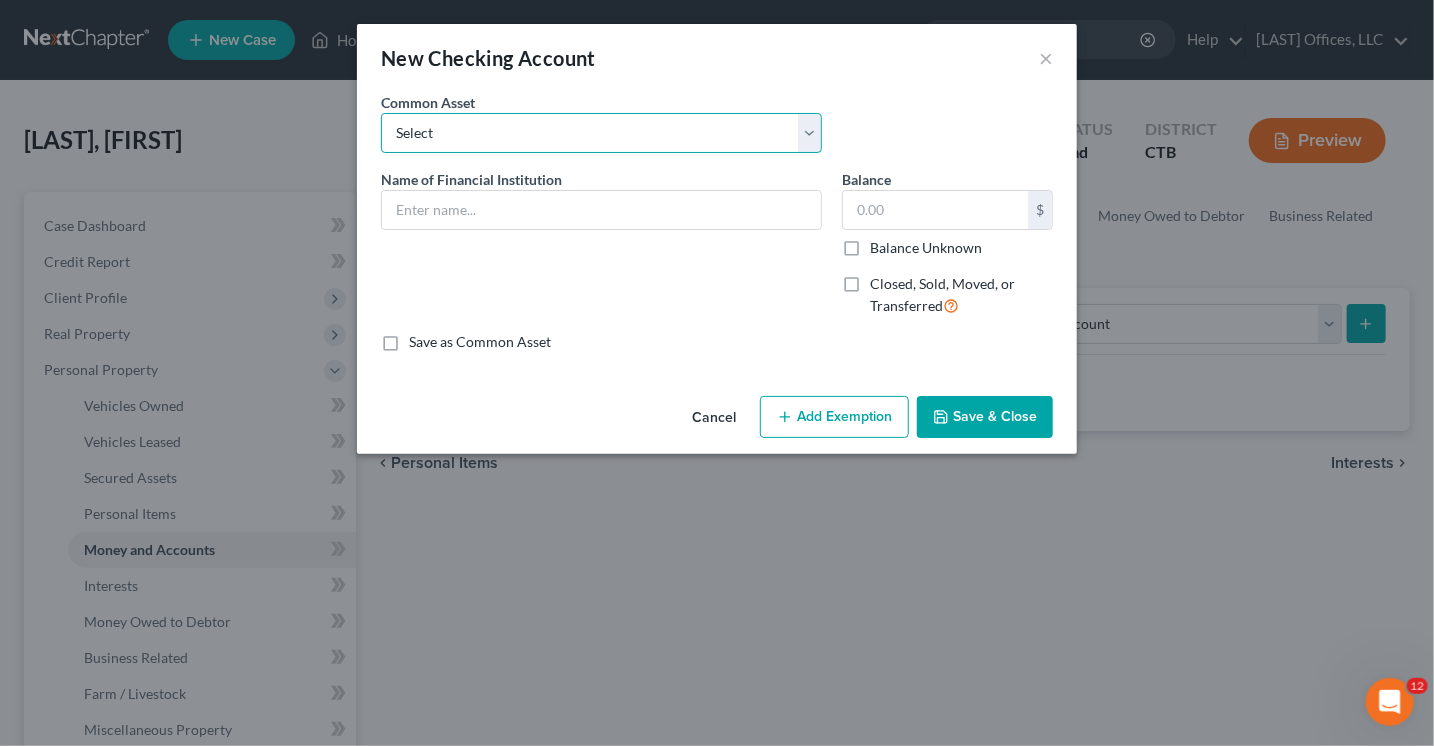 click on "Select Bank of America_Joint checking_2845 Checking Account" at bounding box center (601, 133) 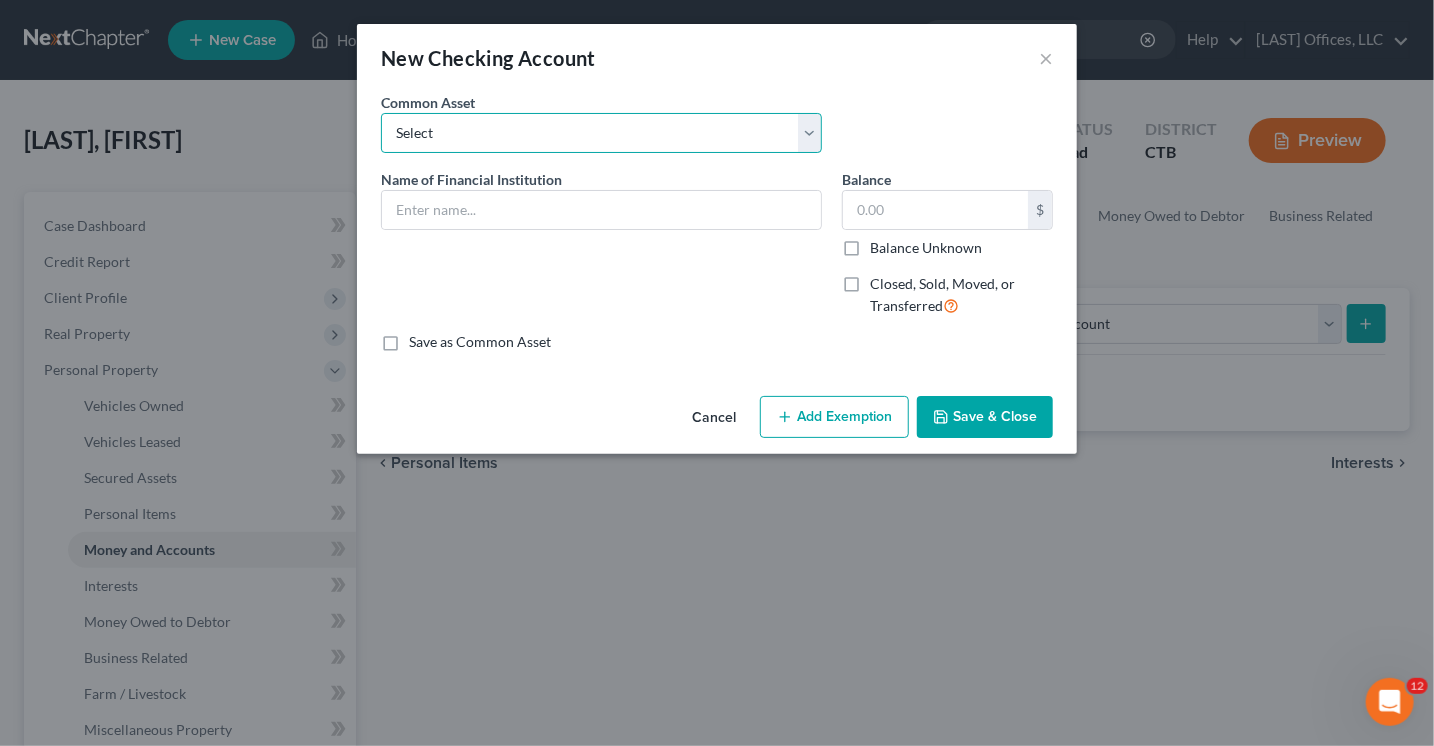 select on "1" 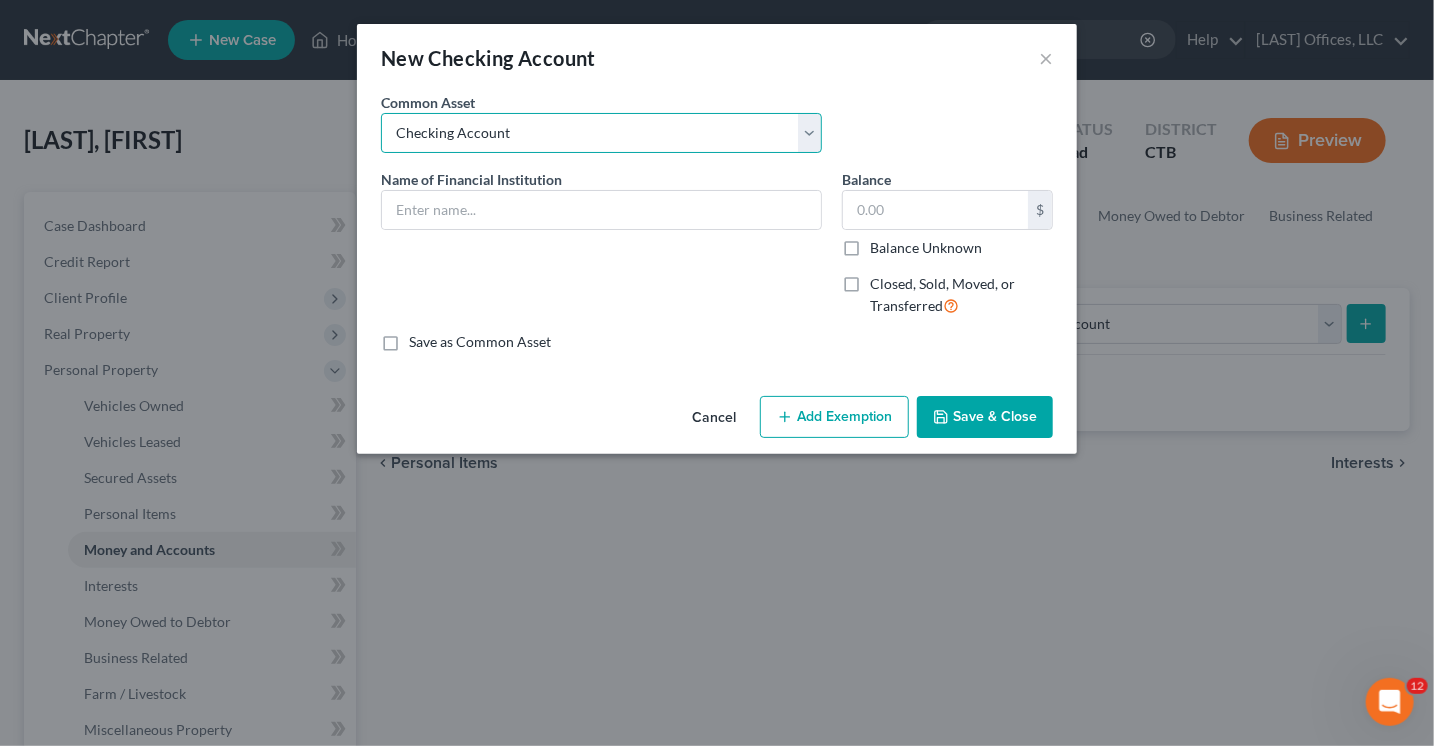 click on "Select Bank of America_Joint checking_2845 Checking Account" at bounding box center (601, 133) 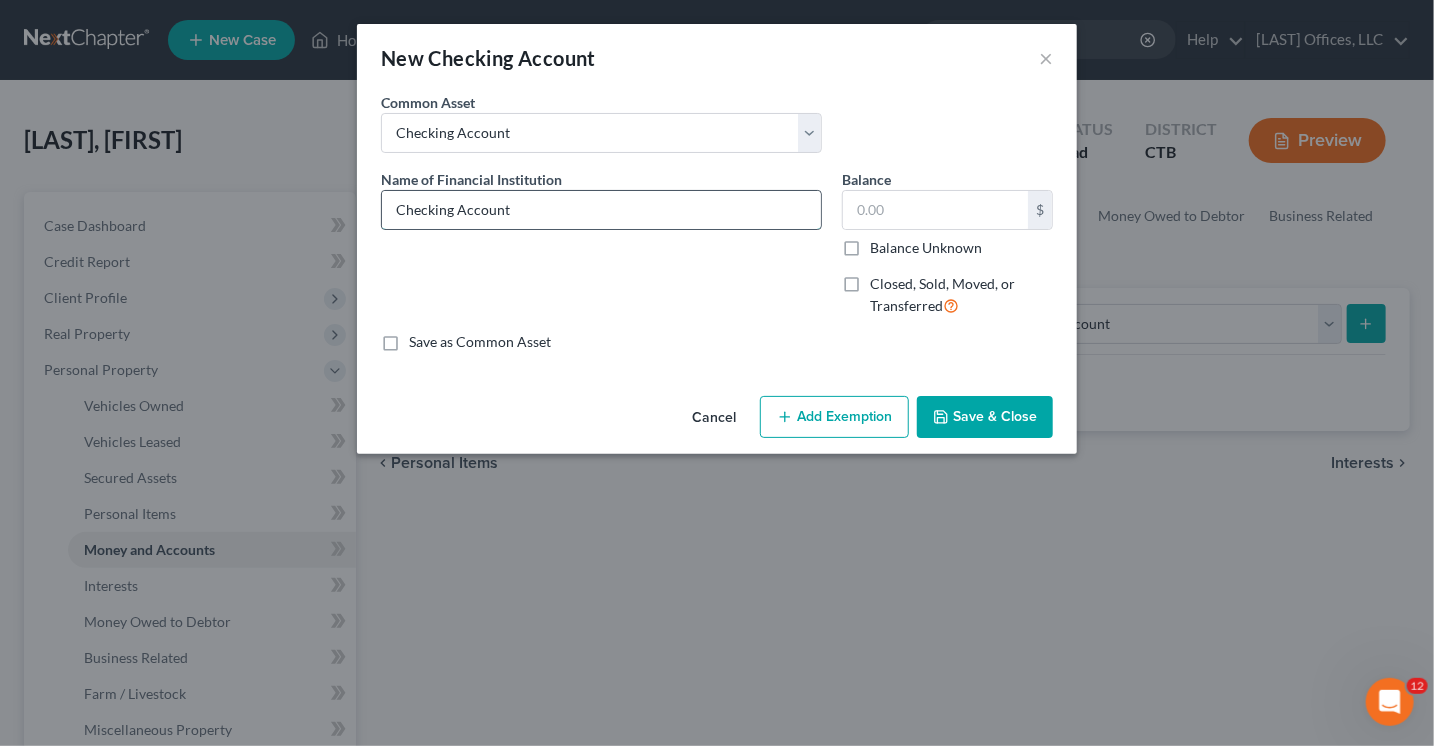 click on "Checking Account" at bounding box center [601, 210] 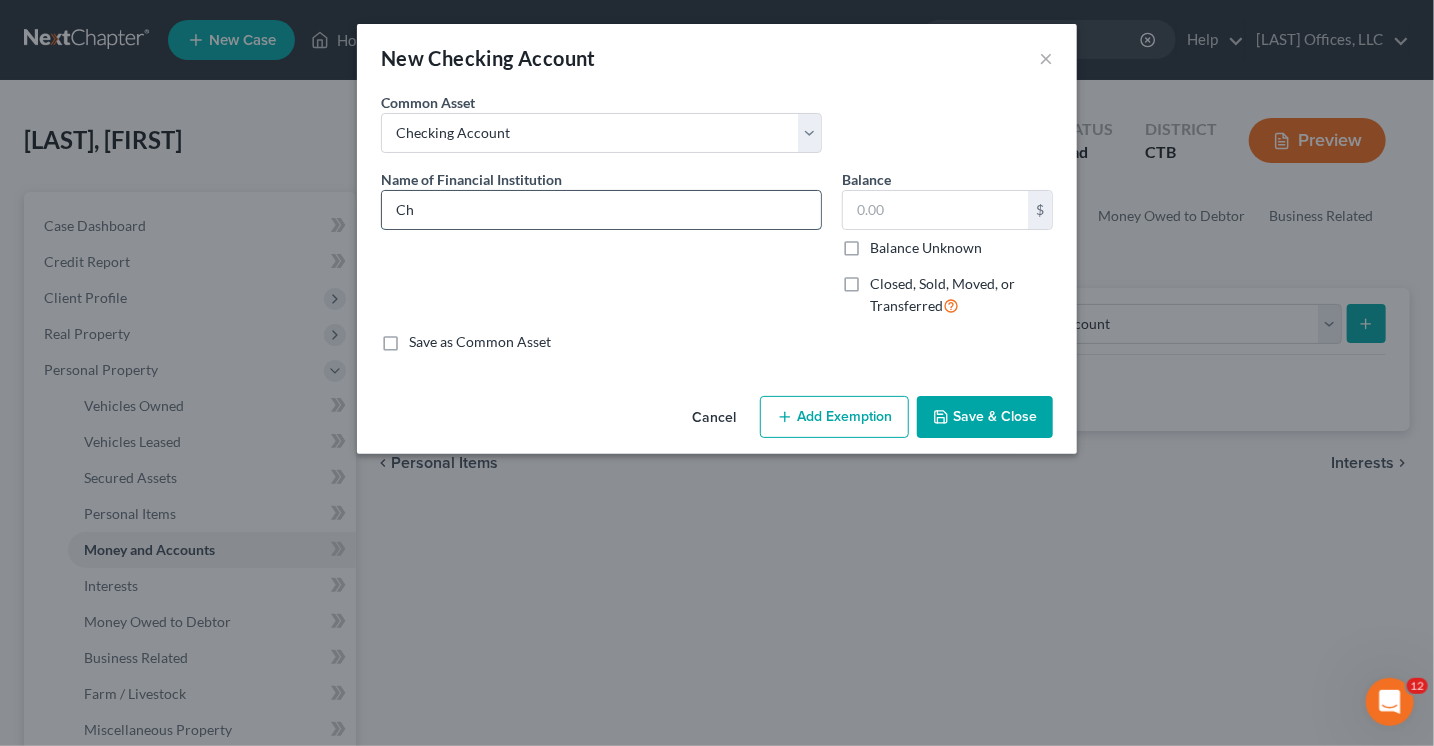 type on "C" 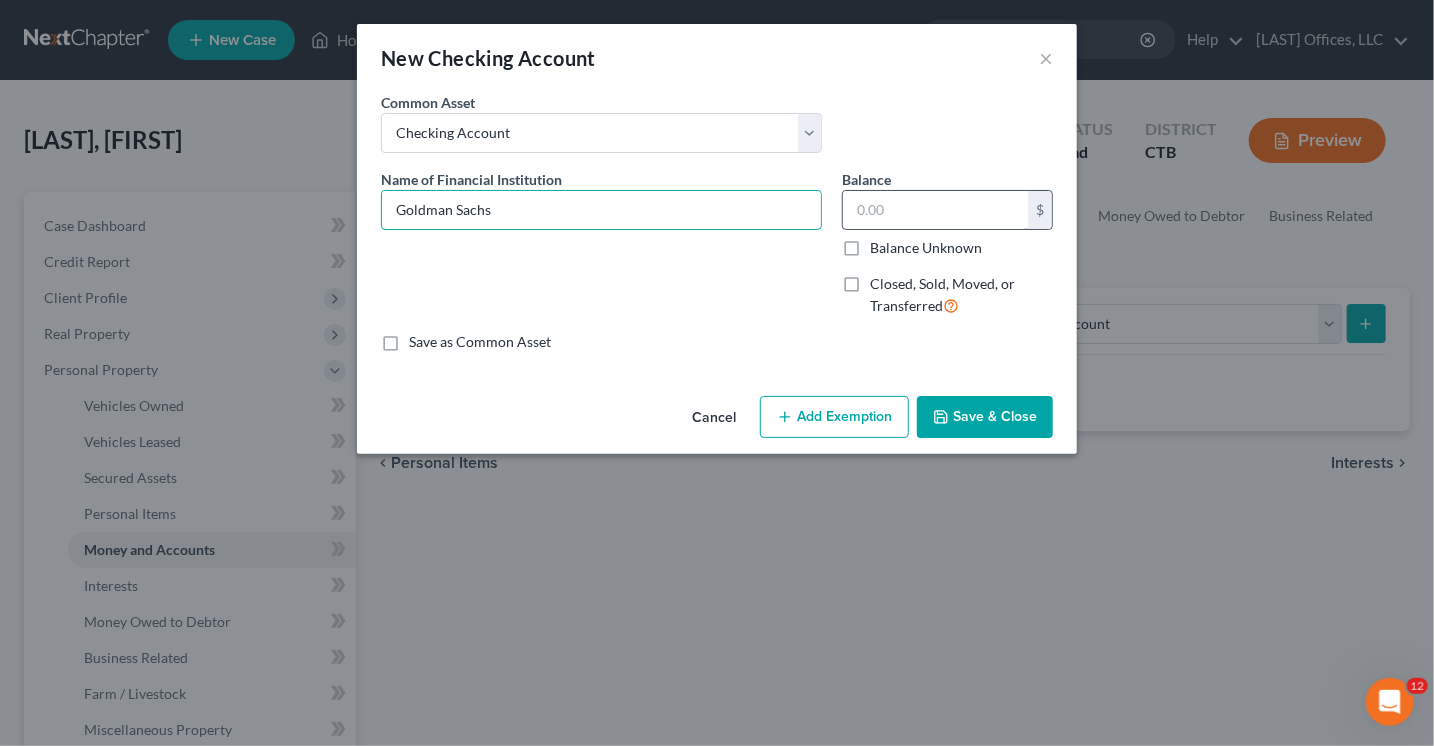 type on "Goldman Sachs" 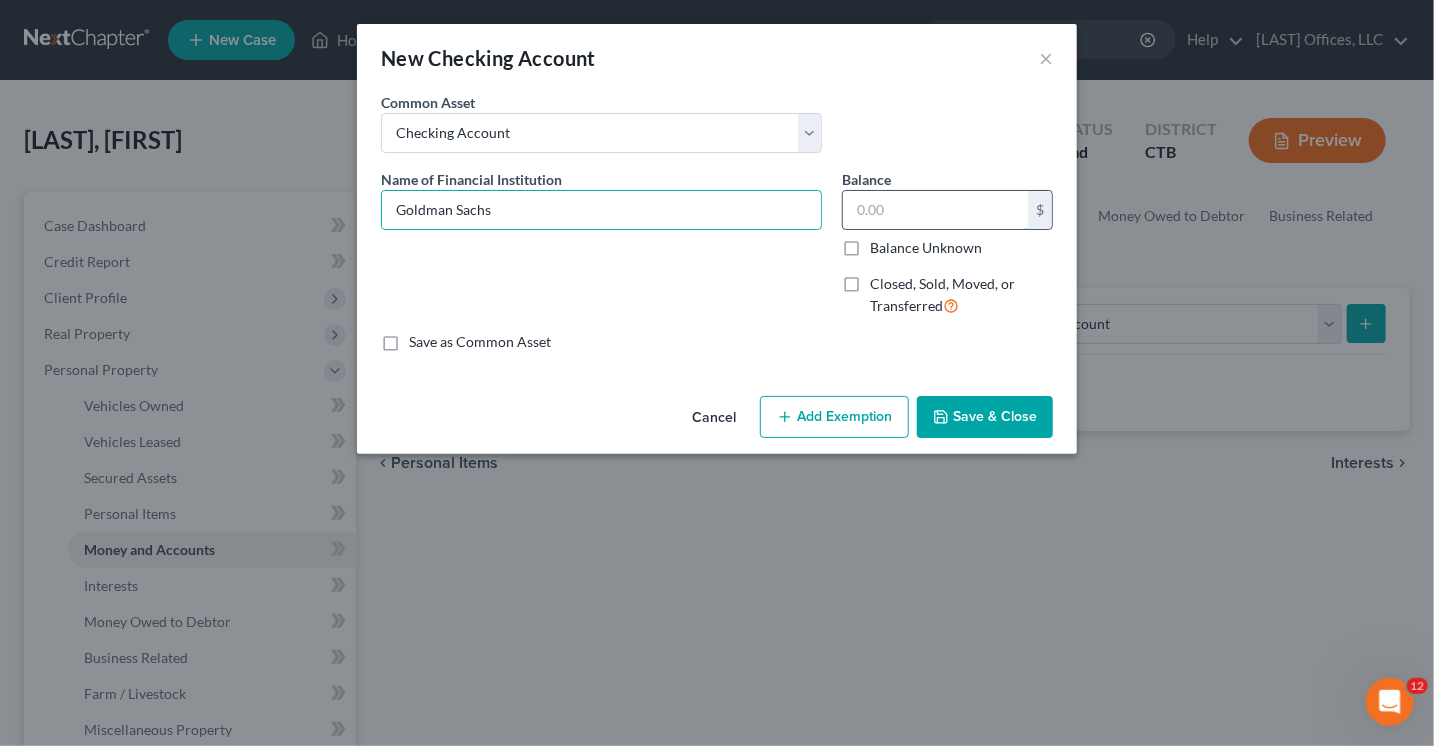 click at bounding box center [935, 210] 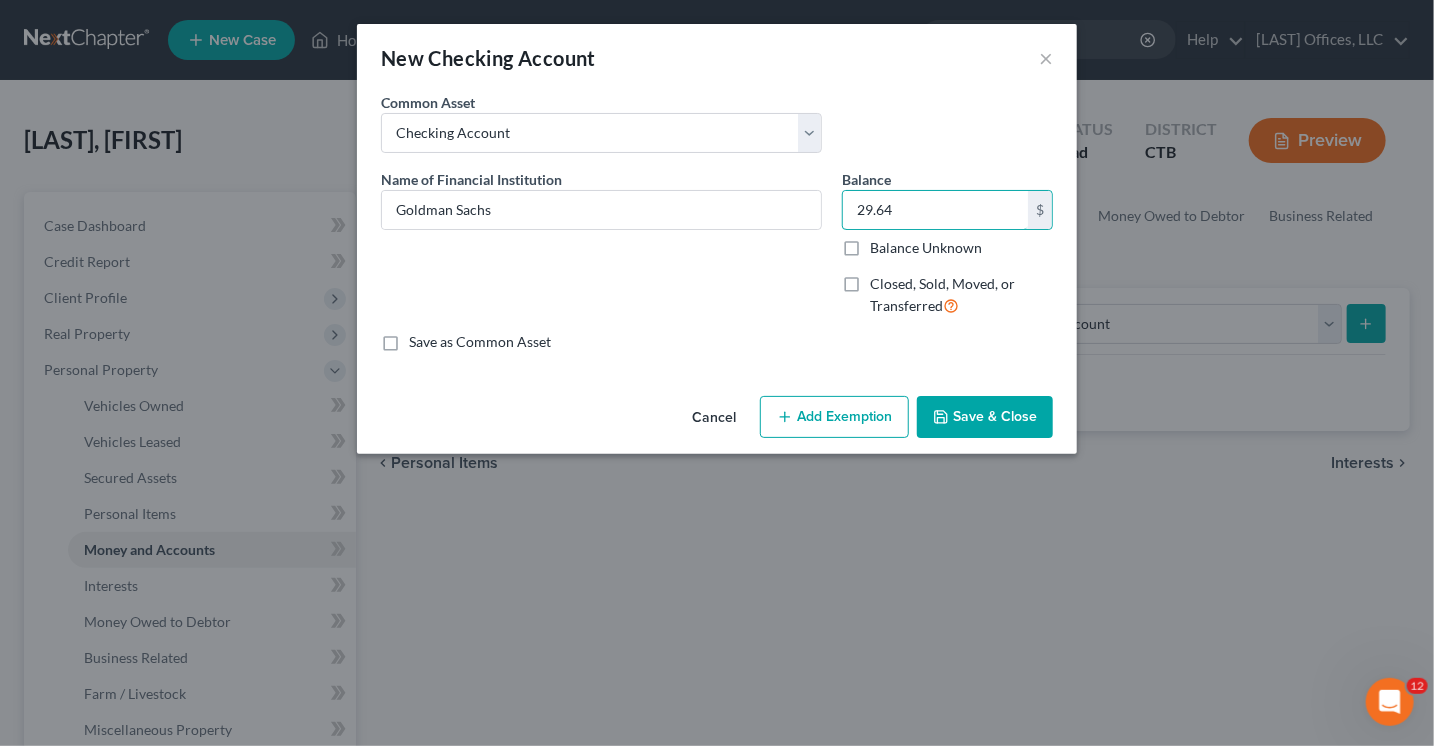 type on "29.64" 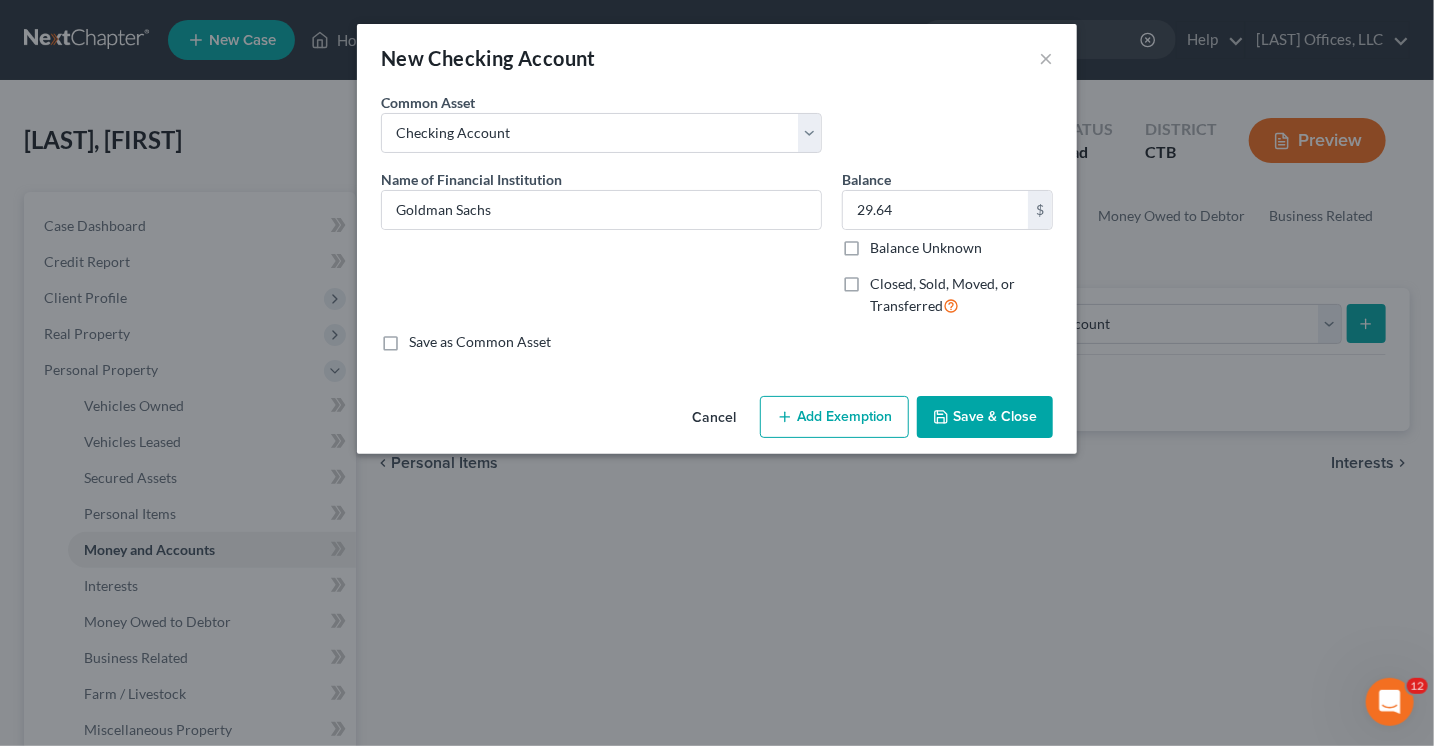 click on "Add Exemption" at bounding box center (834, 417) 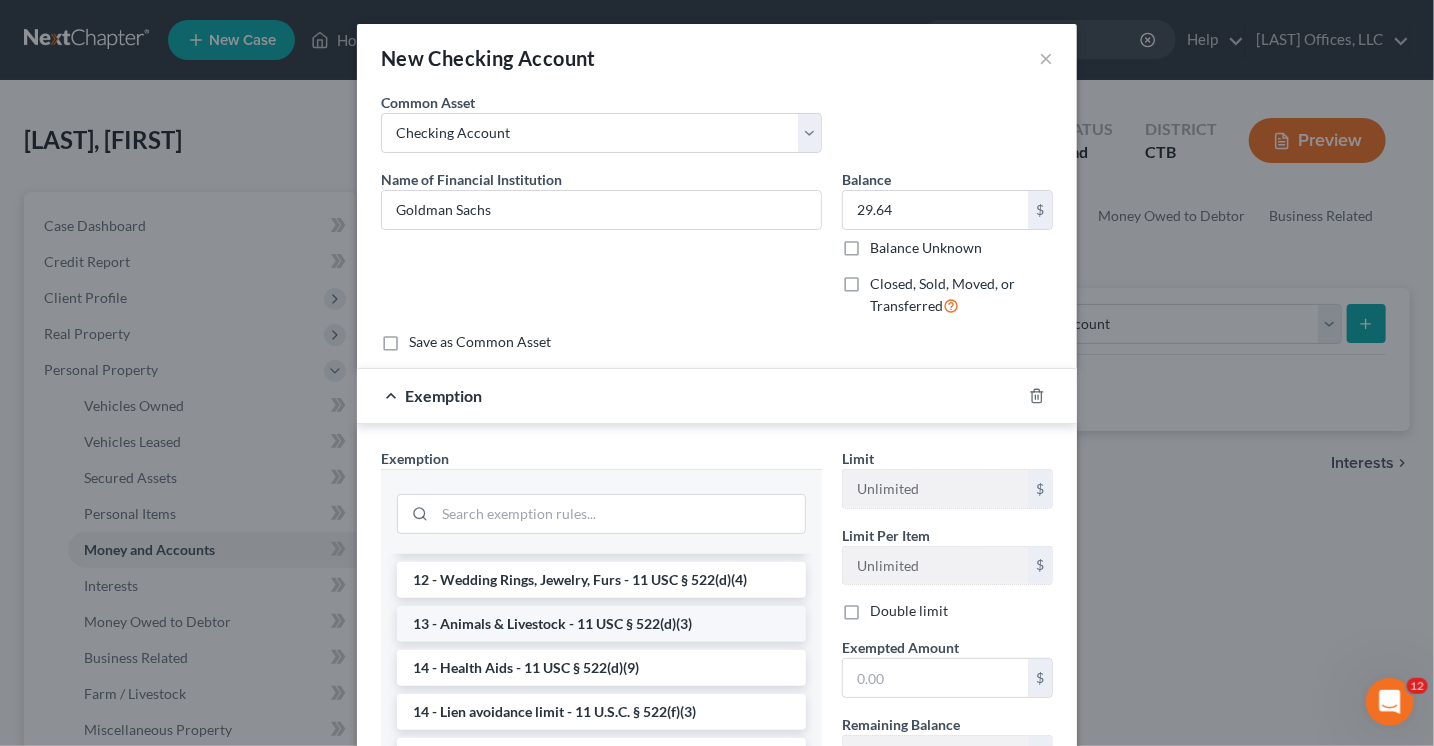 scroll, scrollTop: 300, scrollLeft: 0, axis: vertical 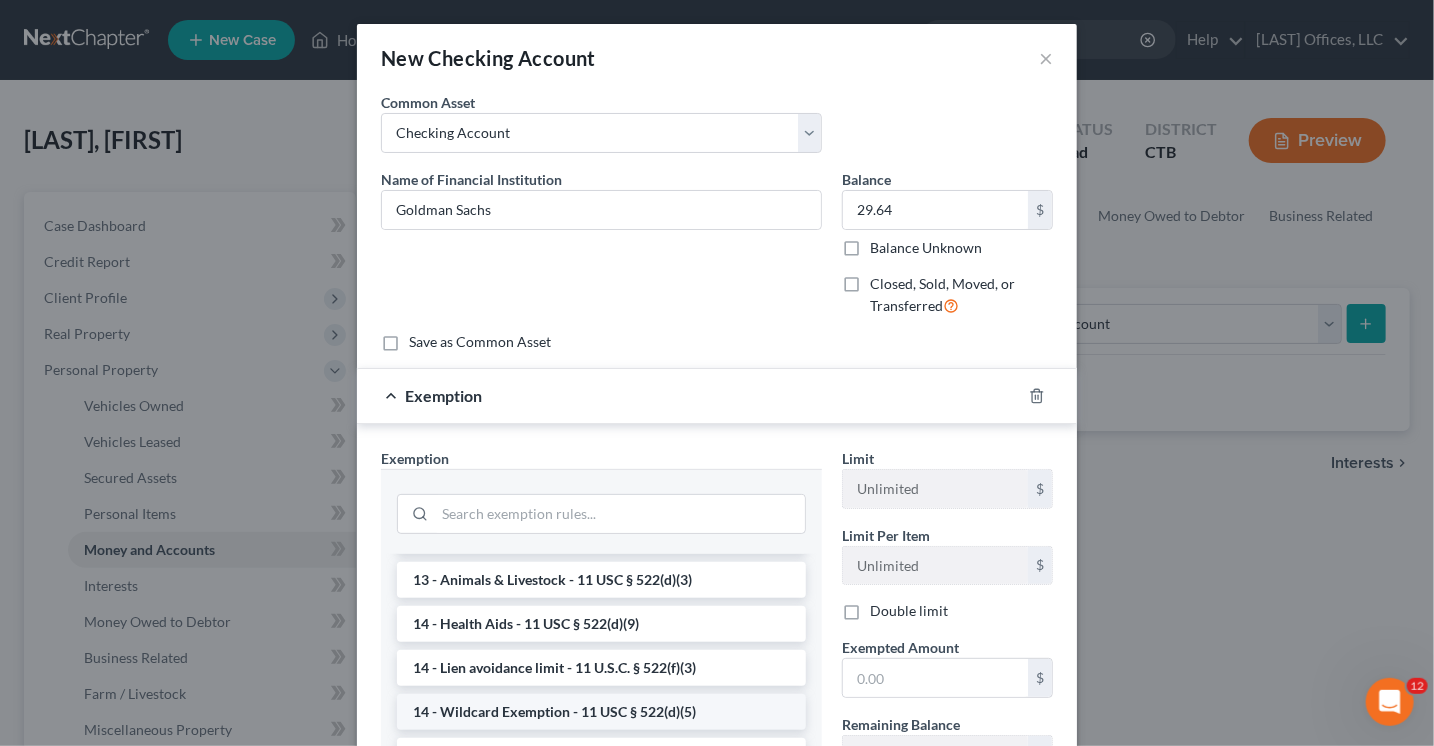 click on "14 - Wildcard Exemption - 11 USC § 522(d)(5)" at bounding box center (601, 712) 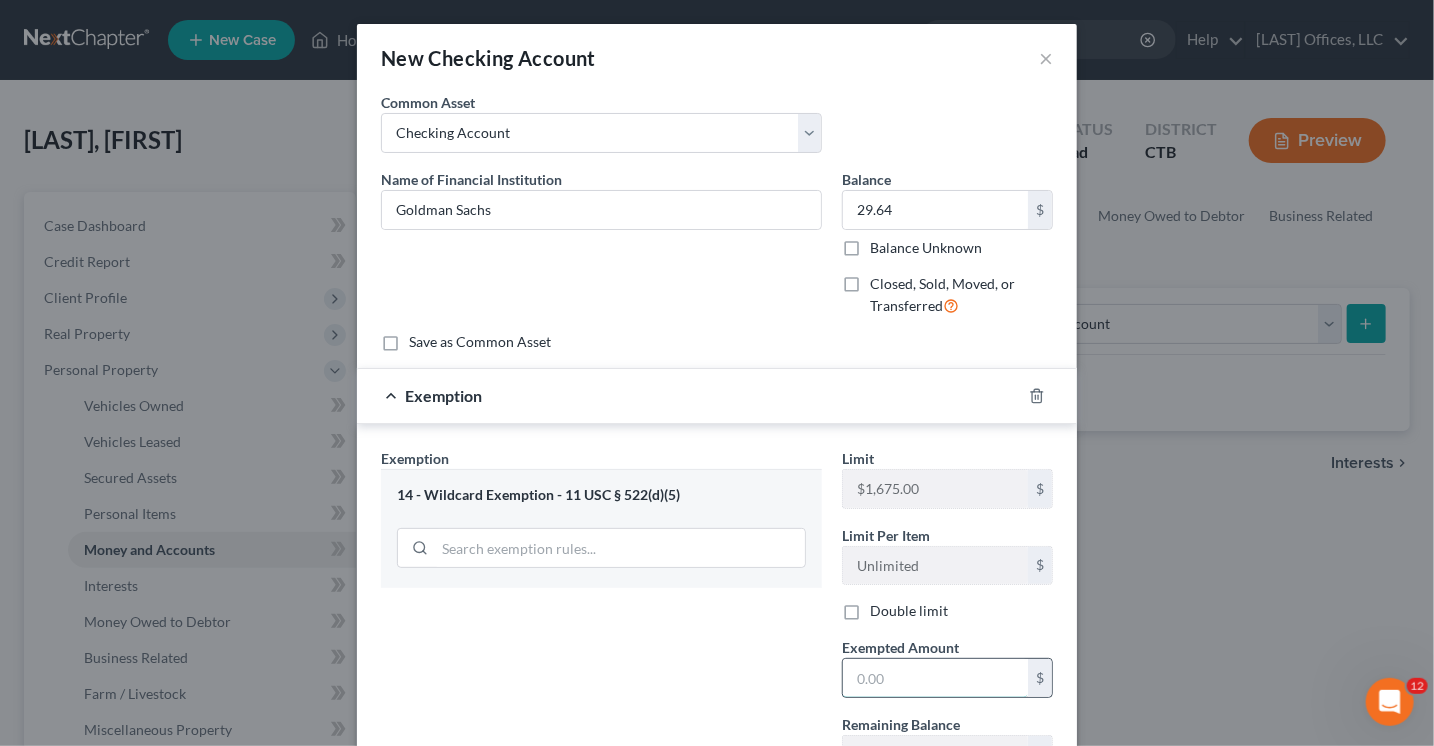 click at bounding box center (935, 678) 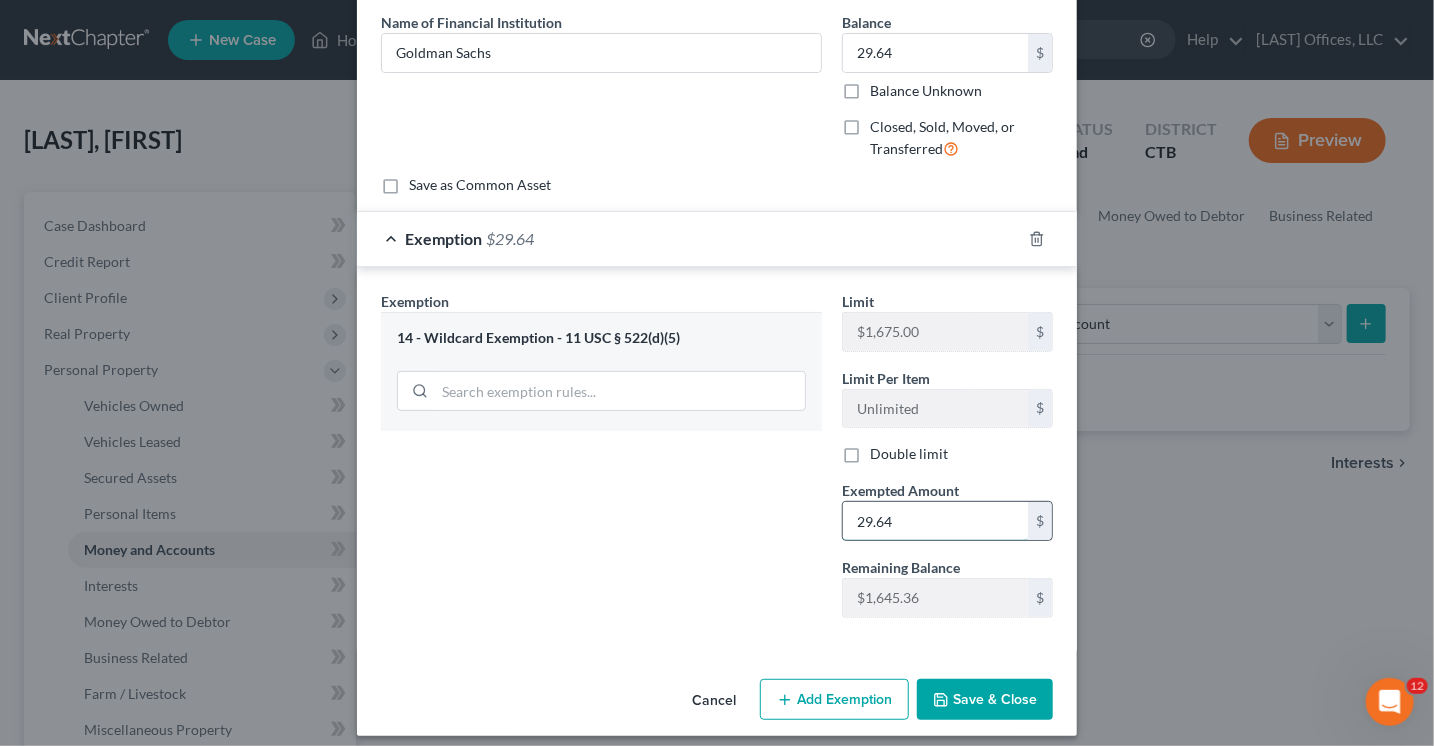 scroll, scrollTop: 168, scrollLeft: 0, axis: vertical 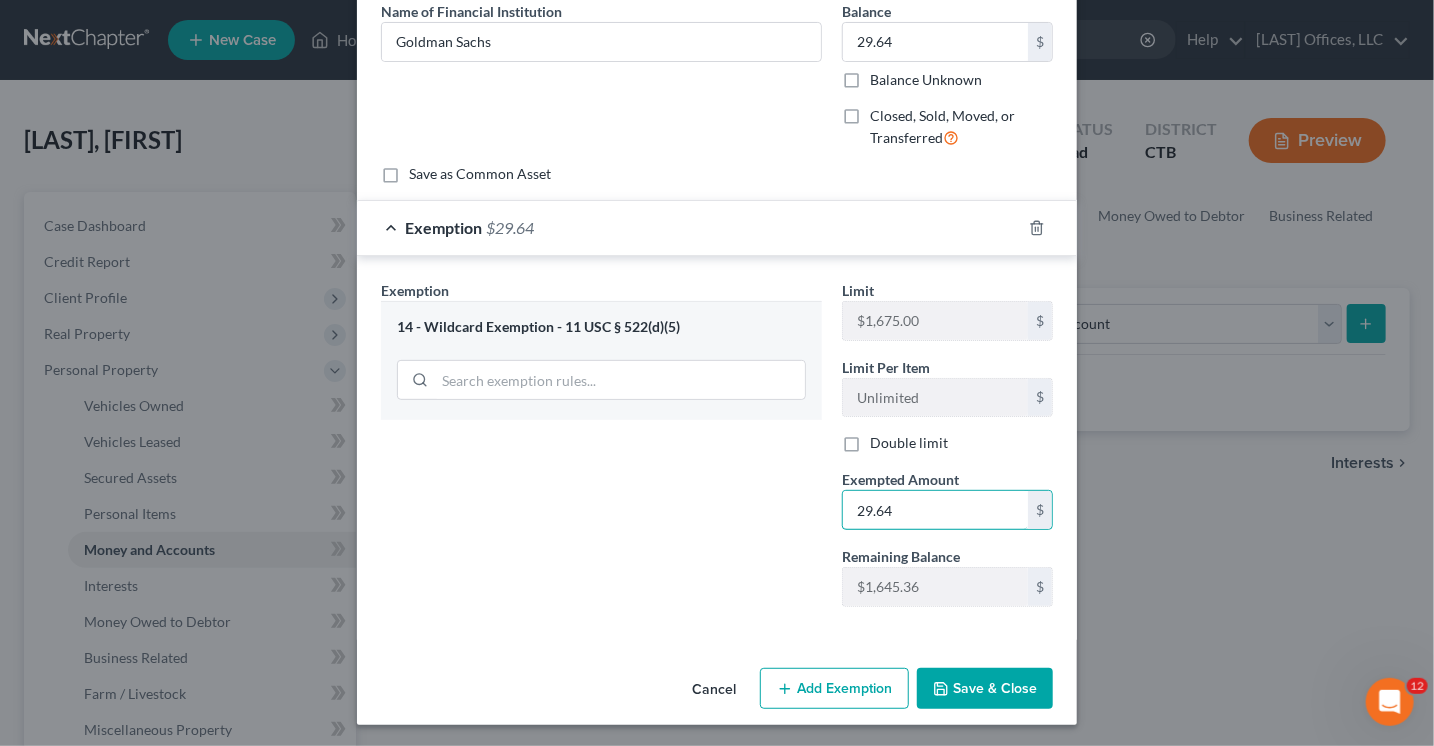 type on "29.64" 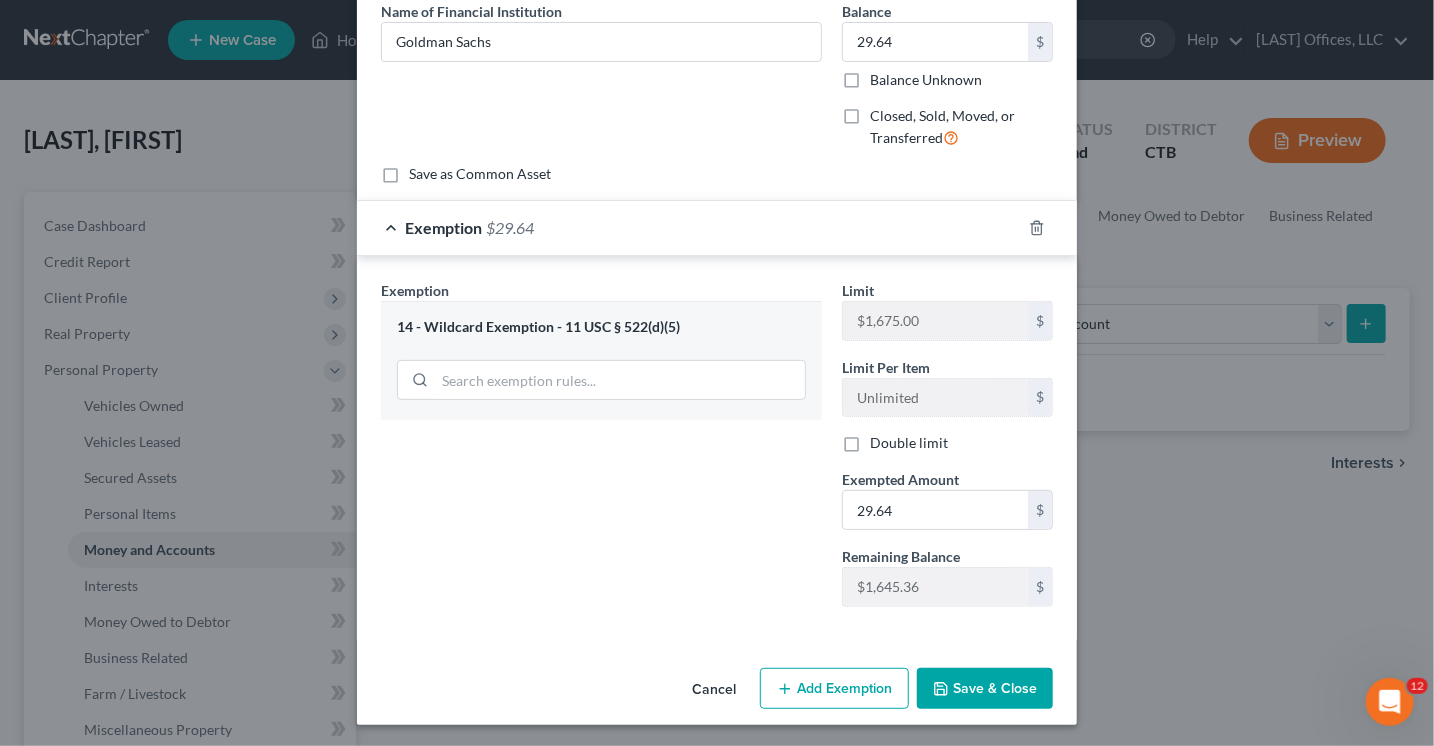 click on "Save & Close" at bounding box center (985, 689) 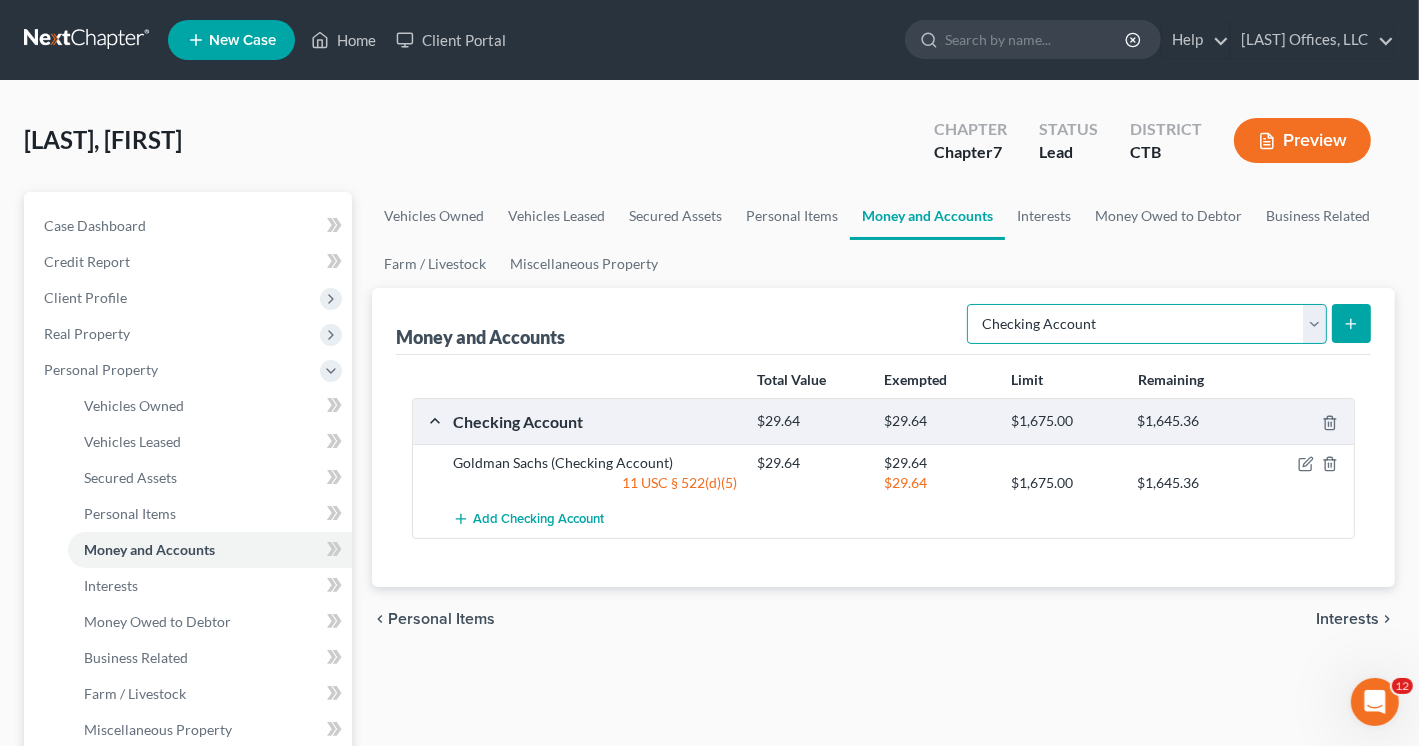click on "Select Account Type Brokerage Cash on Hand Certificates of Deposit Checking Account Money Market Other (Credit Union, Health Savings Account, etc) Safe Deposit Box Savings Account Security Deposits or Prepayments" at bounding box center [1147, 324] 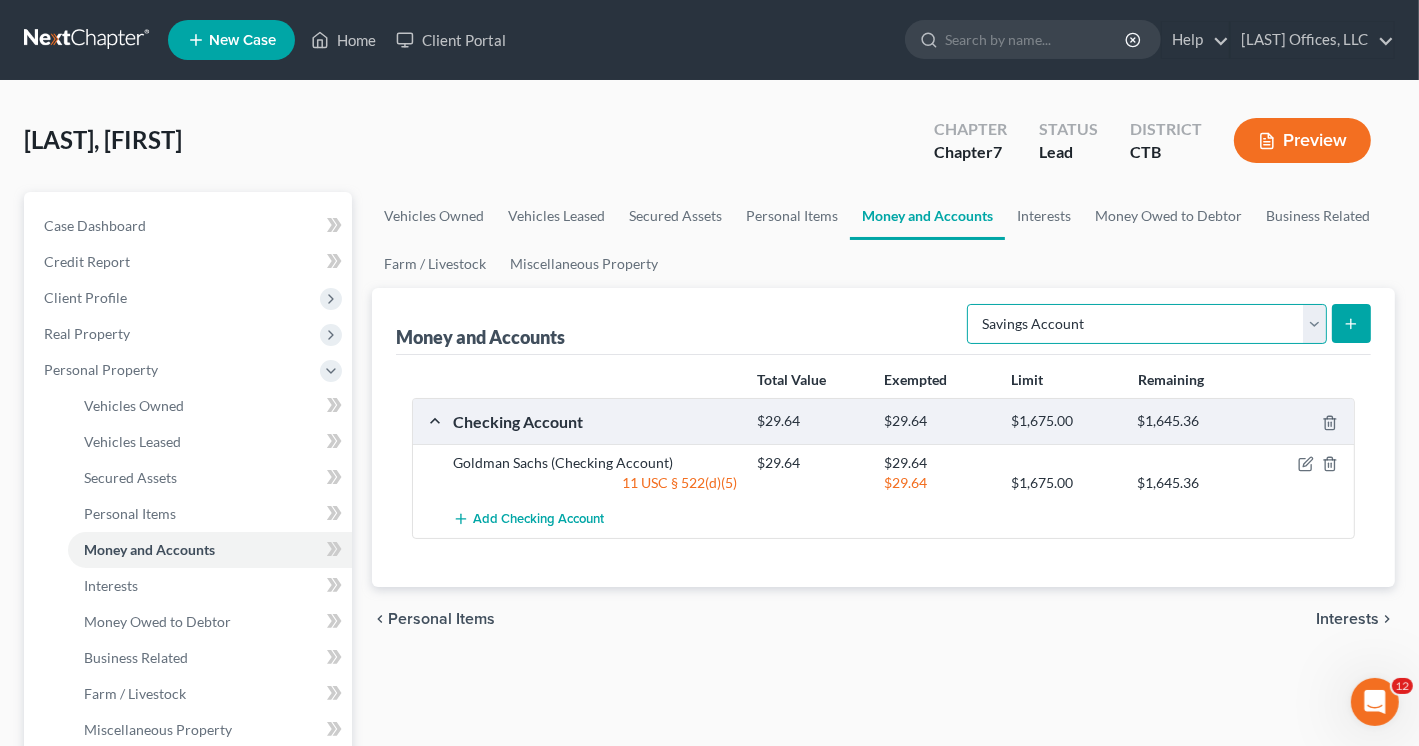 click on "Select Account Type Brokerage Cash on Hand Certificates of Deposit Checking Account Money Market Other (Credit Union, Health Savings Account, etc) Safe Deposit Box Savings Account Security Deposits or Prepayments" at bounding box center (1147, 324) 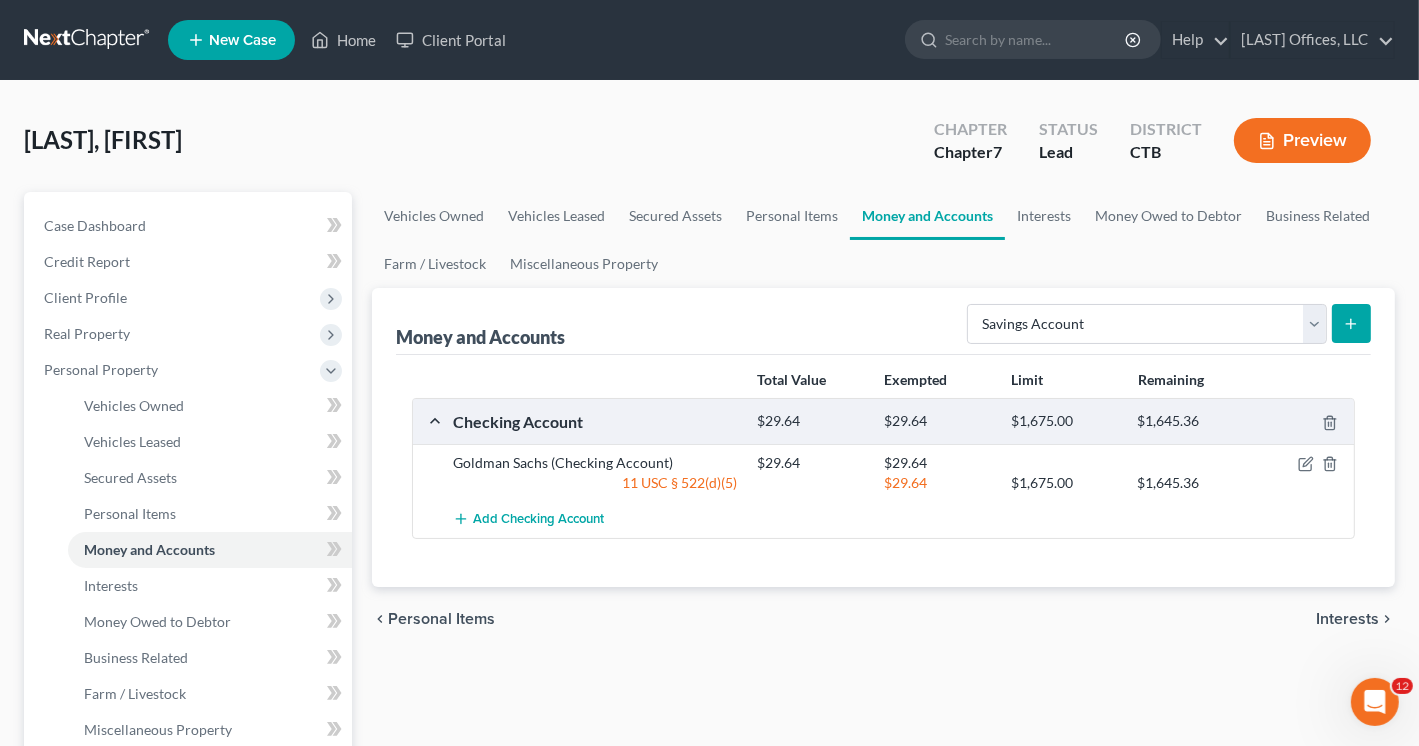 click 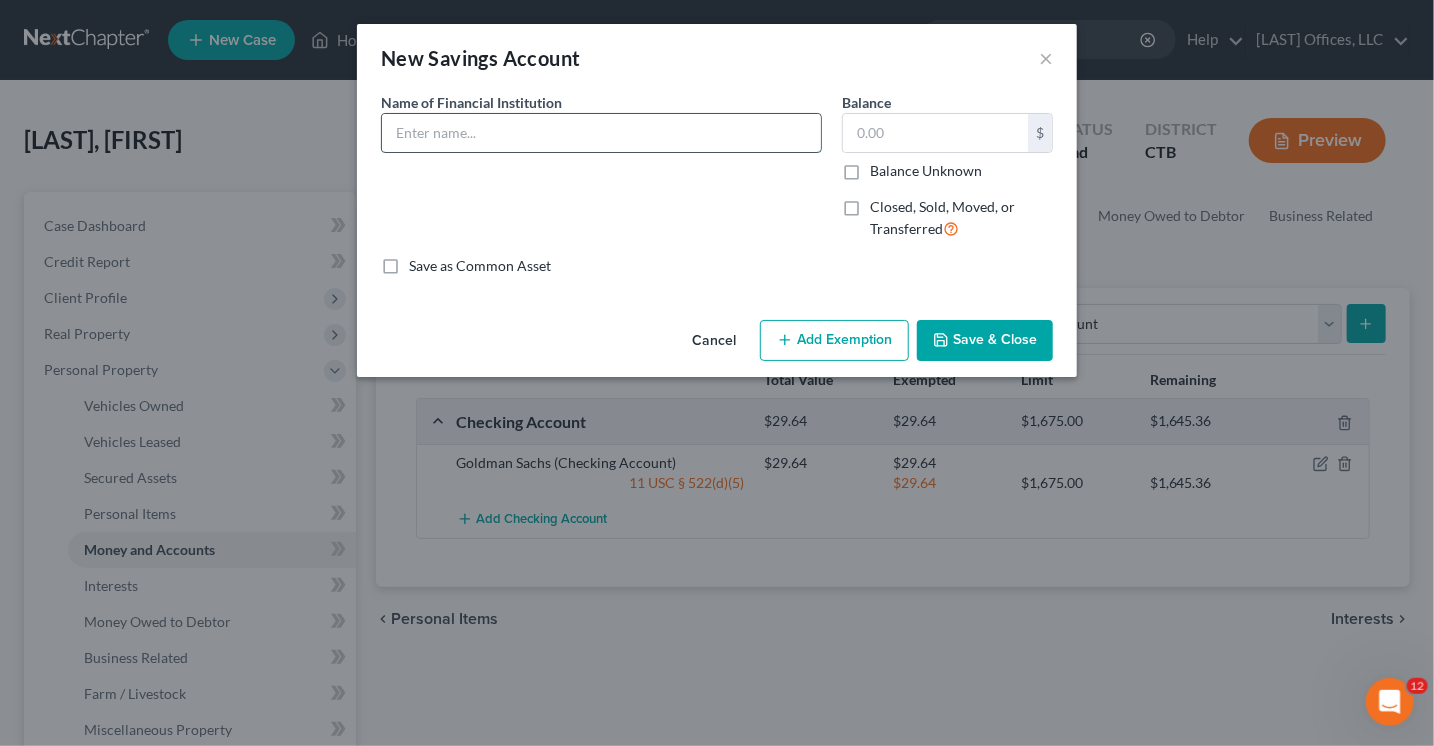 click at bounding box center [601, 133] 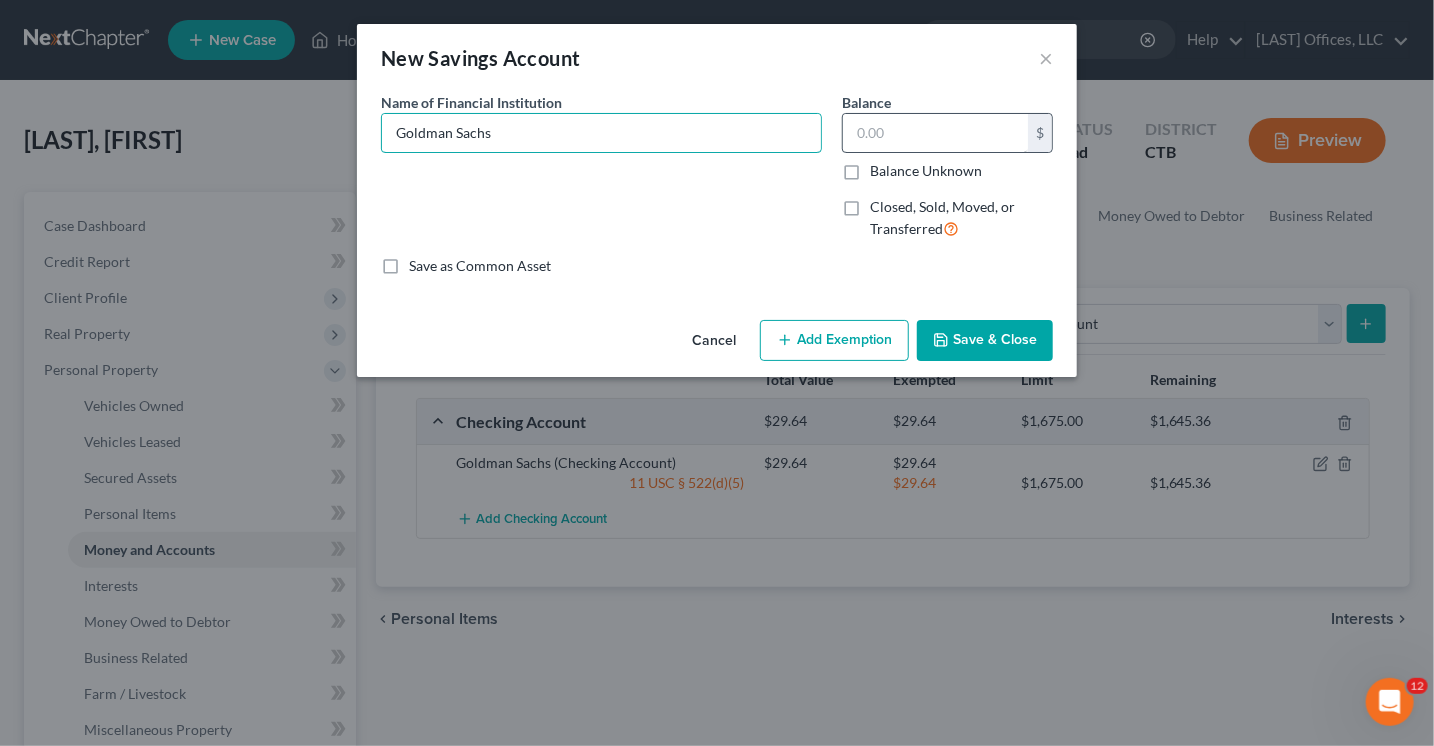 type on "Goldman Sachs" 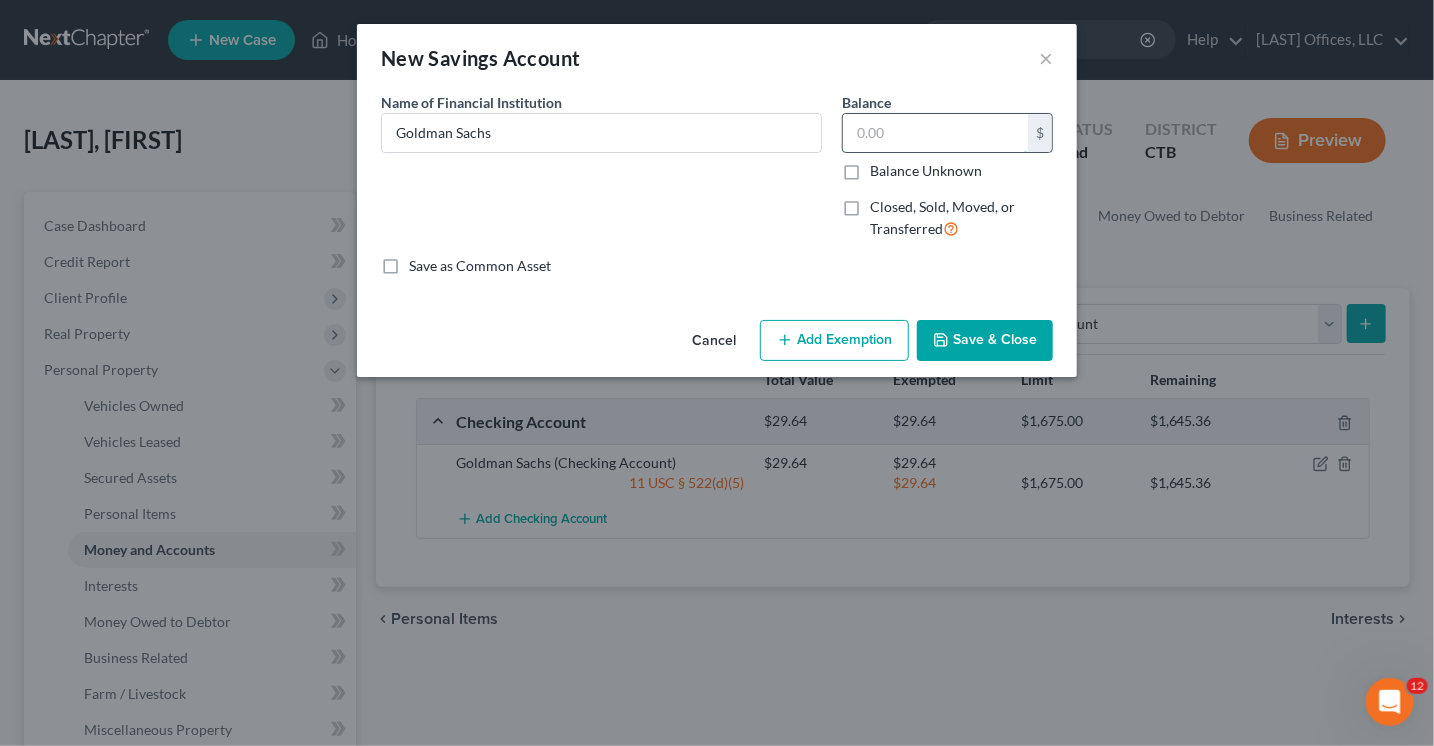click at bounding box center [935, 133] 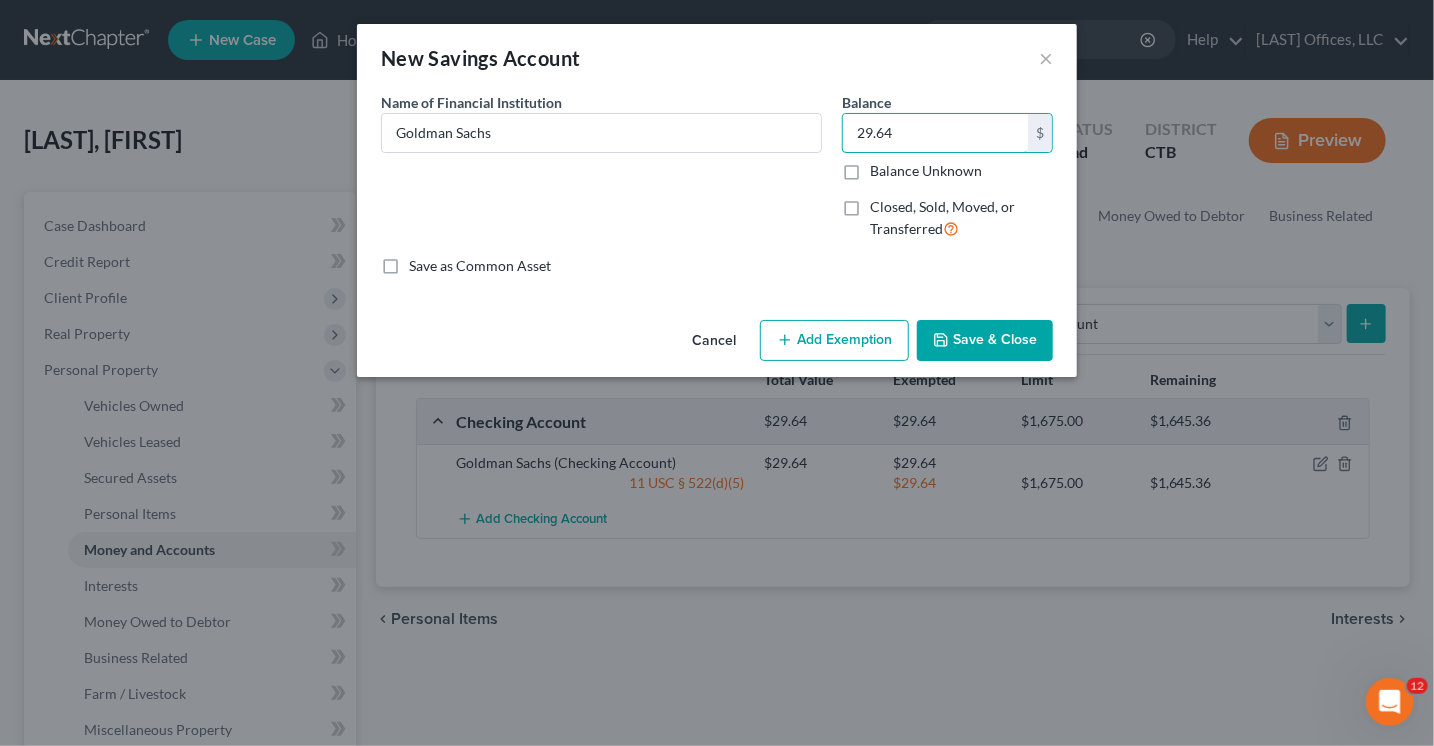 type on "29.64" 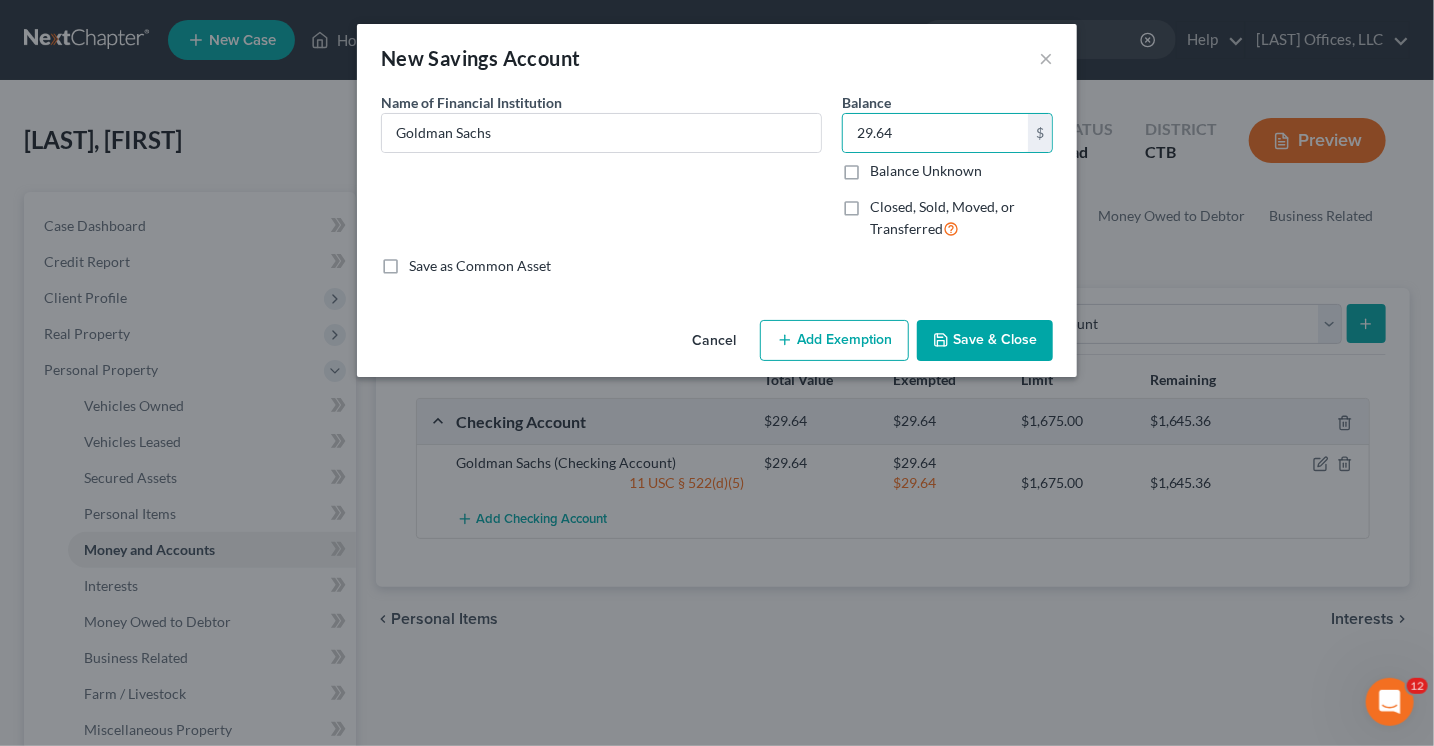 click on "Add Exemption" at bounding box center [834, 341] 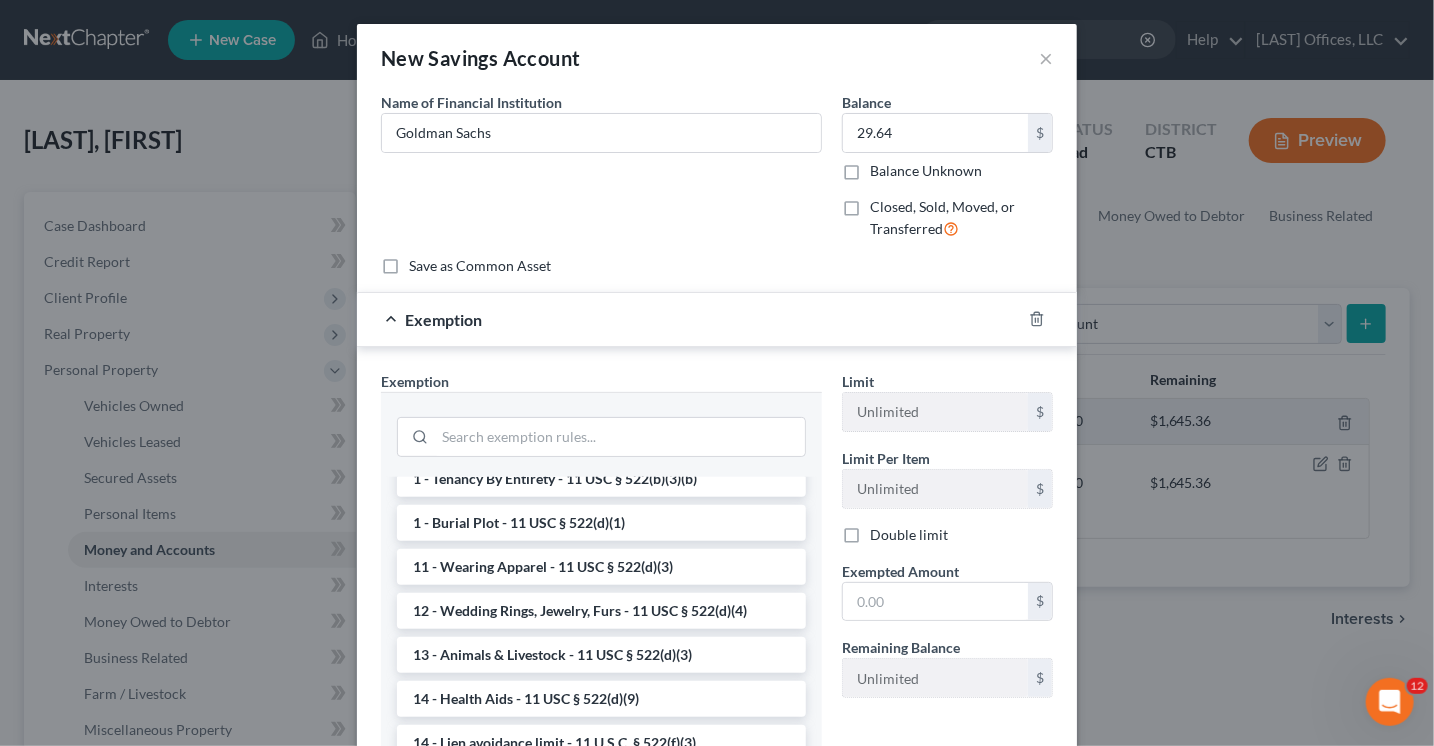 scroll, scrollTop: 0, scrollLeft: 0, axis: both 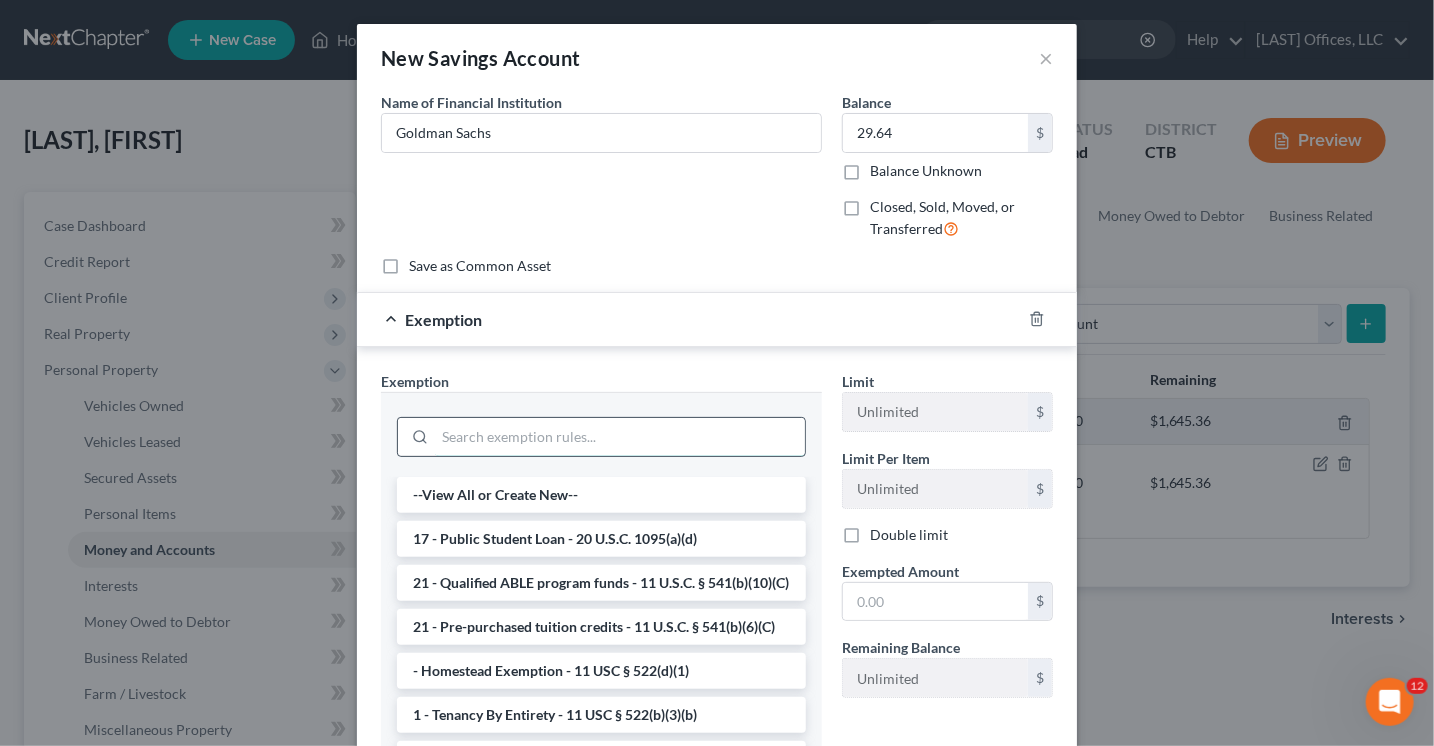 click at bounding box center [620, 437] 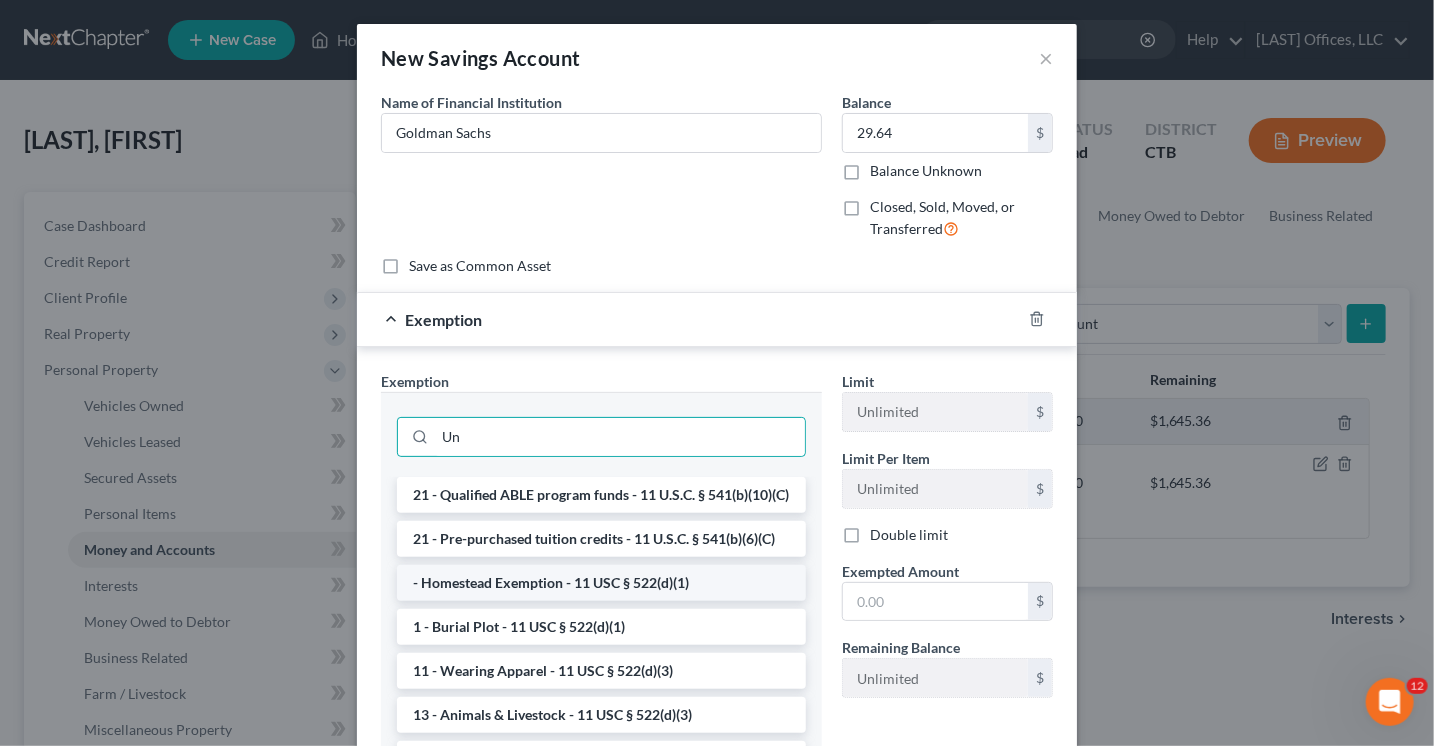 click on "- Homestead Exemption - 11 USC § 522(d)(1)" at bounding box center [601, 583] 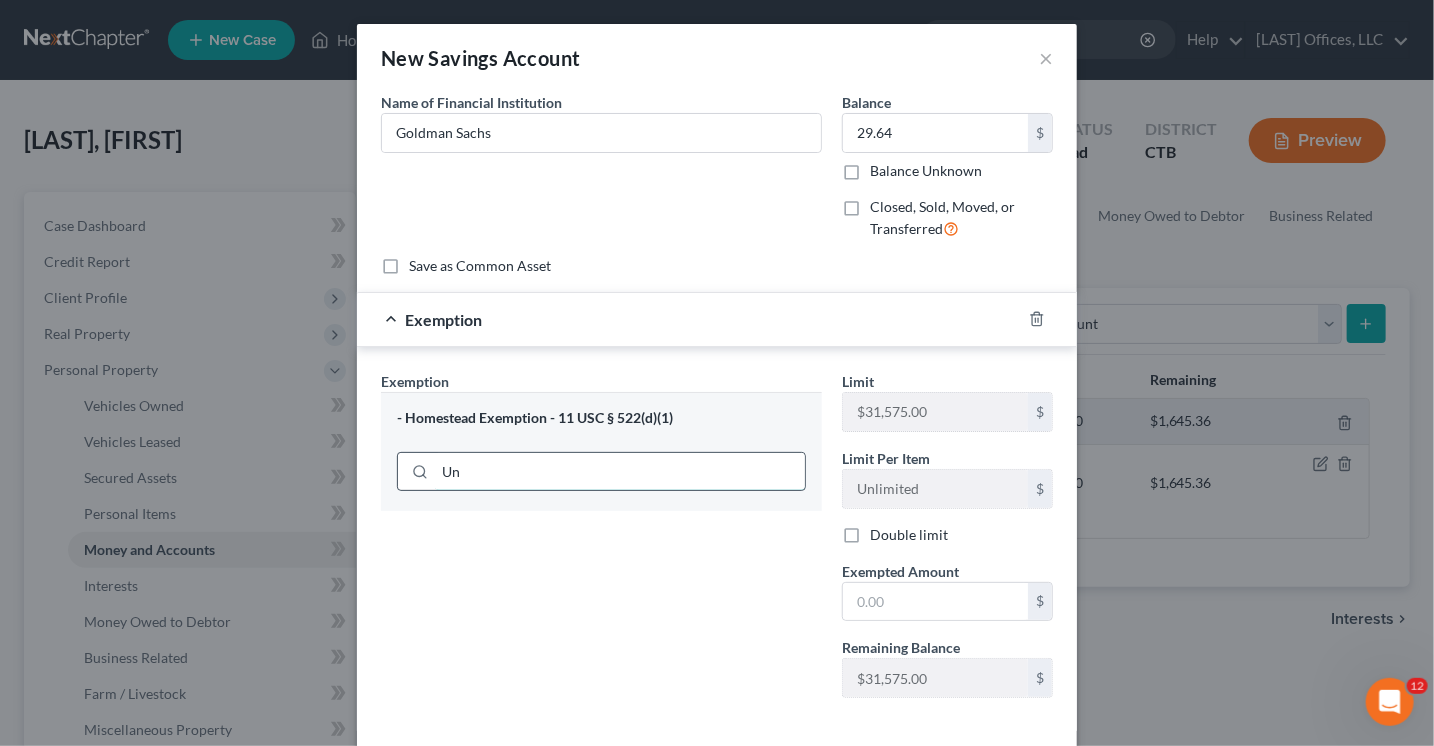 click on "Un" at bounding box center [620, 472] 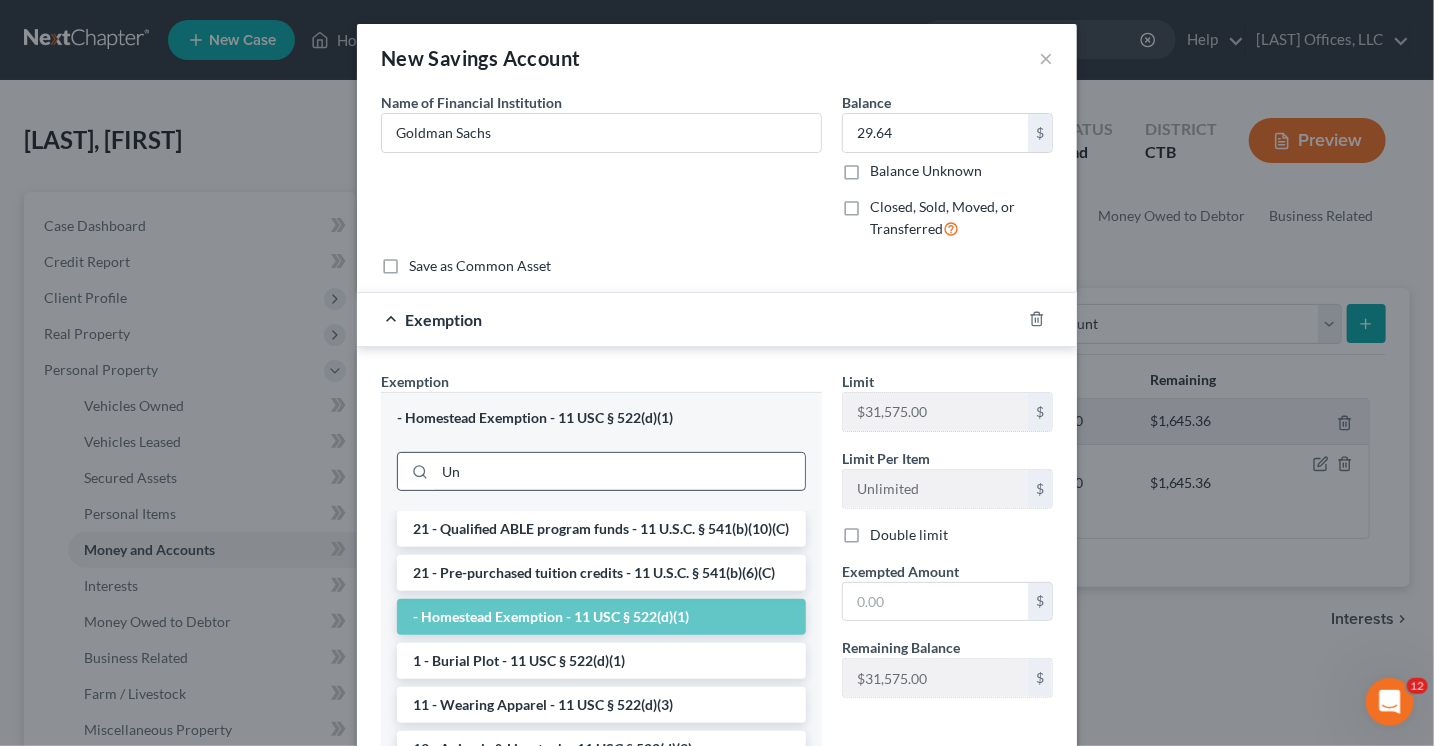 type on "U" 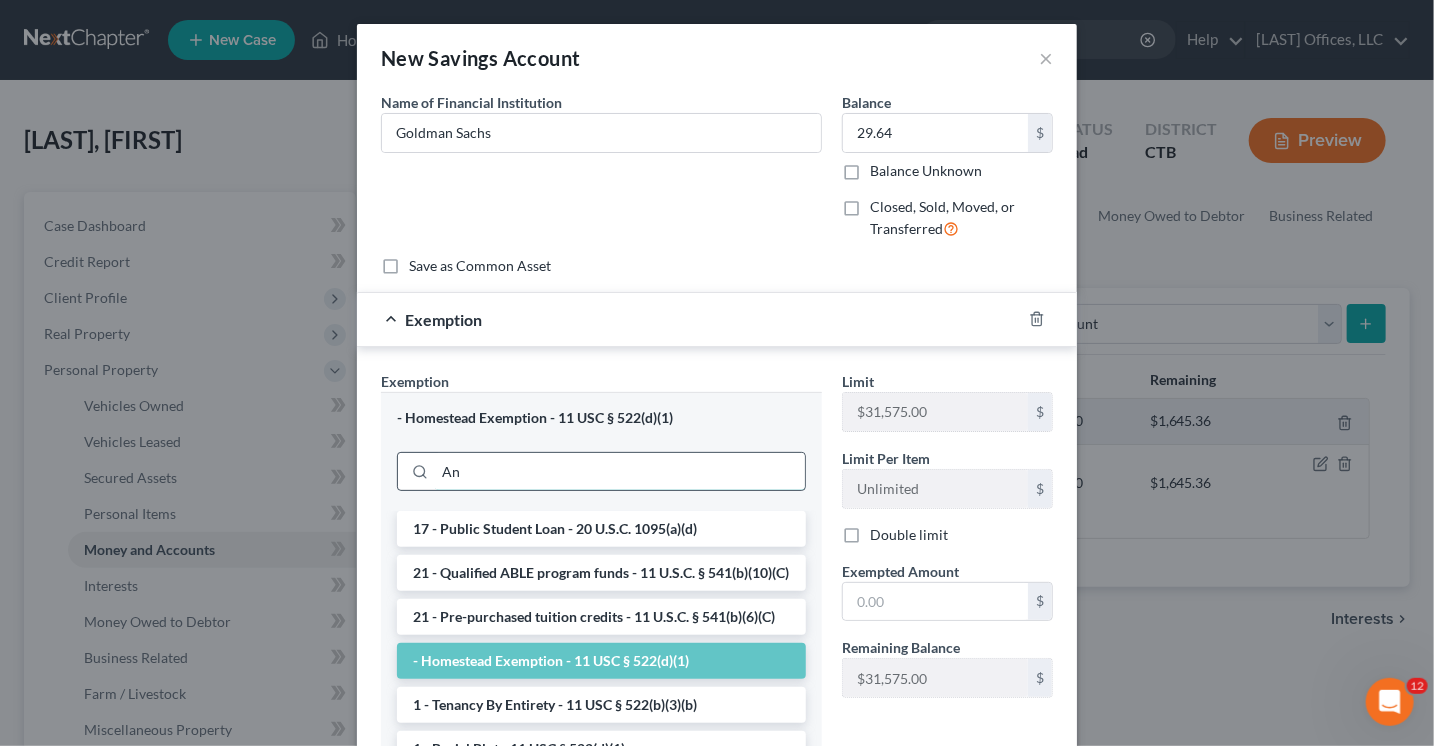 type on "A" 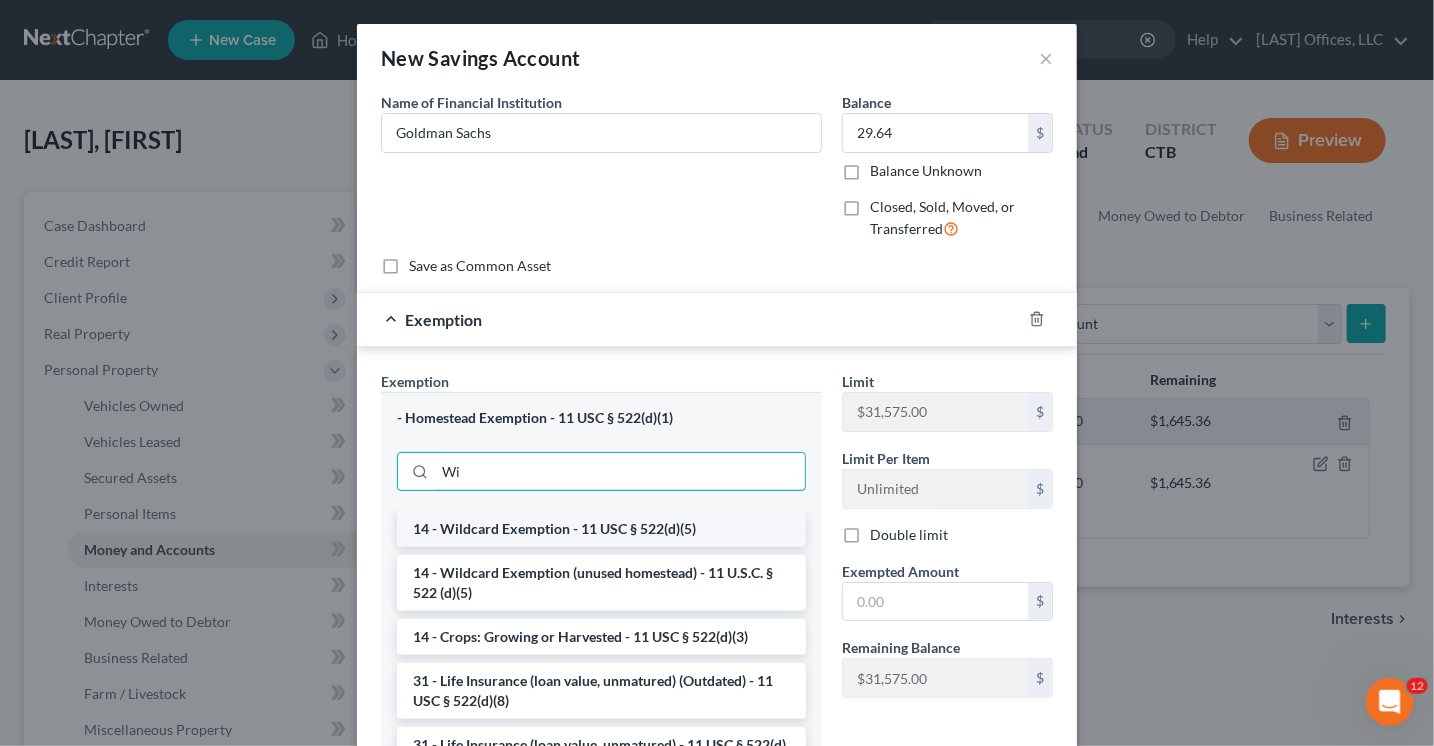 type on "Wi" 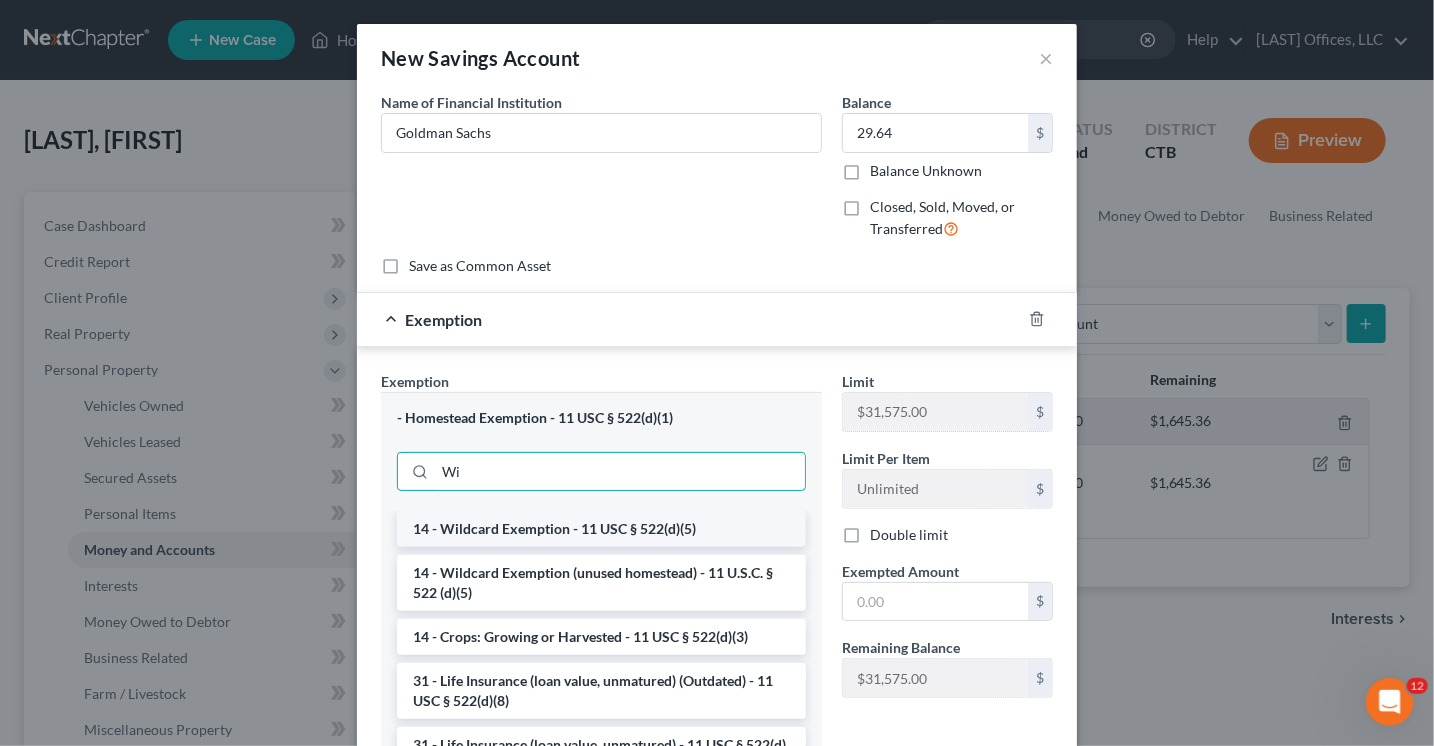 click on "14 - Wildcard Exemption - 11 USC § 522(d)(5)" at bounding box center (601, 529) 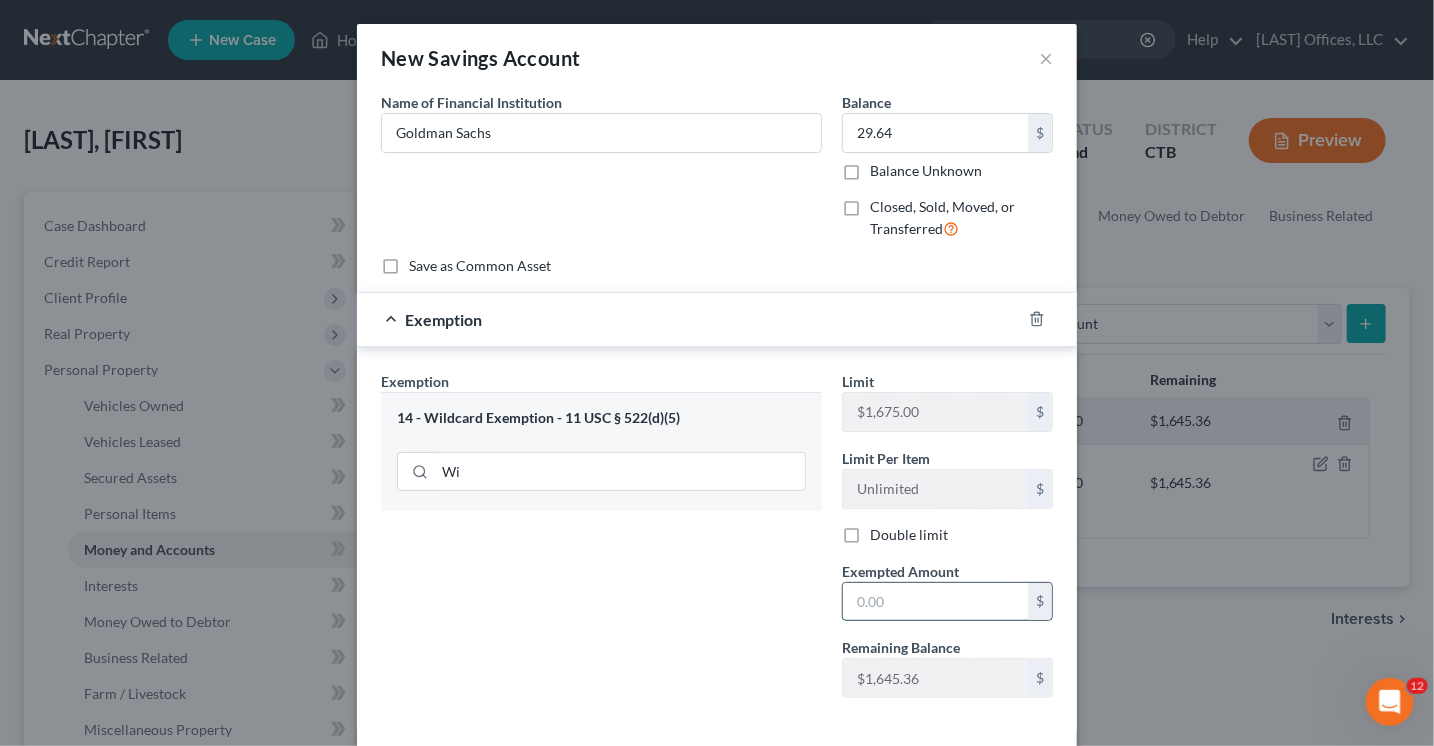 click at bounding box center [935, 602] 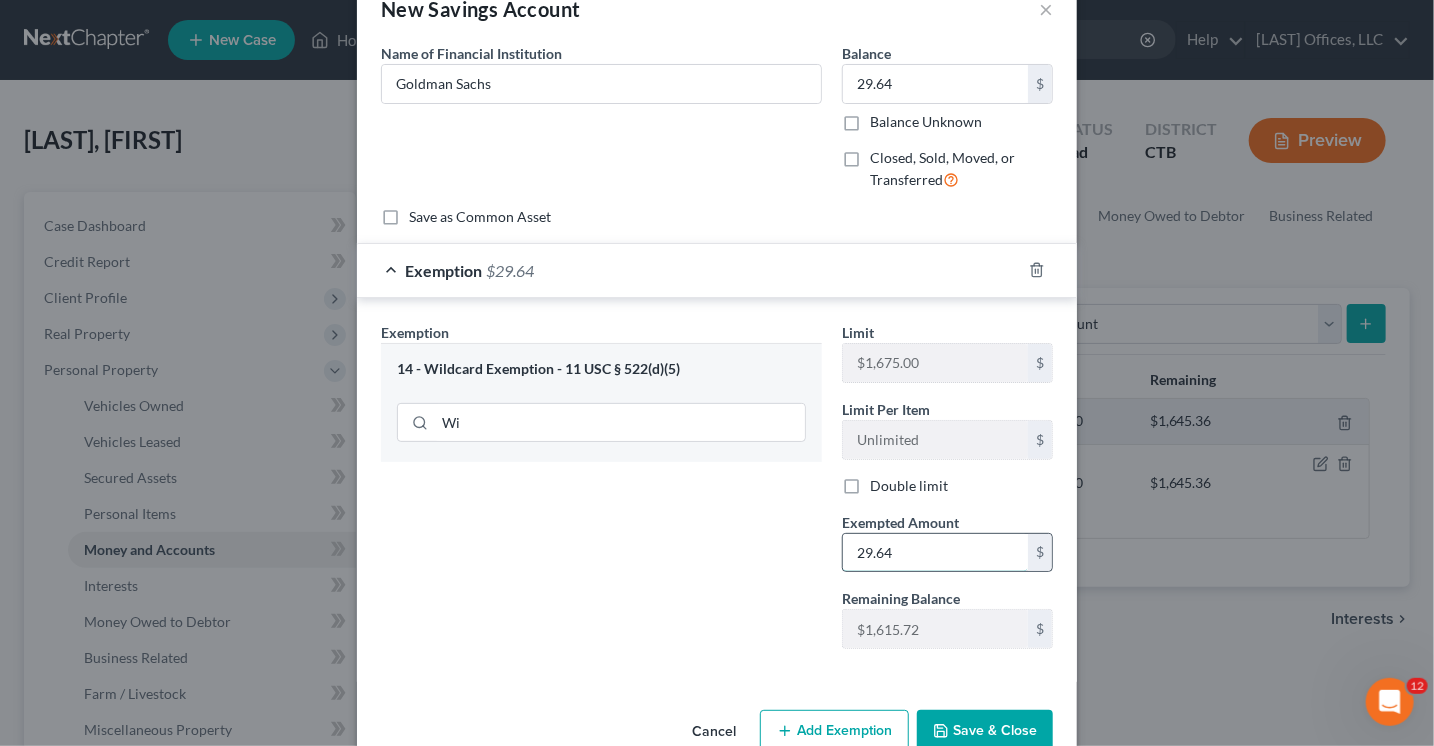 scroll, scrollTop: 92, scrollLeft: 0, axis: vertical 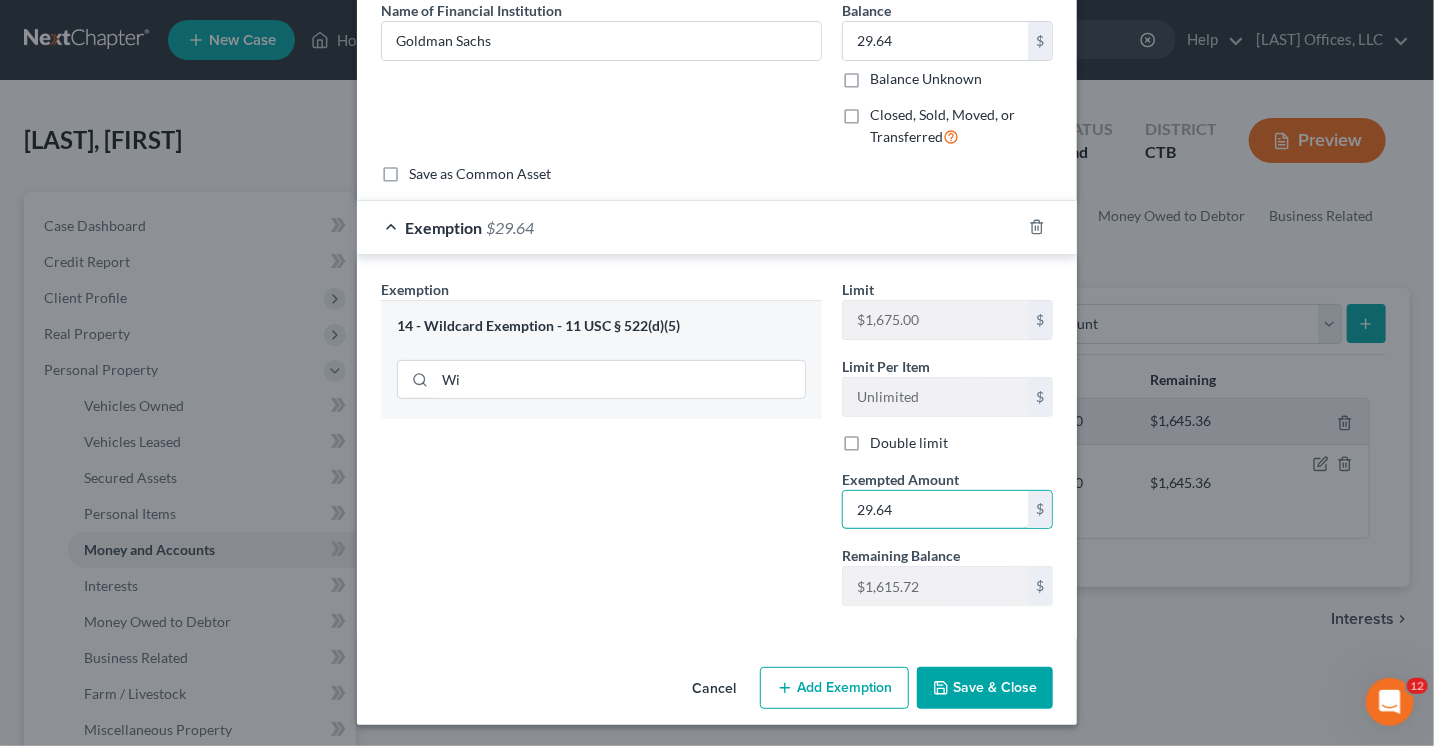 type on "29.64" 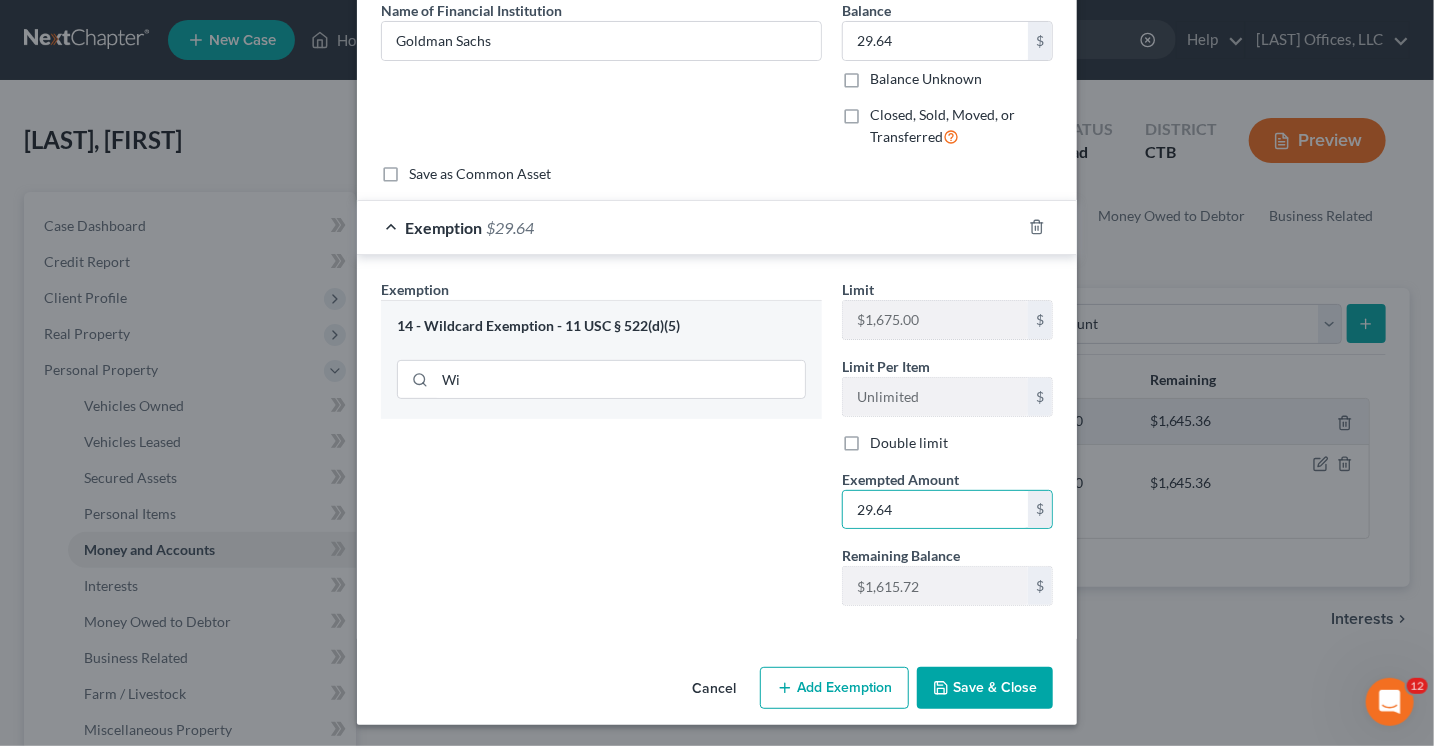 click on "Save & Close" at bounding box center [985, 688] 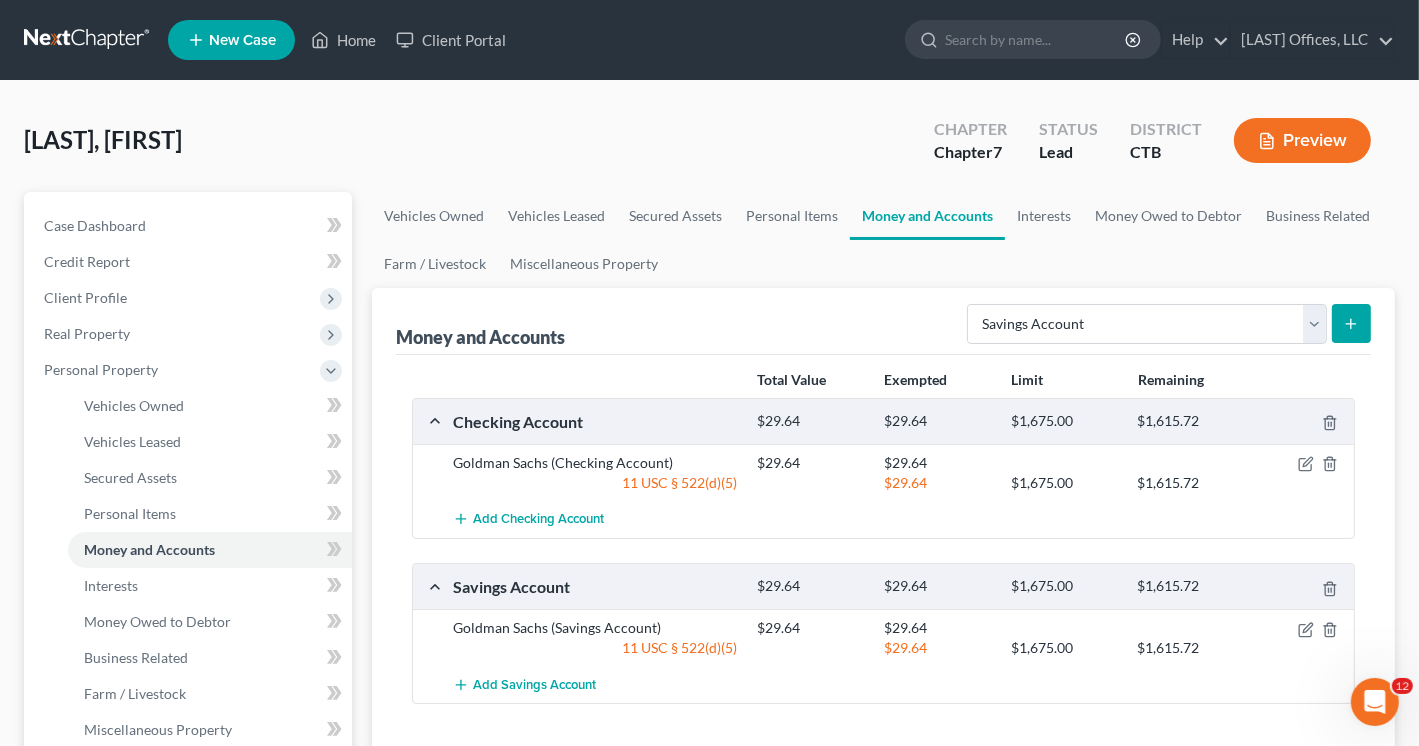 click 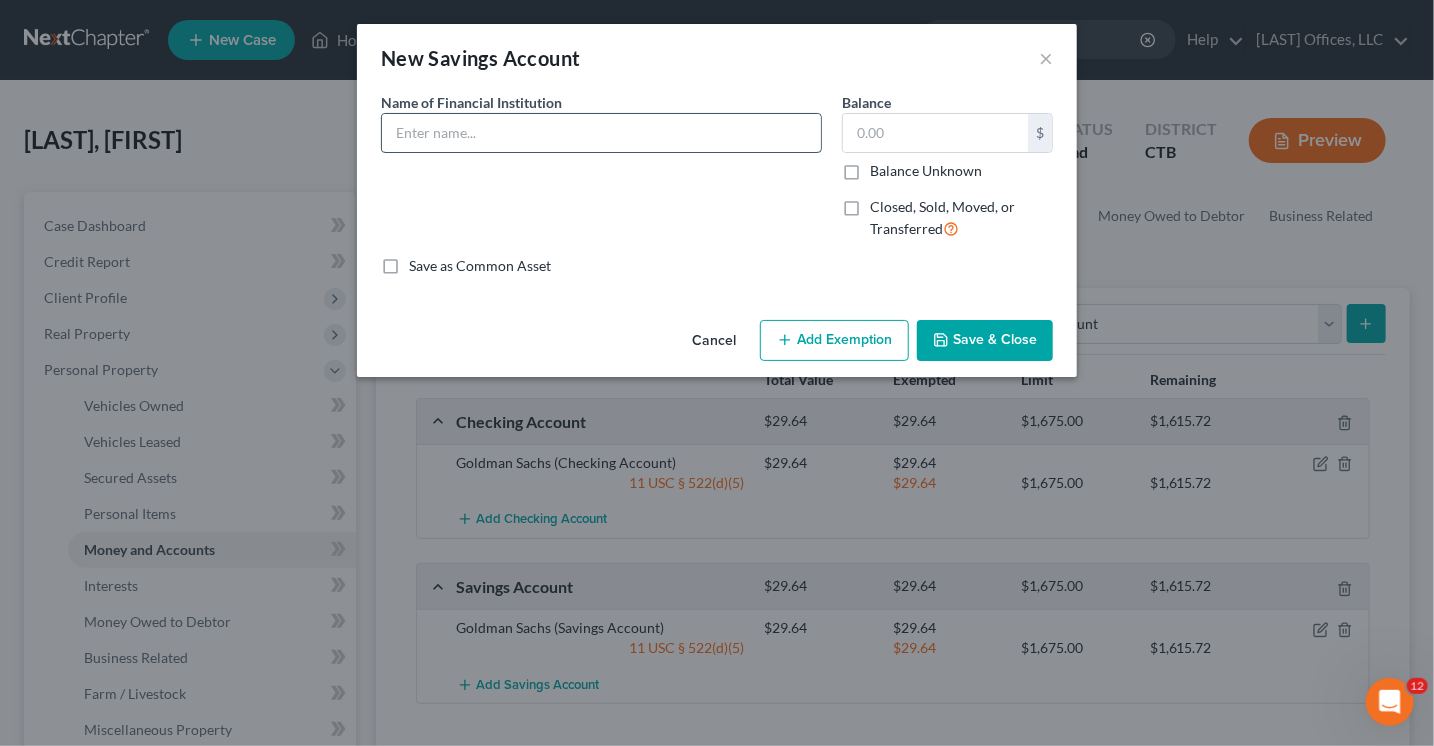 click at bounding box center (601, 133) 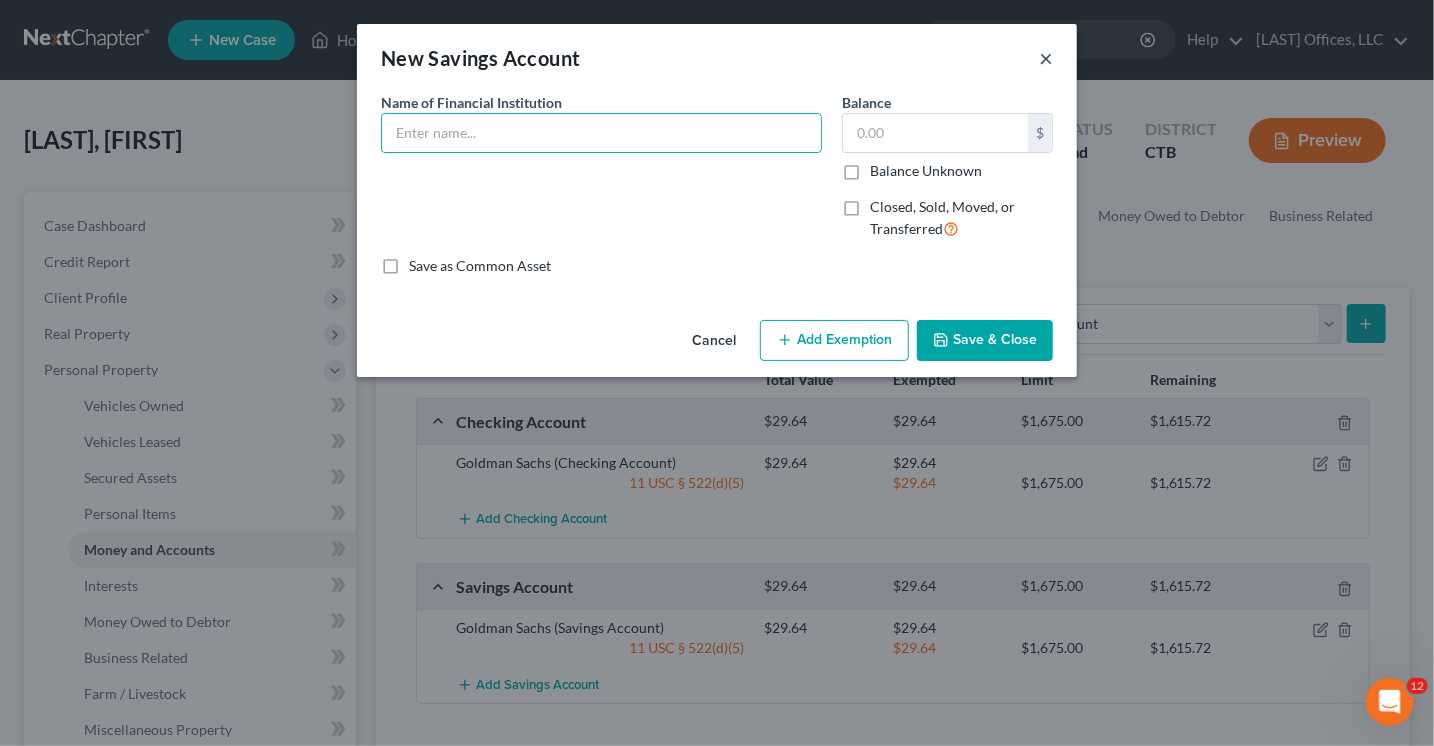 click on "×" at bounding box center [1046, 58] 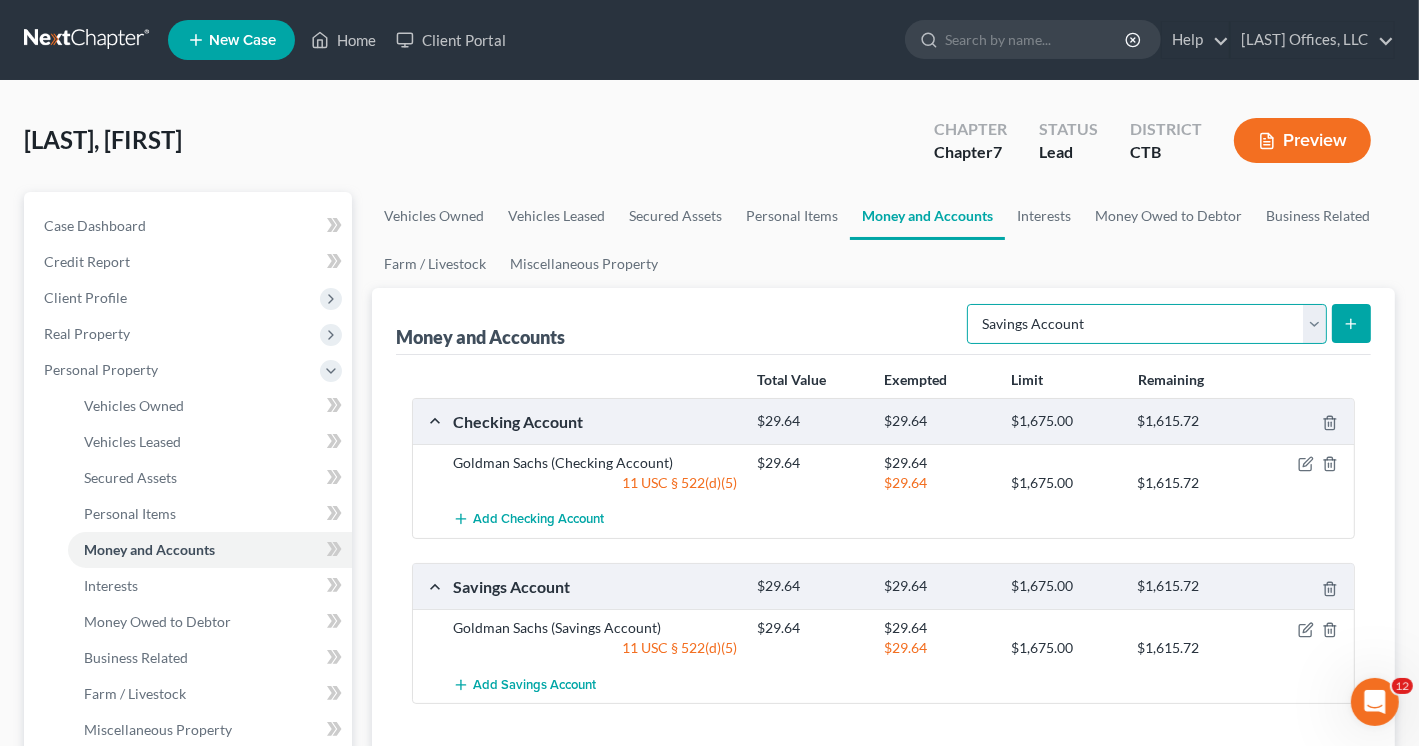 click on "Select Account Type Brokerage Cash on Hand Certificates of Deposit Checking Account Money Market Other (Credit Union, Health Savings Account, etc) Safe Deposit Box Savings Account Security Deposits or Prepayments" at bounding box center [1147, 324] 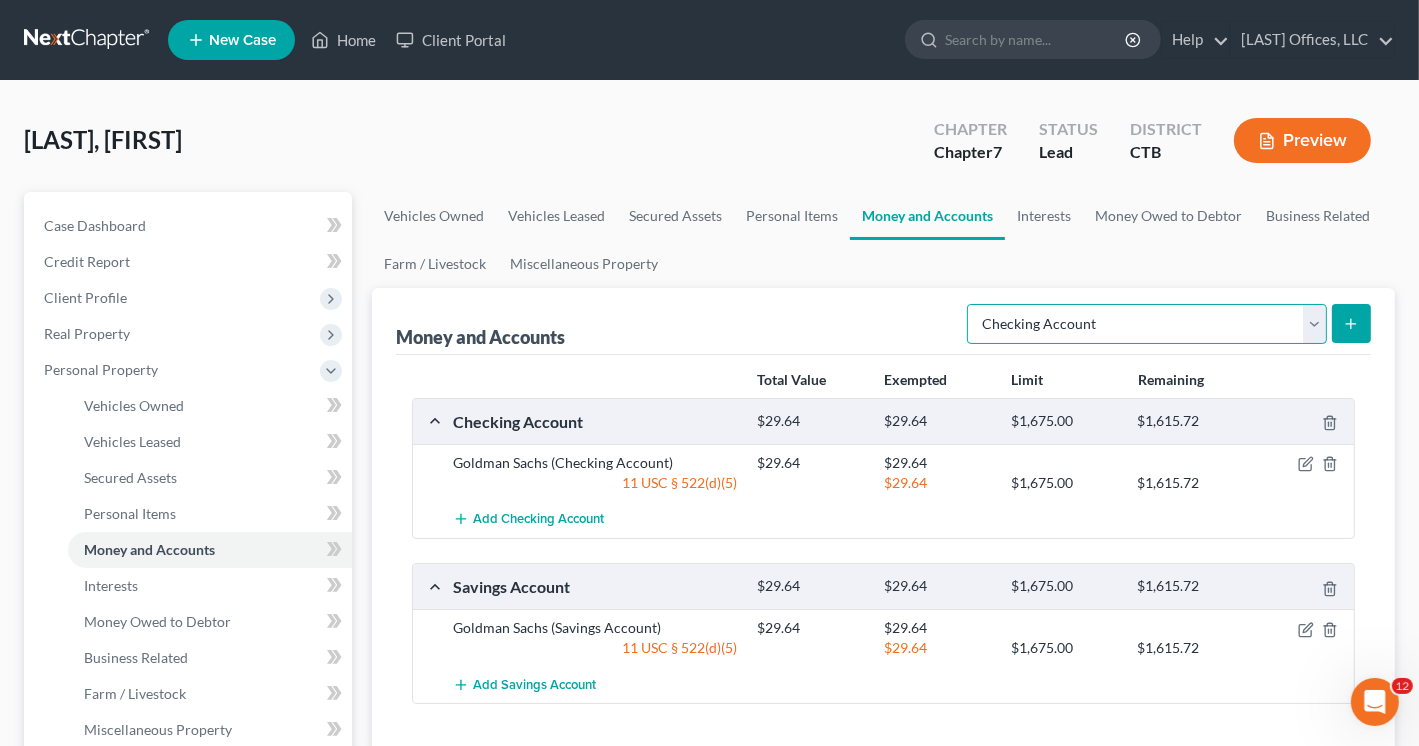 click on "Select Account Type Brokerage Cash on Hand Certificates of Deposit Checking Account Money Market Other (Credit Union, Health Savings Account, etc) Safe Deposit Box Savings Account Security Deposits or Prepayments" at bounding box center [1147, 324] 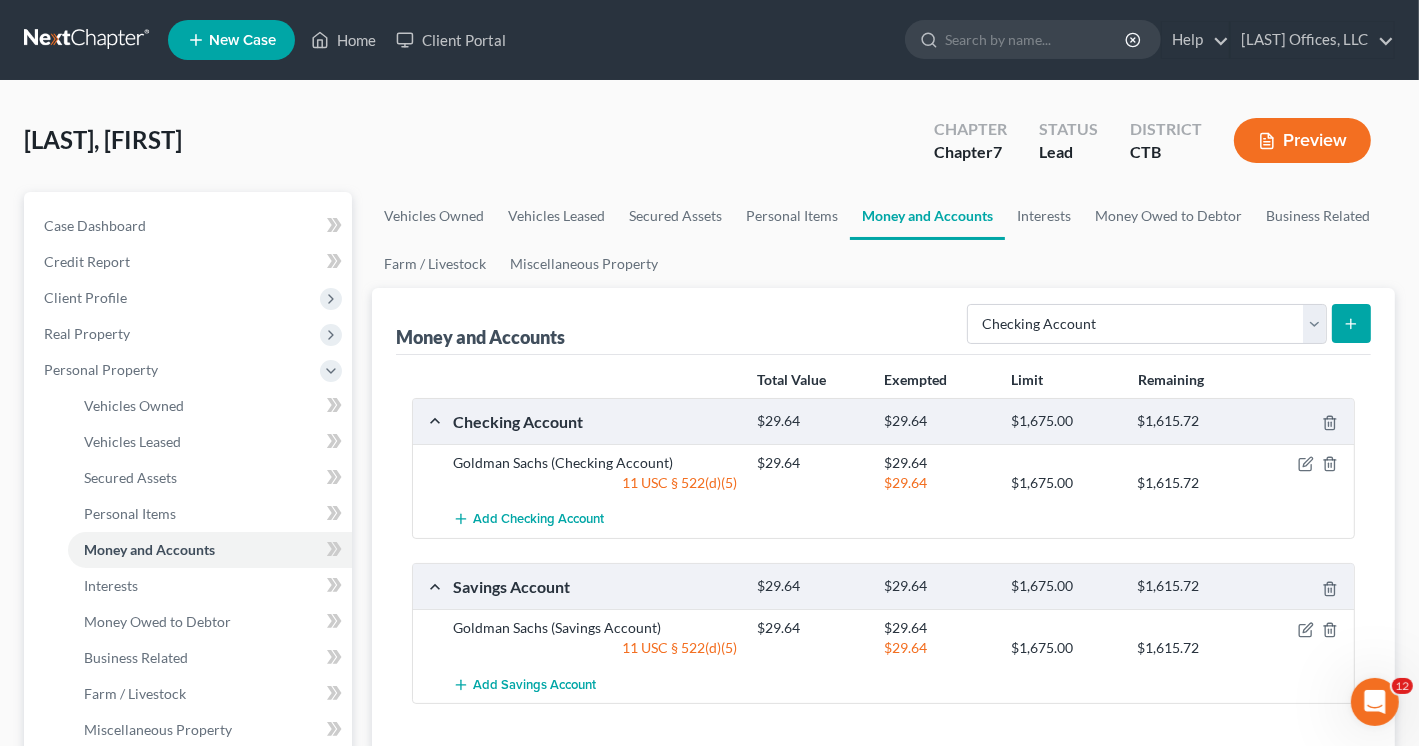 click 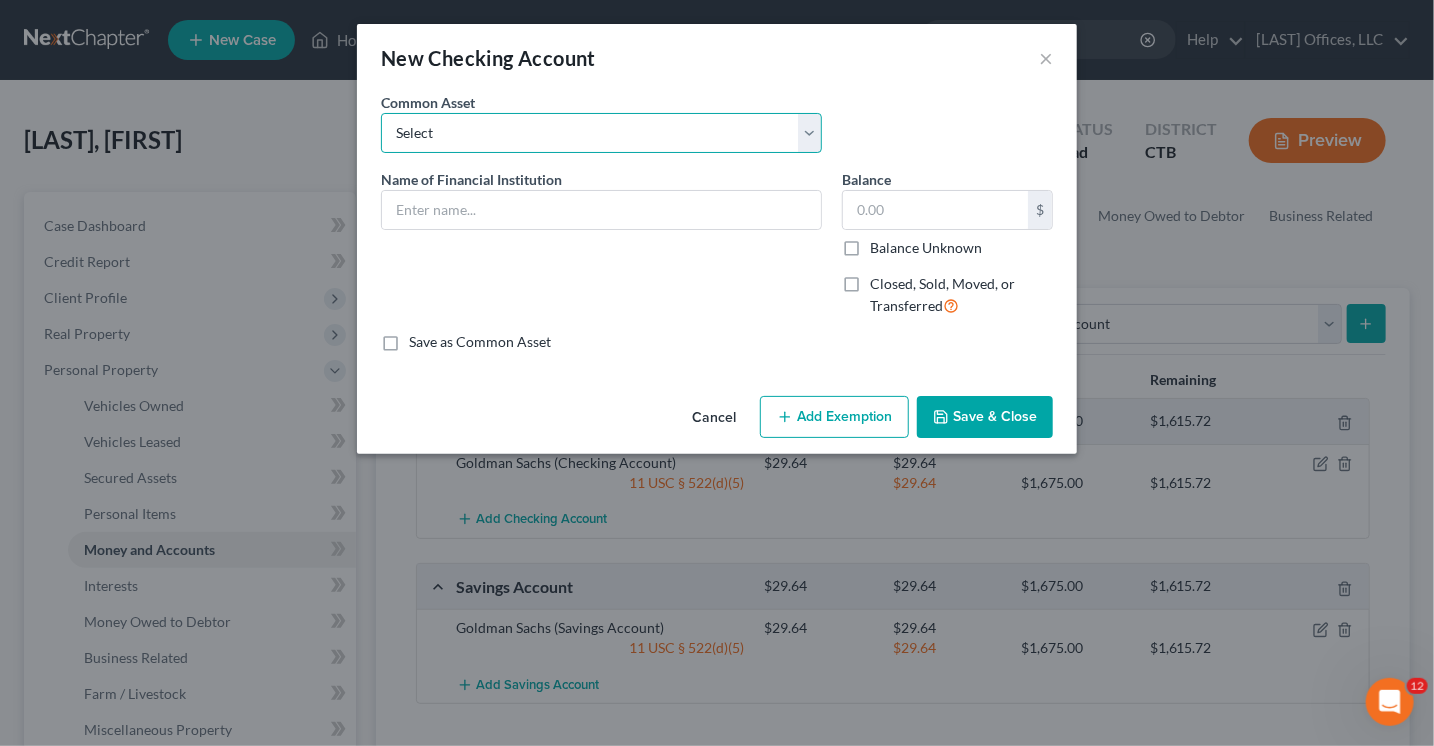 click on "Select Bank of America_Joint checking_2845 Checking Account" at bounding box center [601, 133] 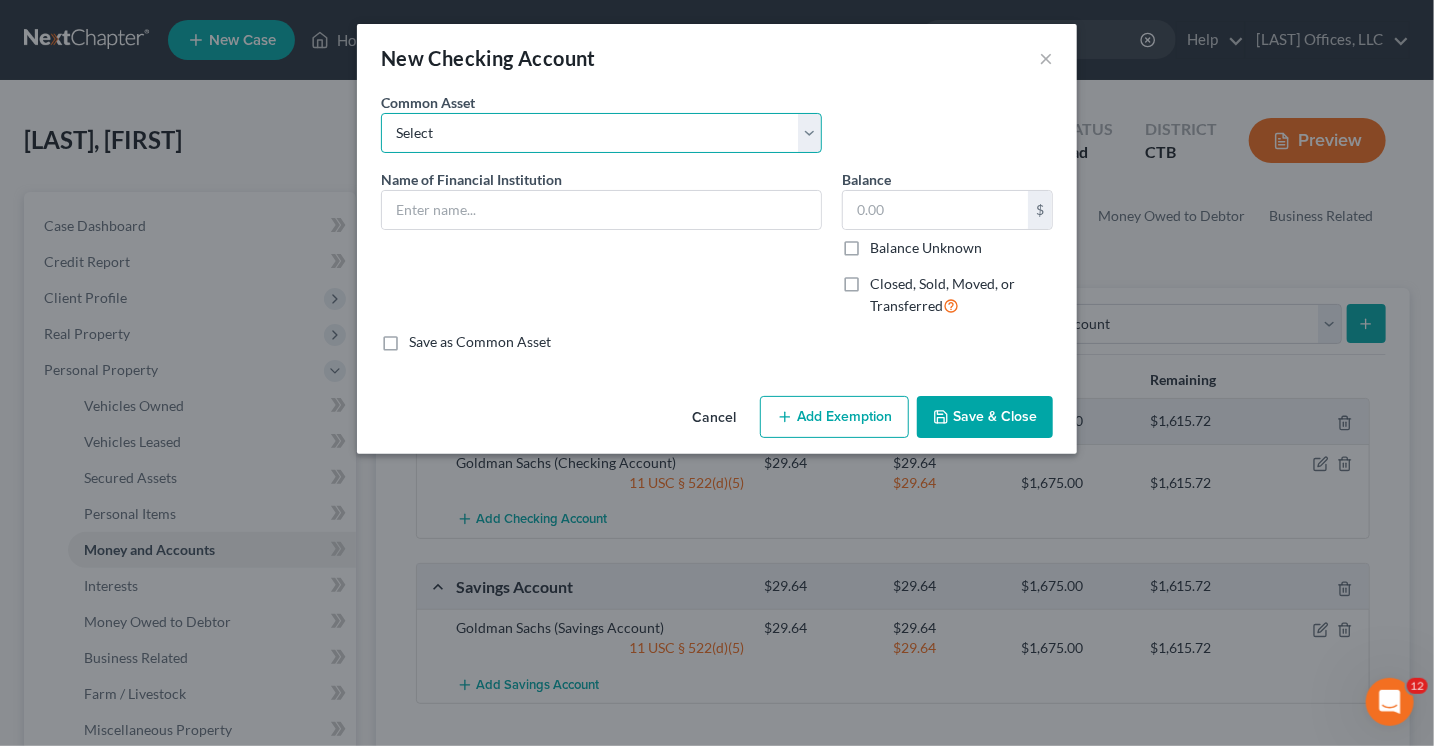 select on "1" 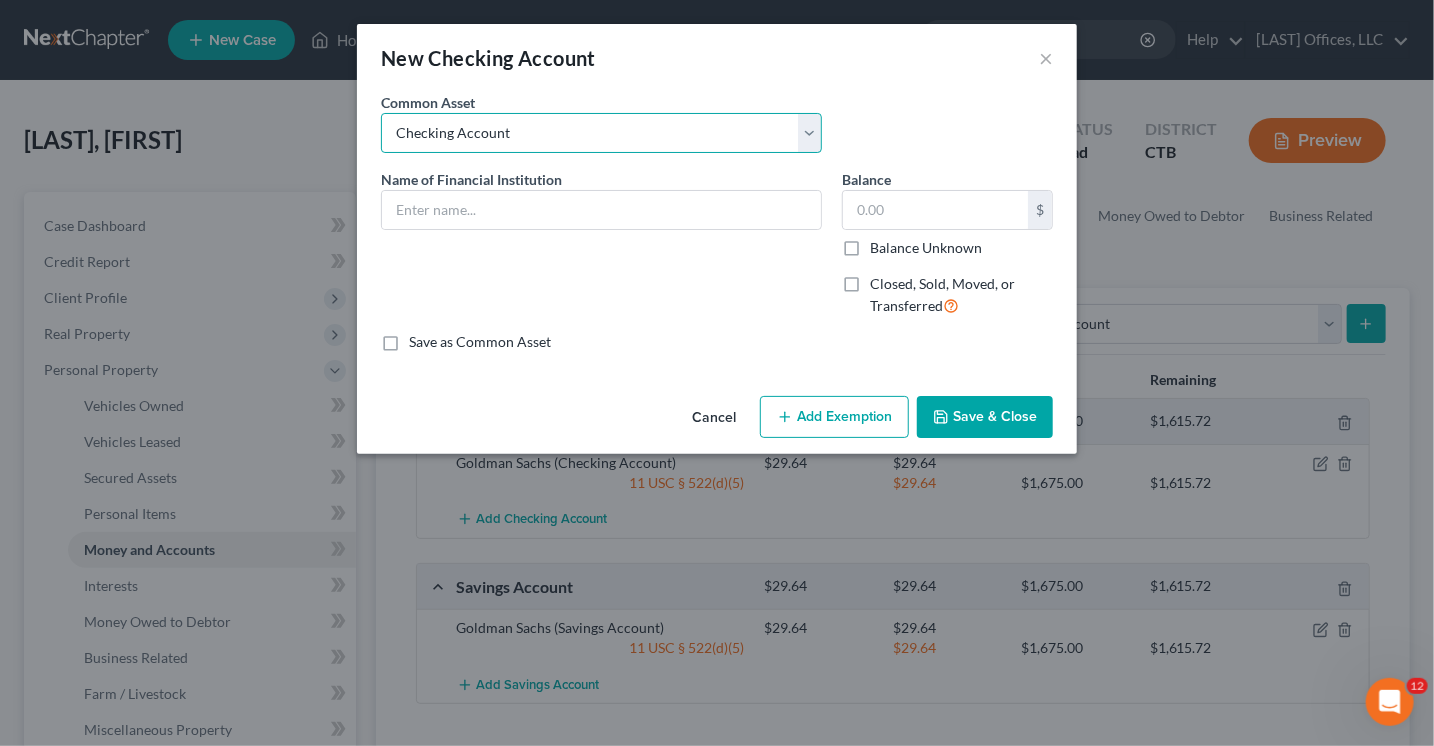click on "Select Bank of America_Joint checking_2845 Checking Account" at bounding box center (601, 133) 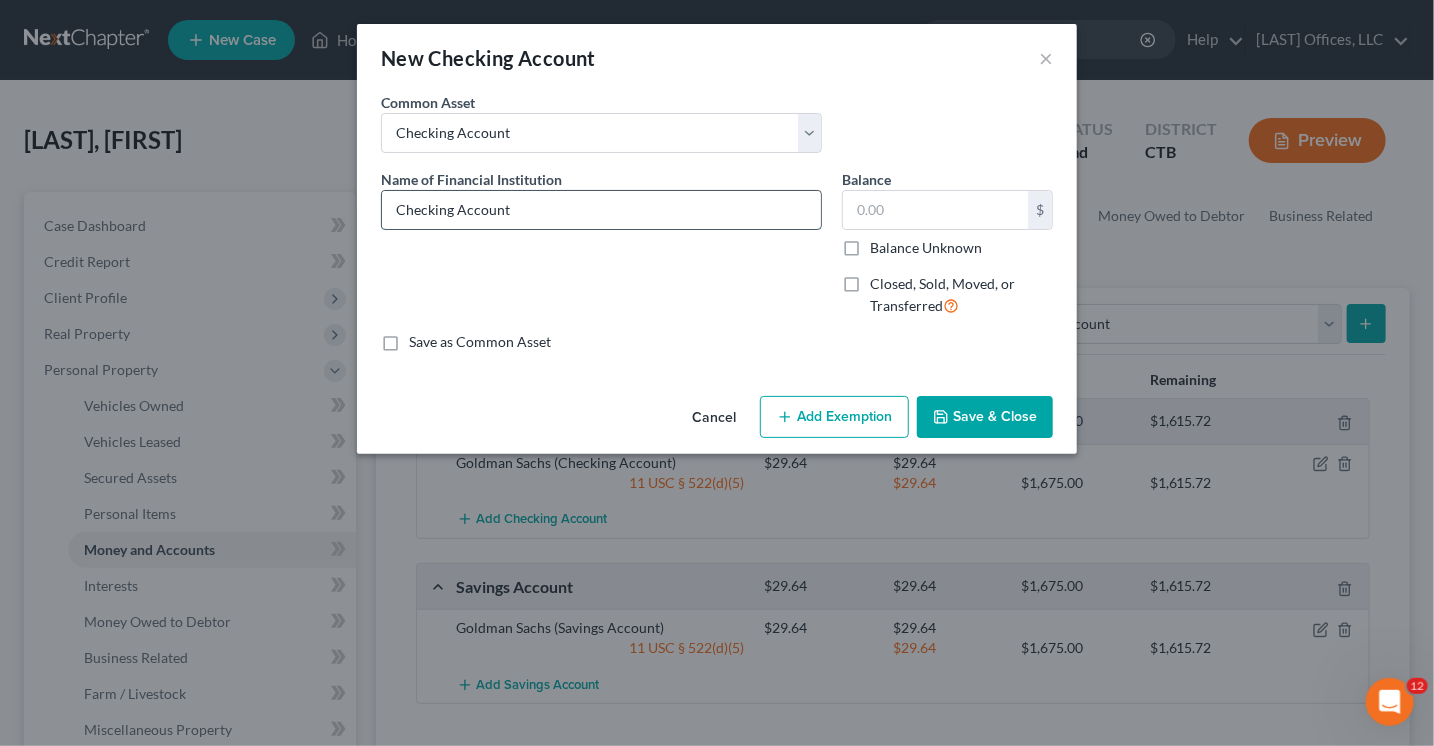 click on "Checking Account" at bounding box center [601, 210] 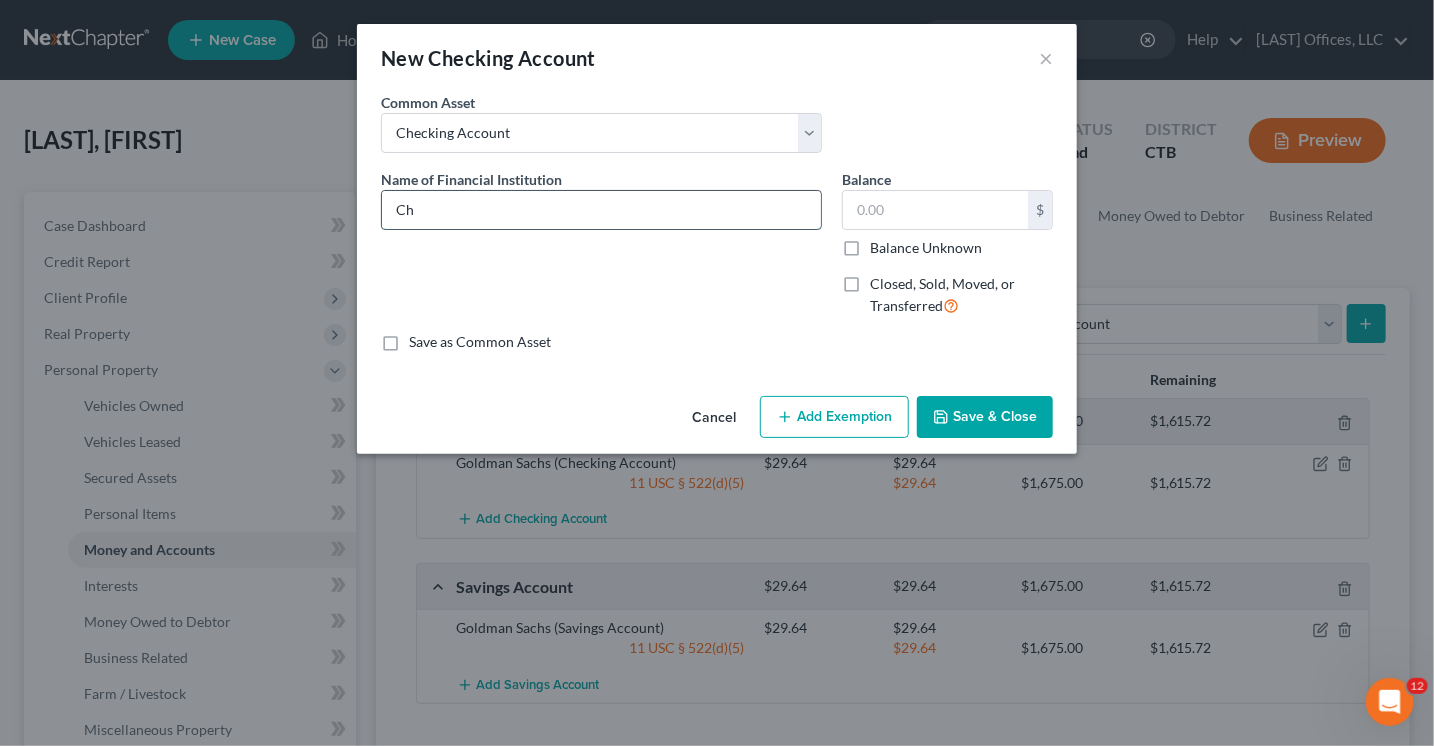 type on "C" 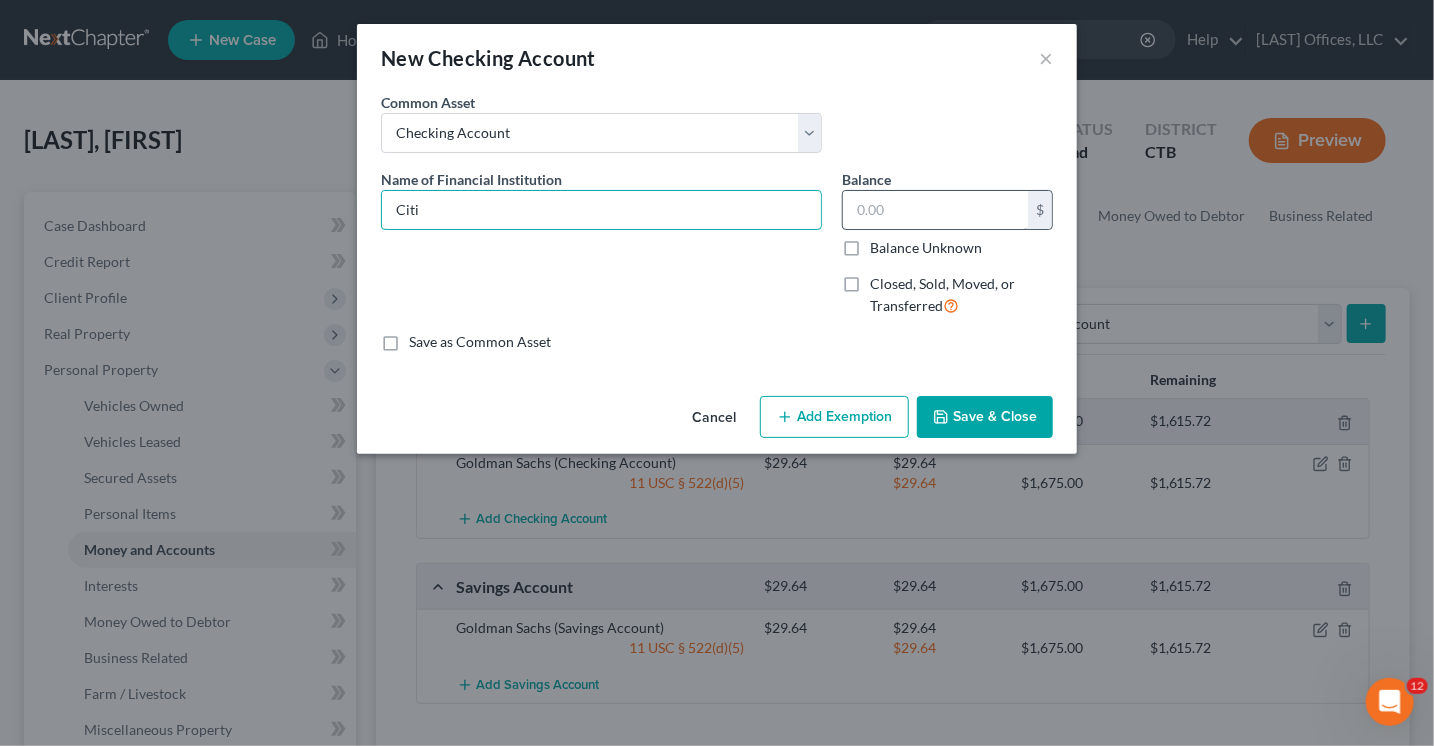 type on "Citi" 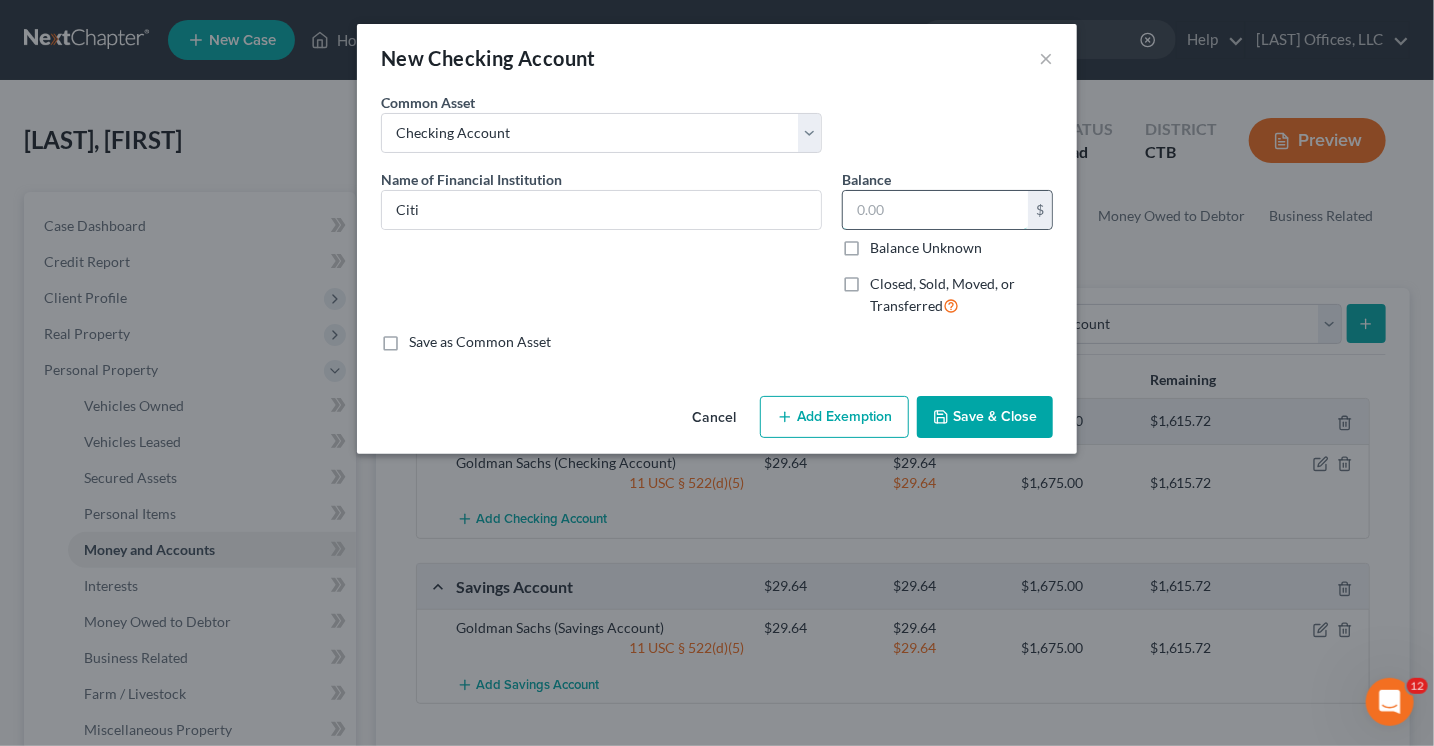 click at bounding box center (935, 210) 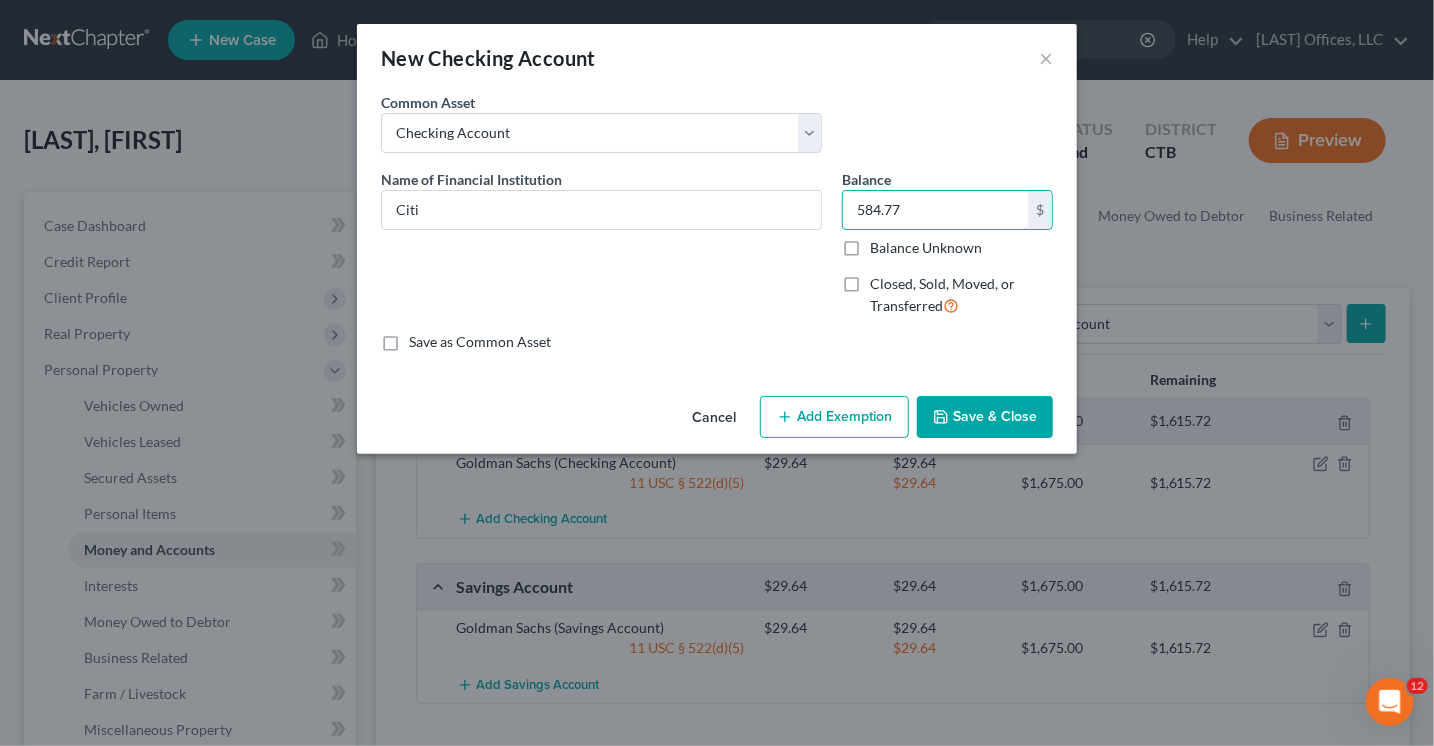 type on "584.77" 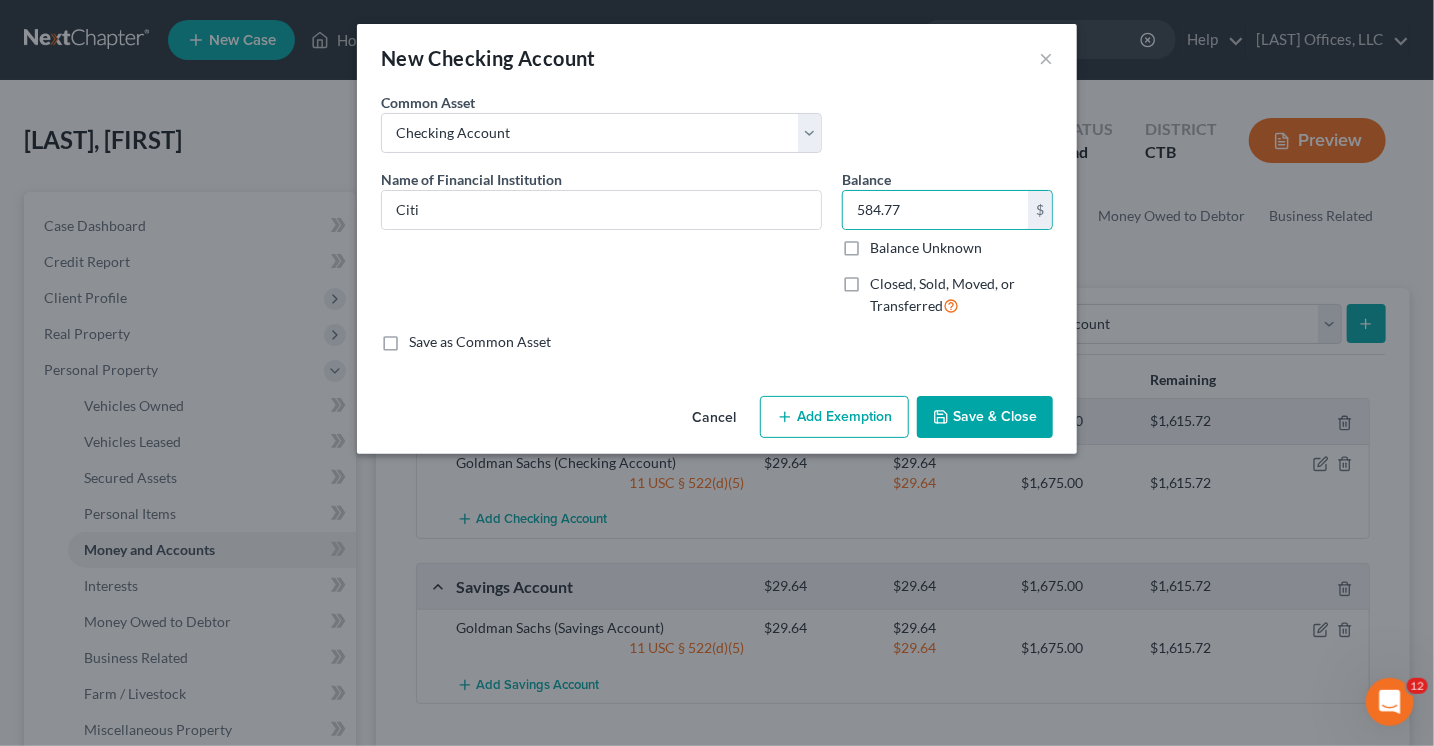 click on "Add Exemption" at bounding box center [834, 417] 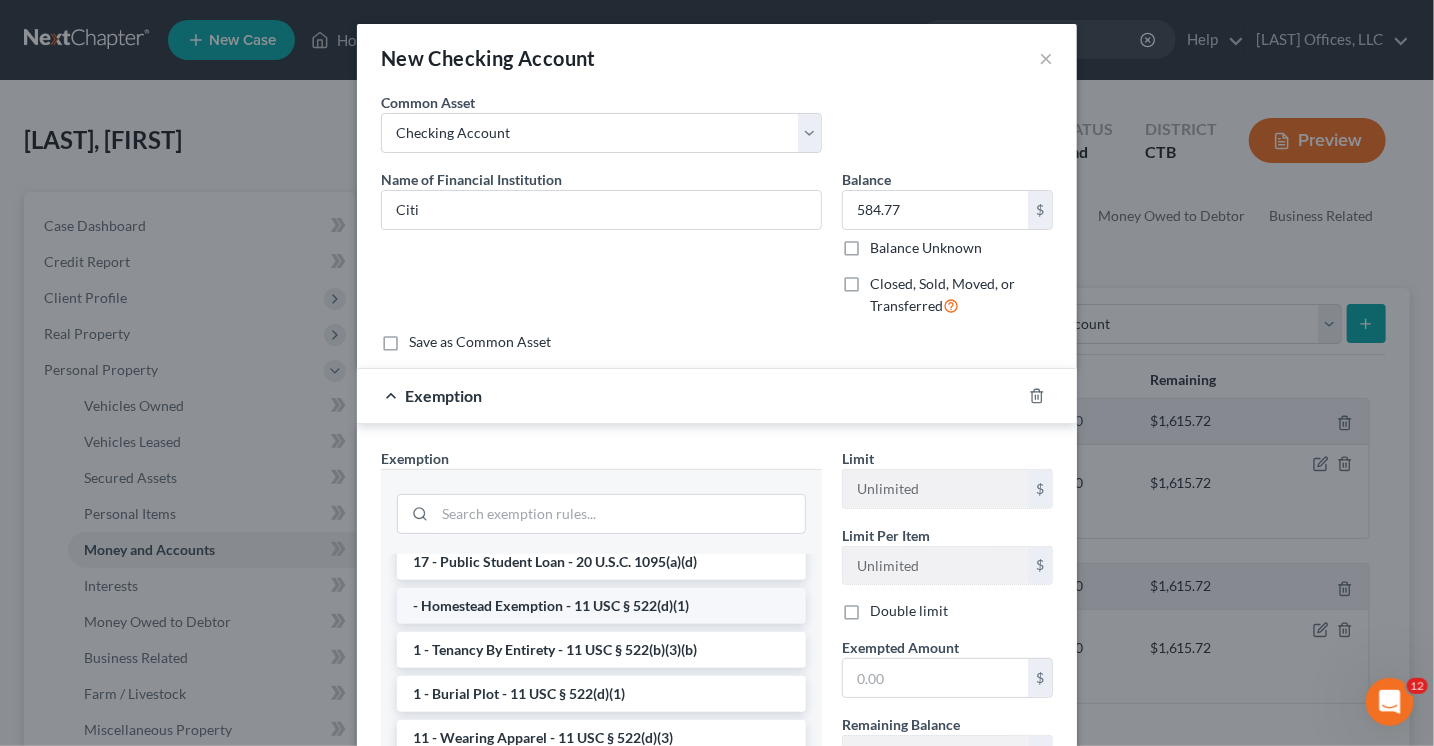 scroll, scrollTop: 100, scrollLeft: 0, axis: vertical 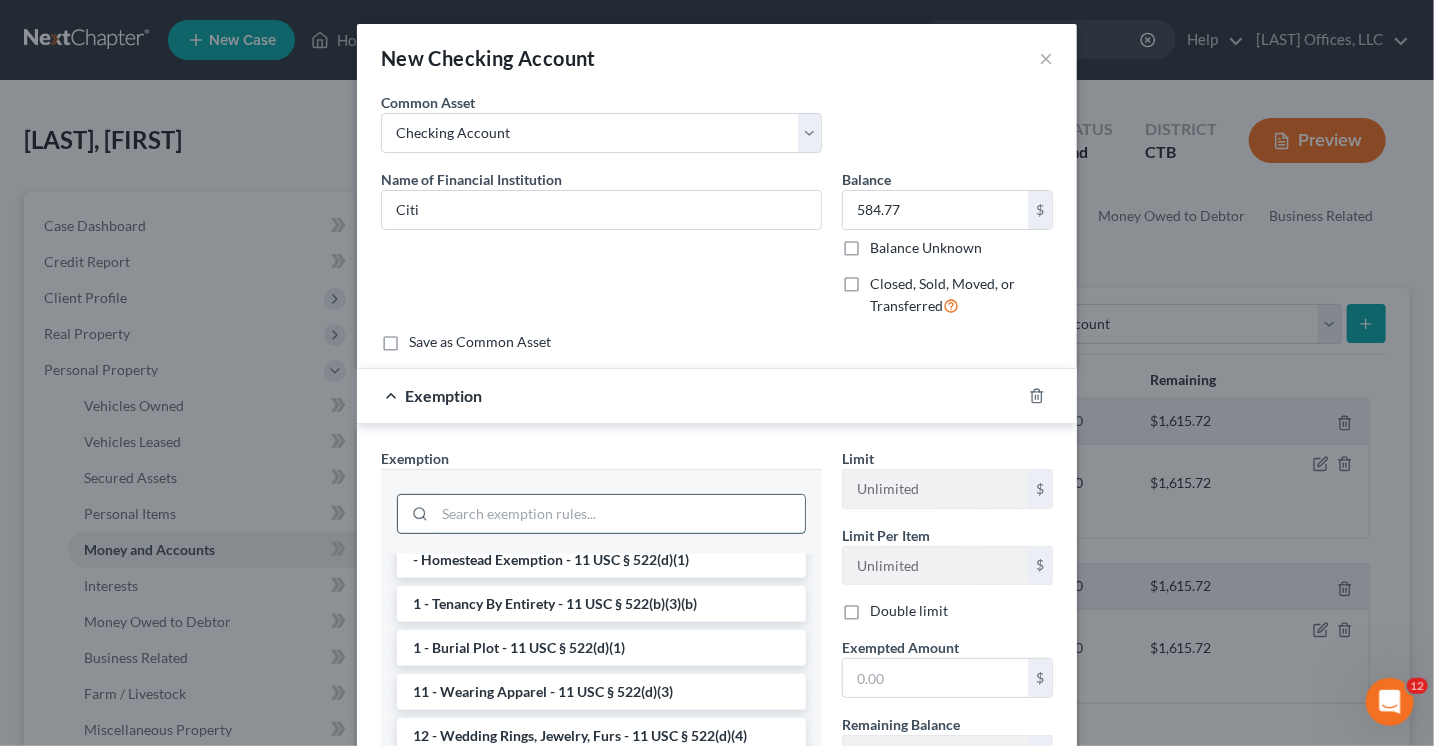click at bounding box center [620, 514] 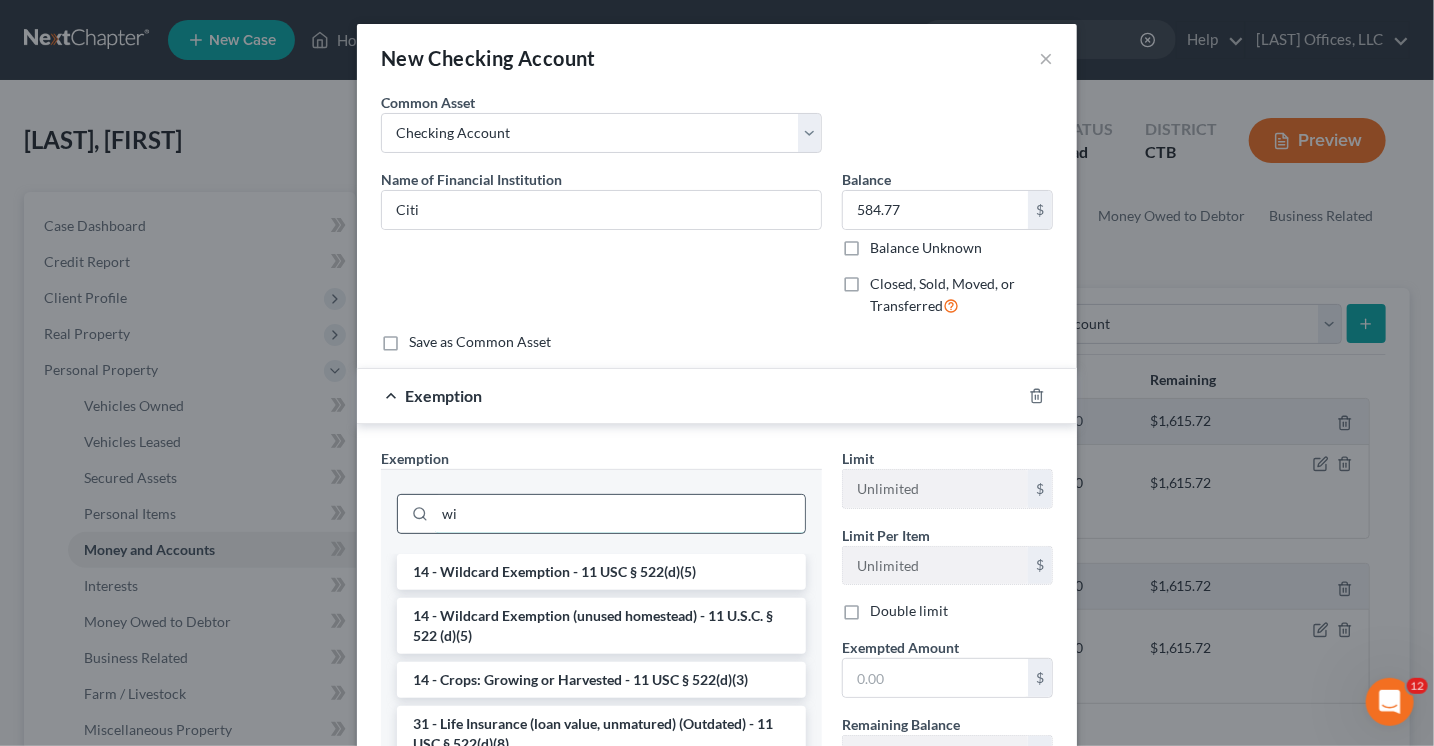 scroll, scrollTop: 0, scrollLeft: 0, axis: both 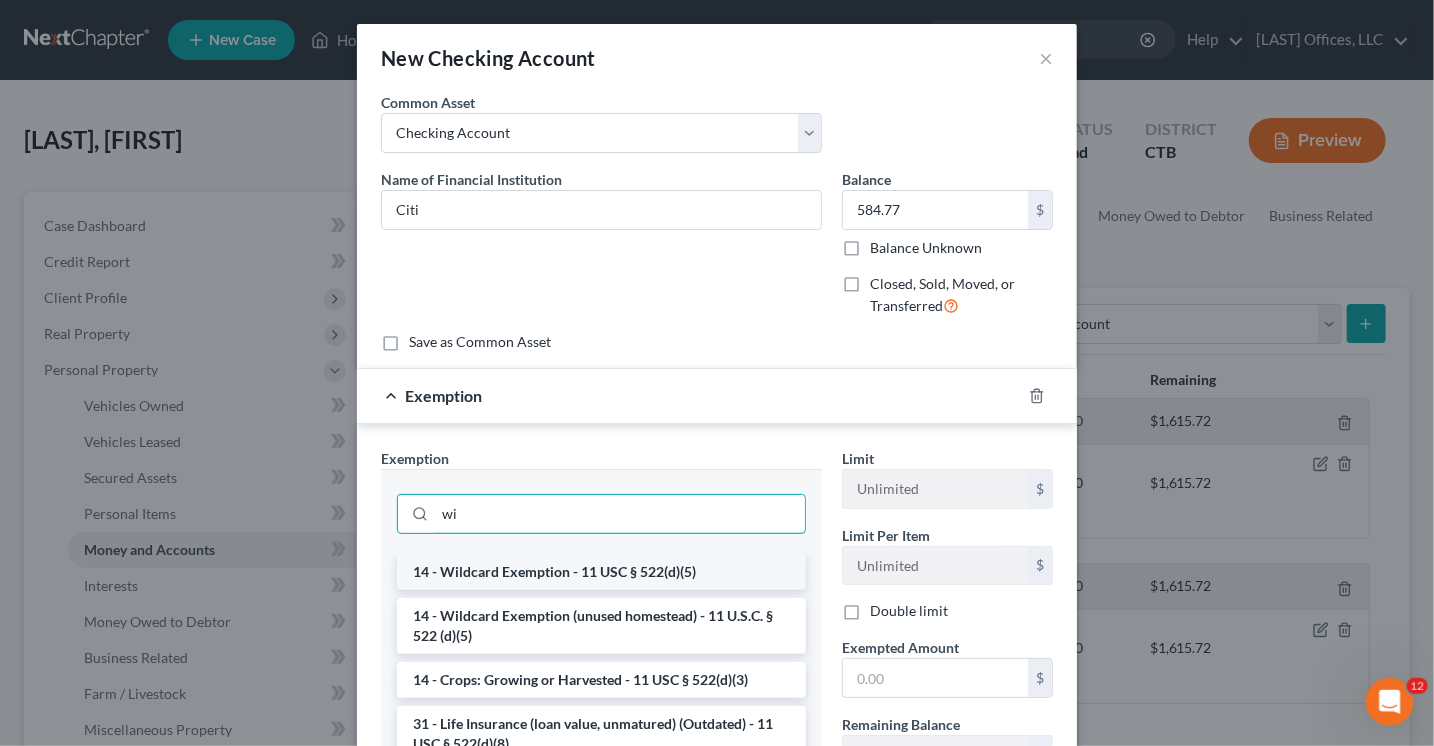 type on "wi" 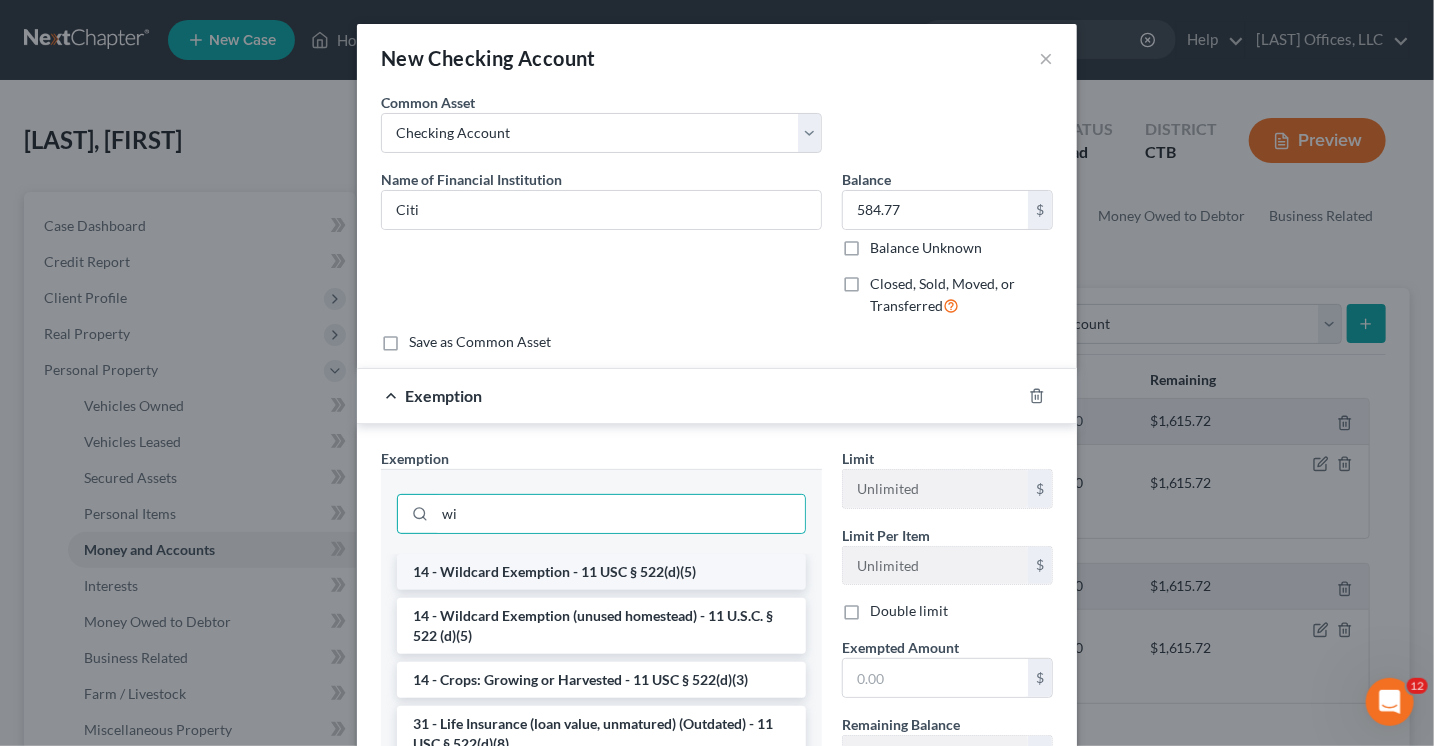 click on "14 - Wildcard Exemption - 11 USC § 522(d)(5)" at bounding box center [601, 572] 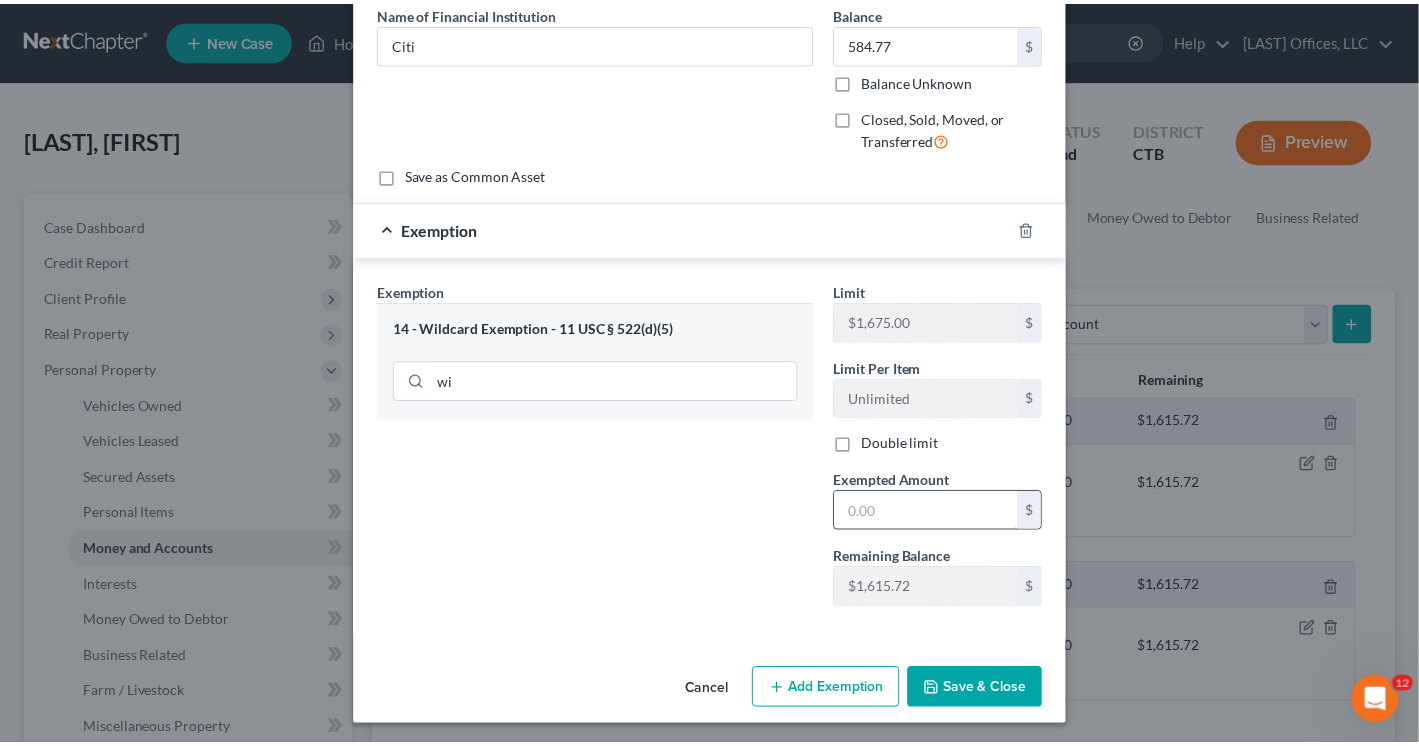 scroll, scrollTop: 168, scrollLeft: 0, axis: vertical 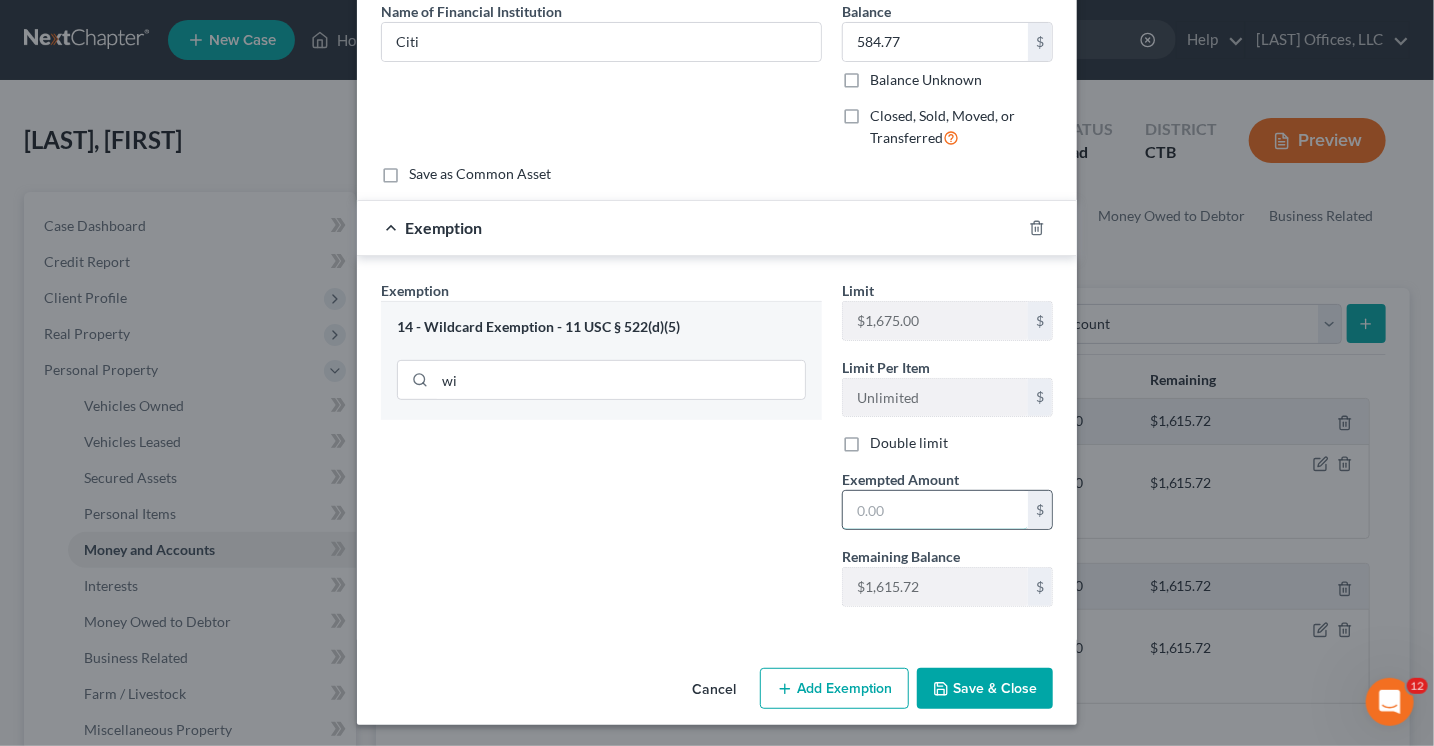 click at bounding box center [935, 510] 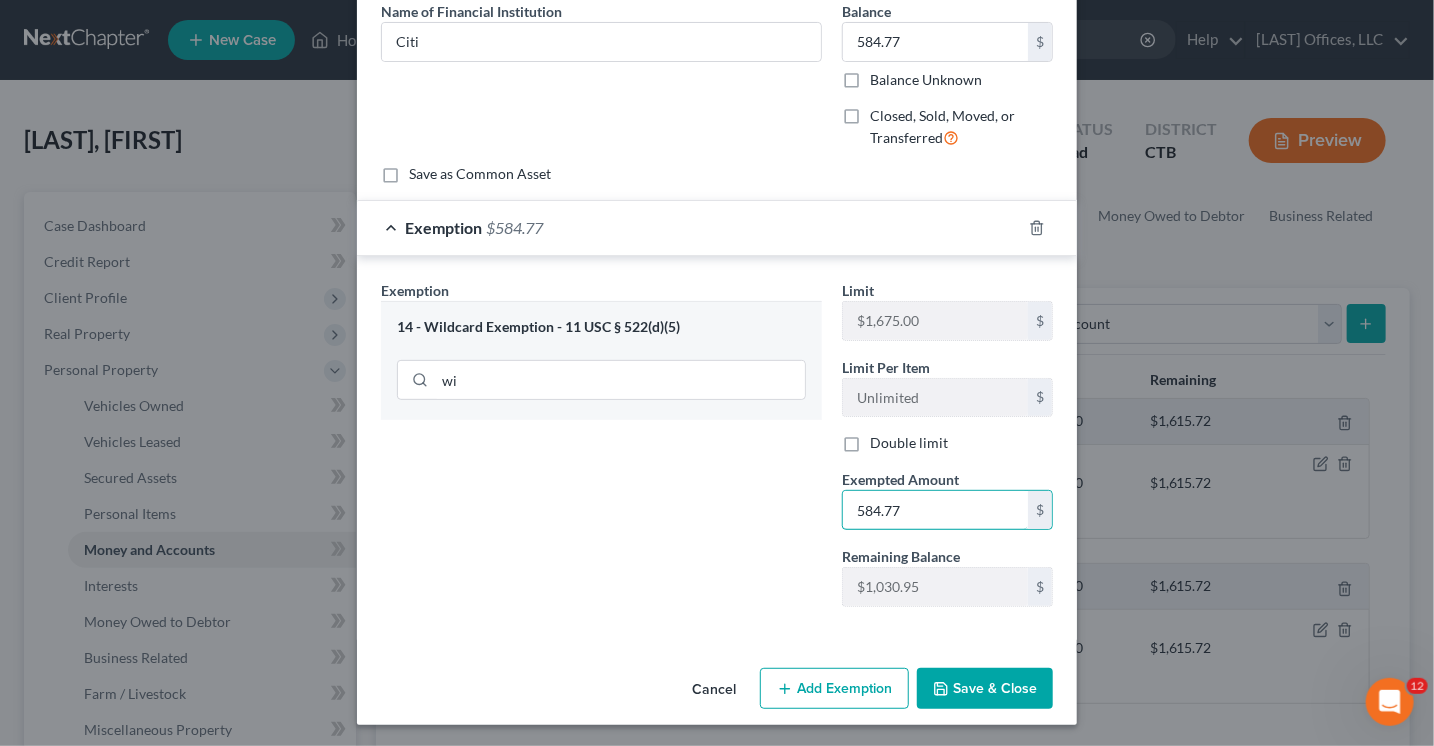 type on "584.77" 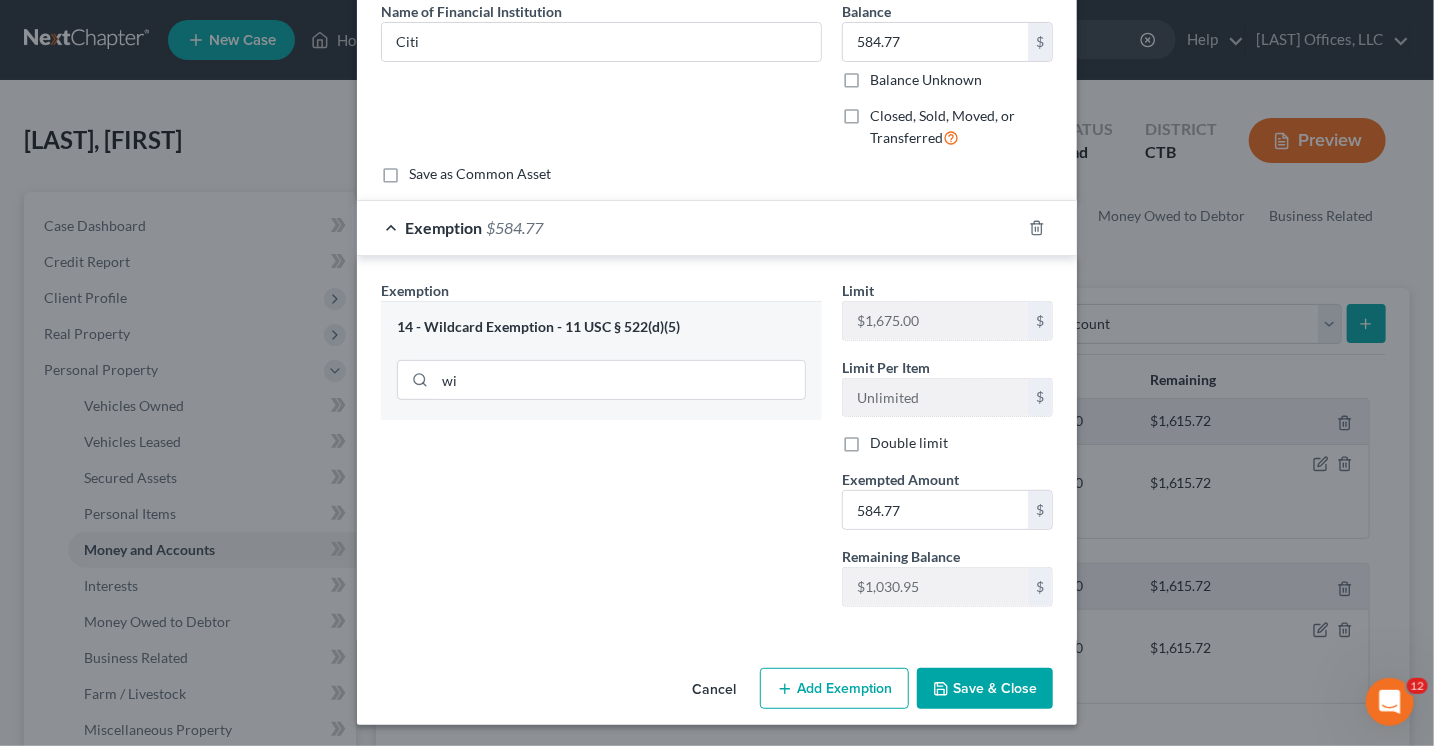 click on "Save & Close" at bounding box center (985, 689) 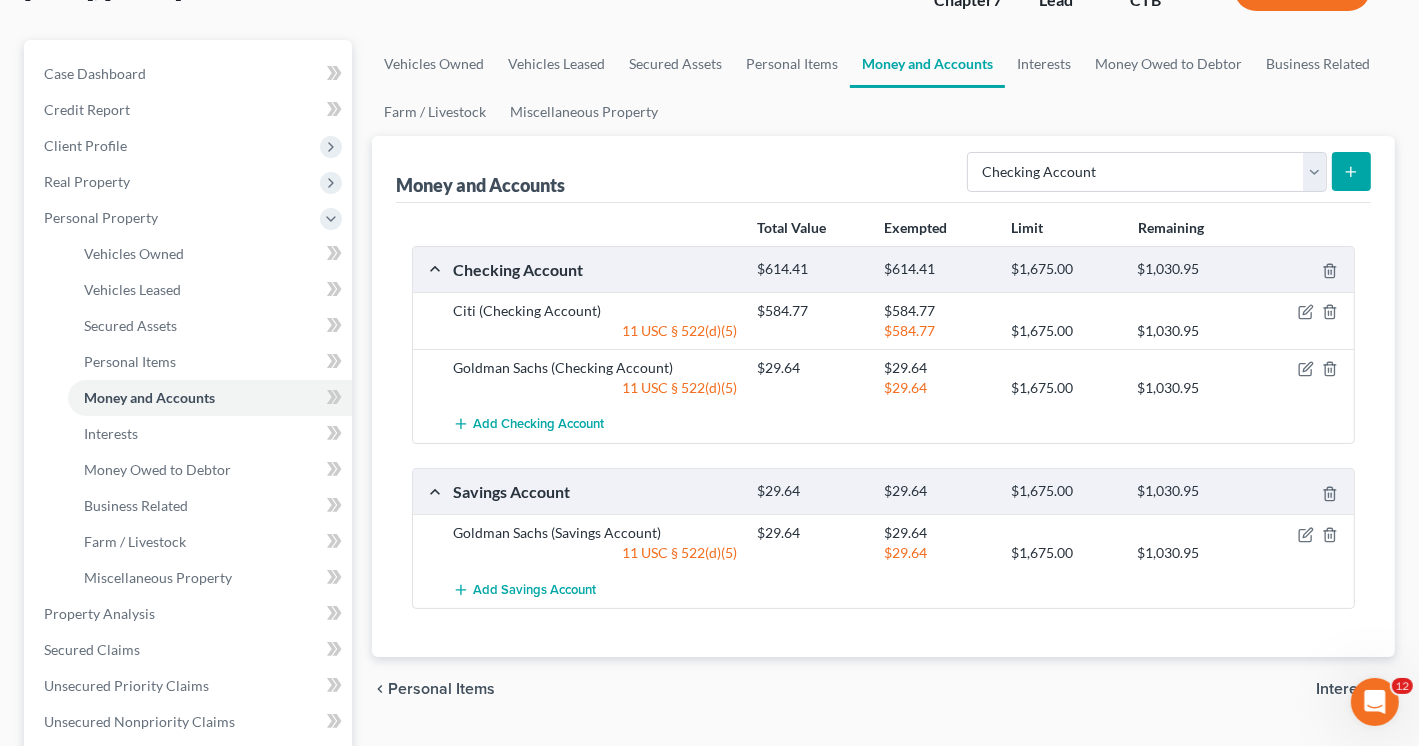 scroll, scrollTop: 0, scrollLeft: 0, axis: both 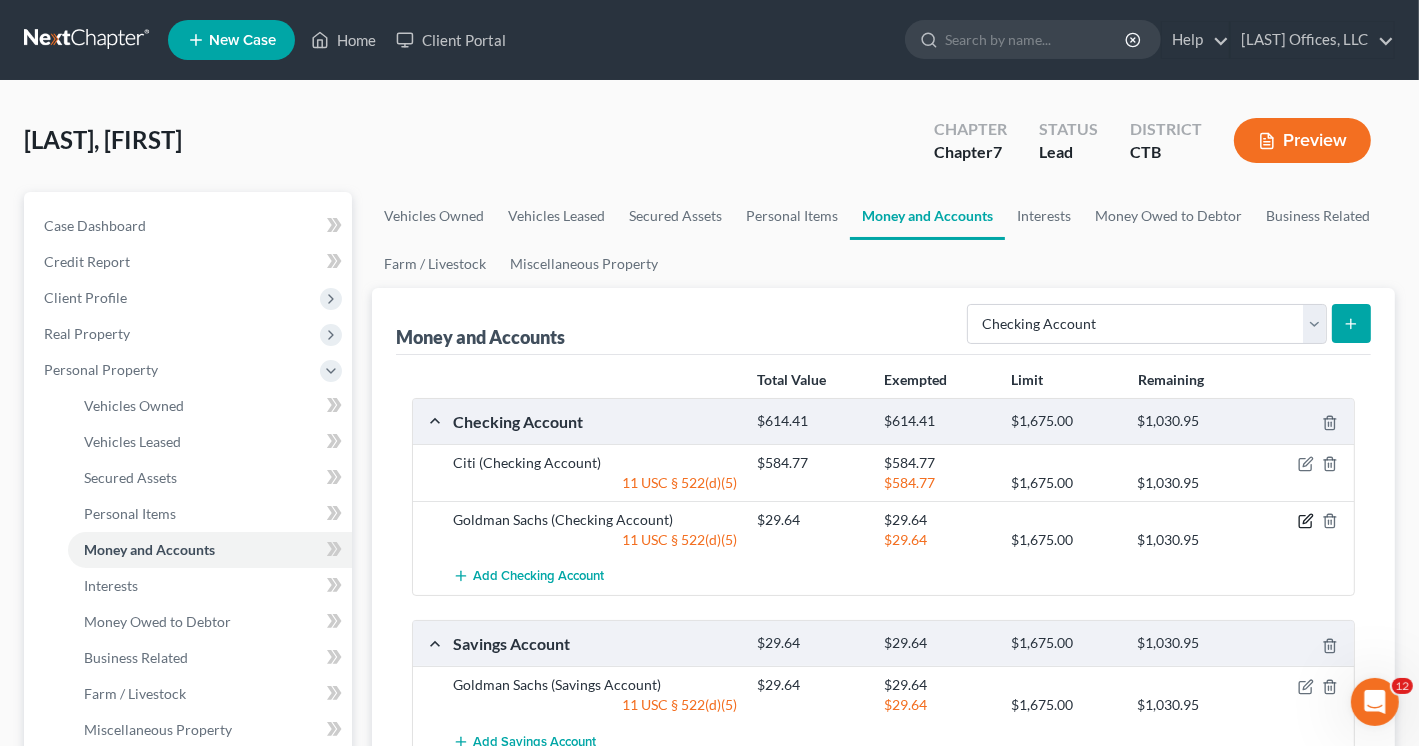 click 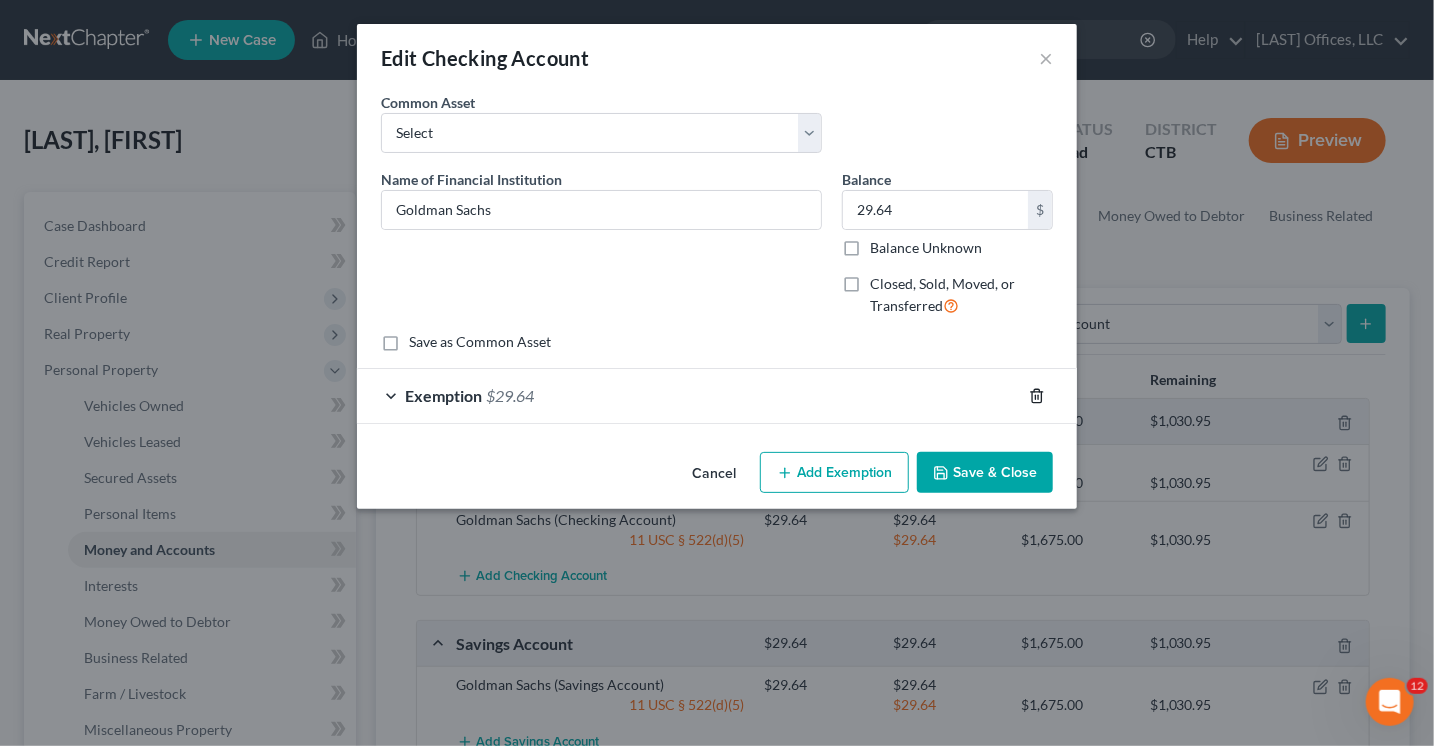 click 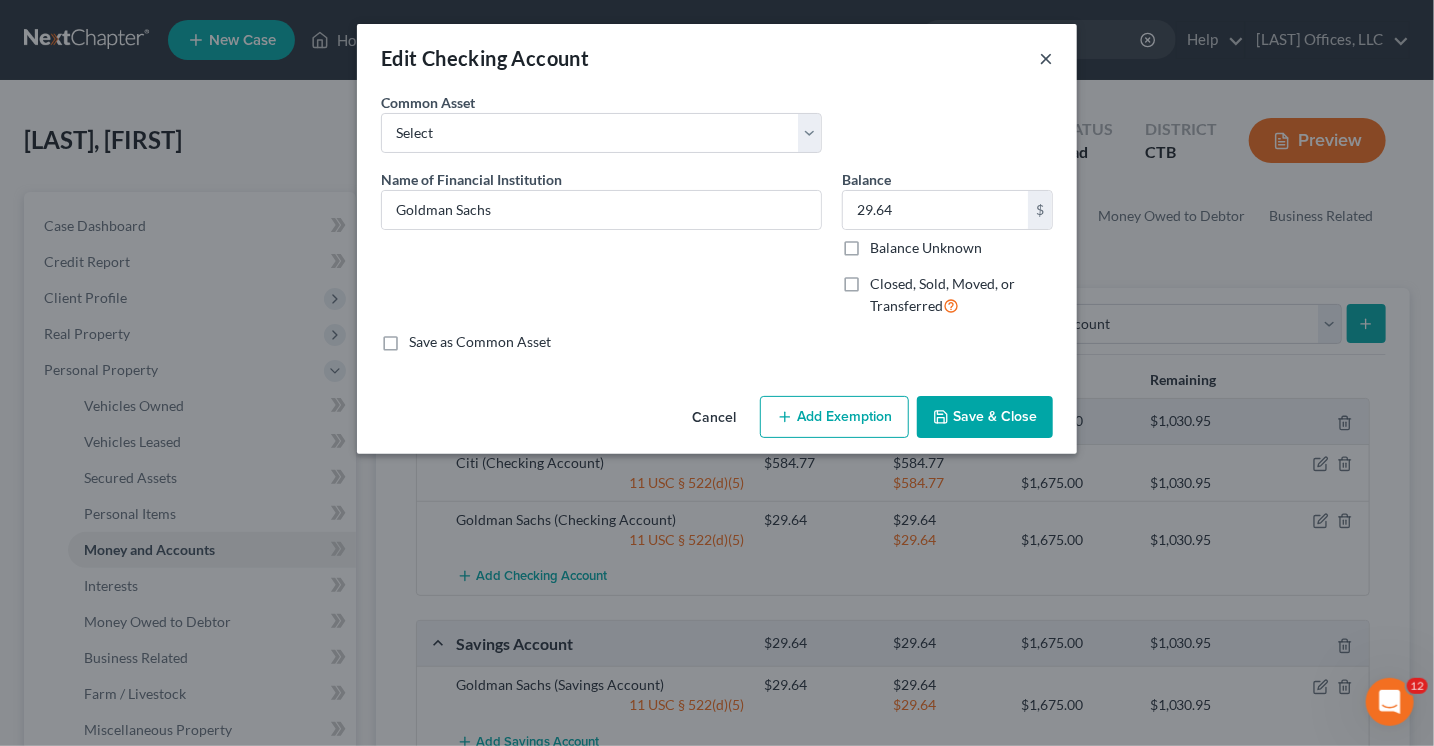 click on "×" at bounding box center [1046, 58] 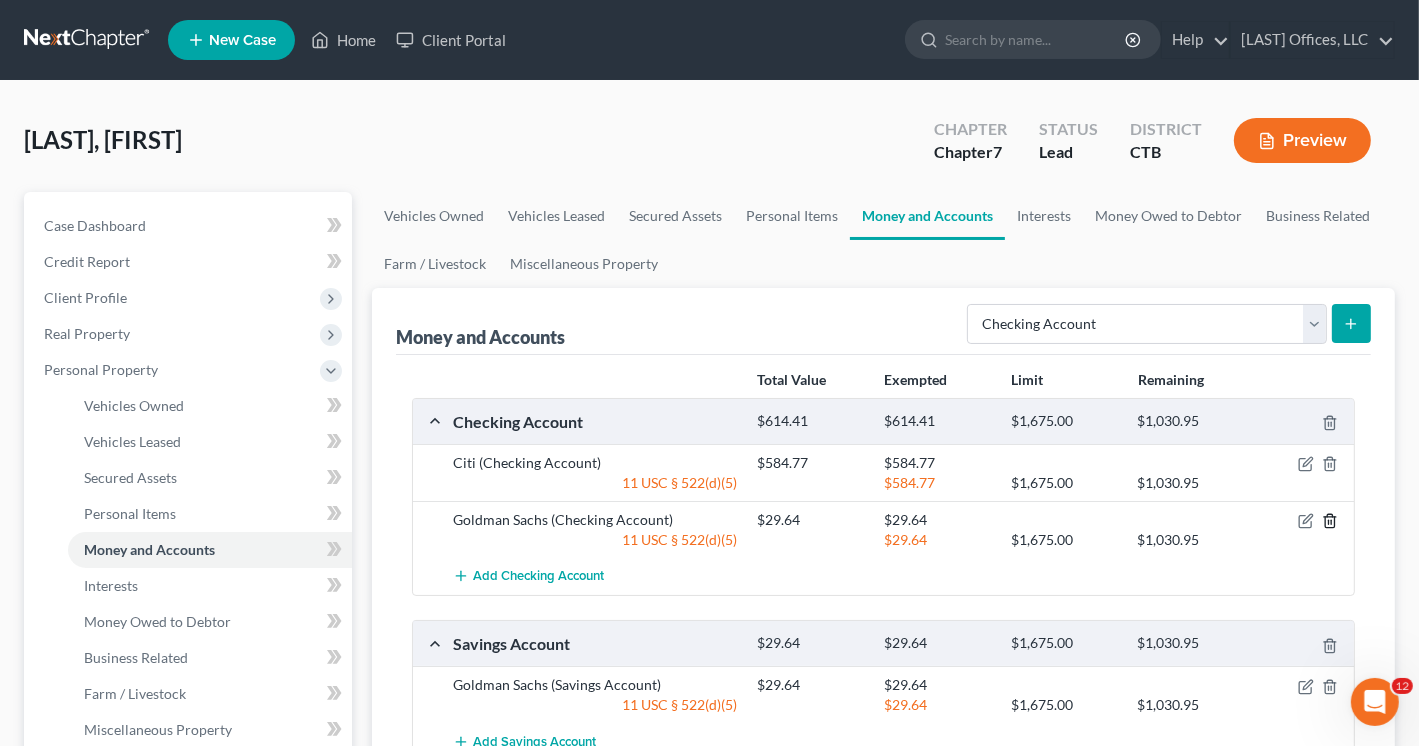 click 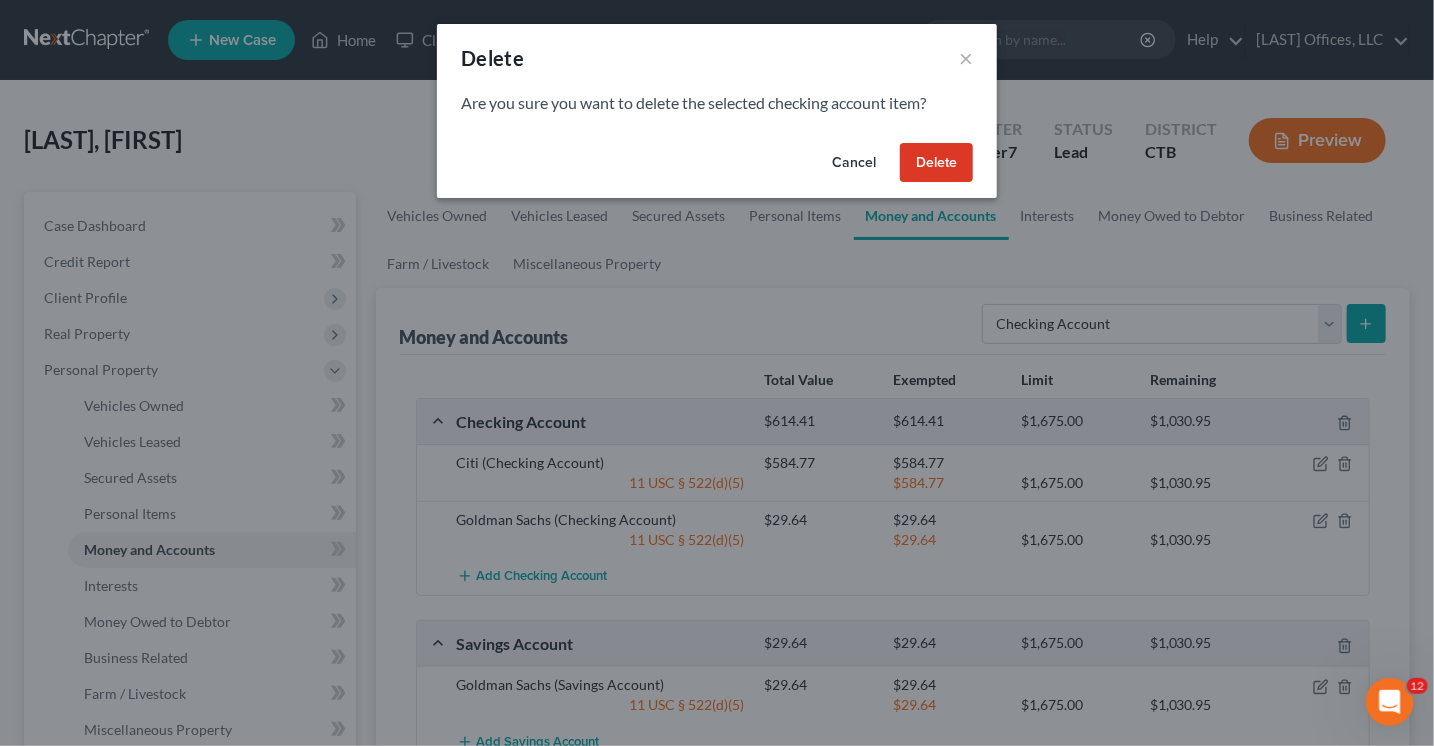 click on "Delete" at bounding box center [936, 163] 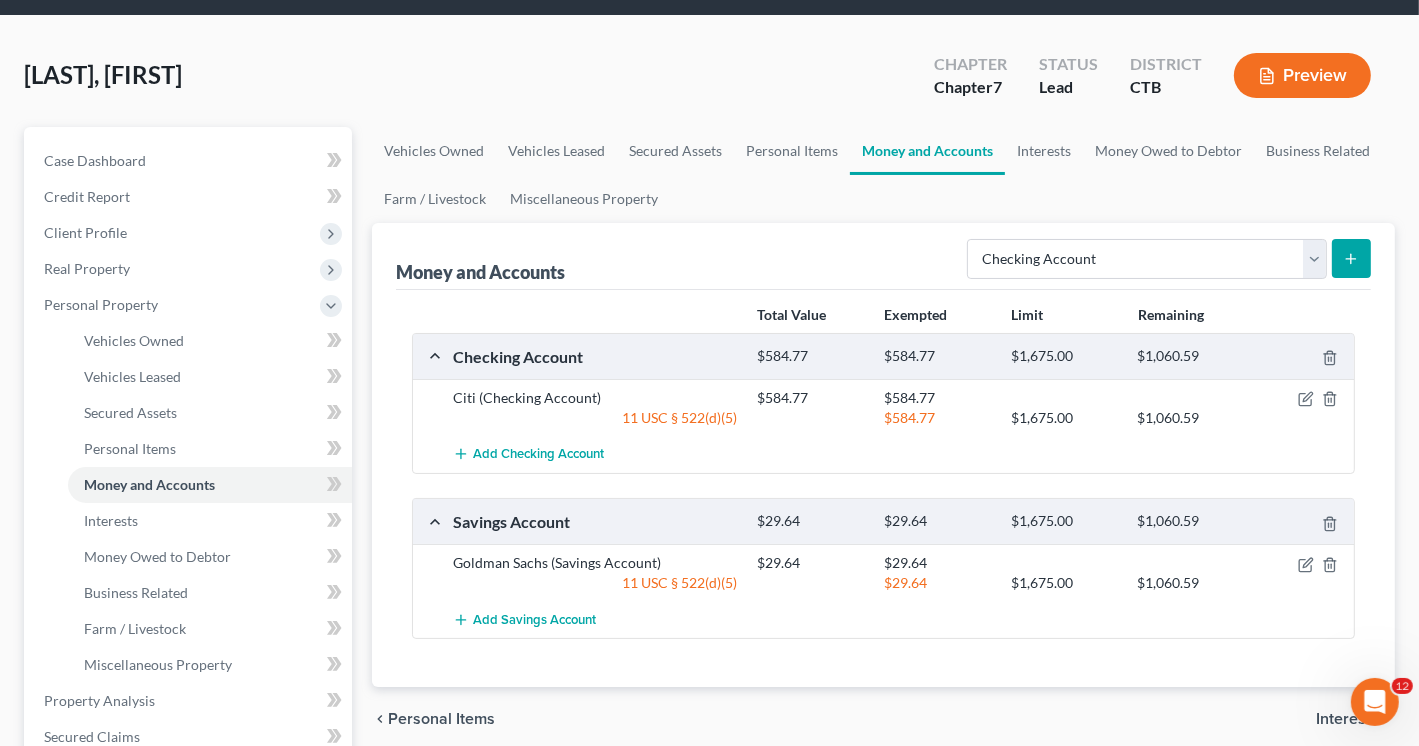scroll, scrollTop: 100, scrollLeft: 0, axis: vertical 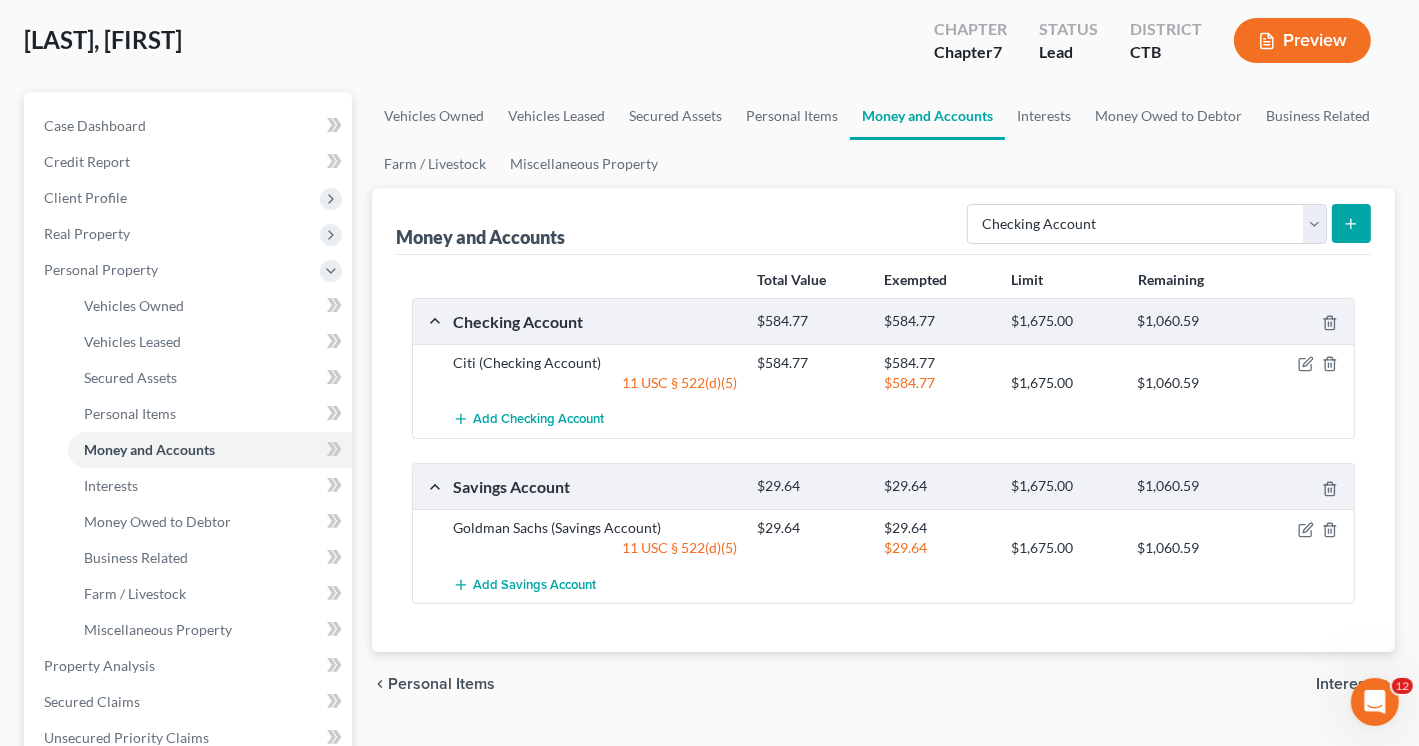 click 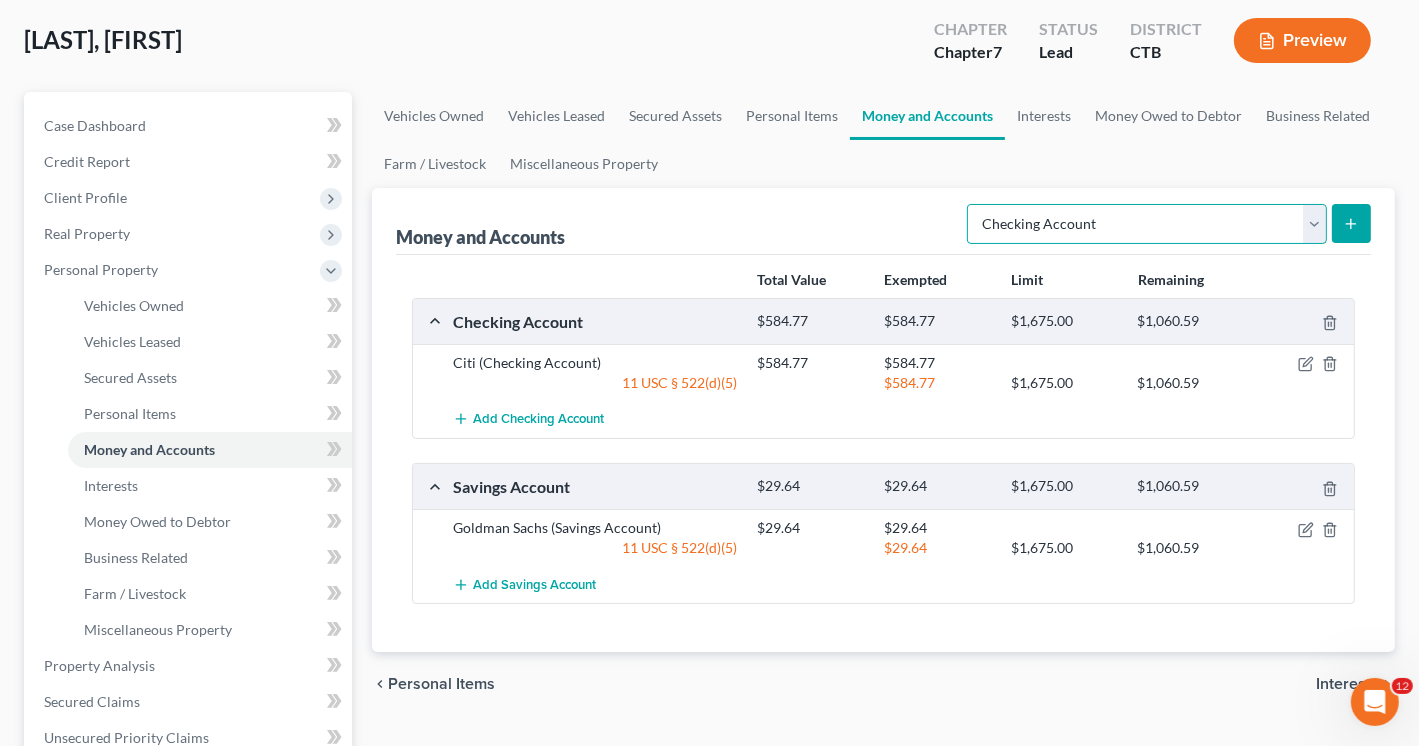click on "Select Account Type Brokerage Cash on Hand Certificates of Deposit Checking Account Money Market Other (Credit Union, Health Savings Account, etc) Safe Deposit Box Savings Account Security Deposits or Prepayments" at bounding box center [1147, 224] 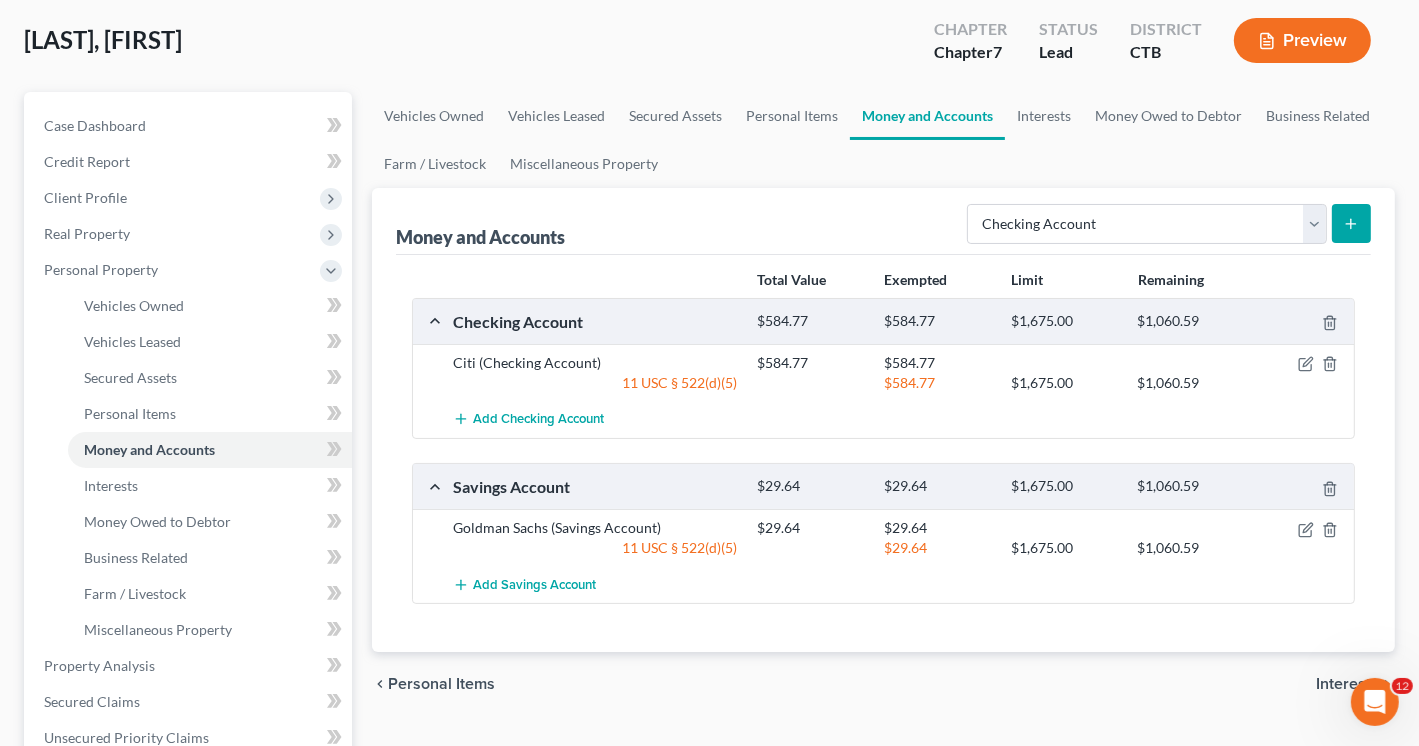 click on "[BANK] (Checking Account) [AMOUNT] [AMOUNT] 11 USC § 522(d)(5) [AMOUNT] [AMOUNT] [AMOUNT]" at bounding box center (883, 372) 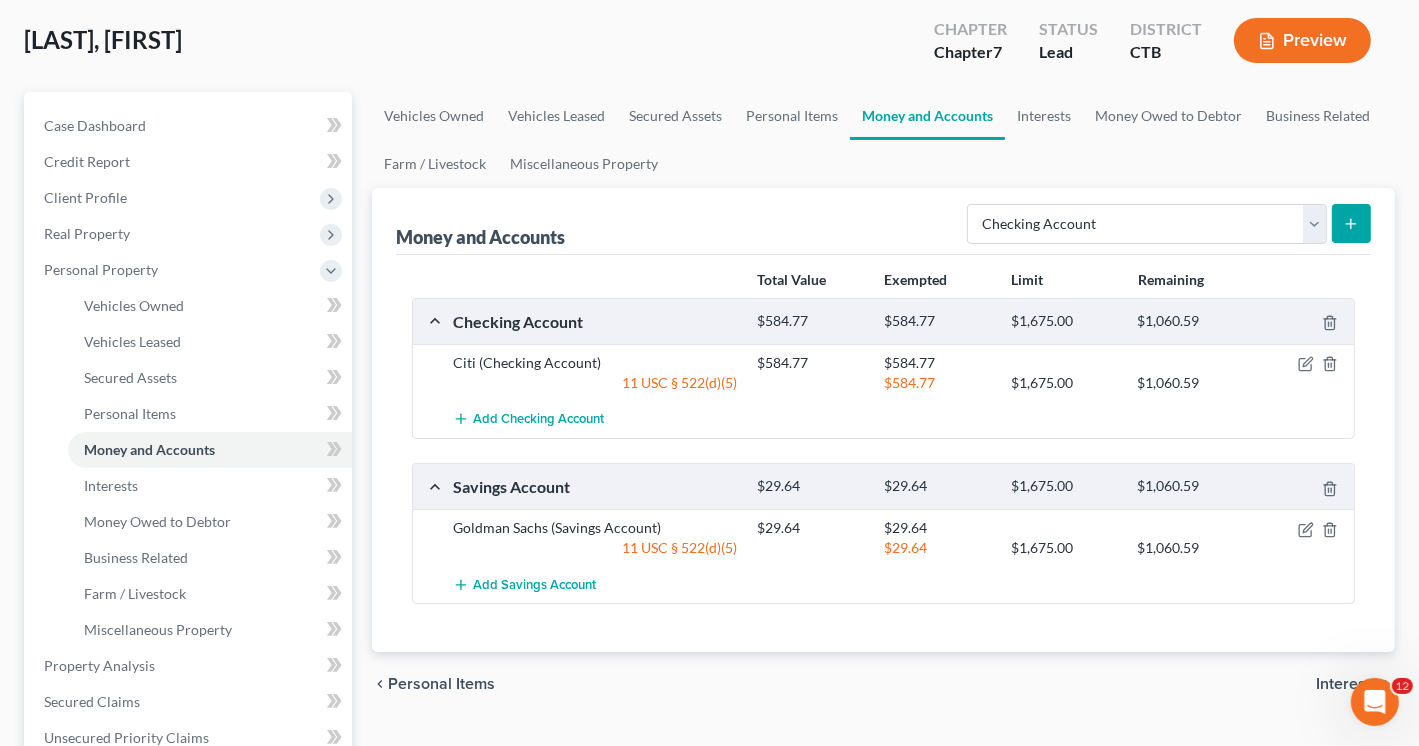 click 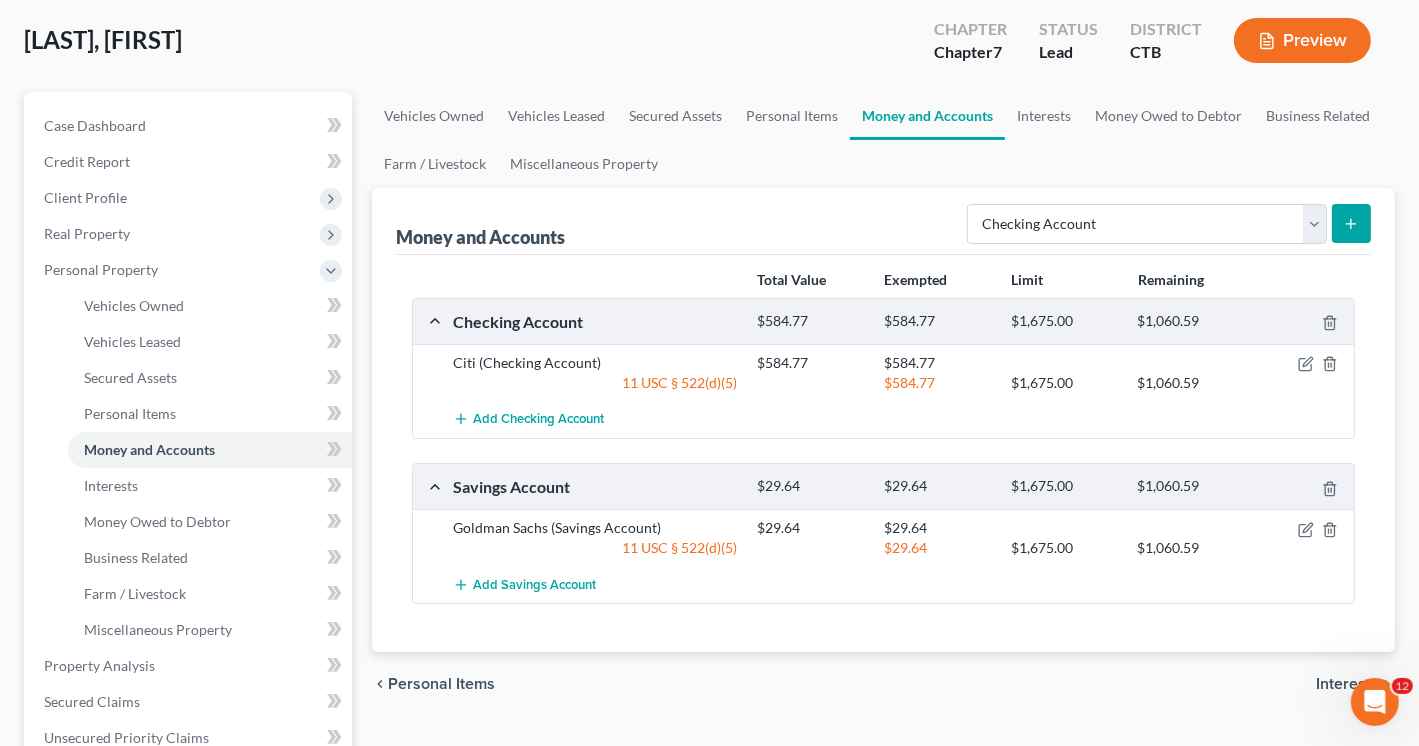 drag, startPoint x: 1352, startPoint y: 214, endPoint x: 1368, endPoint y: 280, distance: 67.911705 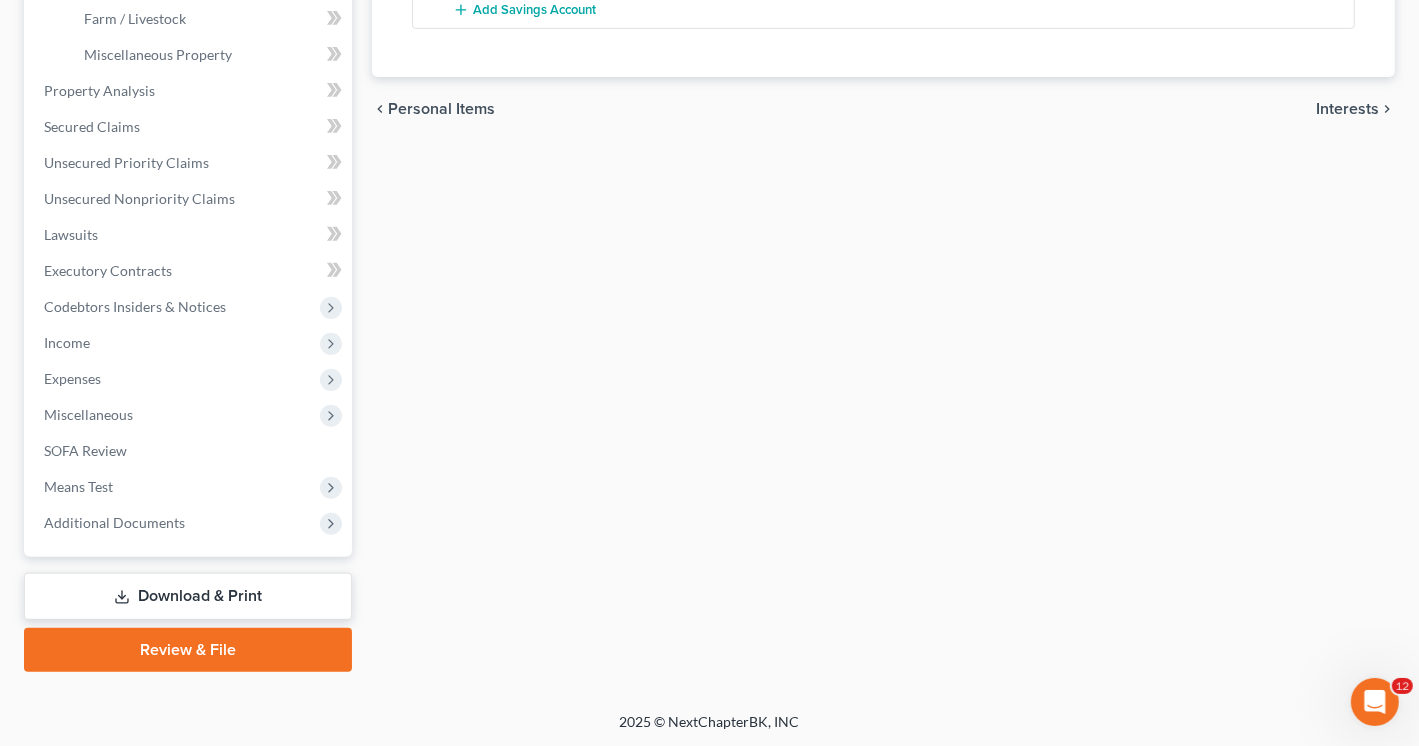 scroll, scrollTop: 0, scrollLeft: 0, axis: both 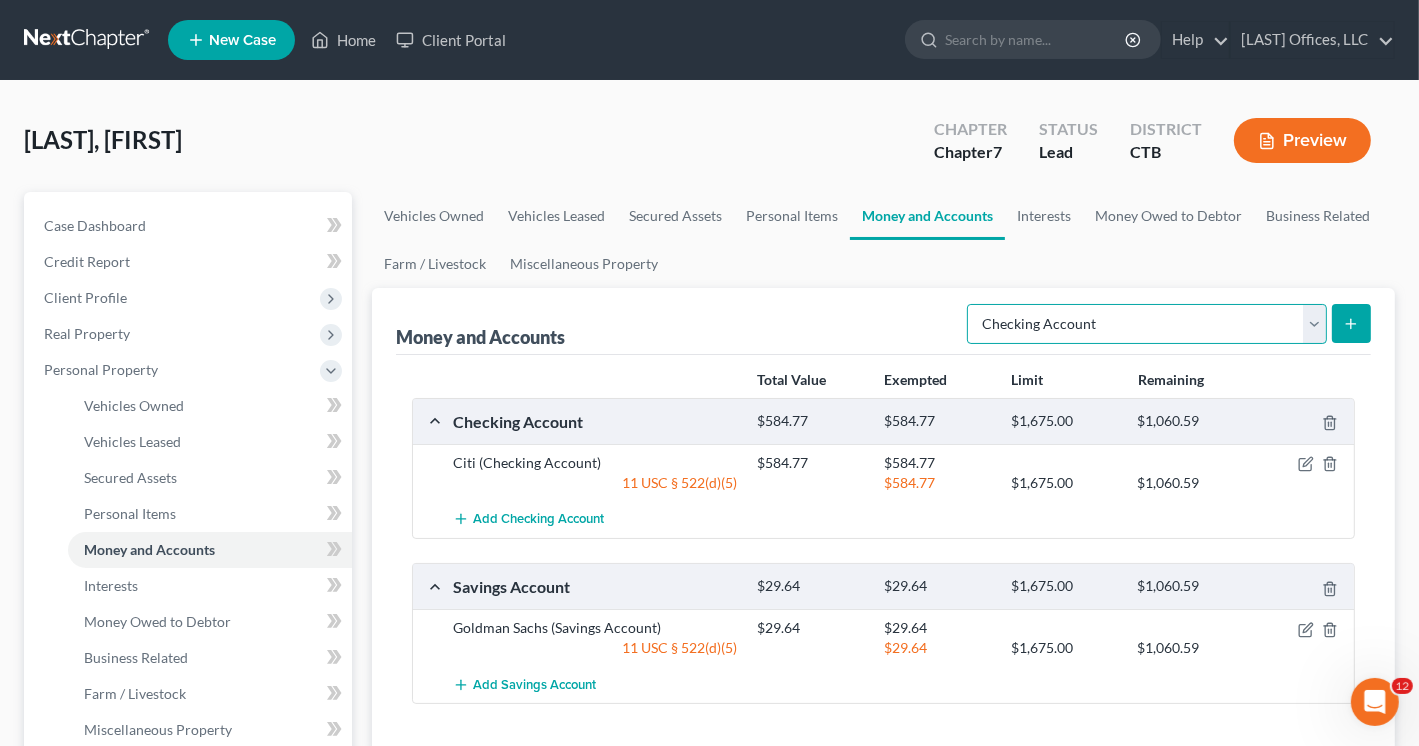 click on "Select Account Type Brokerage Cash on Hand Certificates of Deposit Checking Account Money Market Other (Credit Union, Health Savings Account, etc) Safe Deposit Box Savings Account Security Deposits or Prepayments" at bounding box center (1147, 324) 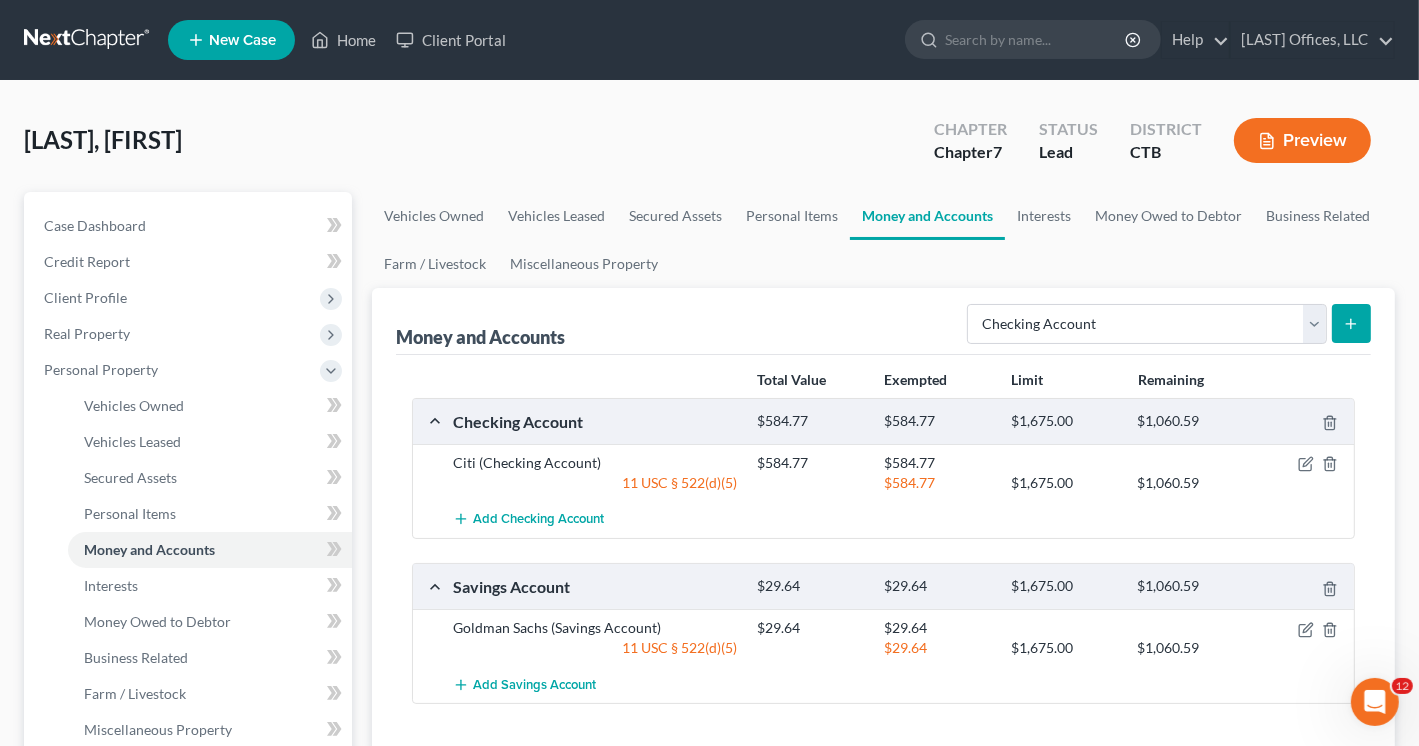click 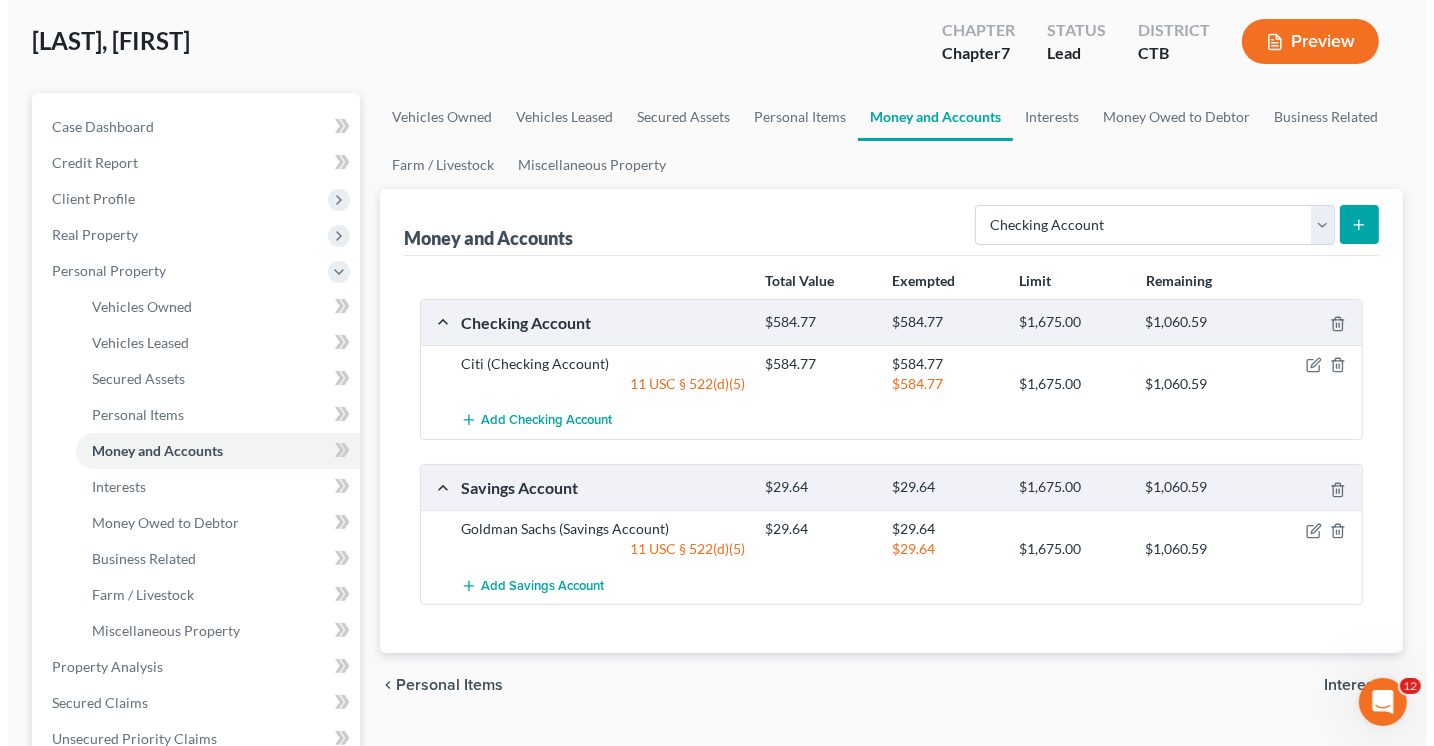 scroll, scrollTop: 100, scrollLeft: 0, axis: vertical 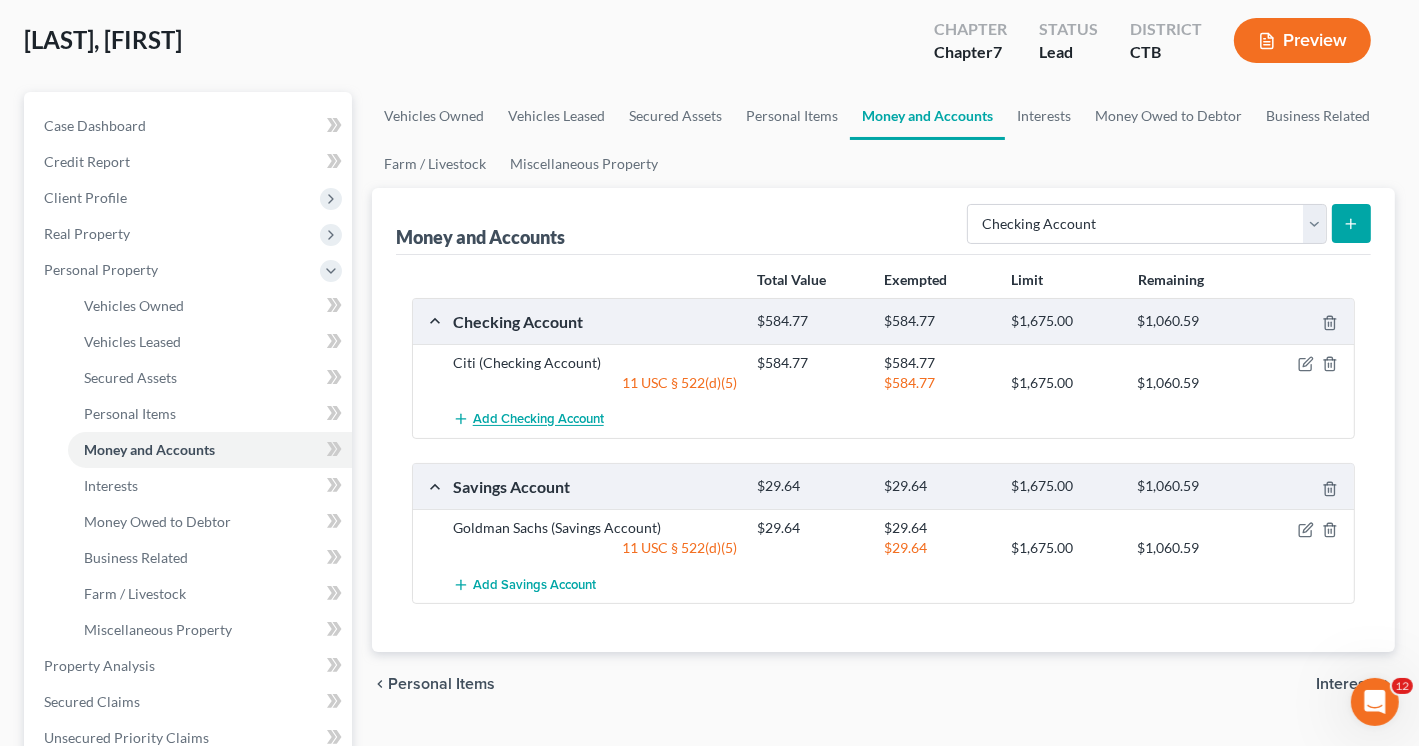 click on "Add Checking Account" at bounding box center (538, 420) 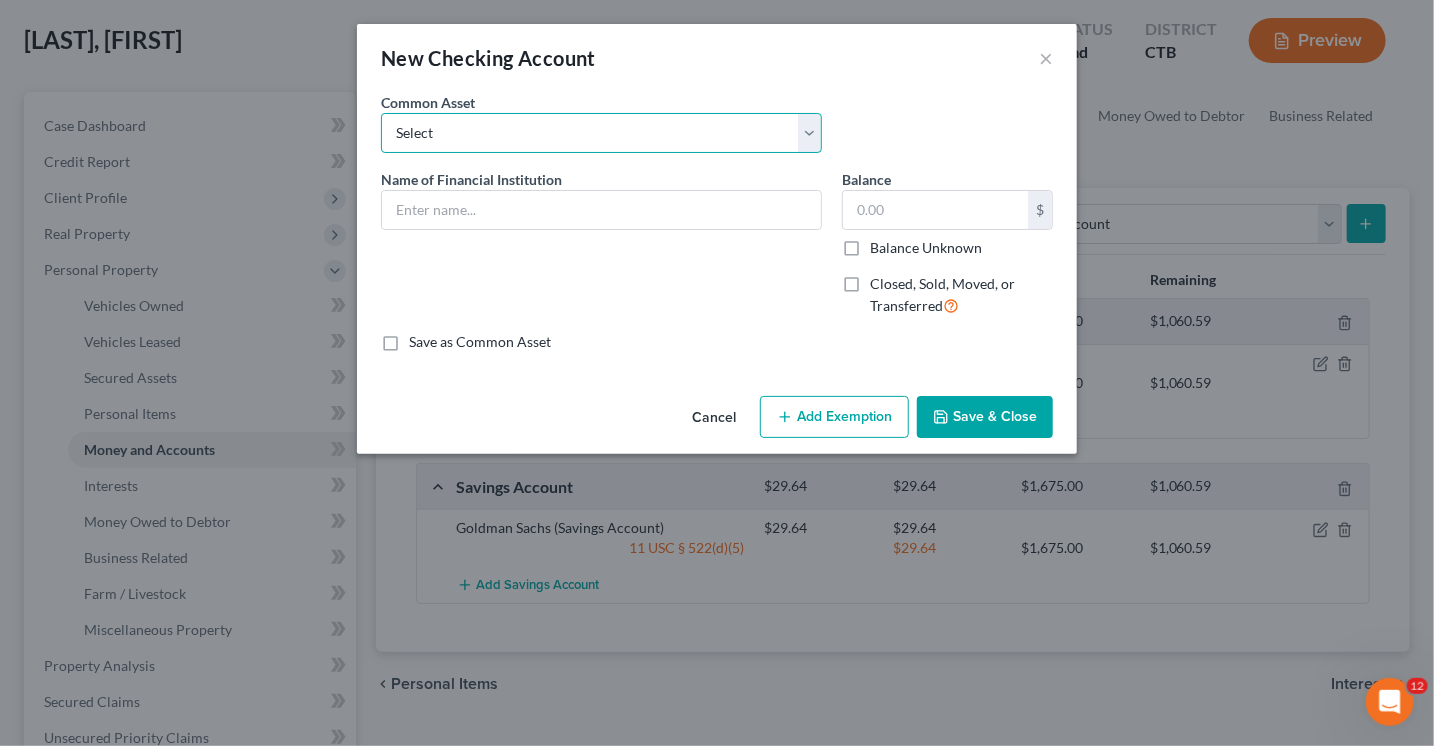 click on "Select Bank of America_Joint checking_2845 Checking Account" at bounding box center (601, 133) 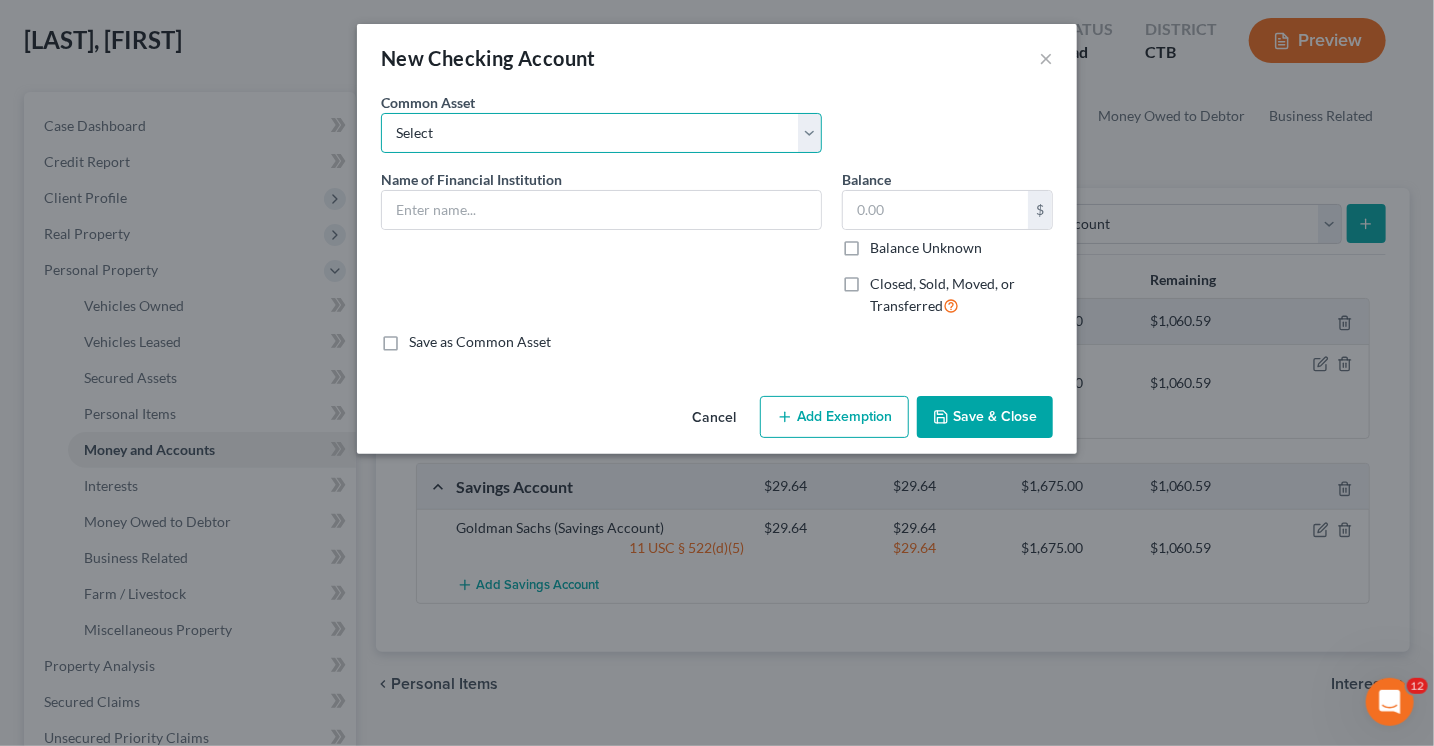 click on "Select Bank of America_Joint checking_2845 Checking Account" at bounding box center (601, 133) 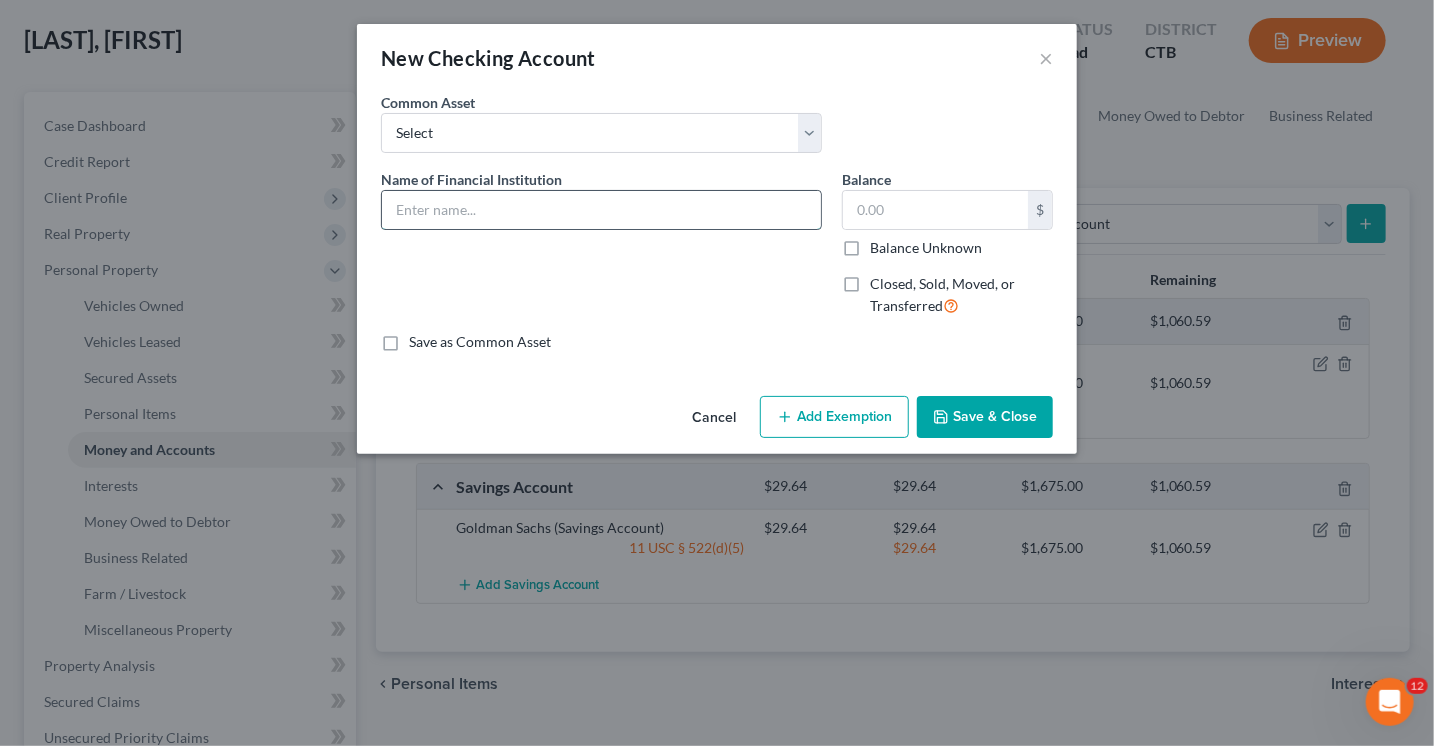 click at bounding box center (601, 210) 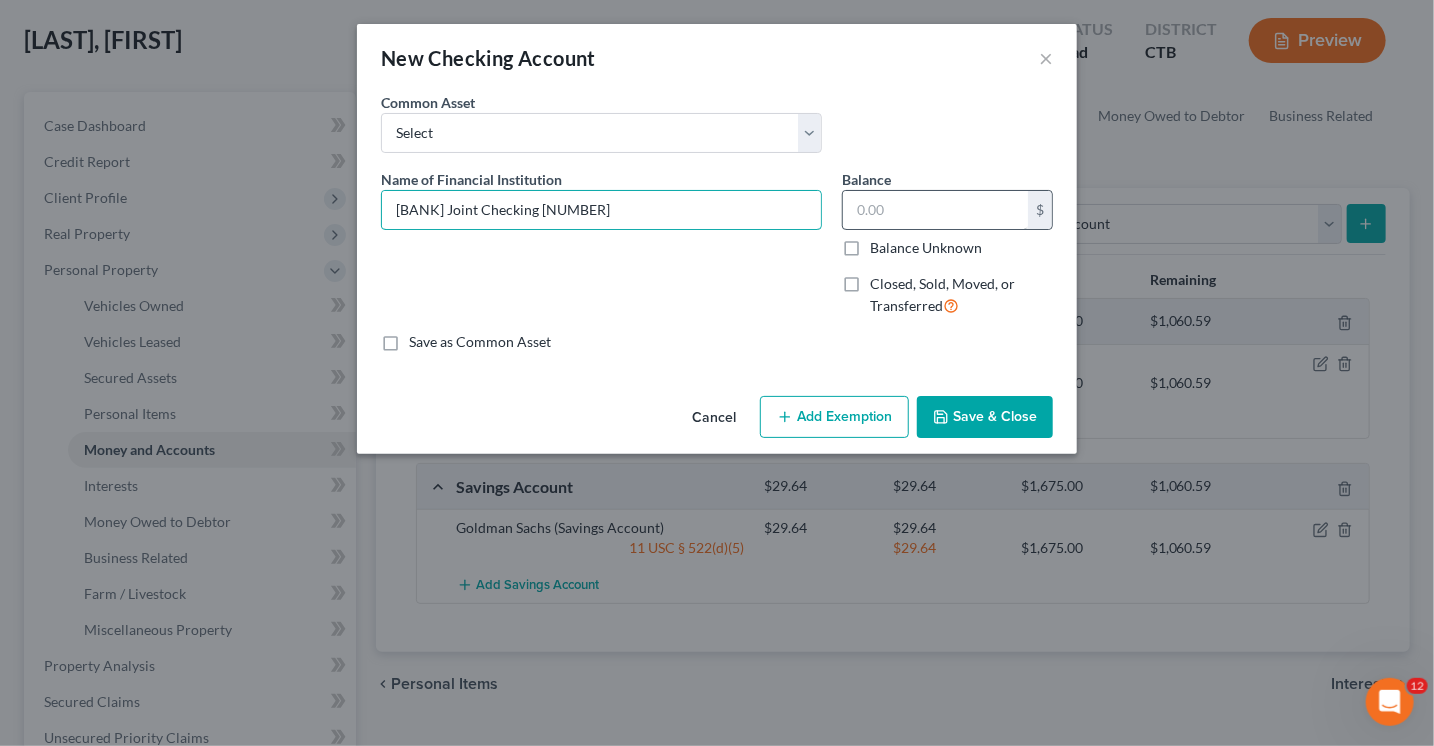 type on "[BANK] Joint Checking [NUMBER]" 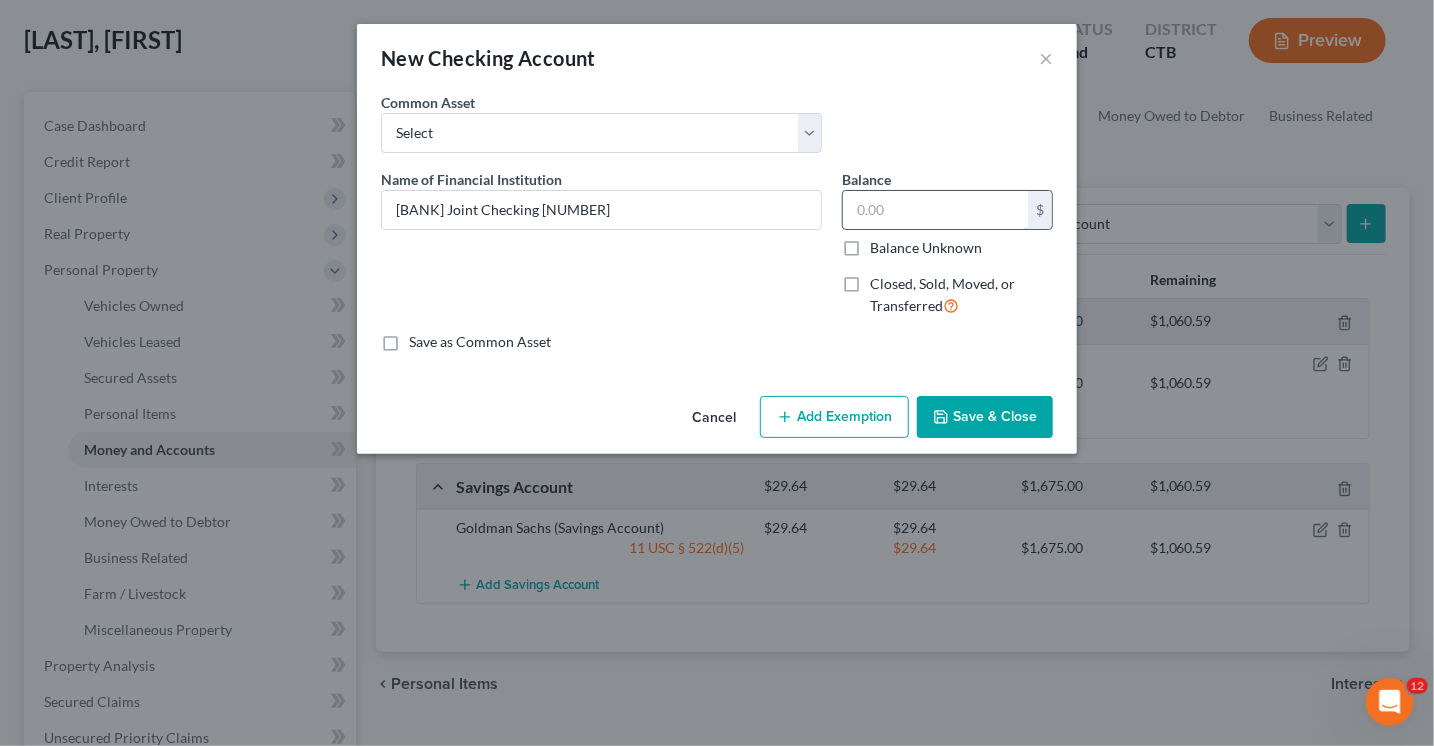 click at bounding box center (935, 210) 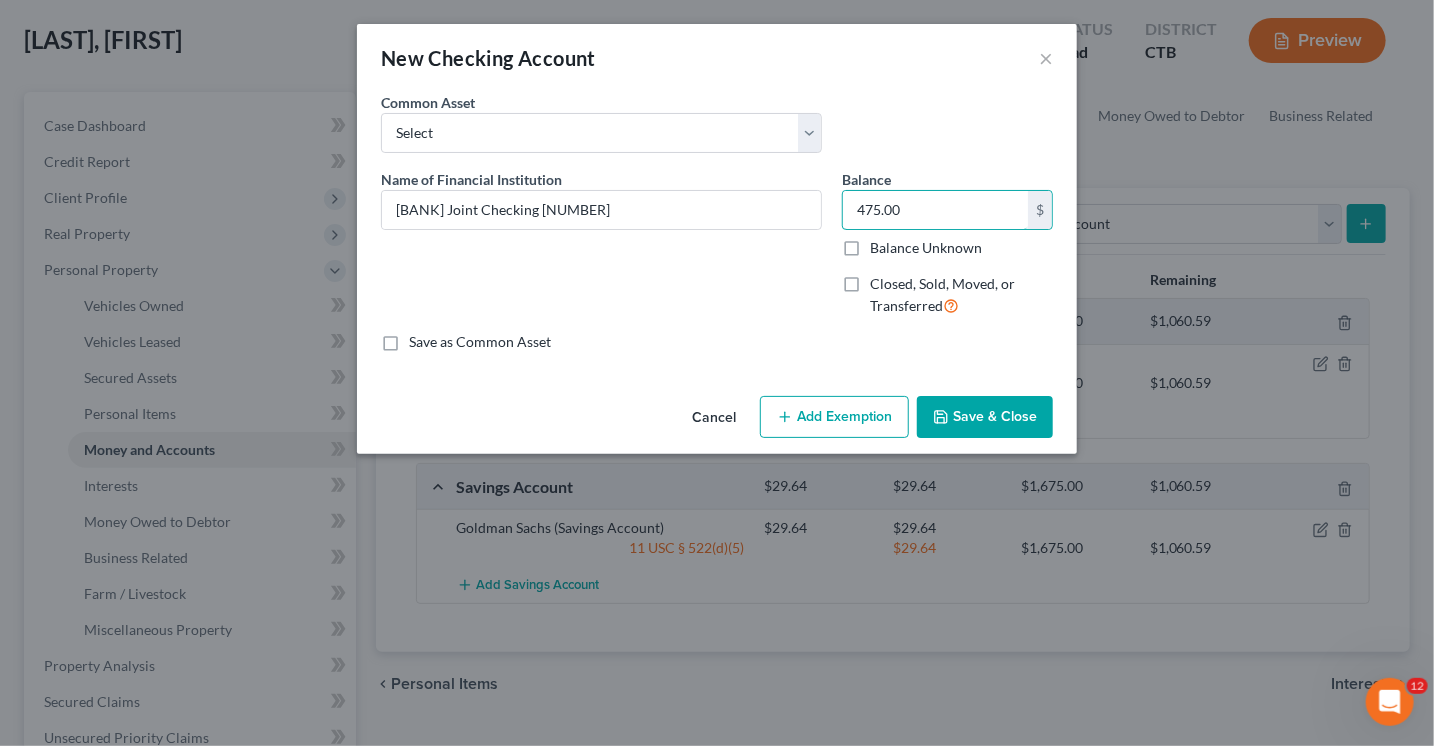 type on "475.00" 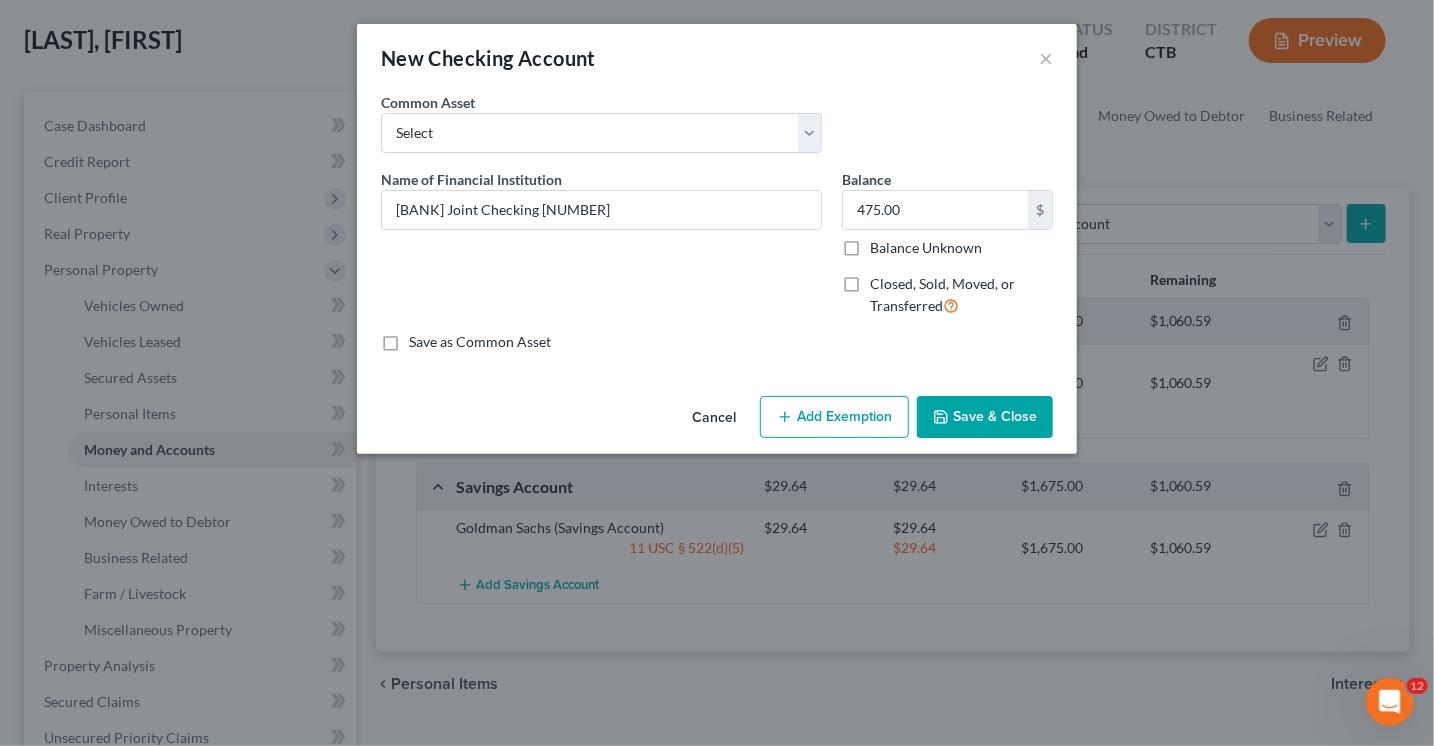 click on "Add Exemption" at bounding box center [834, 417] 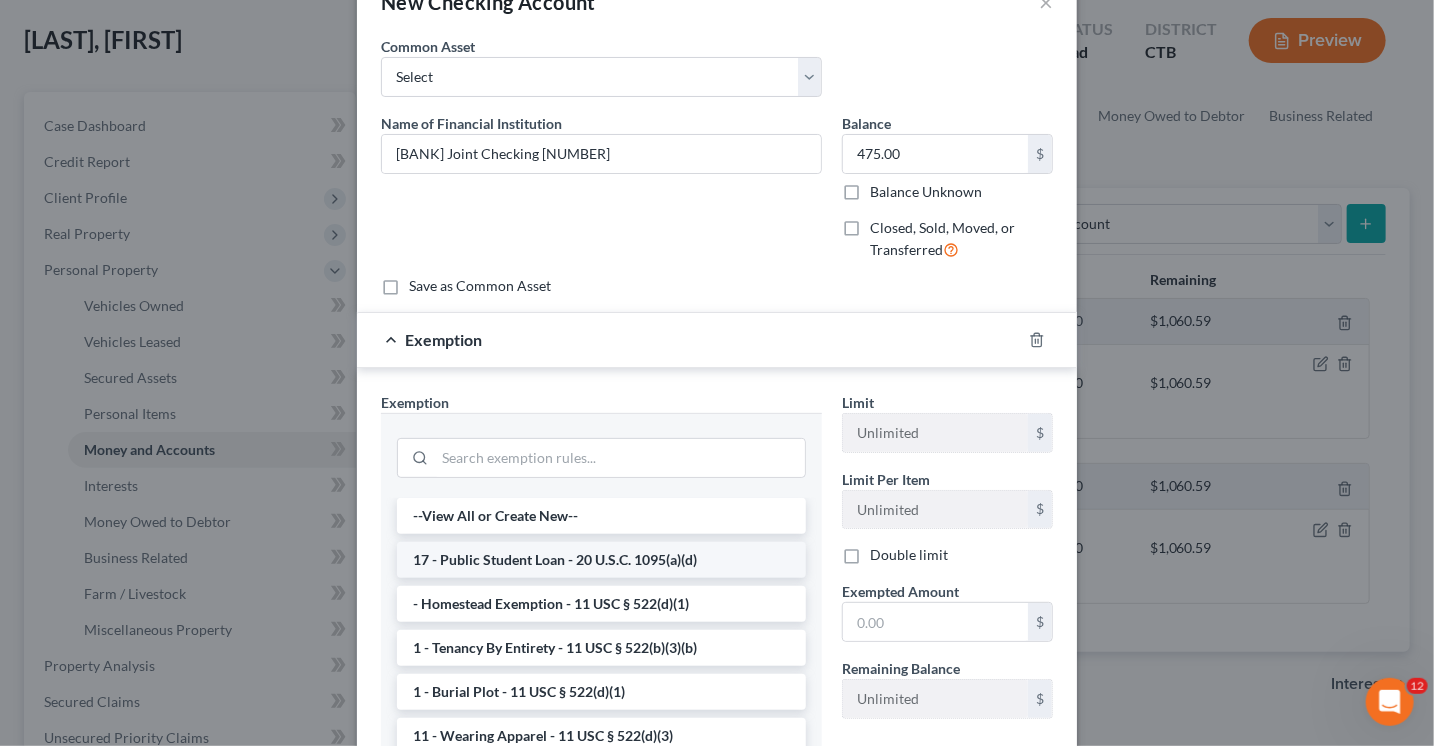 scroll, scrollTop: 100, scrollLeft: 0, axis: vertical 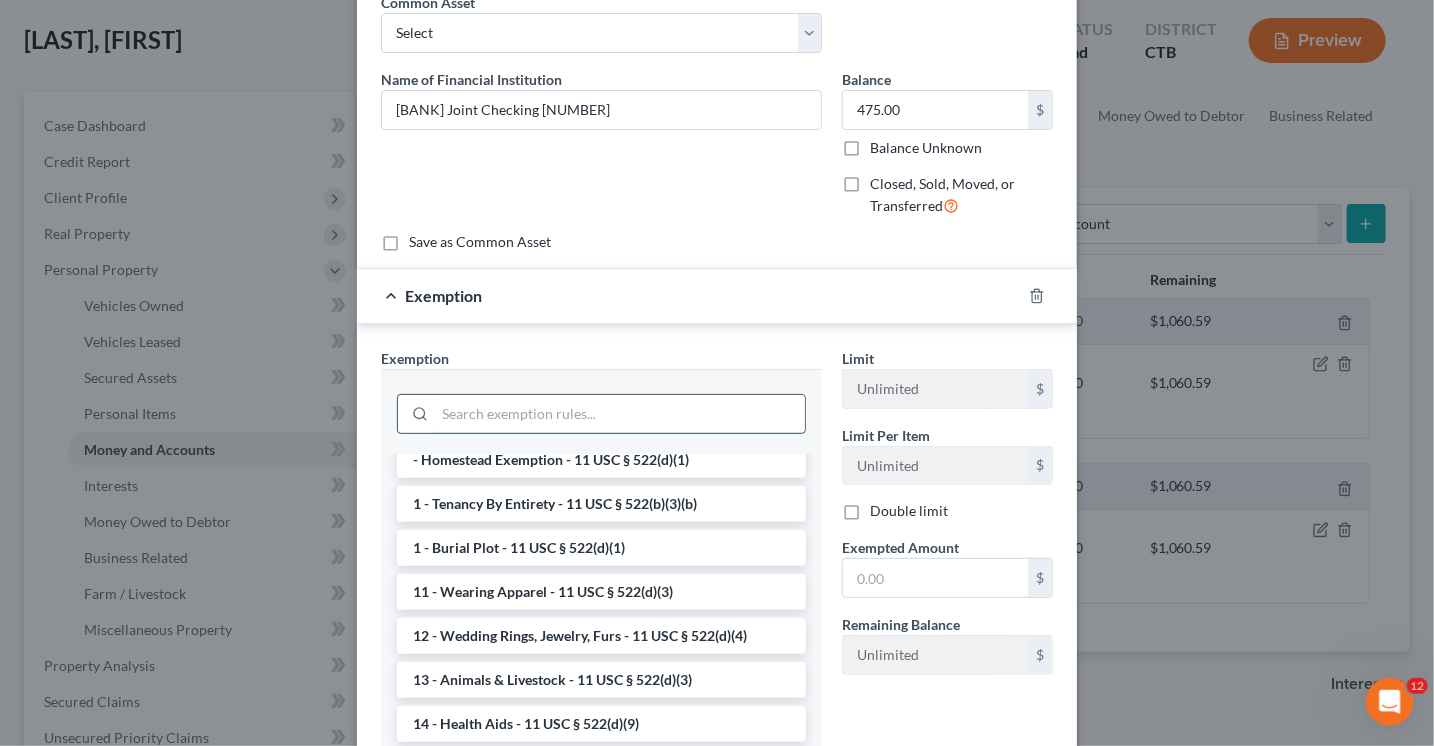 click at bounding box center [620, 414] 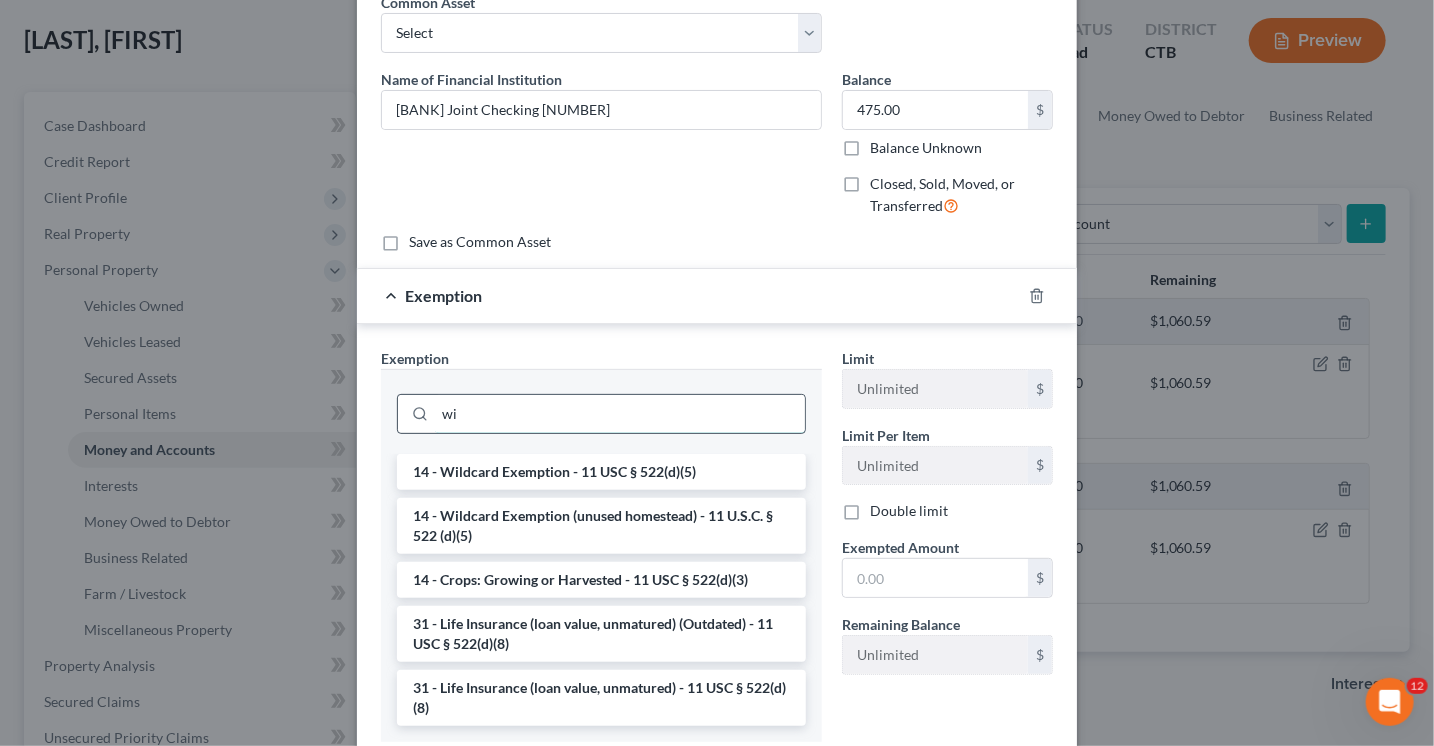 scroll, scrollTop: 0, scrollLeft: 0, axis: both 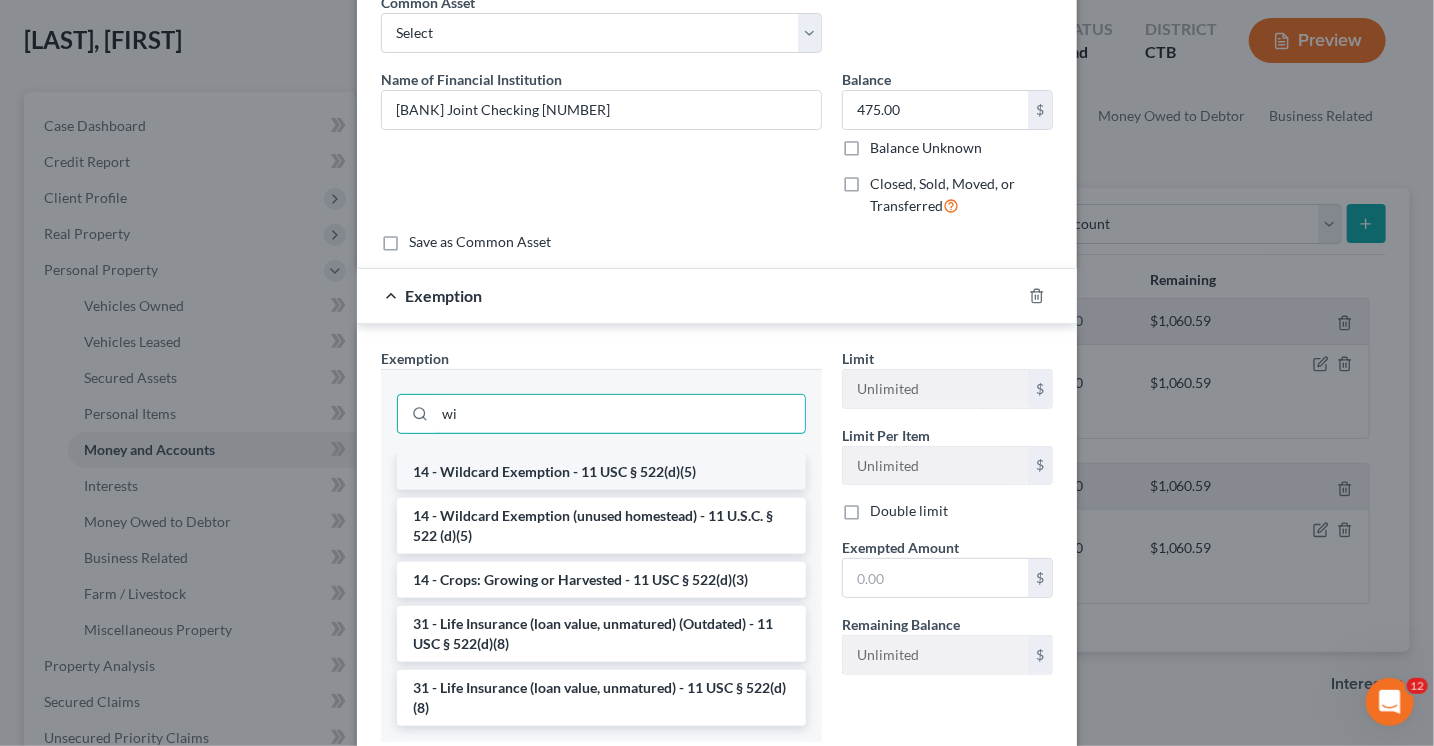 type on "wi" 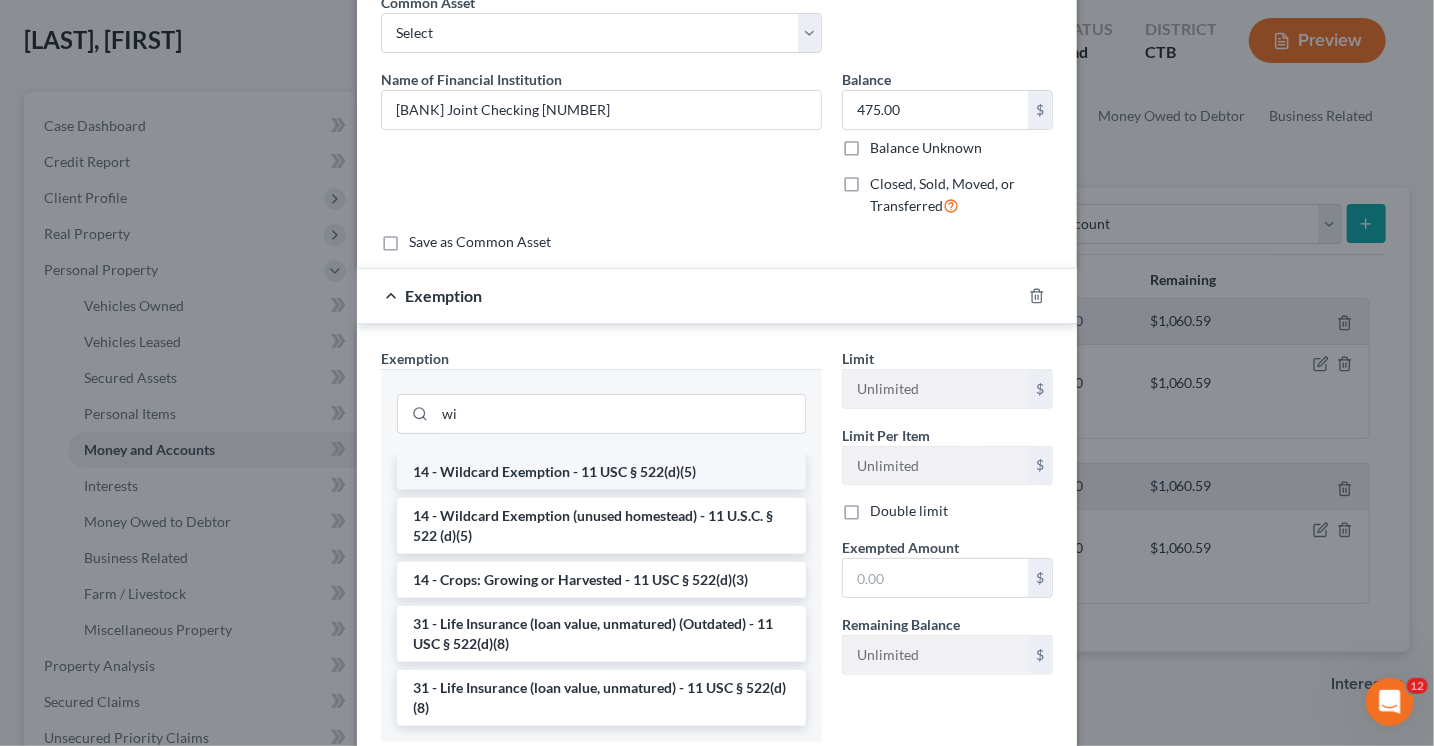 click on "14 - Wildcard Exemption - 11 USC § 522(d)(5)" at bounding box center (601, 472) 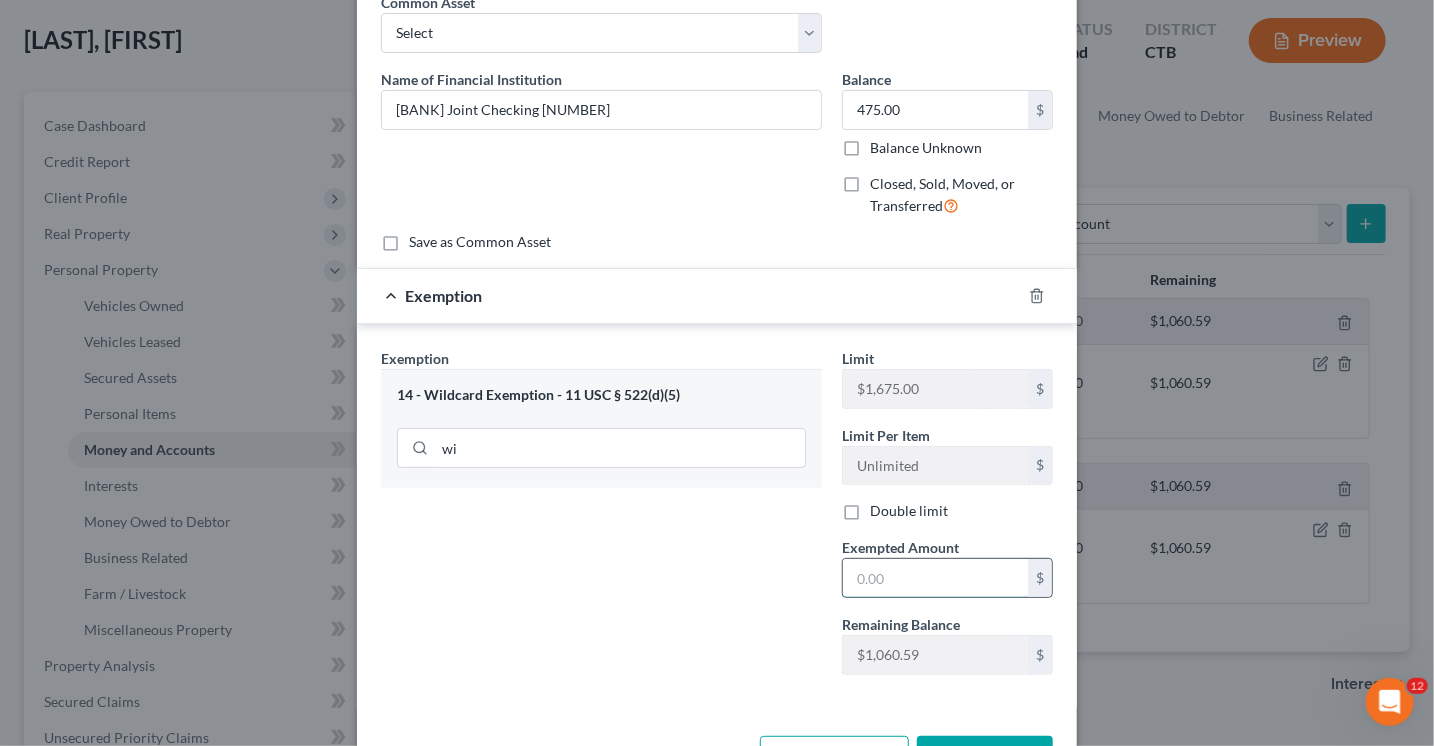 click at bounding box center (935, 578) 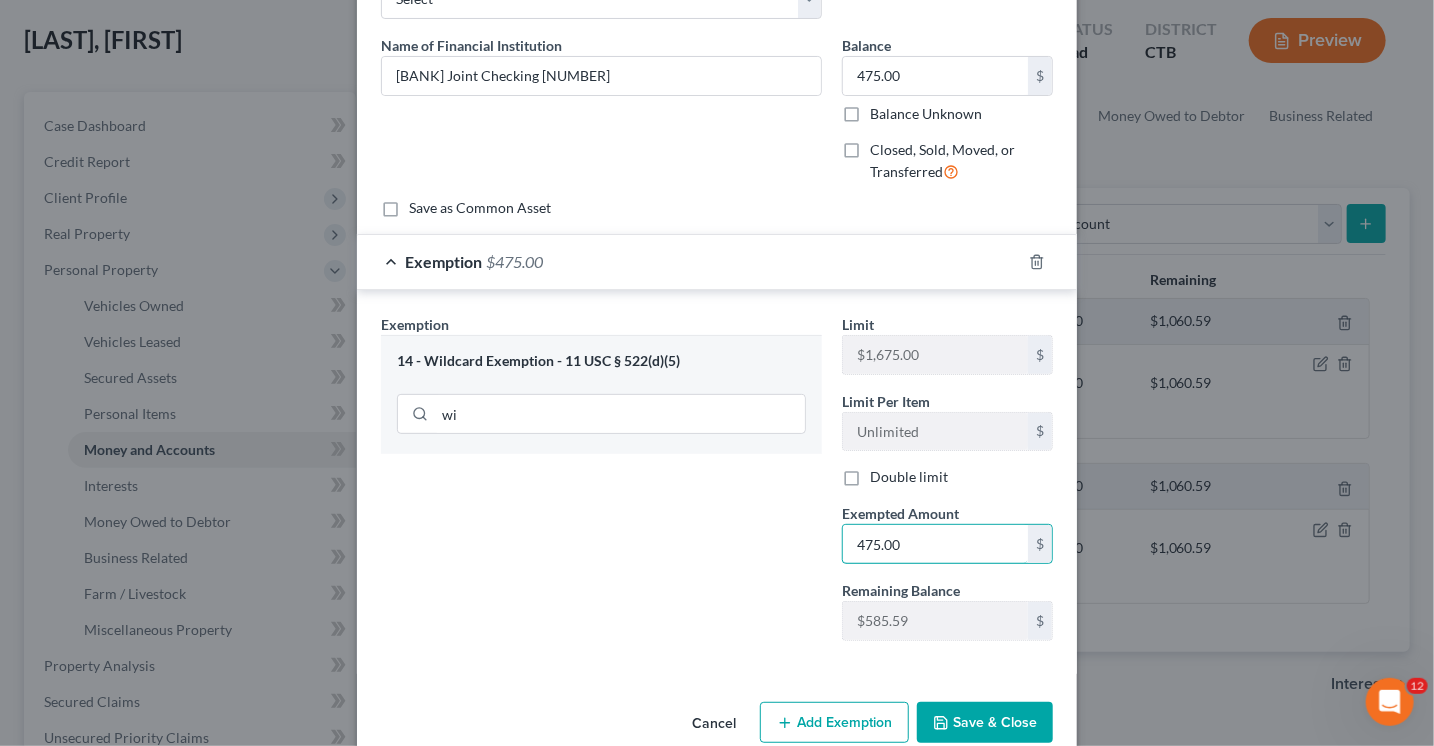scroll, scrollTop: 168, scrollLeft: 0, axis: vertical 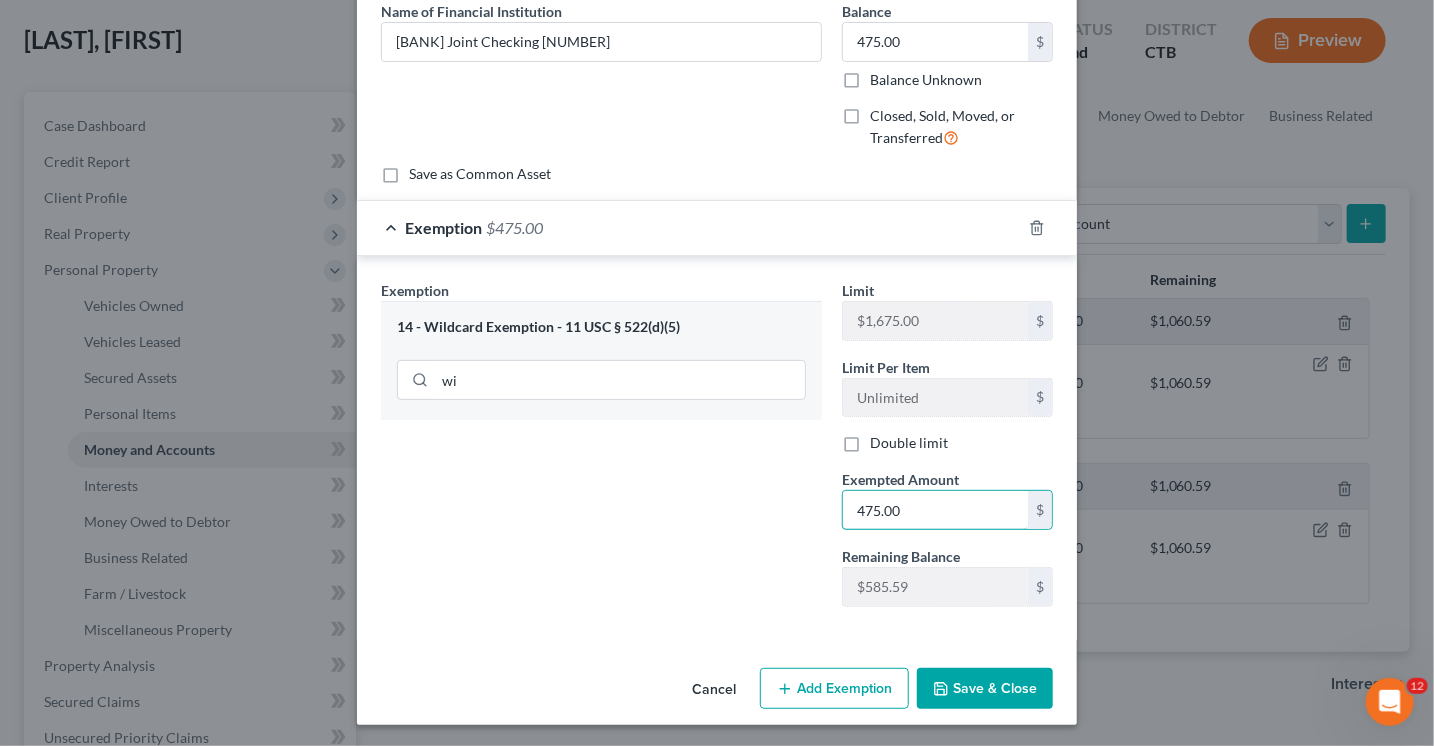 type on "475.00" 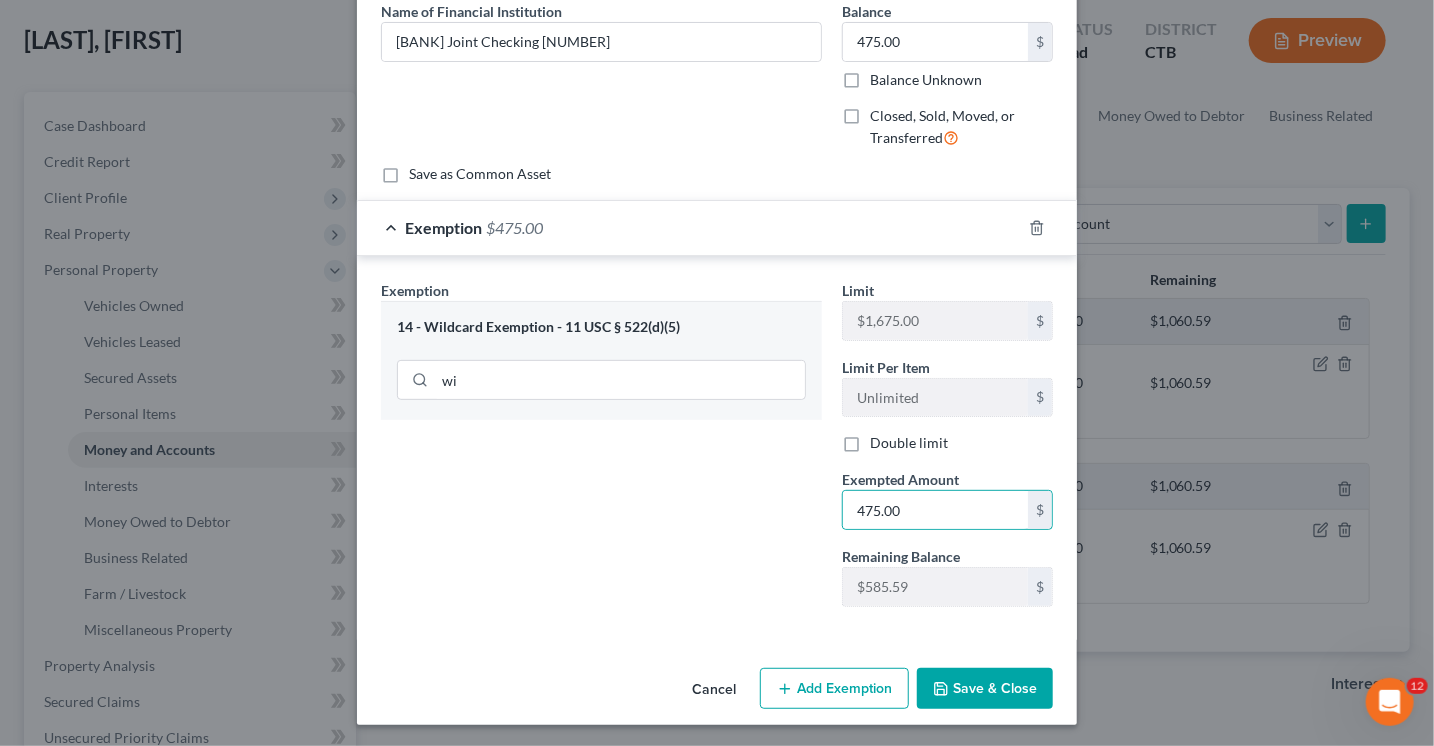 click on "Save & Close" at bounding box center (985, 689) 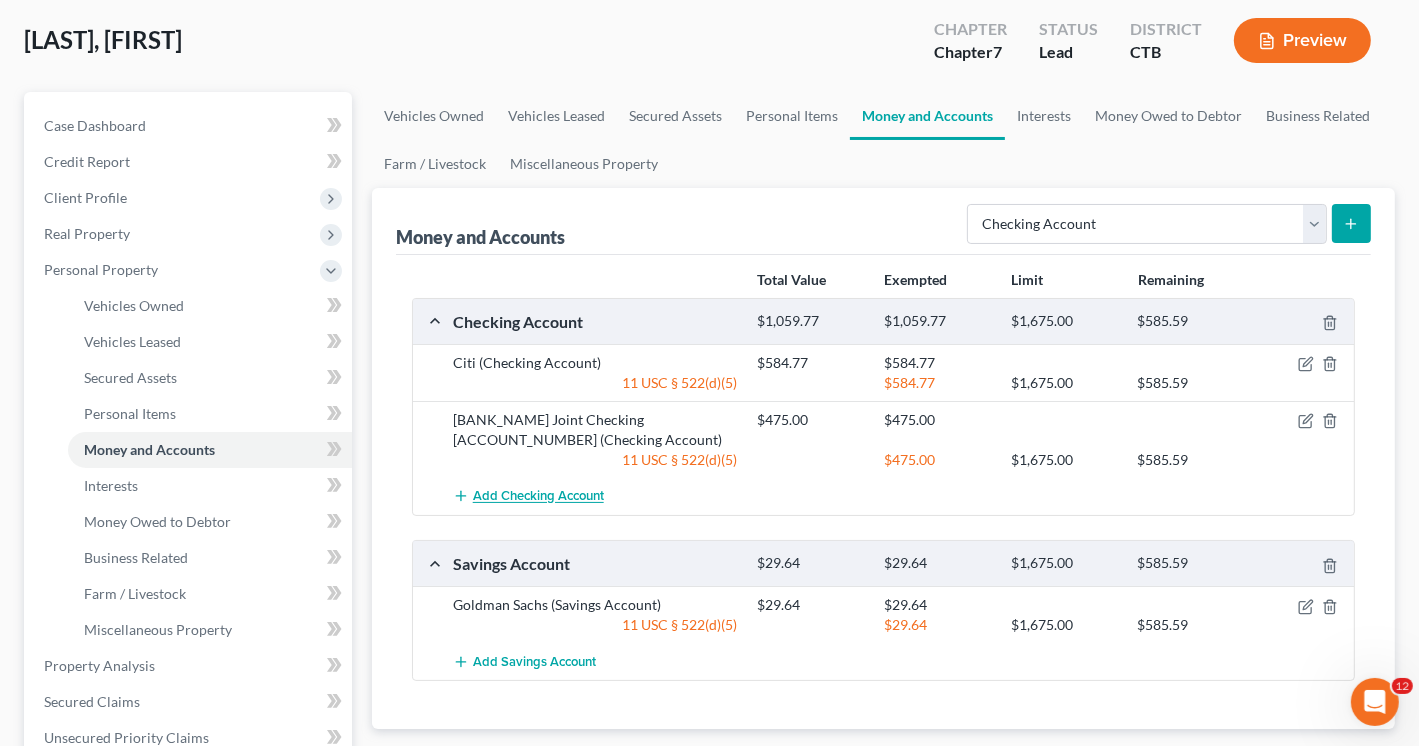 click on "Add Checking Account" at bounding box center (538, 497) 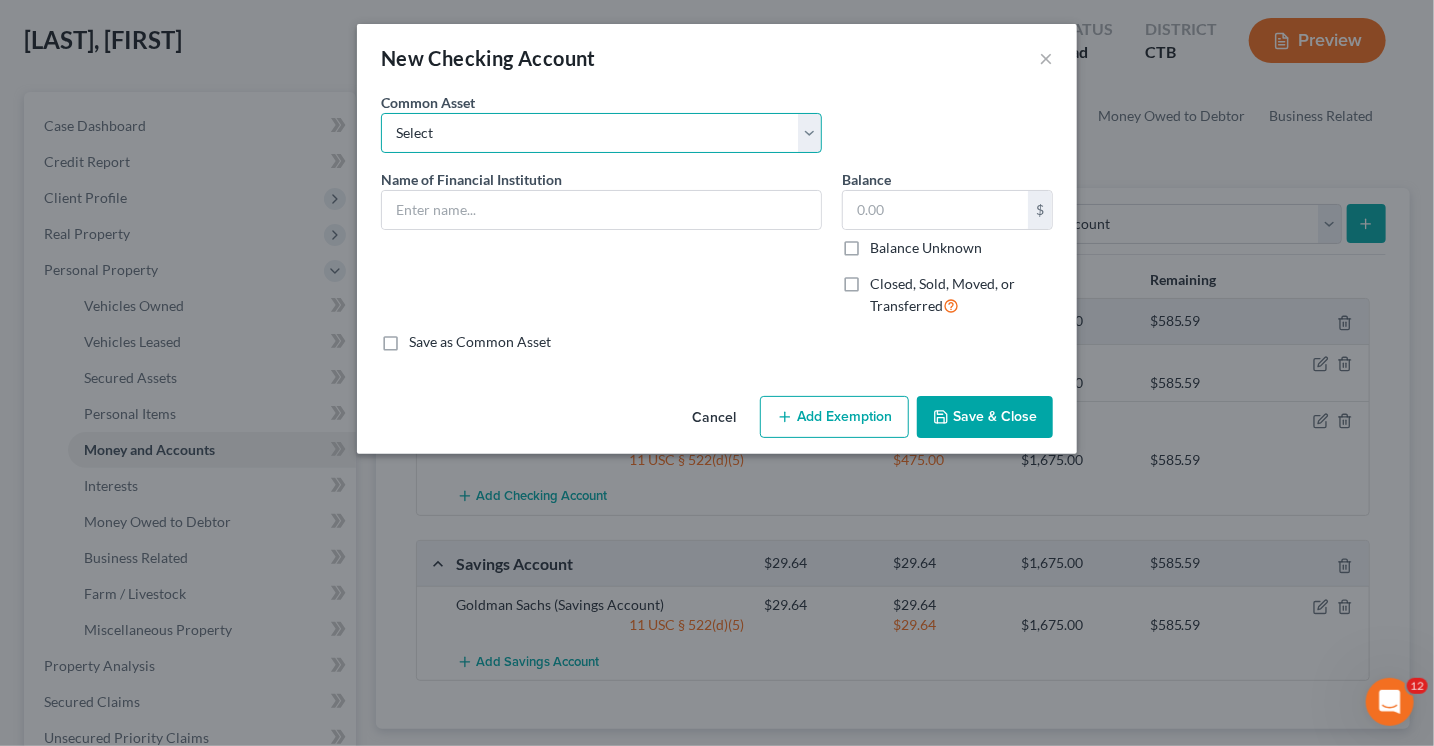 click on "Select Bank of America_Joint checking_2845 Checking Account" at bounding box center [601, 133] 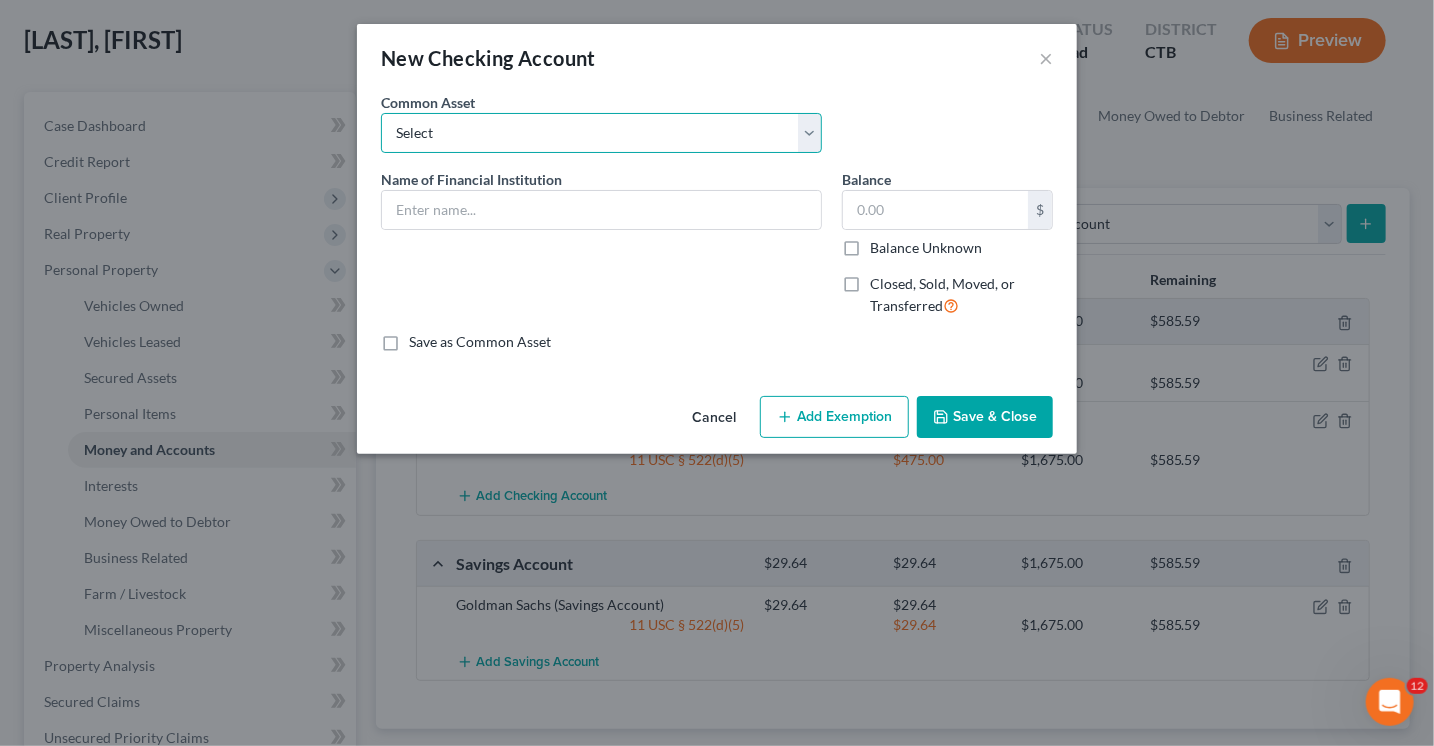 select on "1" 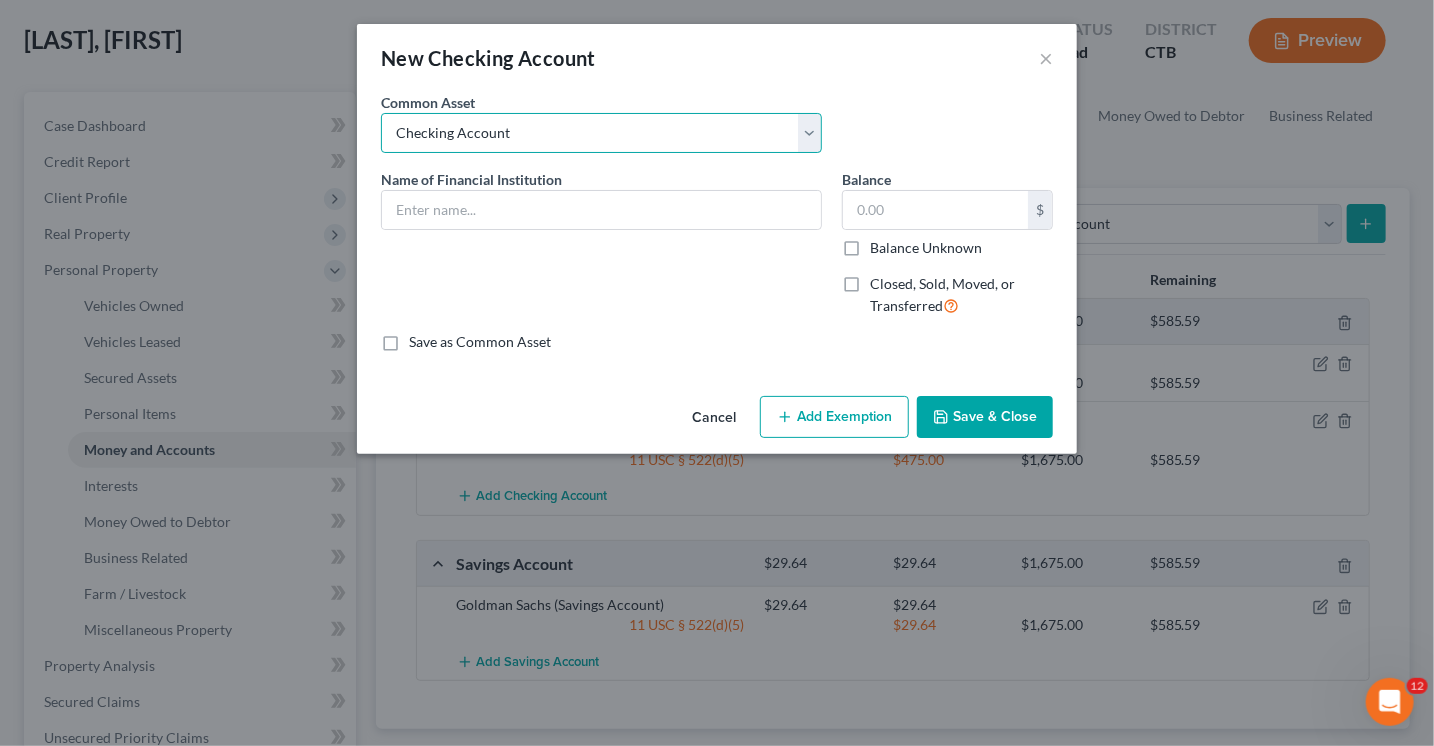 click on "Select Bank of America_Joint checking_2845 Checking Account" at bounding box center (601, 133) 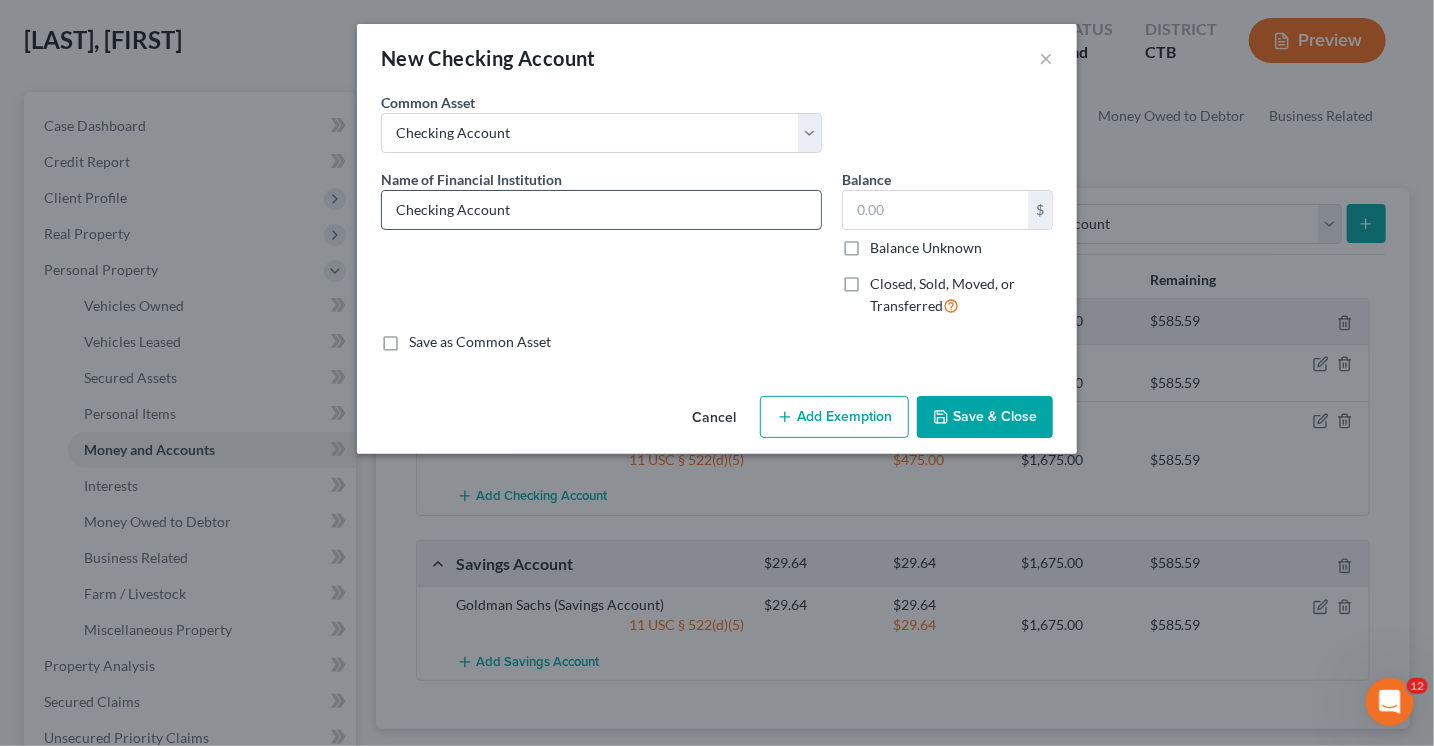 click on "Checking Account" at bounding box center (601, 210) 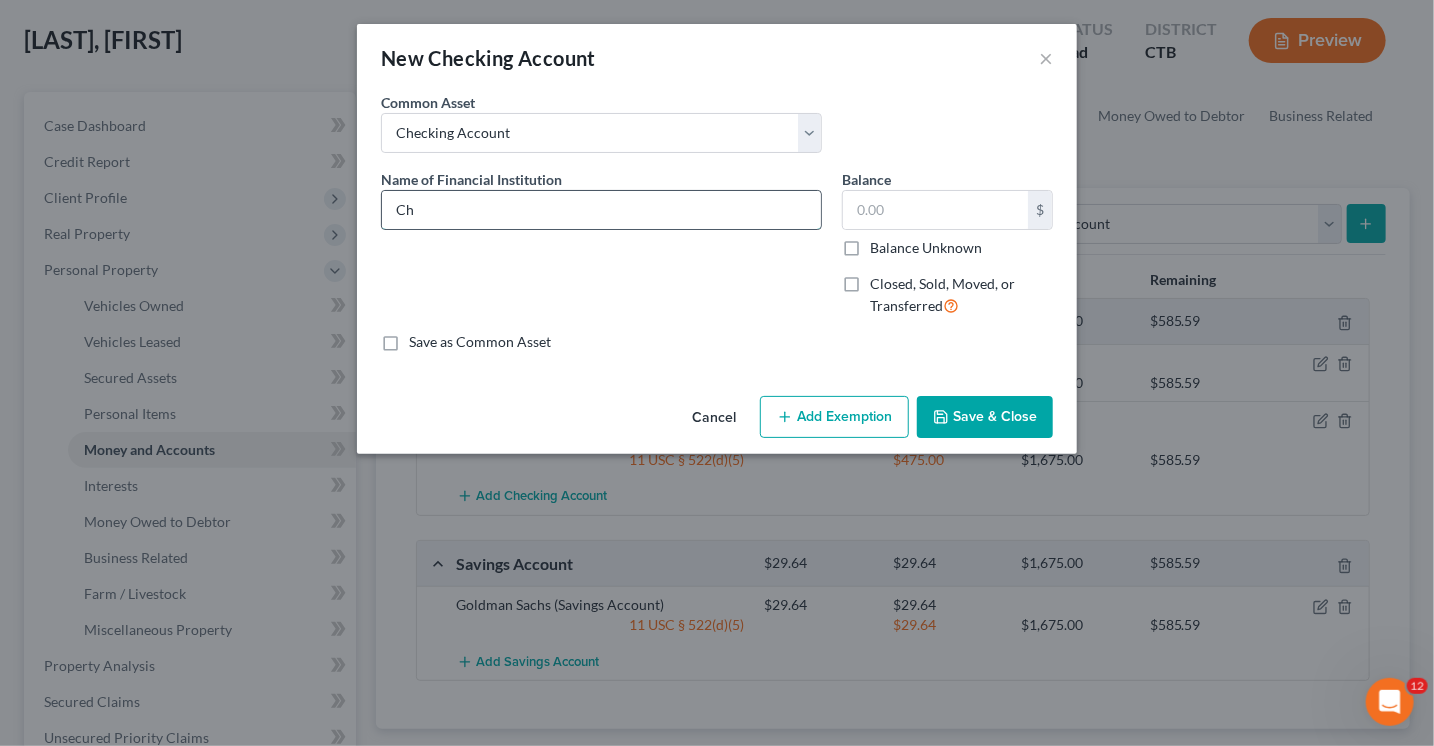 type on "C" 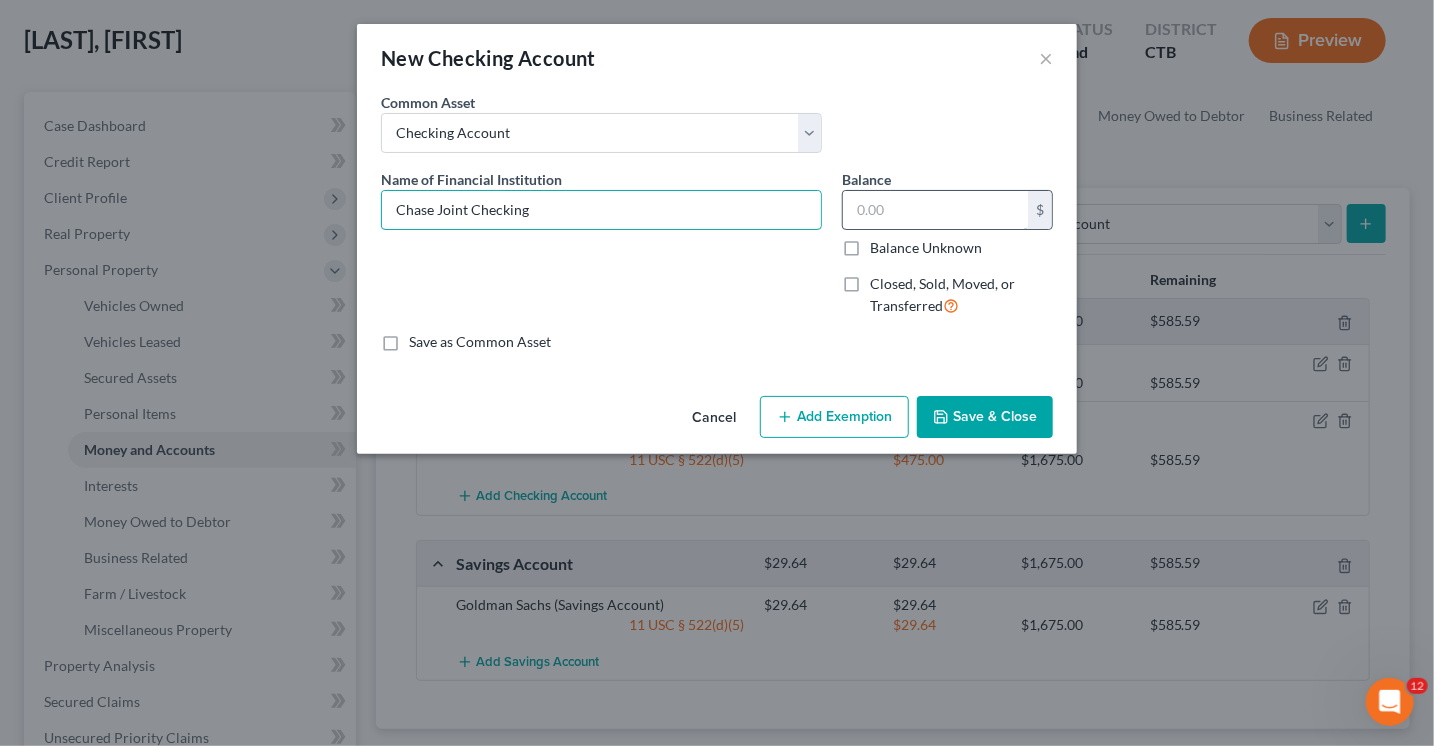 type on "Chase Joint Checking" 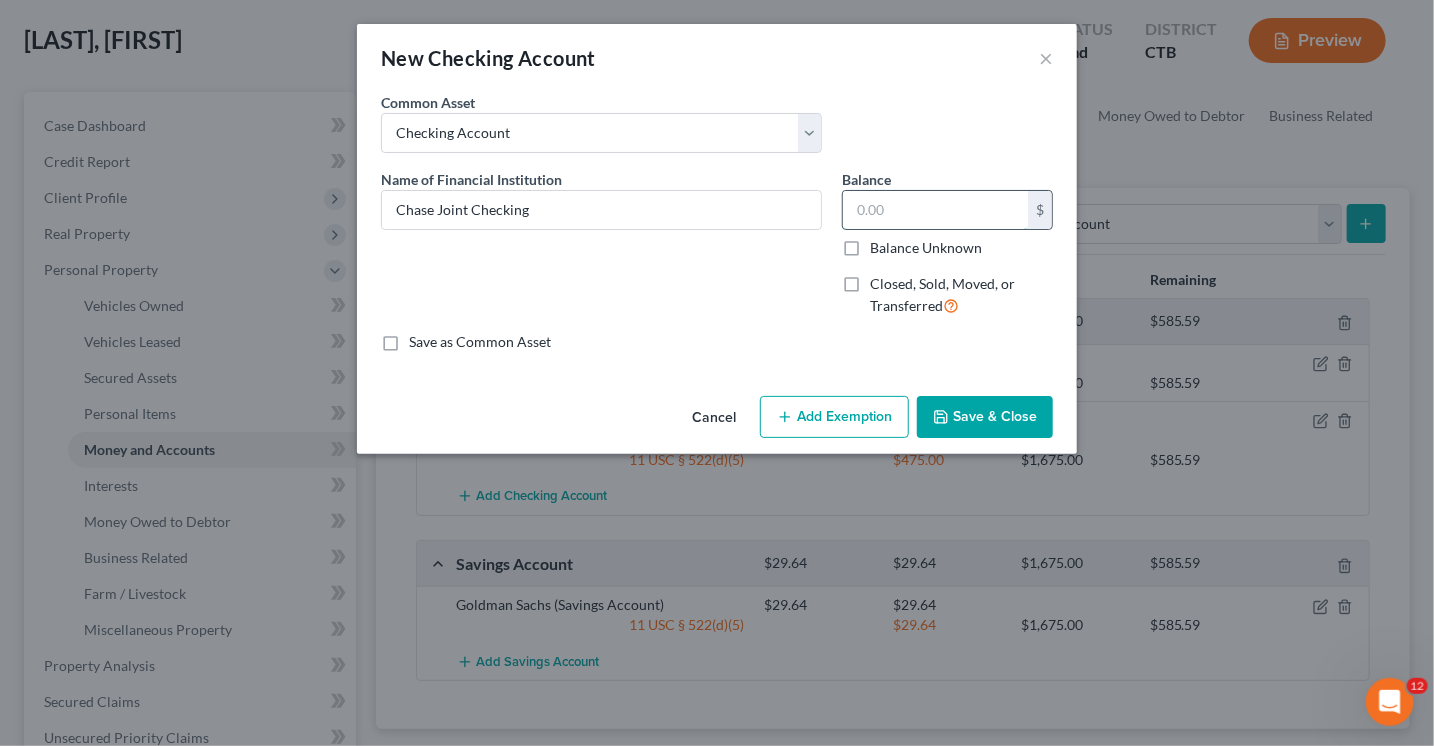 click at bounding box center [935, 210] 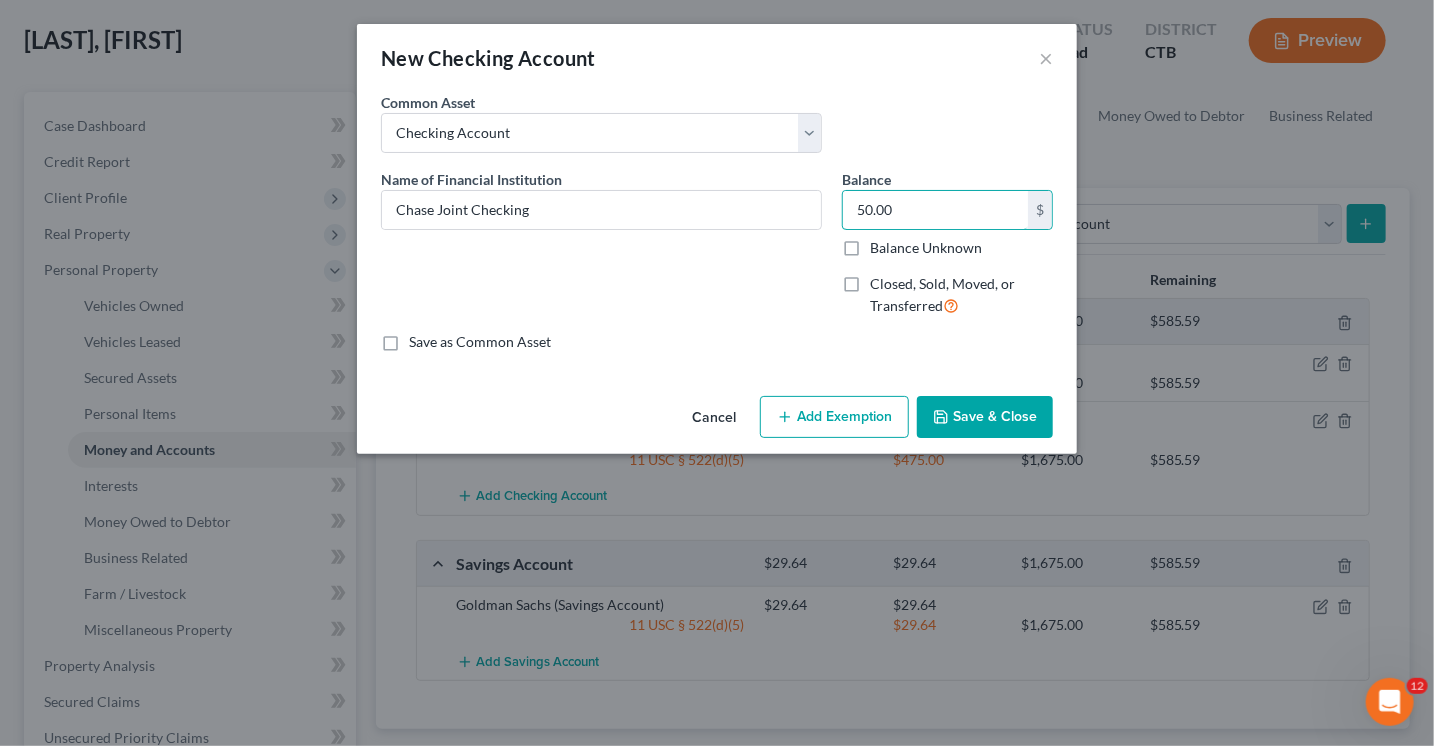 type on "50.00" 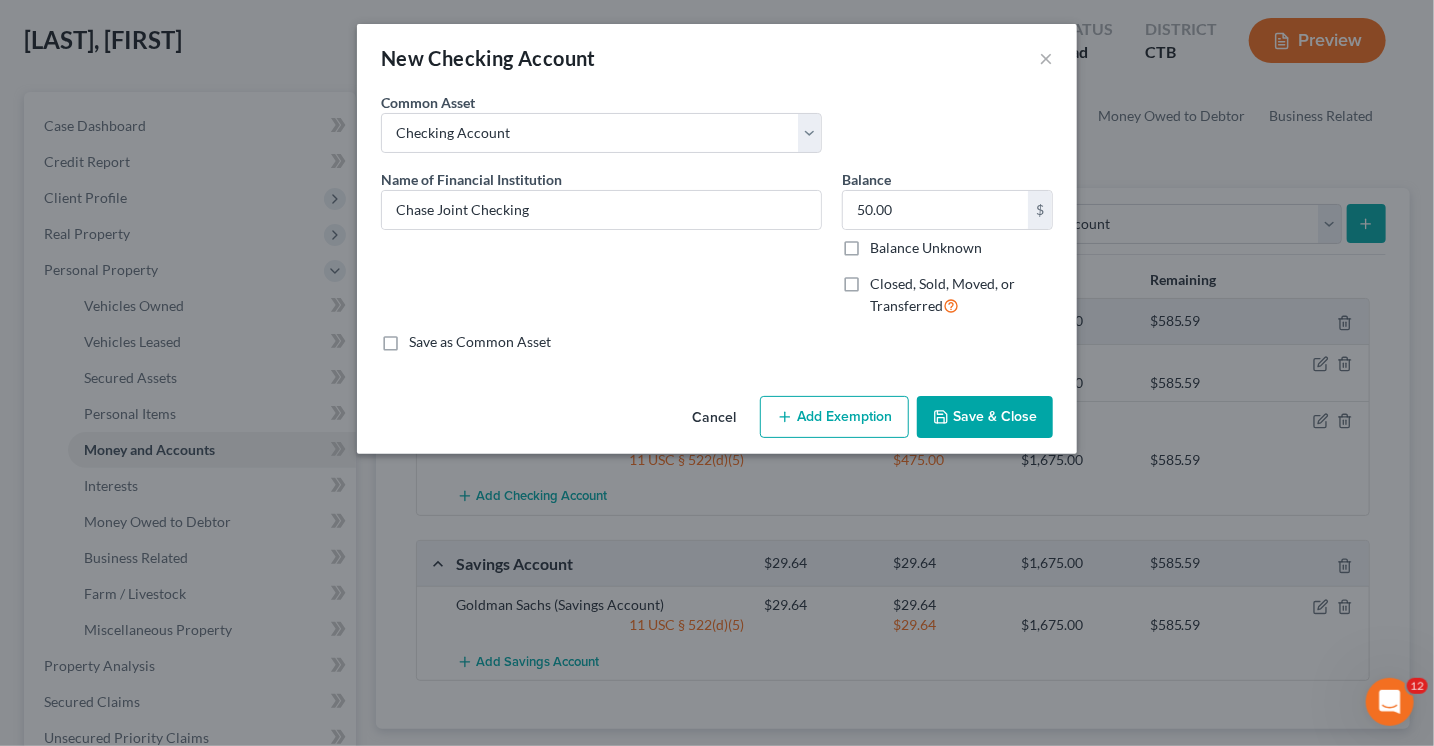 click on "Add Exemption" at bounding box center [834, 417] 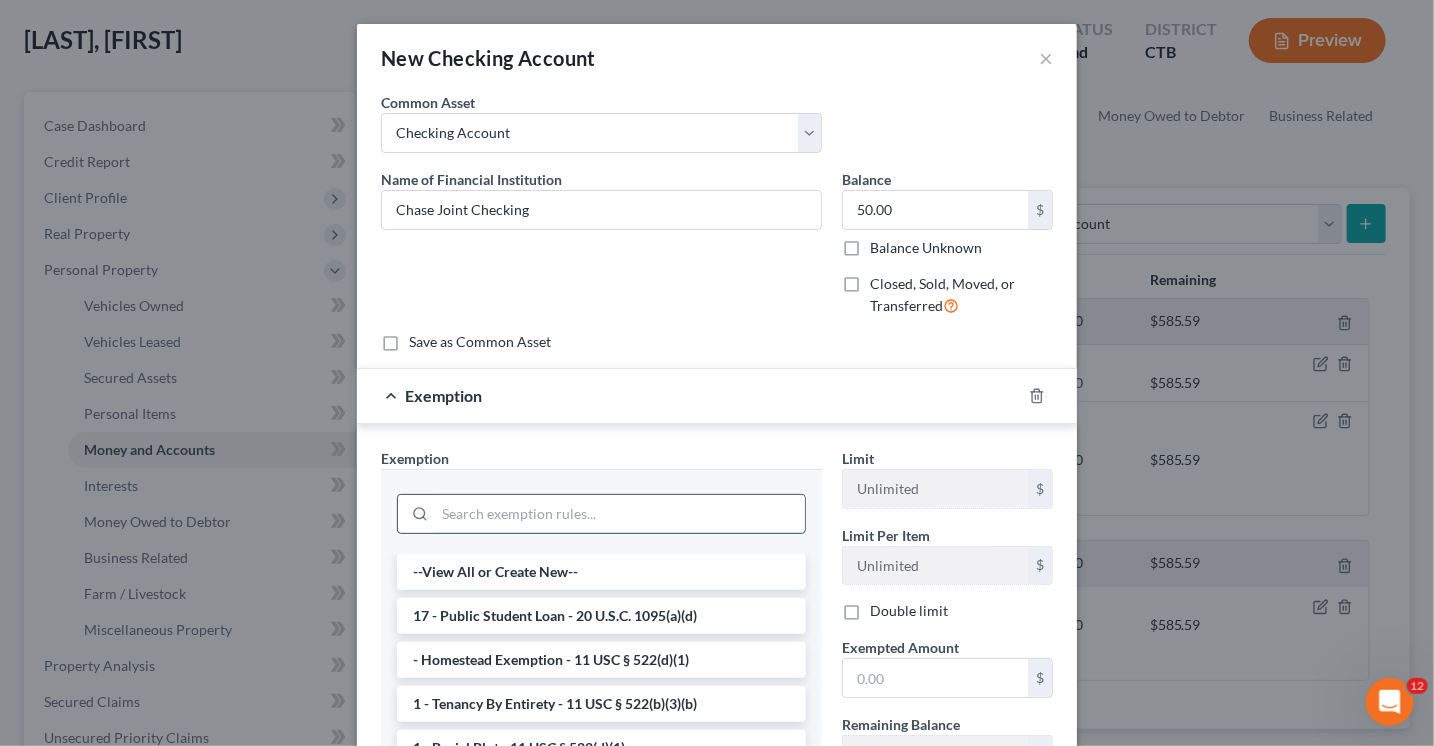 click at bounding box center (620, 514) 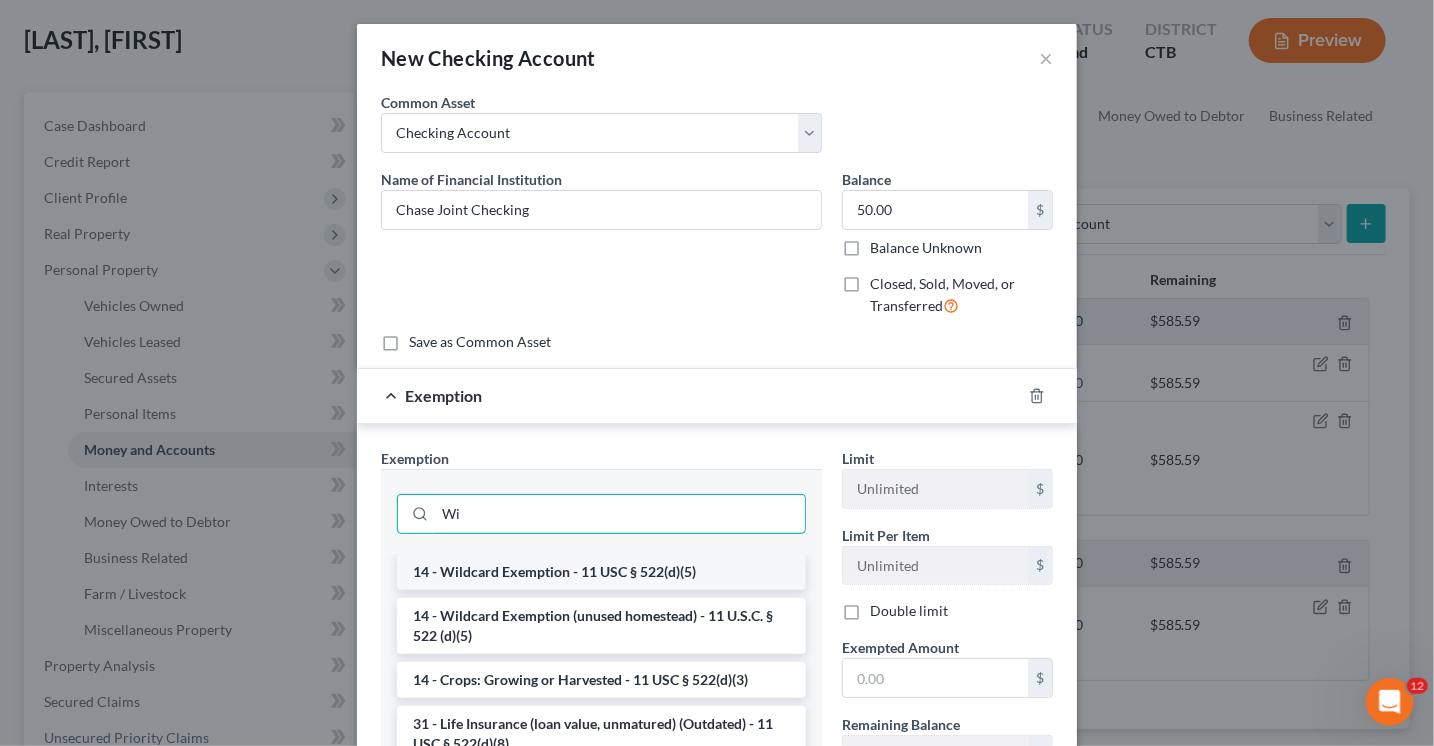 type on "Wi" 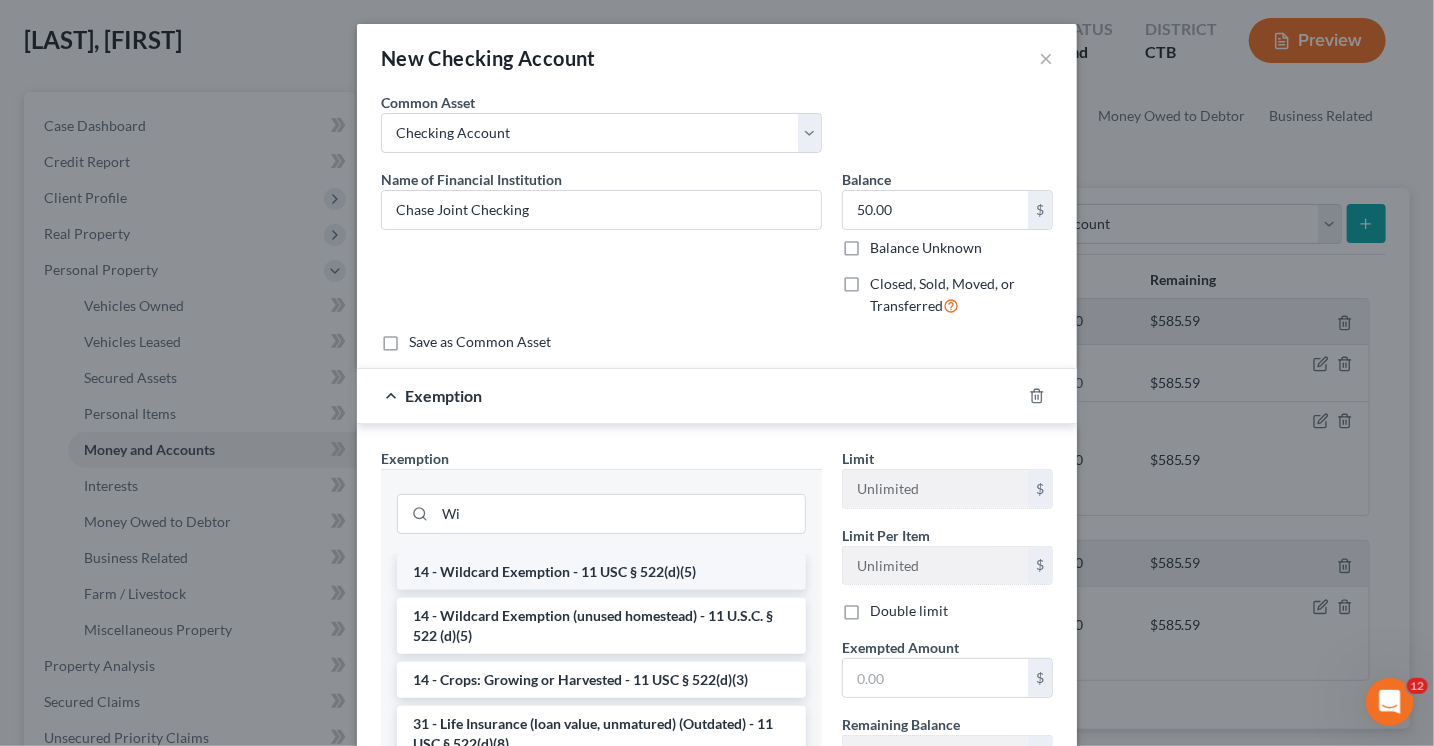 click on "14 - Wildcard Exemption - 11 USC § 522(d)(5)" at bounding box center (601, 572) 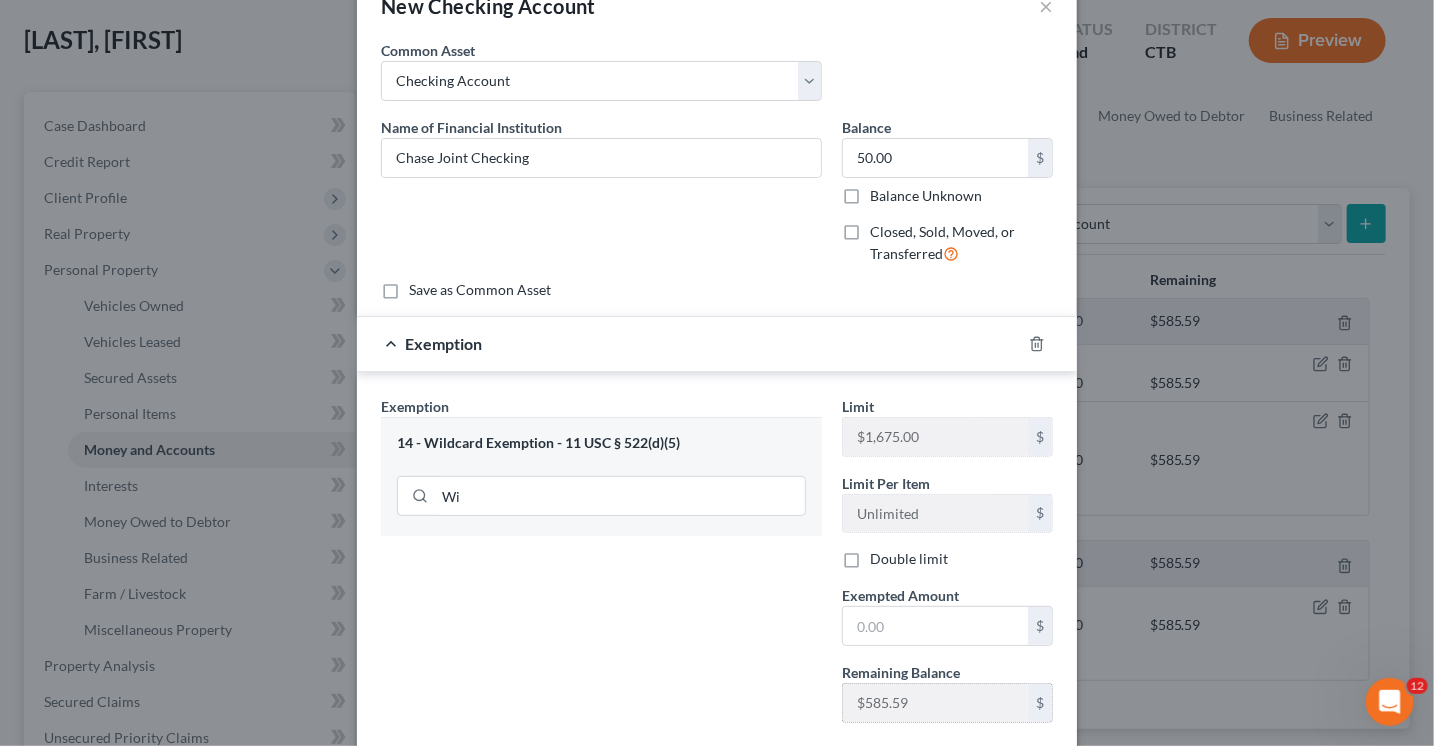 scroll, scrollTop: 100, scrollLeft: 0, axis: vertical 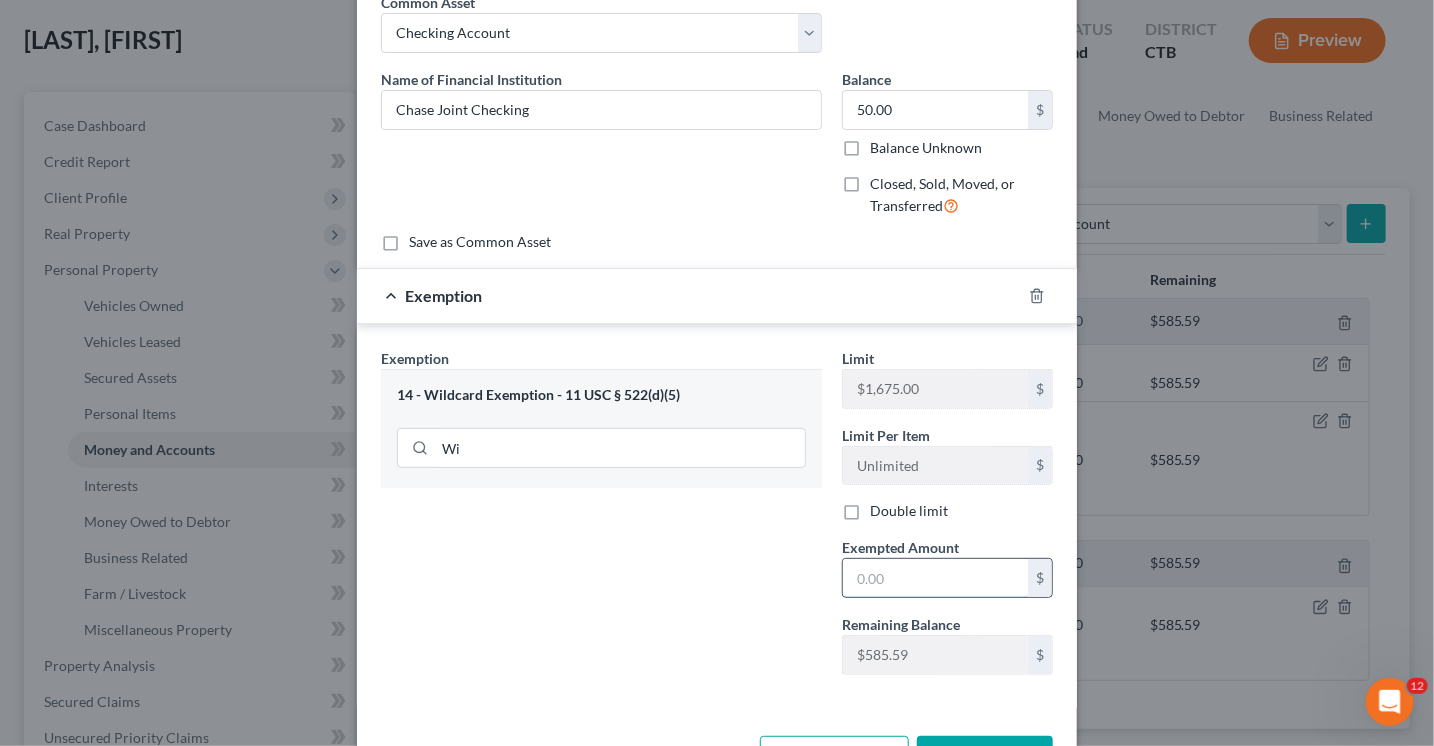 click at bounding box center [935, 578] 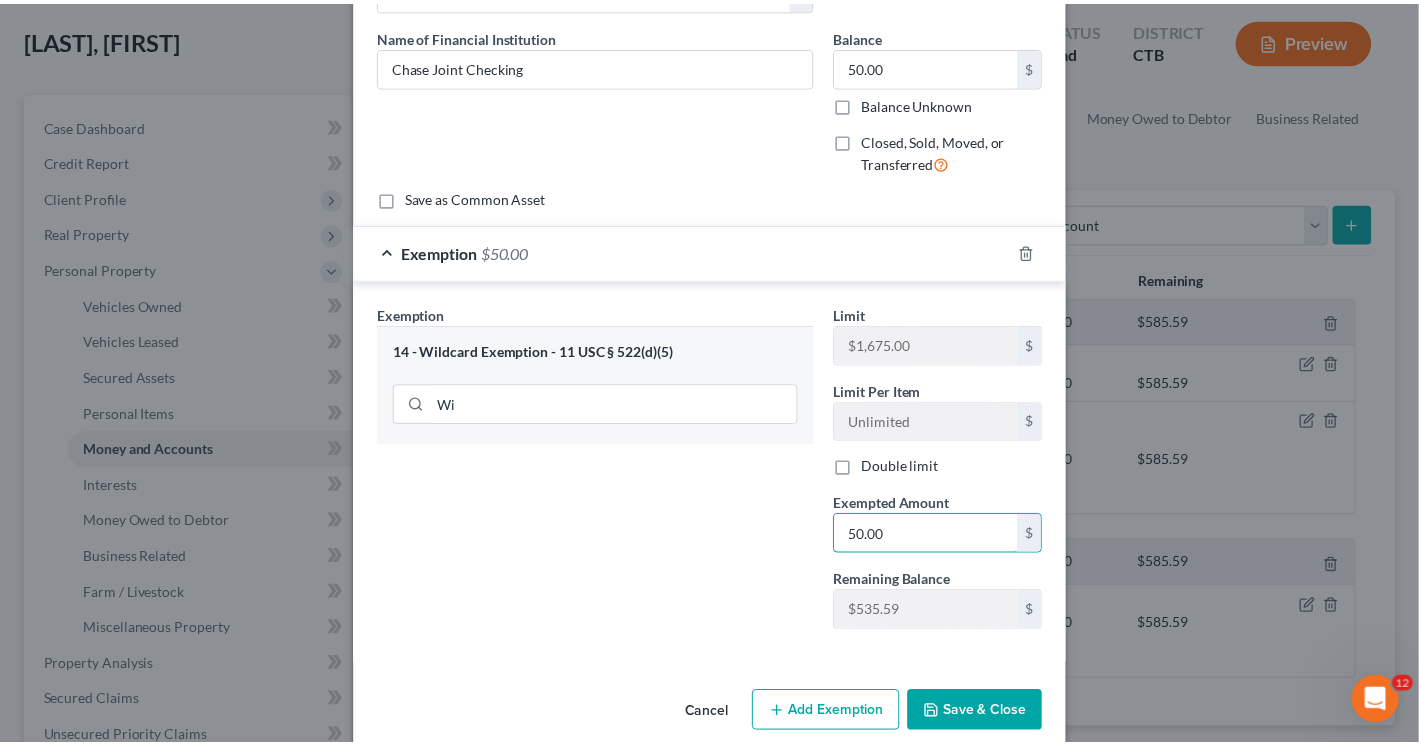 scroll, scrollTop: 168, scrollLeft: 0, axis: vertical 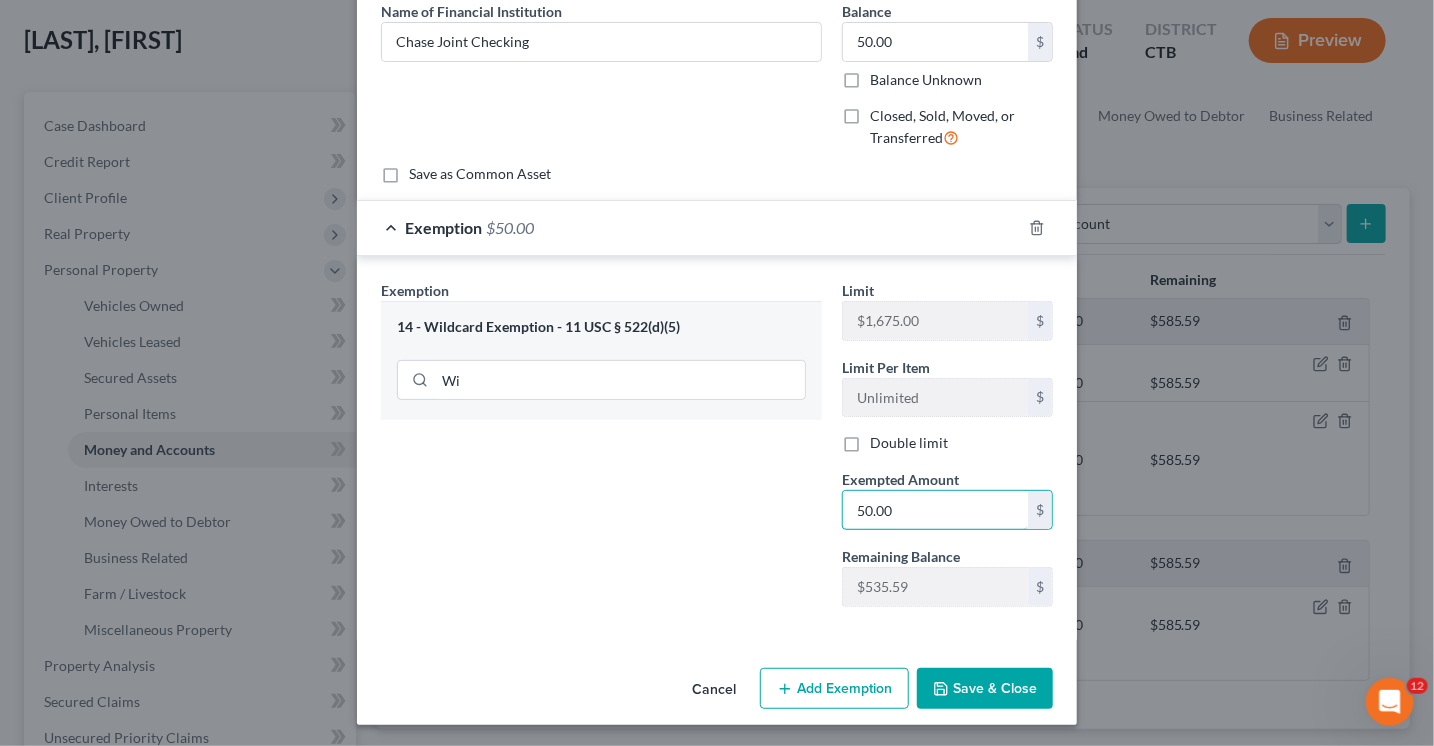 type on "50.00" 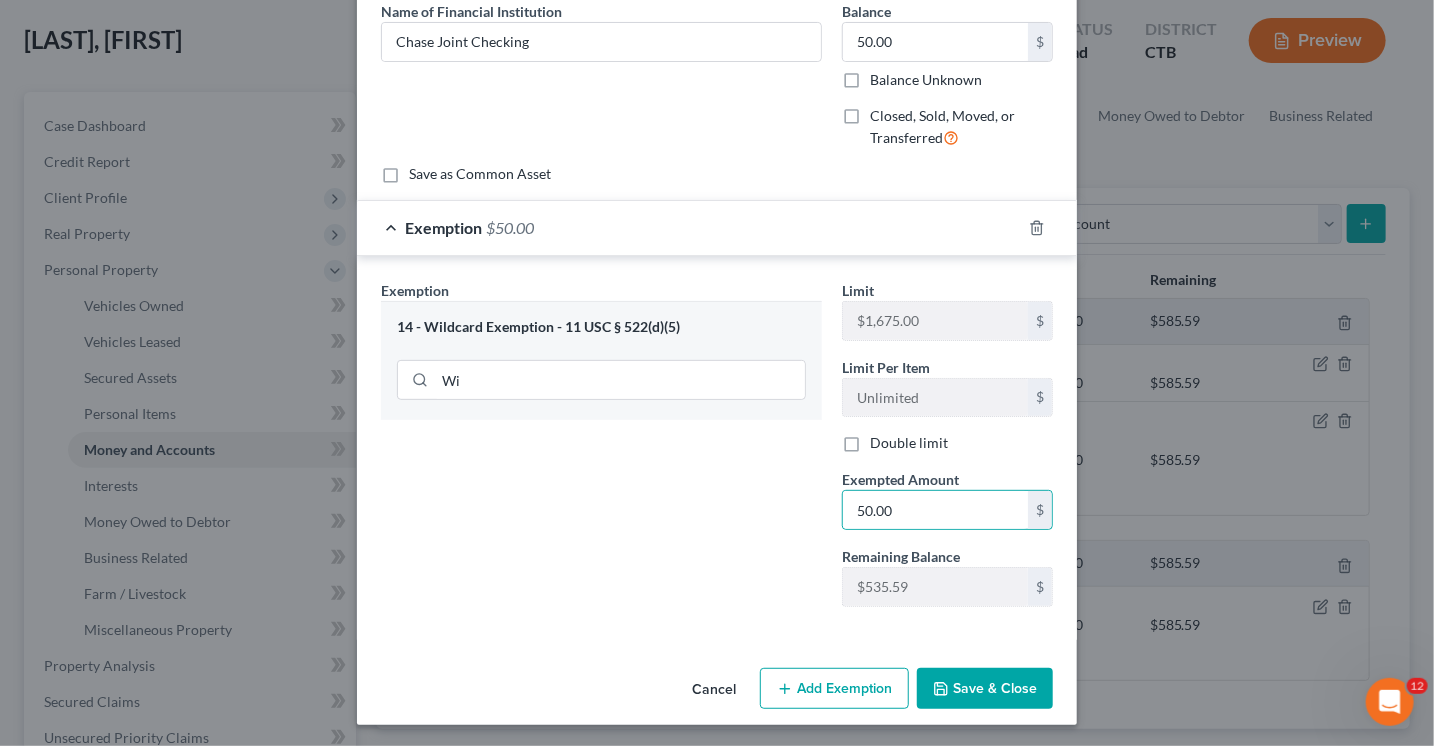 click on "Save & Close" at bounding box center (985, 689) 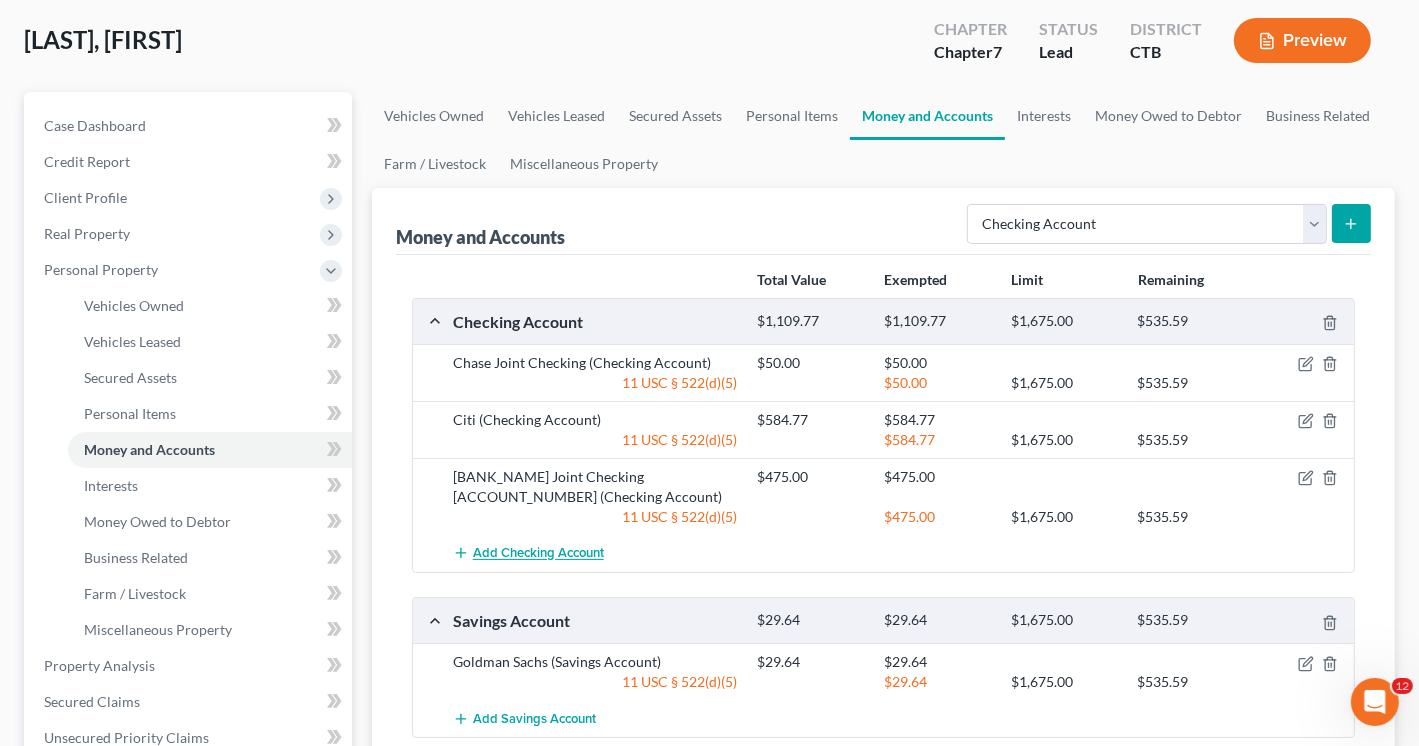 click on "Add Checking Account" at bounding box center (538, 554) 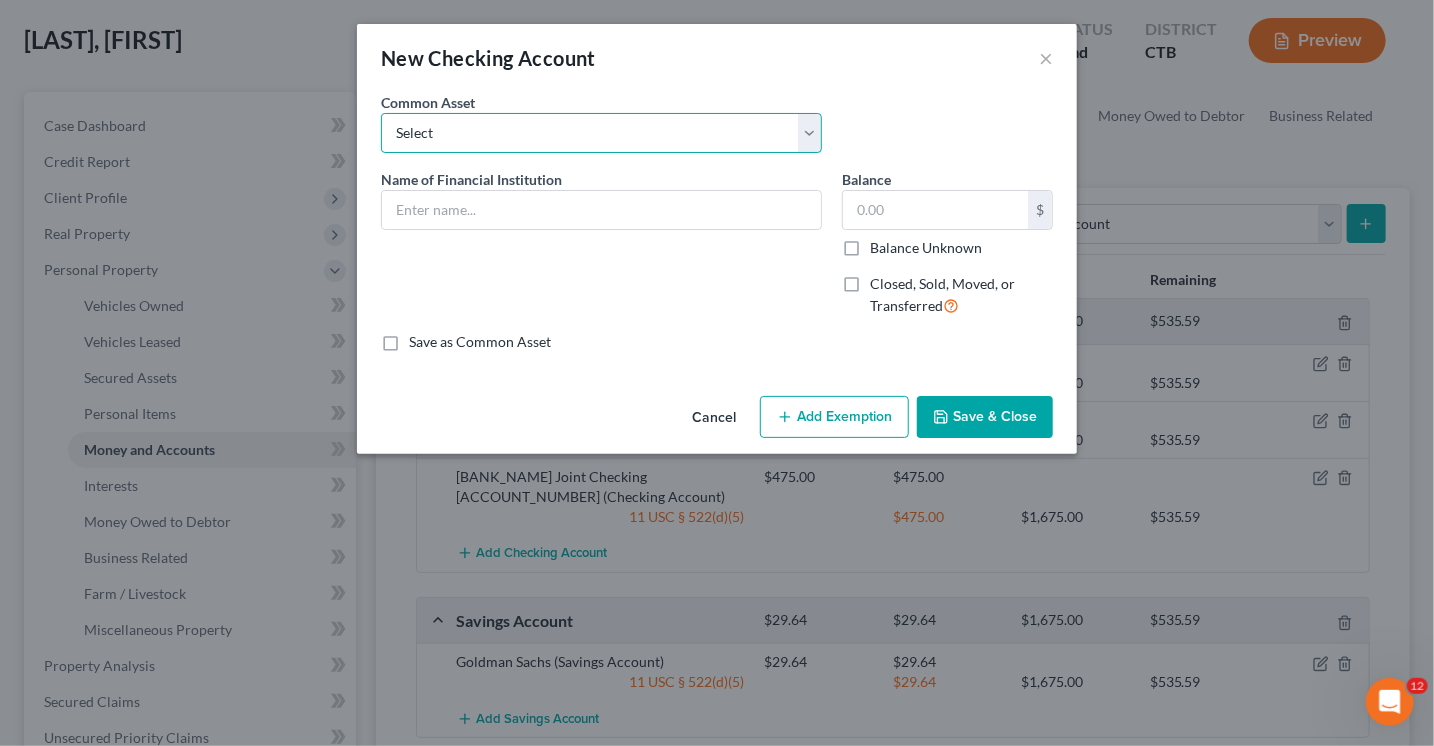 click on "Select Bank of America_Joint checking_2845 Checking Account" at bounding box center (601, 133) 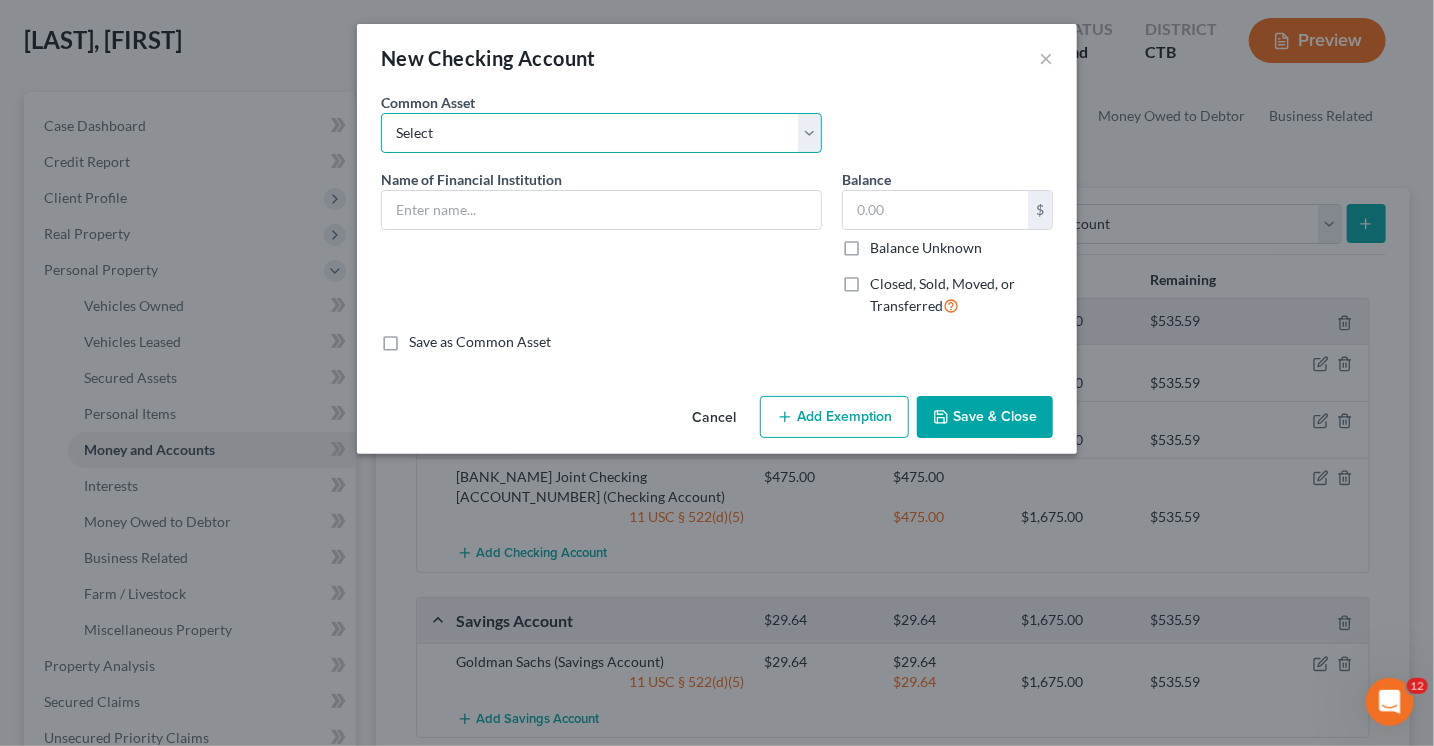 select on "1" 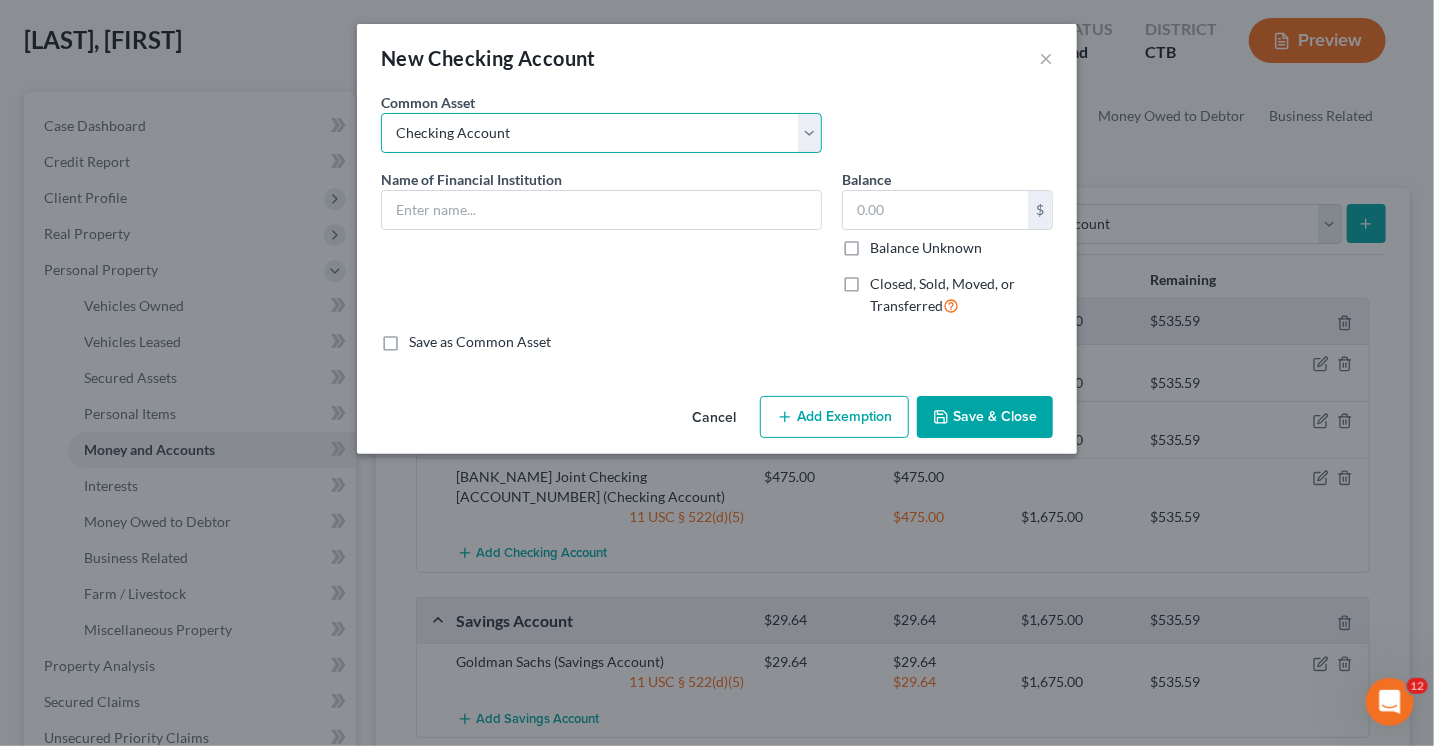 click on "Select Bank of America_Joint checking_2845 Checking Account" at bounding box center [601, 133] 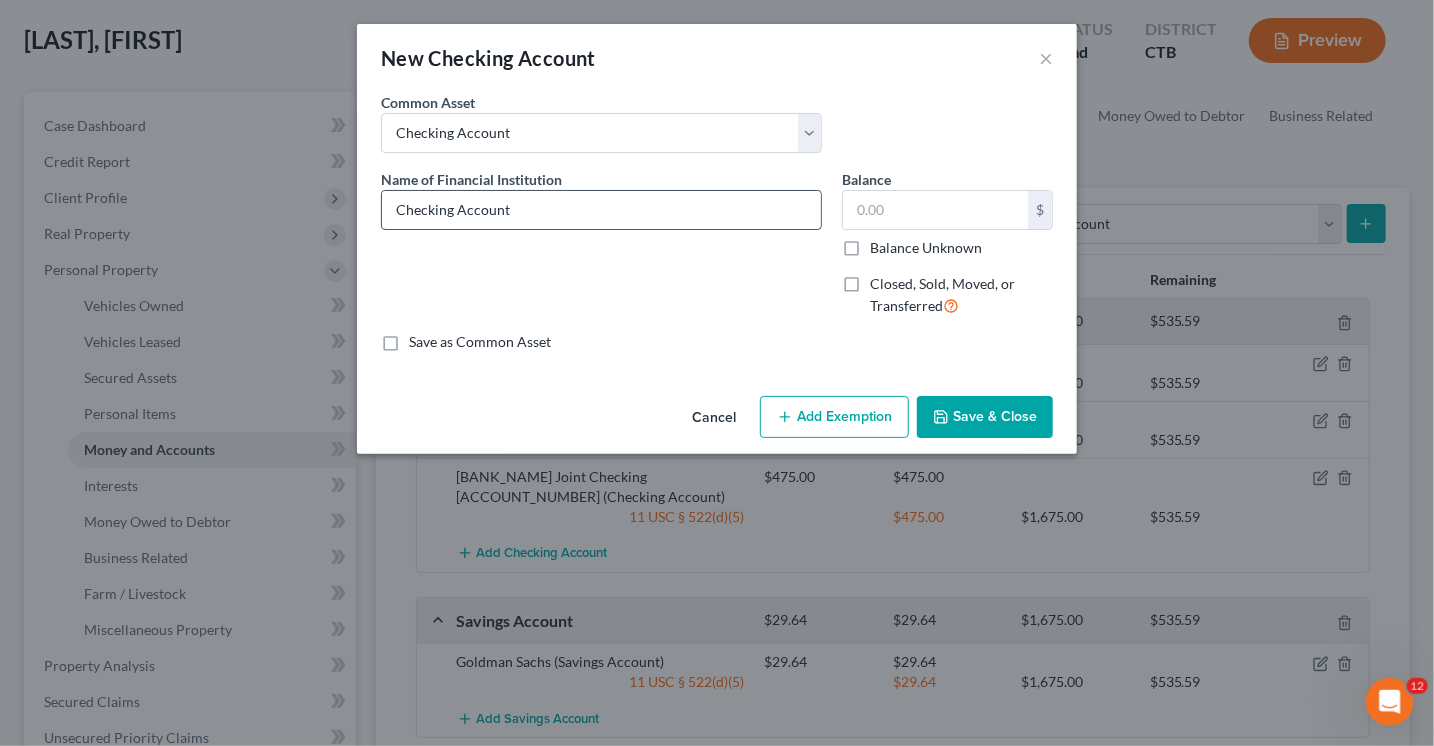 click on "Checking Account" at bounding box center [601, 210] 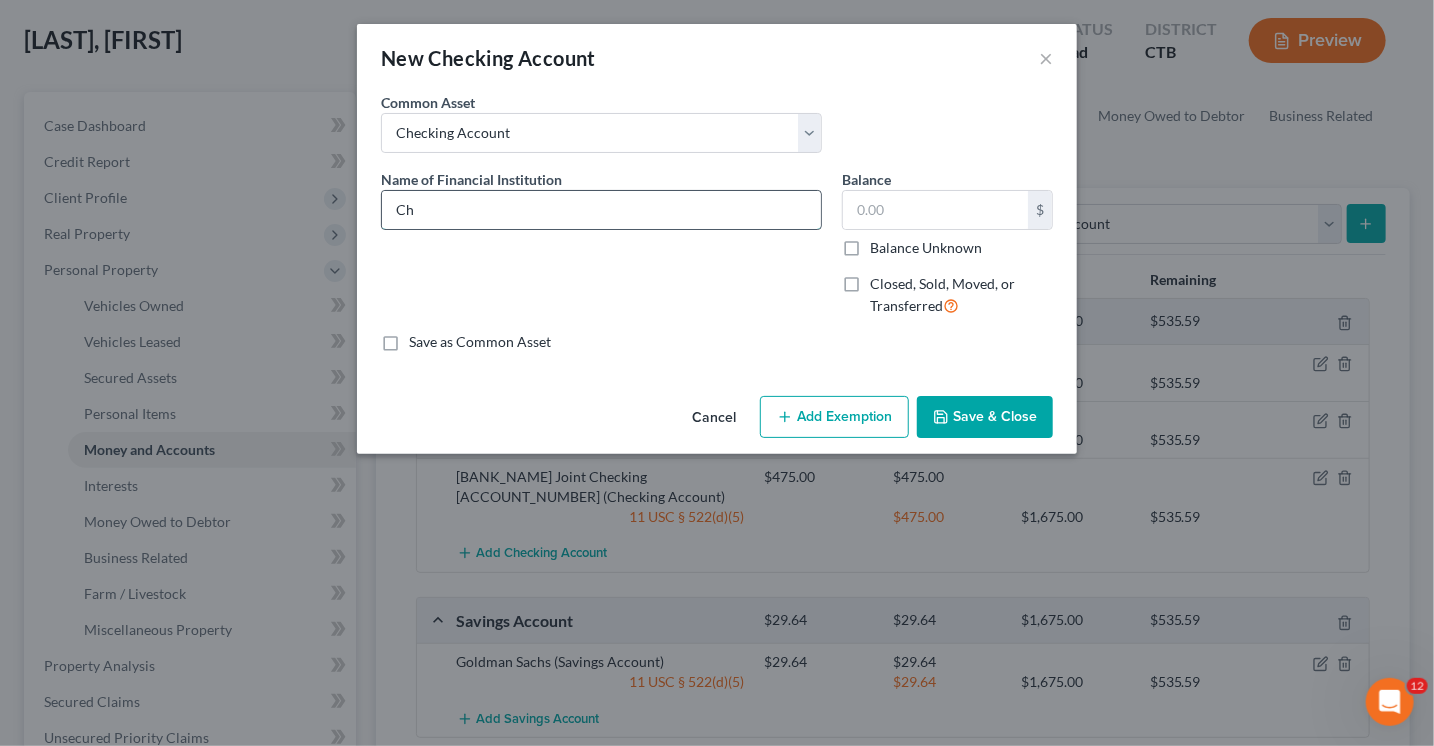 type on "C" 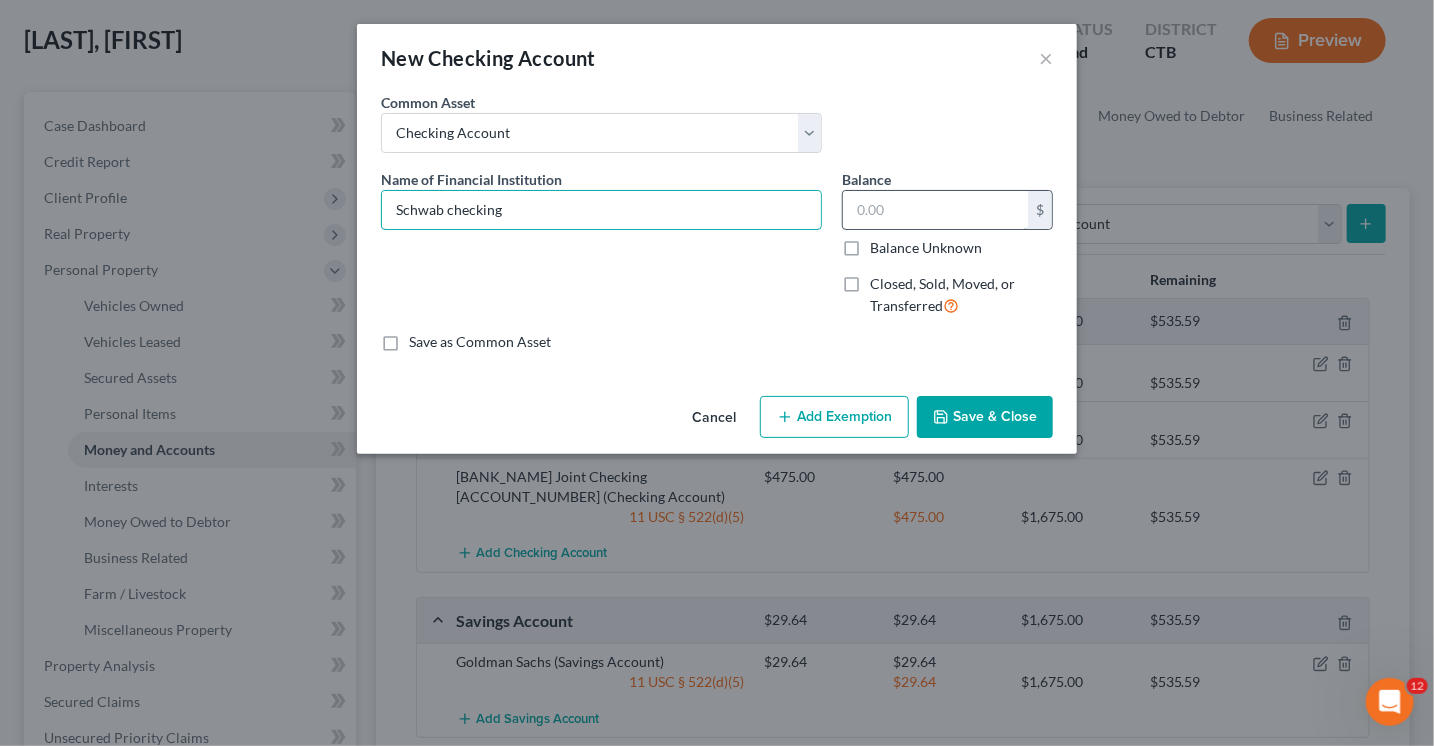 type on "Schwab checking" 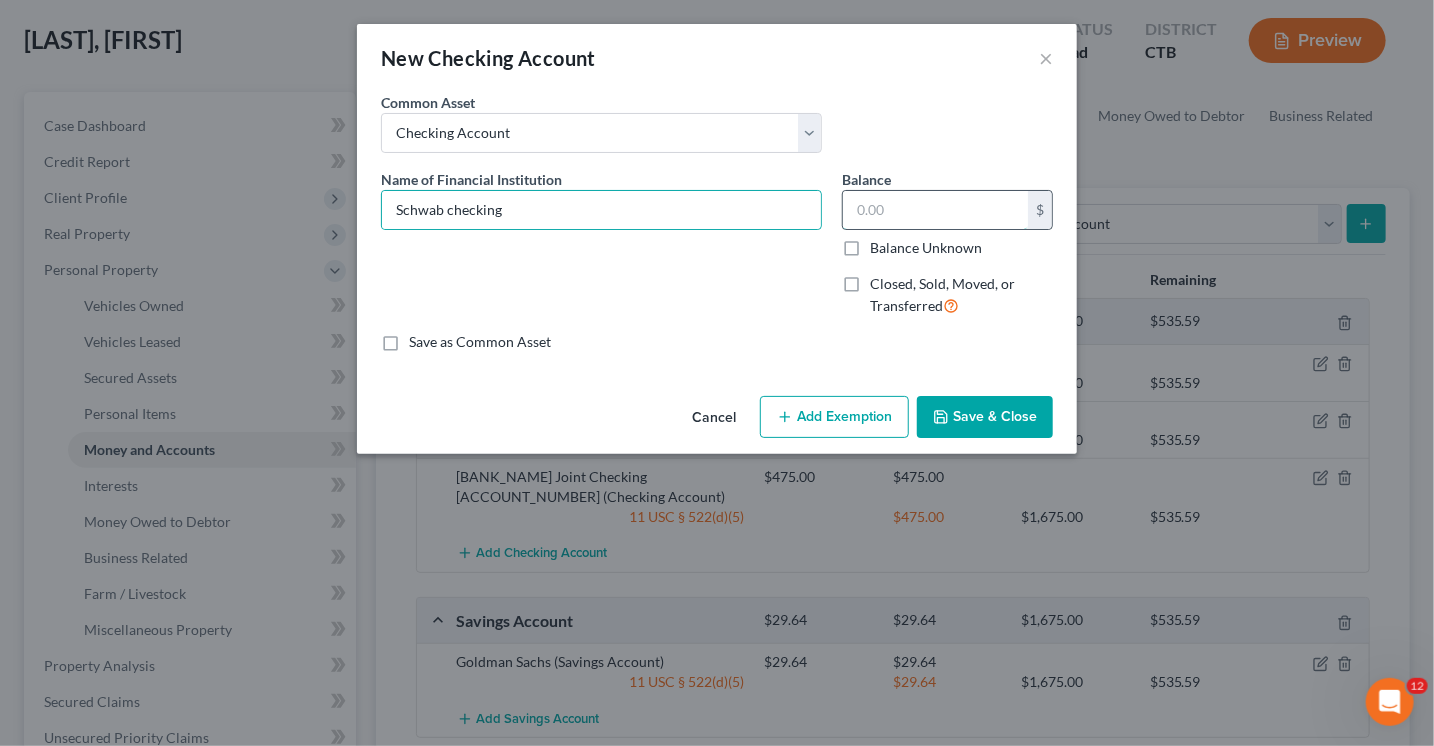 click at bounding box center (935, 210) 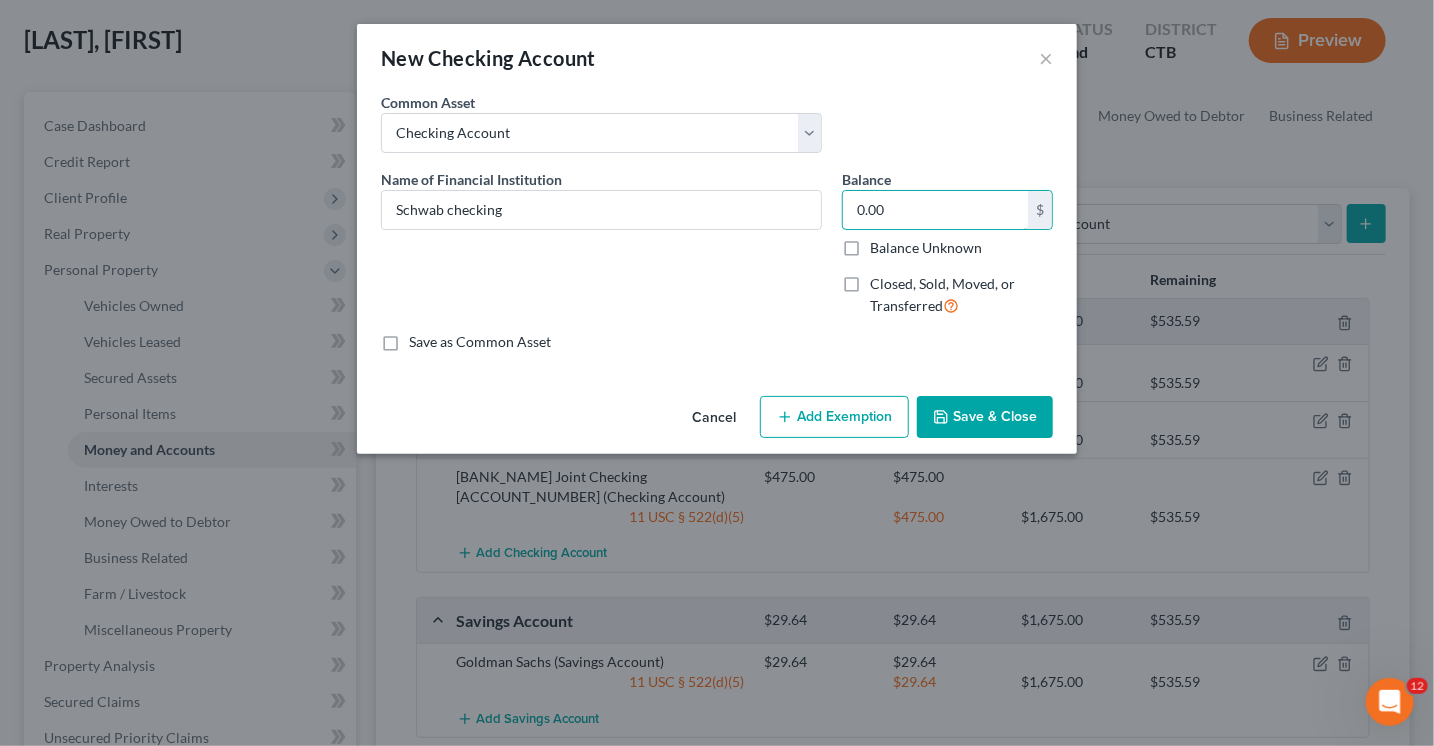 type on "0.00" 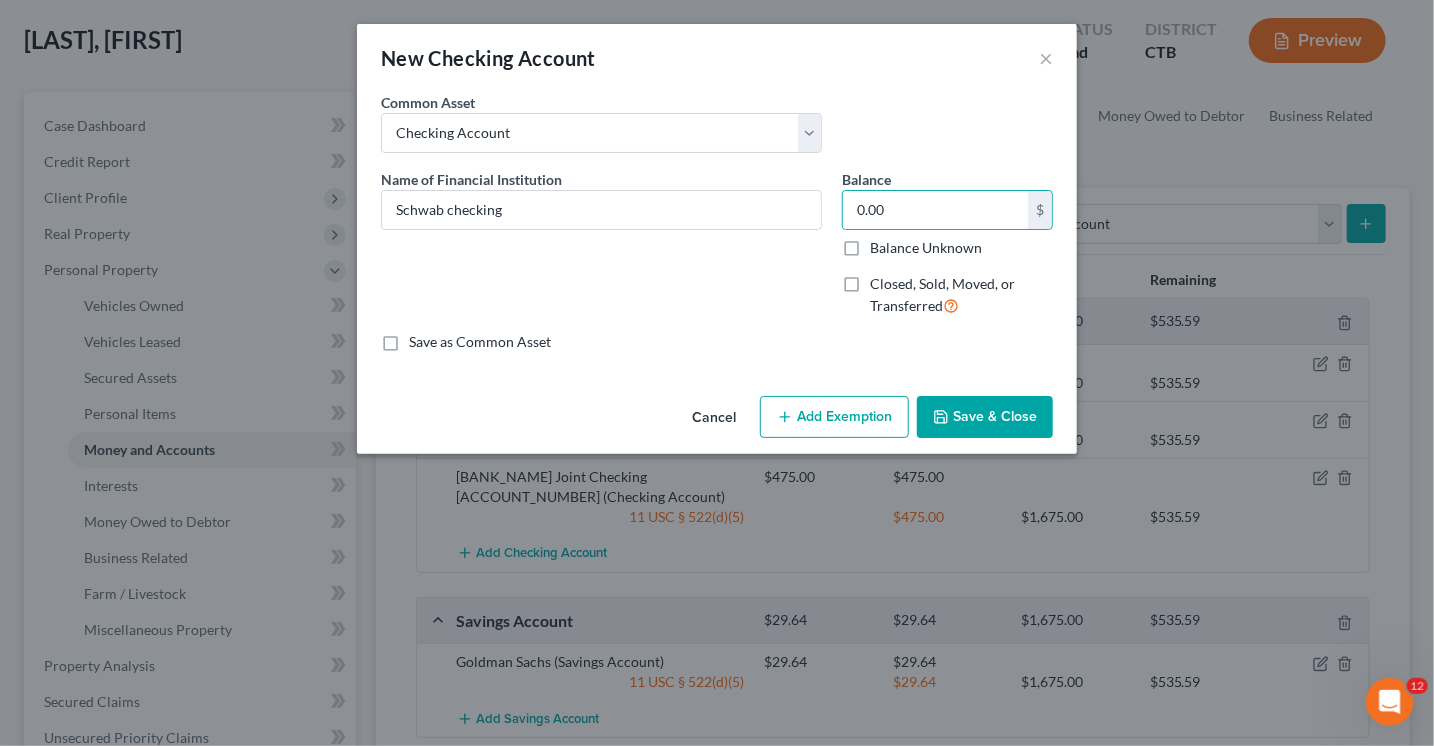 click on "Save & Close" at bounding box center [985, 417] 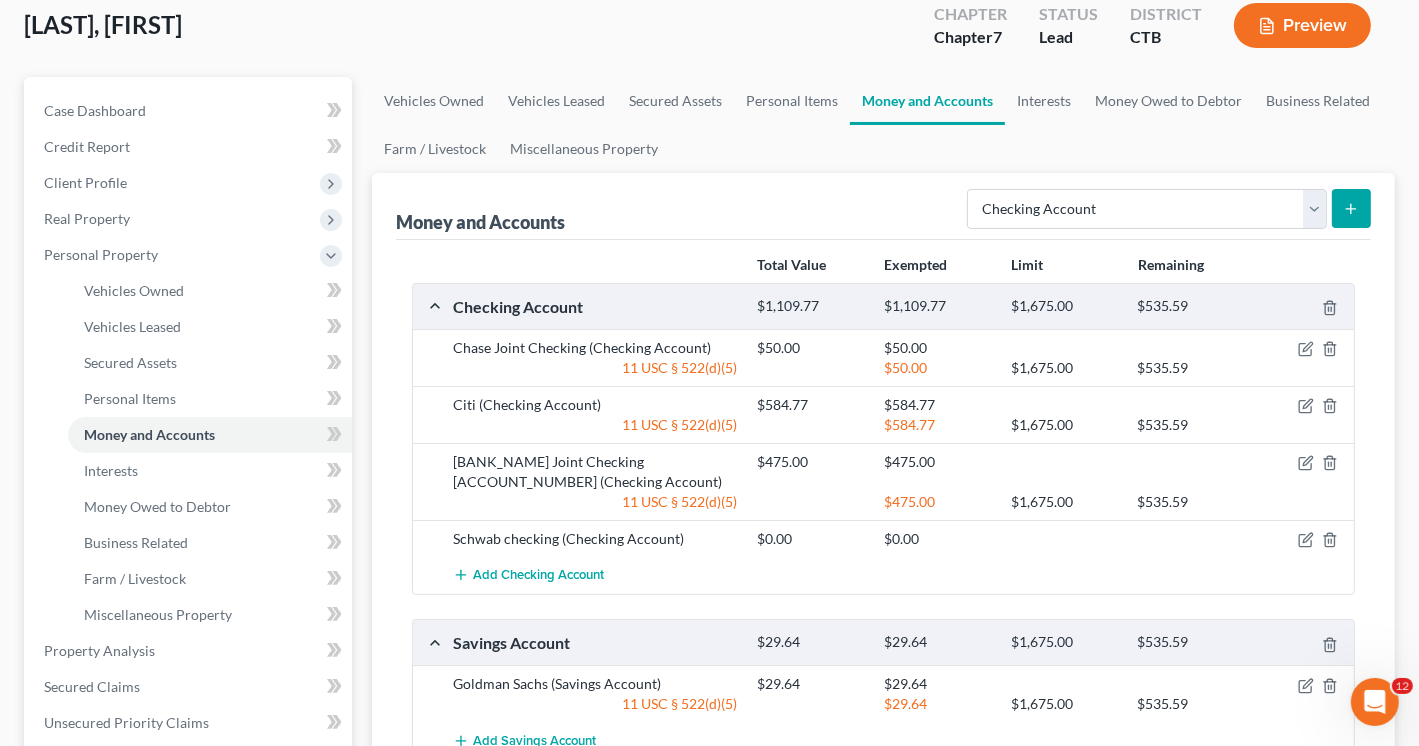 scroll, scrollTop: 400, scrollLeft: 0, axis: vertical 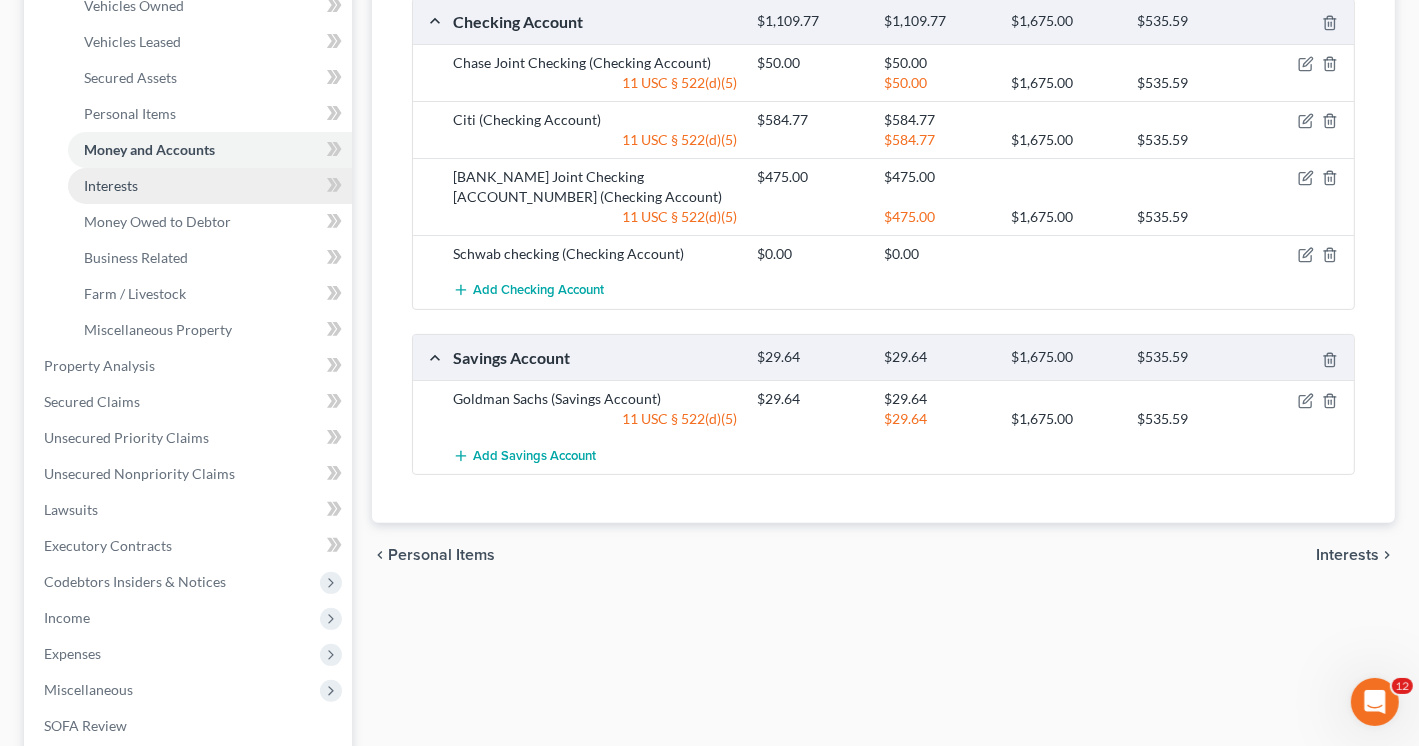 click on "Interests" at bounding box center [111, 185] 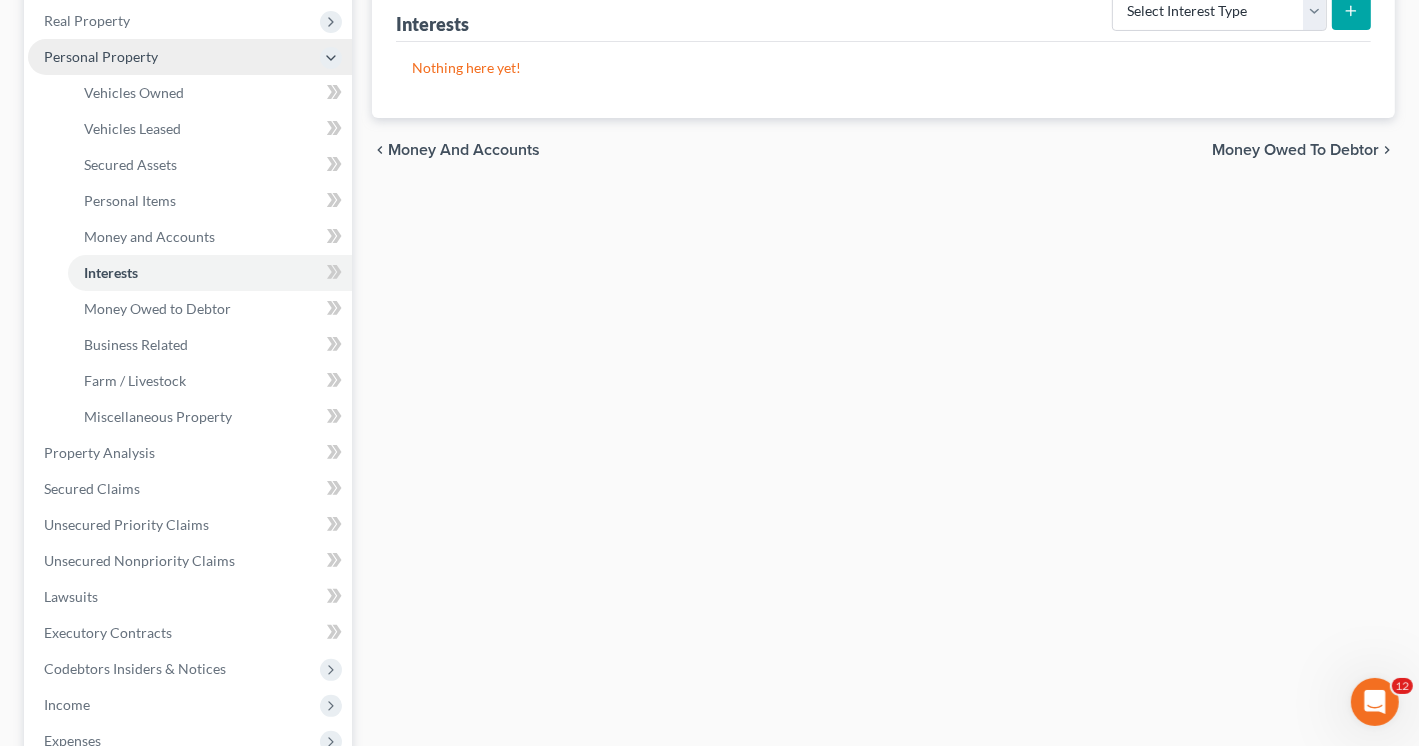 scroll, scrollTop: 400, scrollLeft: 0, axis: vertical 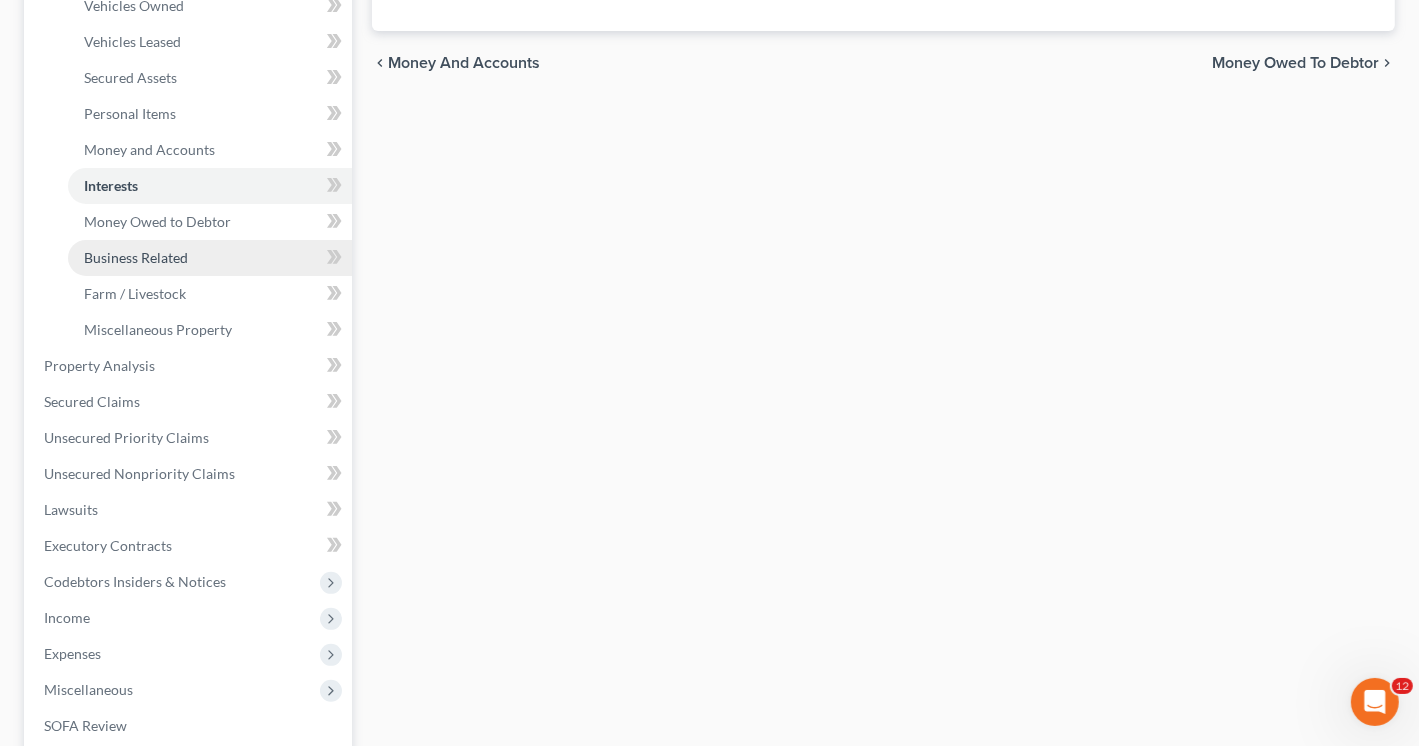 click on "Business Related" at bounding box center (136, 257) 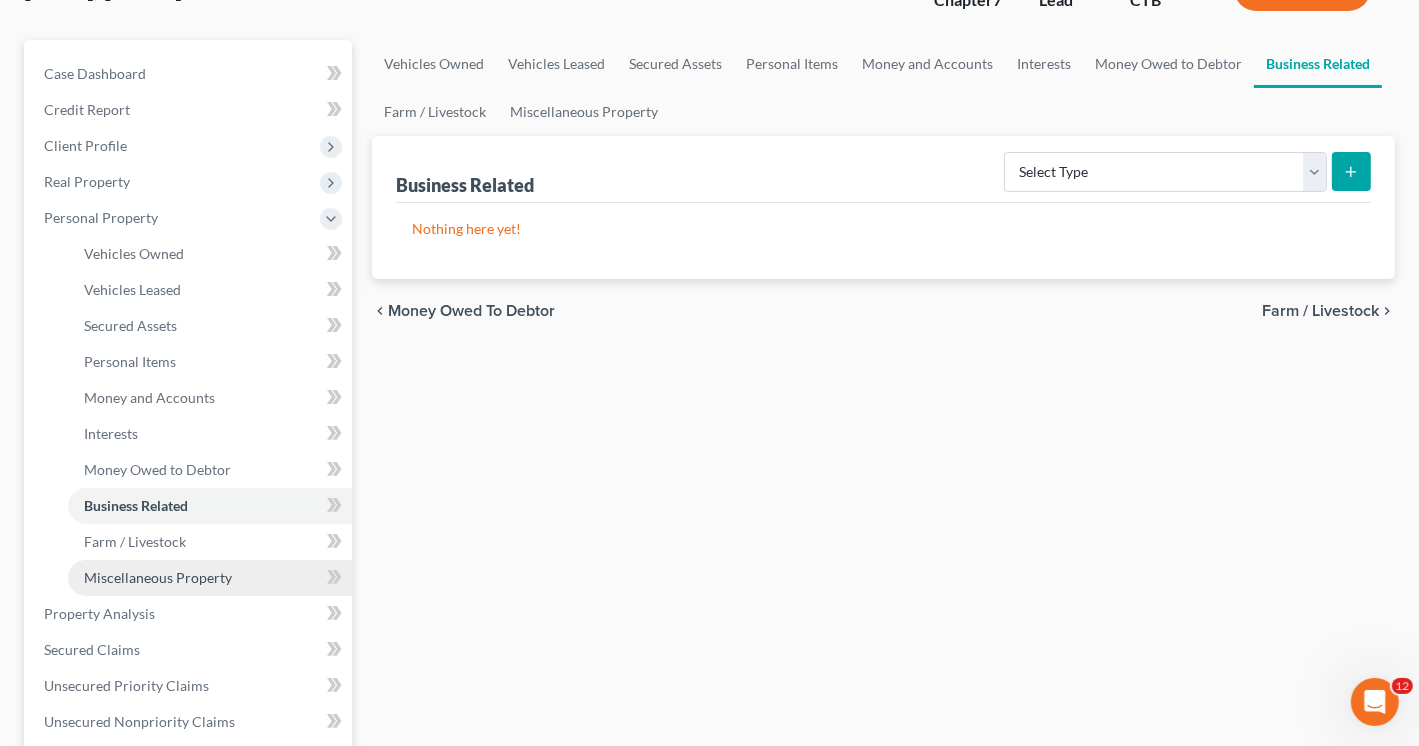 scroll, scrollTop: 200, scrollLeft: 0, axis: vertical 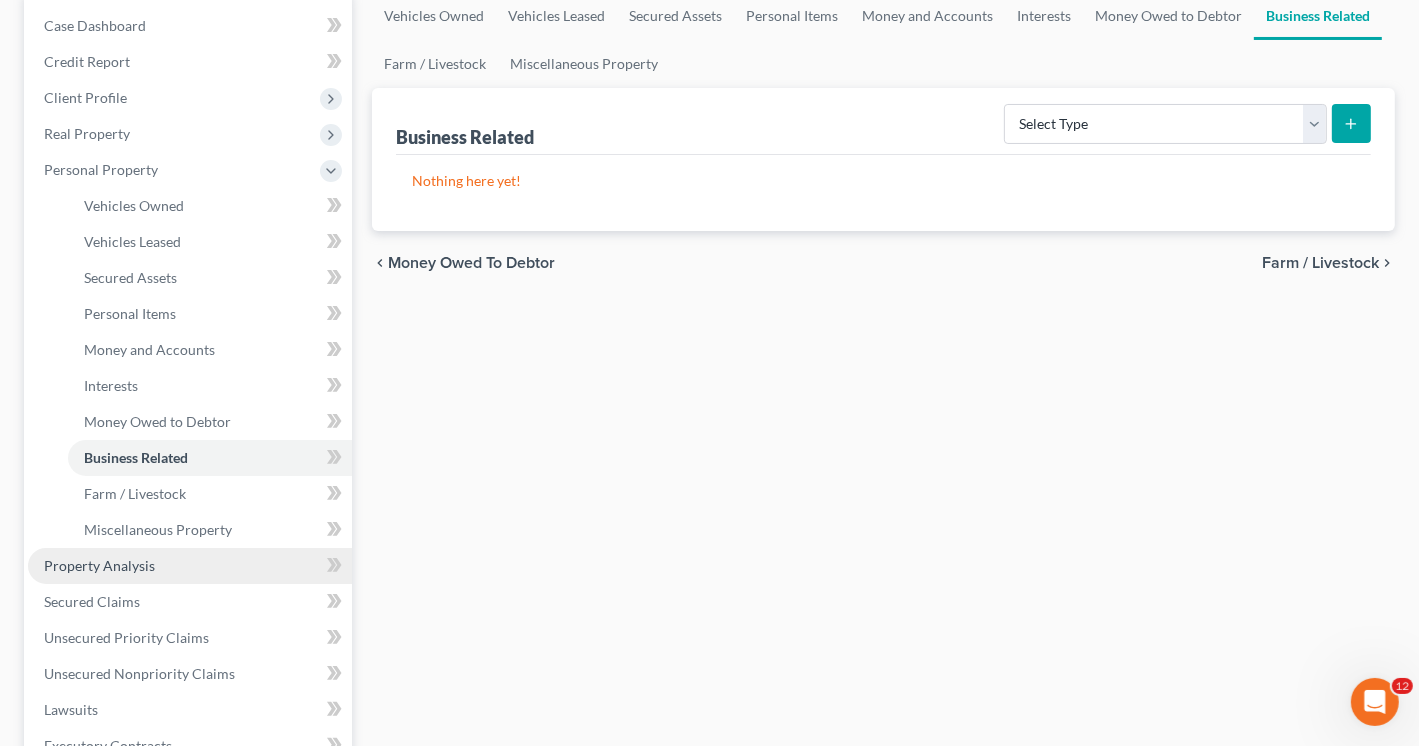 click on "Property Analysis" at bounding box center (99, 565) 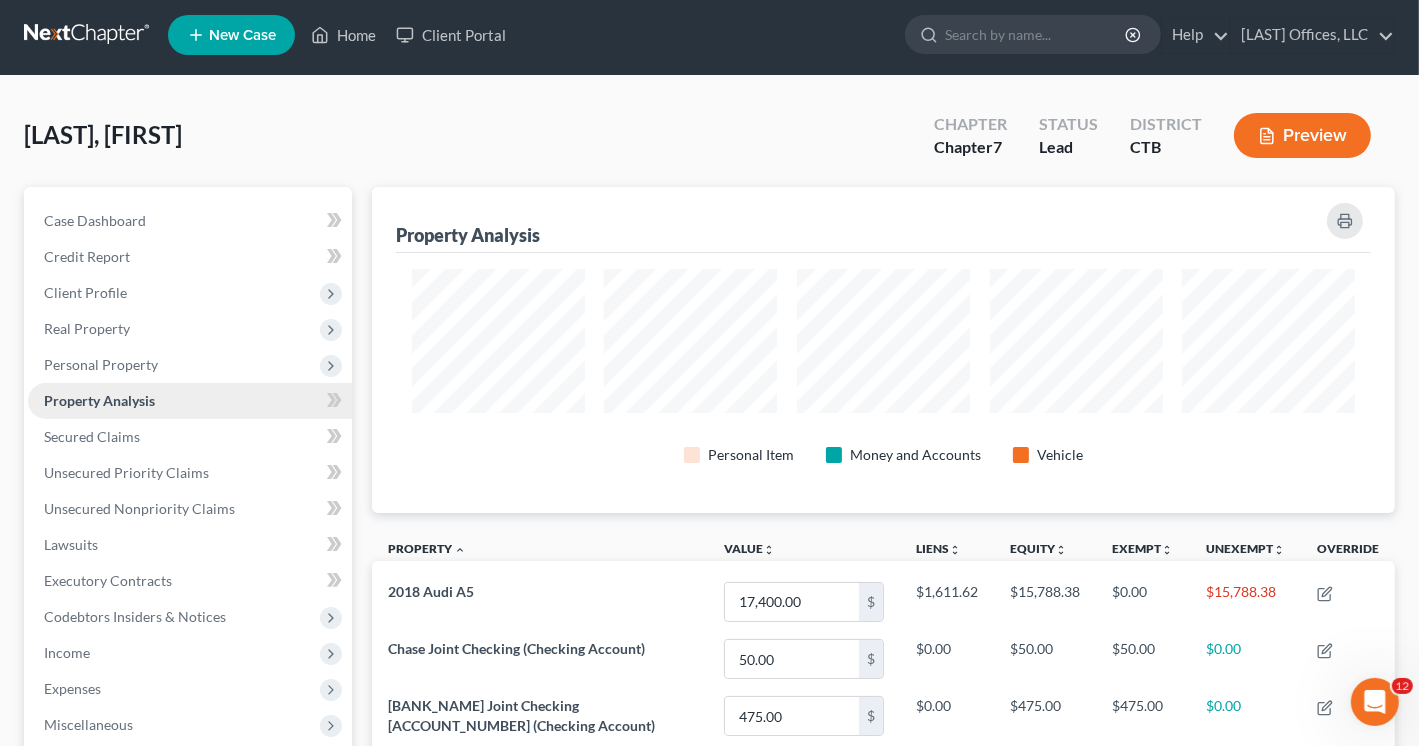 scroll, scrollTop: 0, scrollLeft: 0, axis: both 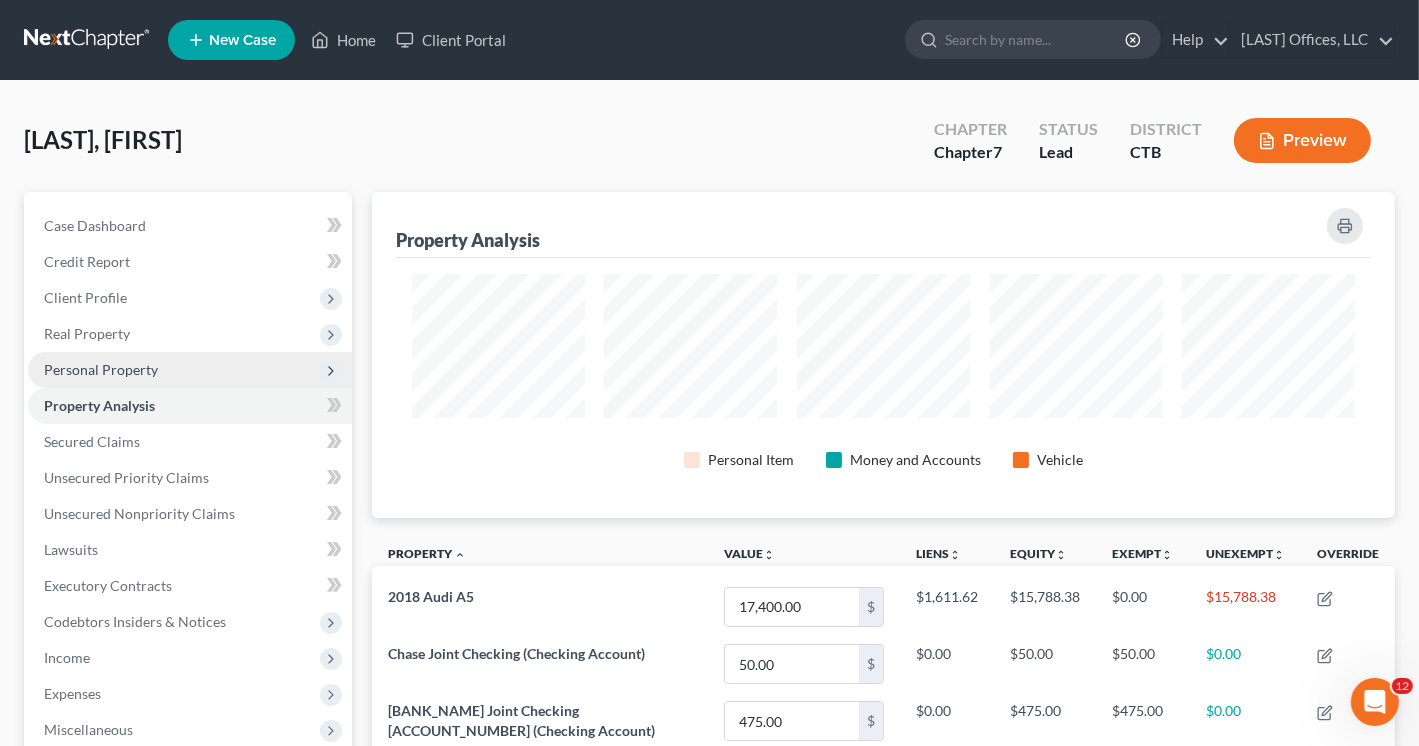 click on "Personal Property" at bounding box center [190, 370] 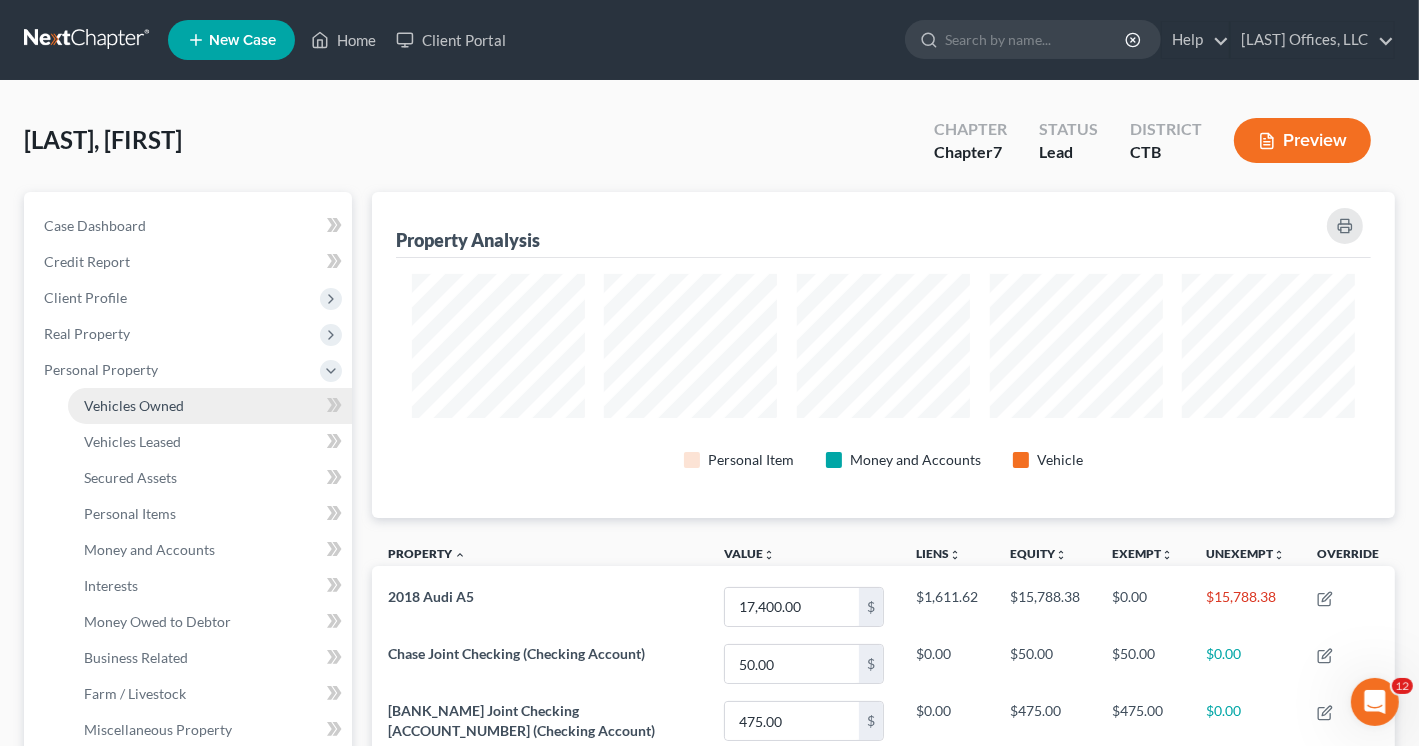 click on "Vehicles Owned" at bounding box center [134, 405] 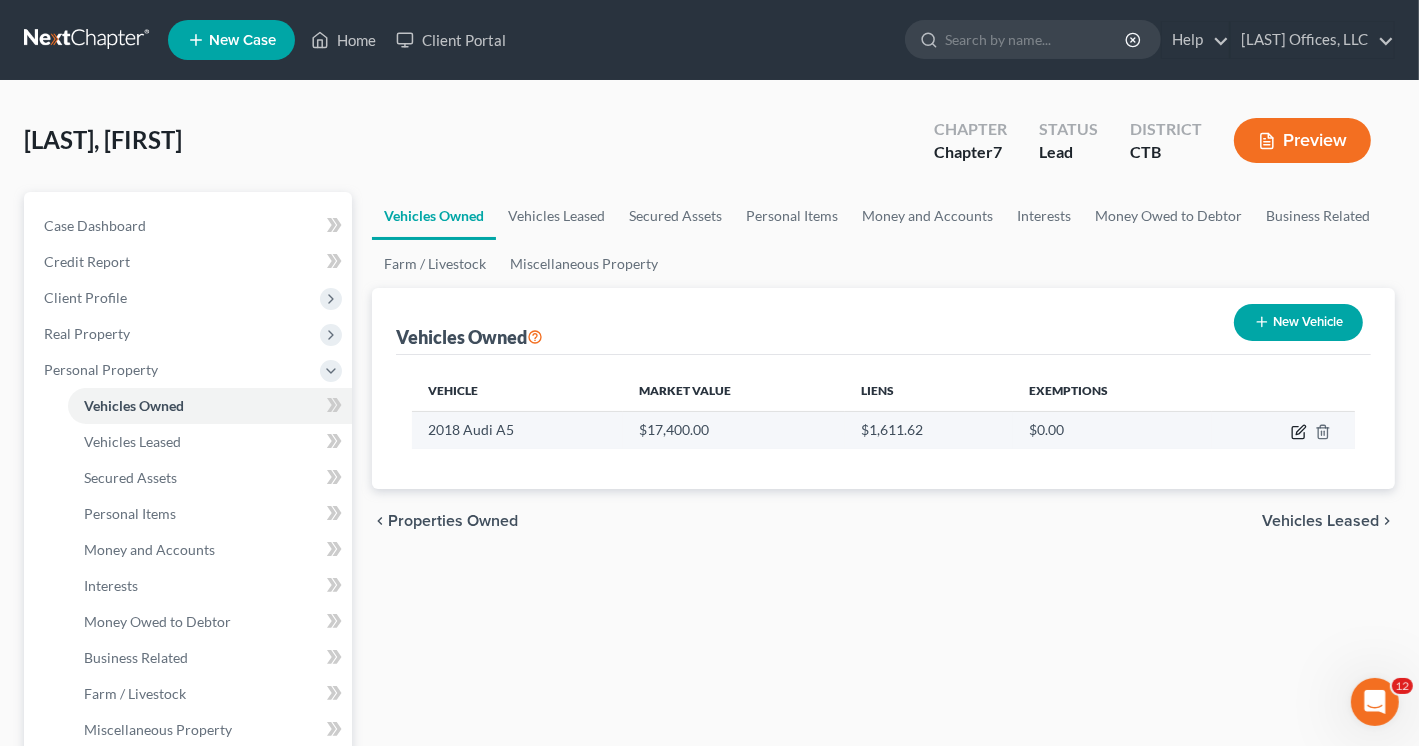 click 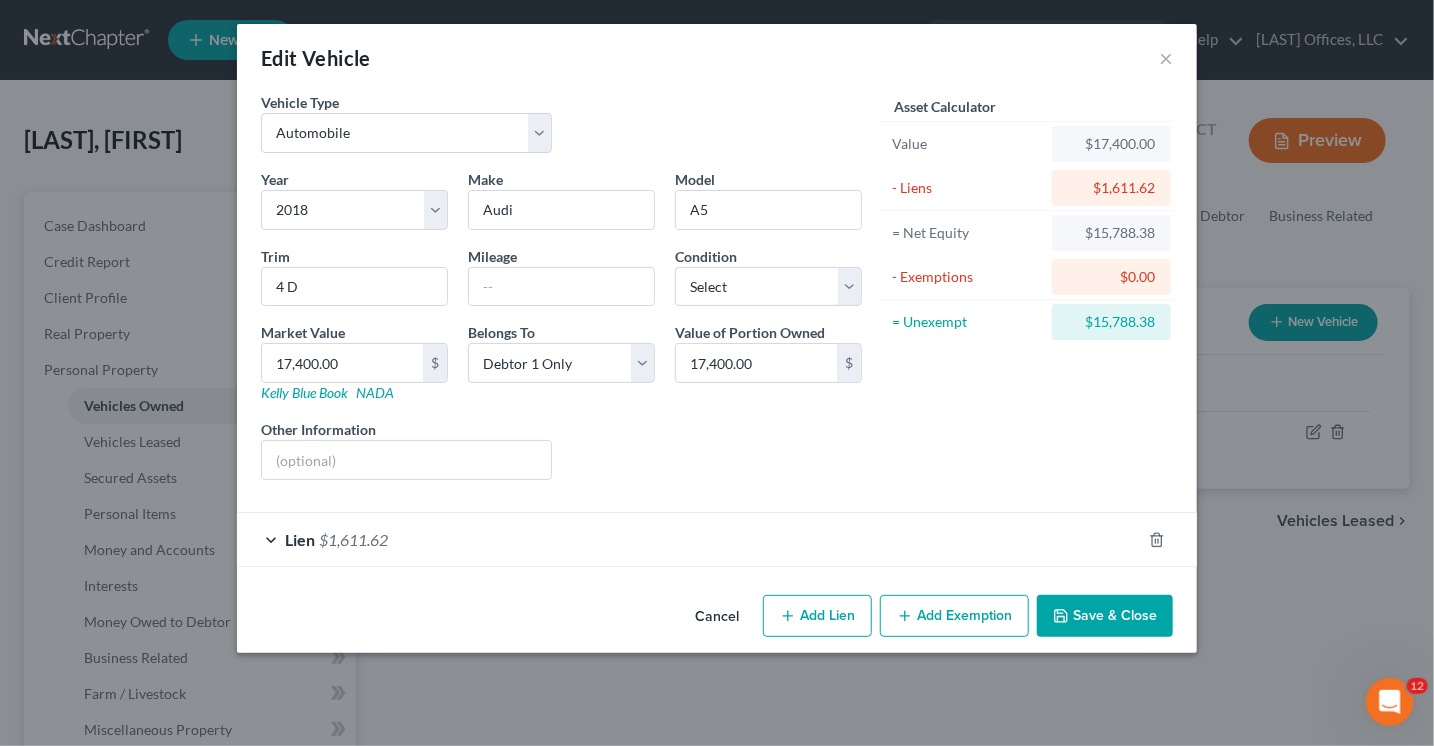 click on "Lien $1,611.62" at bounding box center (689, 539) 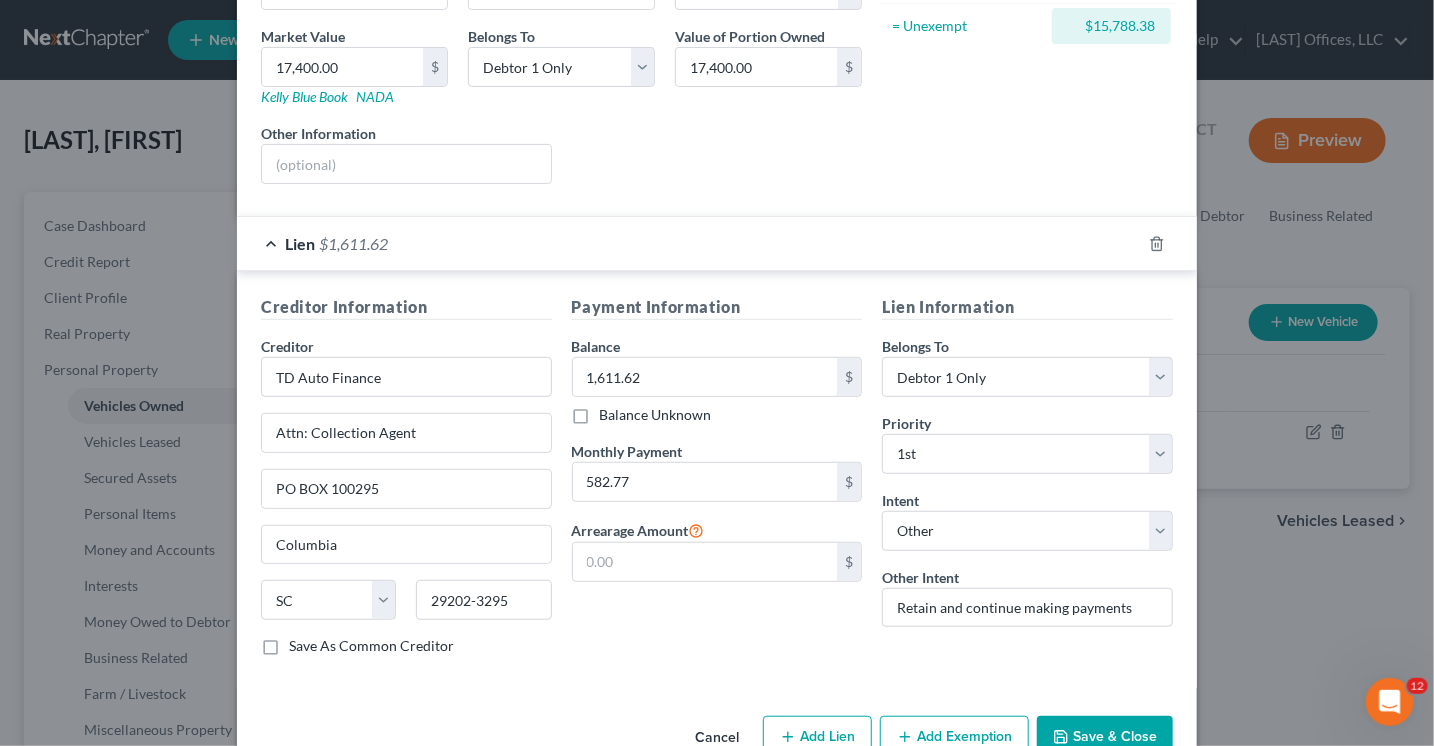 scroll, scrollTop: 300, scrollLeft: 0, axis: vertical 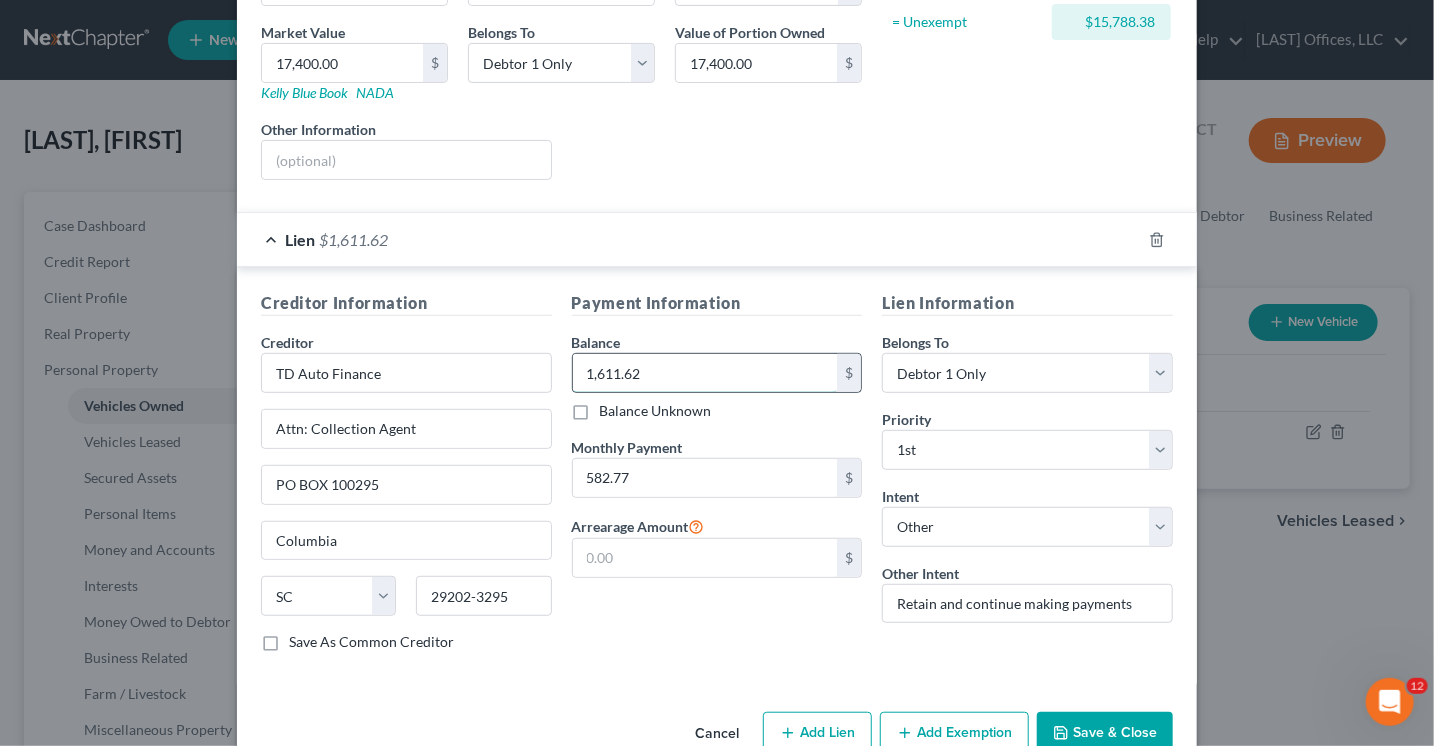 click on "1,611.62" at bounding box center [705, 373] 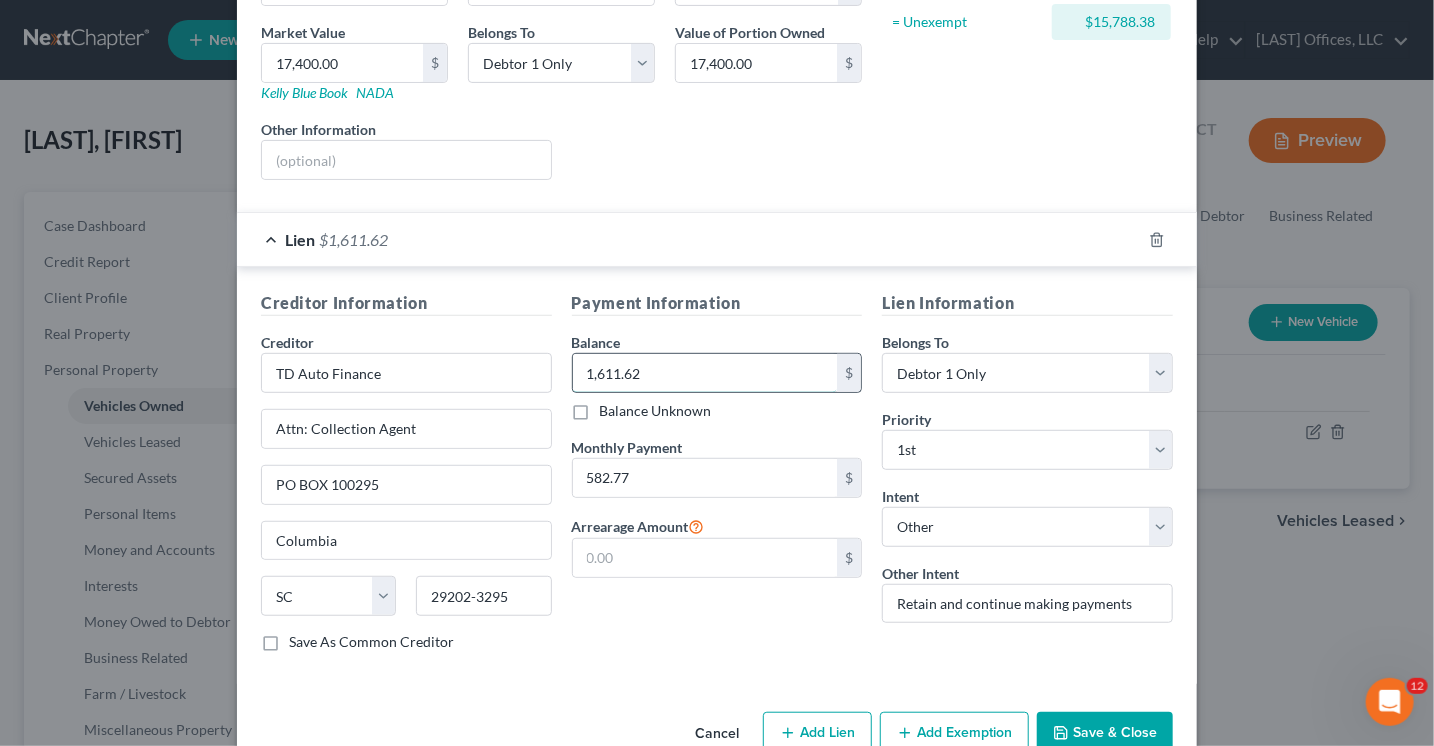click on "1,611.62" at bounding box center [705, 373] 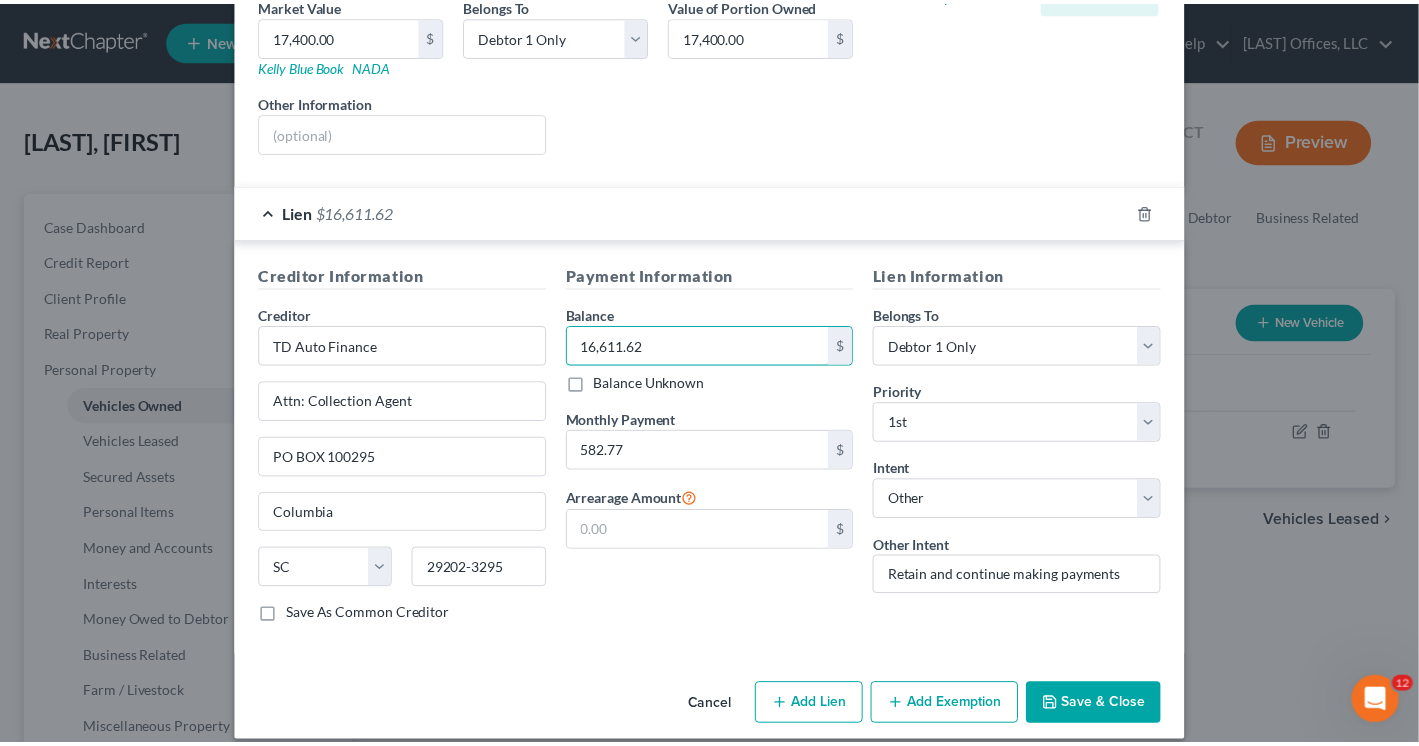 scroll, scrollTop: 343, scrollLeft: 0, axis: vertical 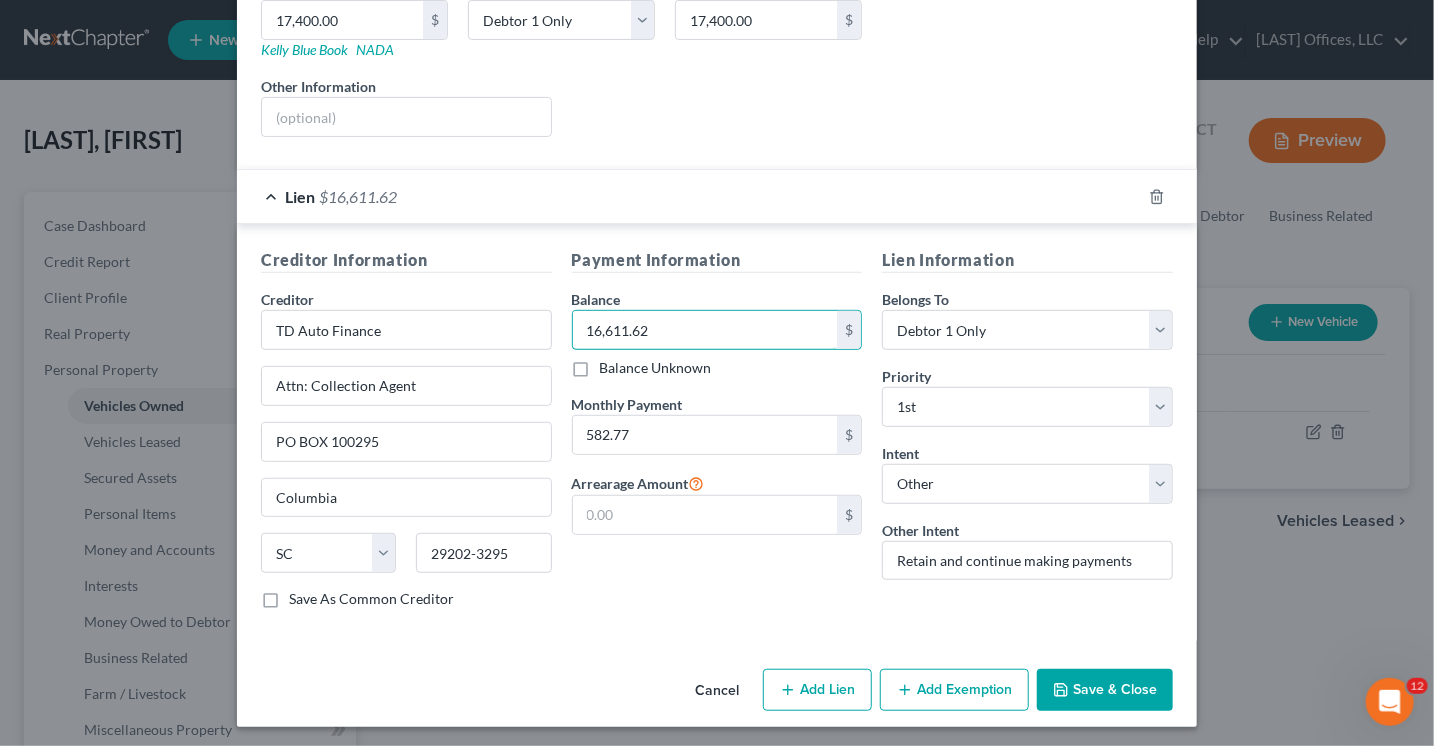 type on "16,611.62" 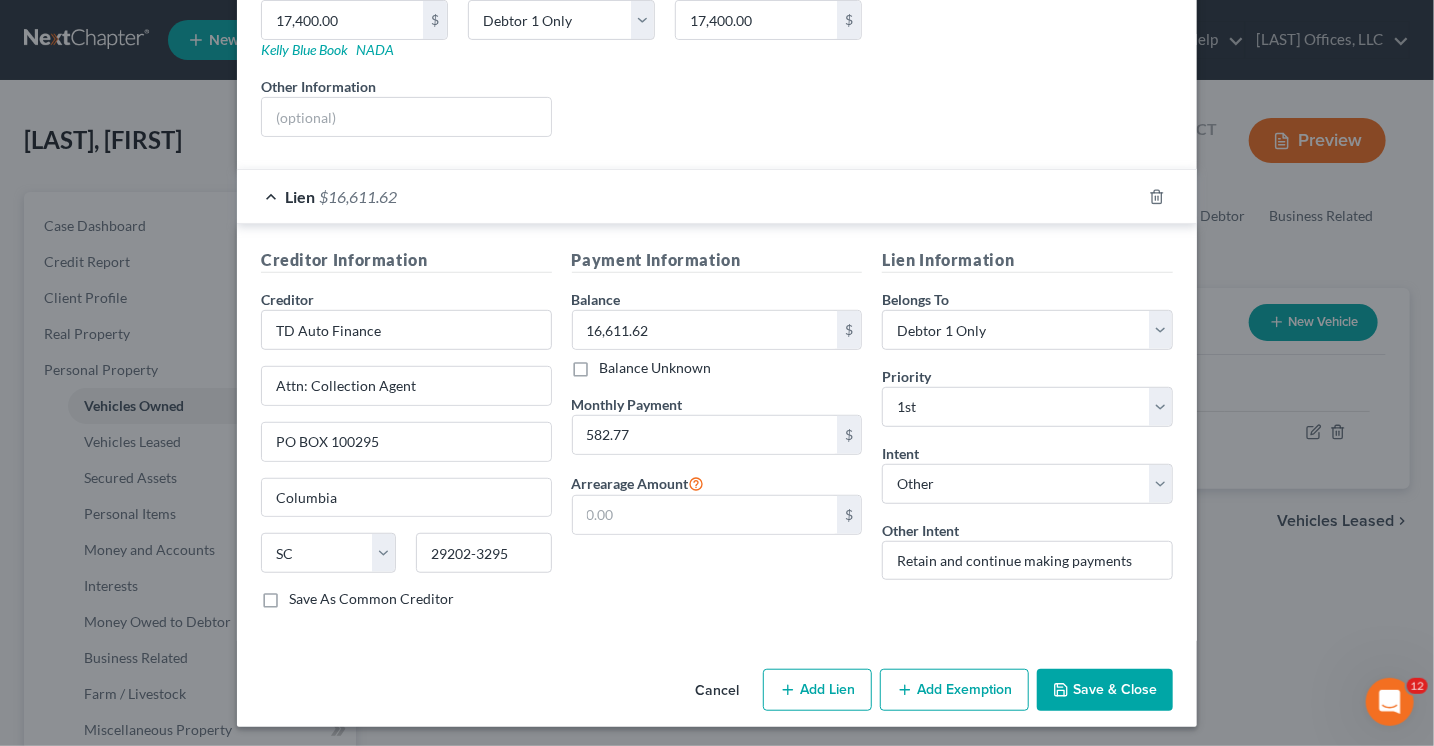 click on "Save & Close" at bounding box center (1105, 690) 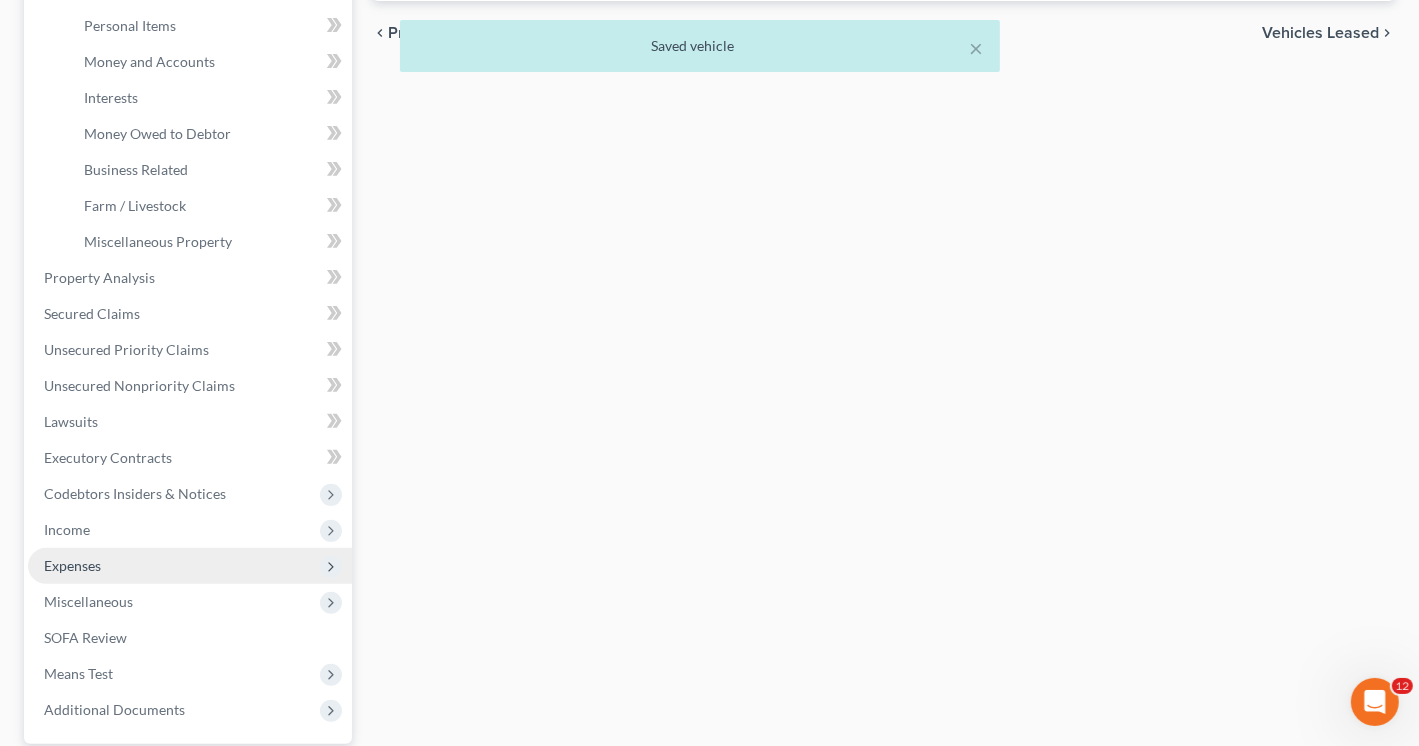 scroll, scrollTop: 500, scrollLeft: 0, axis: vertical 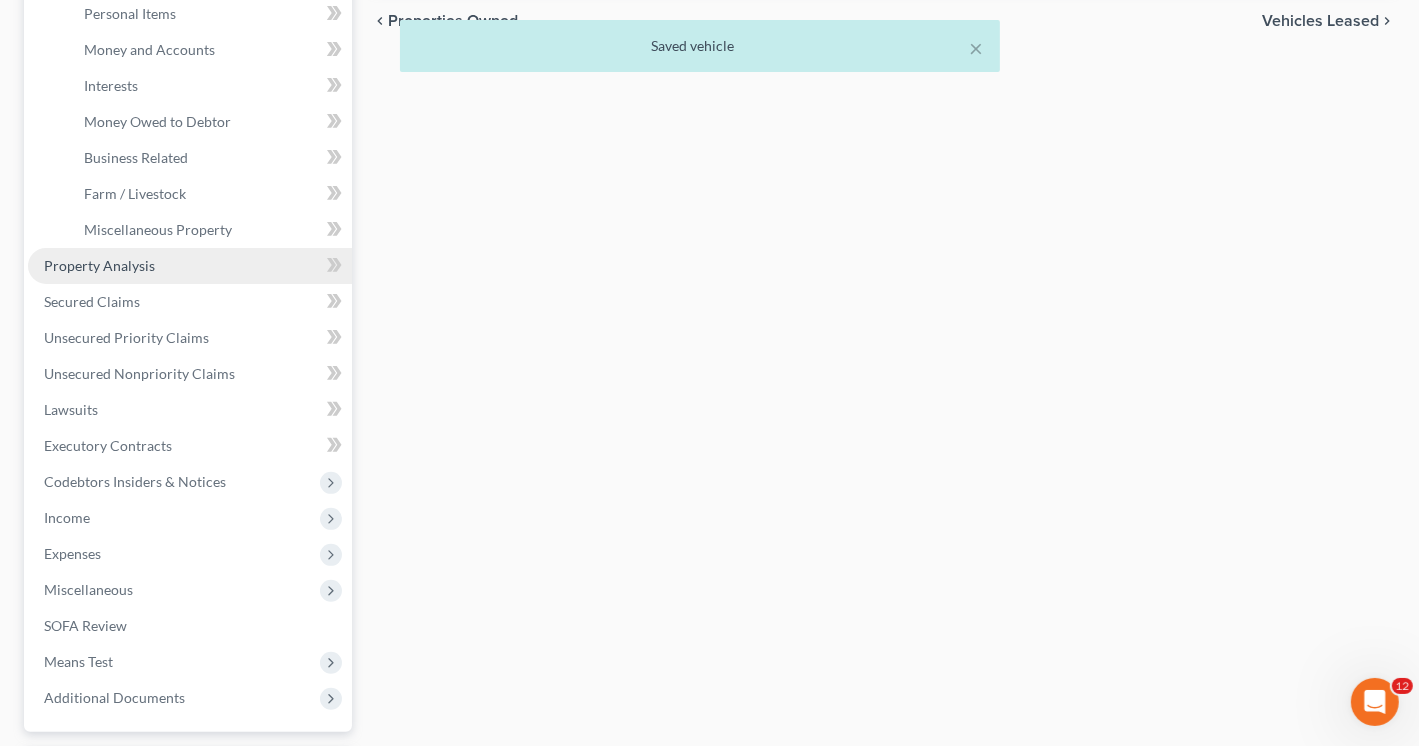 click on "Property Analysis" at bounding box center [99, 265] 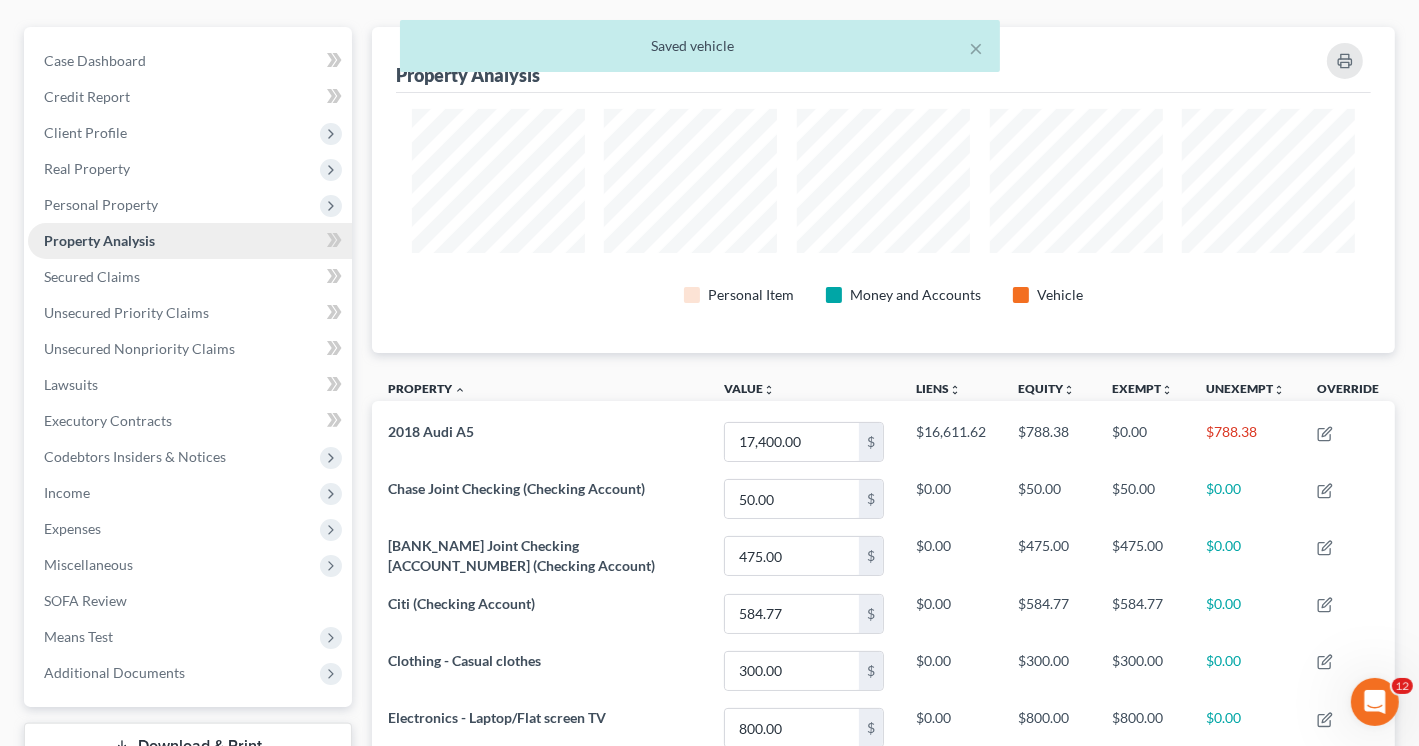 scroll, scrollTop: 0, scrollLeft: 0, axis: both 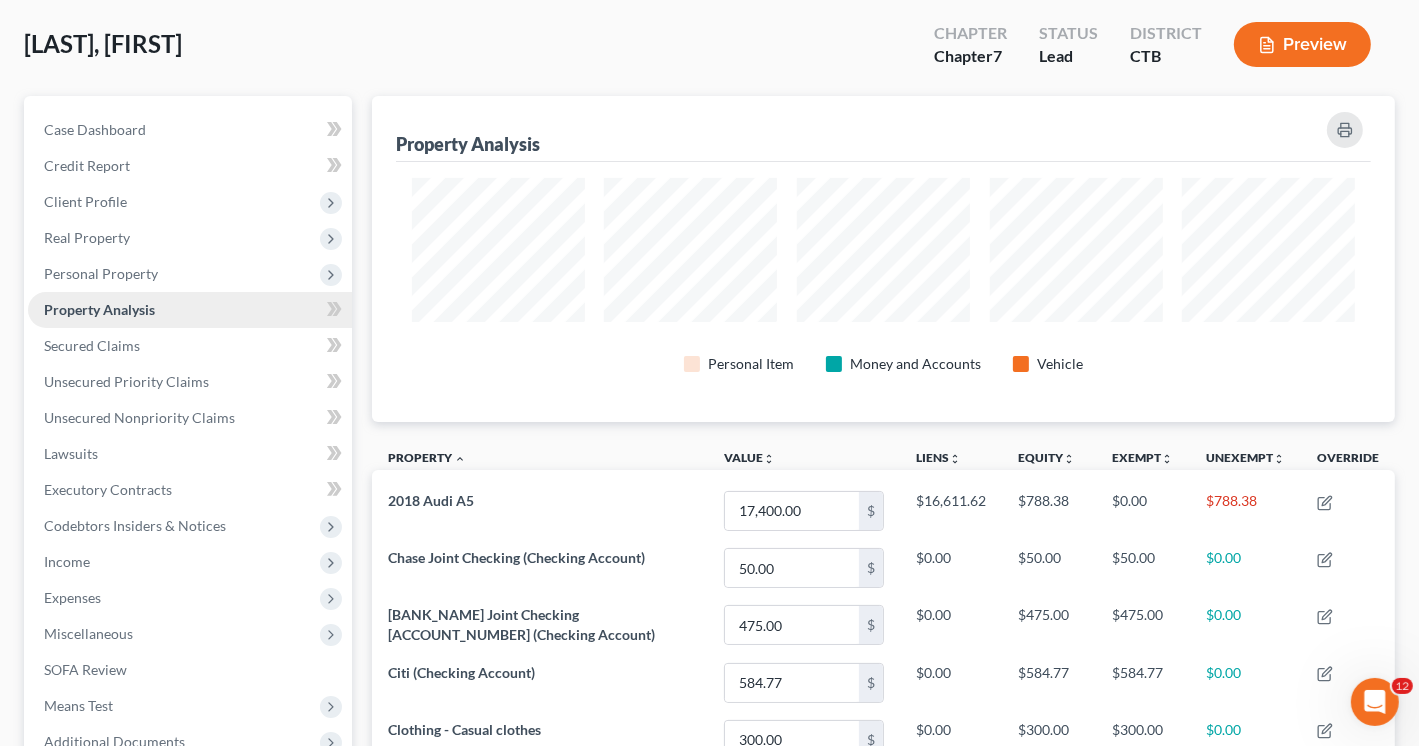 click on "Property Analysis" at bounding box center (99, 309) 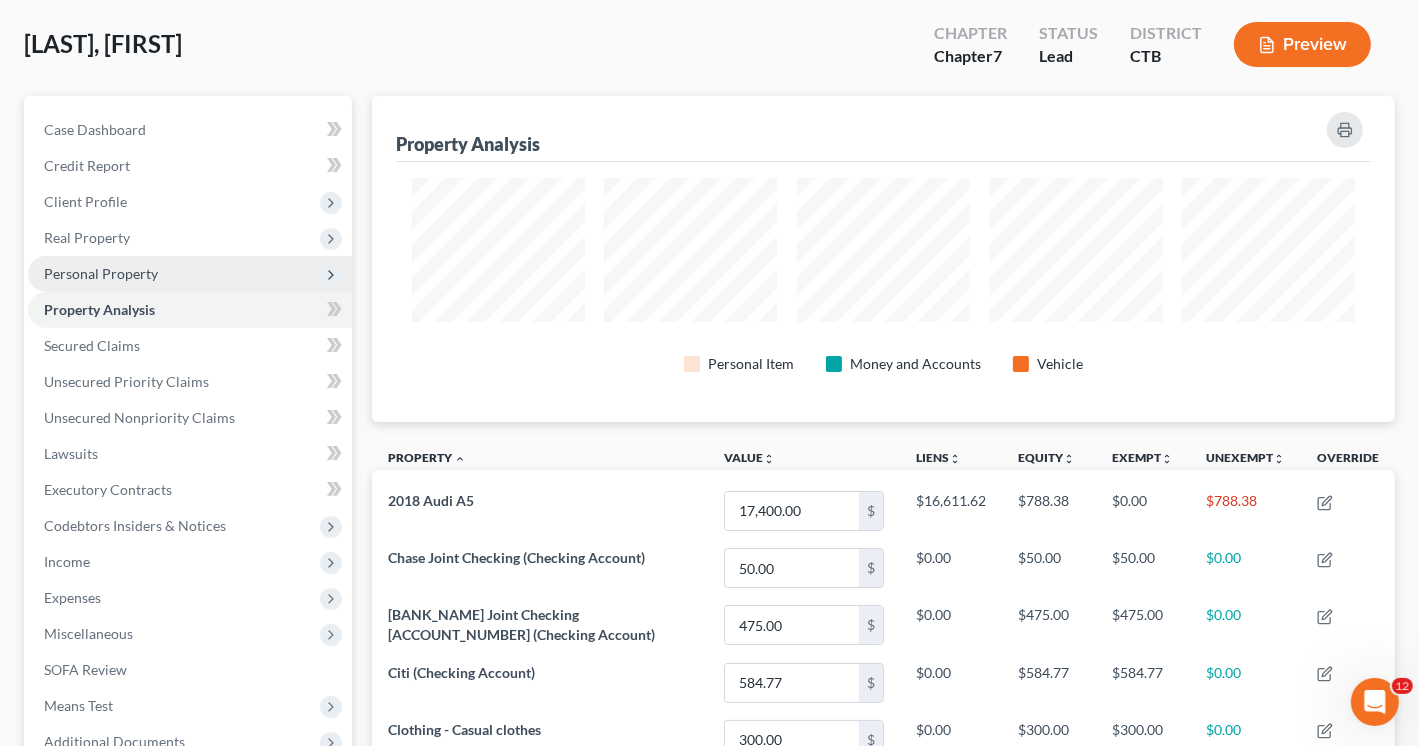 click on "Personal Property" at bounding box center [101, 273] 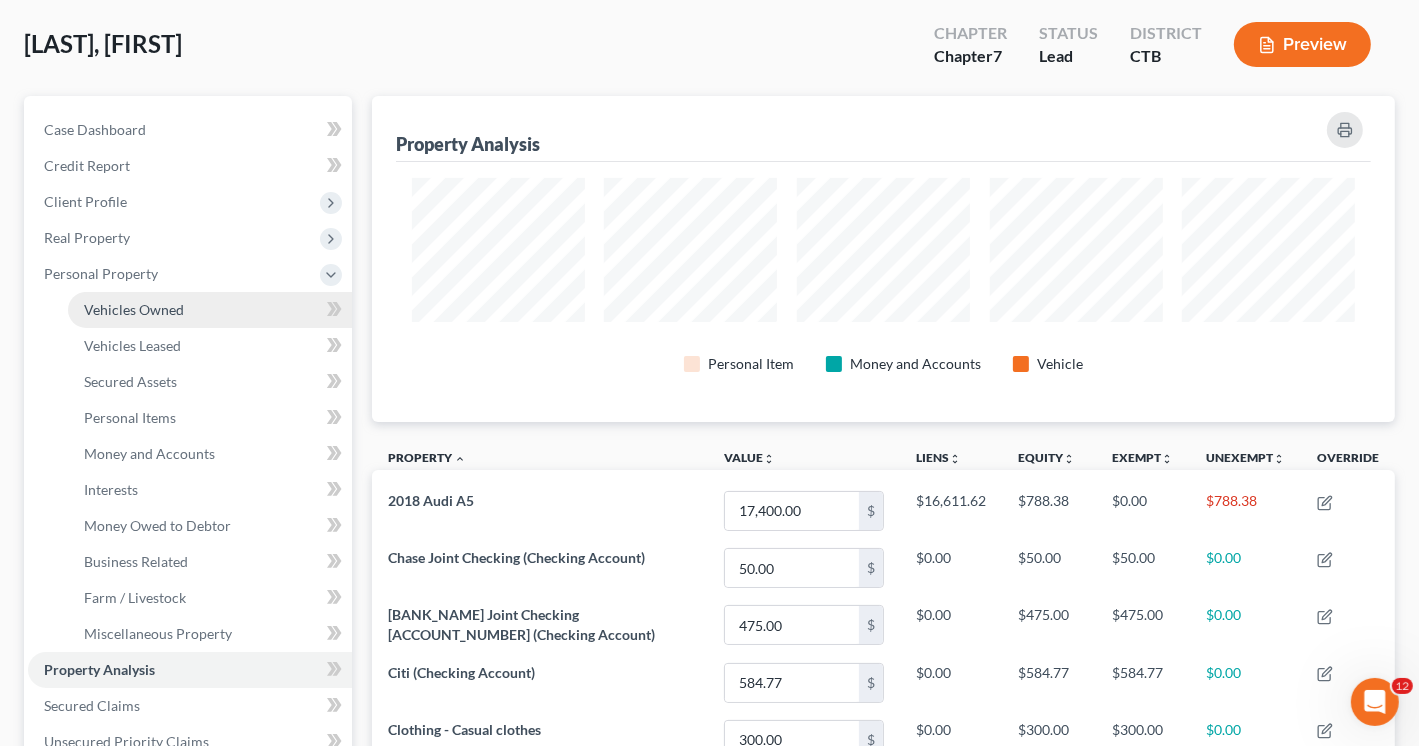 click on "Vehicles Owned" at bounding box center [134, 309] 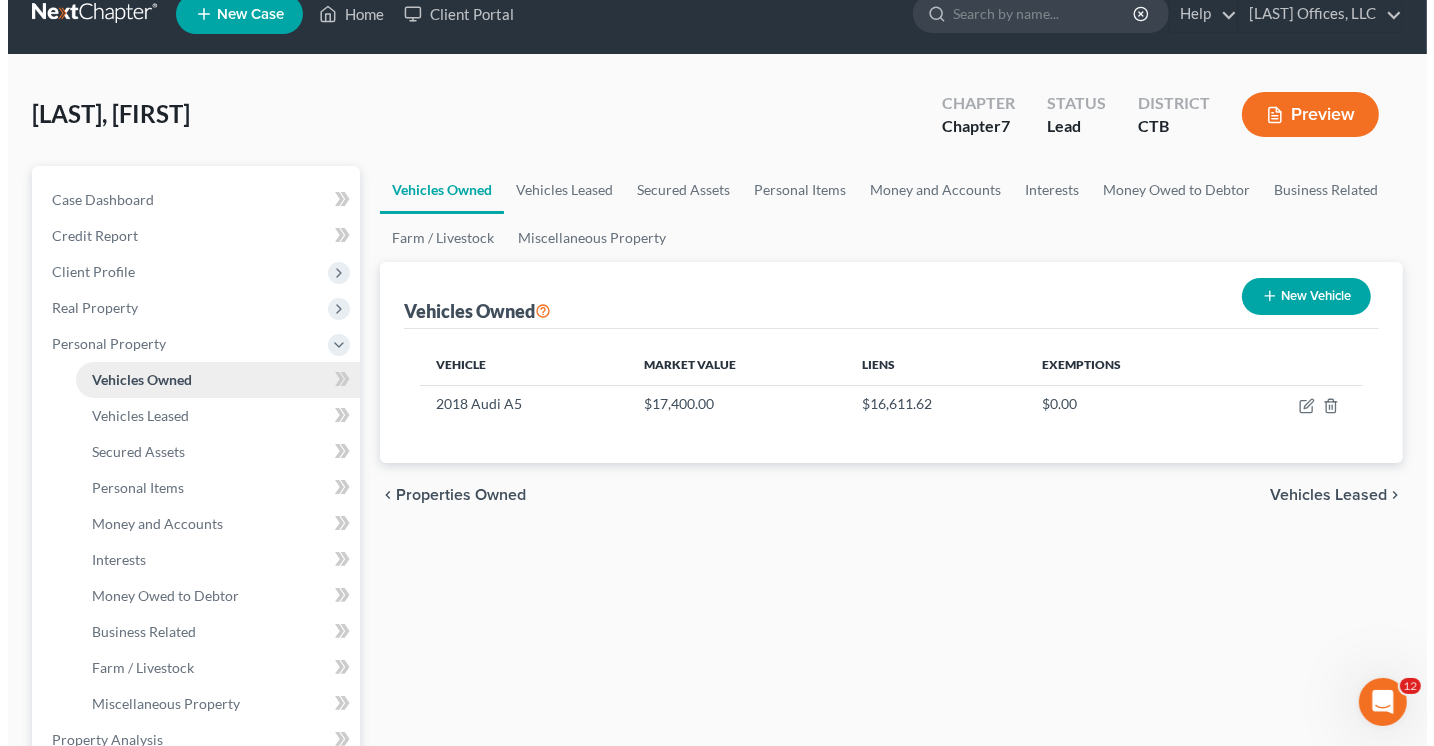 scroll, scrollTop: 0, scrollLeft: 0, axis: both 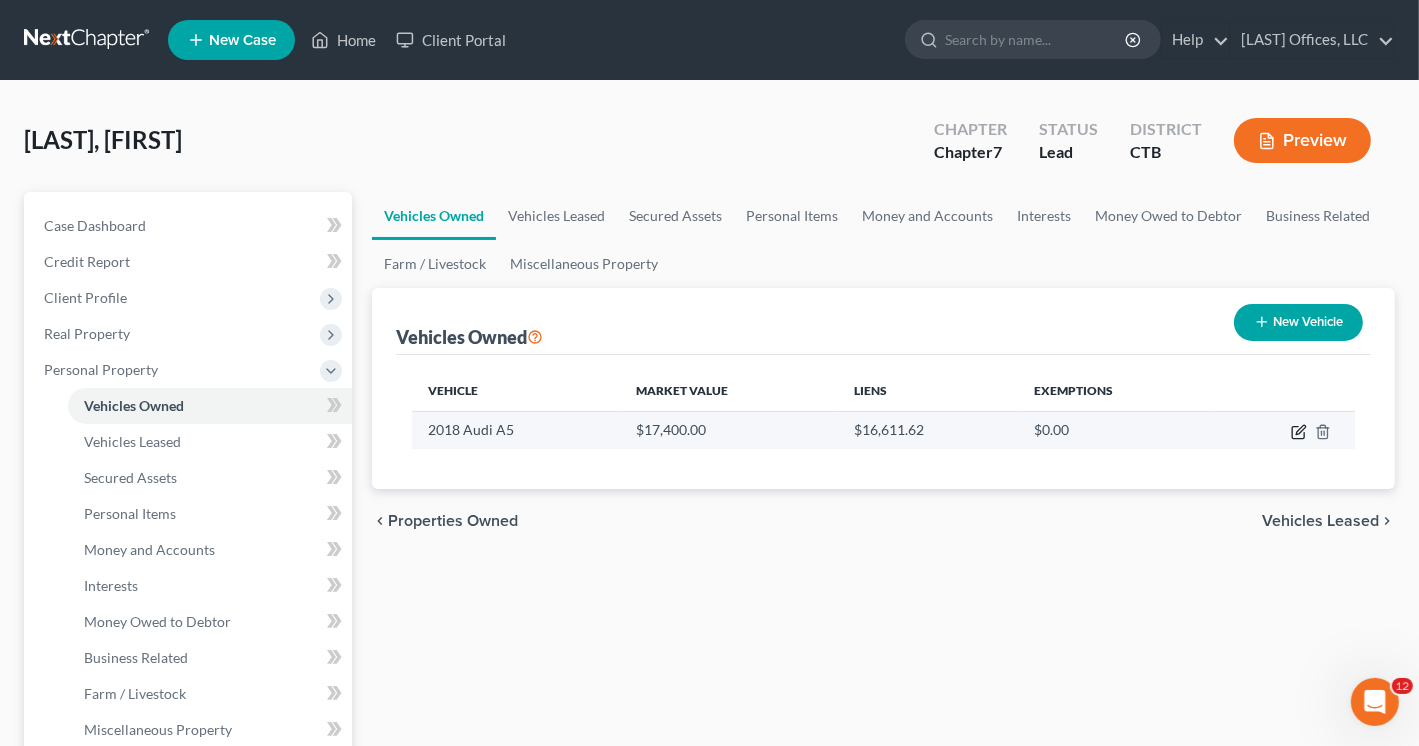 click 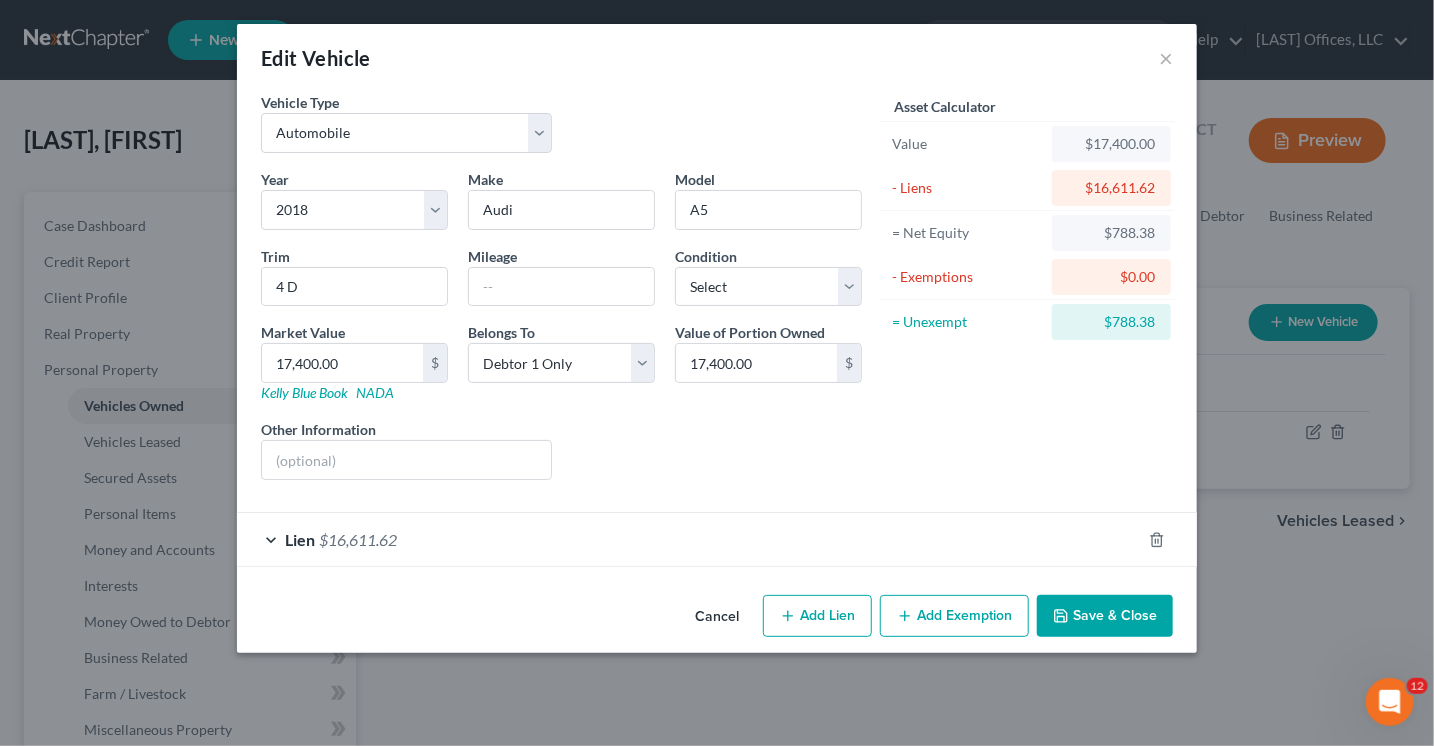 click on "Add Exemption" at bounding box center [954, 616] 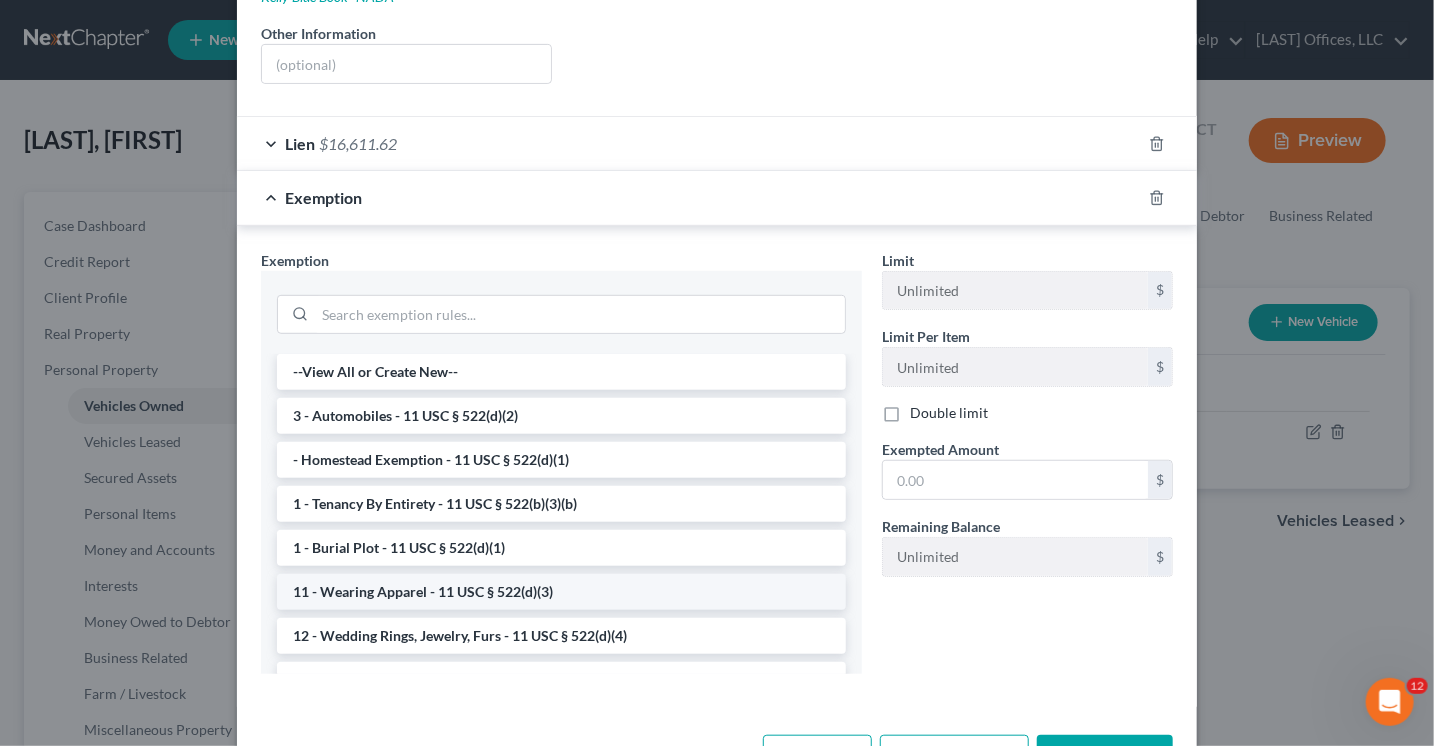 scroll, scrollTop: 400, scrollLeft: 0, axis: vertical 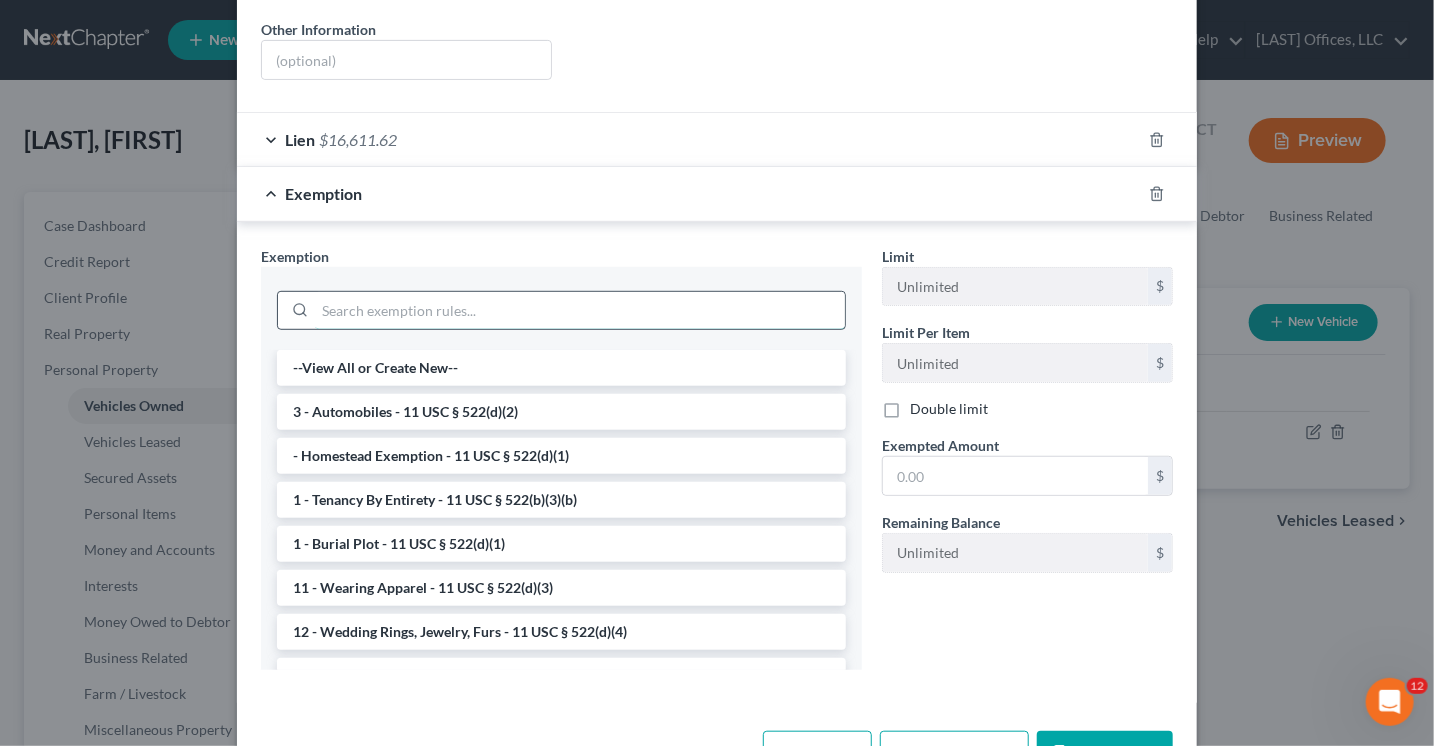 click at bounding box center [580, 311] 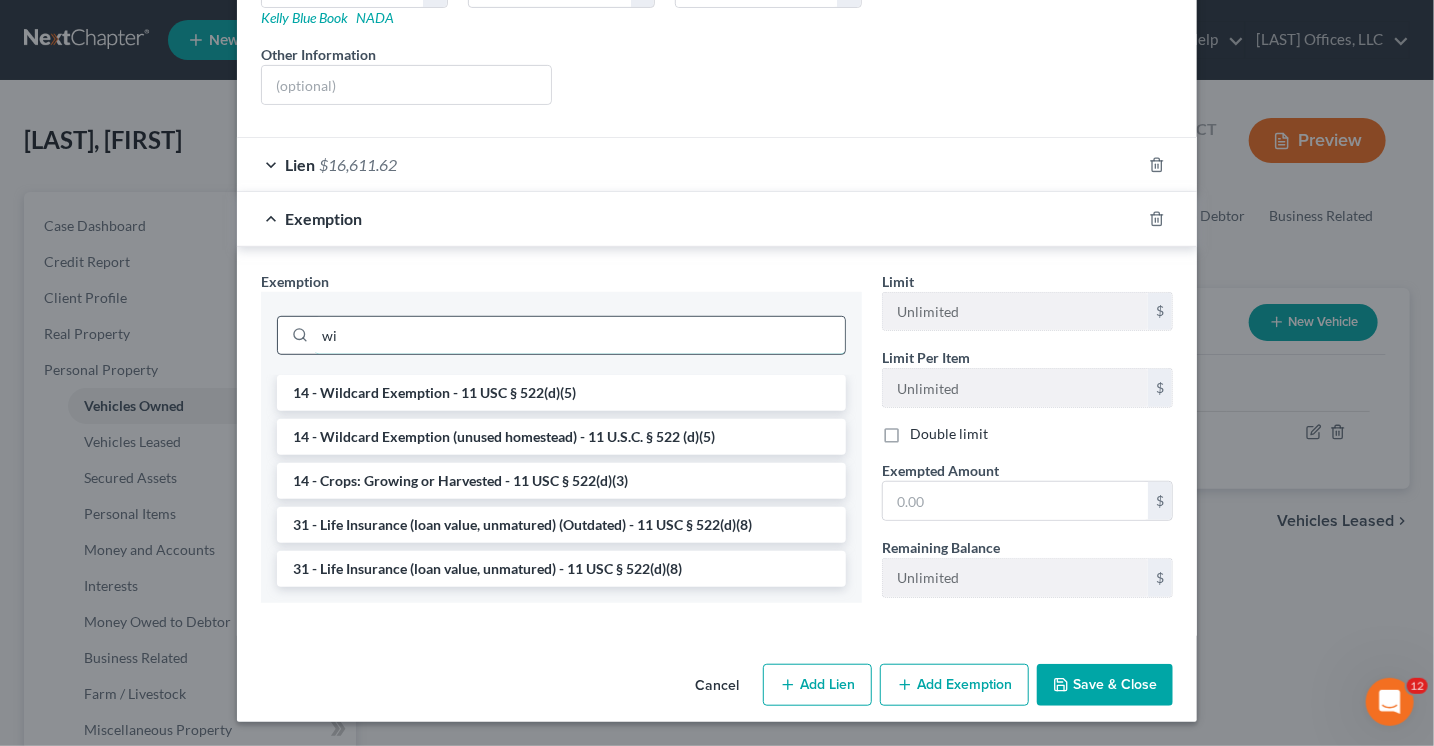 scroll, scrollTop: 372, scrollLeft: 0, axis: vertical 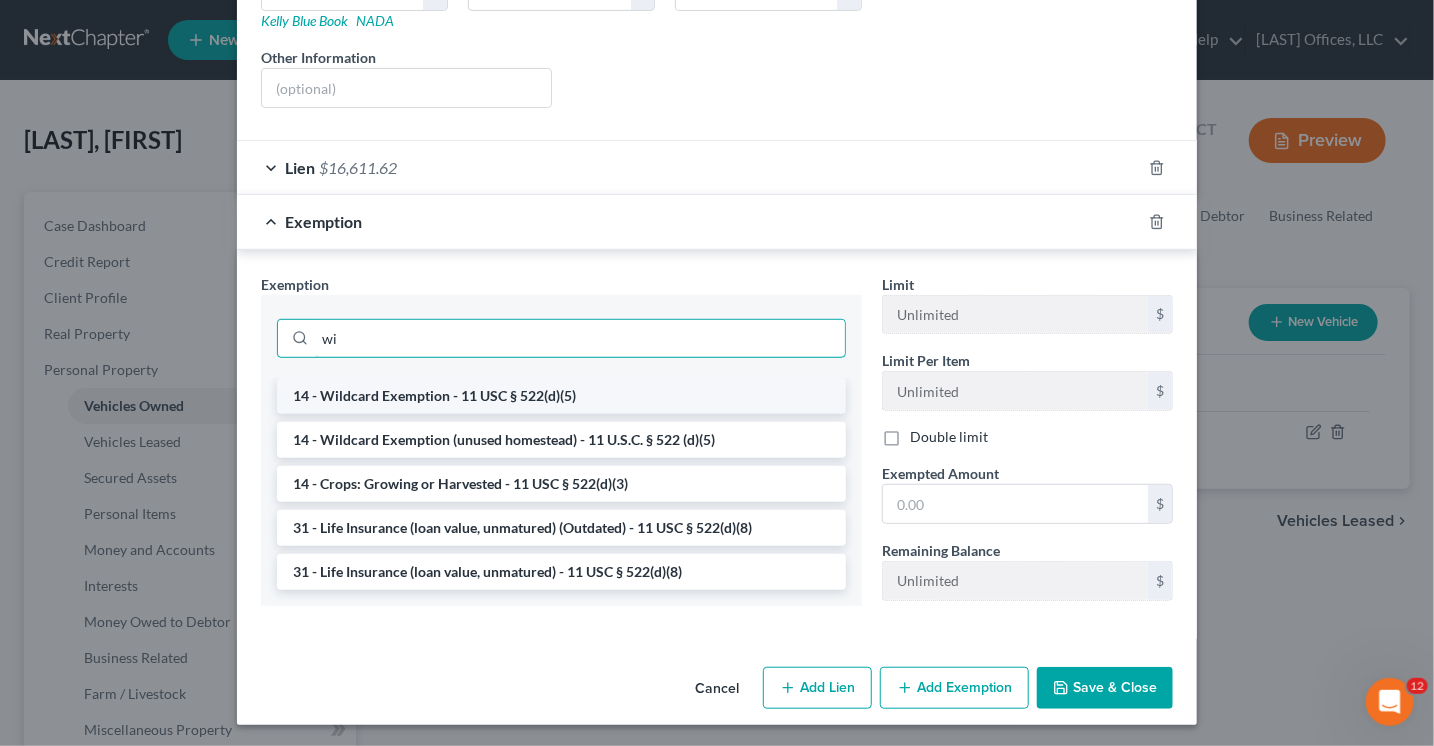 type on "wi" 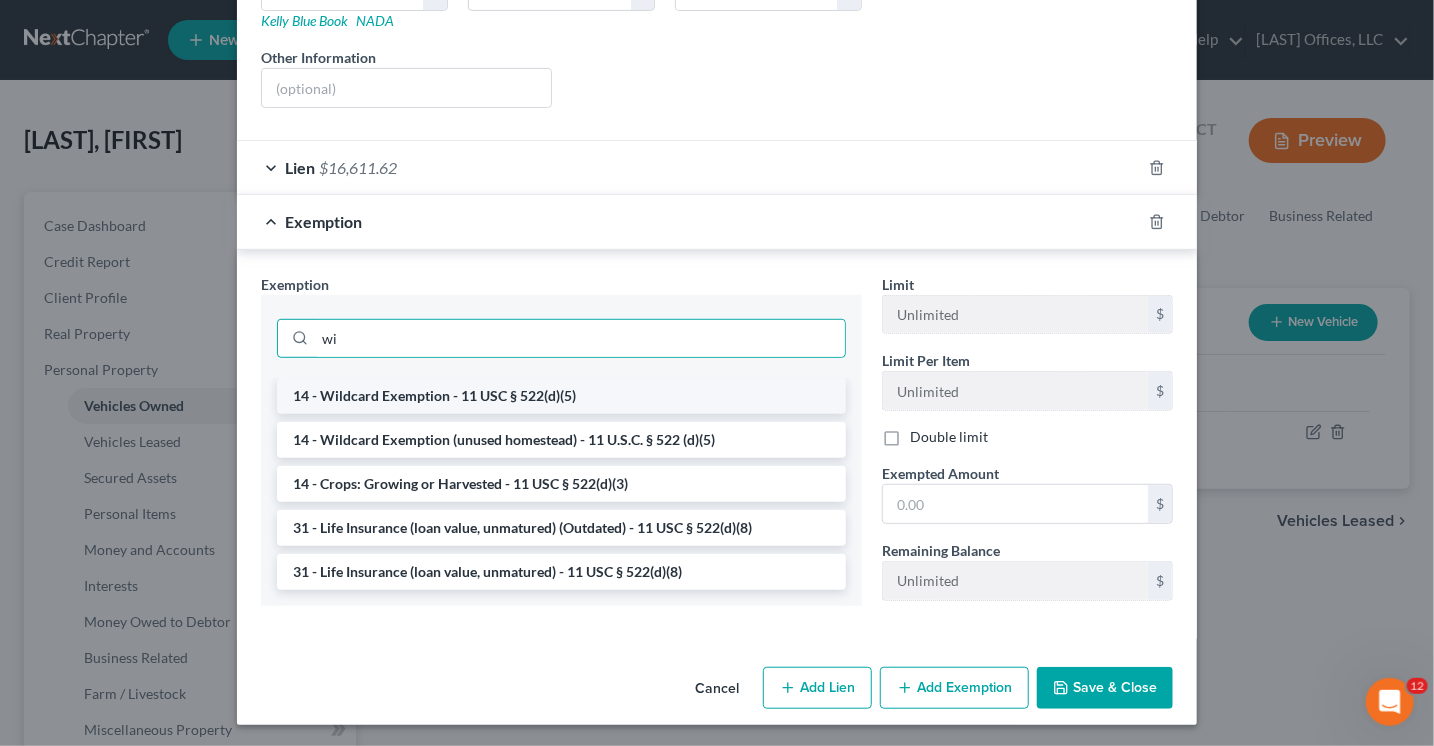 click on "14 - Wildcard Exemption - 11 USC § 522(d)(5)" at bounding box center [561, 396] 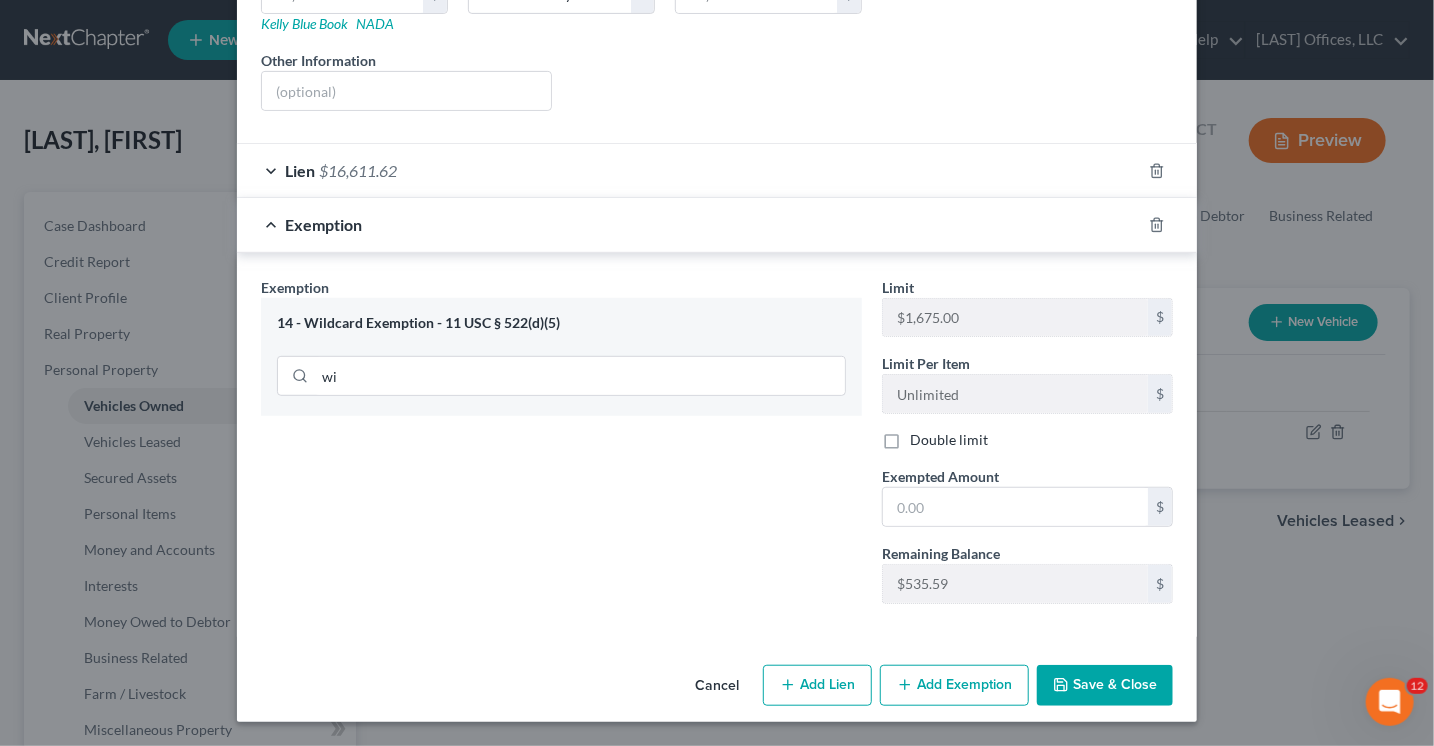 scroll, scrollTop: 364, scrollLeft: 0, axis: vertical 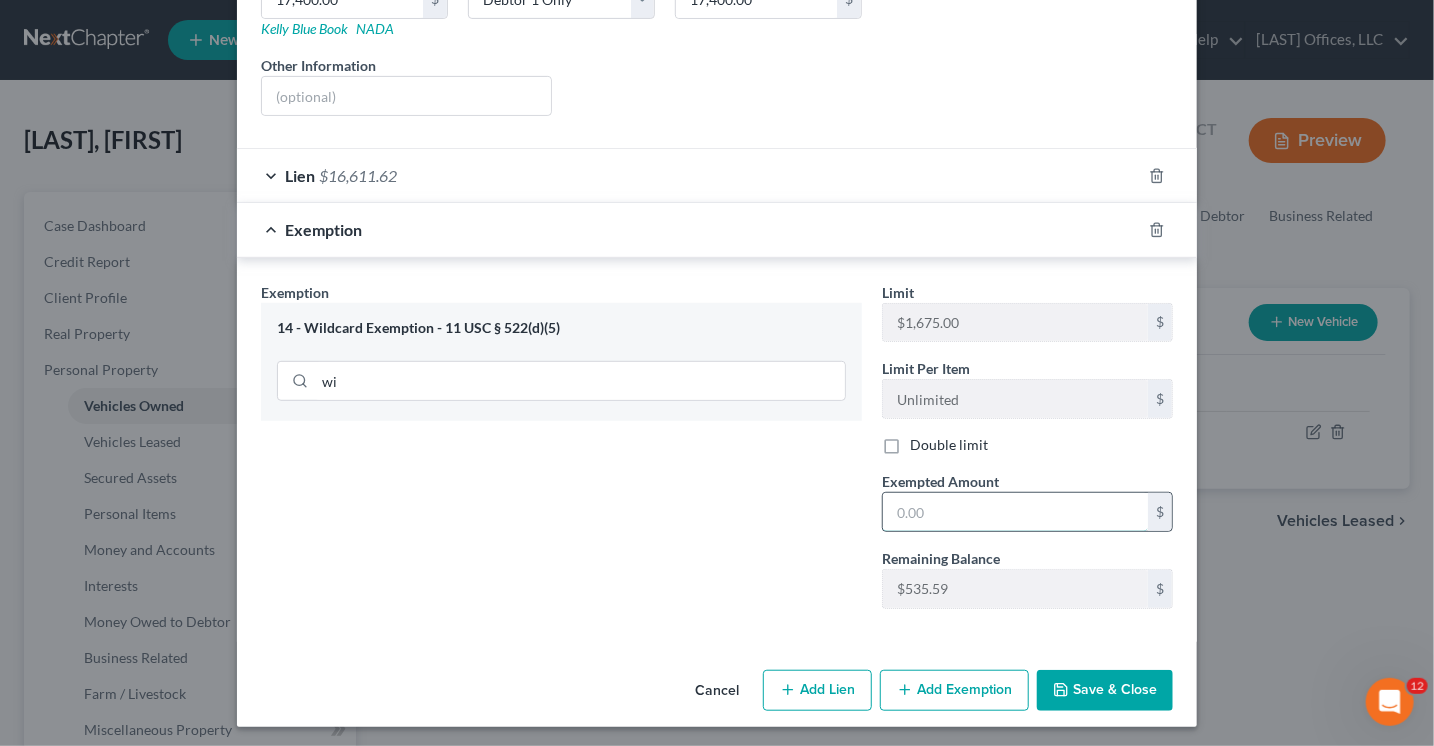 click at bounding box center [1015, 512] 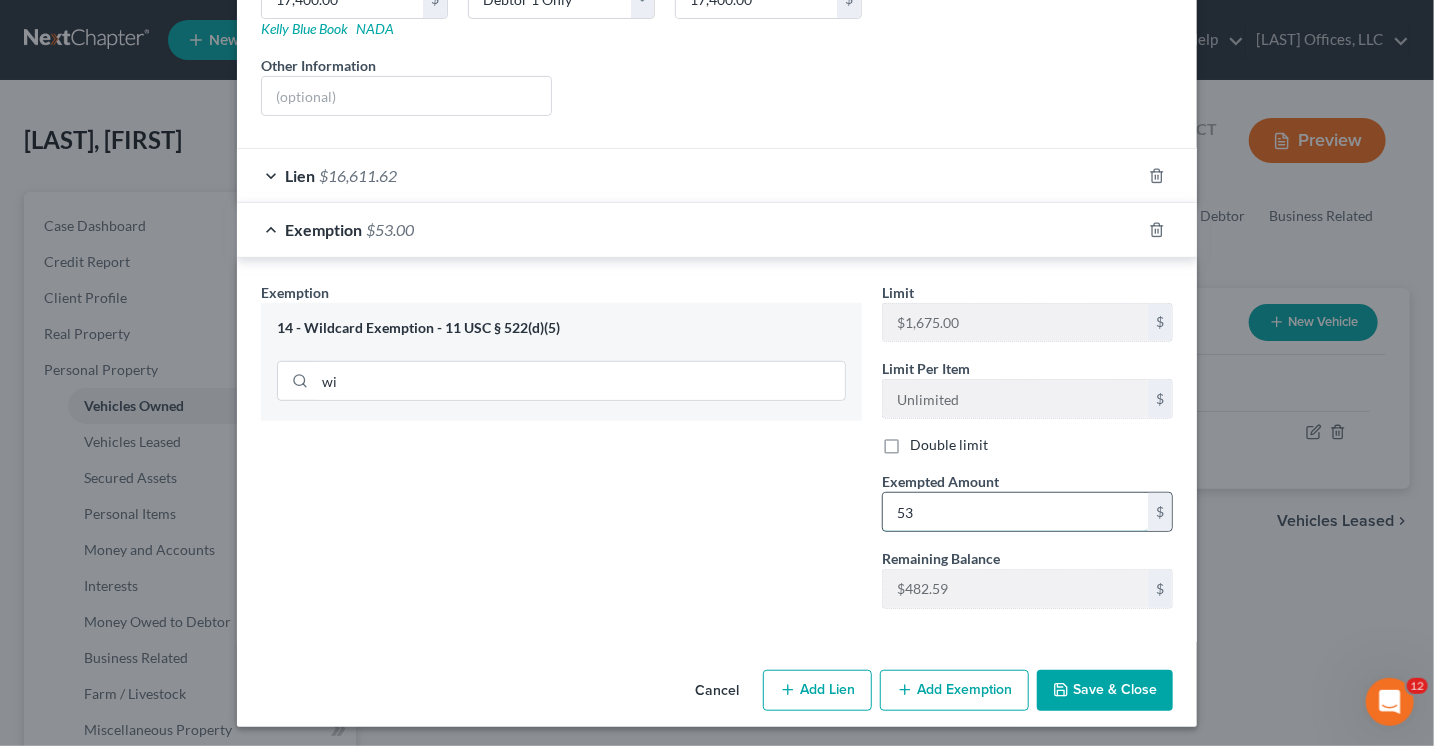 type on "5" 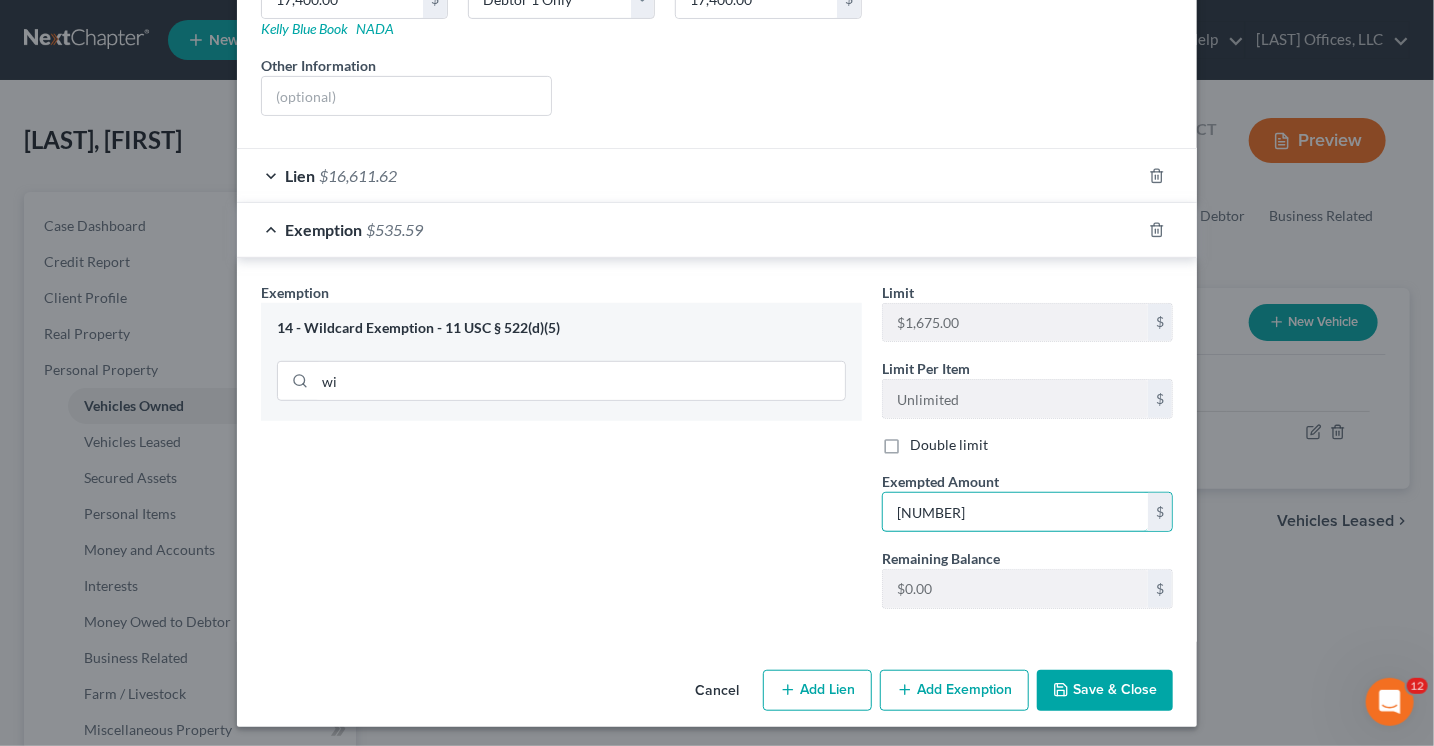 type on "[NUMBER]" 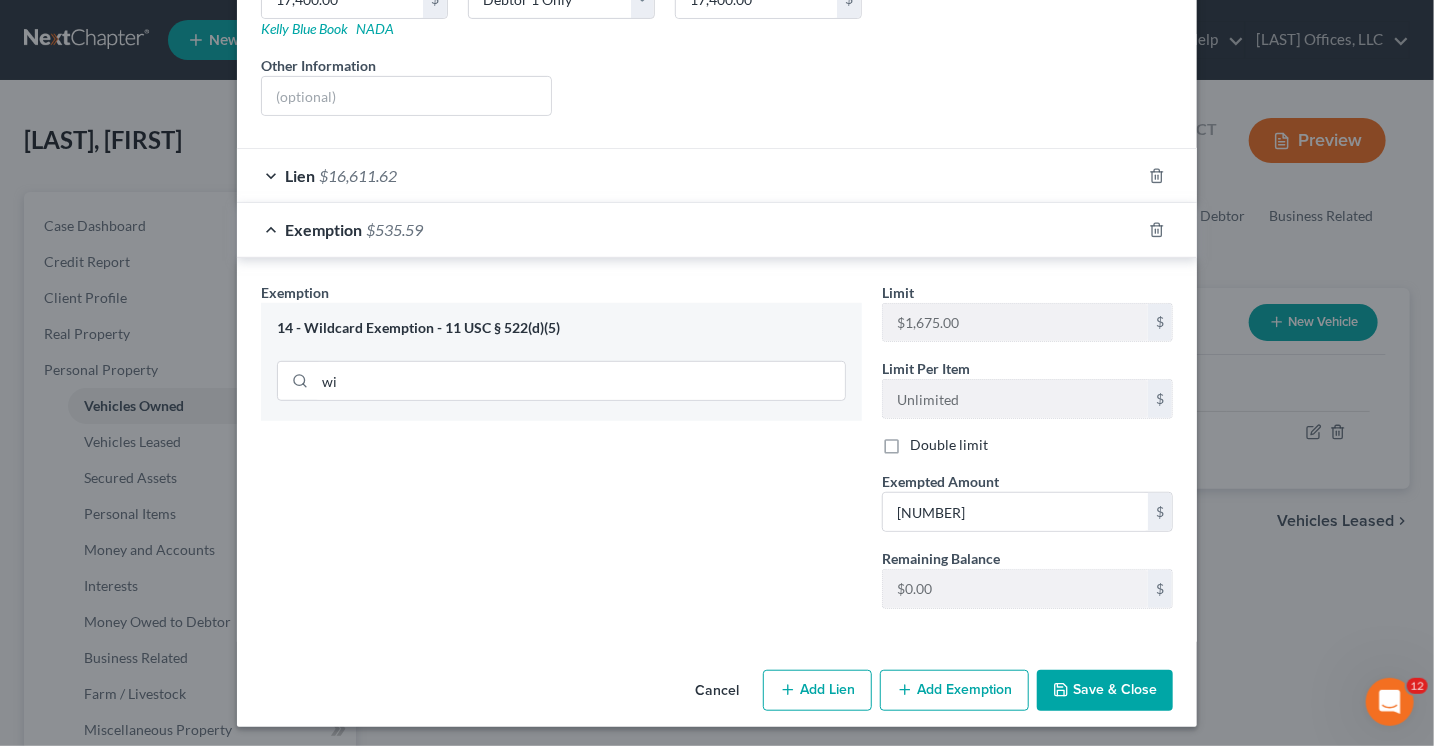 click on "Add Exemption" at bounding box center [954, 691] 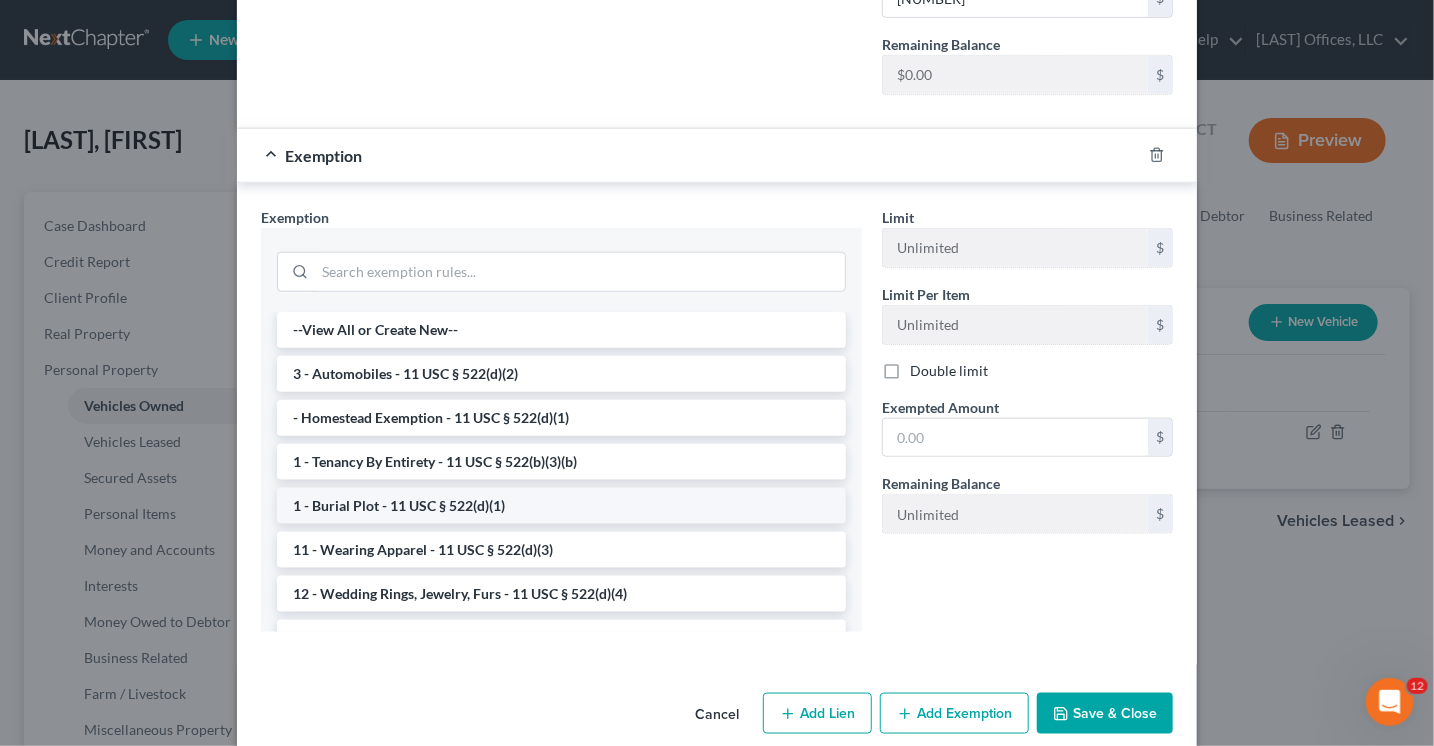 scroll, scrollTop: 900, scrollLeft: 0, axis: vertical 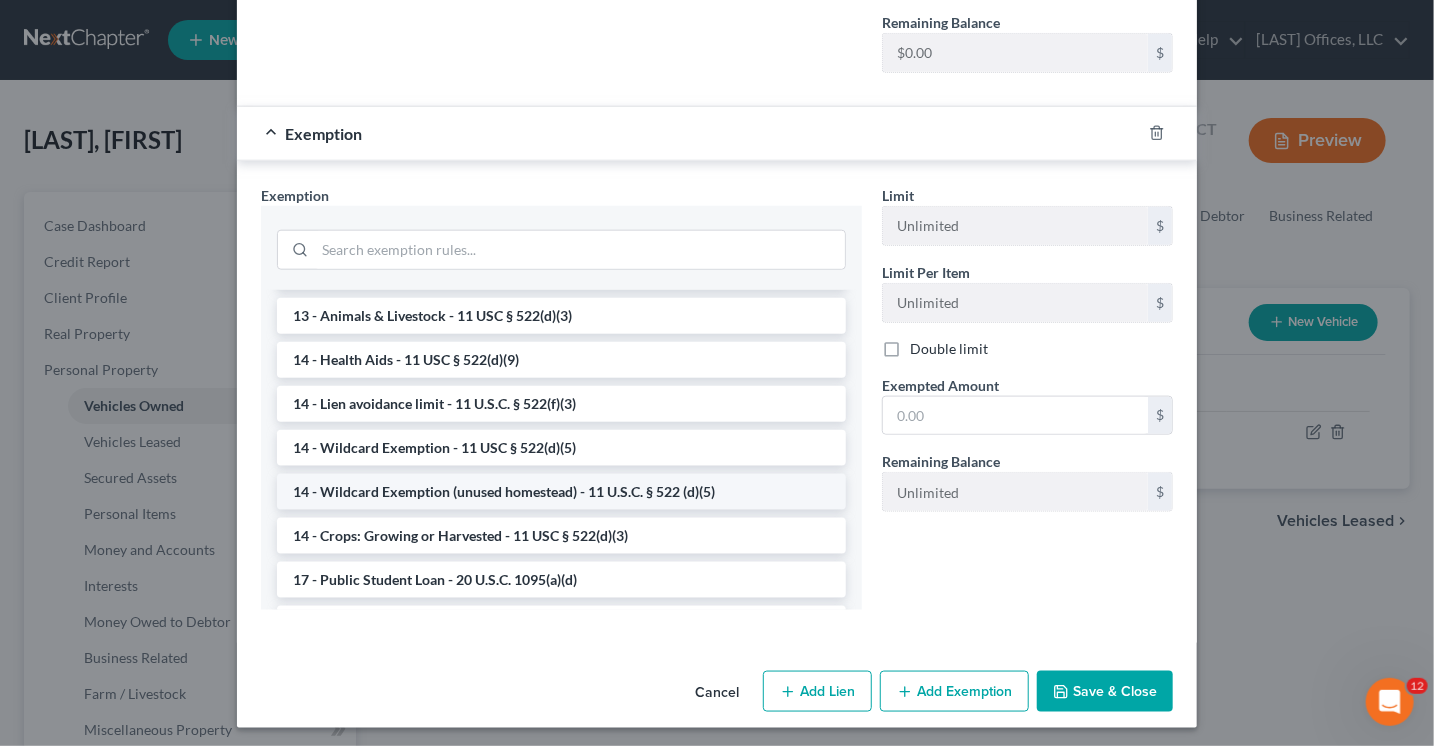 click on "14 - Wildcard Exemption (unused homestead) - 11 U.S.C. § 522 (d)(5)" at bounding box center (561, 492) 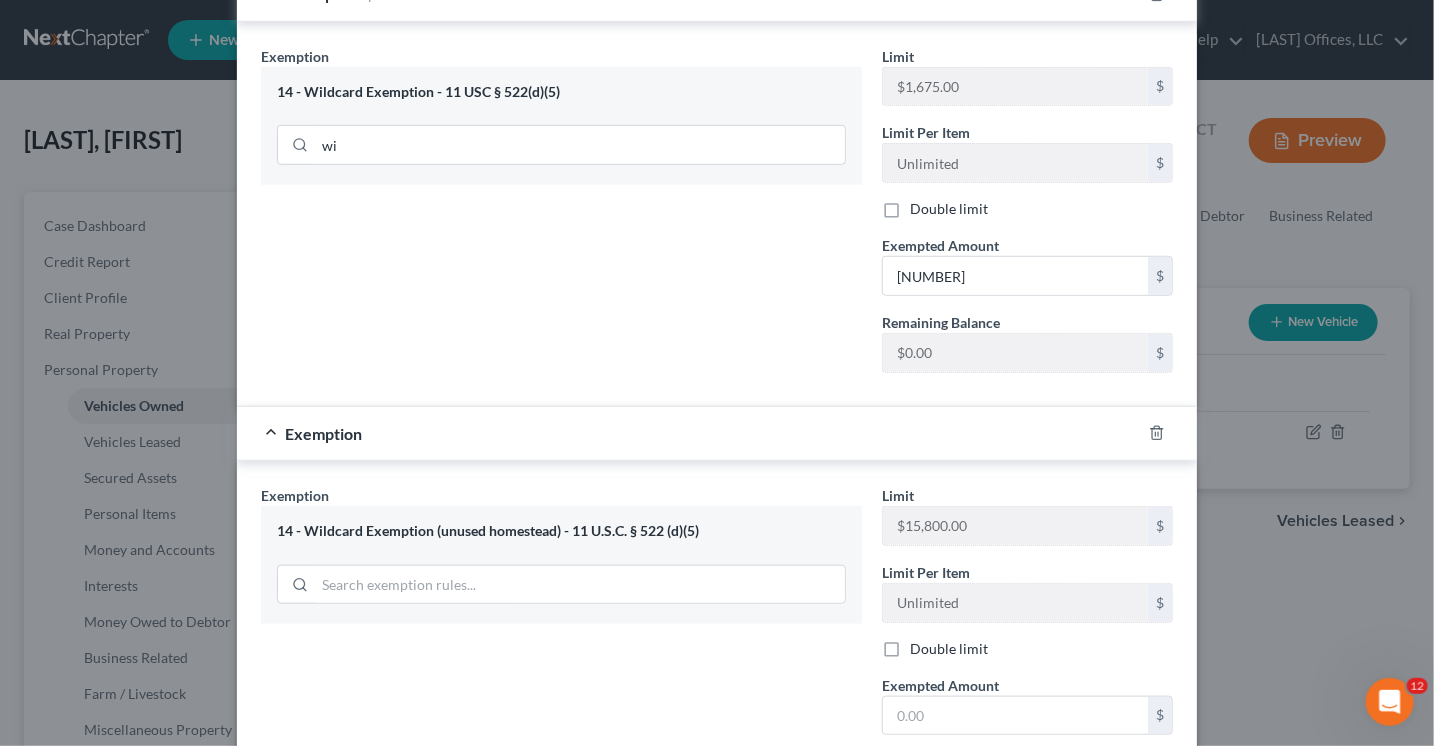 scroll, scrollTop: 602, scrollLeft: 0, axis: vertical 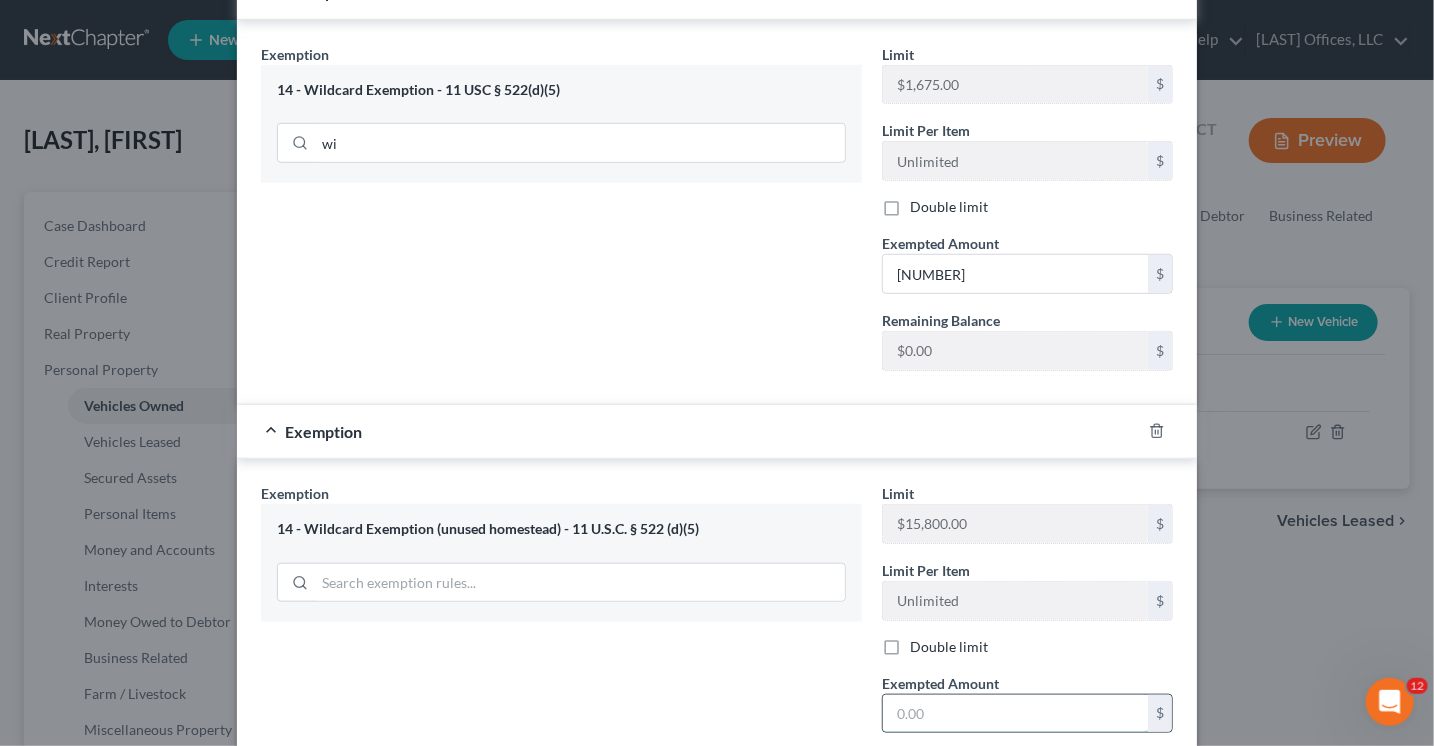 click at bounding box center (1015, 714) 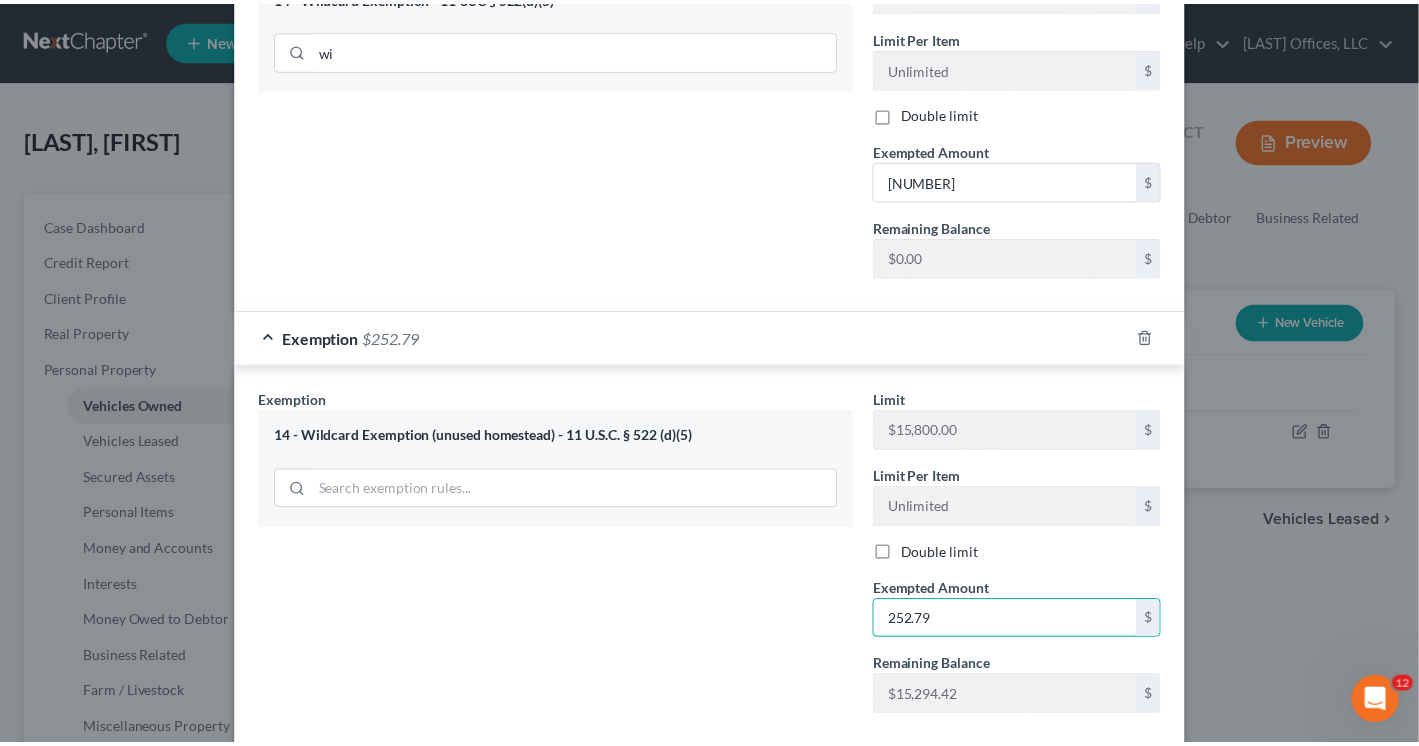 scroll, scrollTop: 802, scrollLeft: 0, axis: vertical 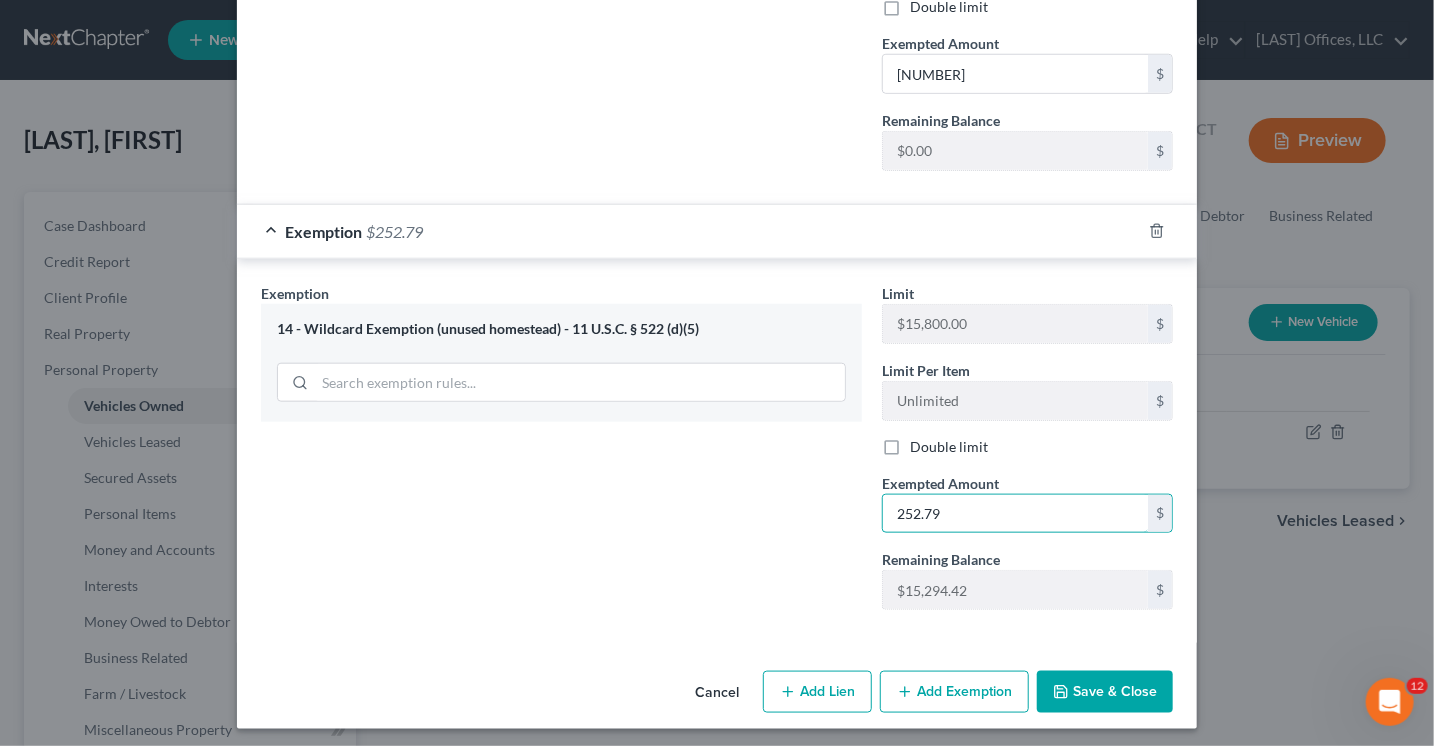type on "252.79" 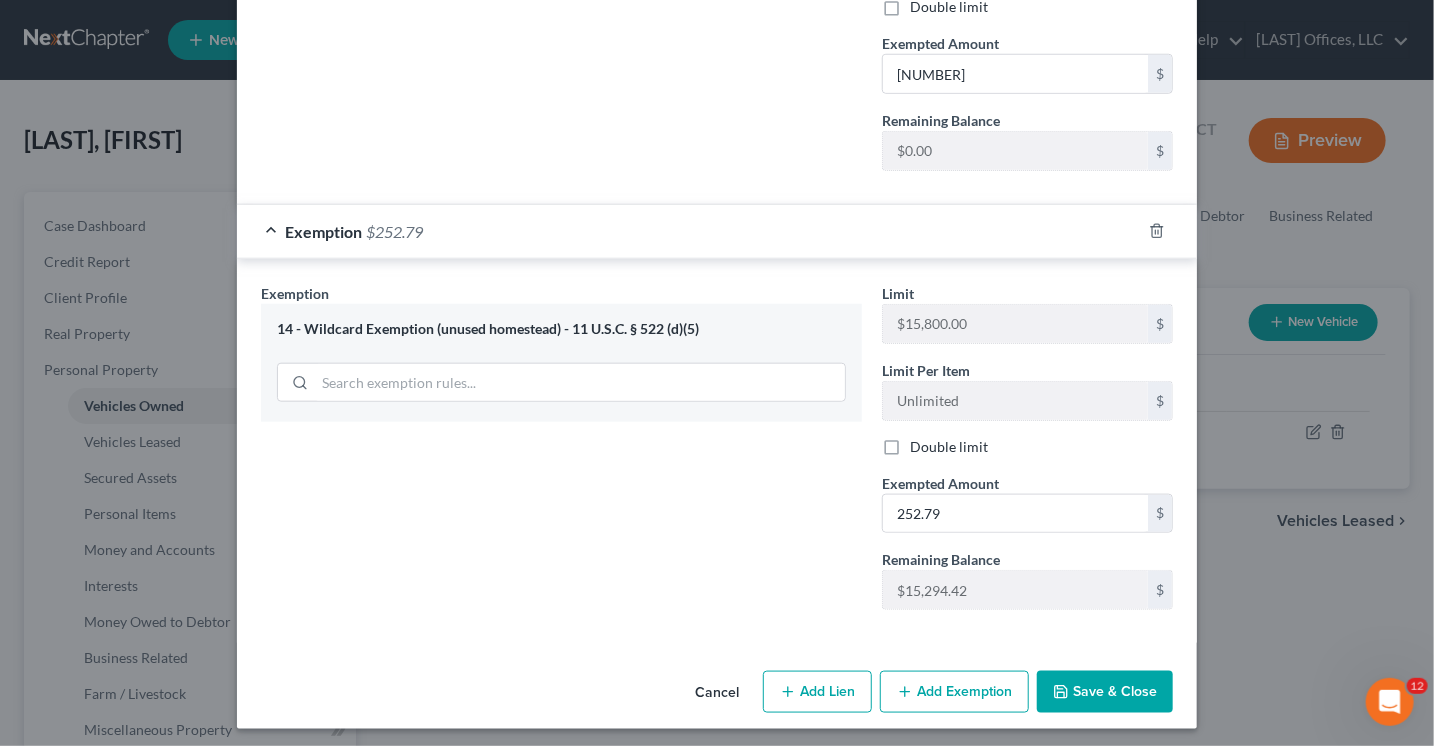 click on "Save & Close" at bounding box center [1105, 692] 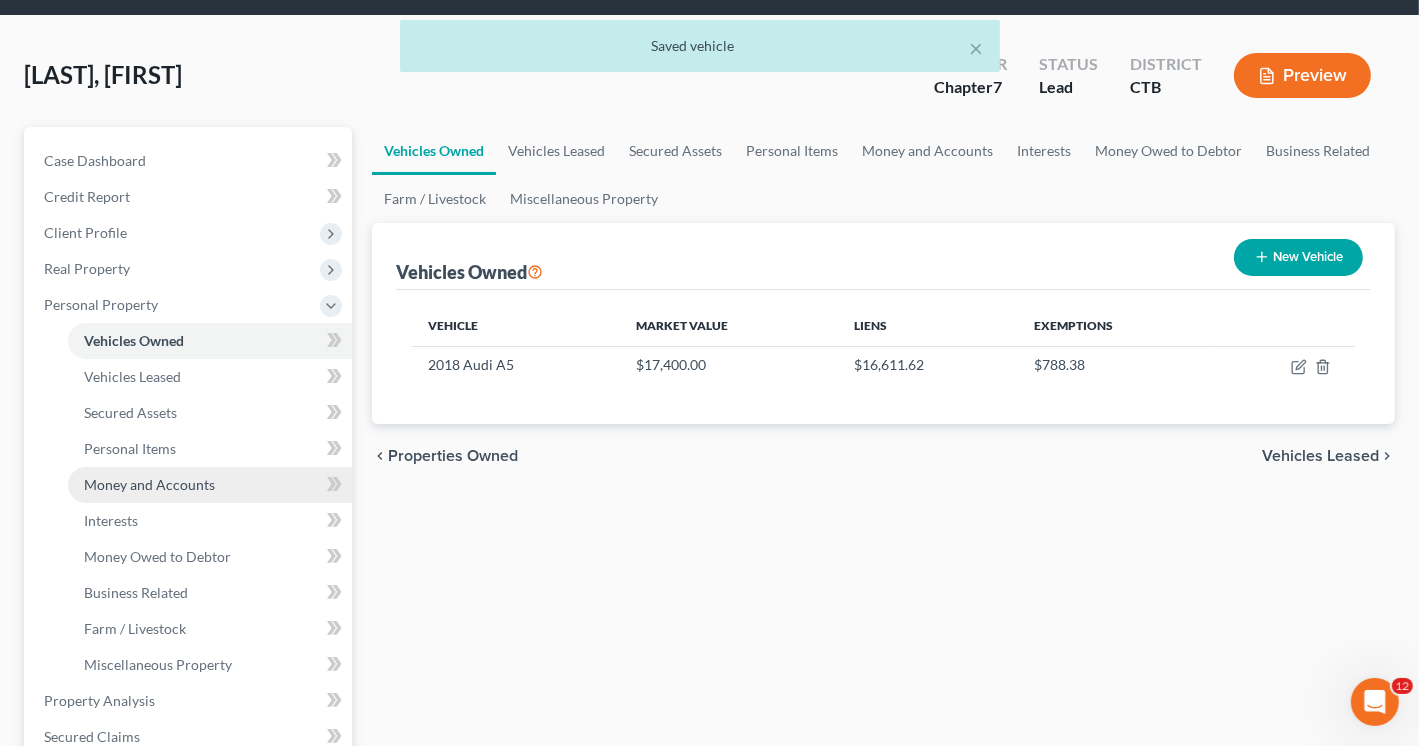 scroll, scrollTop: 100, scrollLeft: 0, axis: vertical 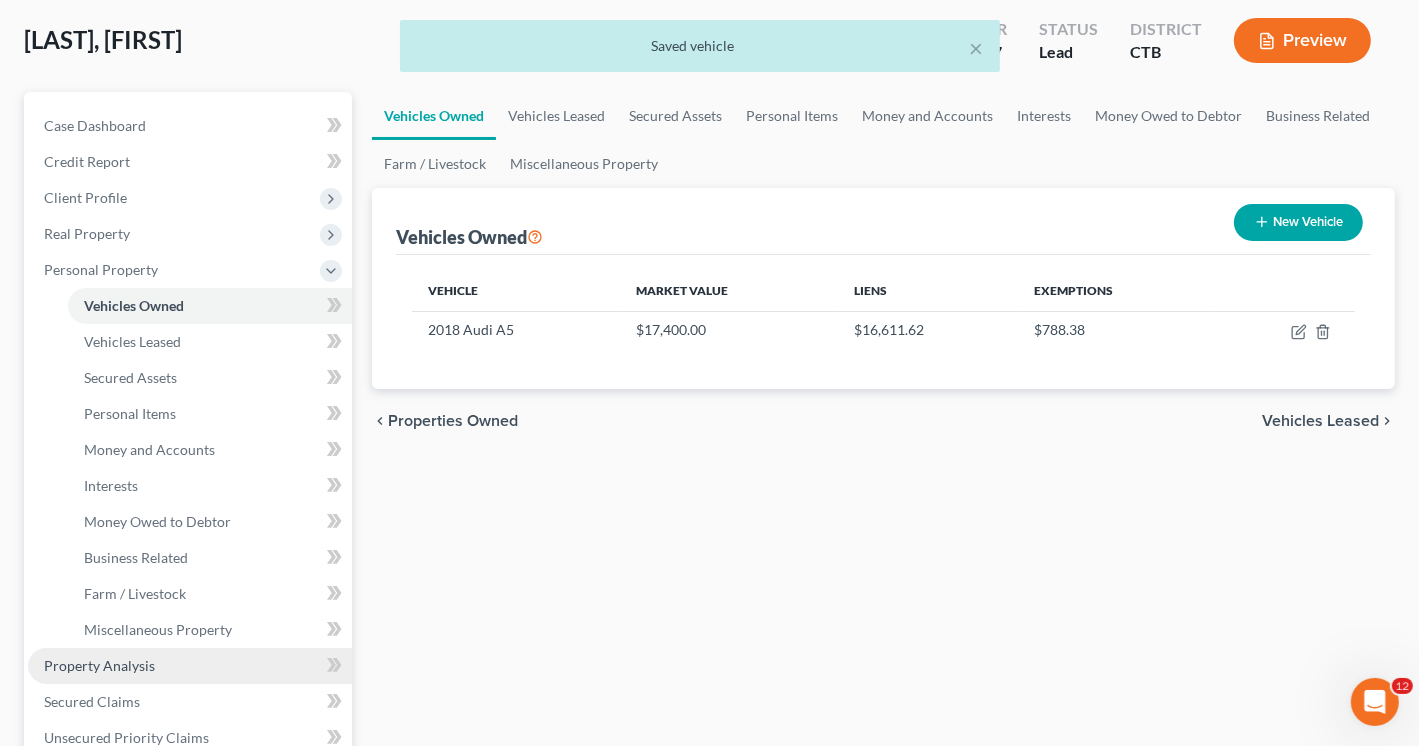 click on "Property Analysis" at bounding box center (99, 665) 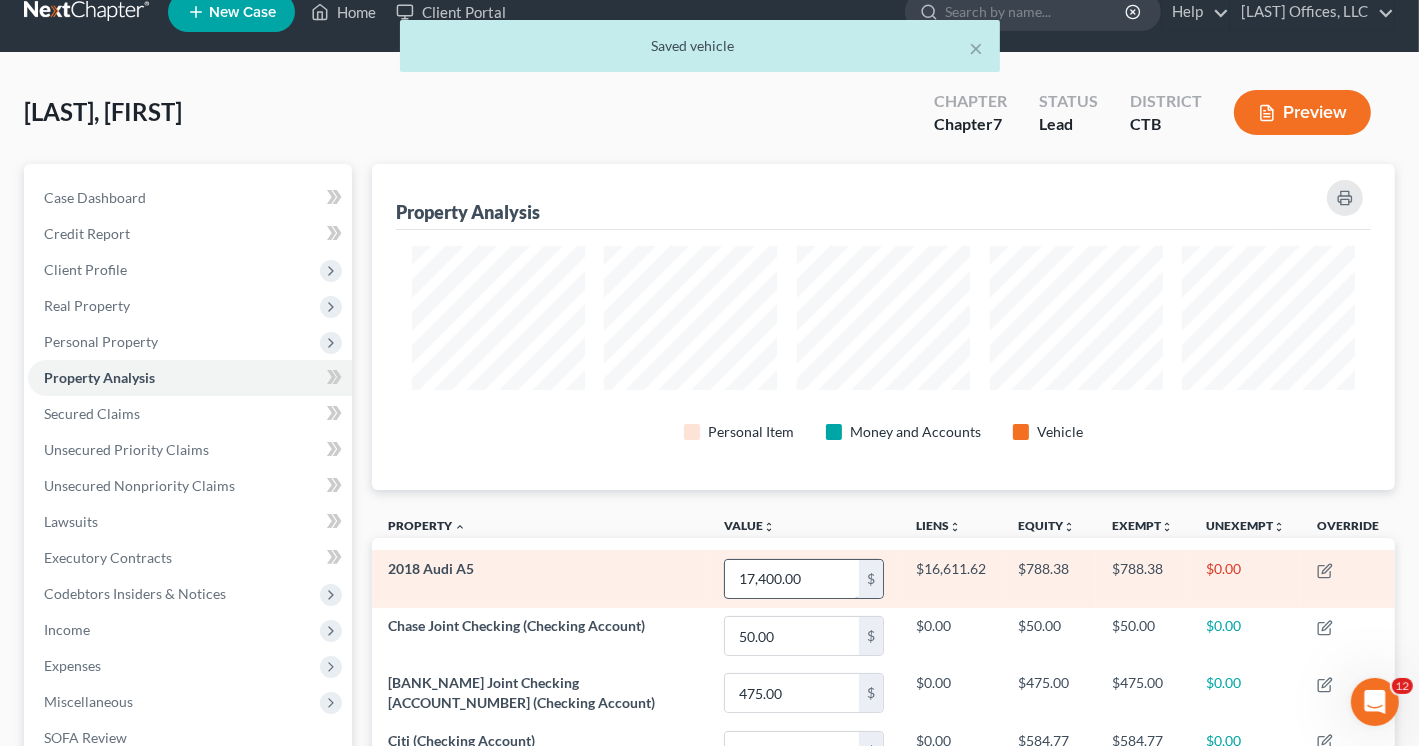 scroll, scrollTop: 0, scrollLeft: 0, axis: both 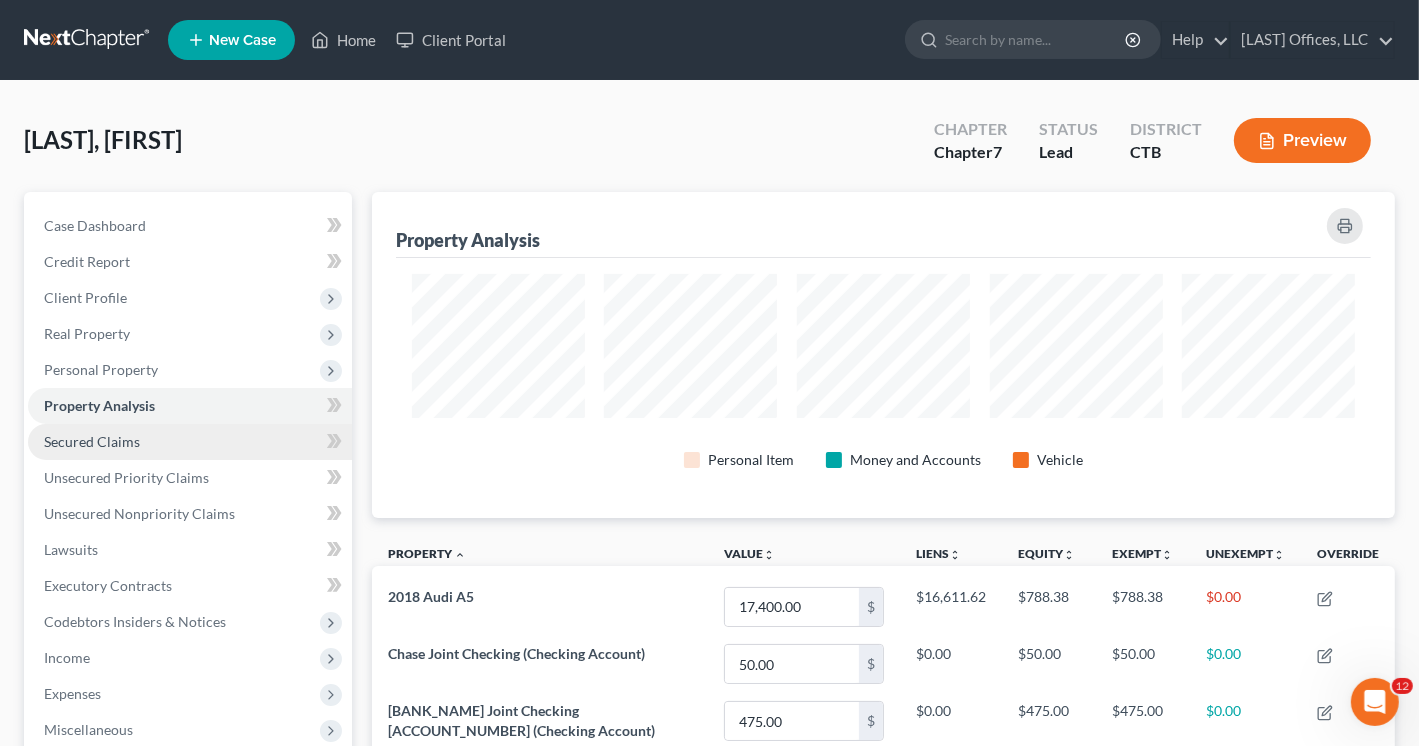 click on "Secured Claims" at bounding box center [92, 441] 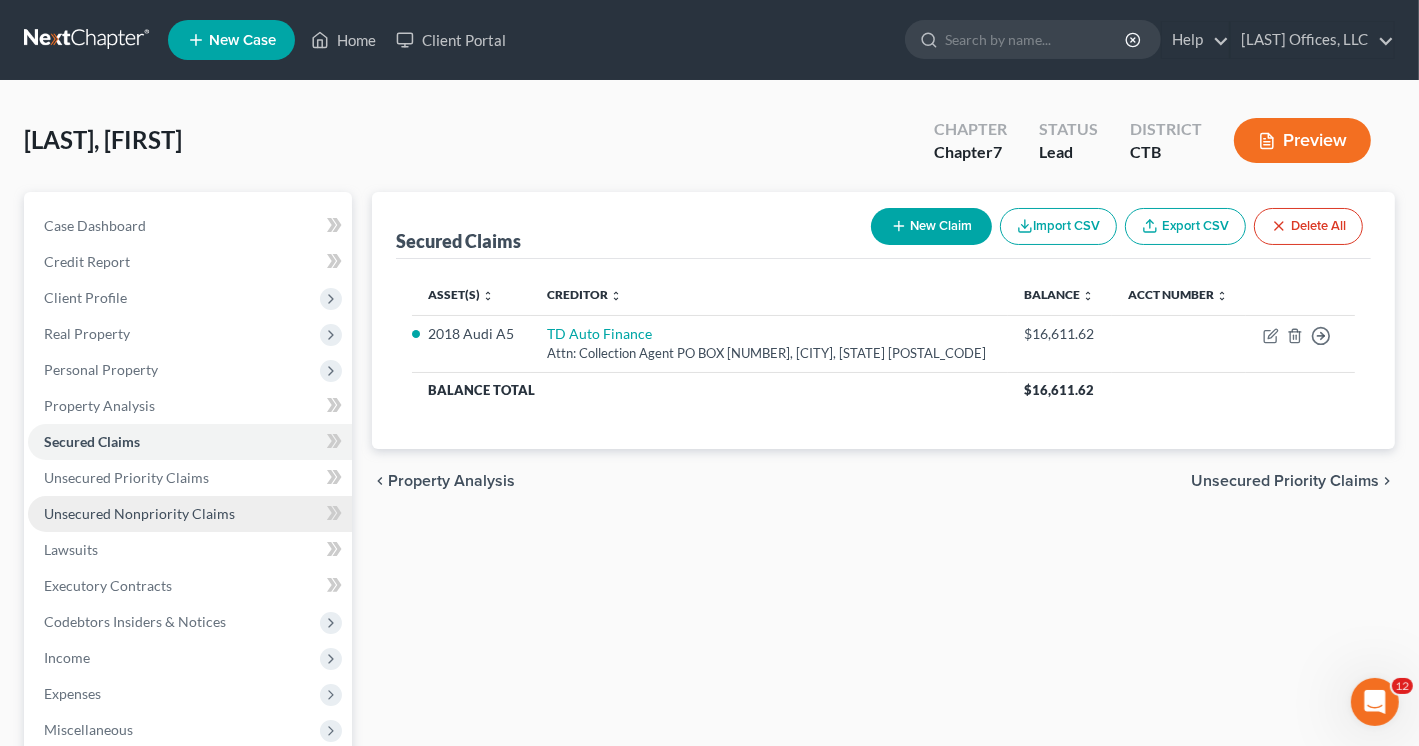 click on "Unsecured Nonpriority Claims" at bounding box center [139, 513] 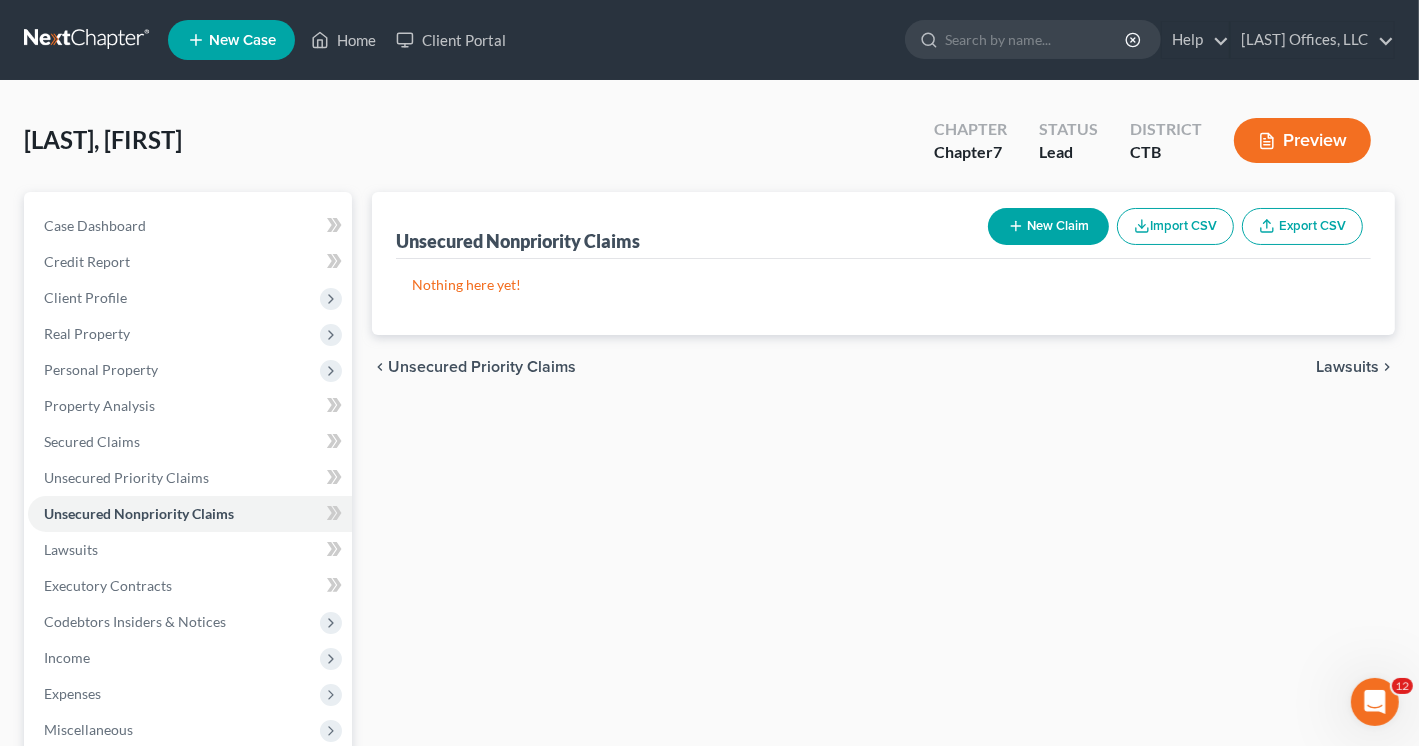 click on "New Claim" at bounding box center (1048, 226) 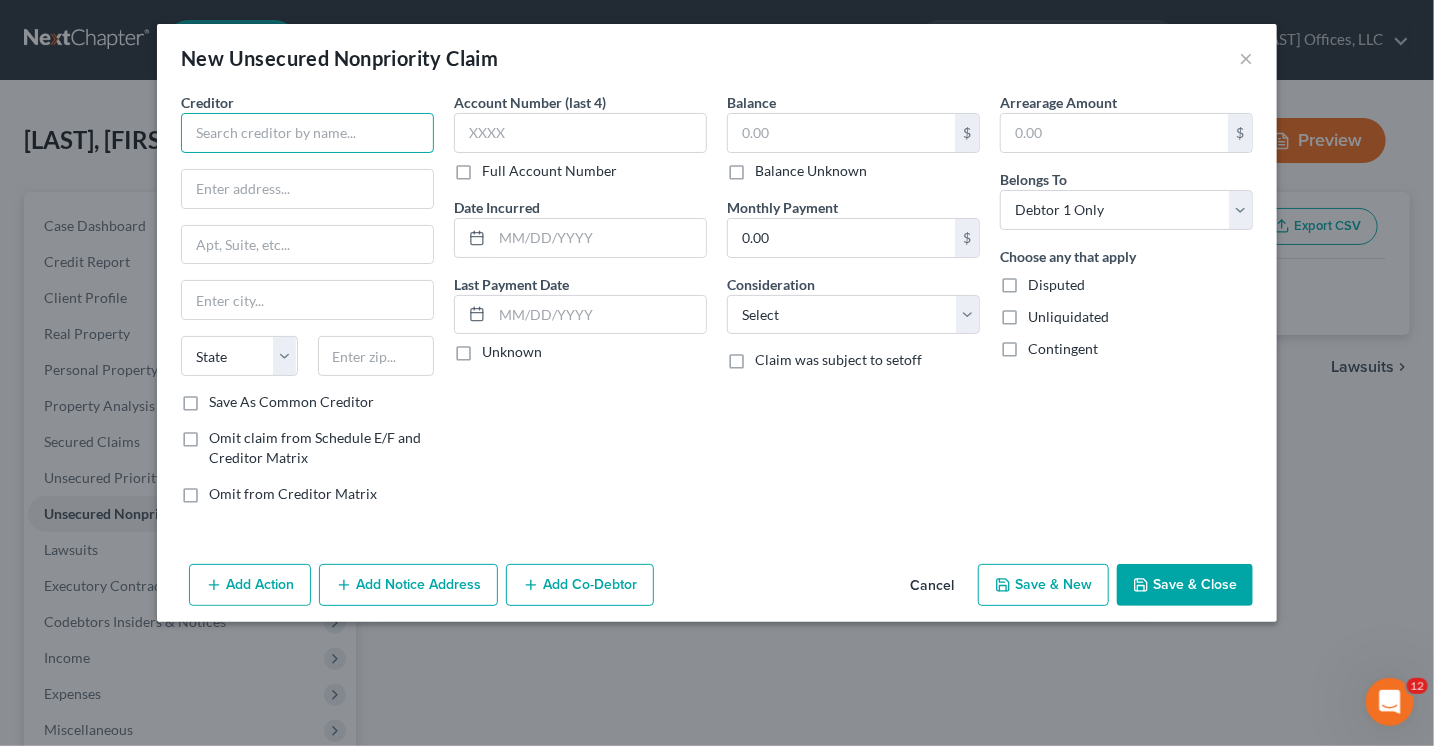 click at bounding box center [307, 133] 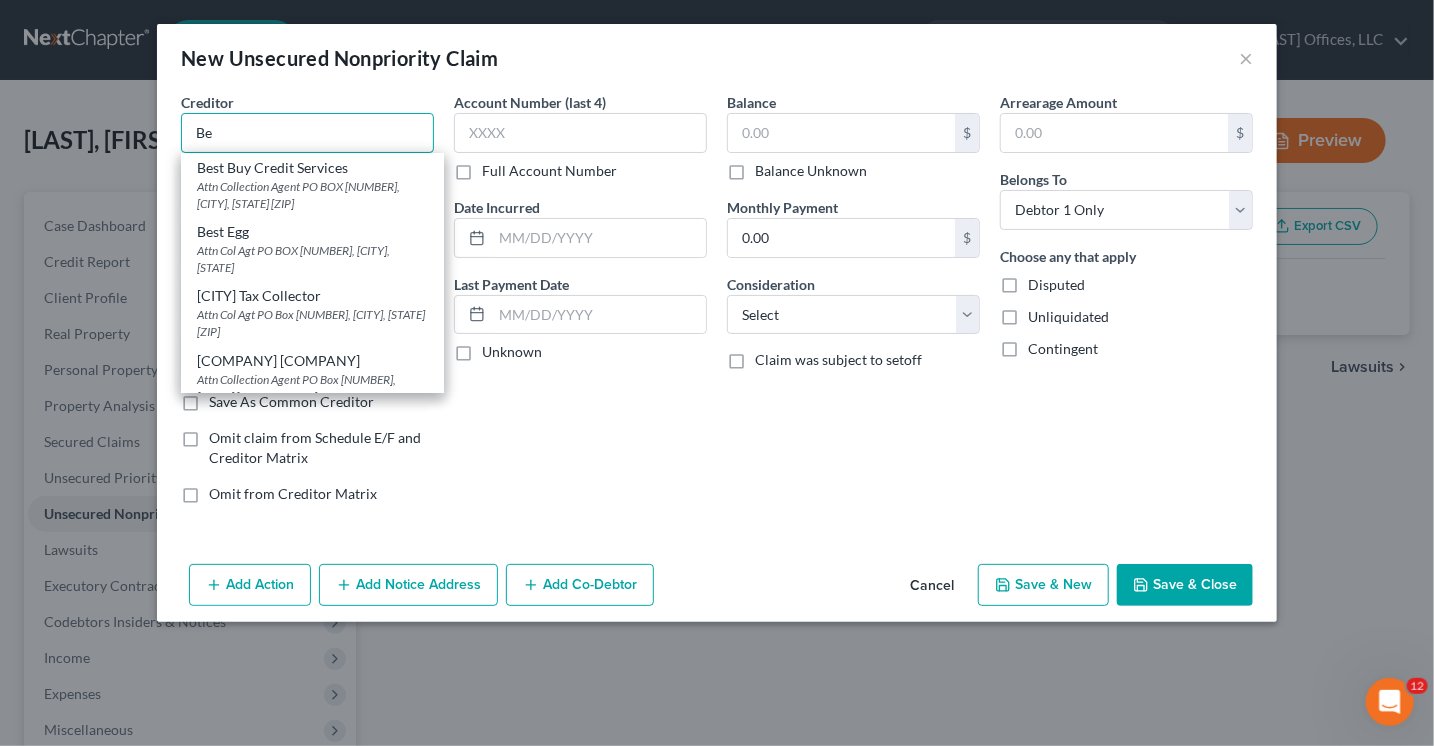 type on "B" 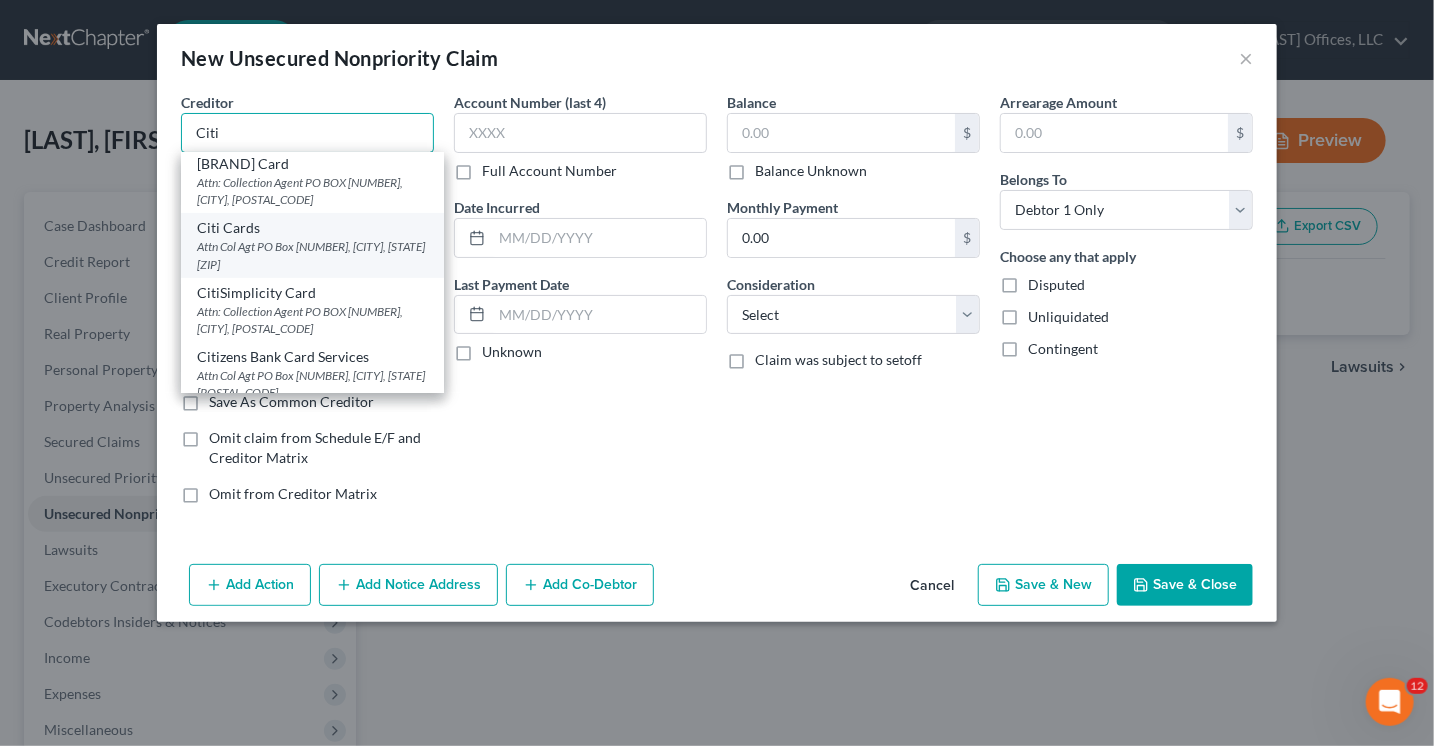 scroll, scrollTop: 338, scrollLeft: 0, axis: vertical 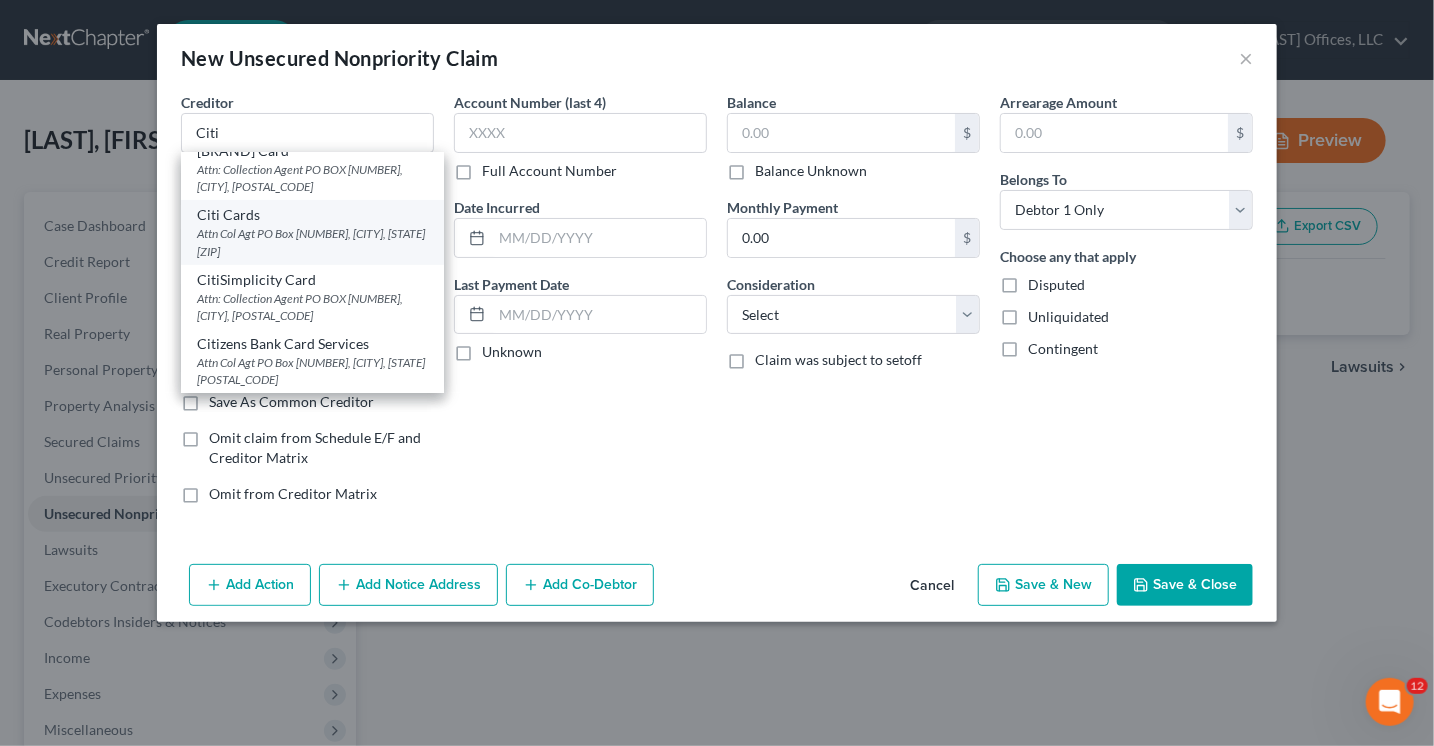 click on "Attn Col Agt PO Box [NUMBER], [CITY], [STATE] [ZIP]" at bounding box center (312, 242) 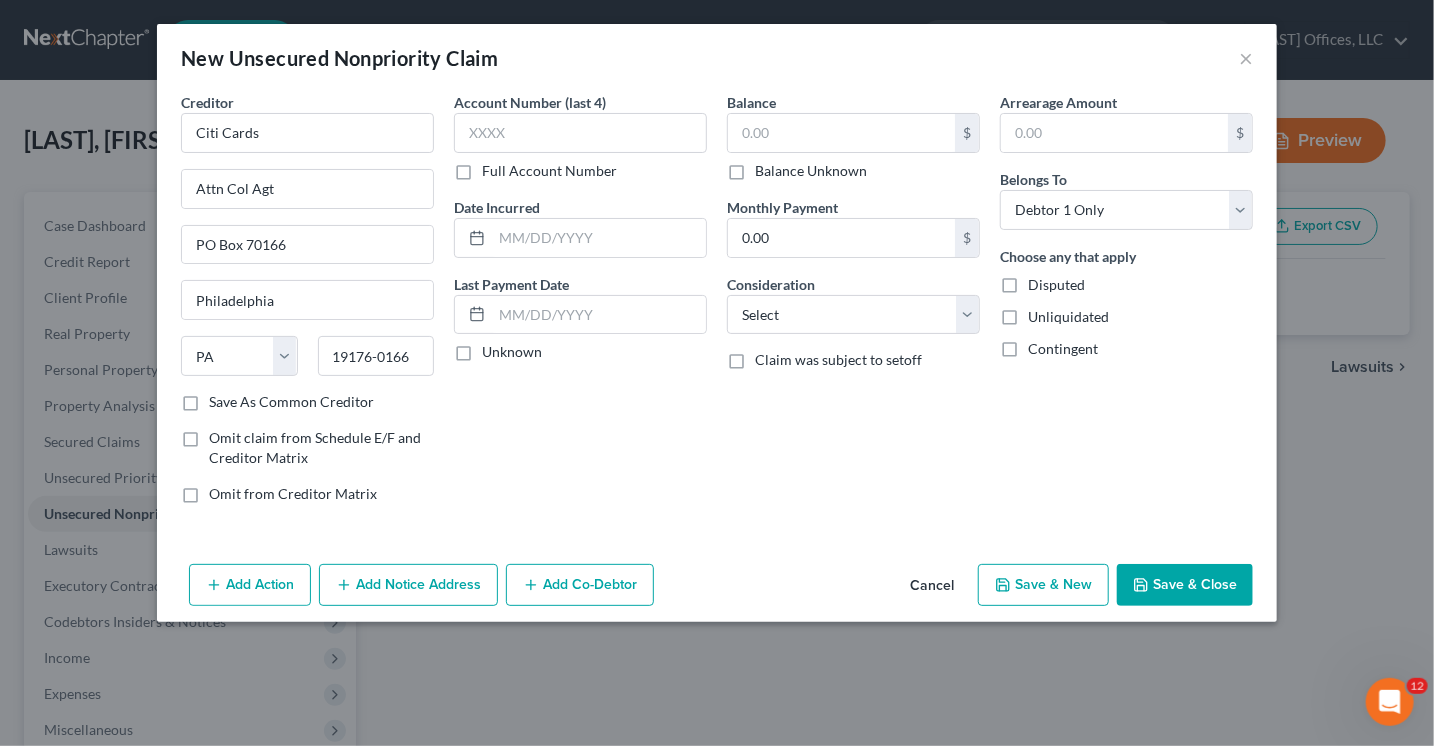 scroll, scrollTop: 0, scrollLeft: 0, axis: both 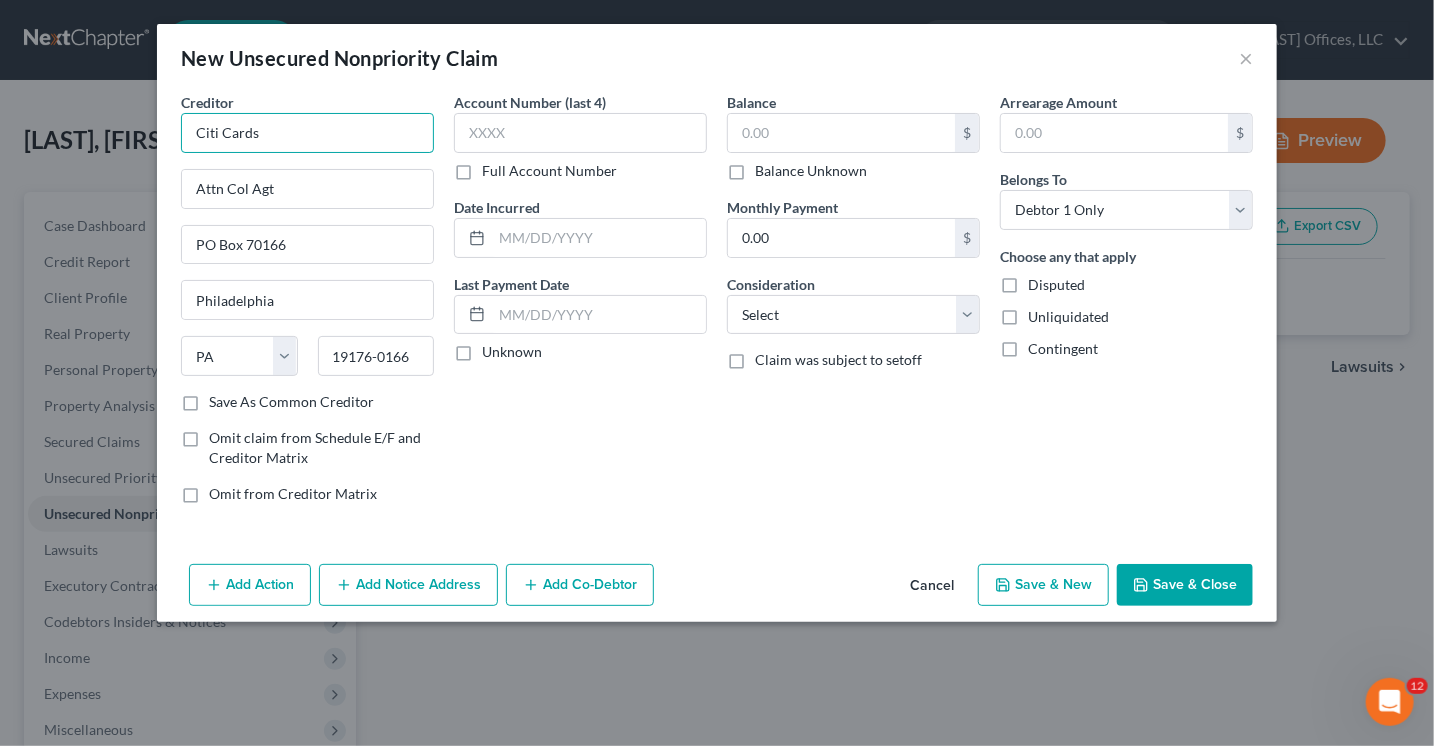 click on "Citi Cards" at bounding box center (307, 133) 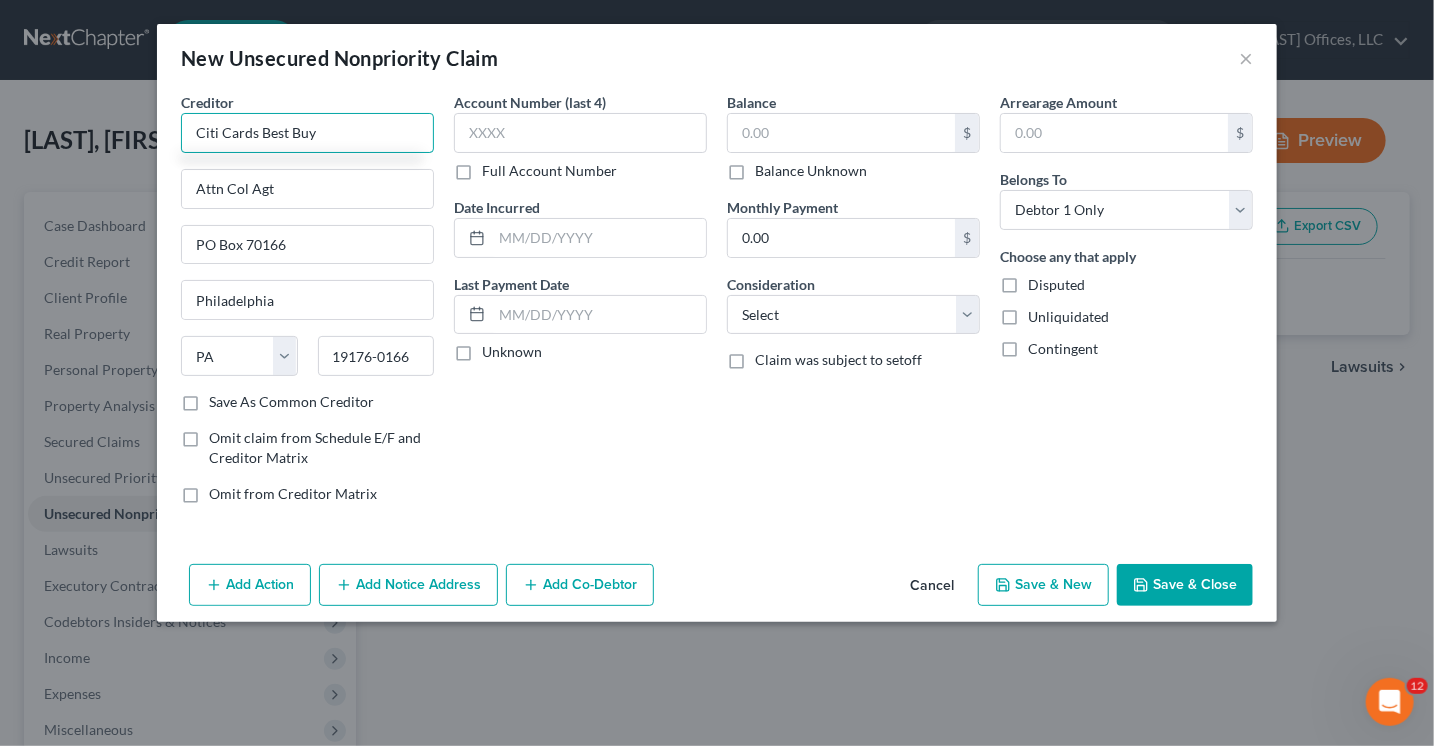 click on "Citi Cards Best Buy" at bounding box center (307, 133) 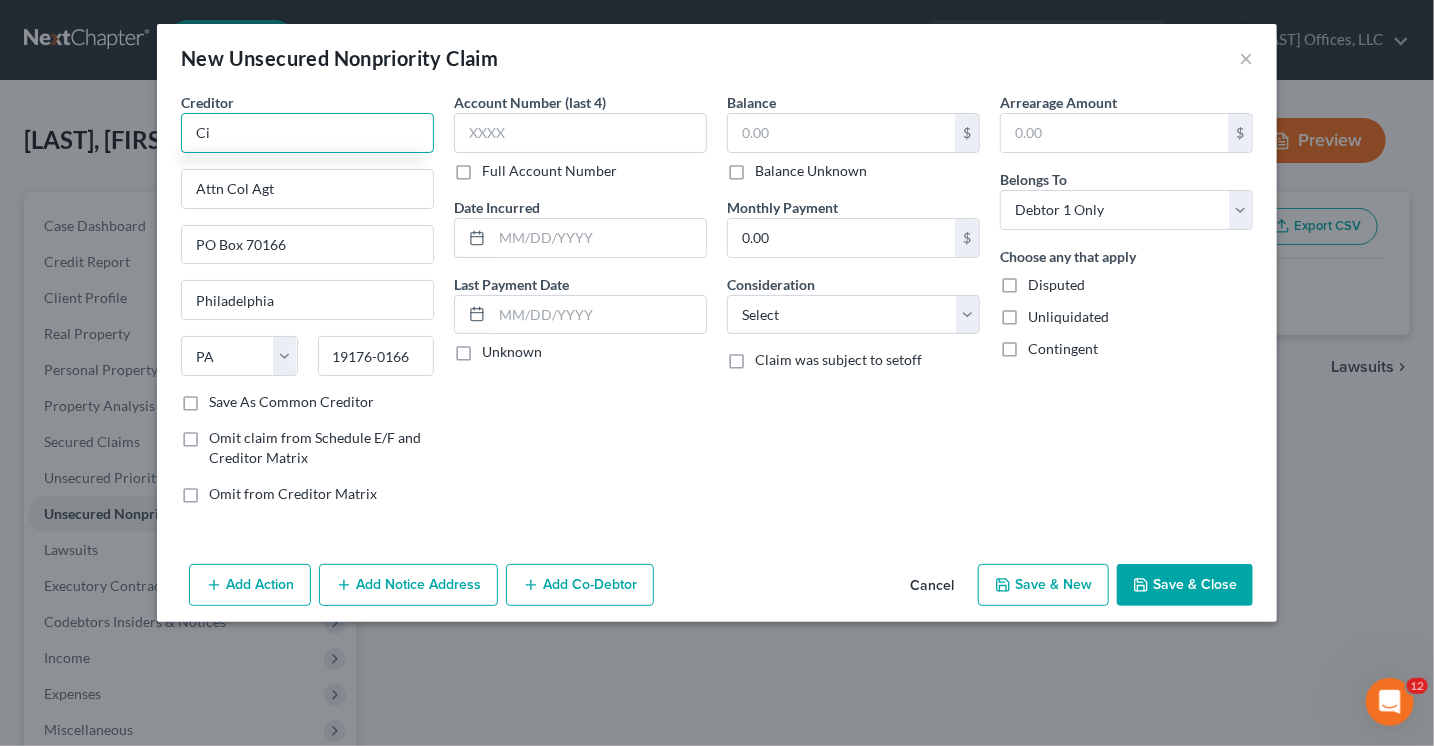type on "C" 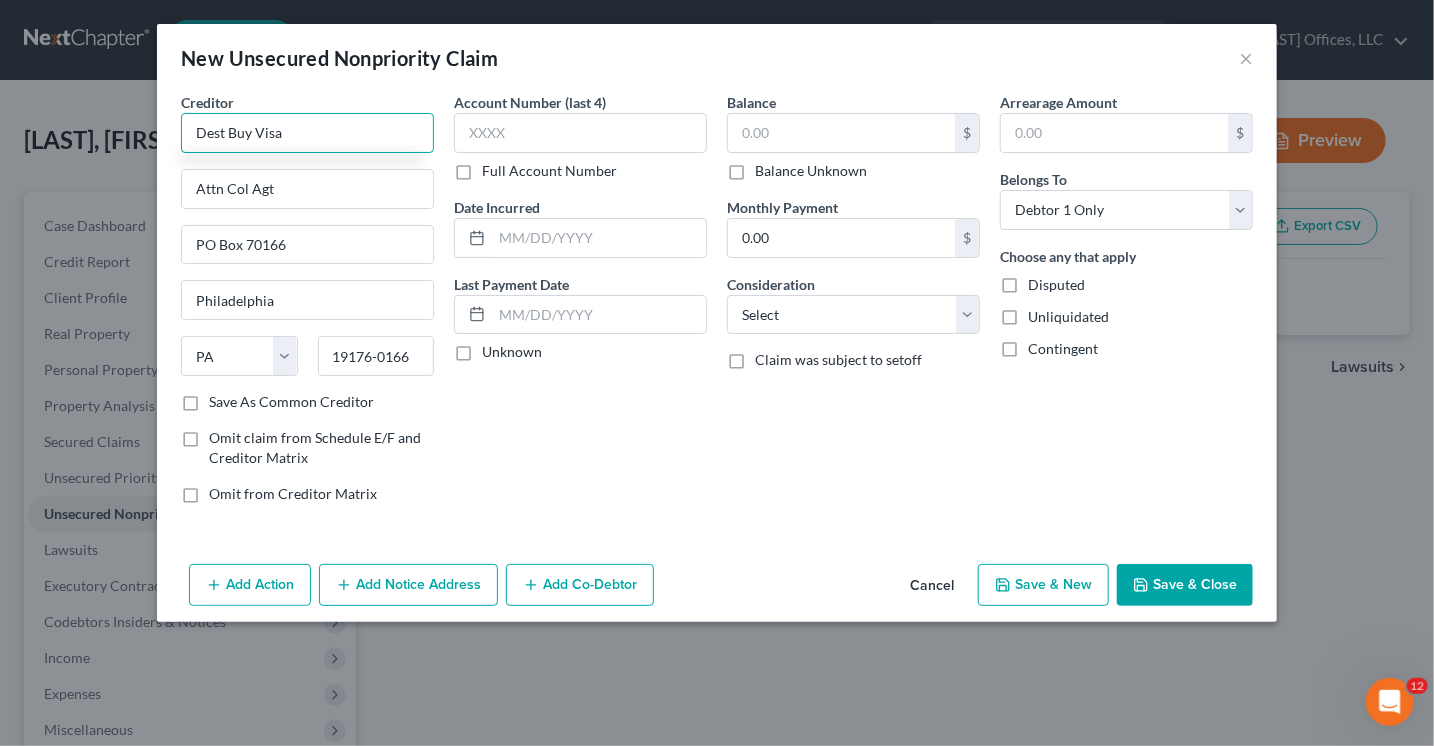 click on "Dest Buy Visa" at bounding box center [307, 133] 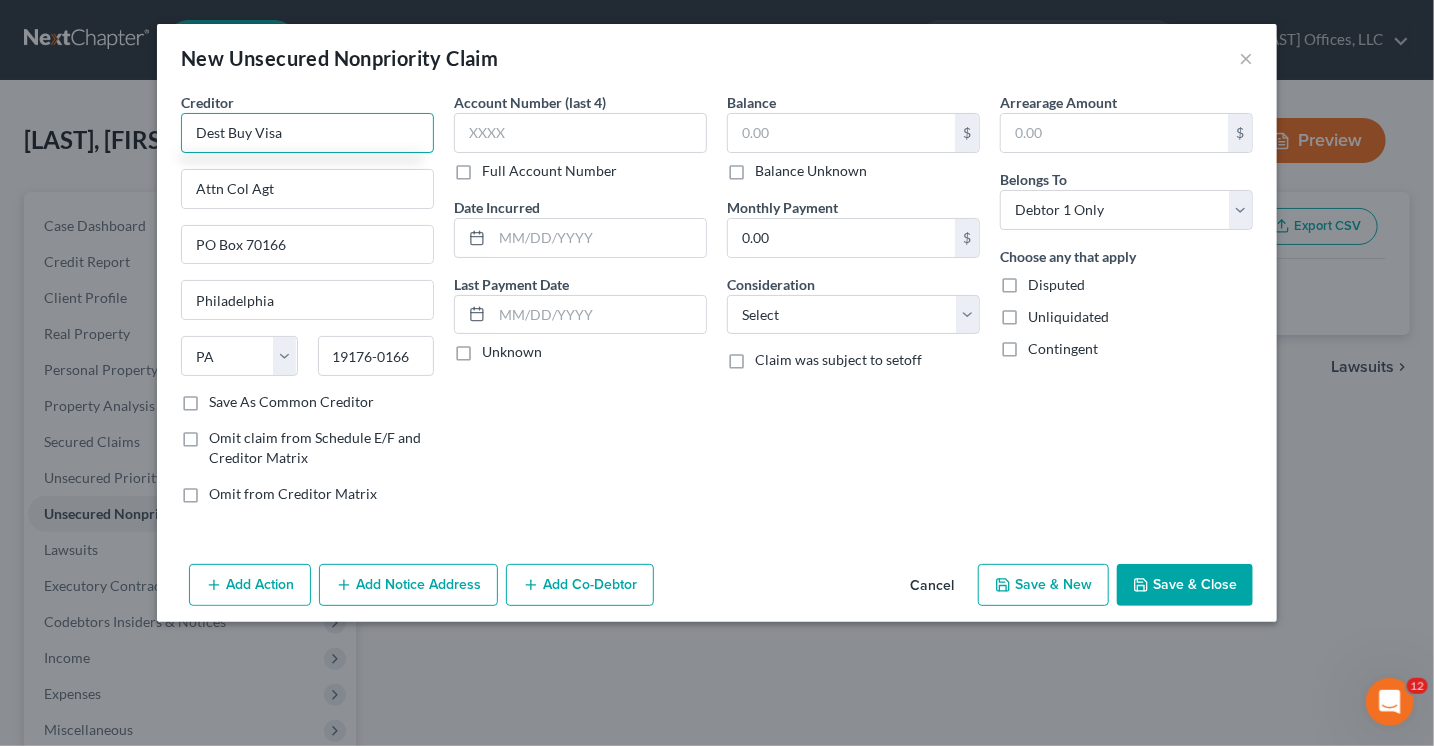 click on "Dest Buy Visa" at bounding box center (307, 133) 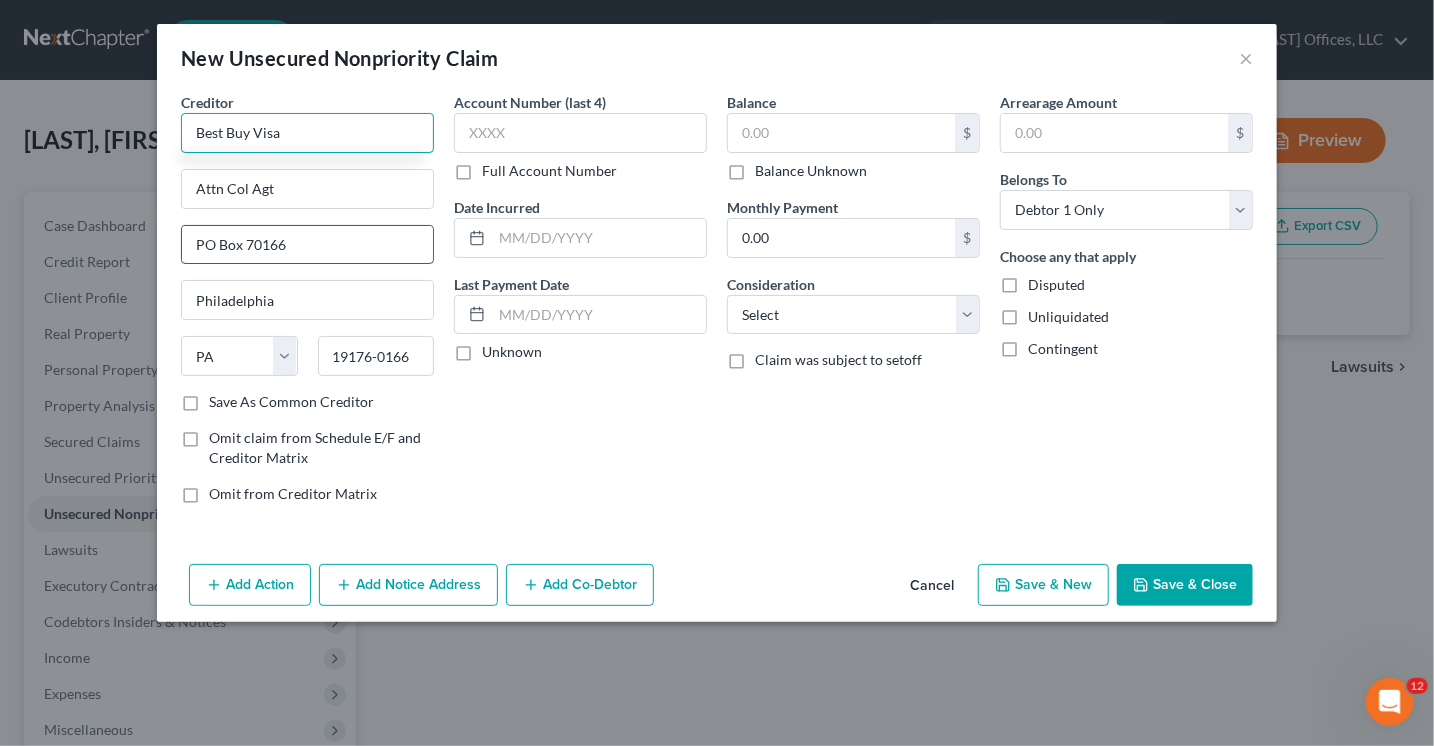 type on "Best Buy Visa" 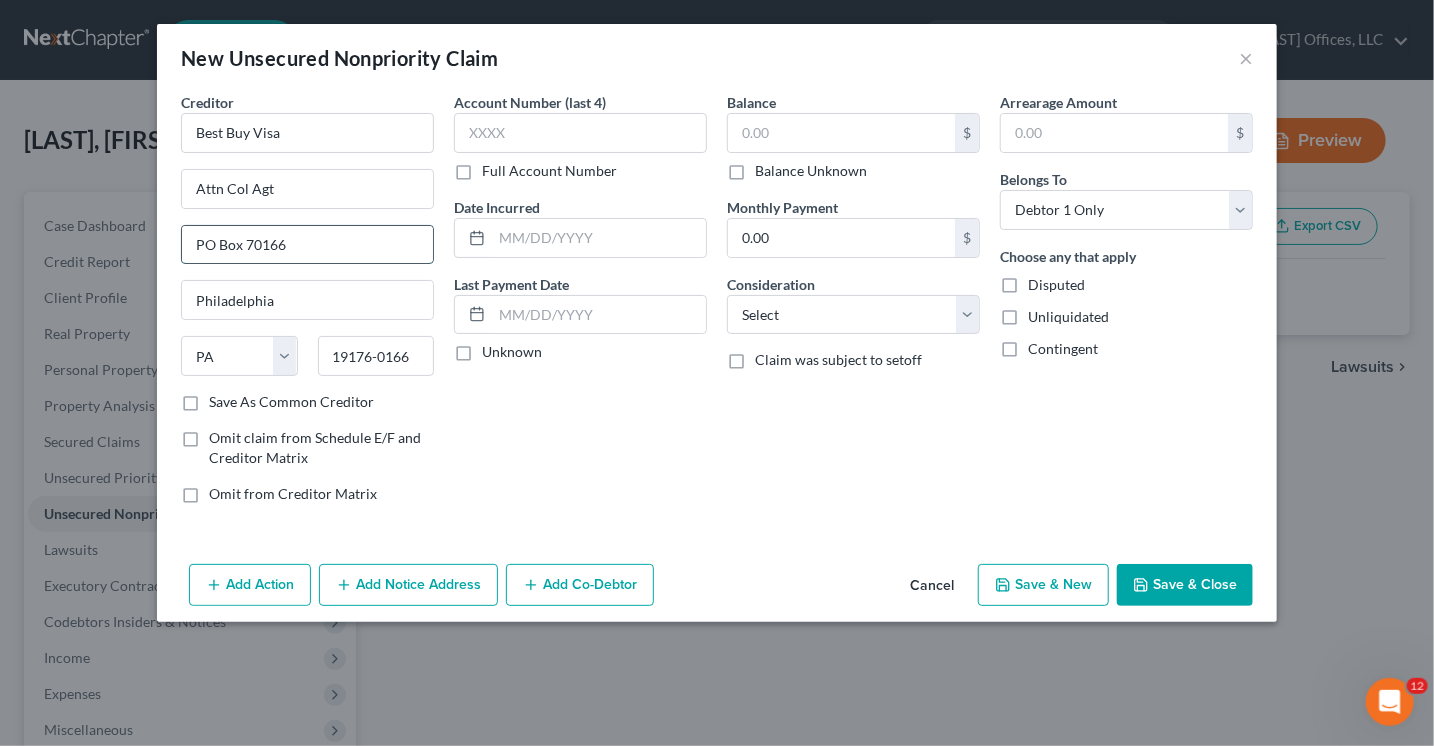 click on "PO Box 70166" at bounding box center [307, 245] 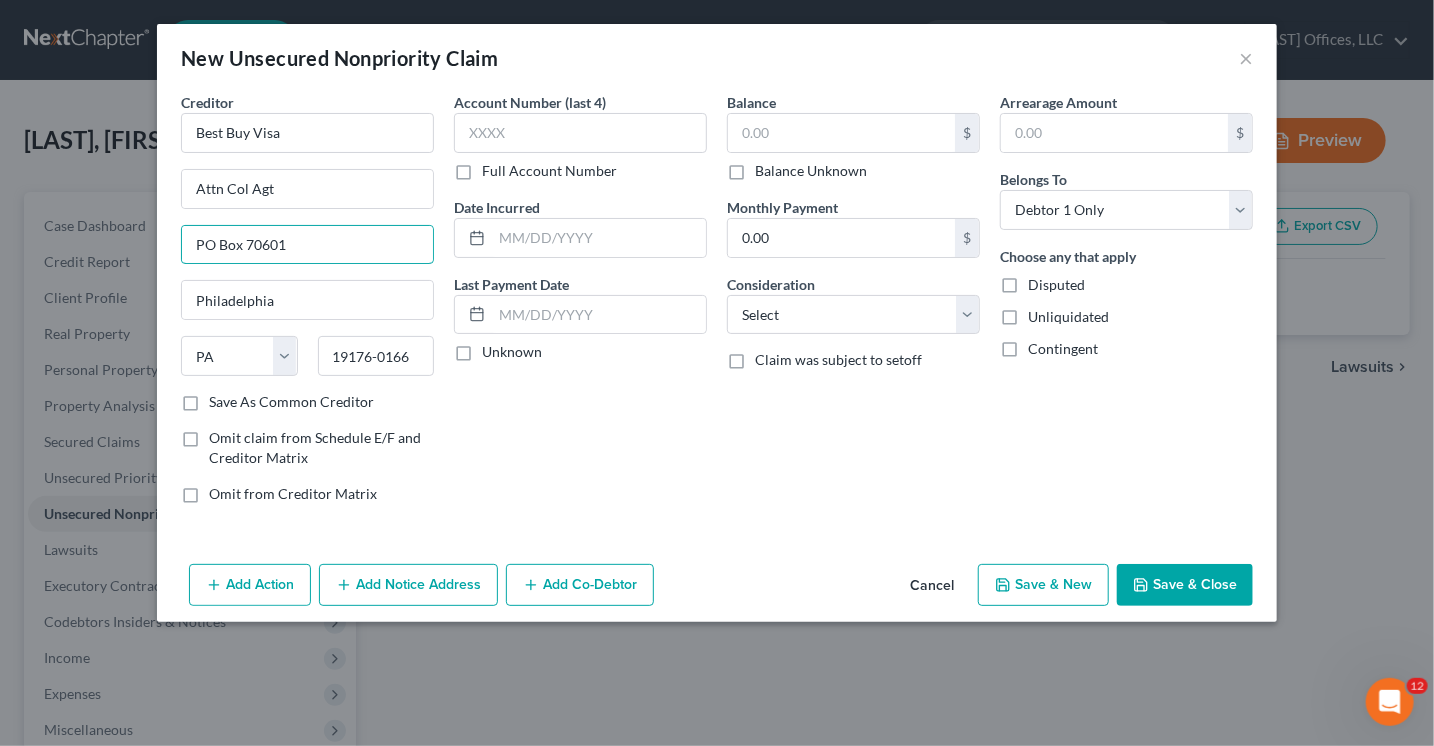 type on "PO Box 70601" 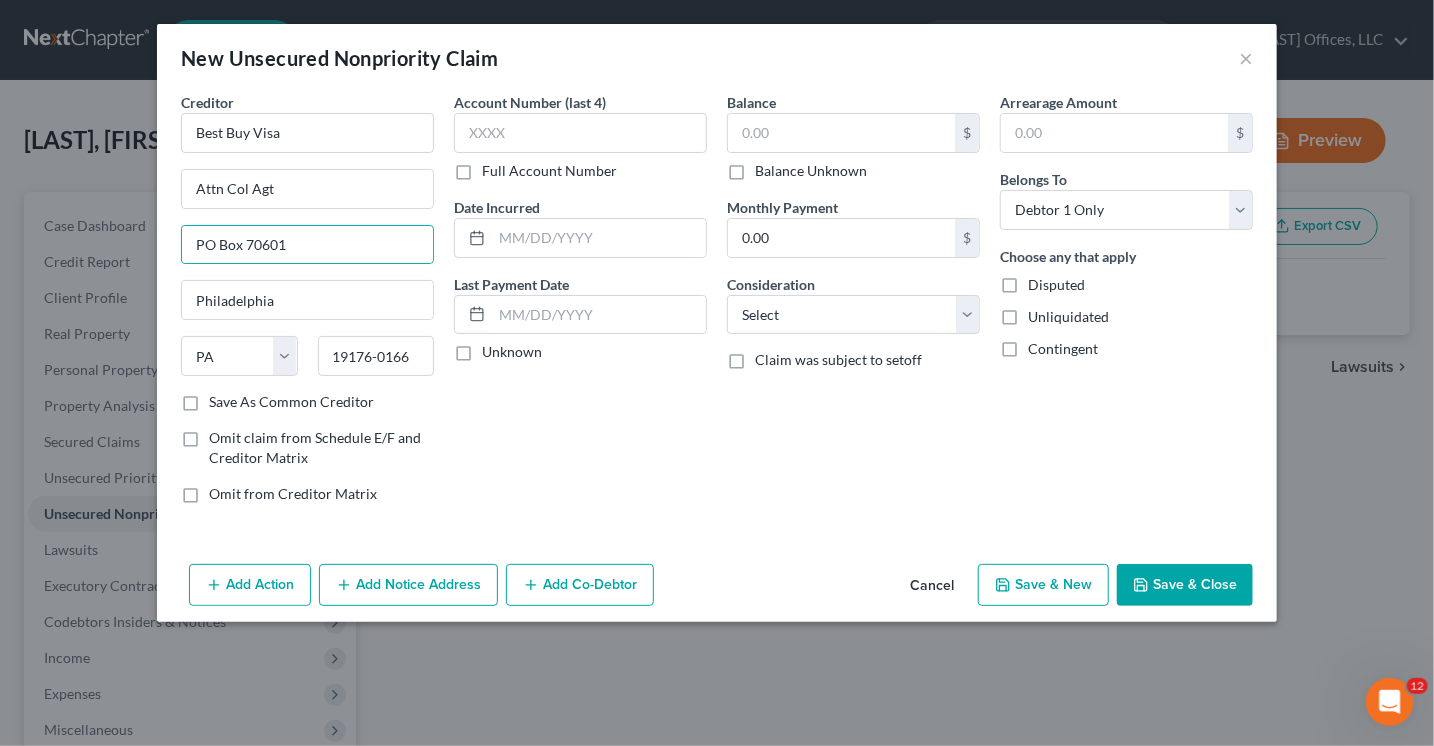 click on "Creditor *    [COMPANY] [CARD_TYPE]                      Attn Col Agt PO Box [NUMBER] [CITY] State AL AK AR AZ CA CO CT DE DC FL GA GU HI ID IL IN IA KS KY LA ME MD MA MI MN MS MO MT NC ND NE NV NH NJ NM NY OH OK OR PA PR RI SC SD TN TX UT VI VA VT WA WV WI WY [POSTAL_CODE]" at bounding box center [307, 242] 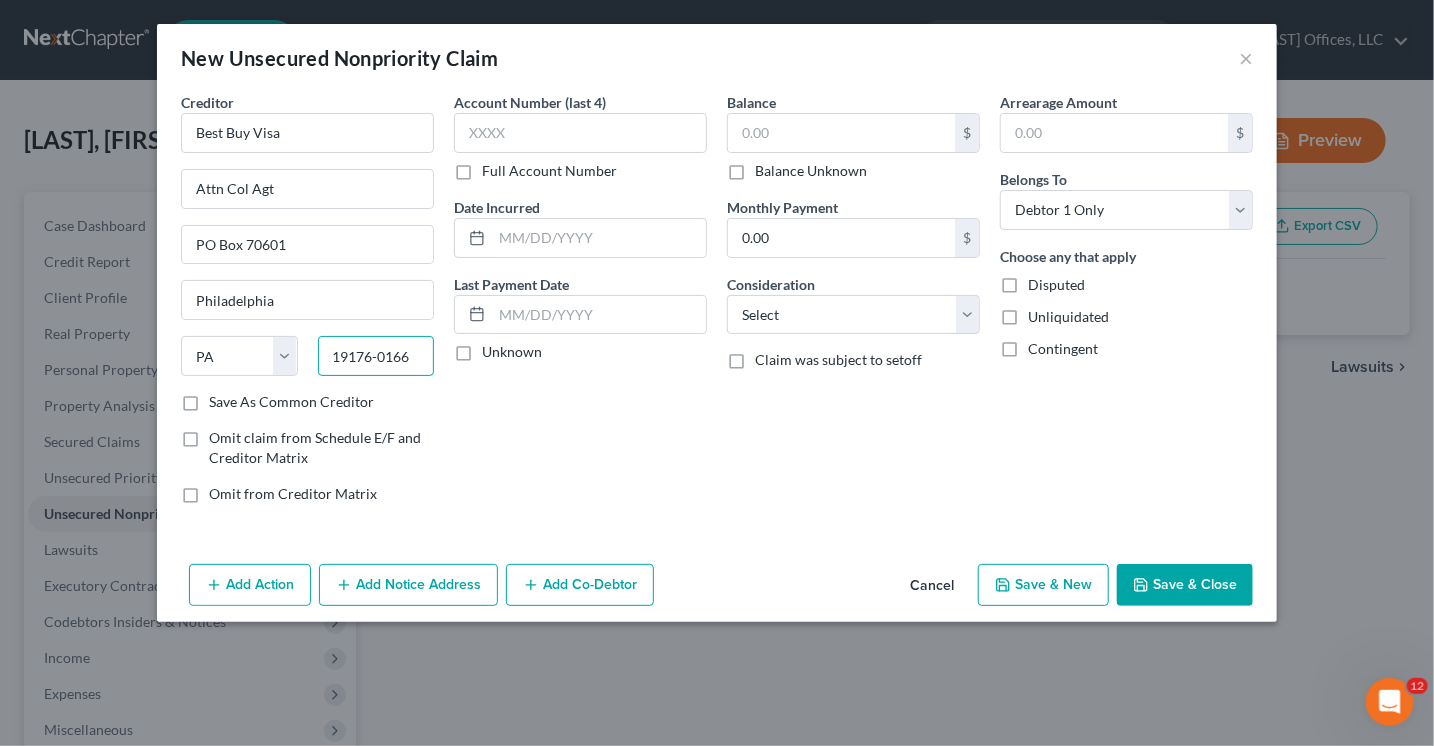 click on "19176-0166" at bounding box center (376, 356) 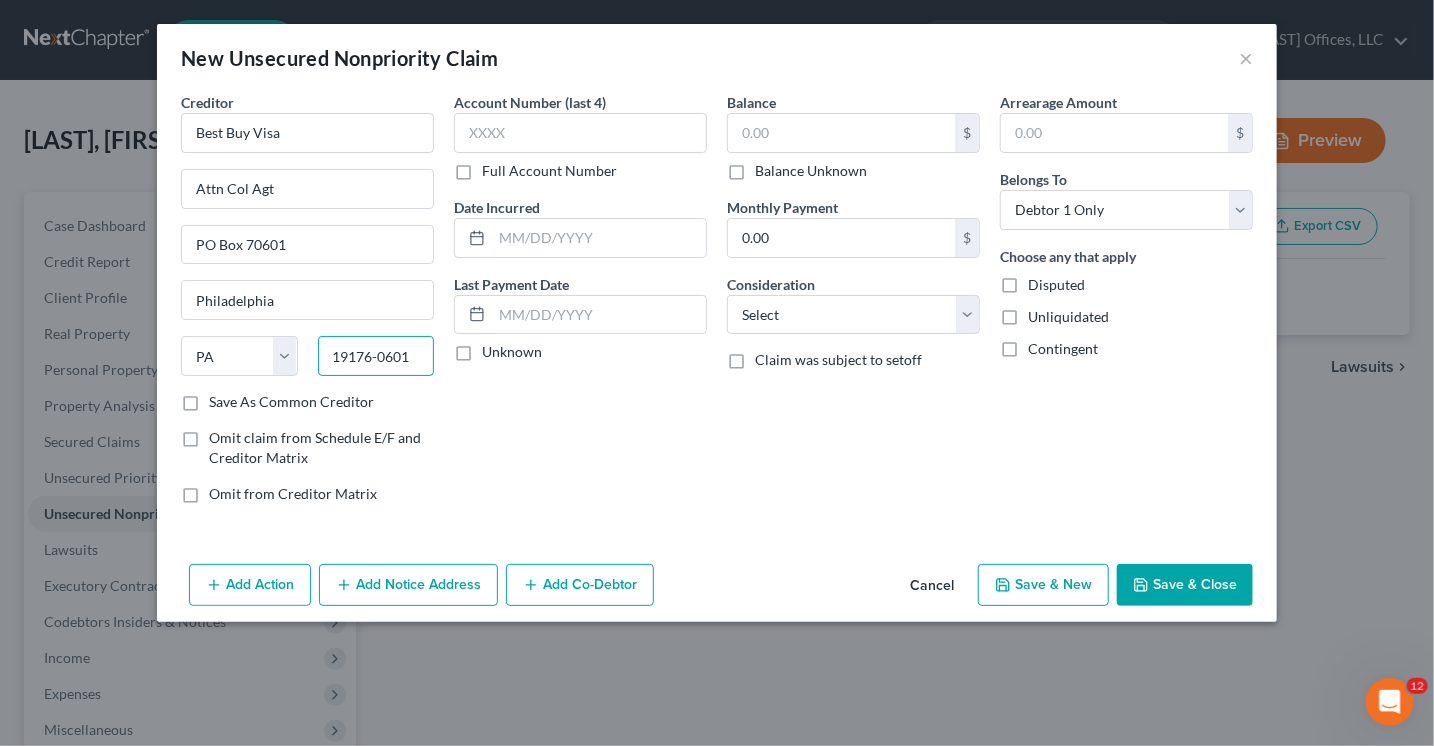 type on "19176-0601" 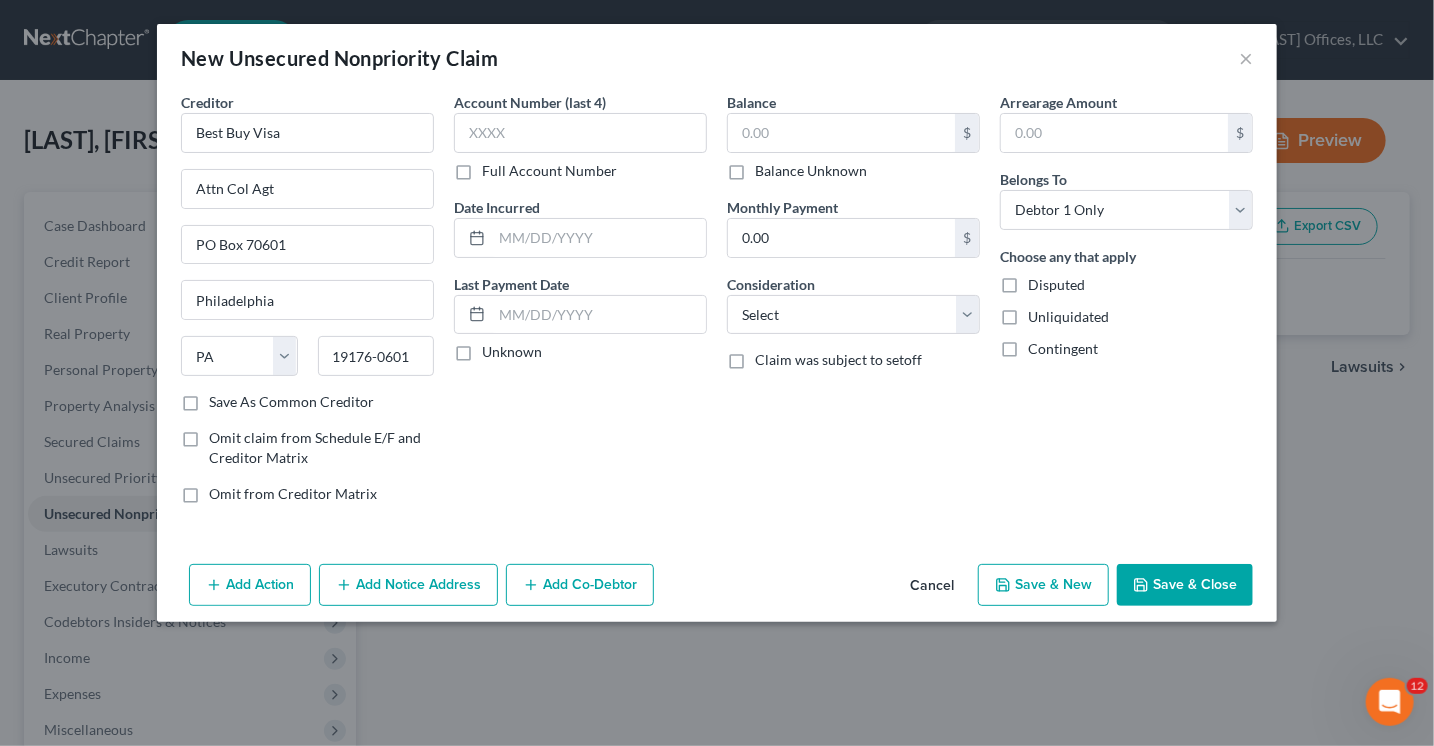 click on "Save As Common Creditor" at bounding box center (291, 402) 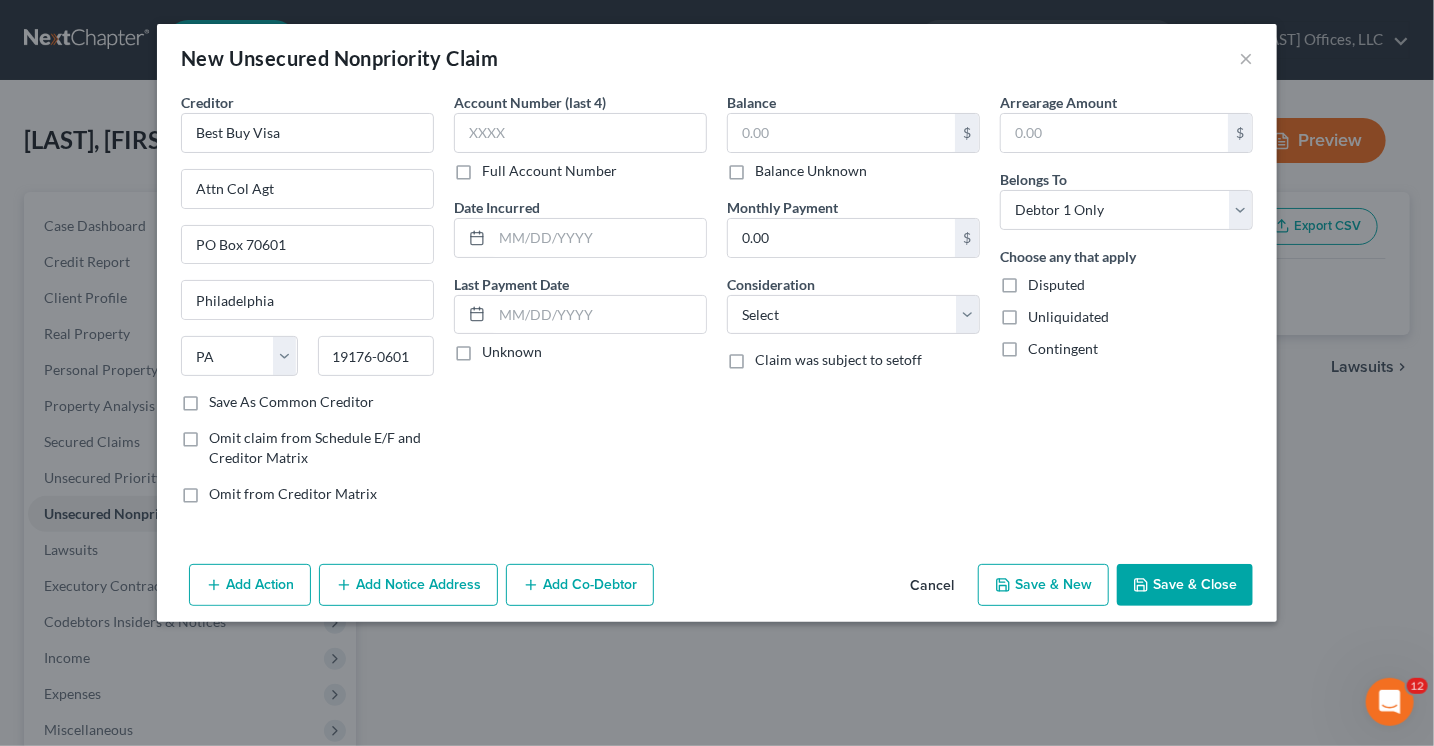 click on "Save As Common Creditor" at bounding box center (223, 398) 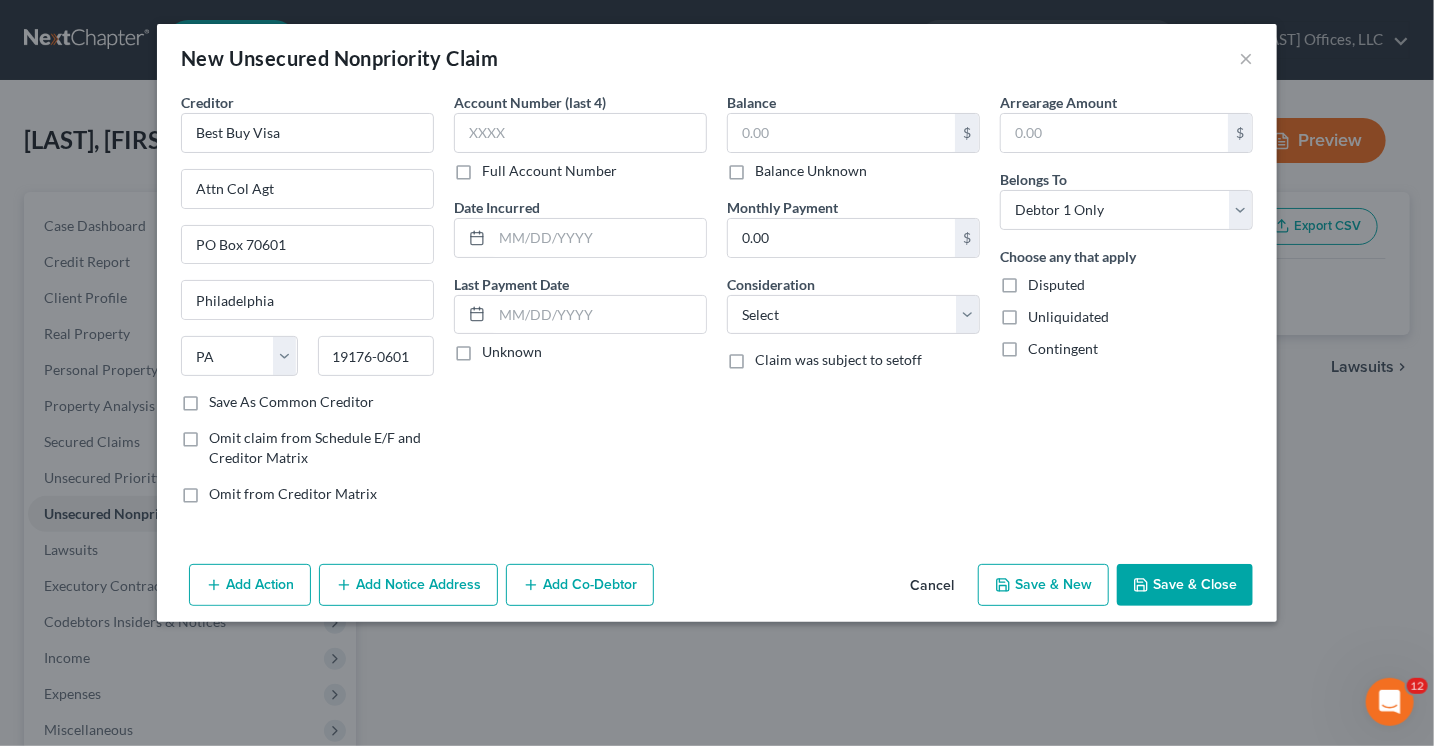 checkbox on "true" 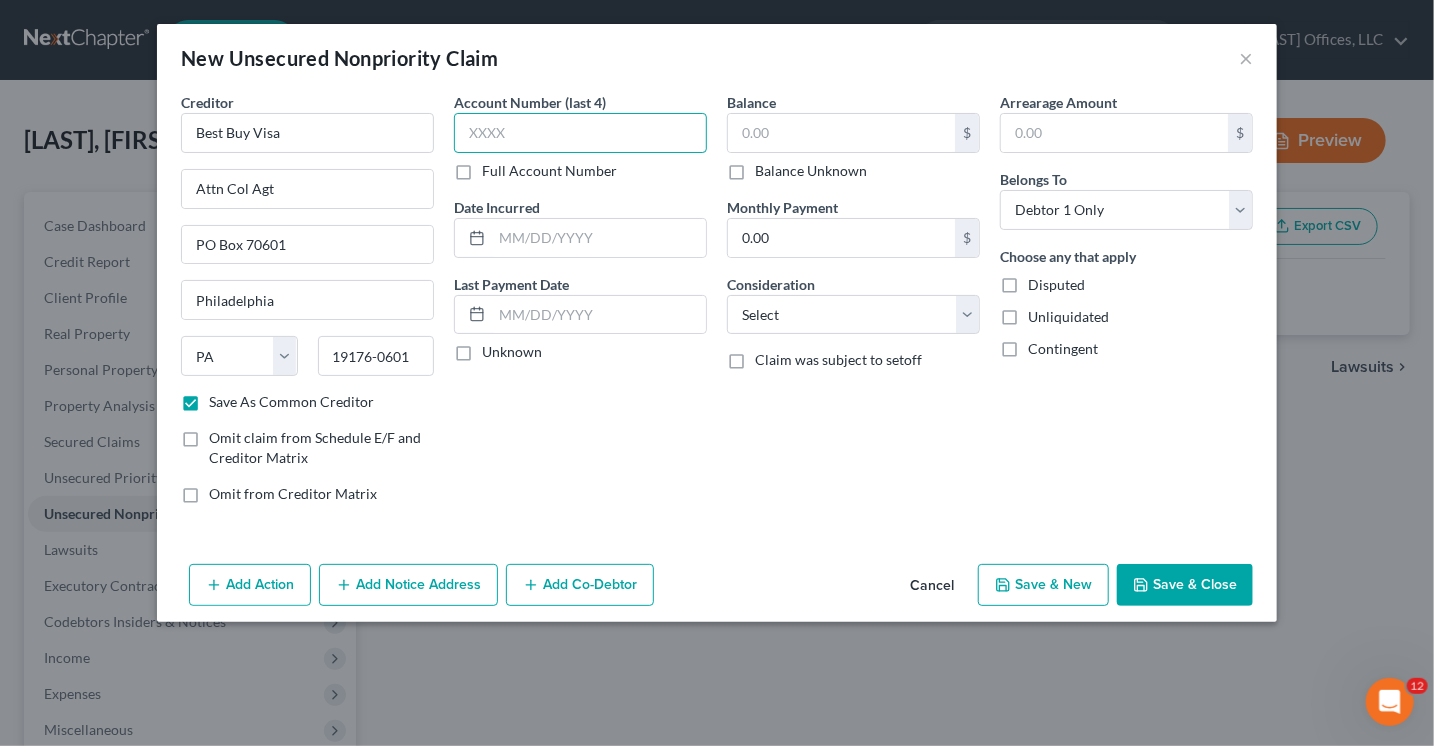 click at bounding box center [580, 133] 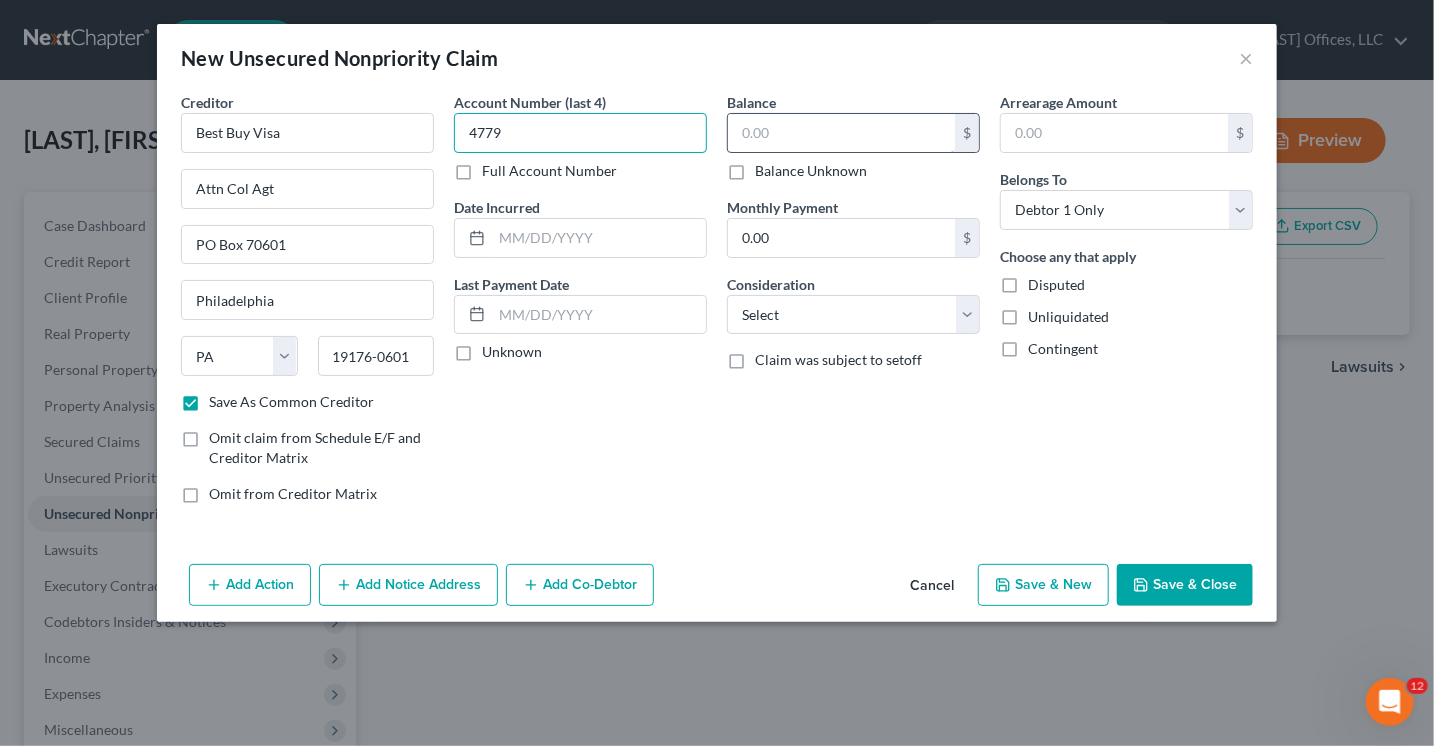 type on "4779" 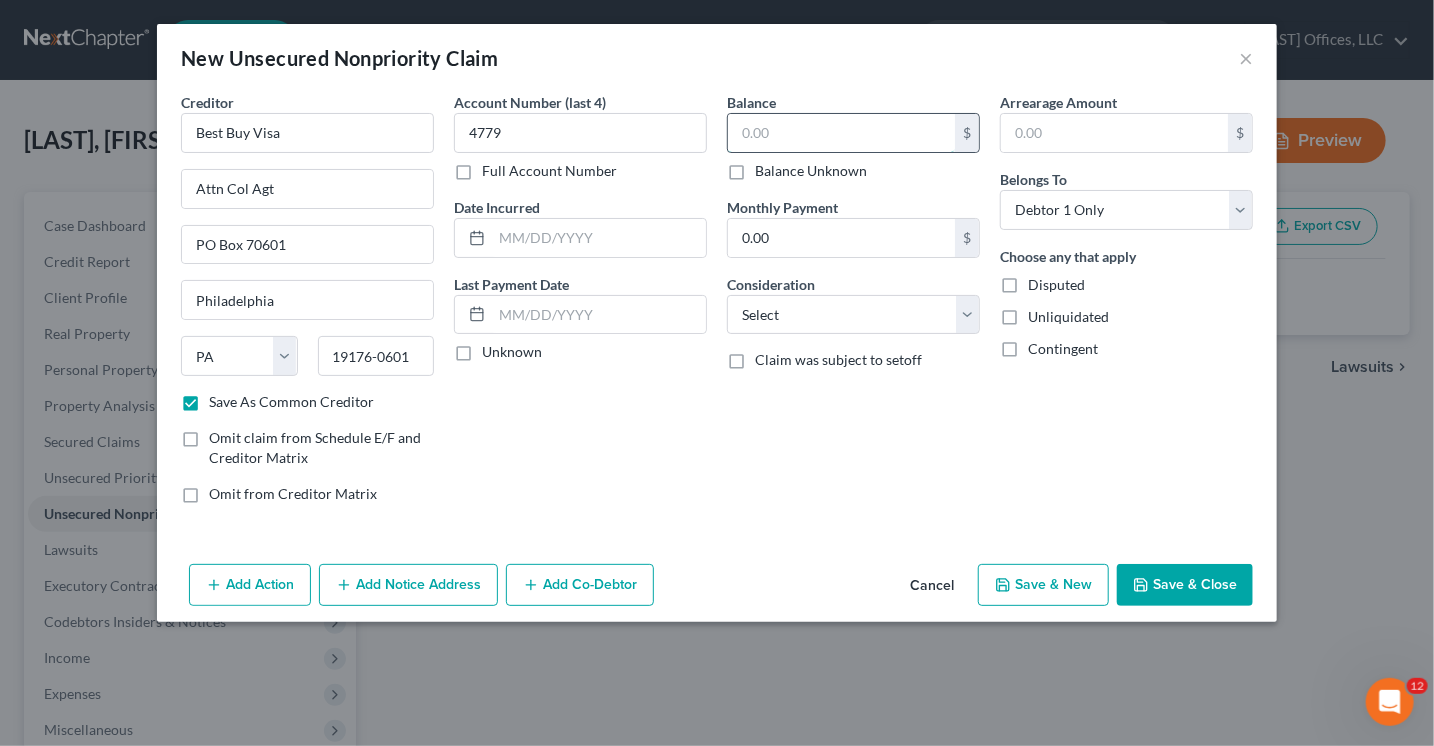 click at bounding box center [841, 133] 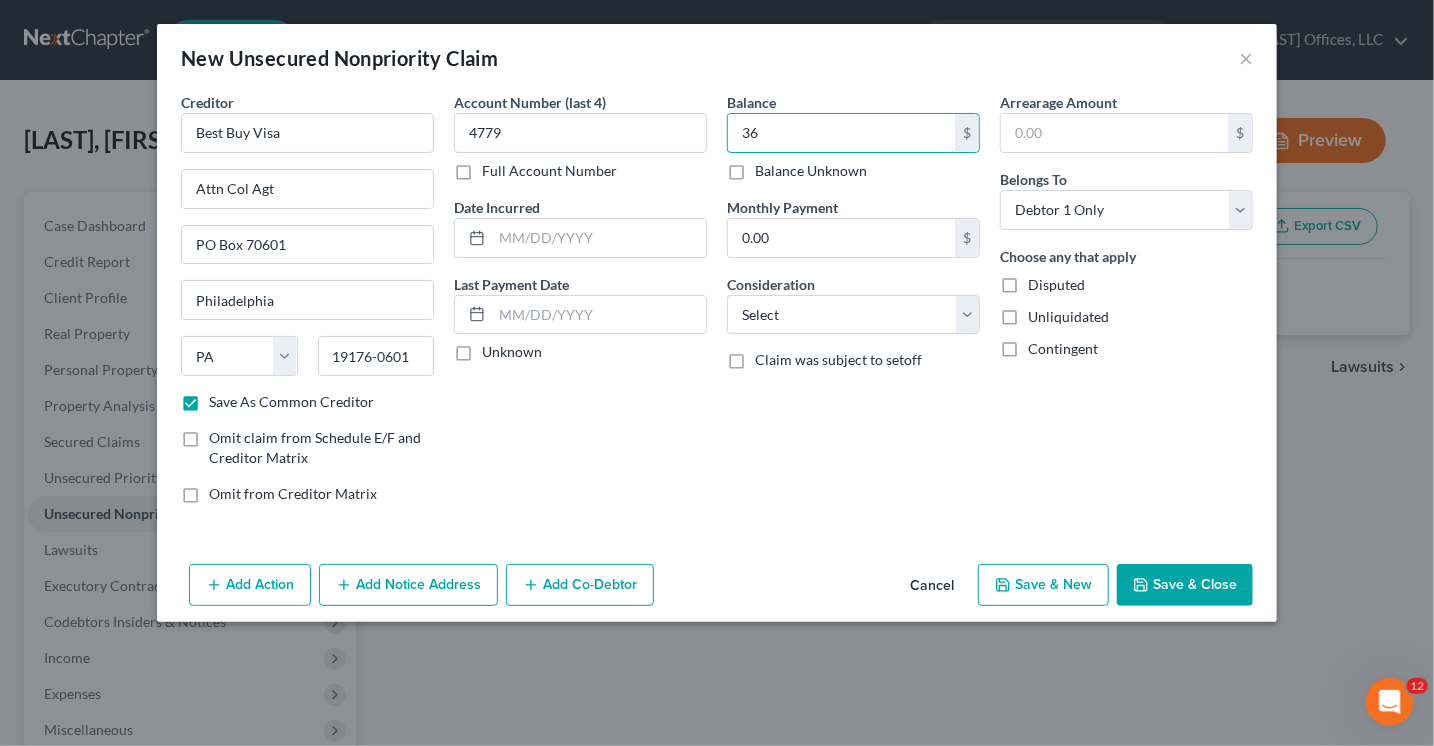 type on "3" 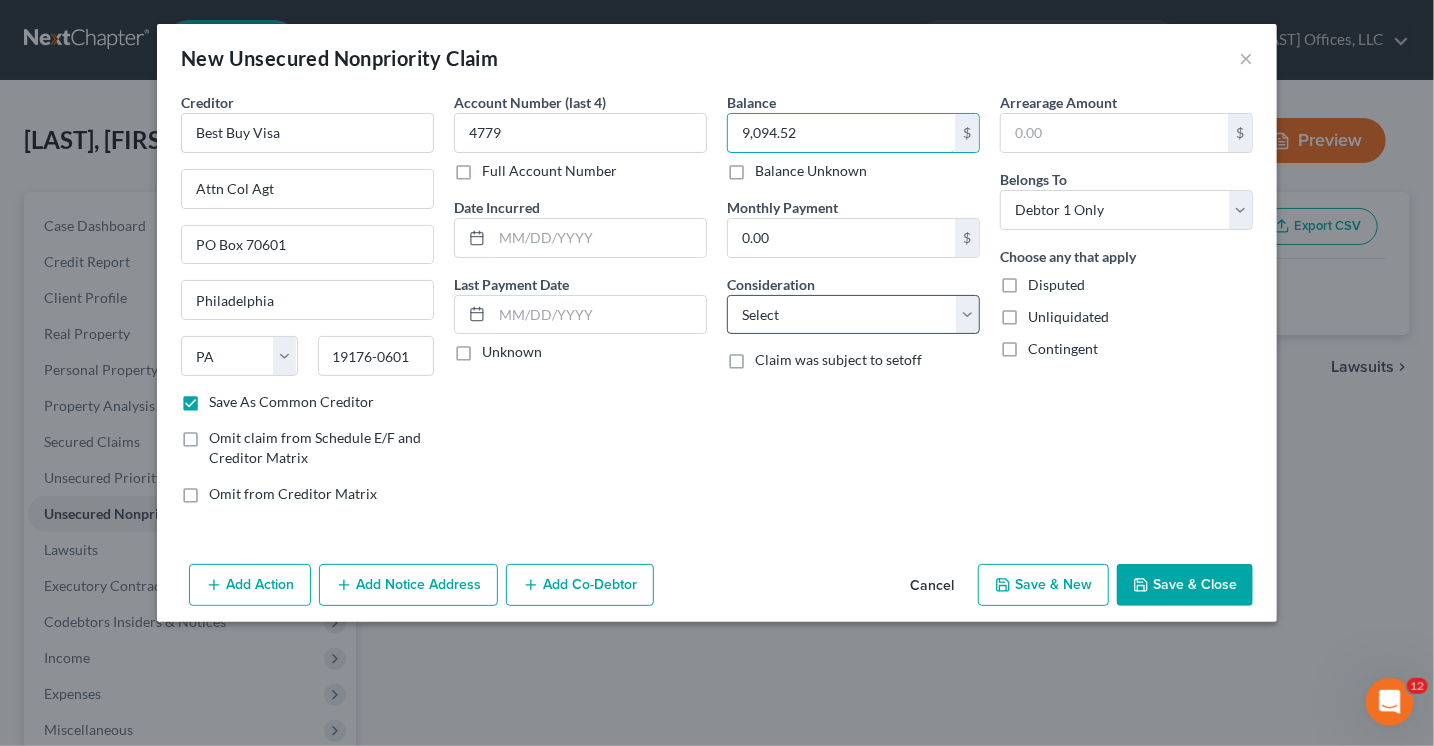 type on "9,094.52" 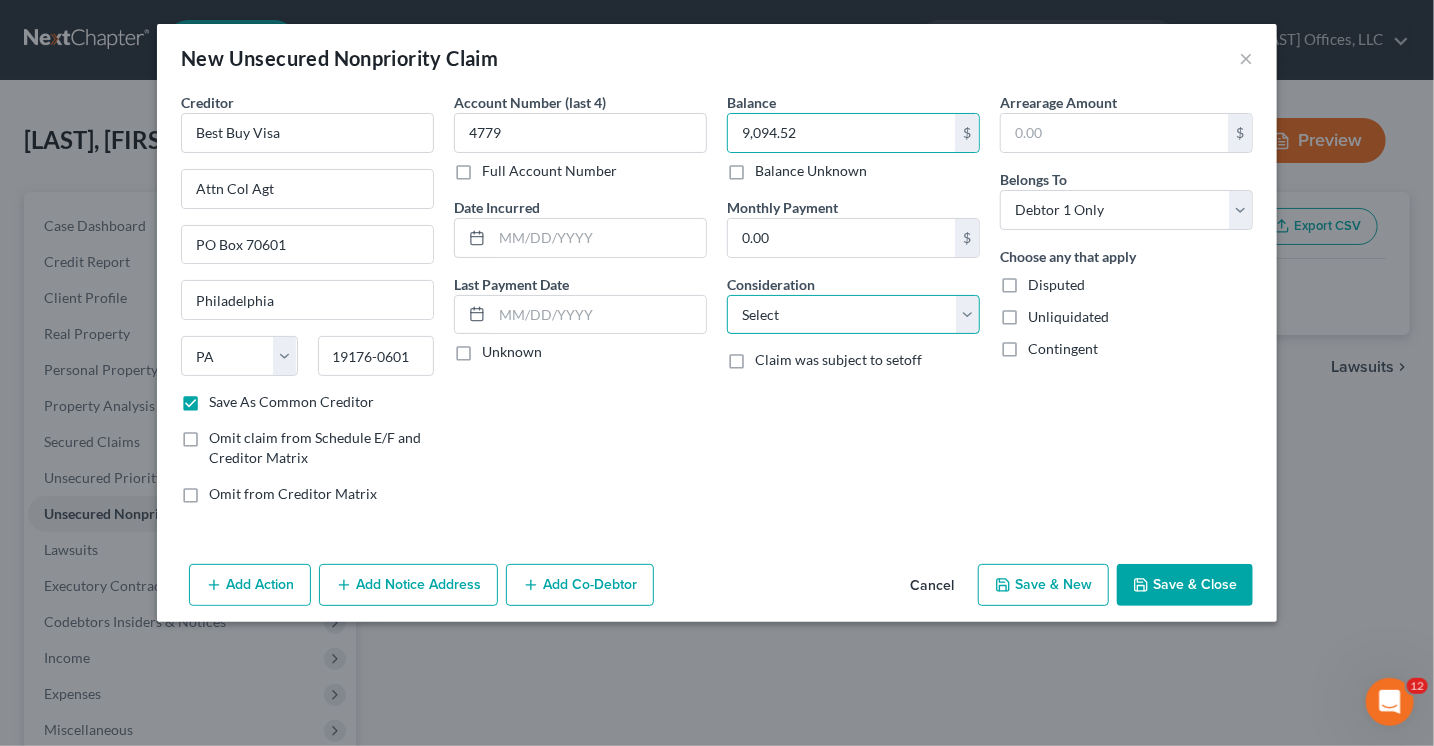 click on "Select Cable / Satellite Services Collection Agency Credit Card Debt Debt Counseling / Attorneys Deficiency Balance Domestic Support Obligations Home / Car Repairs Income Taxes Judgment Liens Medical Services Monies Loaned / Advanced Mortgage Obligation From Divorce Or Separation Obligation To Pensions Other Overdrawn Bank Account Promised To Help Pay Creditors Student Loans Suppliers And Vendors Telephone / Internet Services Utility Services" at bounding box center (853, 315) 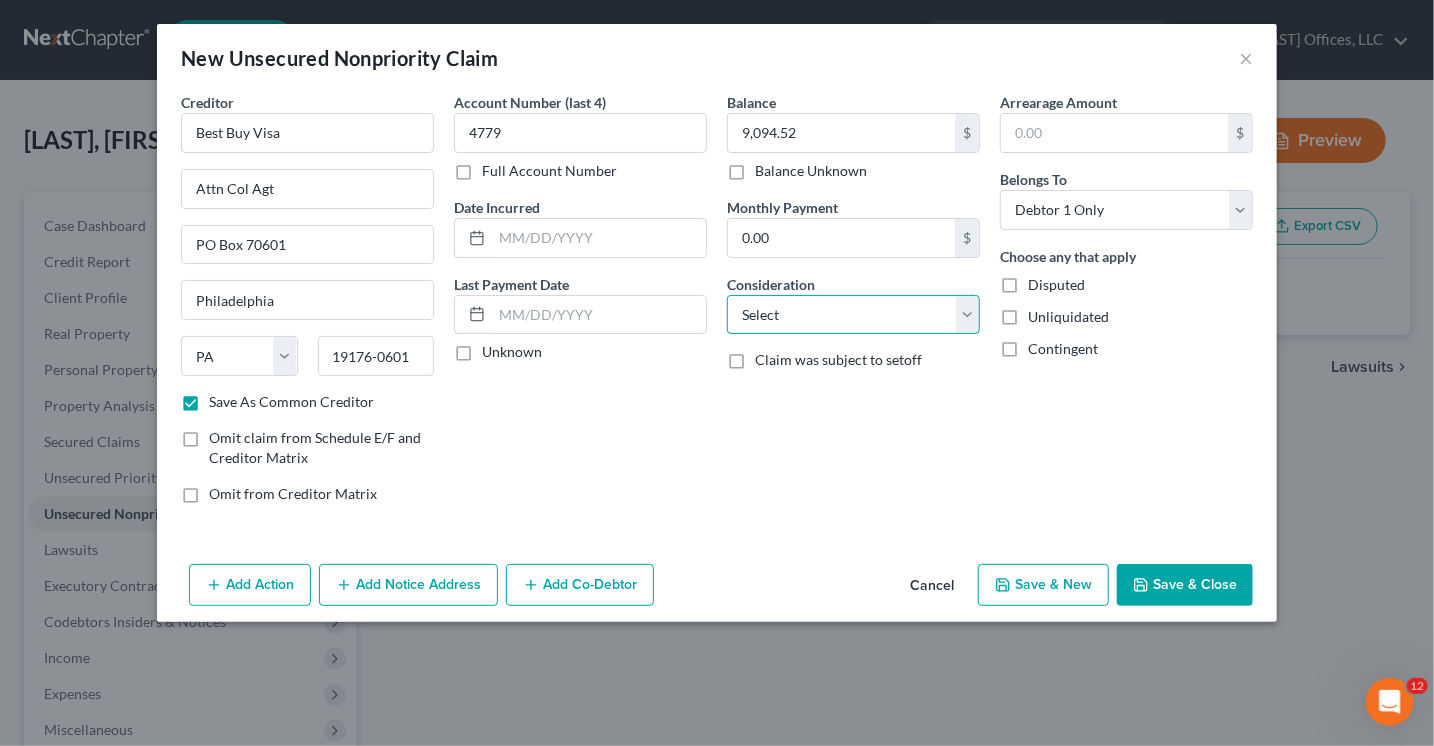 select on "2" 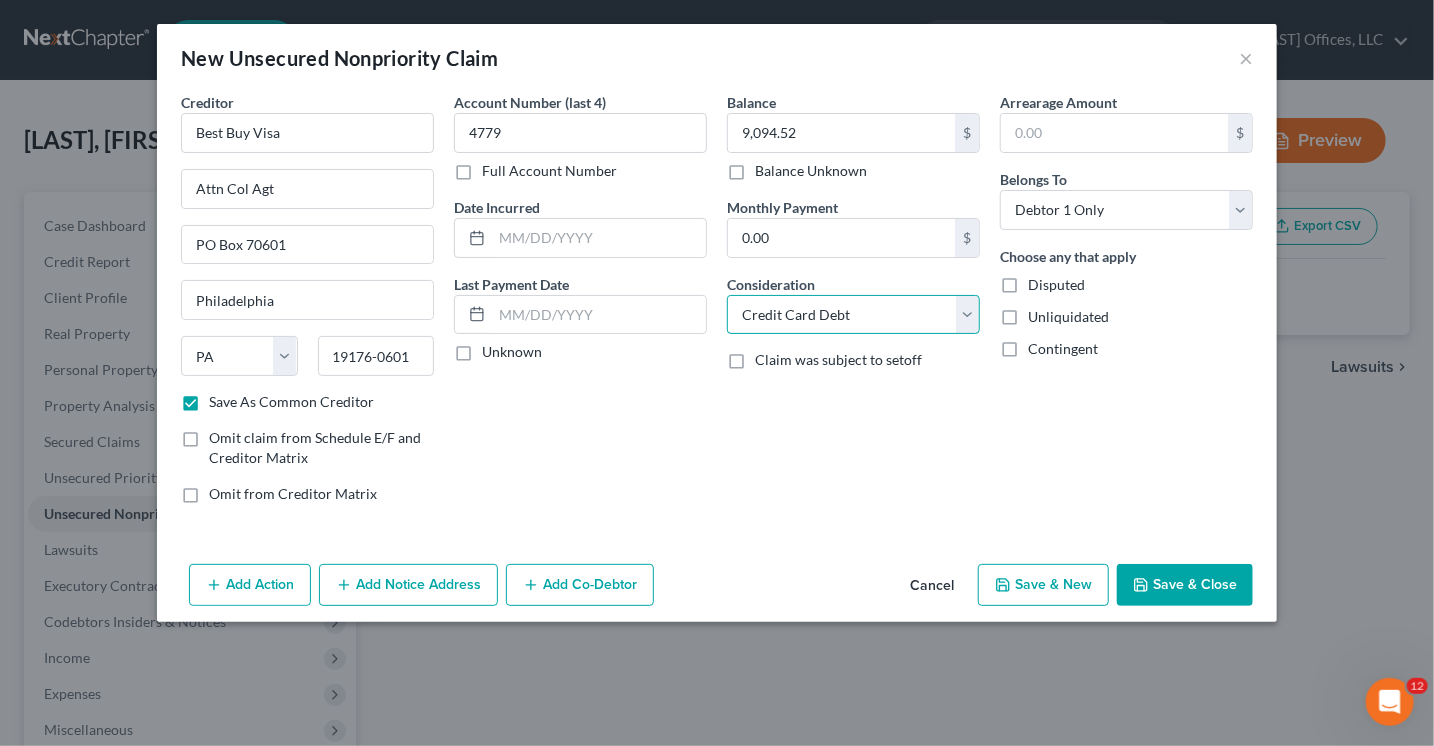 click on "Select Cable / Satellite Services Collection Agency Credit Card Debt Debt Counseling / Attorneys Deficiency Balance Domestic Support Obligations Home / Car Repairs Income Taxes Judgment Liens Medical Services Monies Loaned / Advanced Mortgage Obligation From Divorce Or Separation Obligation To Pensions Other Overdrawn Bank Account Promised To Help Pay Creditors Student Loans Suppliers And Vendors Telephone / Internet Services Utility Services" at bounding box center (853, 315) 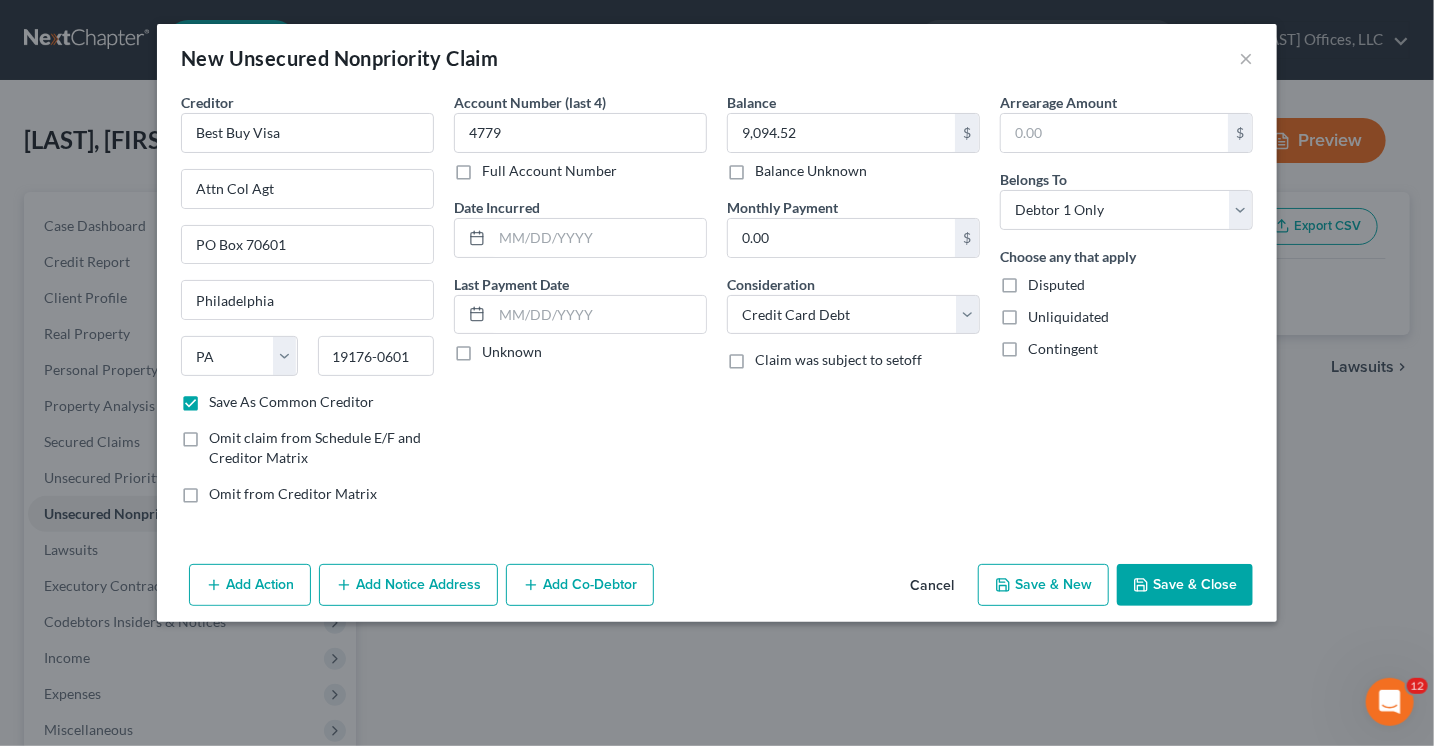 click on "Save & Close" at bounding box center (1185, 585) 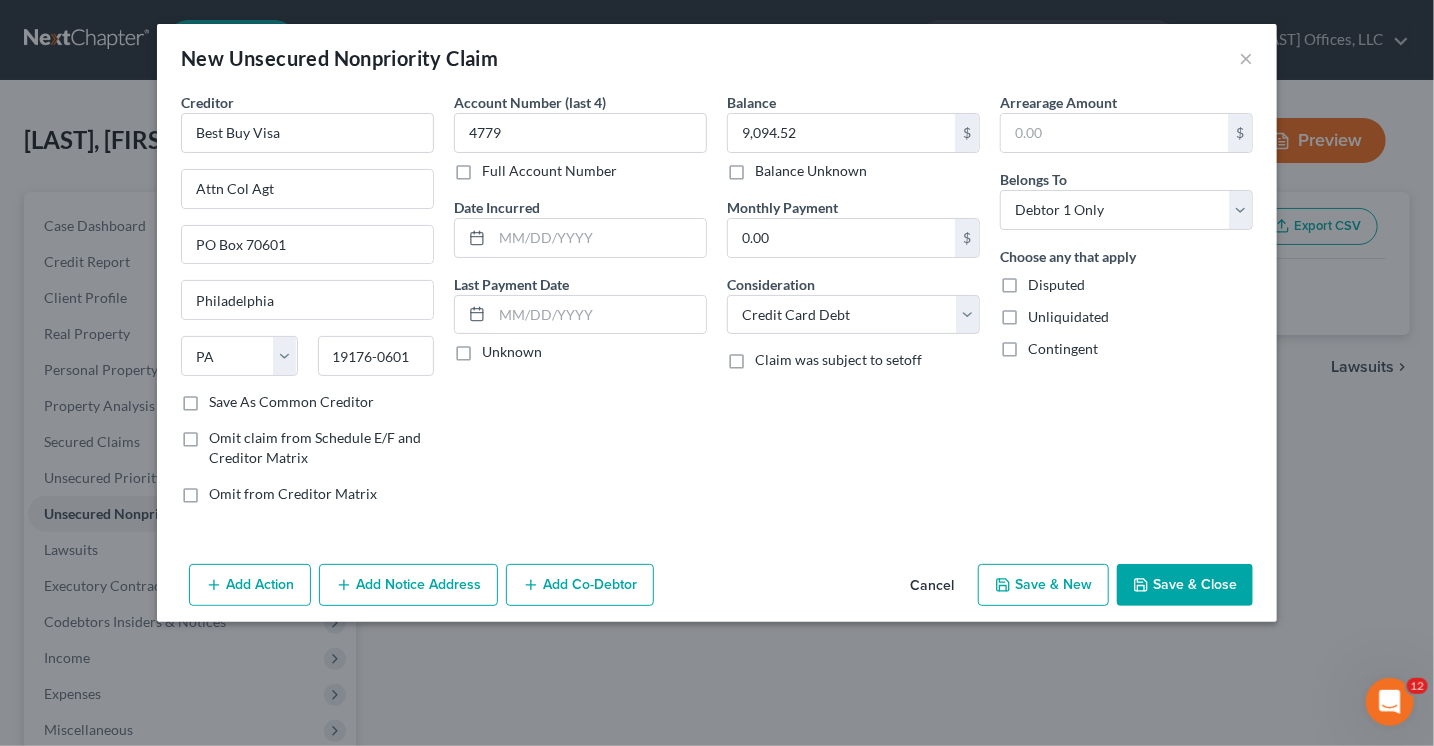 checkbox on "false" 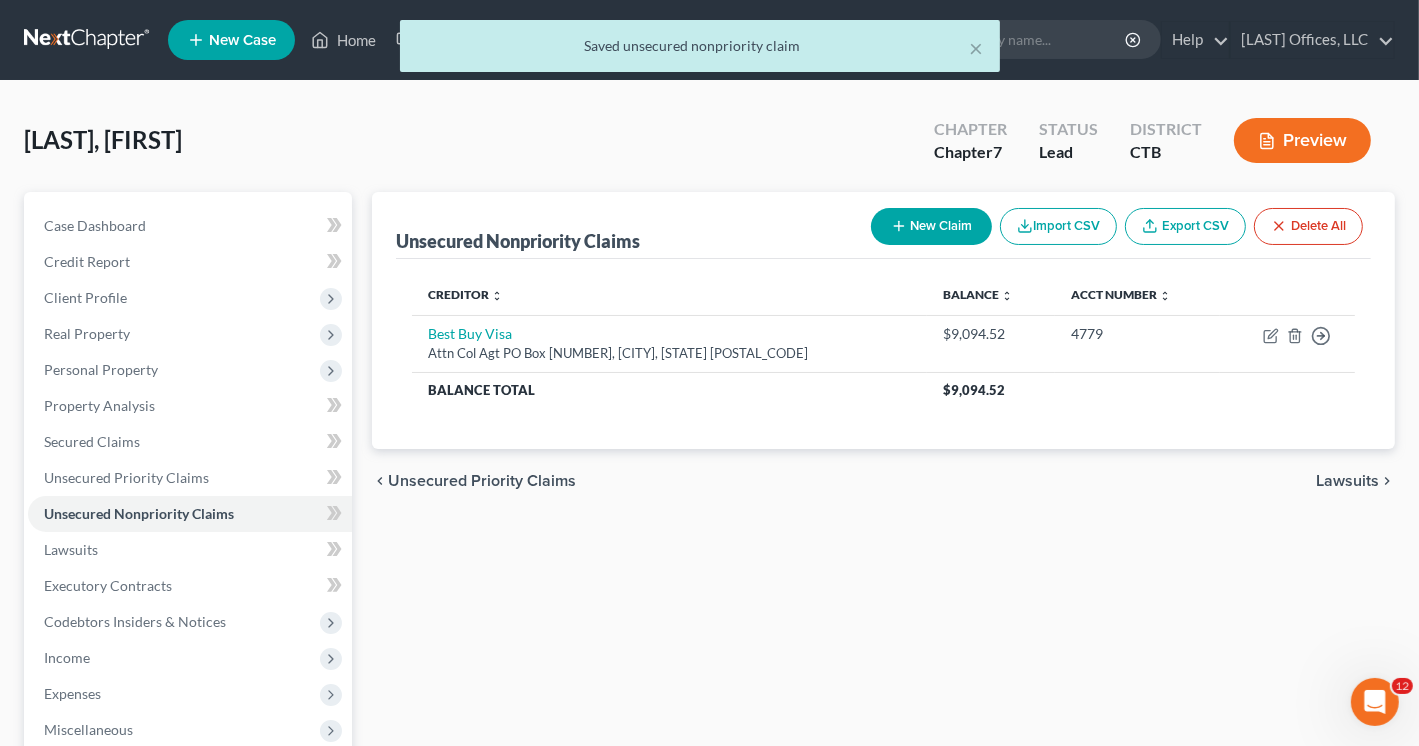 click on "New Claim" at bounding box center [931, 226] 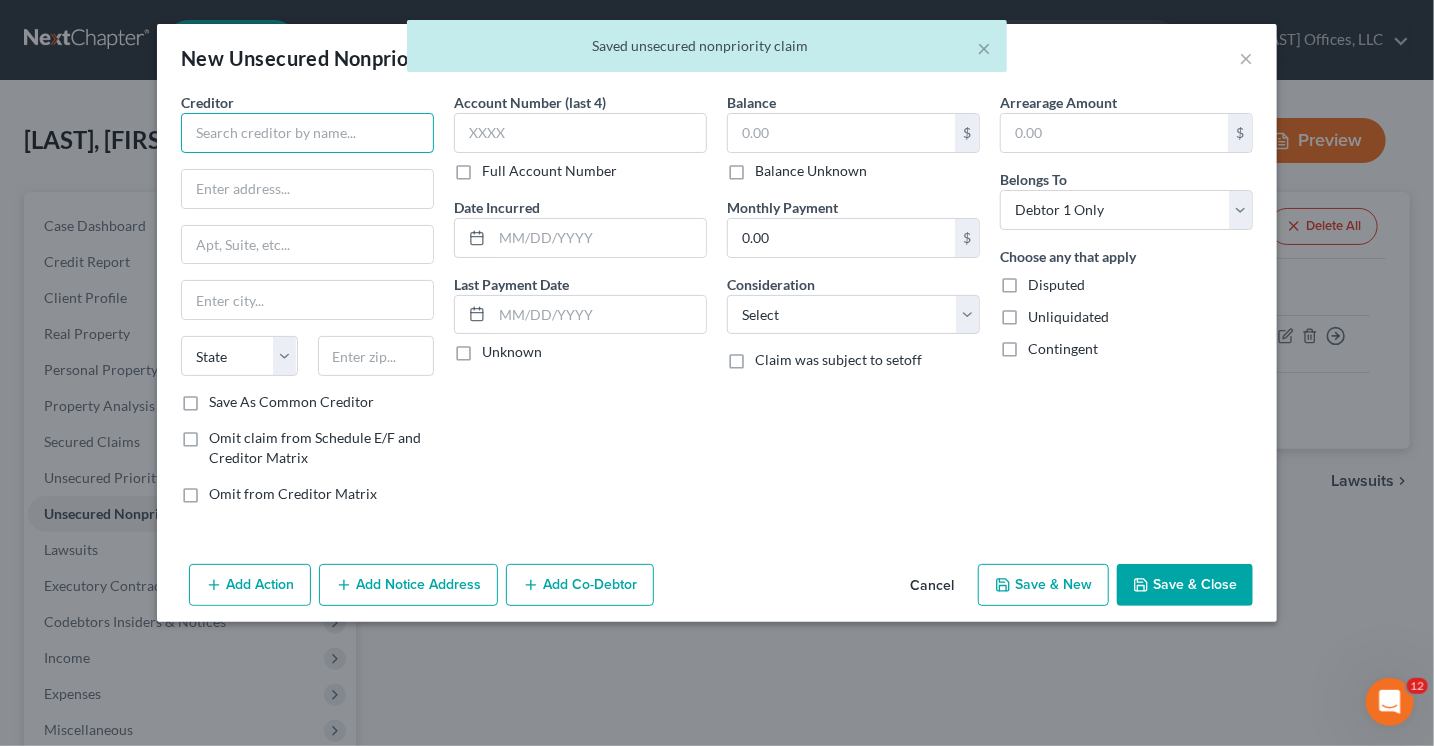 click at bounding box center (307, 133) 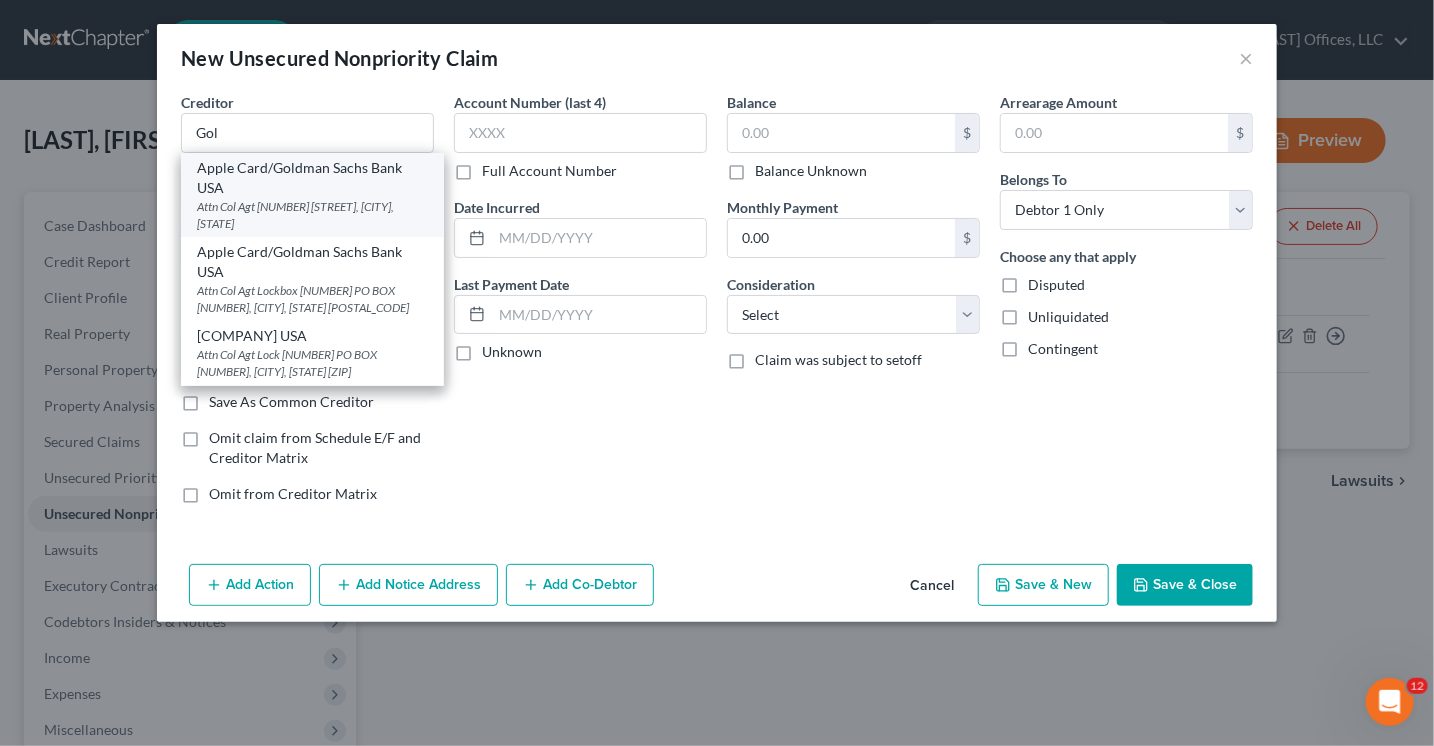 click on "Attn Col Agt [NUMBER] [STREET], [CITY], [STATE]" at bounding box center (312, 215) 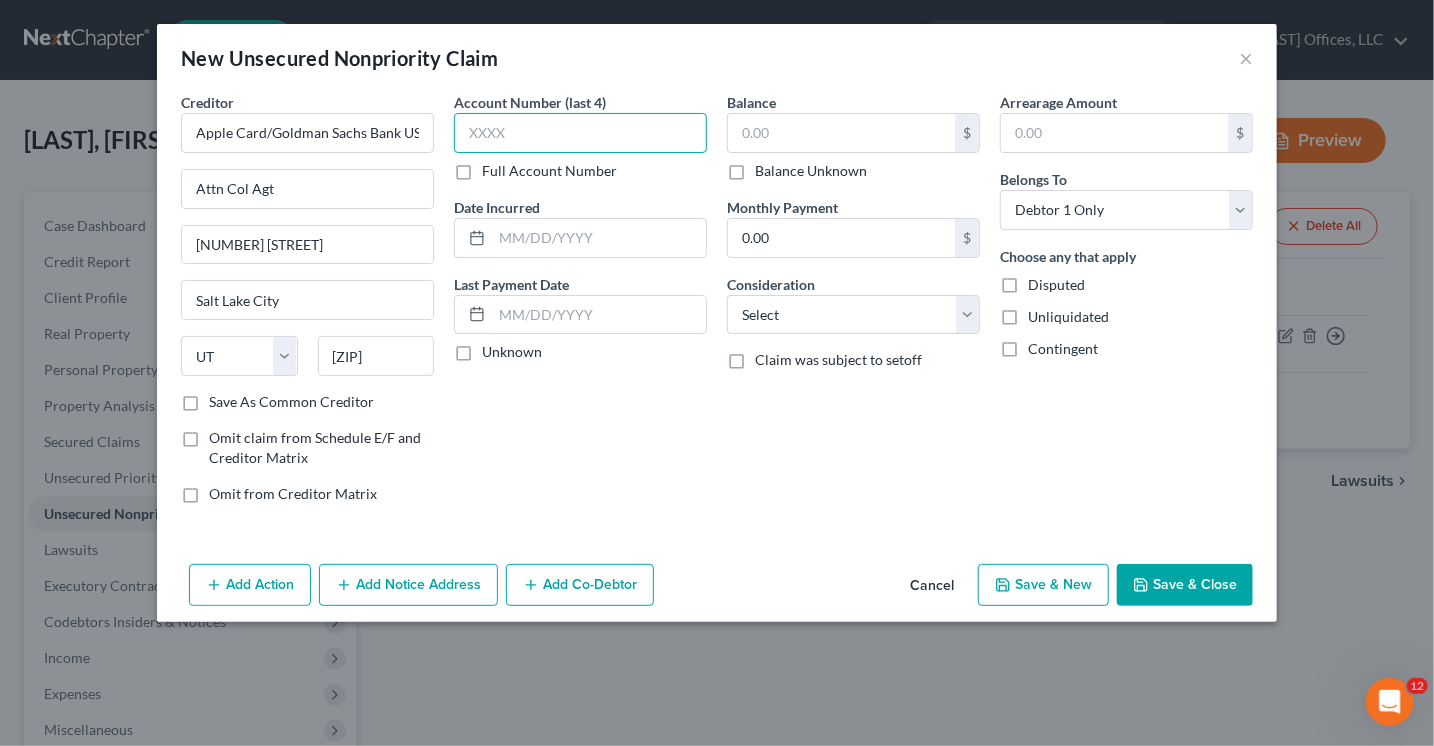 click at bounding box center [580, 133] 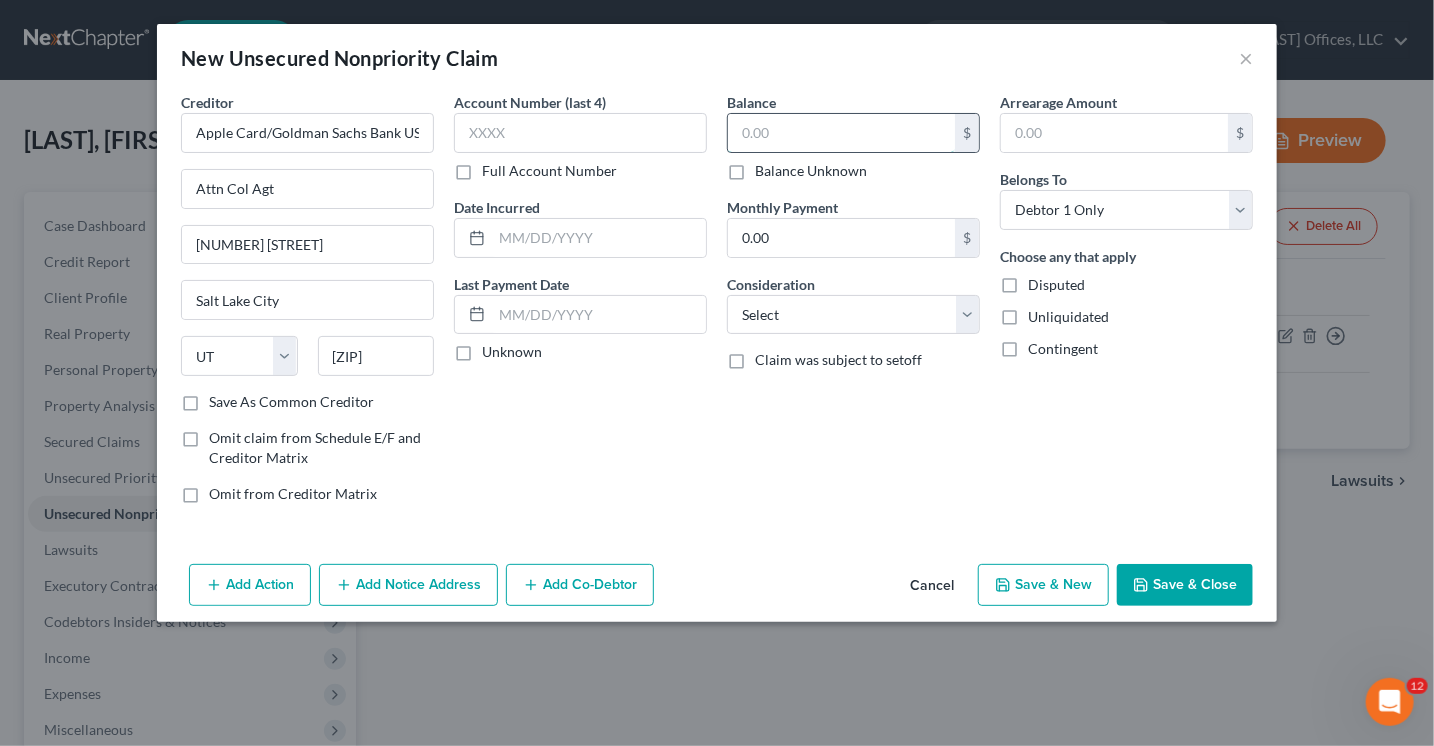 click at bounding box center [841, 133] 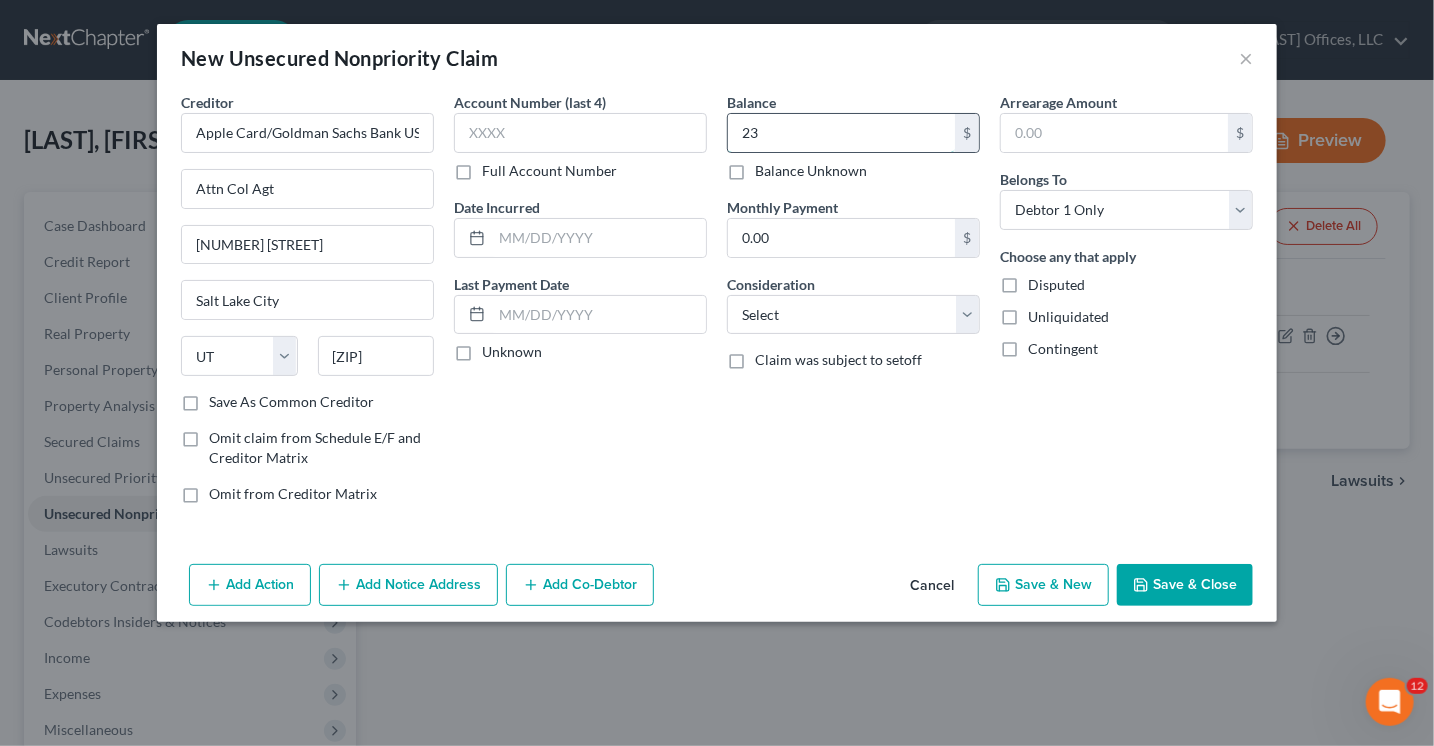 type on "2" 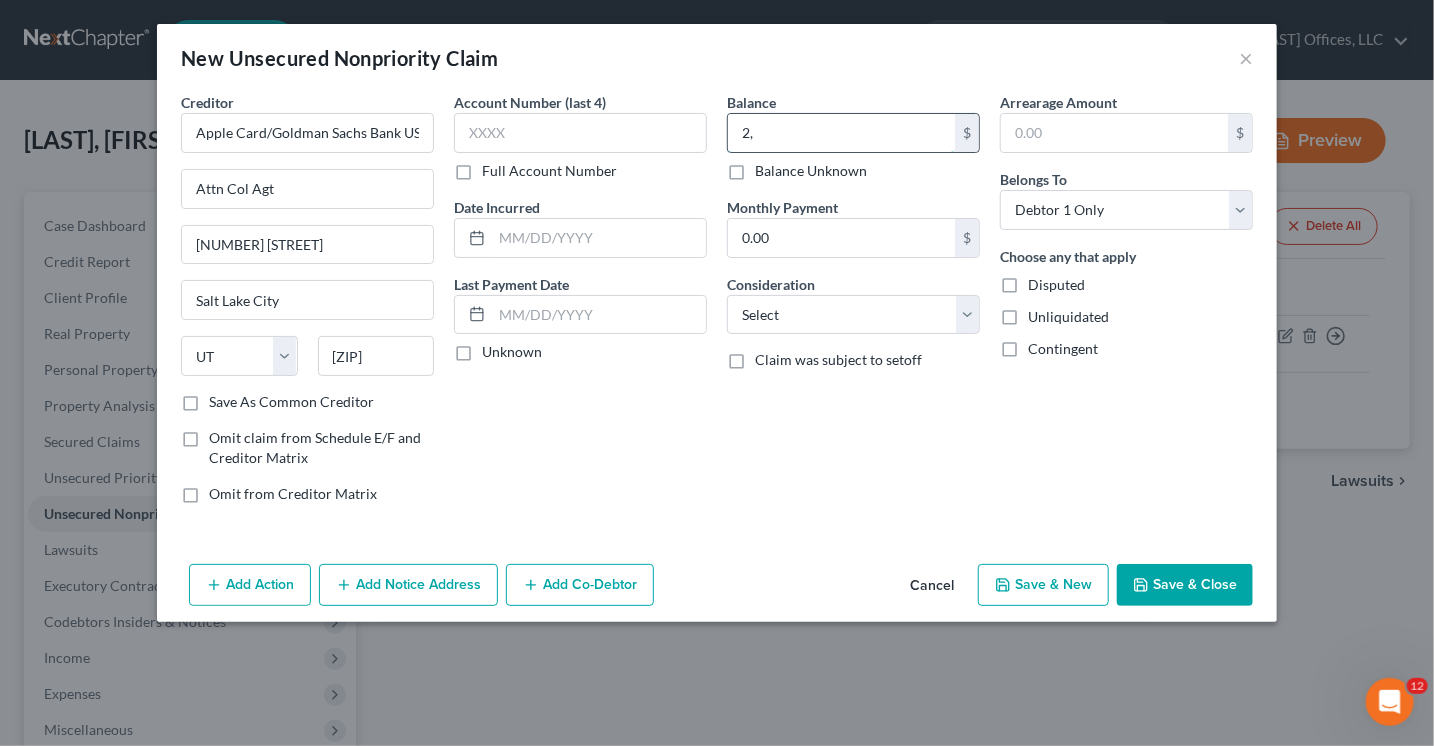 type on "2" 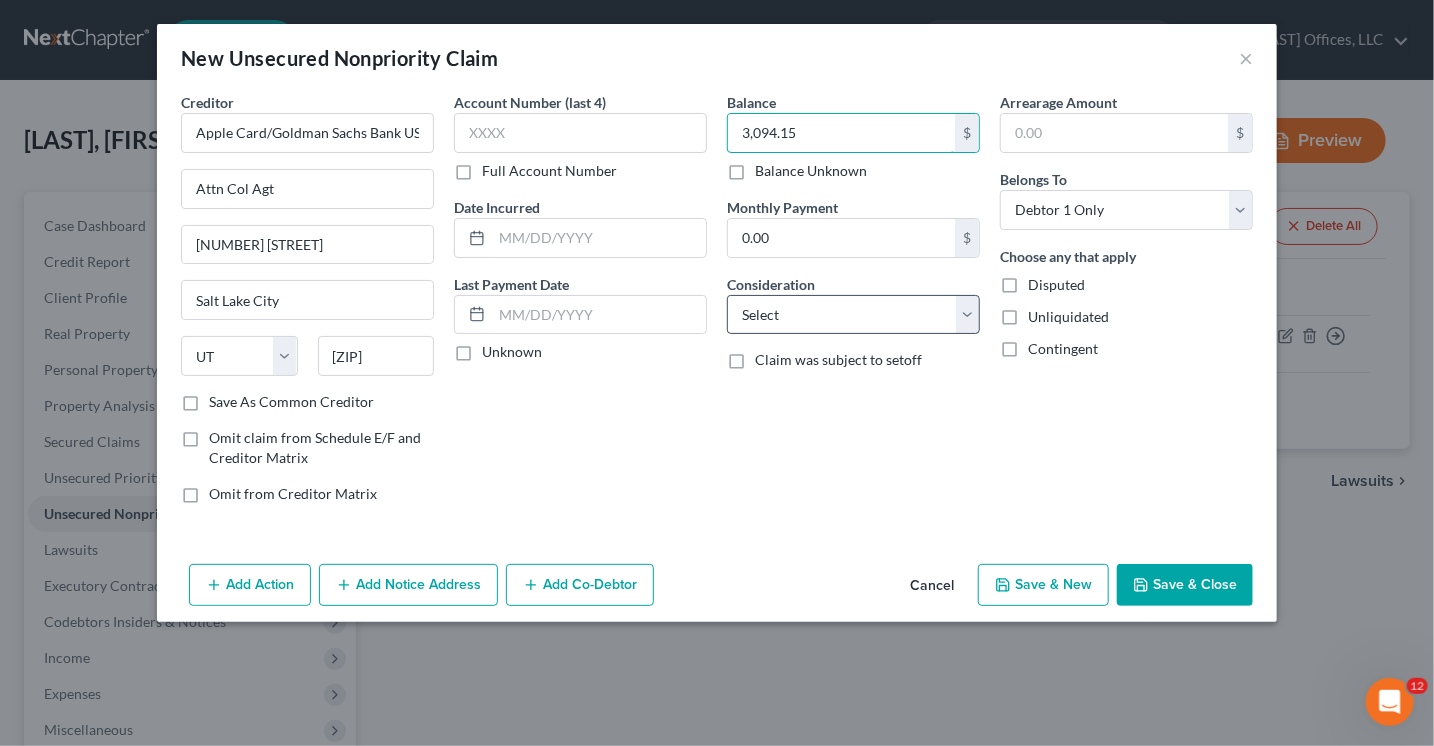 type on "3,094.15" 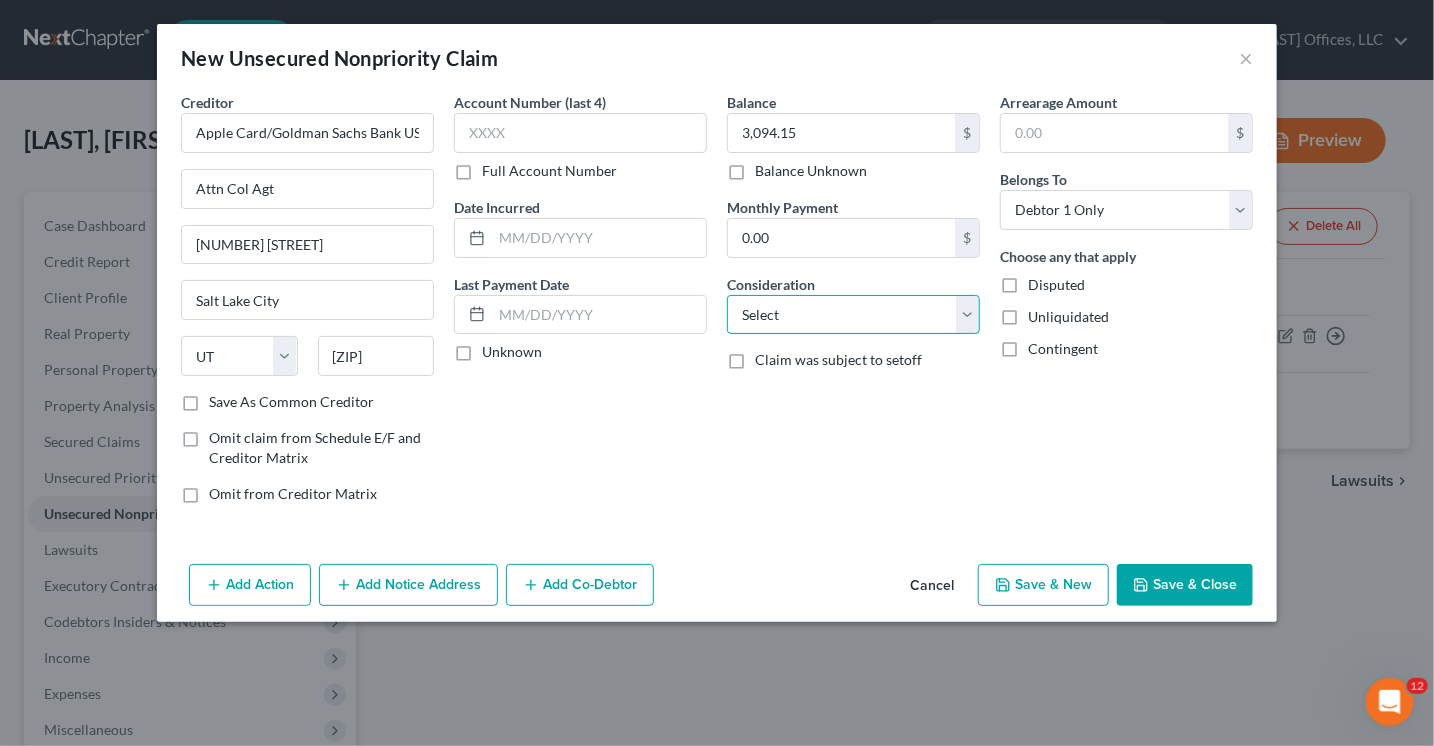 click on "Select Cable / Satellite Services Collection Agency Credit Card Debt Debt Counseling / Attorneys Deficiency Balance Domestic Support Obligations Home / Car Repairs Income Taxes Judgment Liens Medical Services Monies Loaned / Advanced Mortgage Obligation From Divorce Or Separation Obligation To Pensions Other Overdrawn Bank Account Promised To Help Pay Creditors Student Loans Suppliers And Vendors Telephone / Internet Services Utility Services" at bounding box center [853, 315] 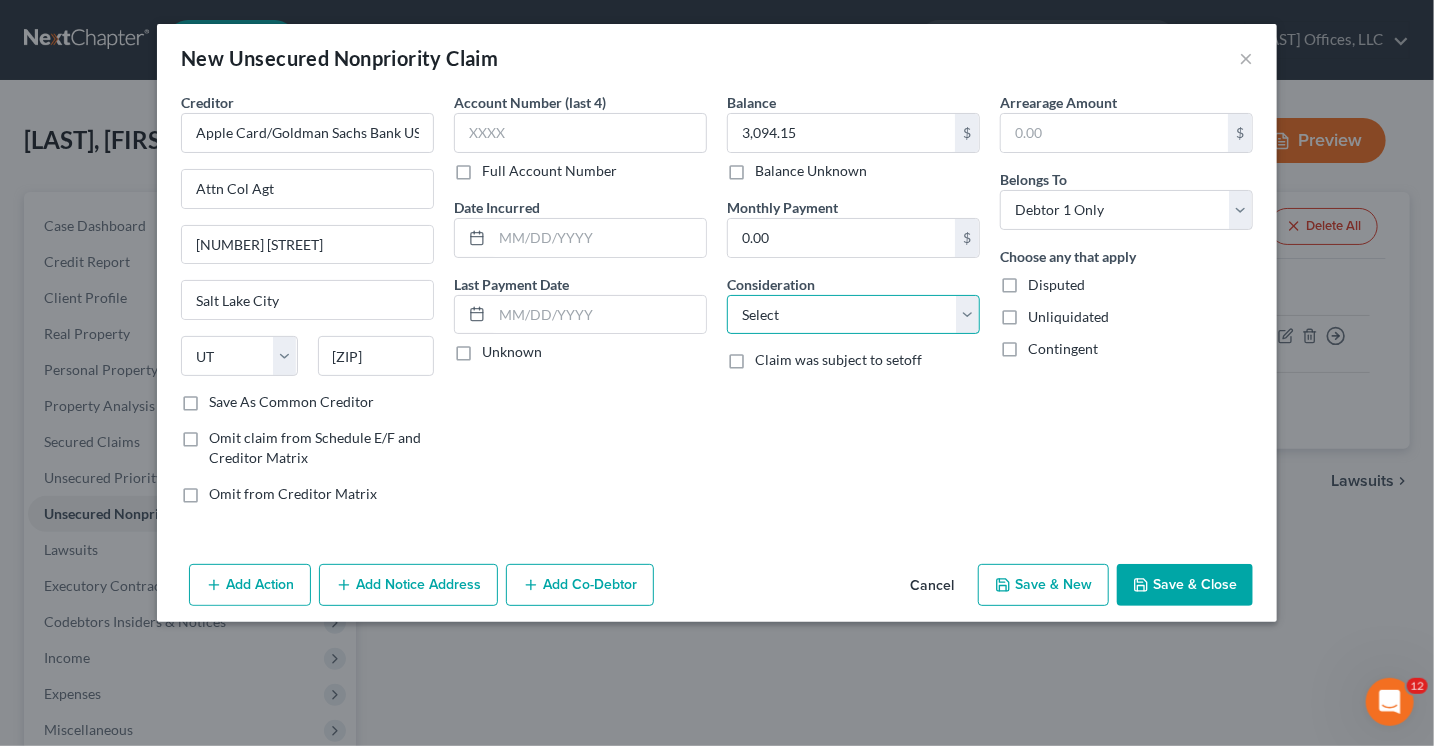 select on "2" 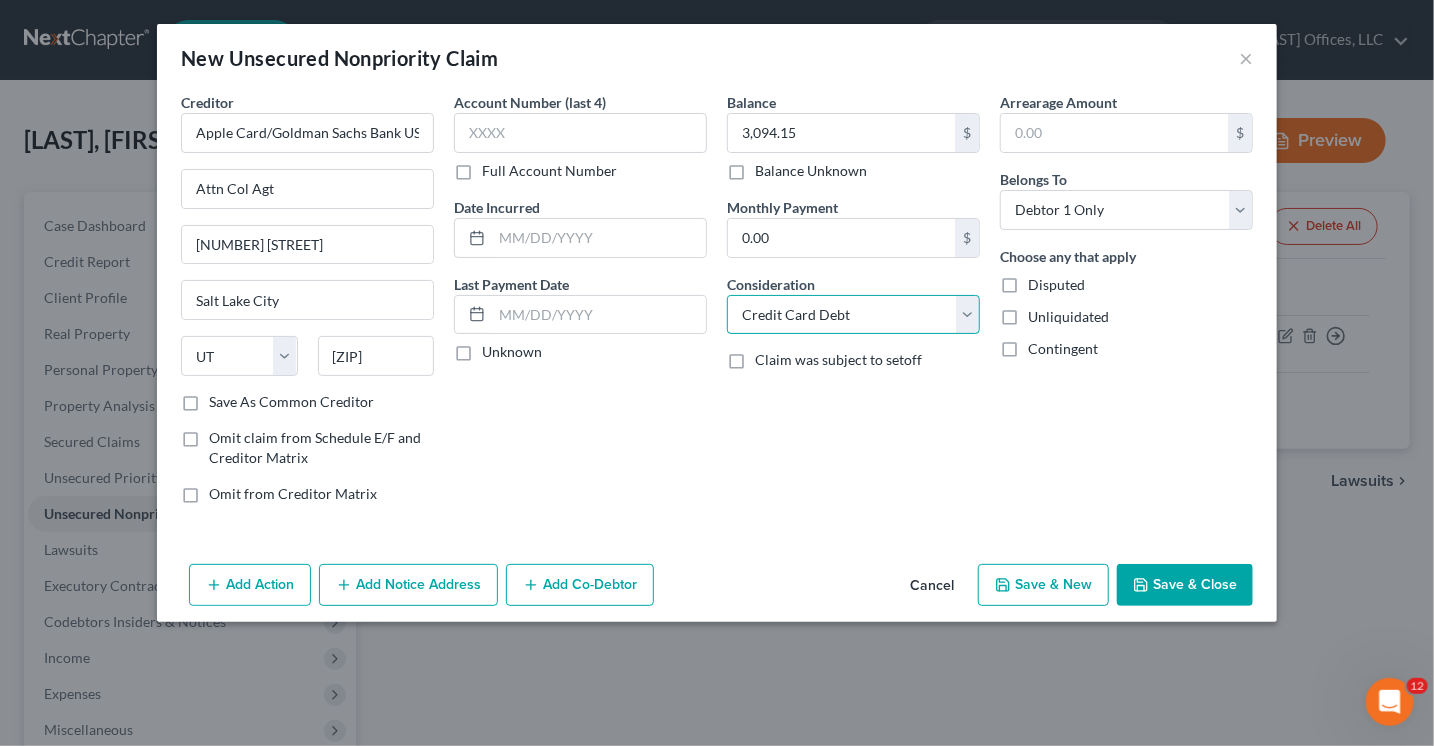 click on "Select Cable / Satellite Services Collection Agency Credit Card Debt Debt Counseling / Attorneys Deficiency Balance Domestic Support Obligations Home / Car Repairs Income Taxes Judgment Liens Medical Services Monies Loaned / Advanced Mortgage Obligation From Divorce Or Separation Obligation To Pensions Other Overdrawn Bank Account Promised To Help Pay Creditors Student Loans Suppliers And Vendors Telephone / Internet Services Utility Services" at bounding box center (853, 315) 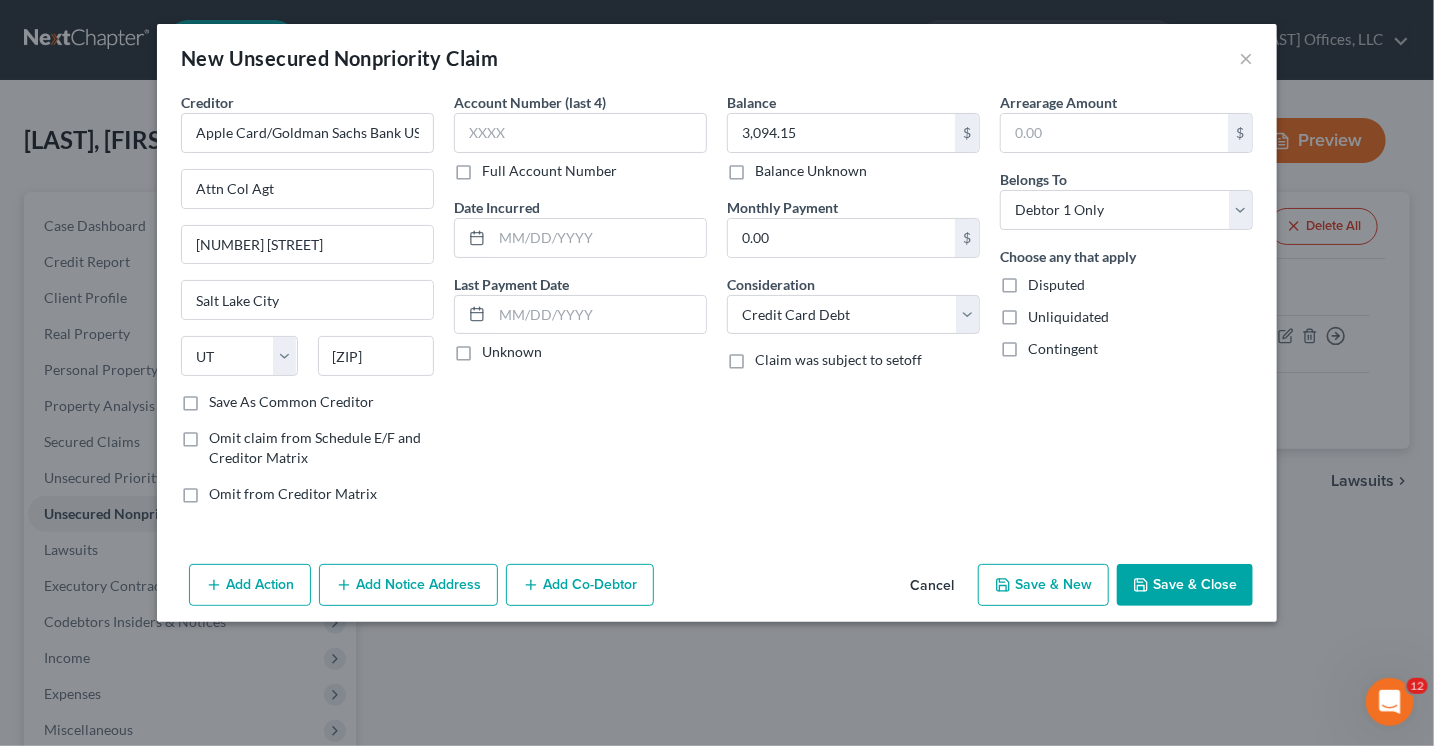 click on "Save & Close" at bounding box center [1185, 585] 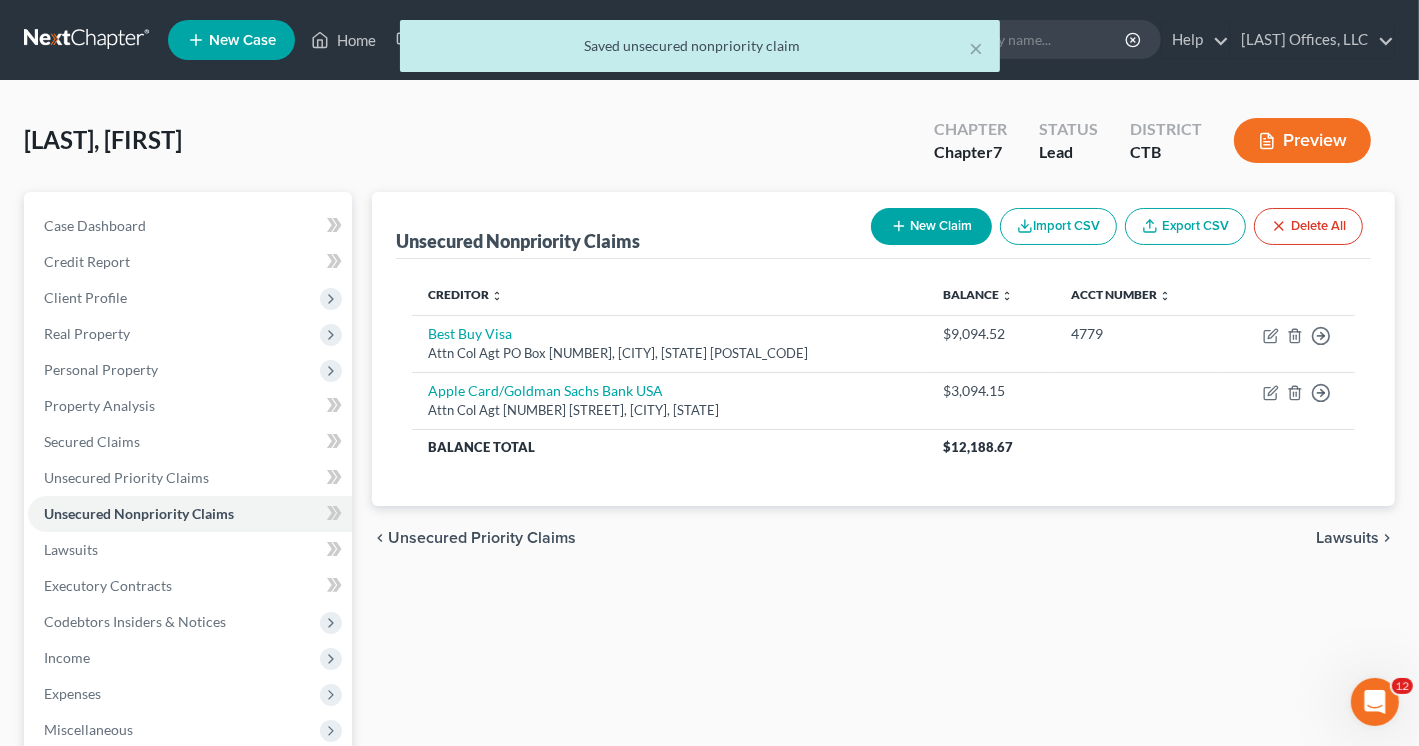click on "New Claim" at bounding box center [931, 226] 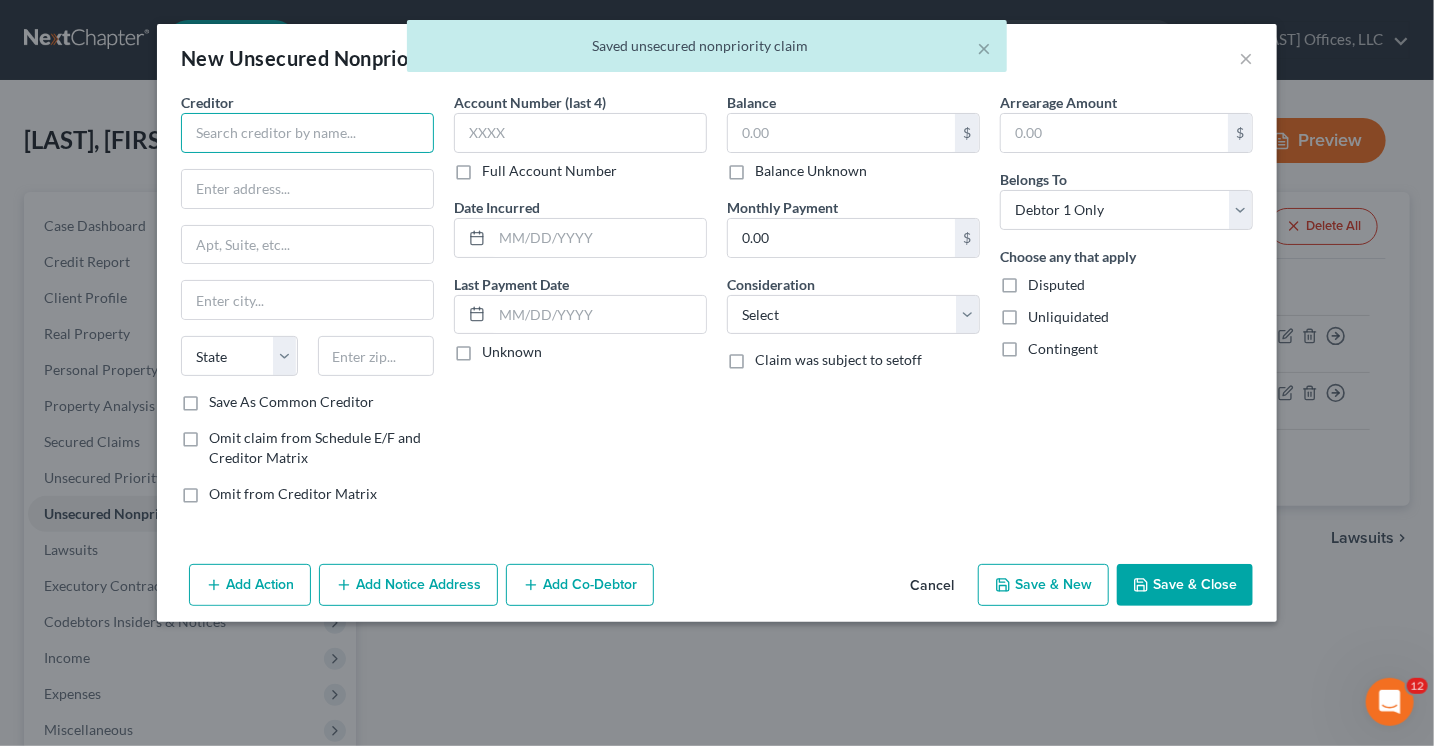 click at bounding box center (307, 133) 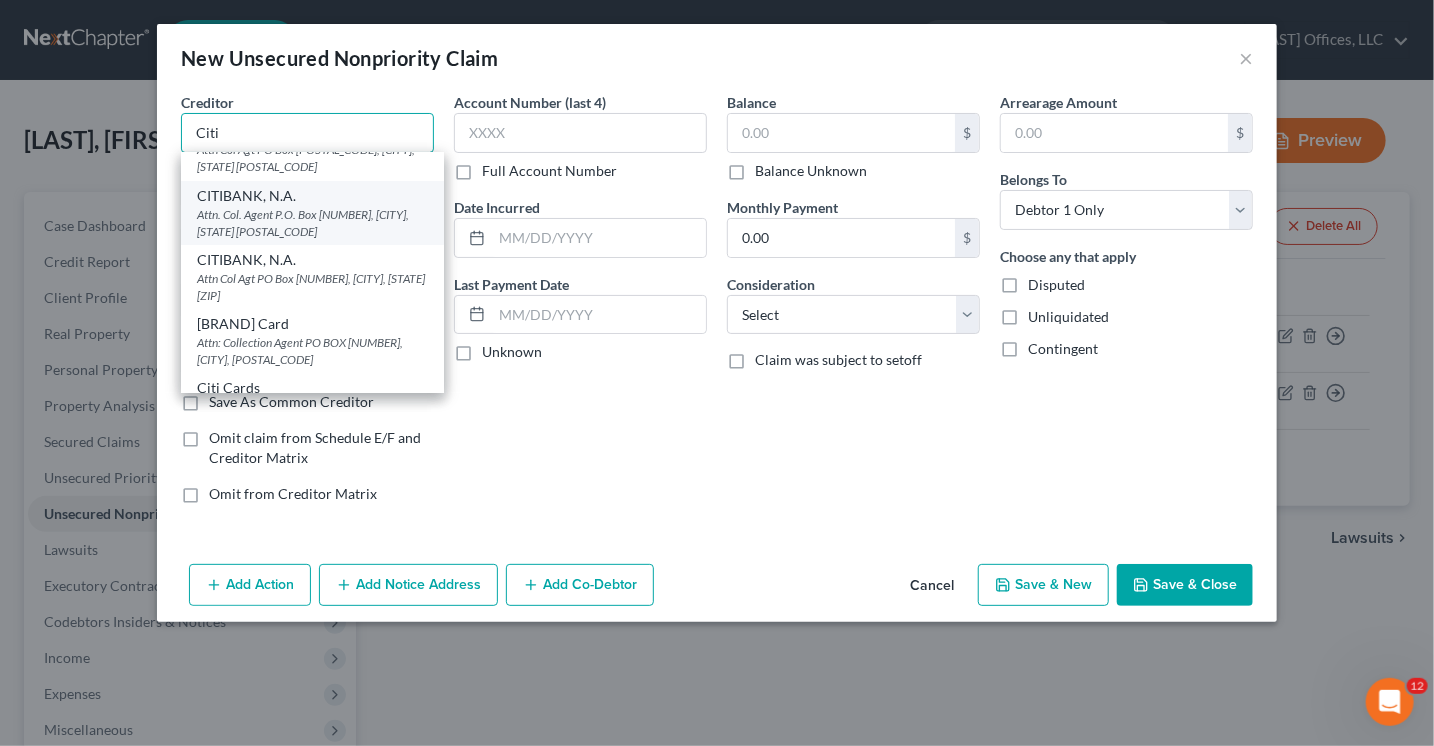 scroll, scrollTop: 200, scrollLeft: 0, axis: vertical 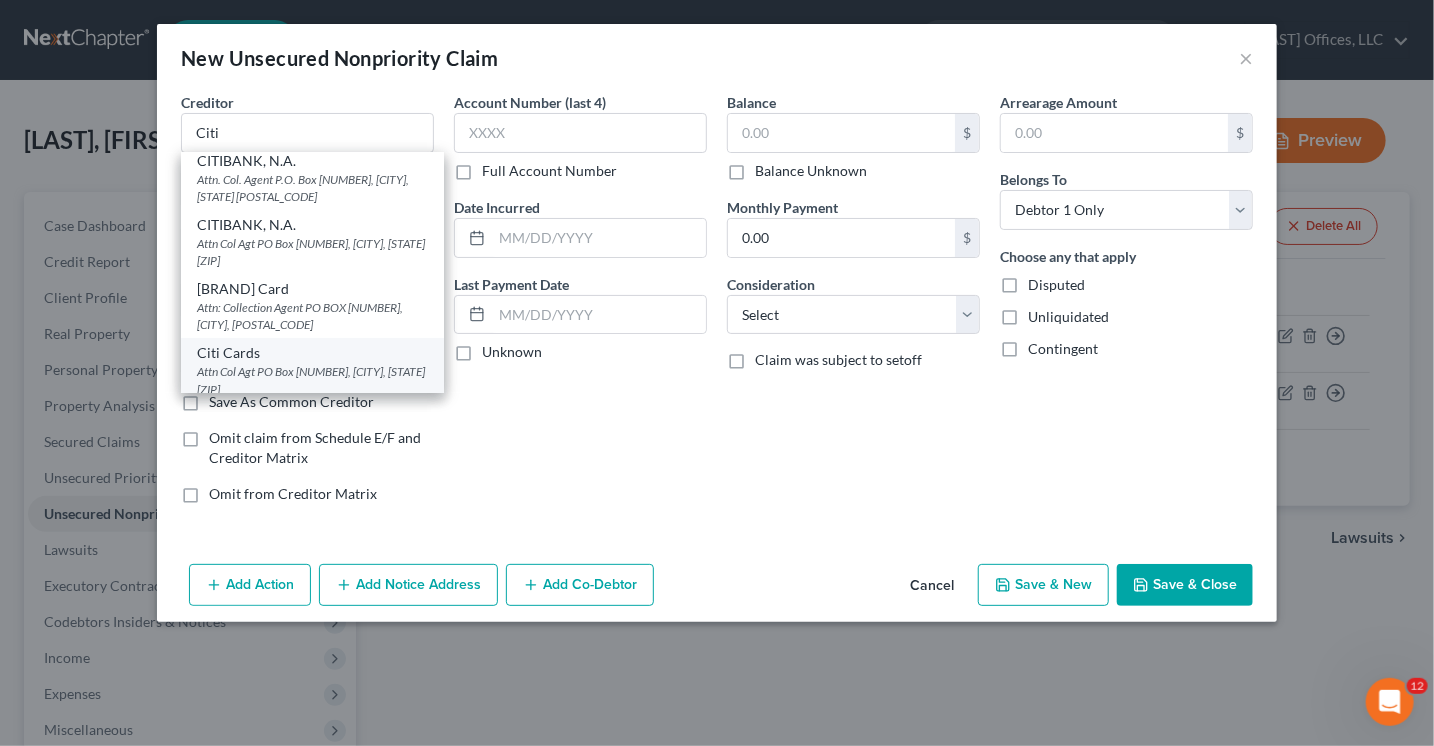 click on "Attn Col Agt PO Box [NUMBER], [CITY], [STATE] [ZIP]" at bounding box center [312, 380] 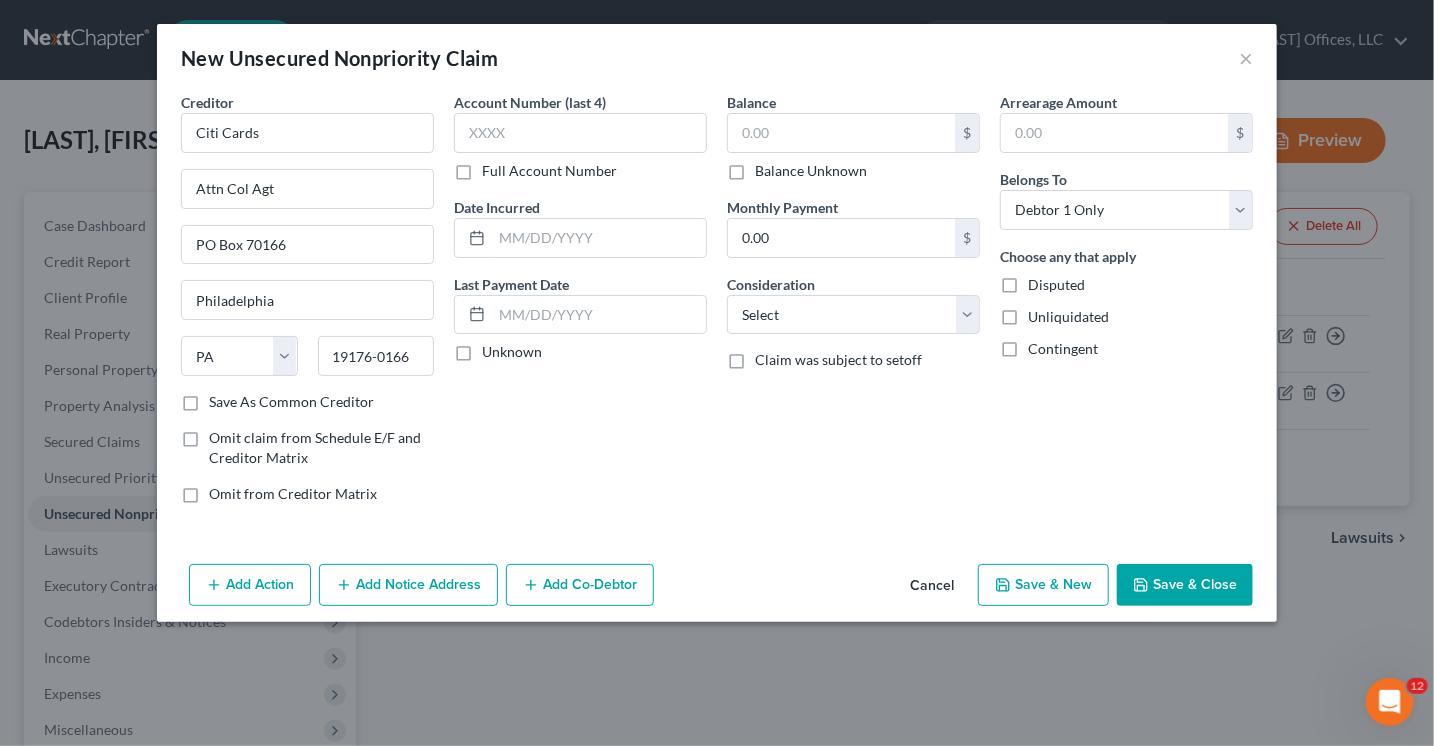 click on "State AL AK AR AZ CA CO CT DE DC FL GA GU HI ID IL IN IA KS KY LA ME MD MA MI MN MS MO MT NC ND NE NV NH NJ NM NY OH OK OR PA PR RI SC SD TN TX UT VI VA VT WA WV WI WY" at bounding box center (239, 356) 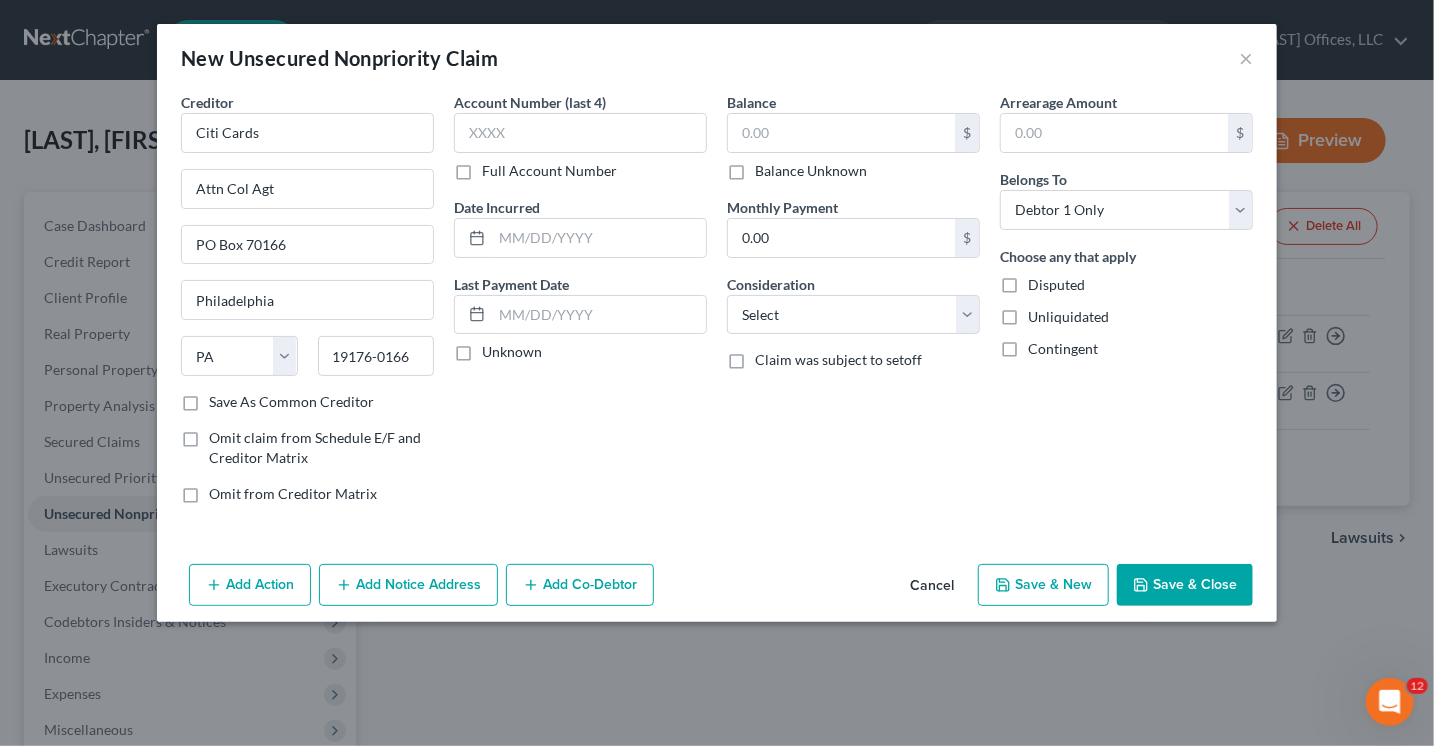 click on "Account Number (last 4)
Full Account Number
Date Incurred         Last Payment Date         Unknown" at bounding box center [580, 306] 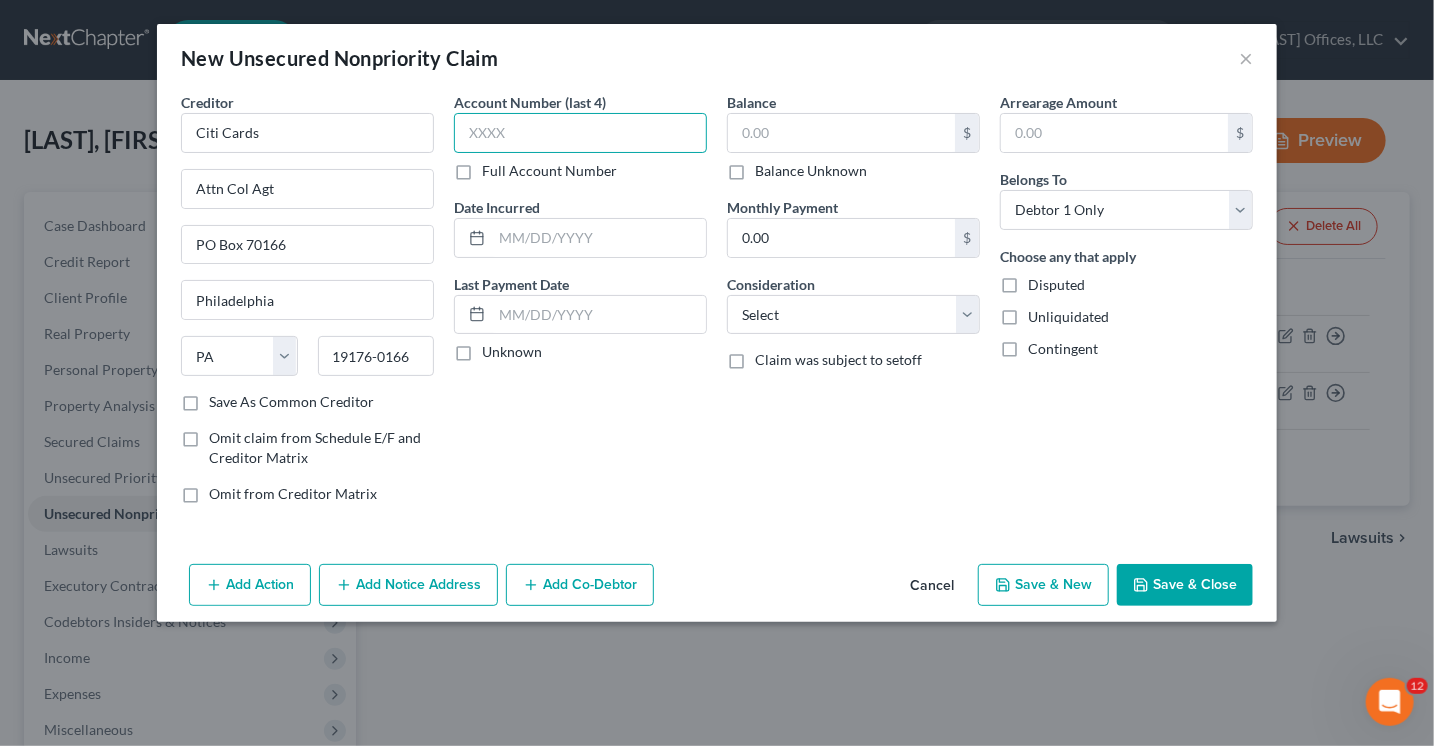 click at bounding box center (580, 133) 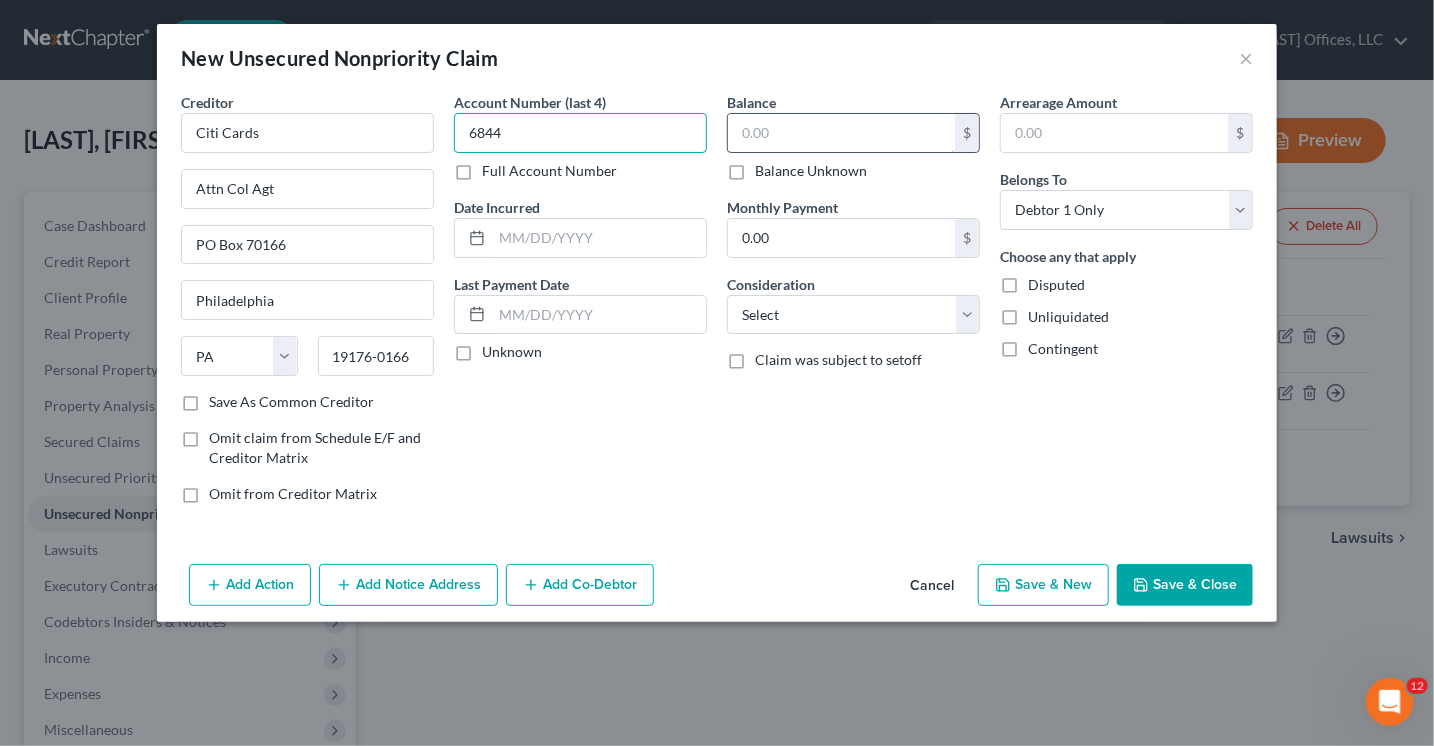type on "6844" 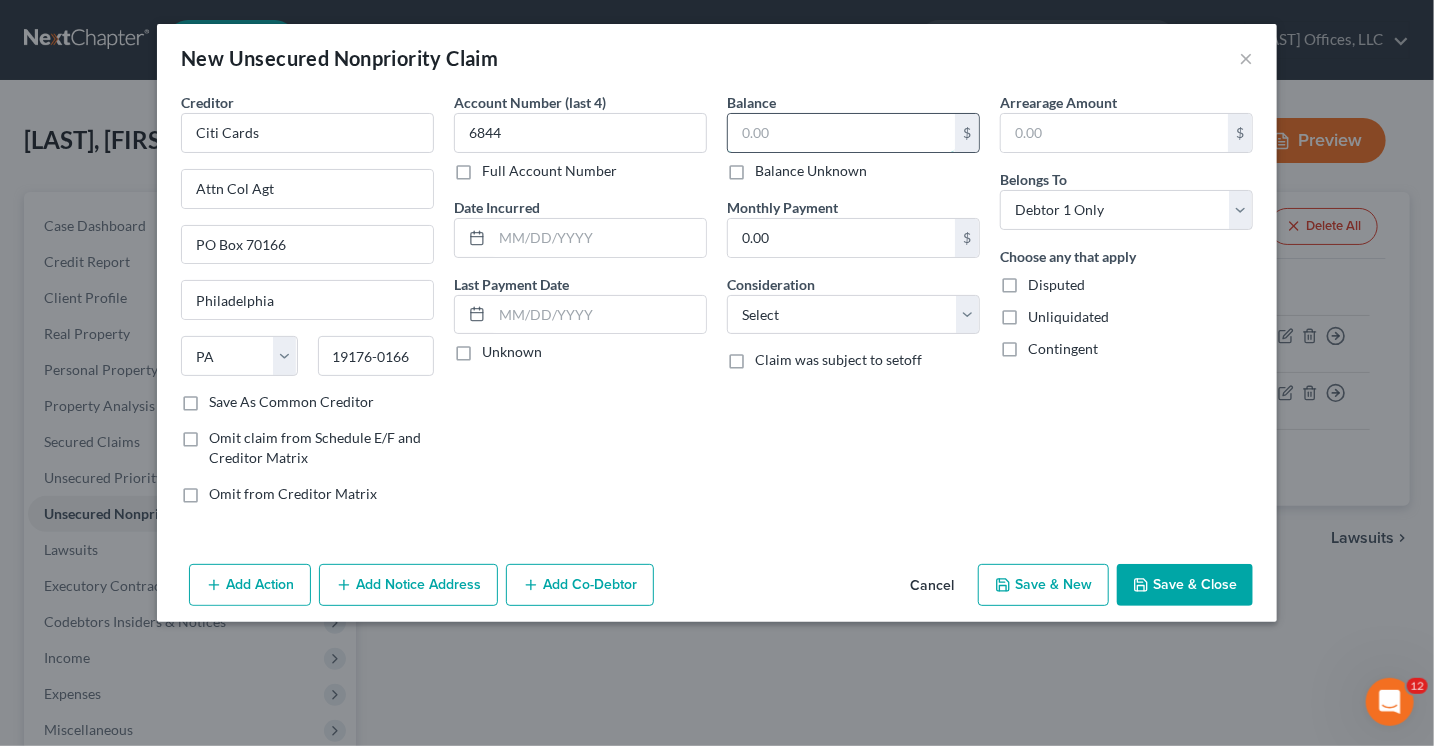 click at bounding box center [841, 133] 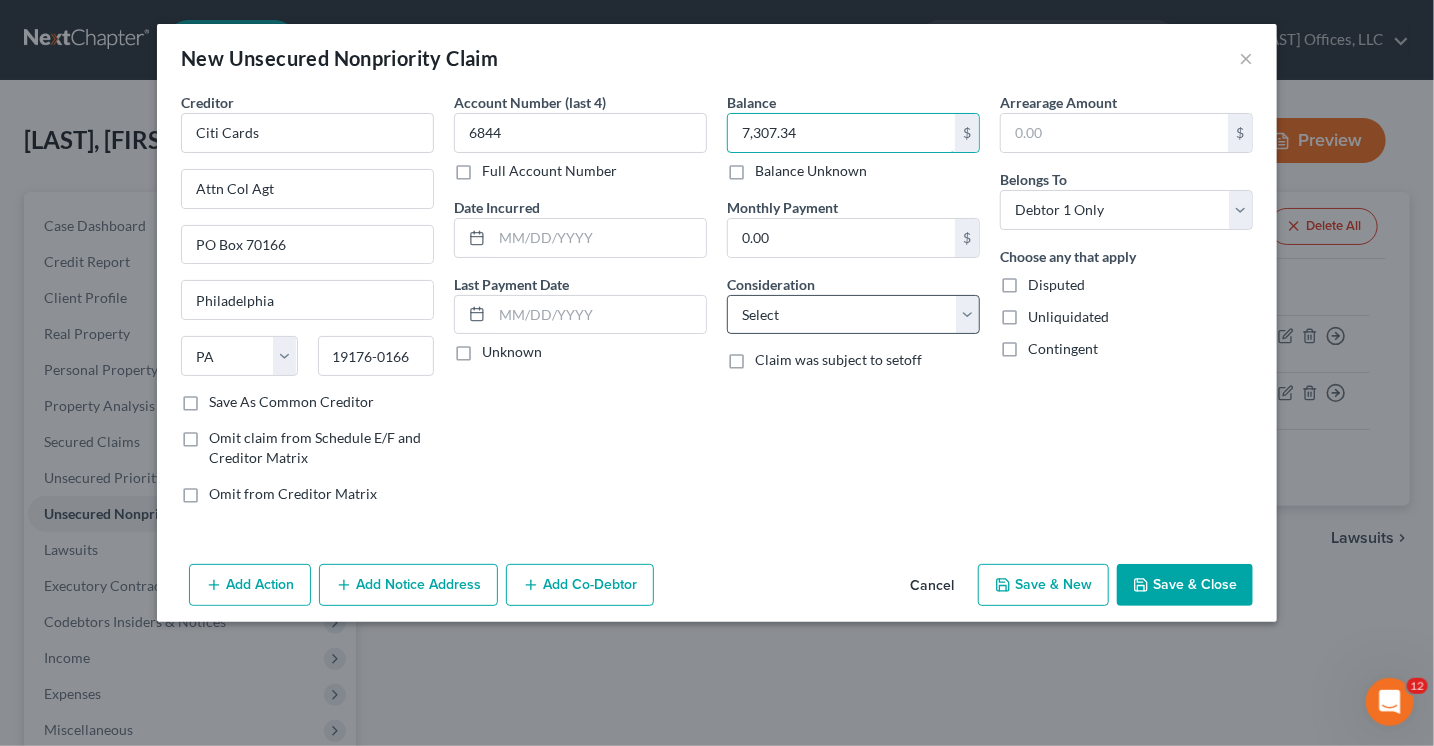 type on "7,307.34" 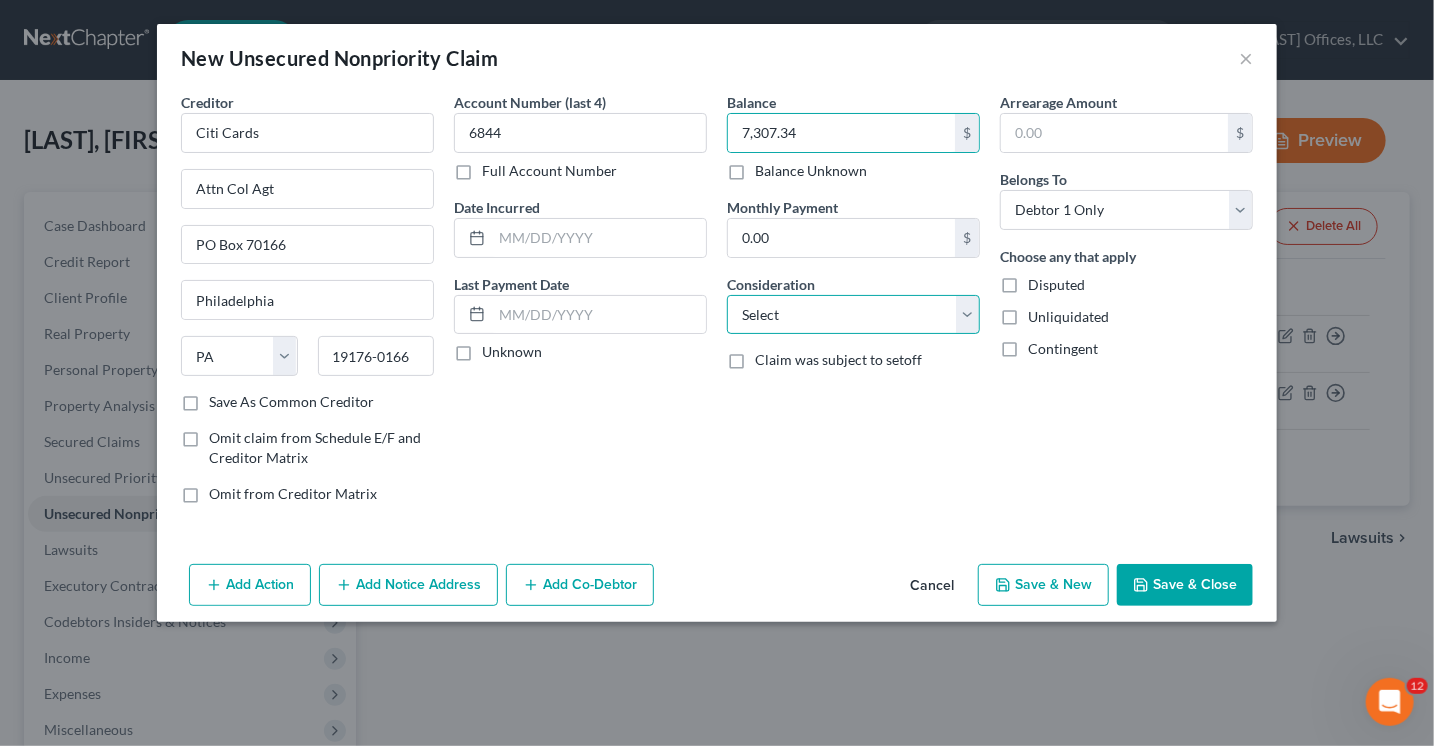 click on "Select Cable / Satellite Services Collection Agency Credit Card Debt Debt Counseling / Attorneys Deficiency Balance Domestic Support Obligations Home / Car Repairs Income Taxes Judgment Liens Medical Services Monies Loaned / Advanced Mortgage Obligation From Divorce Or Separation Obligation To Pensions Other Overdrawn Bank Account Promised To Help Pay Creditors Student Loans Suppliers And Vendors Telephone / Internet Services Utility Services" at bounding box center [853, 315] 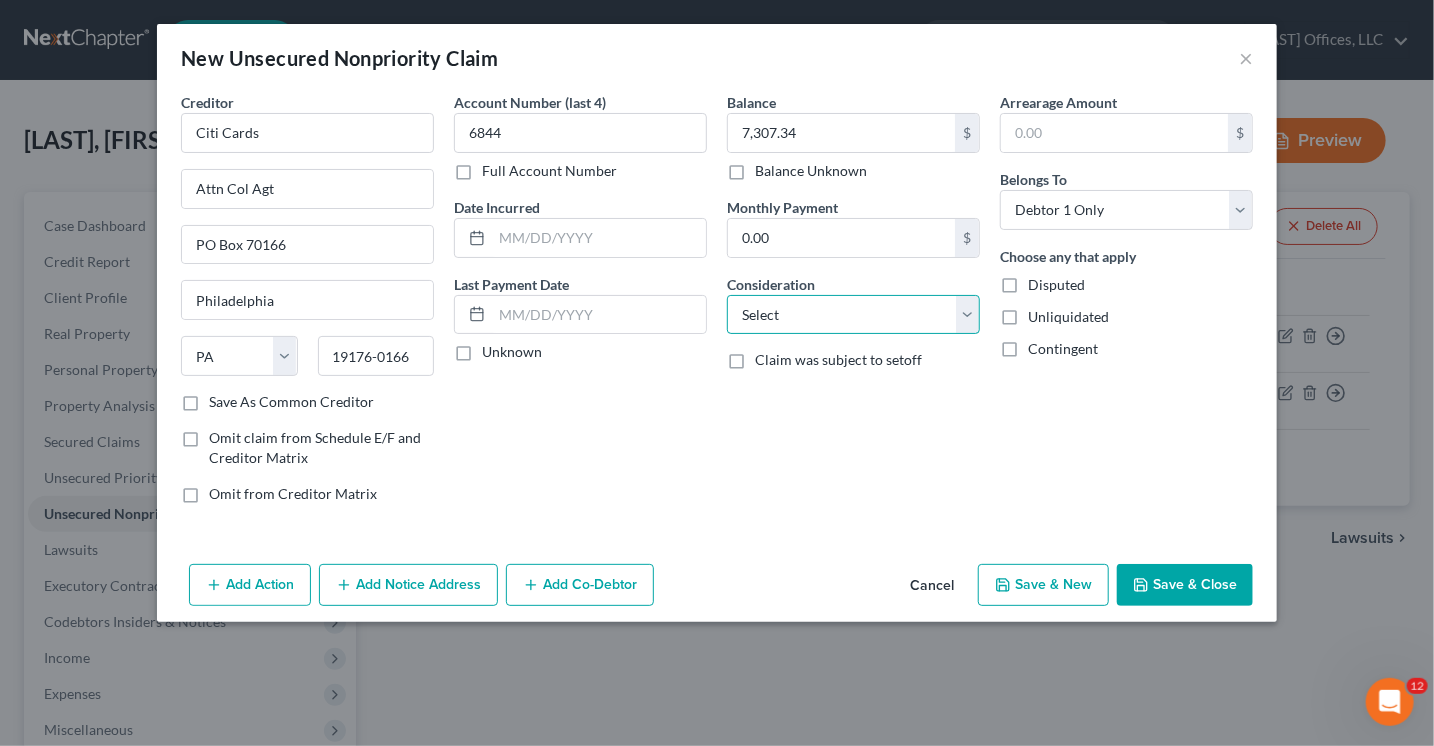 select on "2" 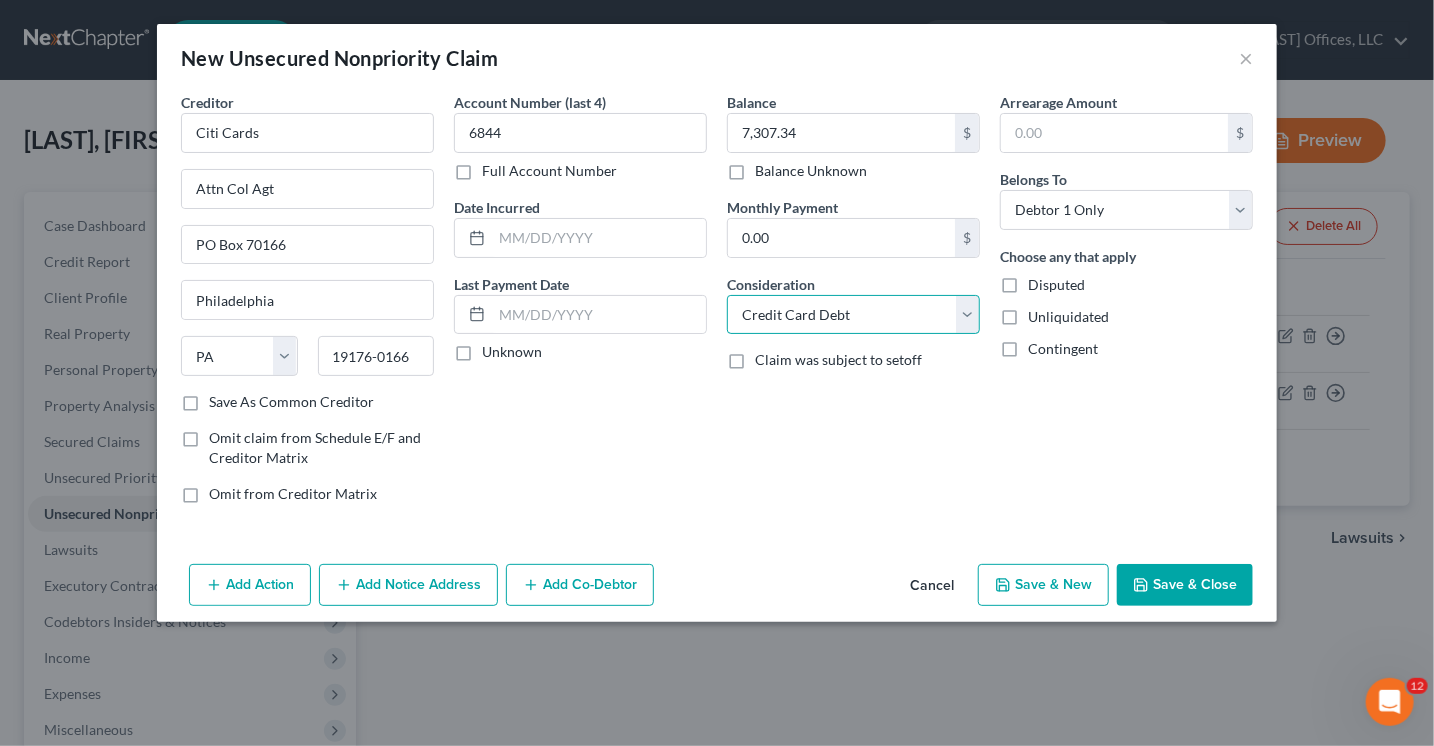 click on "Select Cable / Satellite Services Collection Agency Credit Card Debt Debt Counseling / Attorneys Deficiency Balance Domestic Support Obligations Home / Car Repairs Income Taxes Judgment Liens Medical Services Monies Loaned / Advanced Mortgage Obligation From Divorce Or Separation Obligation To Pensions Other Overdrawn Bank Account Promised To Help Pay Creditors Student Loans Suppliers And Vendors Telephone / Internet Services Utility Services" at bounding box center [853, 315] 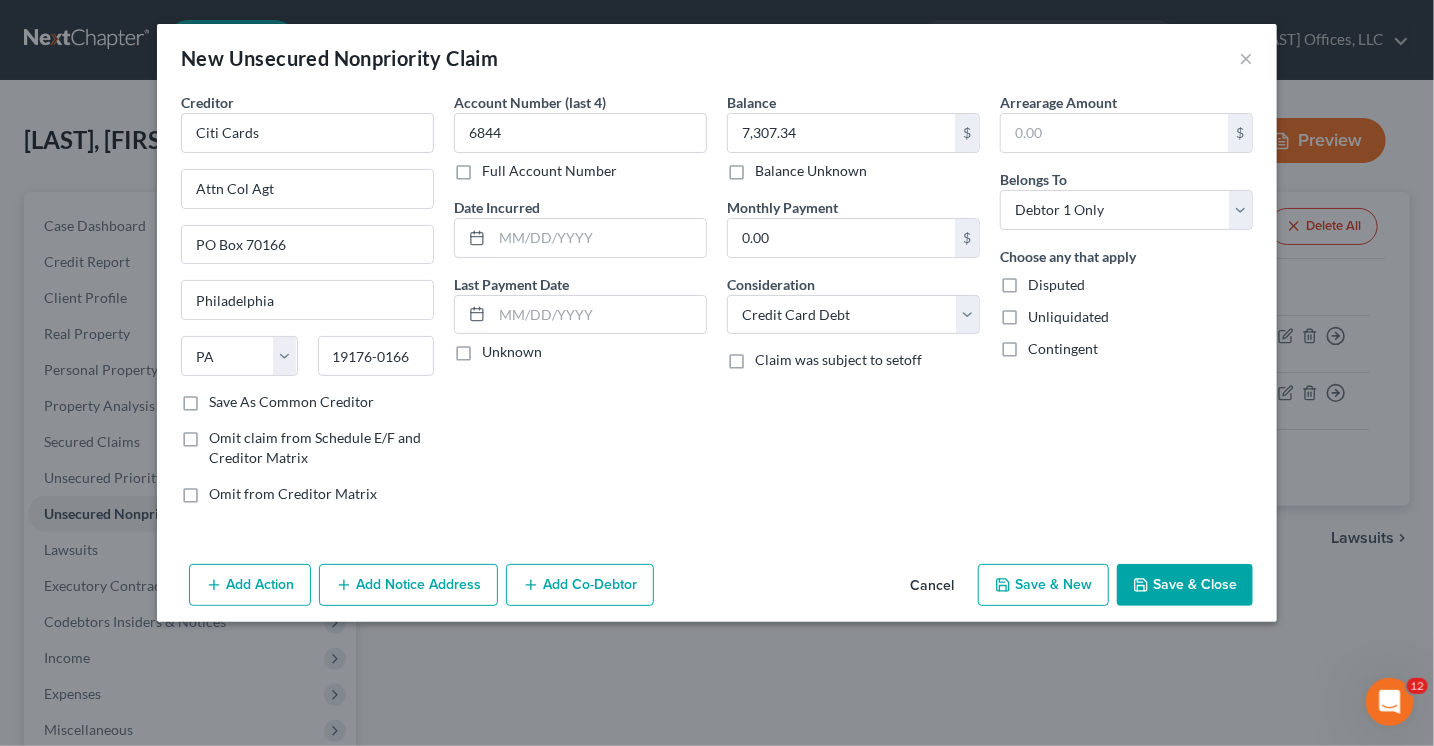click on "Save & Close" at bounding box center (1185, 585) 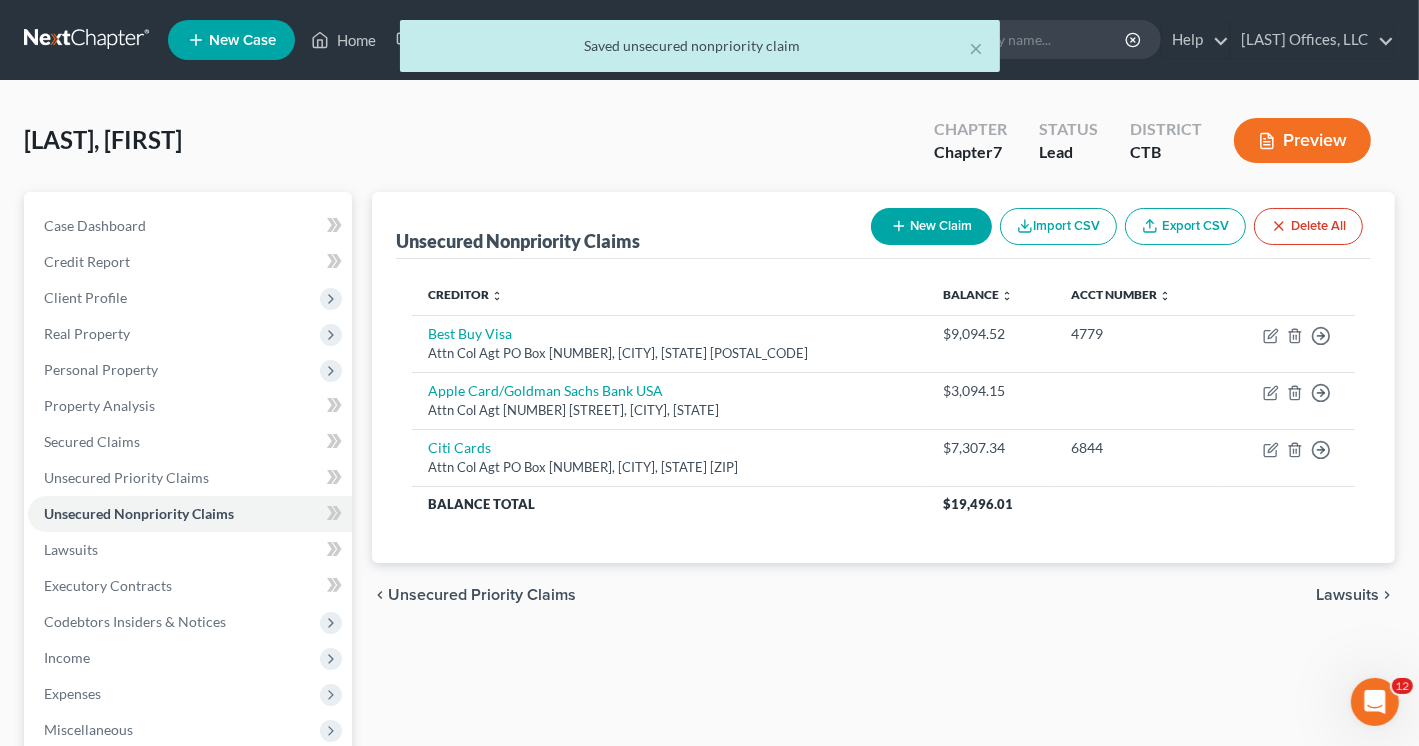 click on "New Claim" at bounding box center [931, 226] 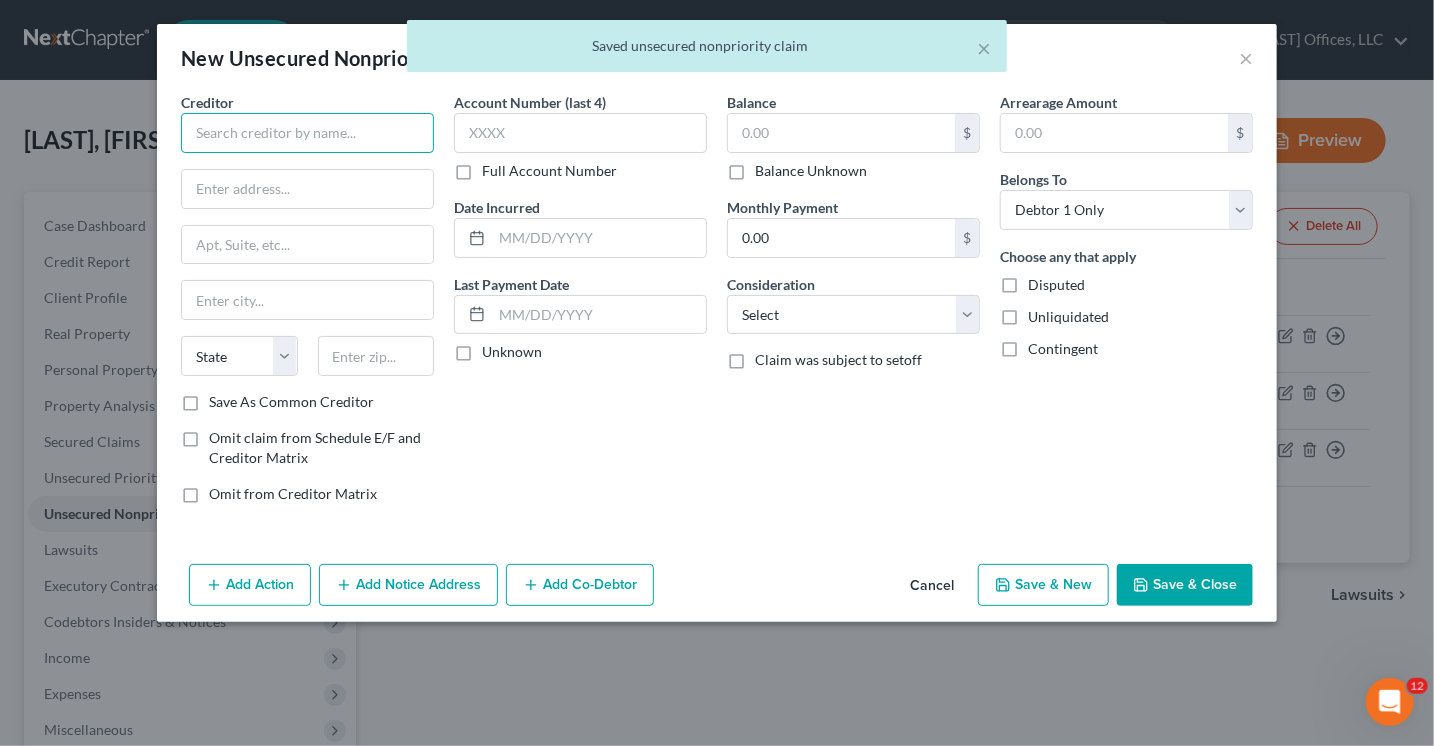 click at bounding box center (307, 133) 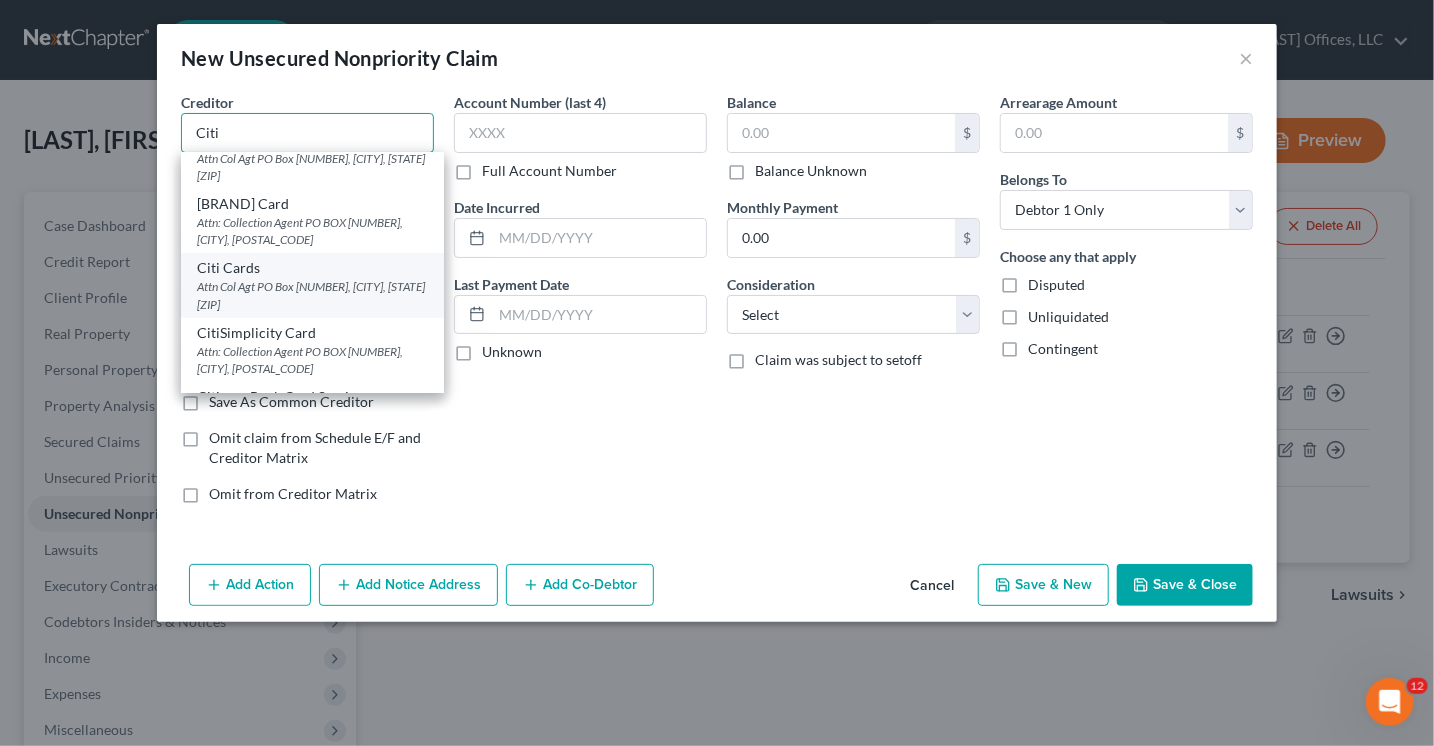 scroll, scrollTop: 338, scrollLeft: 0, axis: vertical 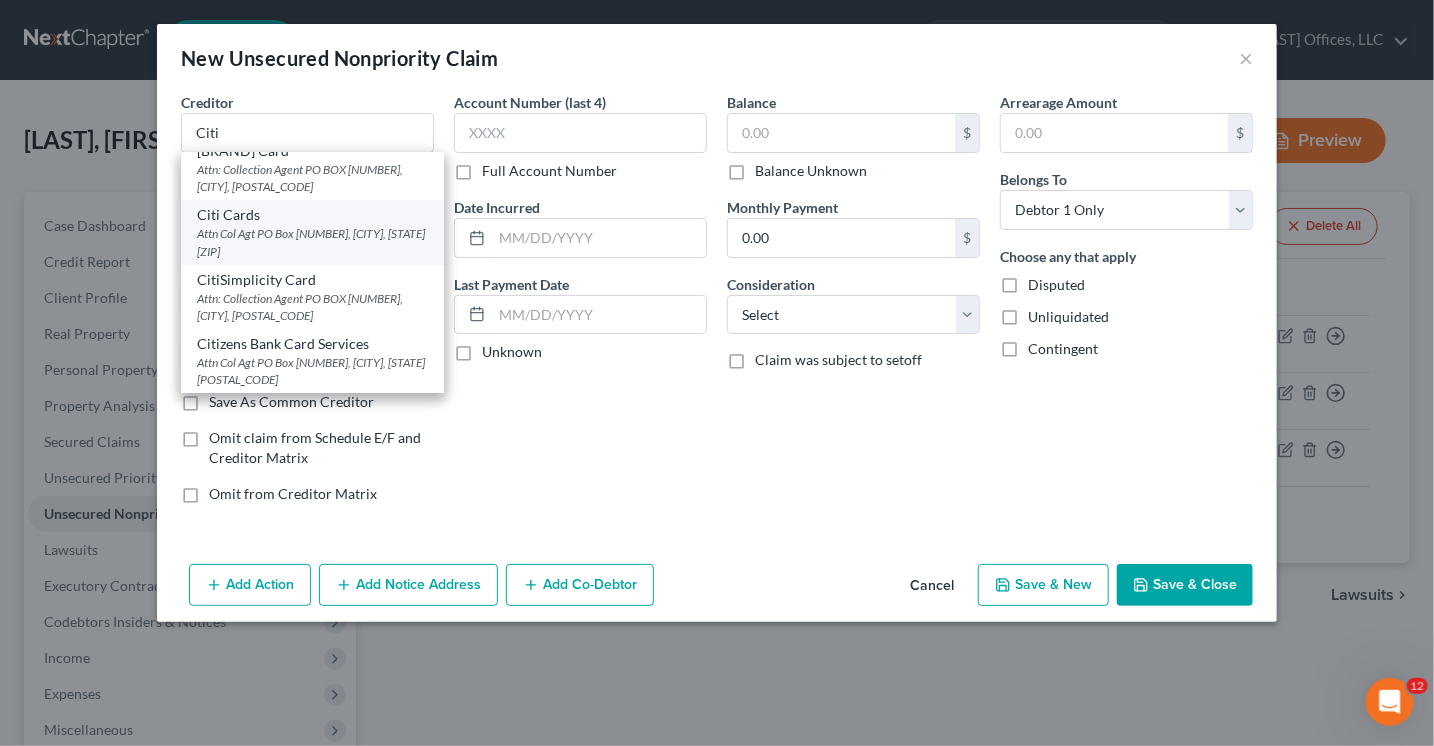 click on "Attn Col Agt PO Box [NUMBER], [CITY], [STATE] [ZIP]" at bounding box center [312, 242] 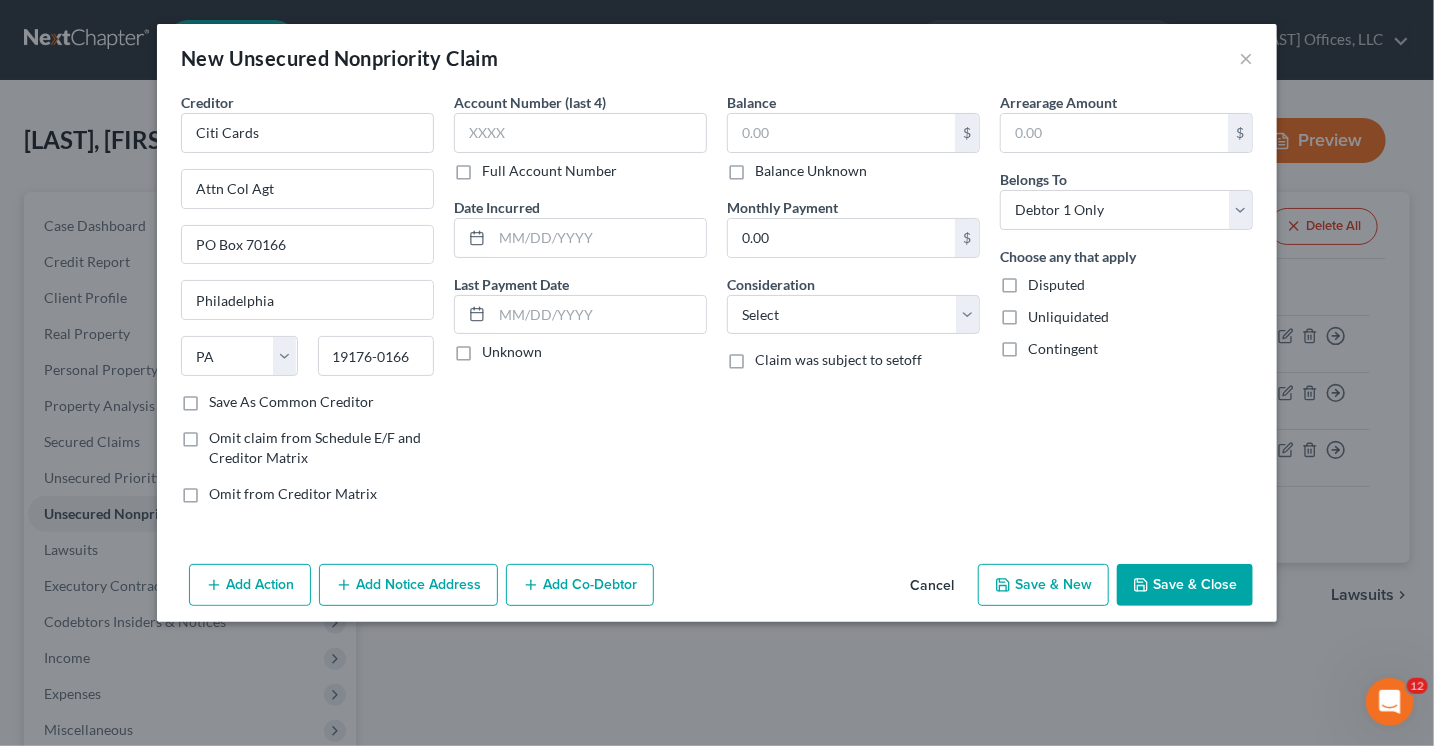 scroll, scrollTop: 0, scrollLeft: 0, axis: both 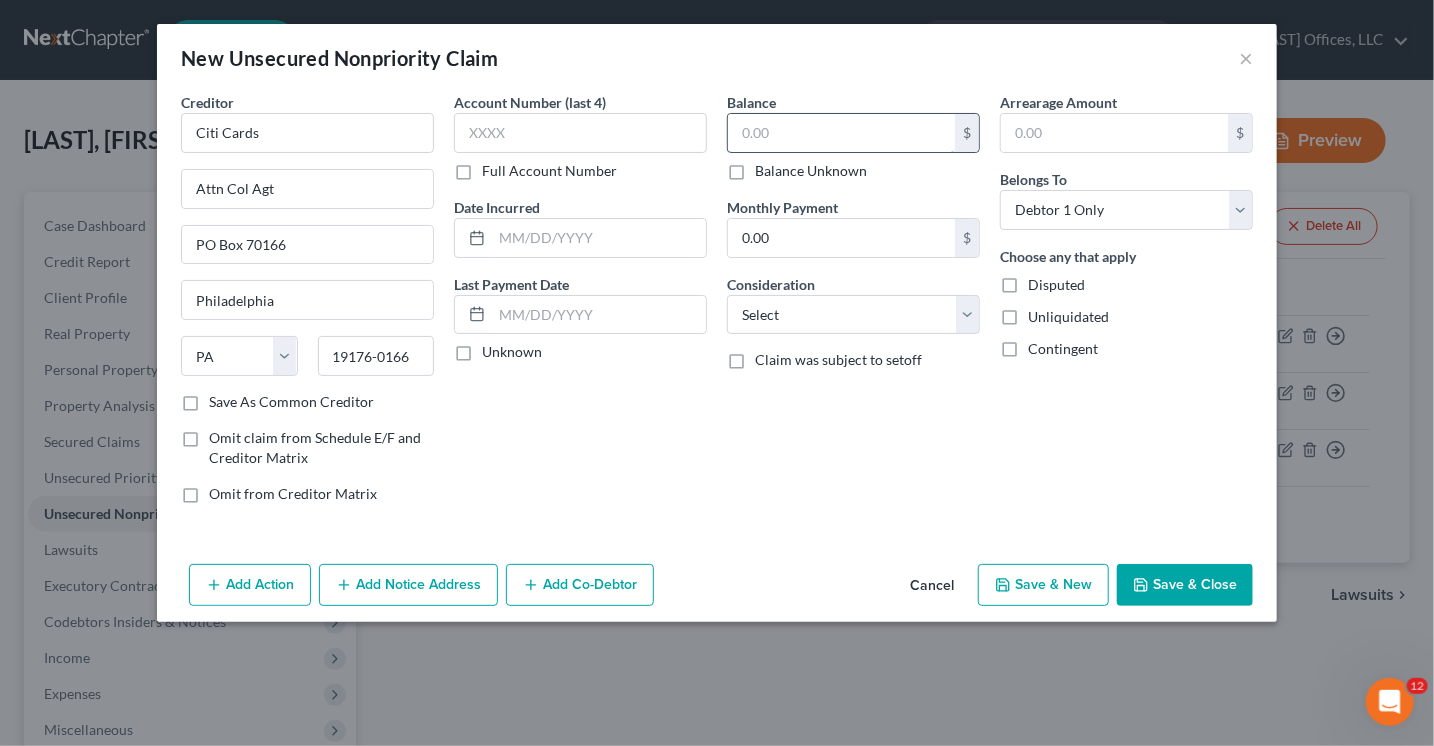 click at bounding box center (841, 133) 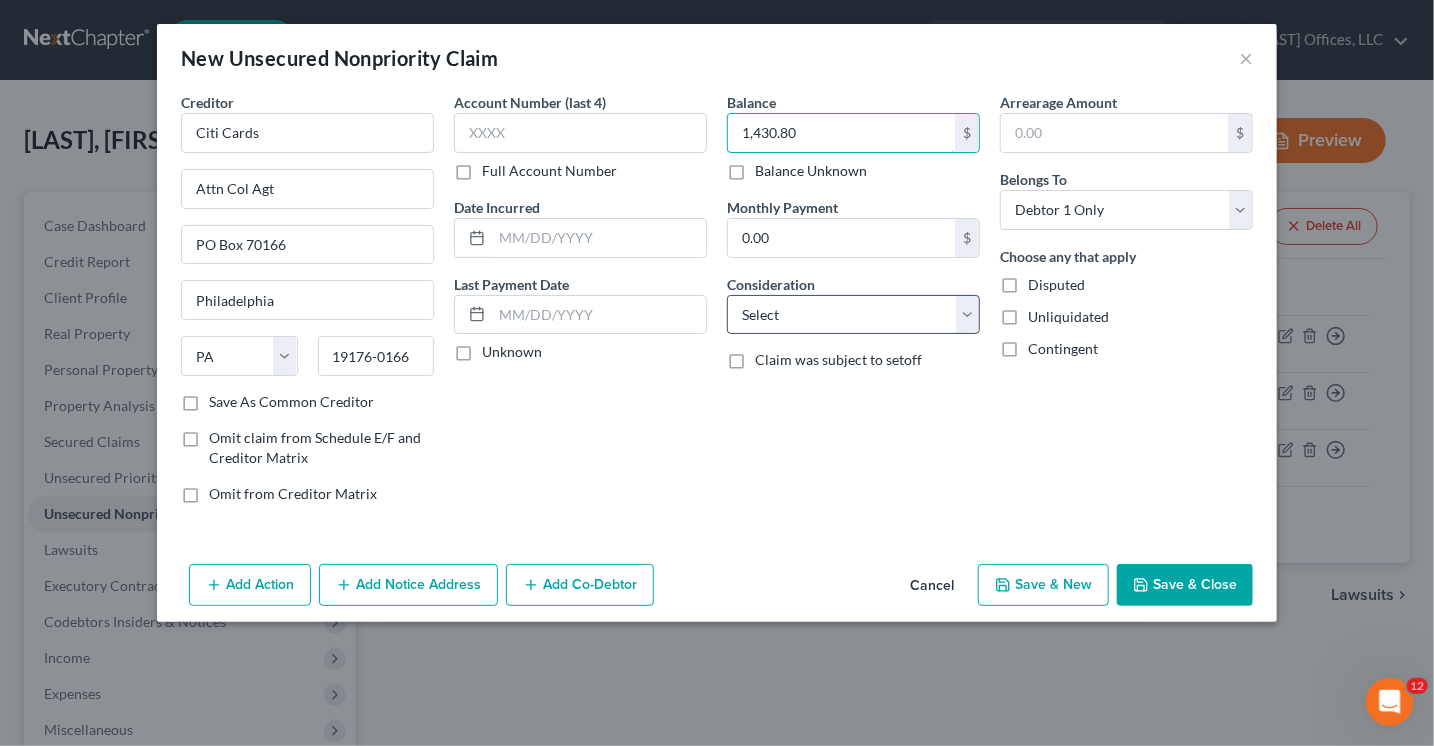 type on "1,430.80" 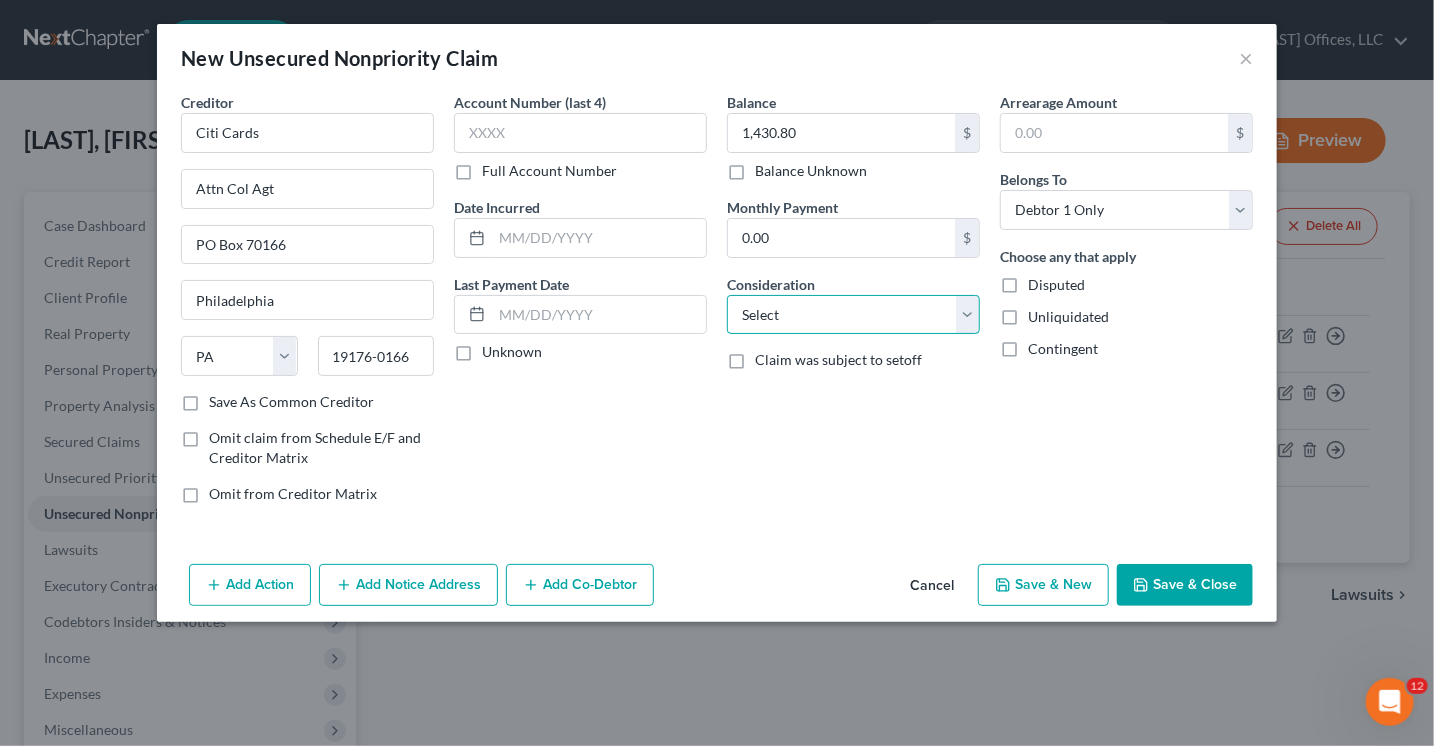 click on "Select Cable / Satellite Services Collection Agency Credit Card Debt Debt Counseling / Attorneys Deficiency Balance Domestic Support Obligations Home / Car Repairs Income Taxes Judgment Liens Medical Services Monies Loaned / Advanced Mortgage Obligation From Divorce Or Separation Obligation To Pensions Other Overdrawn Bank Account Promised To Help Pay Creditors Student Loans Suppliers And Vendors Telephone / Internet Services Utility Services" at bounding box center (853, 315) 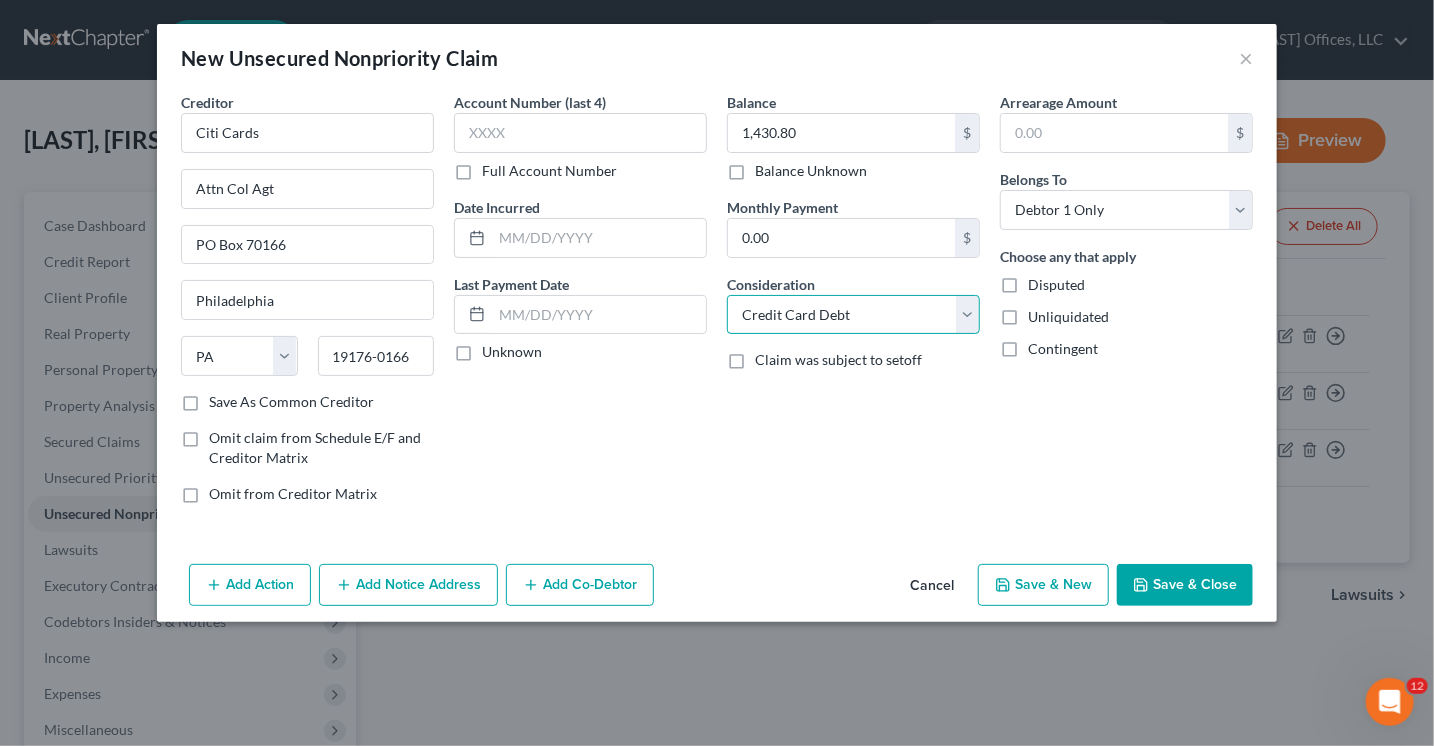 click on "Select Cable / Satellite Services Collection Agency Credit Card Debt Debt Counseling / Attorneys Deficiency Balance Domestic Support Obligations Home / Car Repairs Income Taxes Judgment Liens Medical Services Monies Loaned / Advanced Mortgage Obligation From Divorce Or Separation Obligation To Pensions Other Overdrawn Bank Account Promised To Help Pay Creditors Student Loans Suppliers And Vendors Telephone / Internet Services Utility Services" at bounding box center (853, 315) 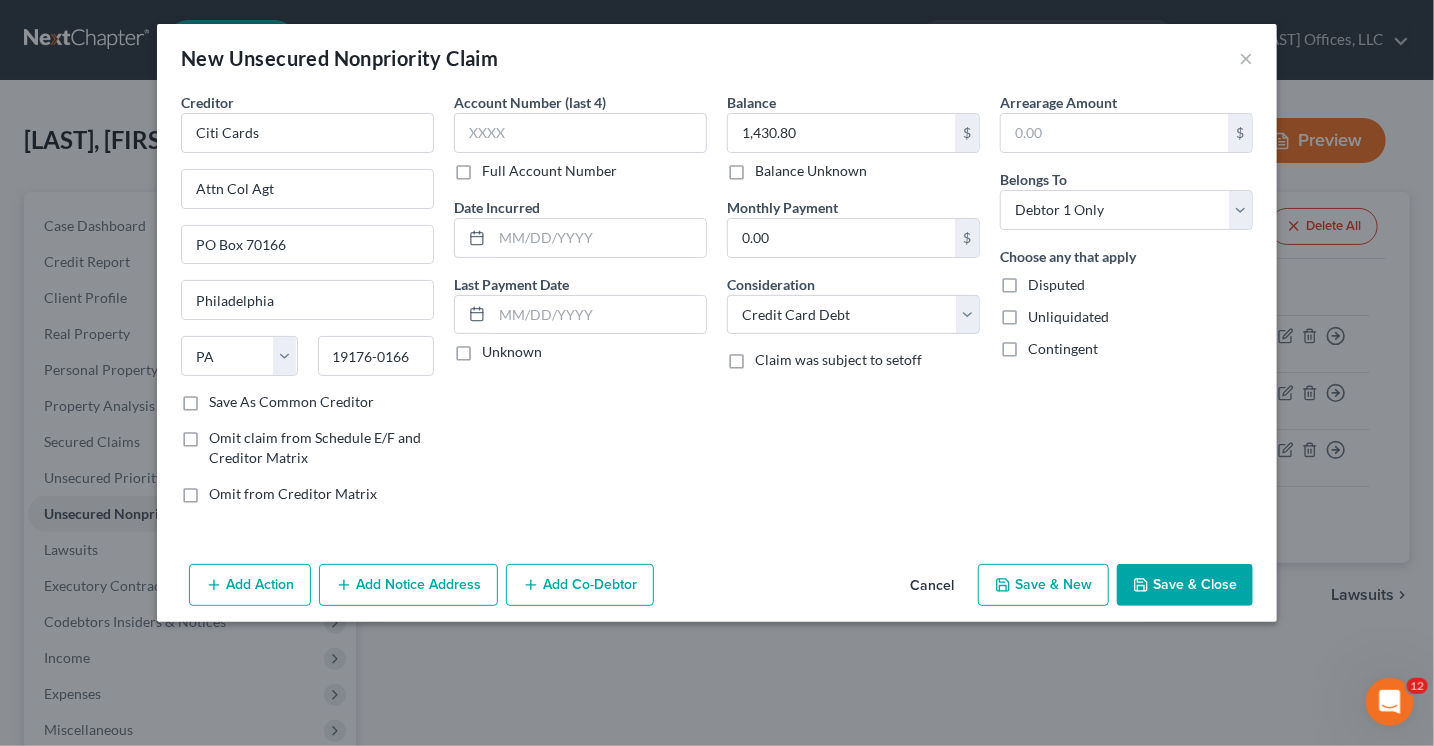 click on "Save & Close" at bounding box center [1185, 585] 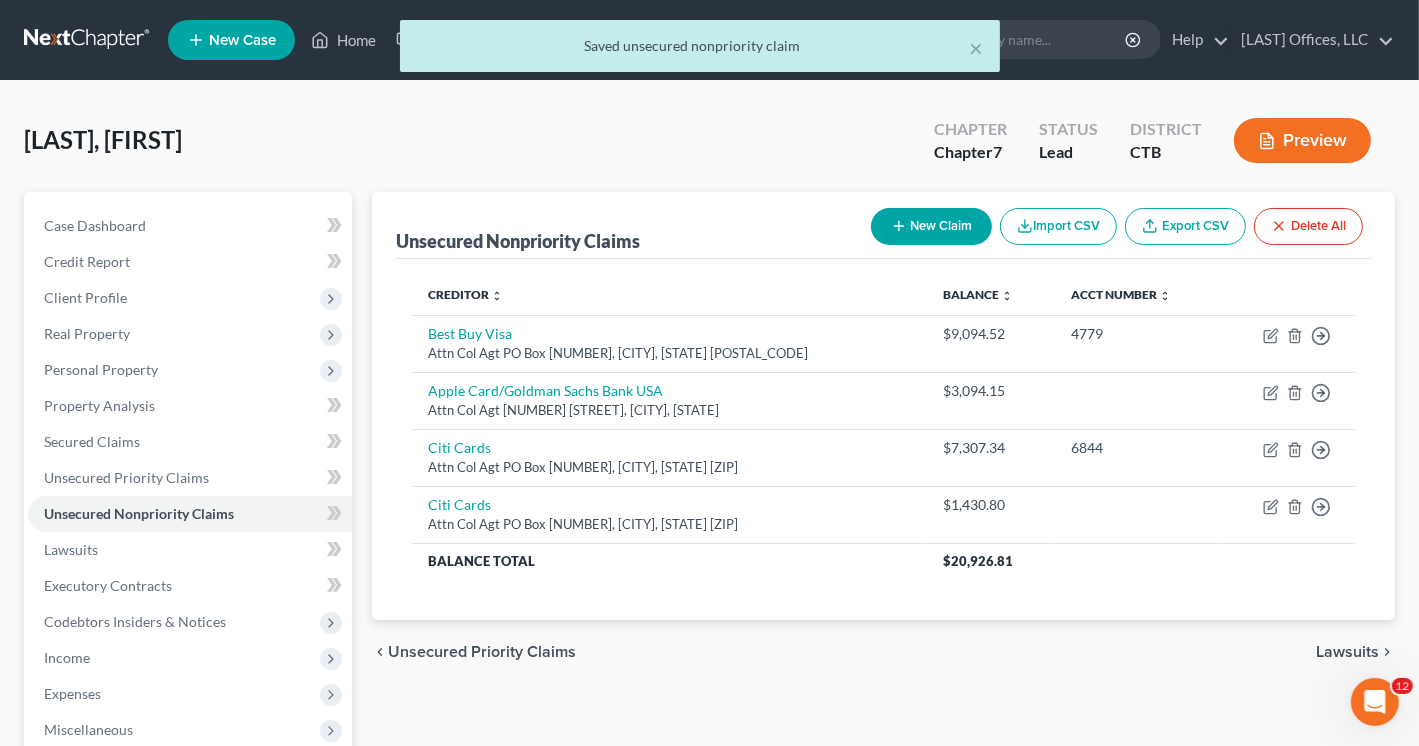 click on "New Claim" at bounding box center [931, 226] 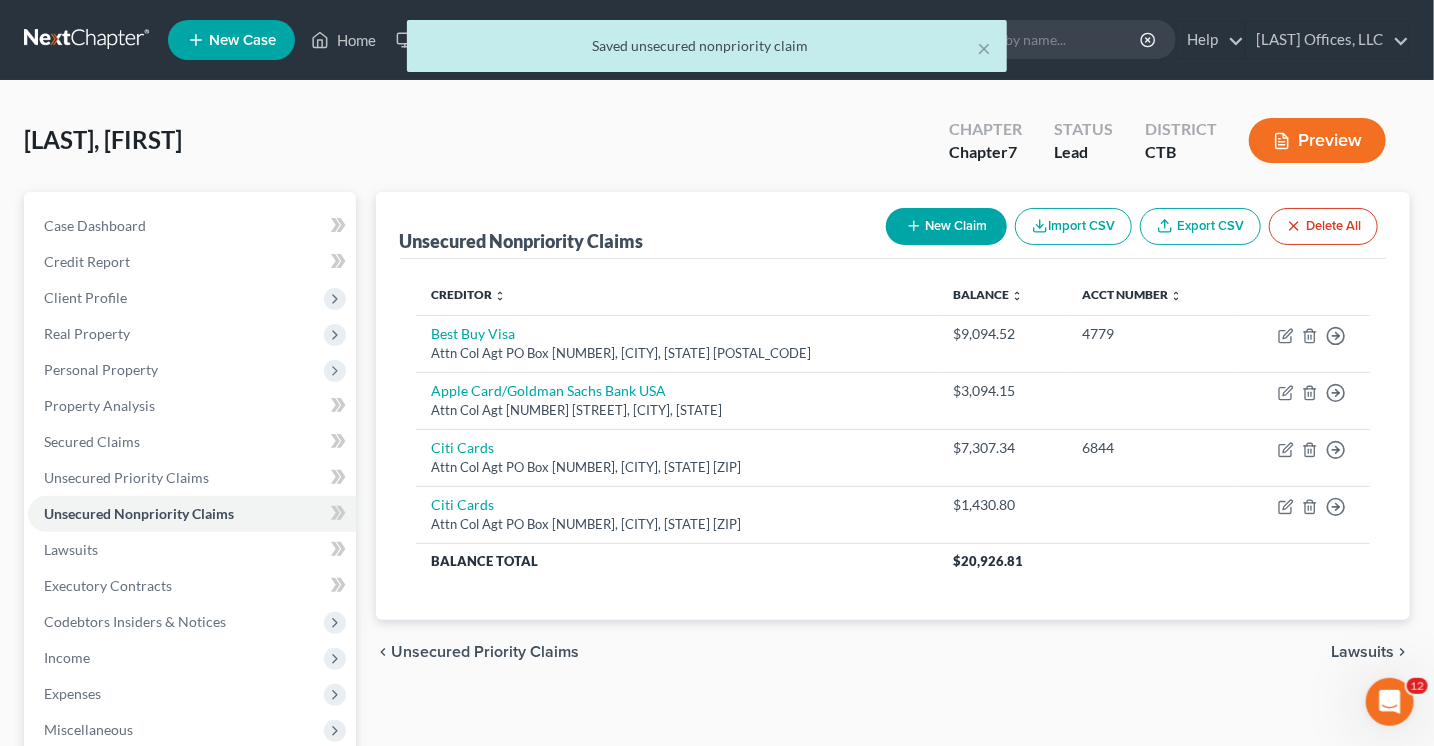 select on "0" 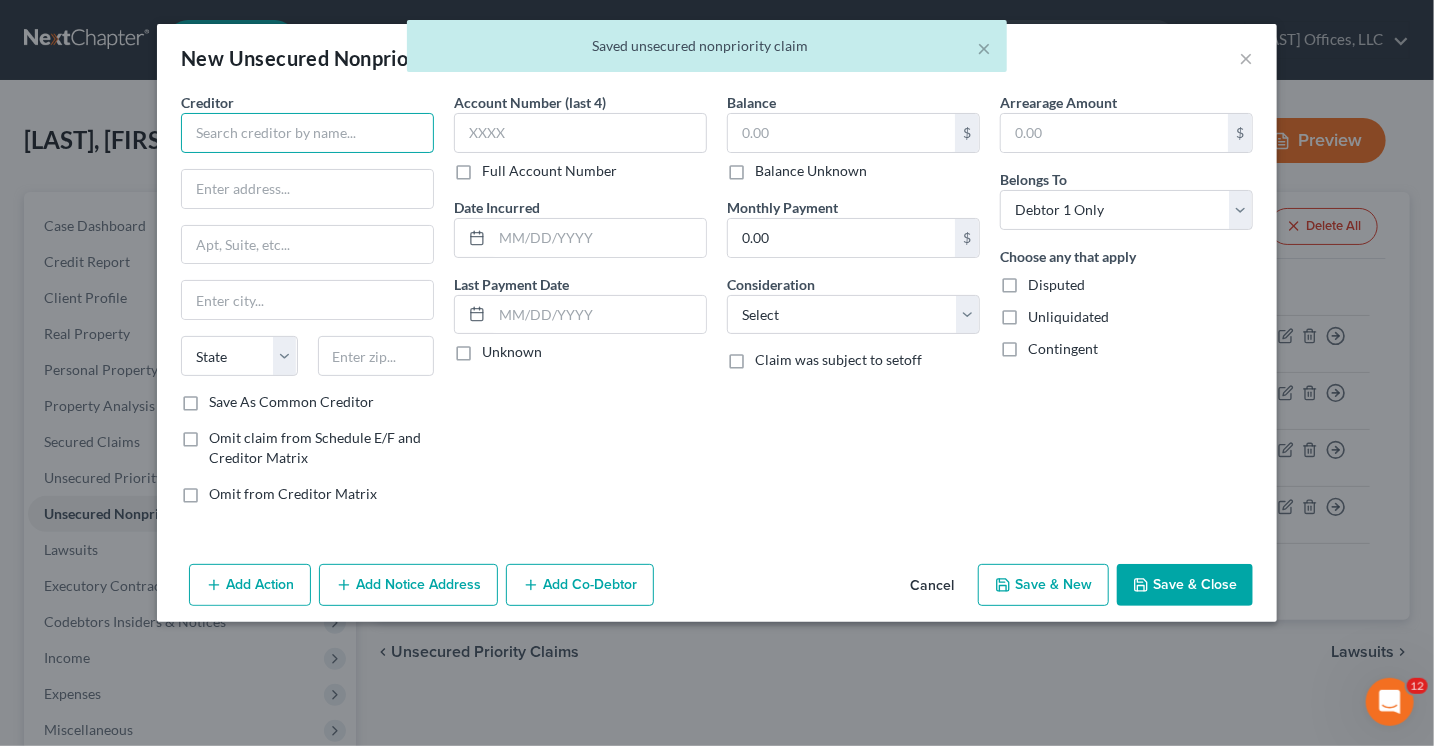 click at bounding box center (307, 133) 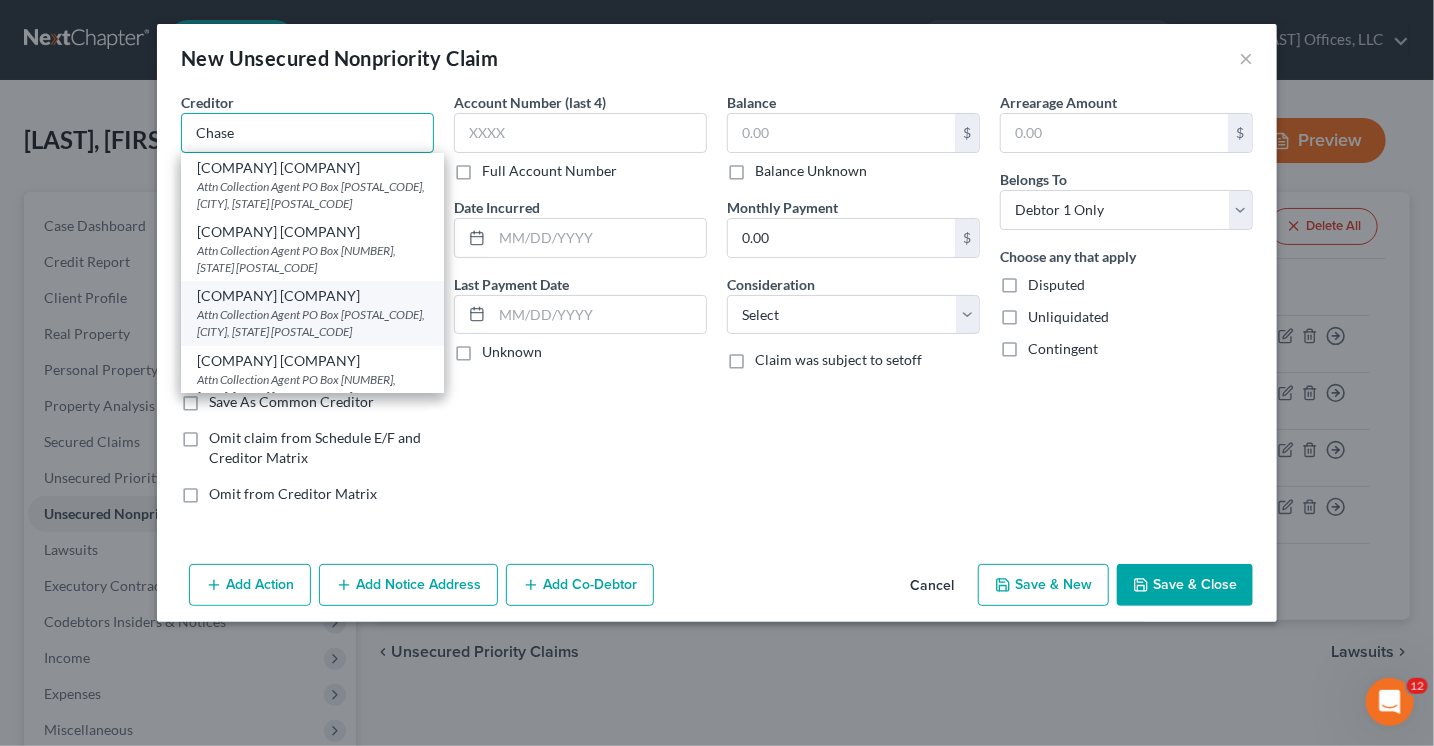 scroll, scrollTop: 100, scrollLeft: 0, axis: vertical 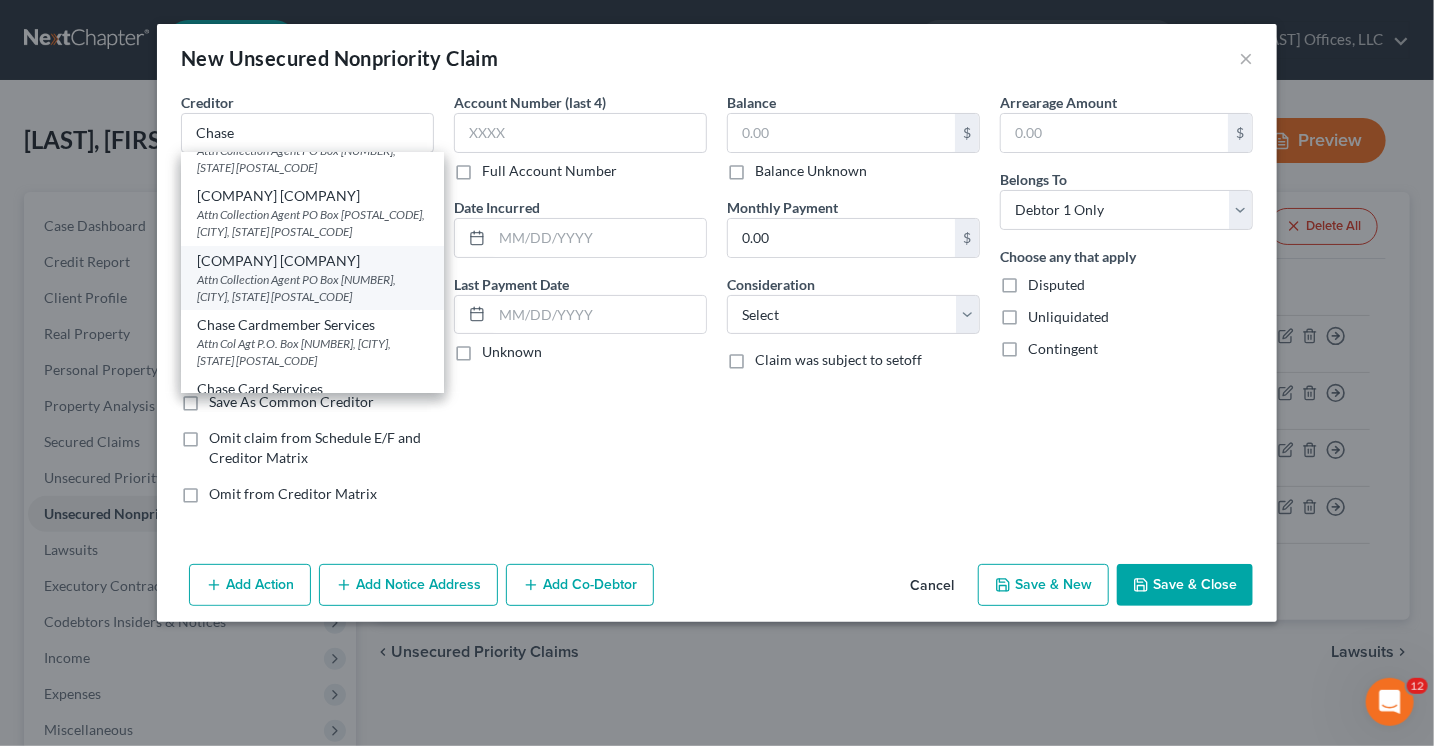 click on "Attn Collection Agent PO Box [NUMBER], [CITY], [STATE] [POSTAL_CODE]" at bounding box center [312, 288] 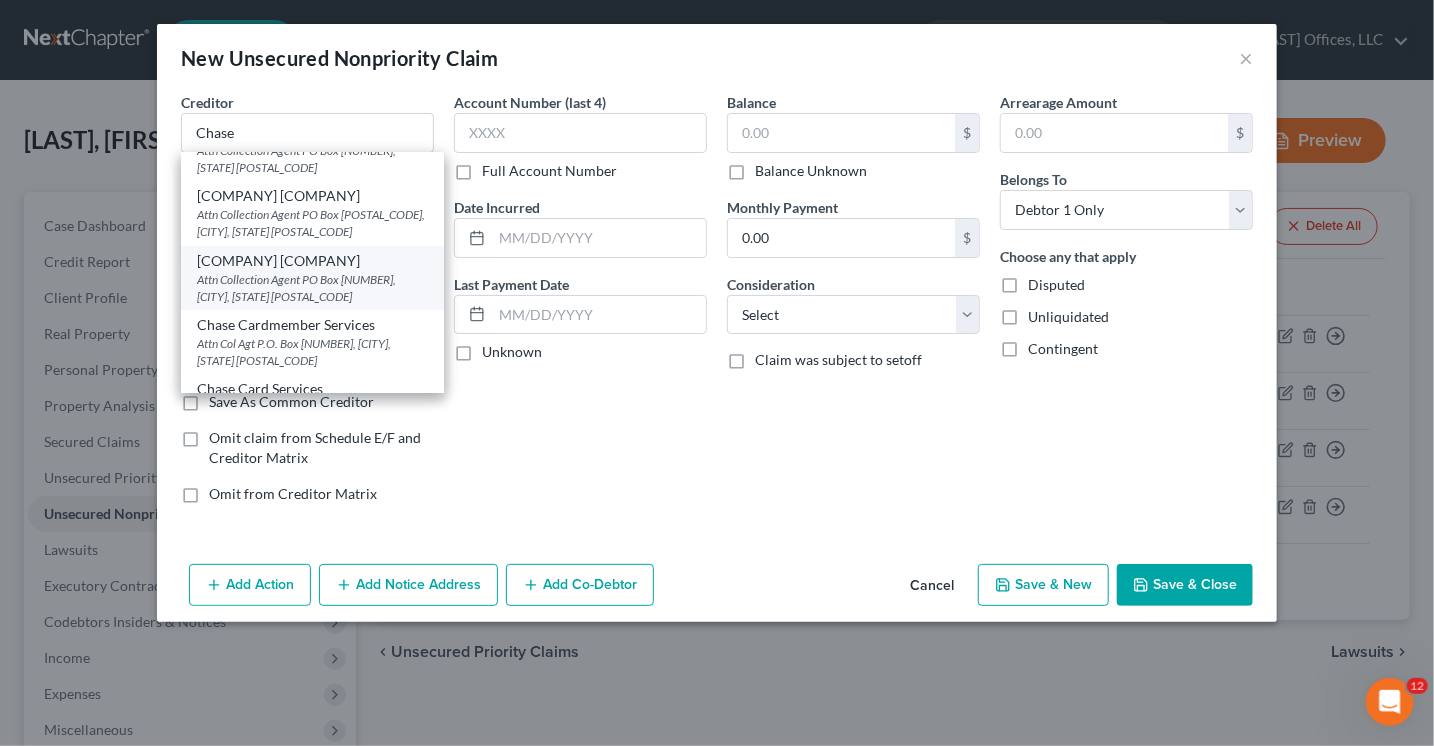 type on "28201-1423" 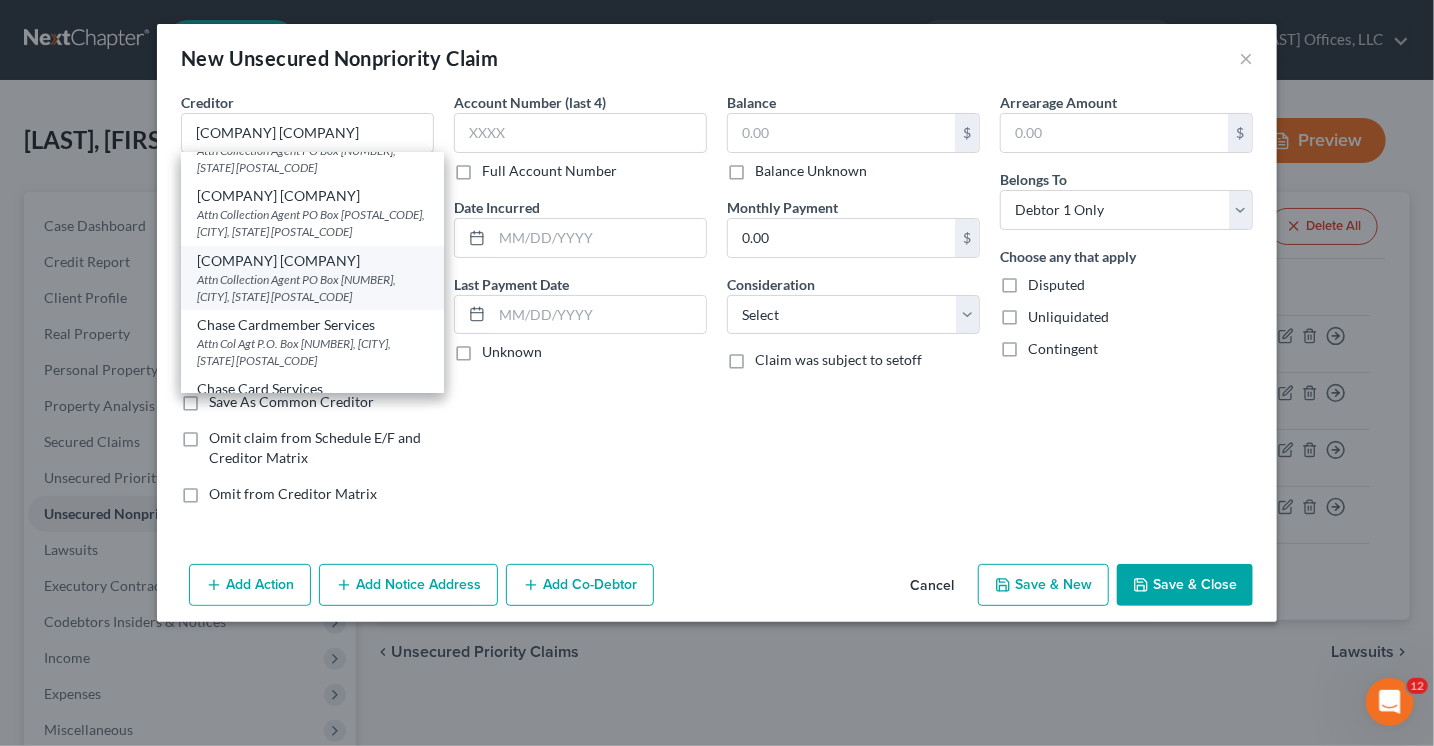 scroll, scrollTop: 0, scrollLeft: 0, axis: both 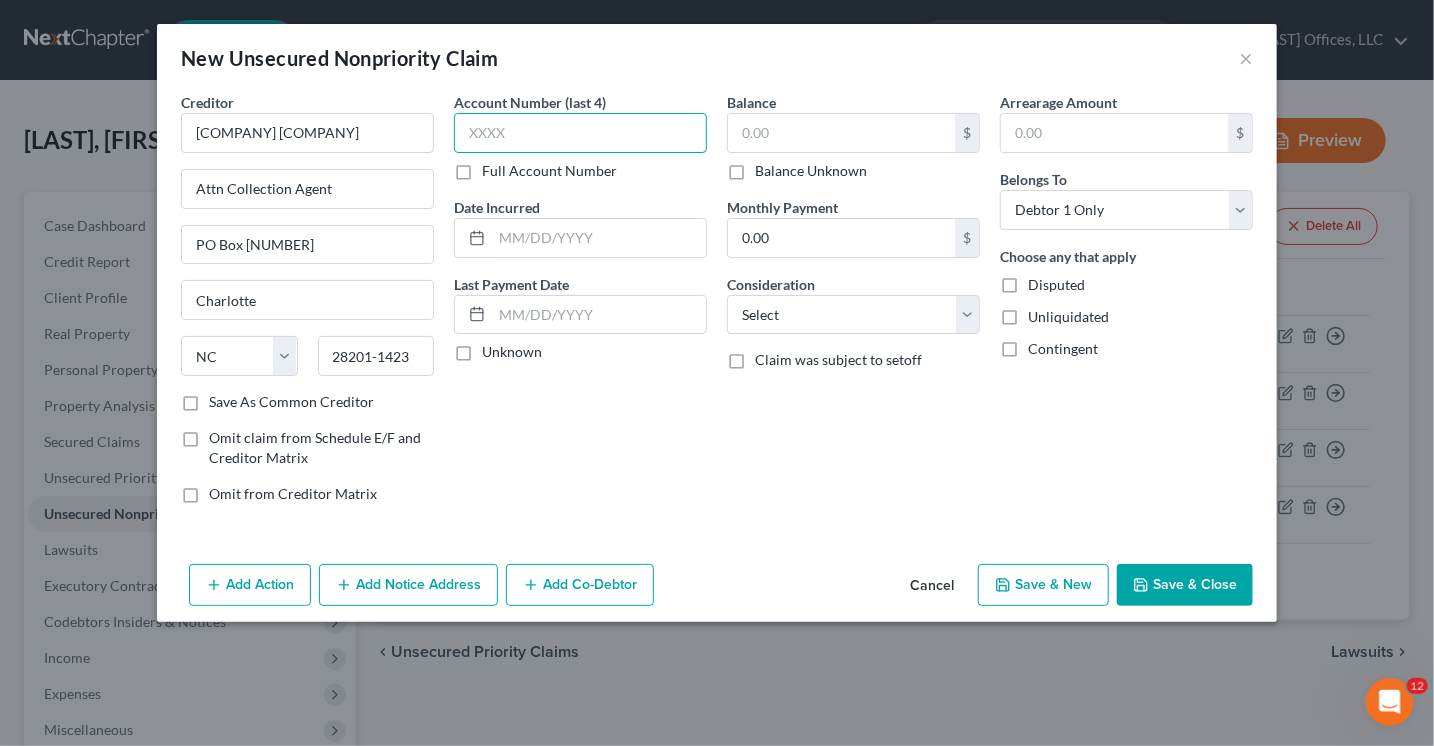 click at bounding box center [580, 133] 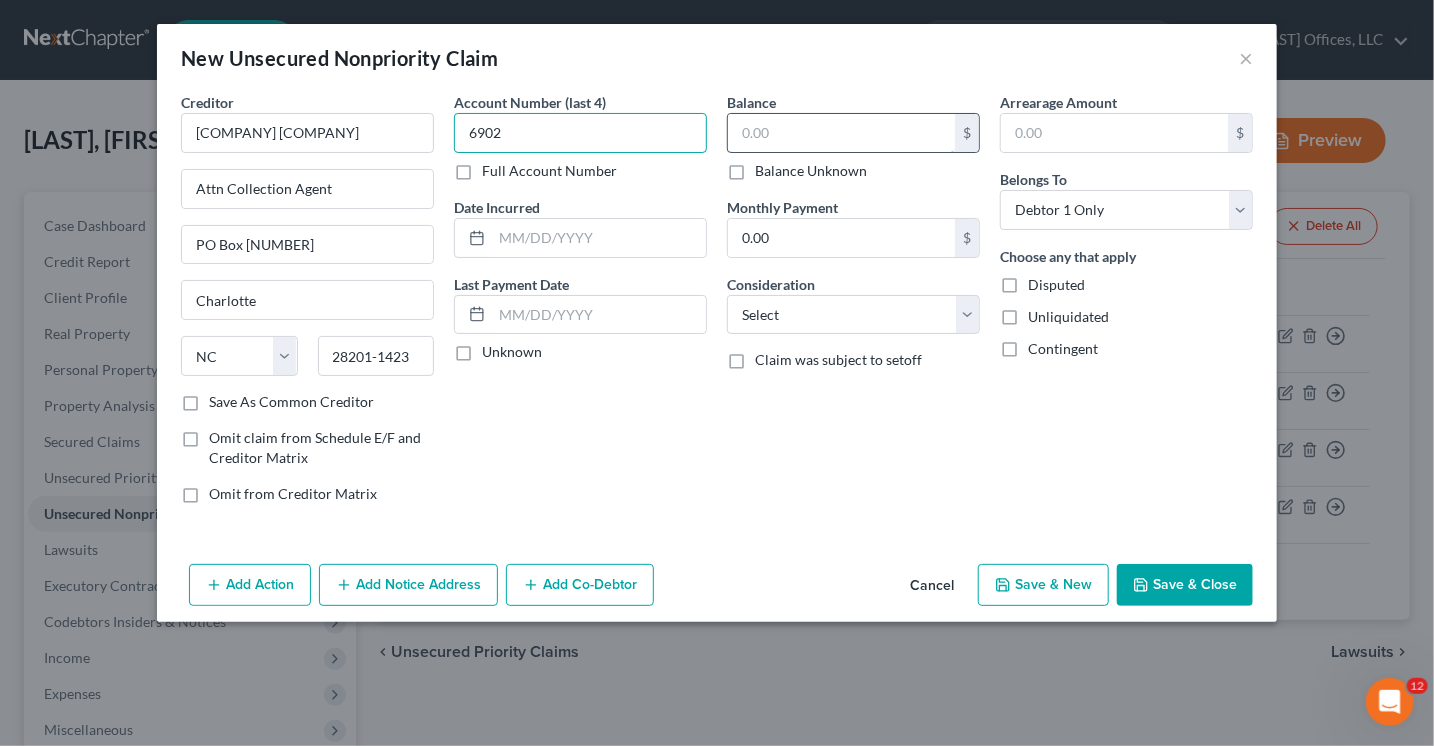 type on "6902" 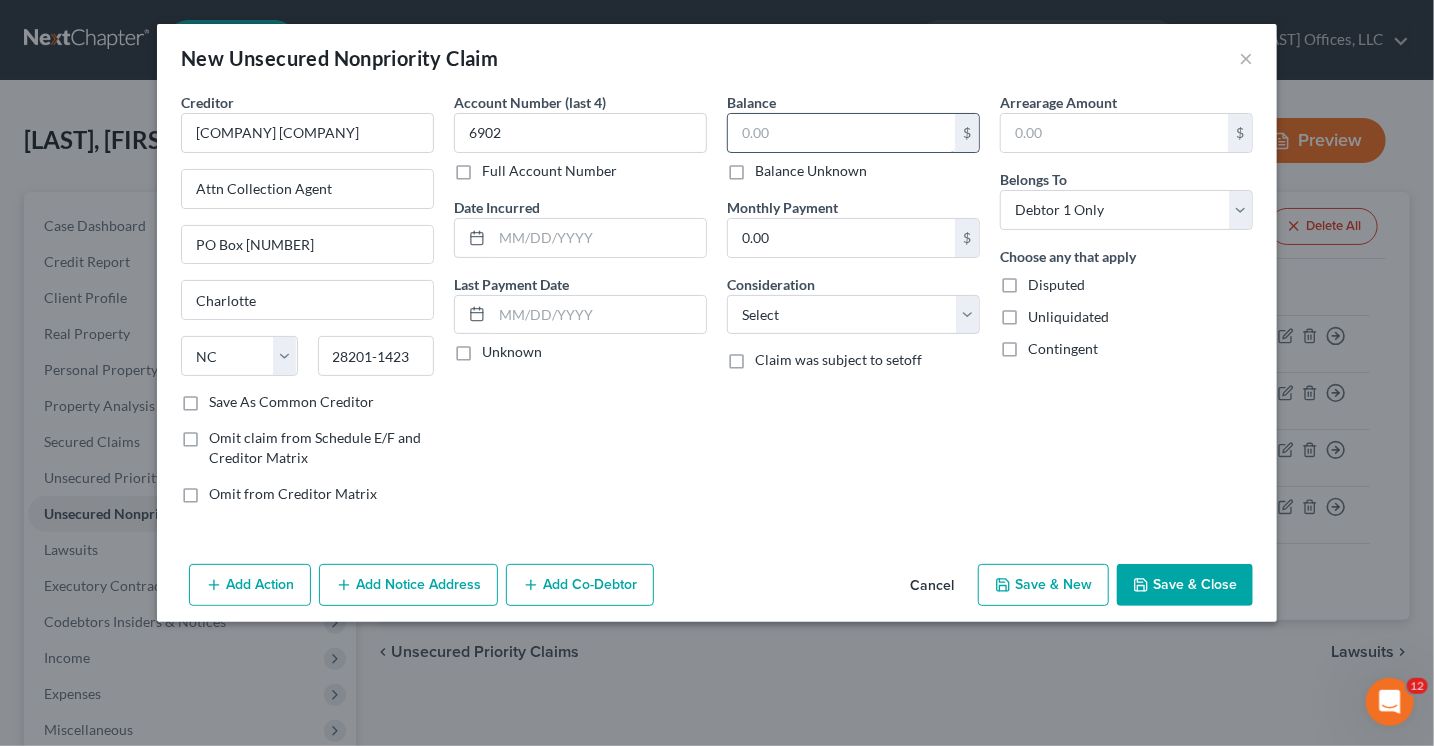 click at bounding box center (841, 133) 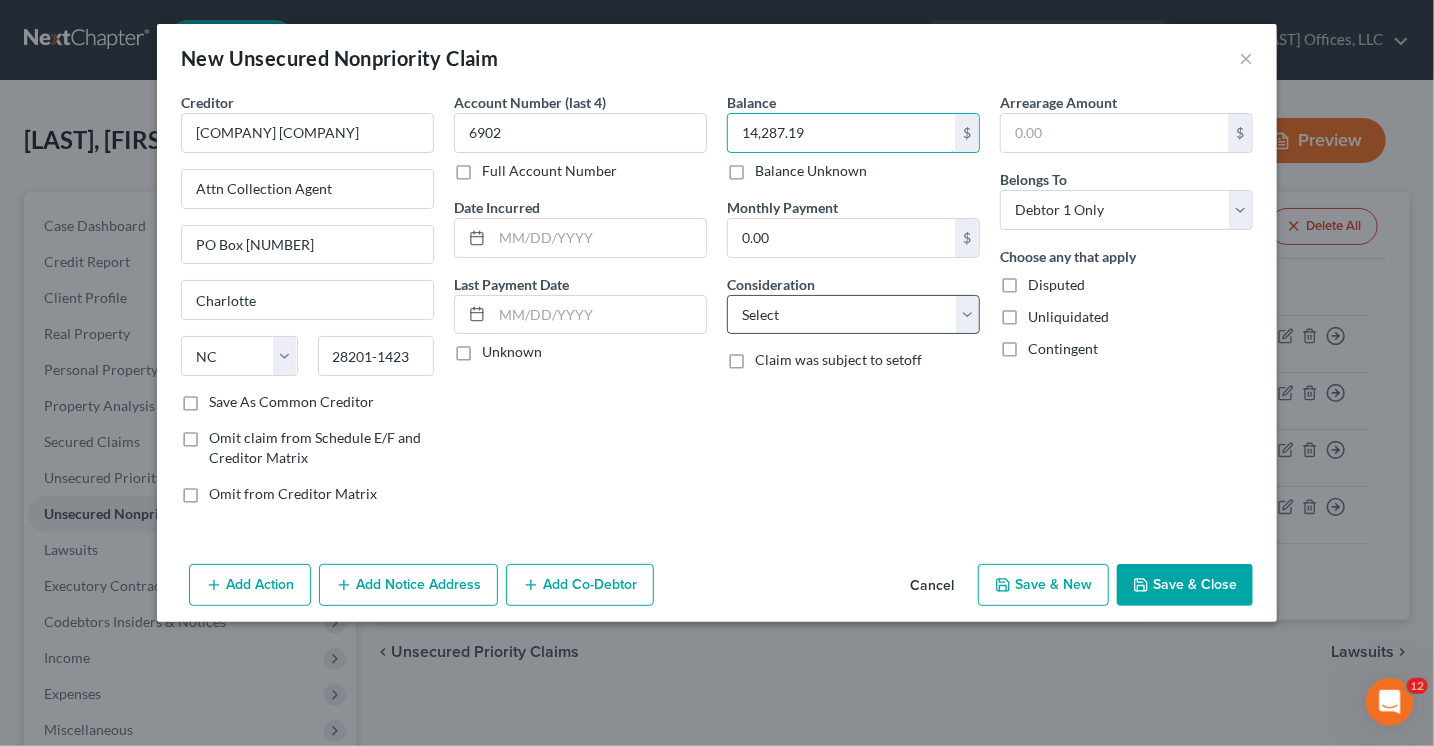 type on "14,287.19" 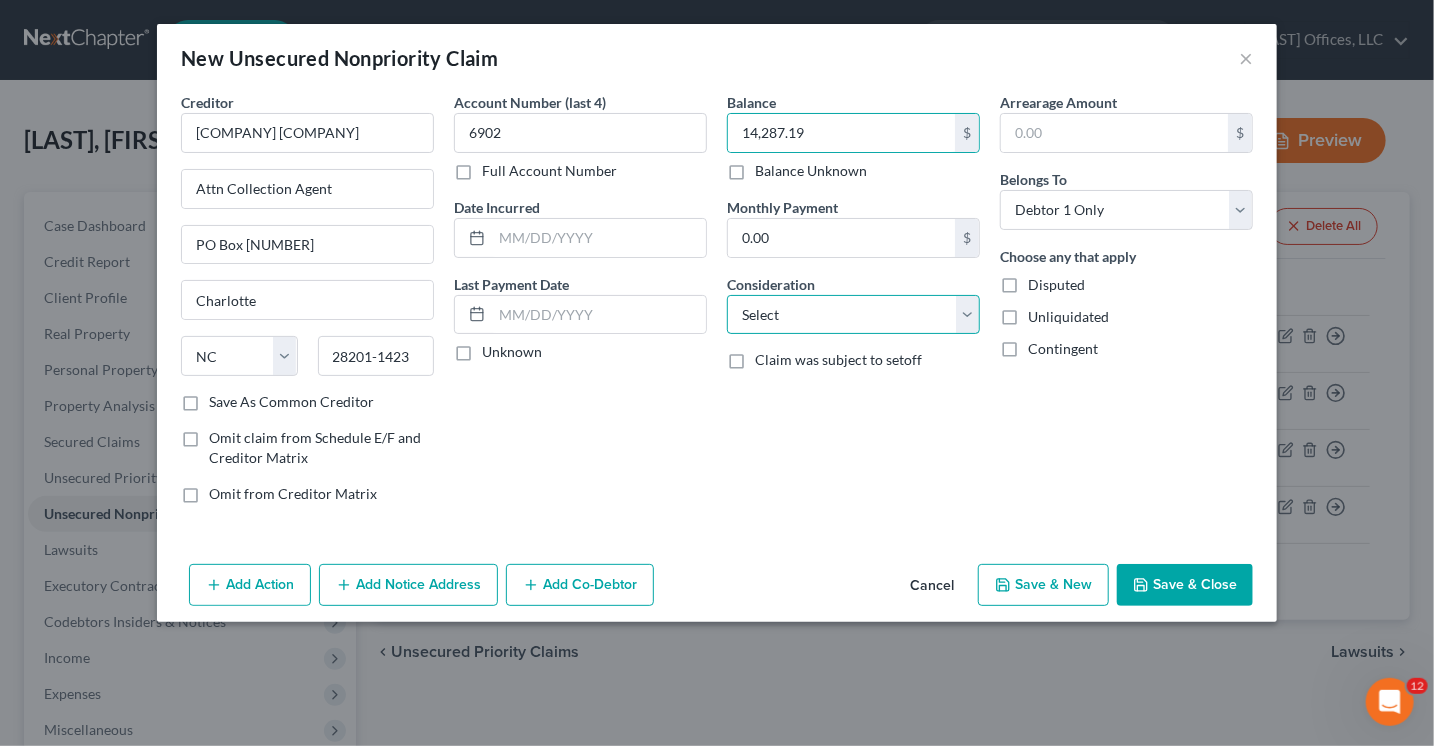click on "Select Cable / Satellite Services Collection Agency Credit Card Debt Debt Counseling / Attorneys Deficiency Balance Domestic Support Obligations Home / Car Repairs Income Taxes Judgment Liens Medical Services Monies Loaned / Advanced Mortgage Obligation From Divorce Or Separation Obligation To Pensions Other Overdrawn Bank Account Promised To Help Pay Creditors Student Loans Suppliers And Vendors Telephone / Internet Services Utility Services" at bounding box center (853, 315) 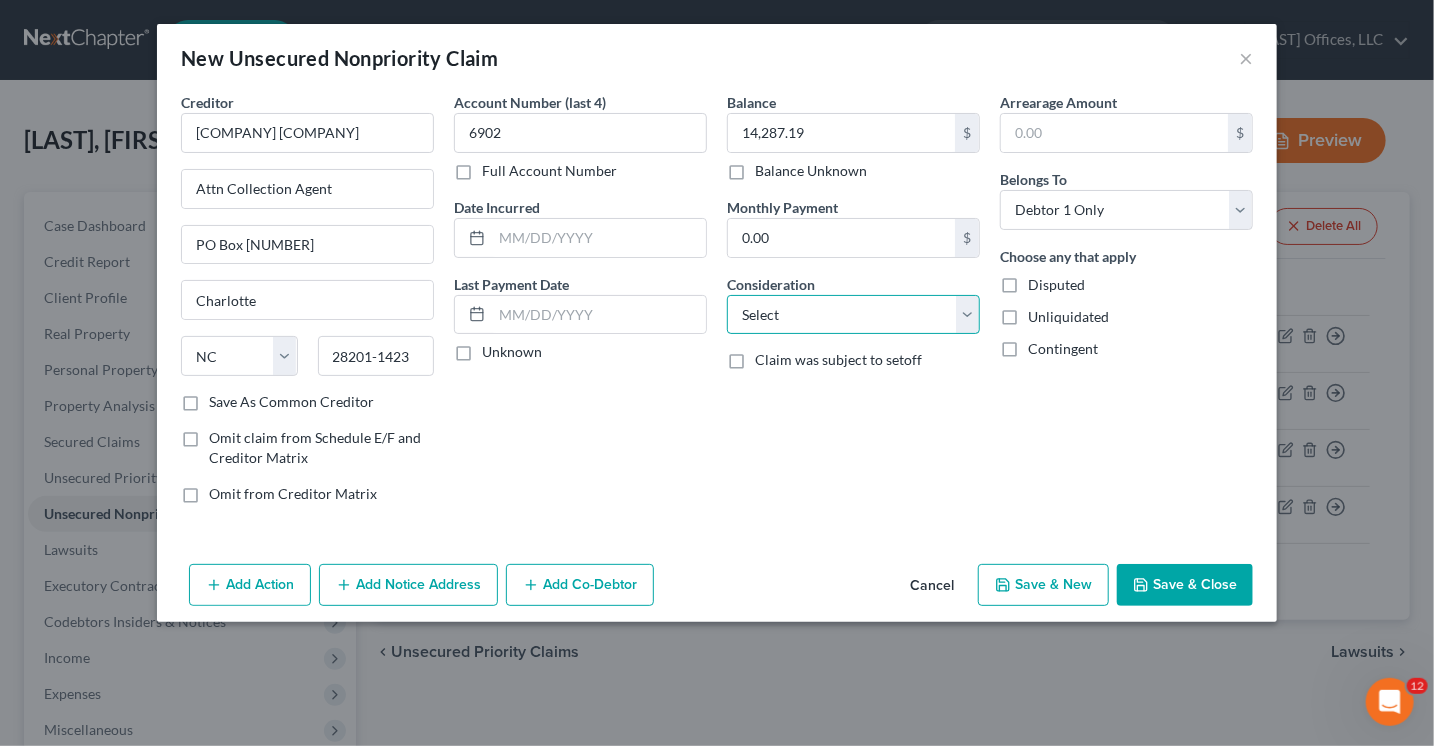 select on "2" 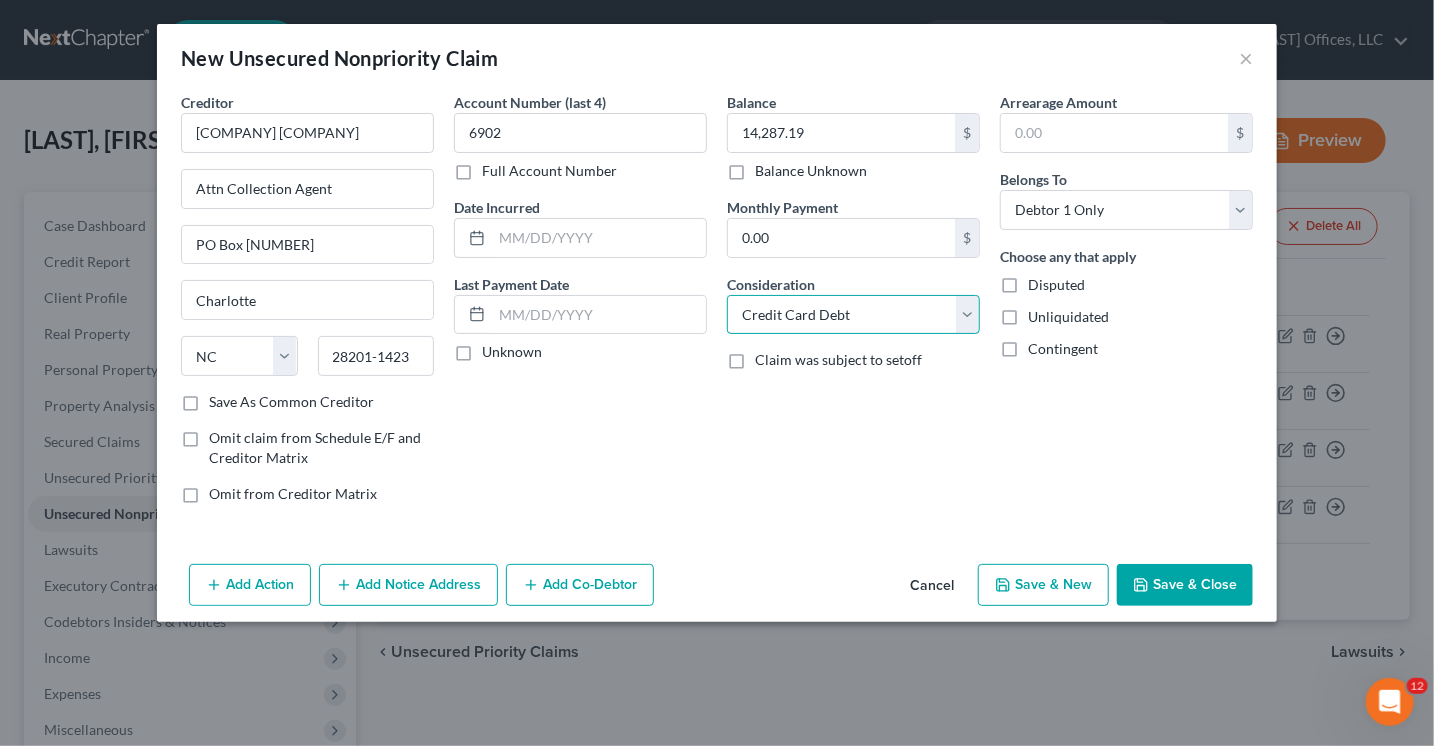 click on "Select Cable / Satellite Services Collection Agency Credit Card Debt Debt Counseling / Attorneys Deficiency Balance Domestic Support Obligations Home / Car Repairs Income Taxes Judgment Liens Medical Services Monies Loaned / Advanced Mortgage Obligation From Divorce Or Separation Obligation To Pensions Other Overdrawn Bank Account Promised To Help Pay Creditors Student Loans Suppliers And Vendors Telephone / Internet Services Utility Services" at bounding box center [853, 315] 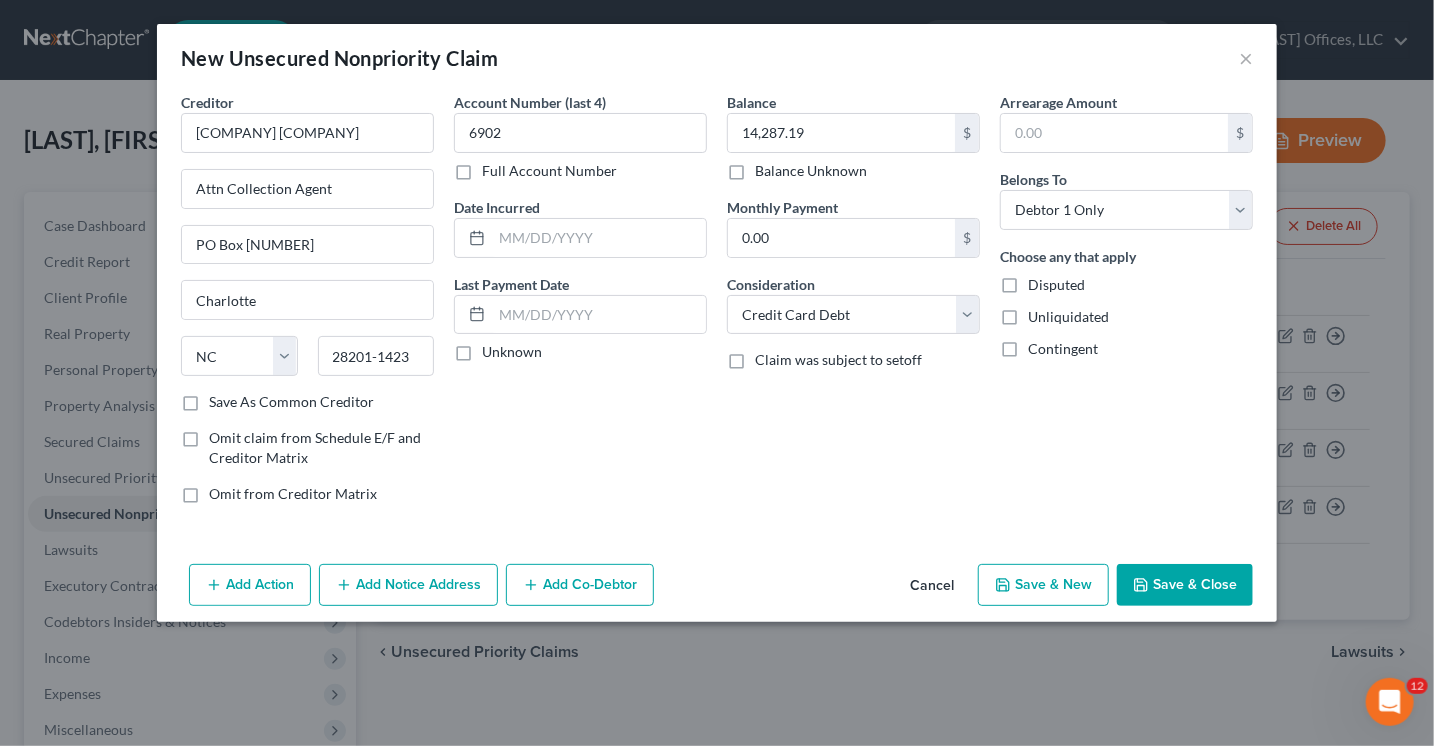 click on "Save & Close" at bounding box center (1185, 585) 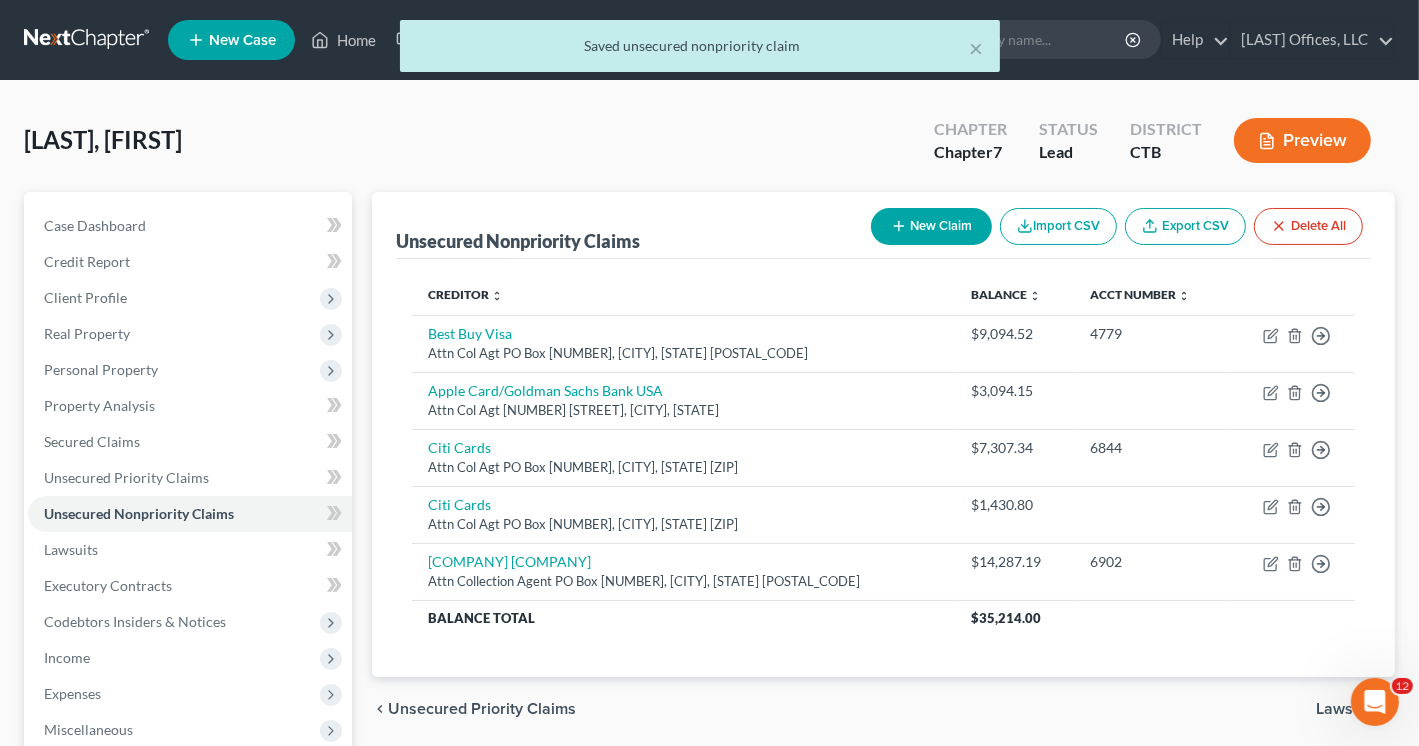 click on "New Claim" at bounding box center (931, 226) 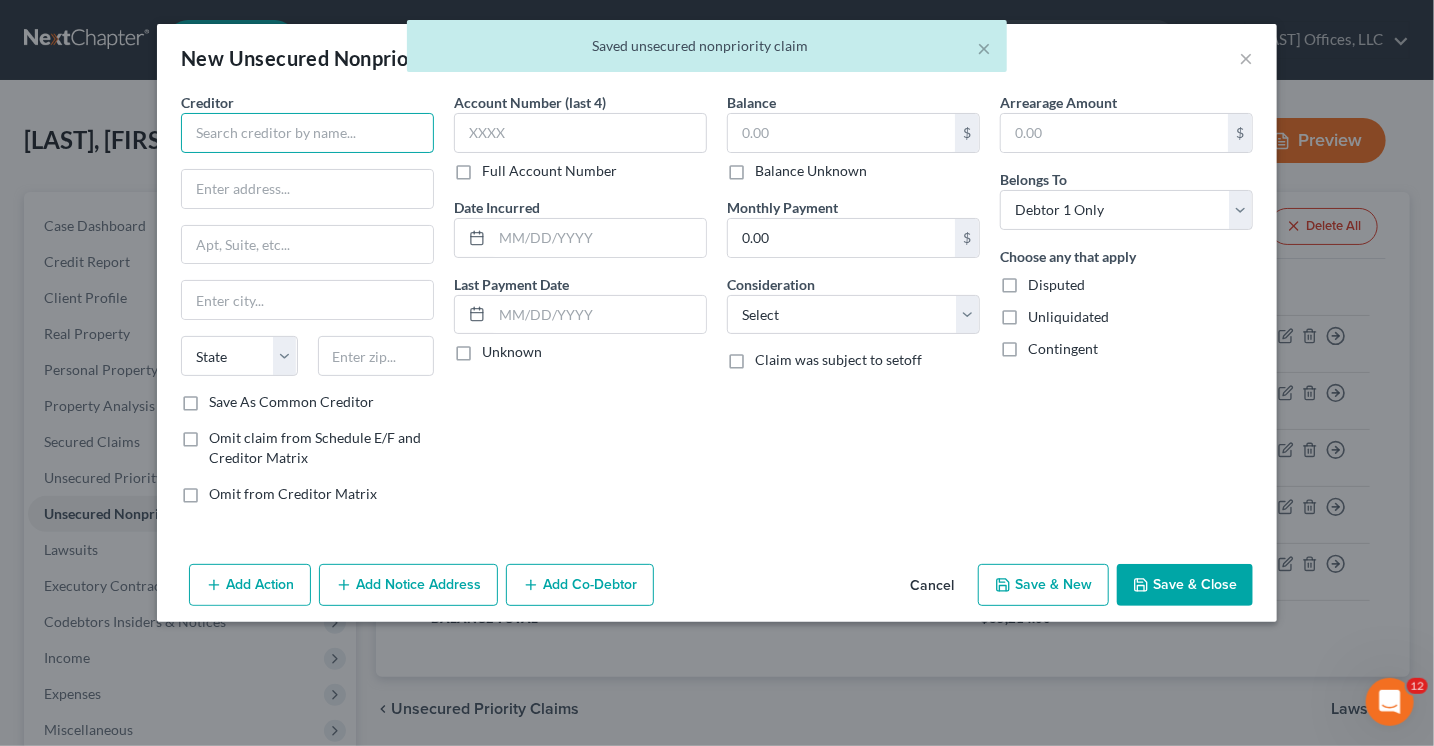 click at bounding box center [307, 133] 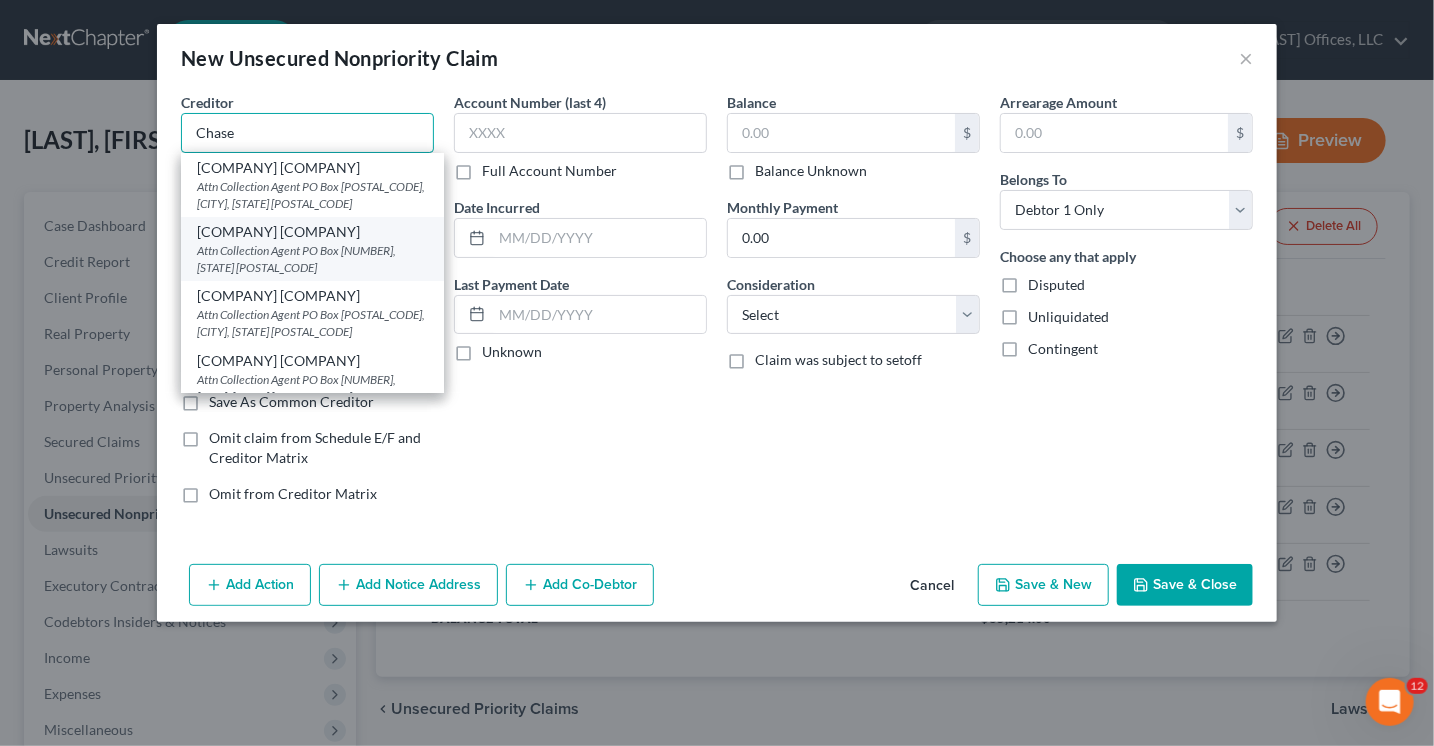 scroll, scrollTop: 100, scrollLeft: 0, axis: vertical 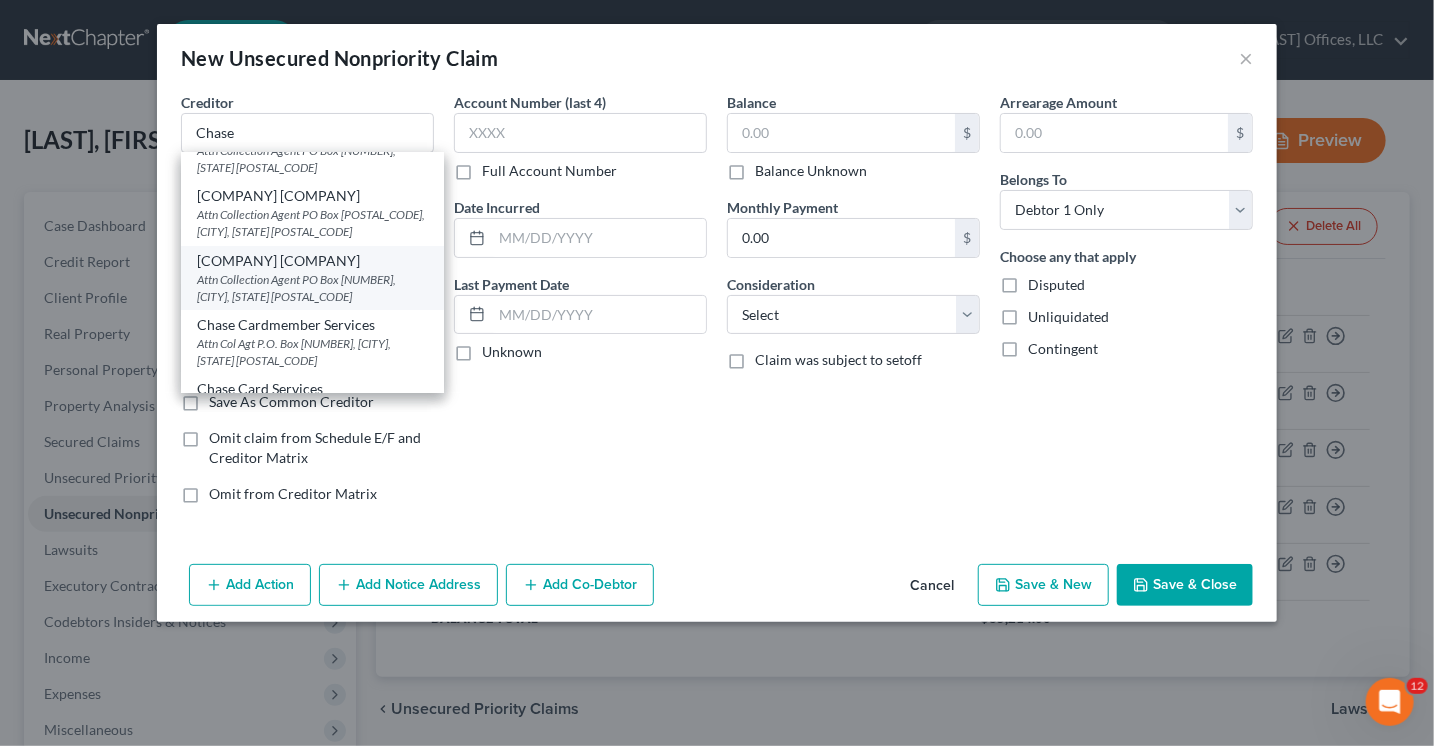 click on "Attn Collection Agent PO Box [NUMBER], [CITY], [STATE] [POSTAL_CODE]" at bounding box center (312, 288) 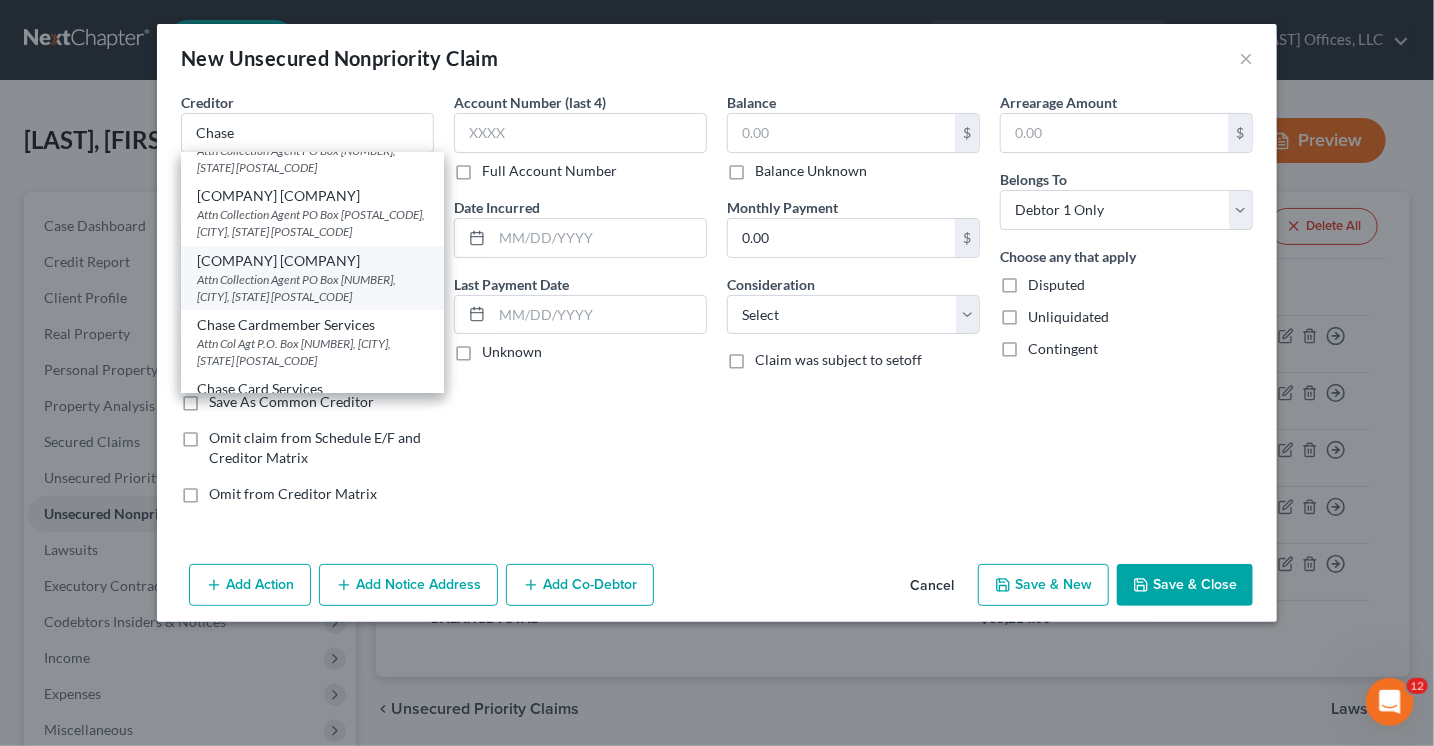 type on "[COMPANY] [COMPANY]" 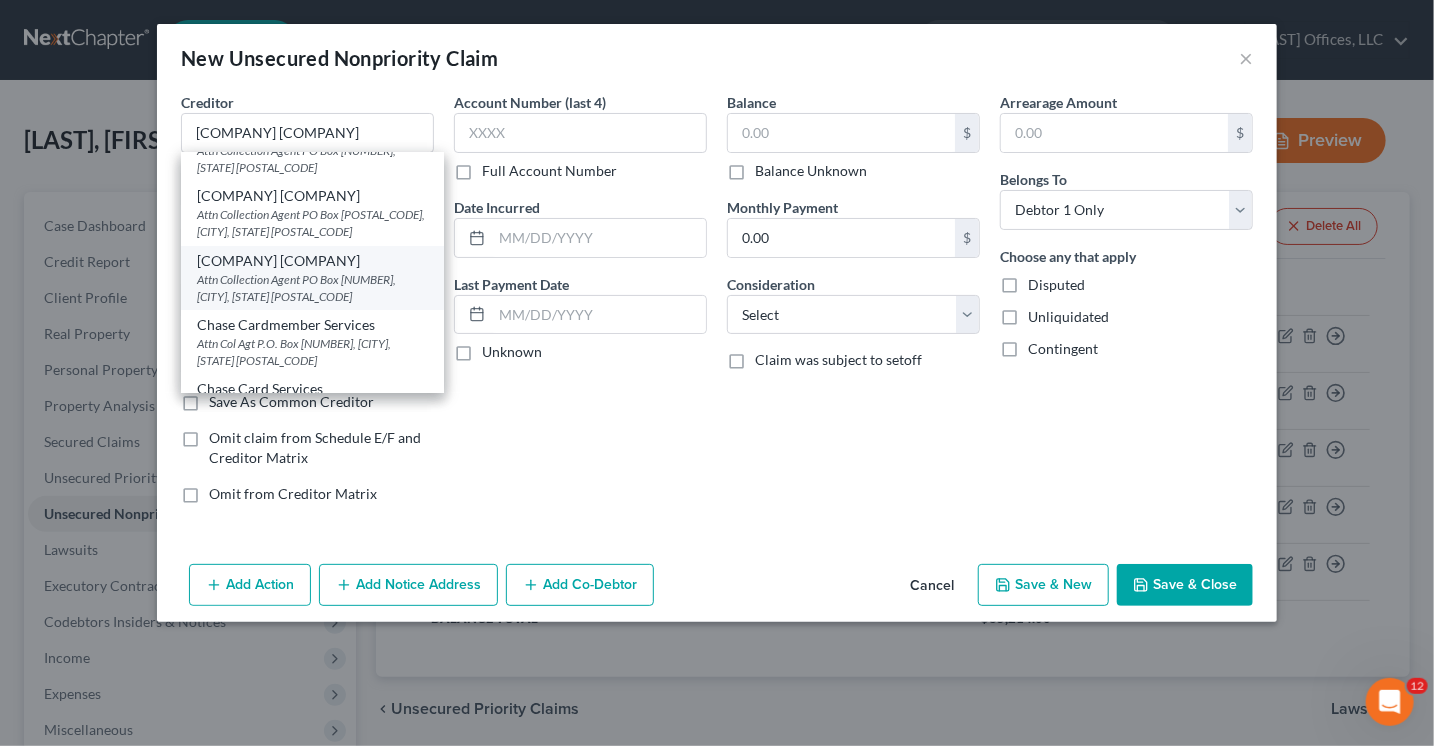 scroll, scrollTop: 0, scrollLeft: 0, axis: both 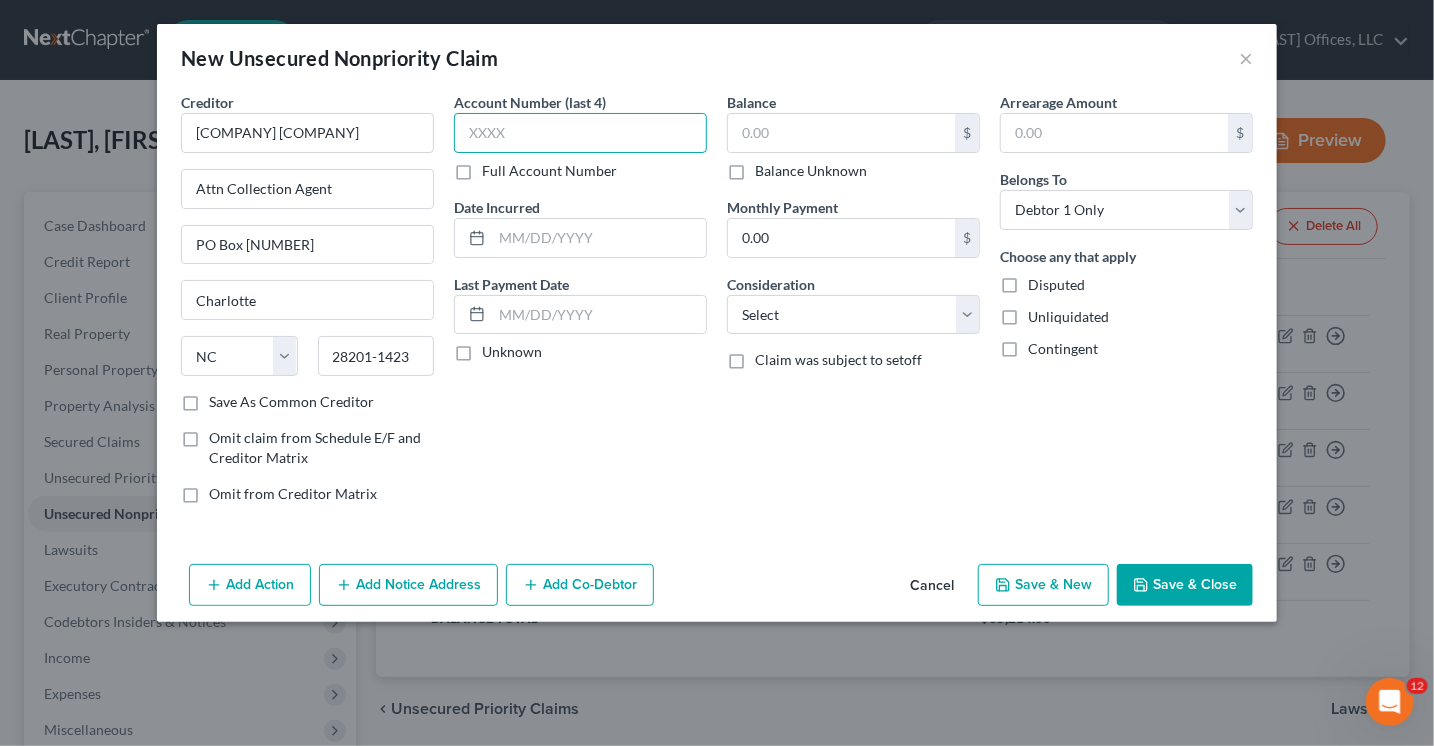 click at bounding box center [580, 133] 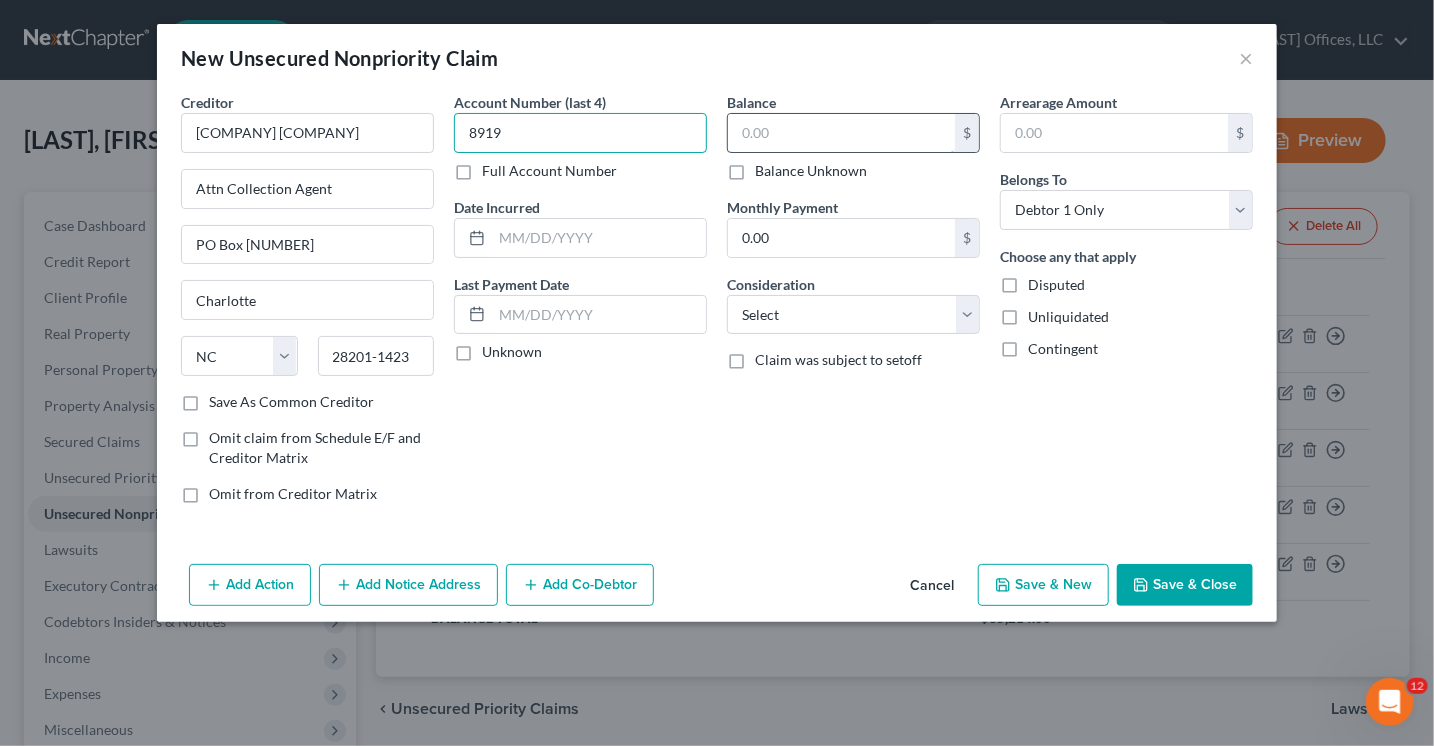 type on "8919" 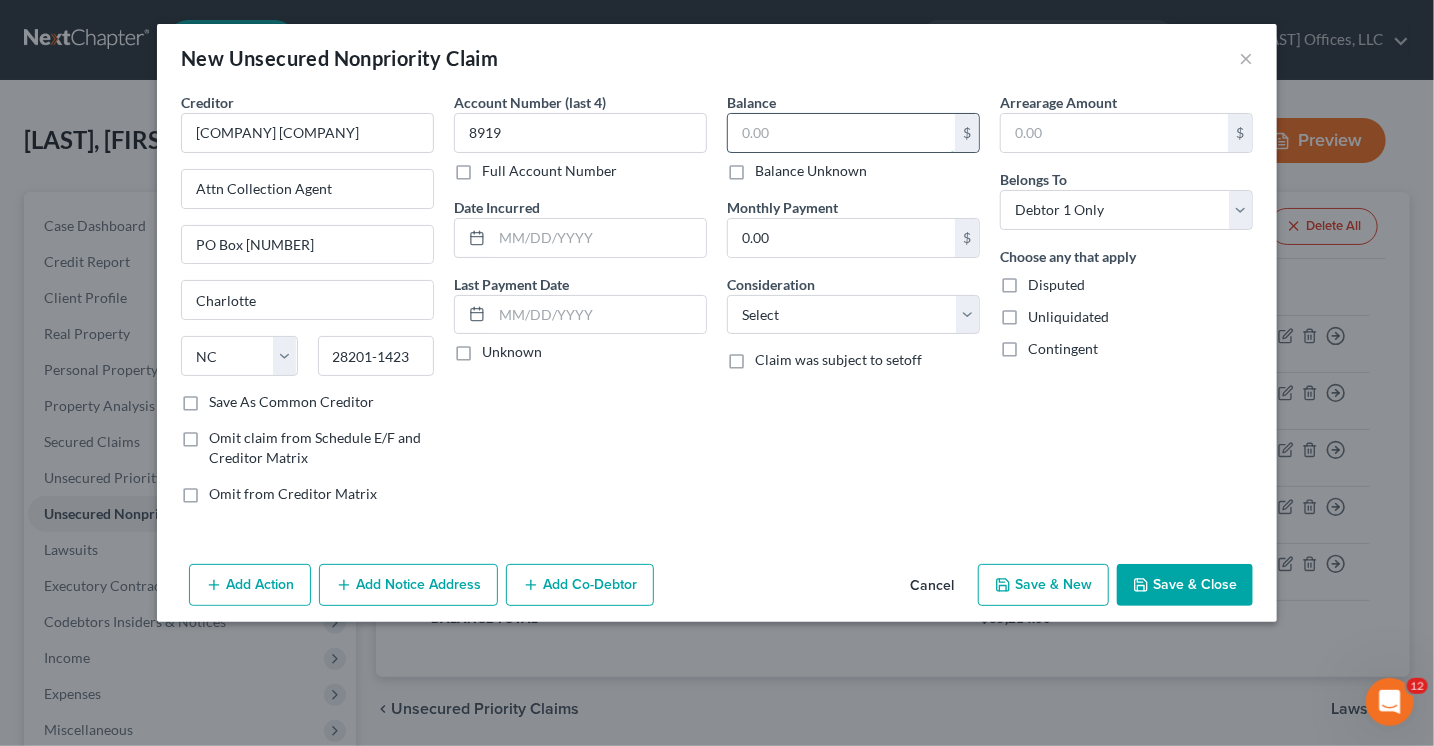 click at bounding box center [841, 133] 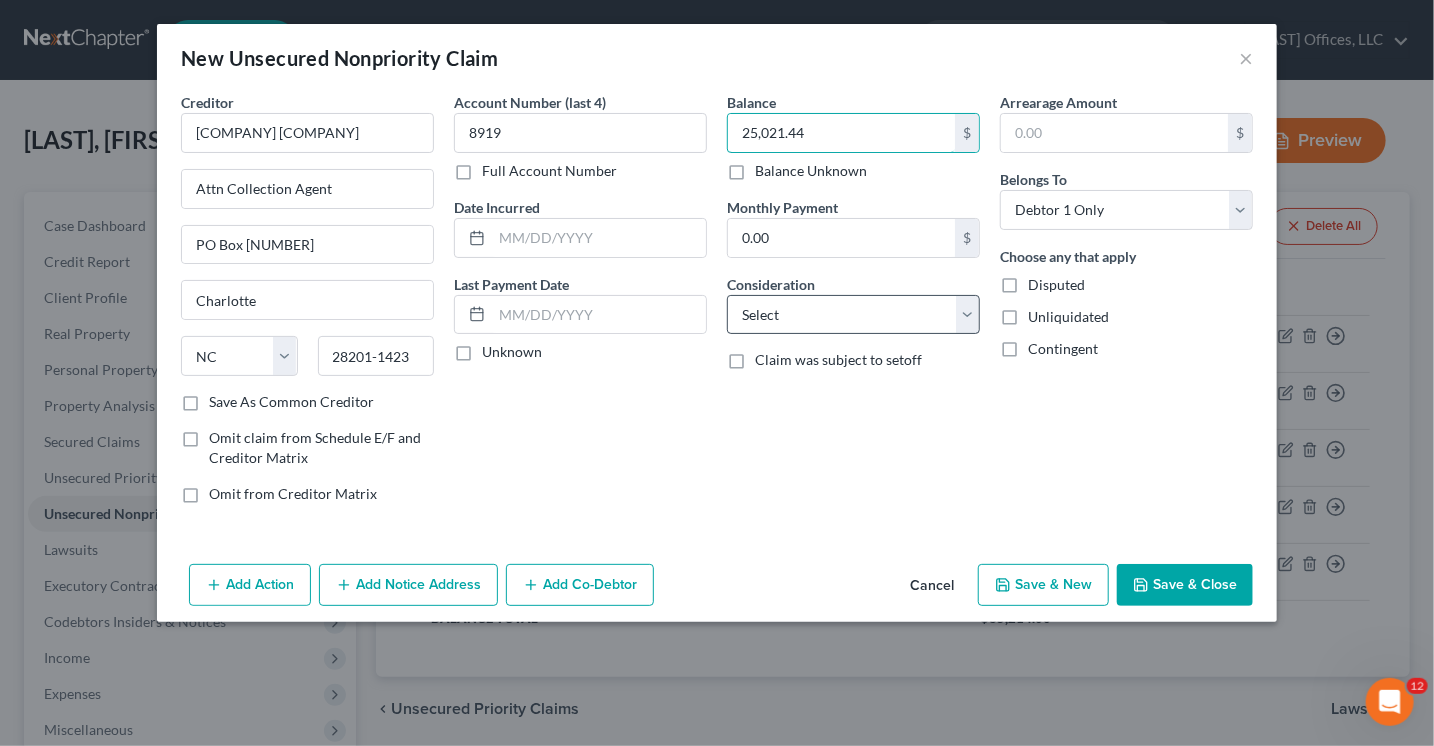 type on "25,021.44" 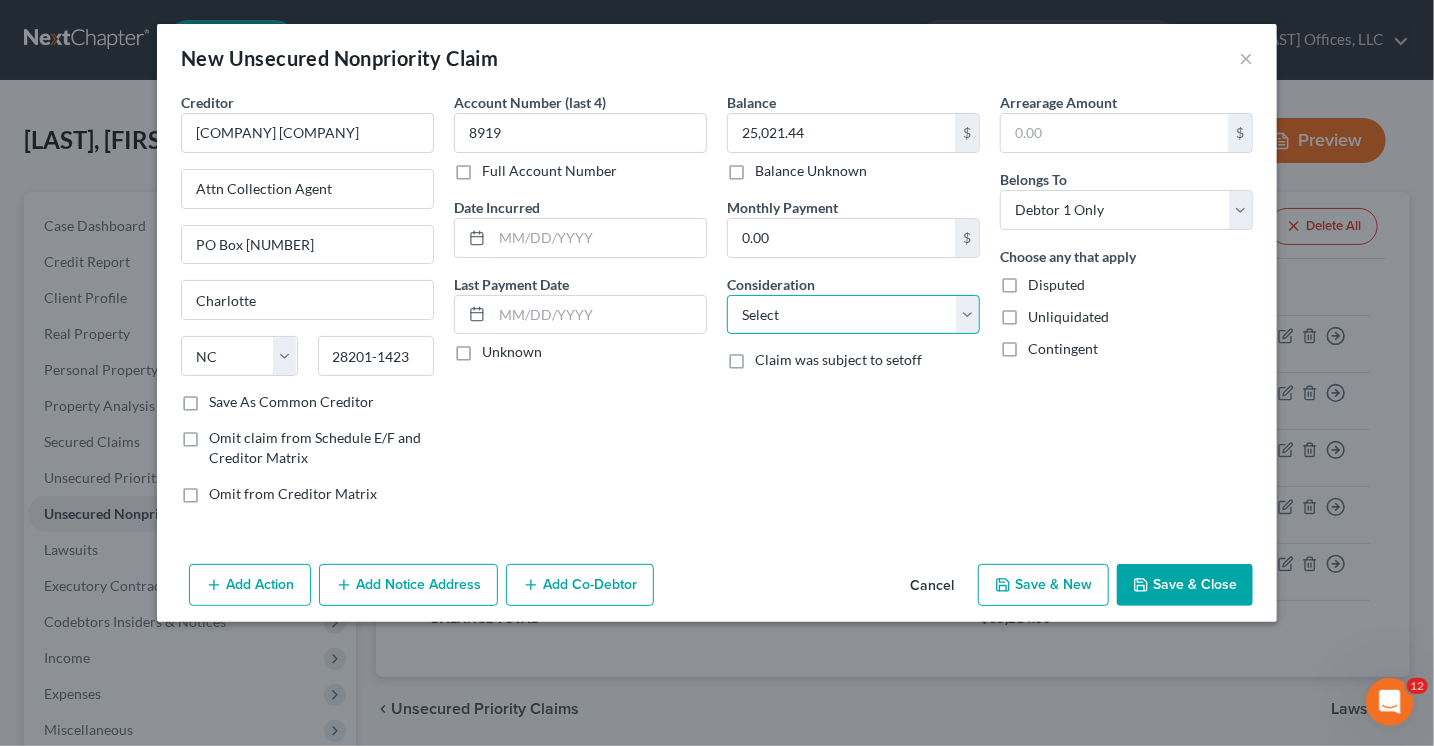 click on "Select Cable / Satellite Services Collection Agency Credit Card Debt Debt Counseling / Attorneys Deficiency Balance Domestic Support Obligations Home / Car Repairs Income Taxes Judgment Liens Medical Services Monies Loaned / Advanced Mortgage Obligation From Divorce Or Separation Obligation To Pensions Other Overdrawn Bank Account Promised To Help Pay Creditors Student Loans Suppliers And Vendors Telephone / Internet Services Utility Services" at bounding box center (853, 315) 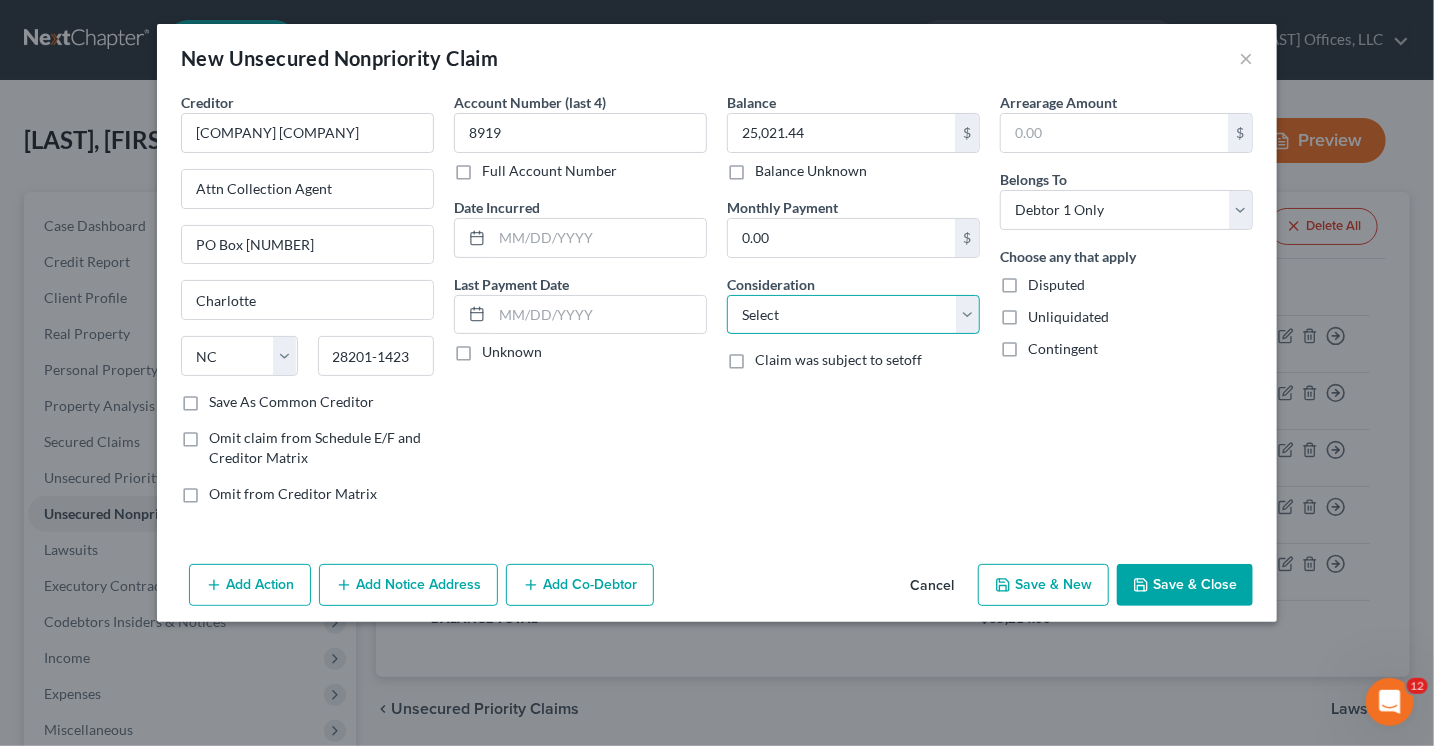 select on "2" 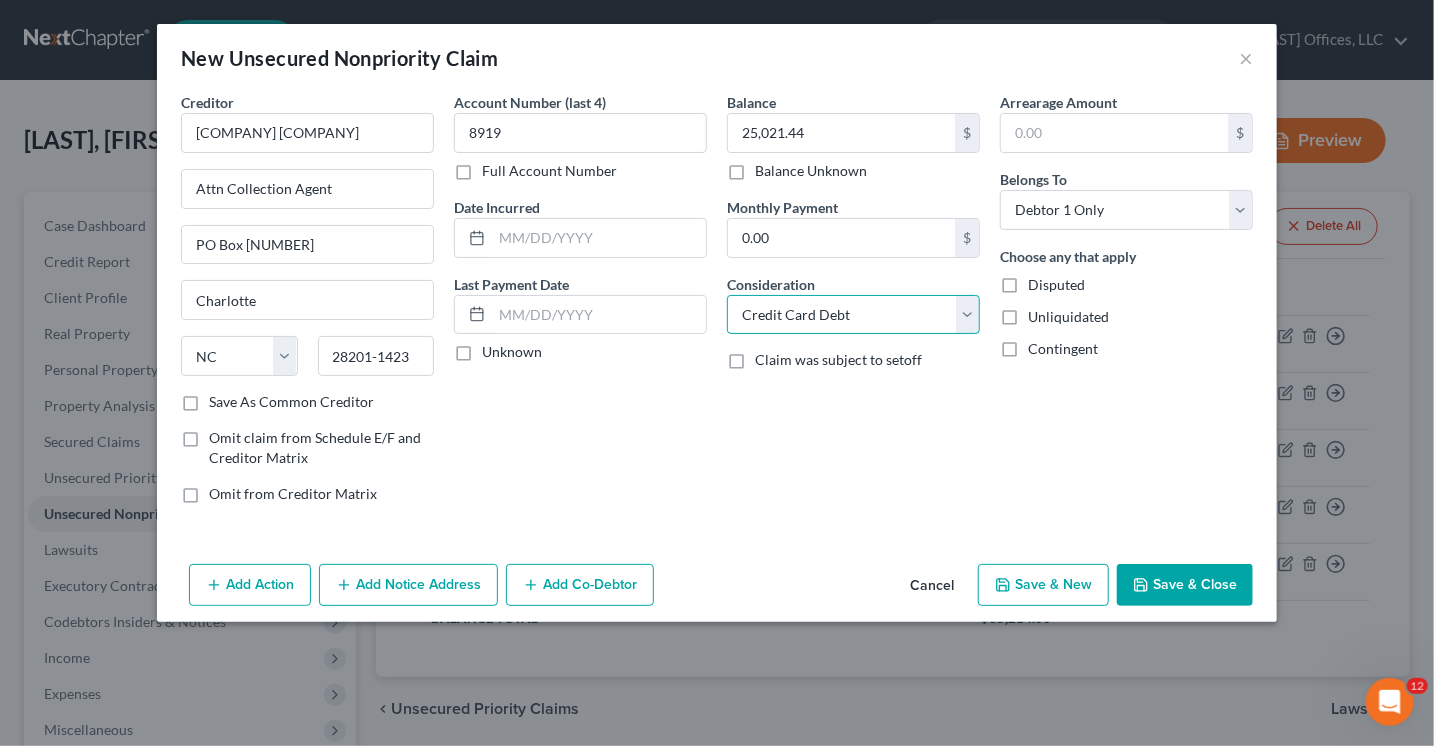 click on "Select Cable / Satellite Services Collection Agency Credit Card Debt Debt Counseling / Attorneys Deficiency Balance Domestic Support Obligations Home / Car Repairs Income Taxes Judgment Liens Medical Services Monies Loaned / Advanced Mortgage Obligation From Divorce Or Separation Obligation To Pensions Other Overdrawn Bank Account Promised To Help Pay Creditors Student Loans Suppliers And Vendors Telephone / Internet Services Utility Services" at bounding box center (853, 315) 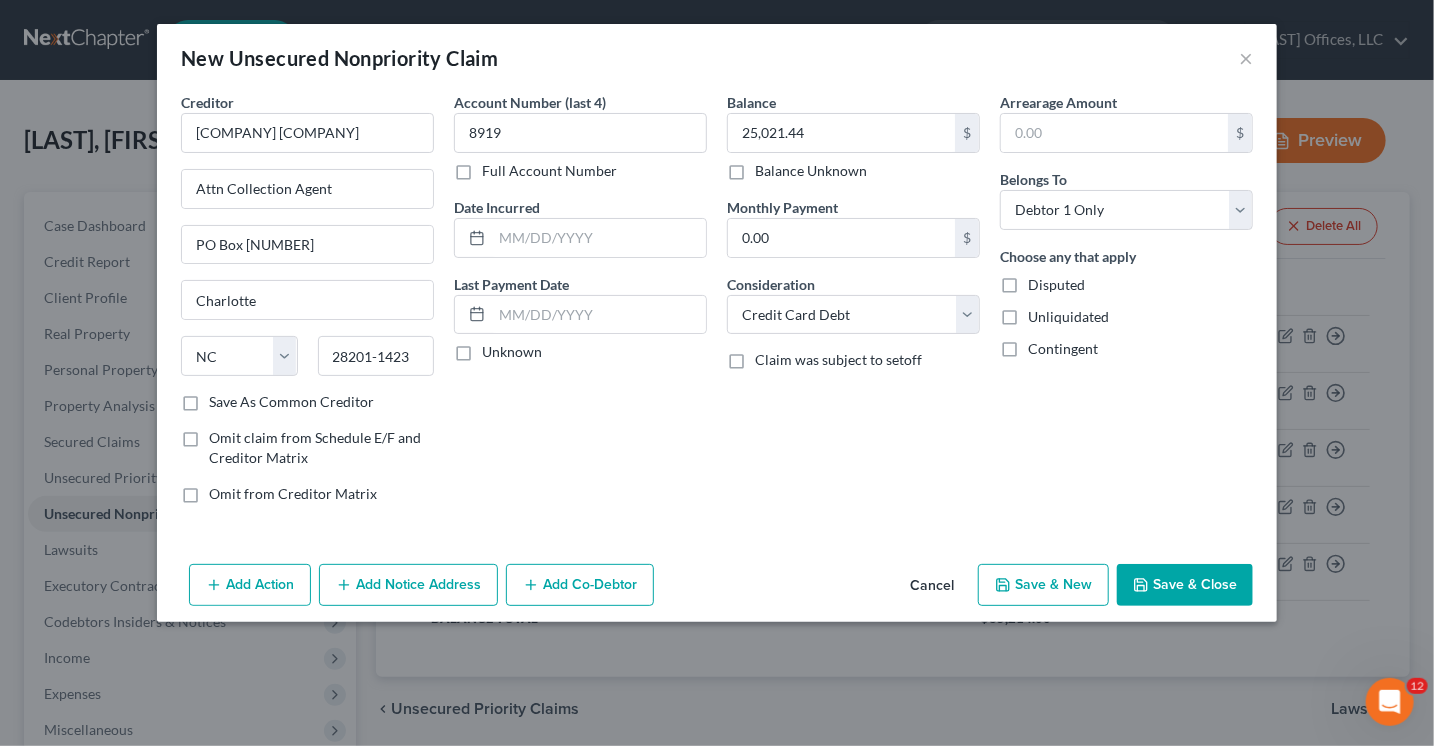 click on "Save & Close" at bounding box center [1185, 585] 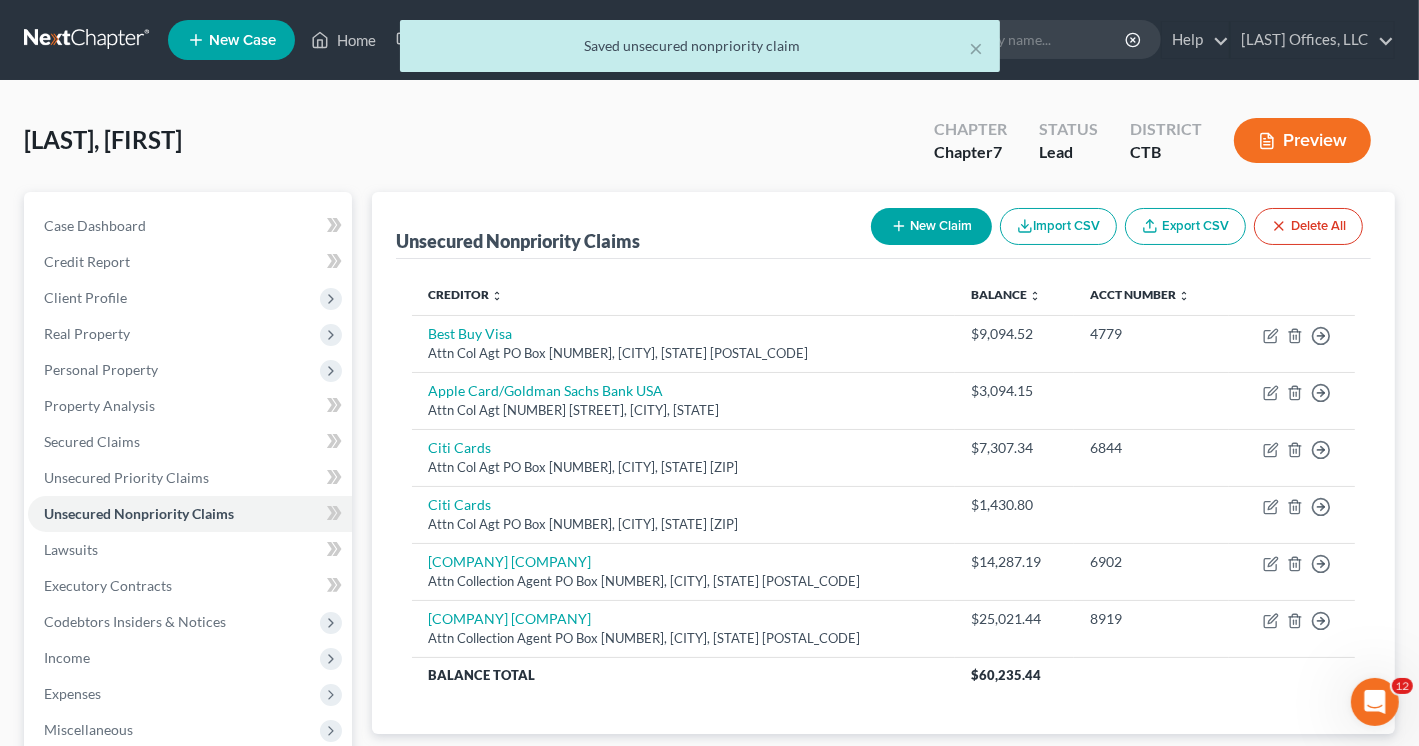 click on "New Claim" at bounding box center (931, 226) 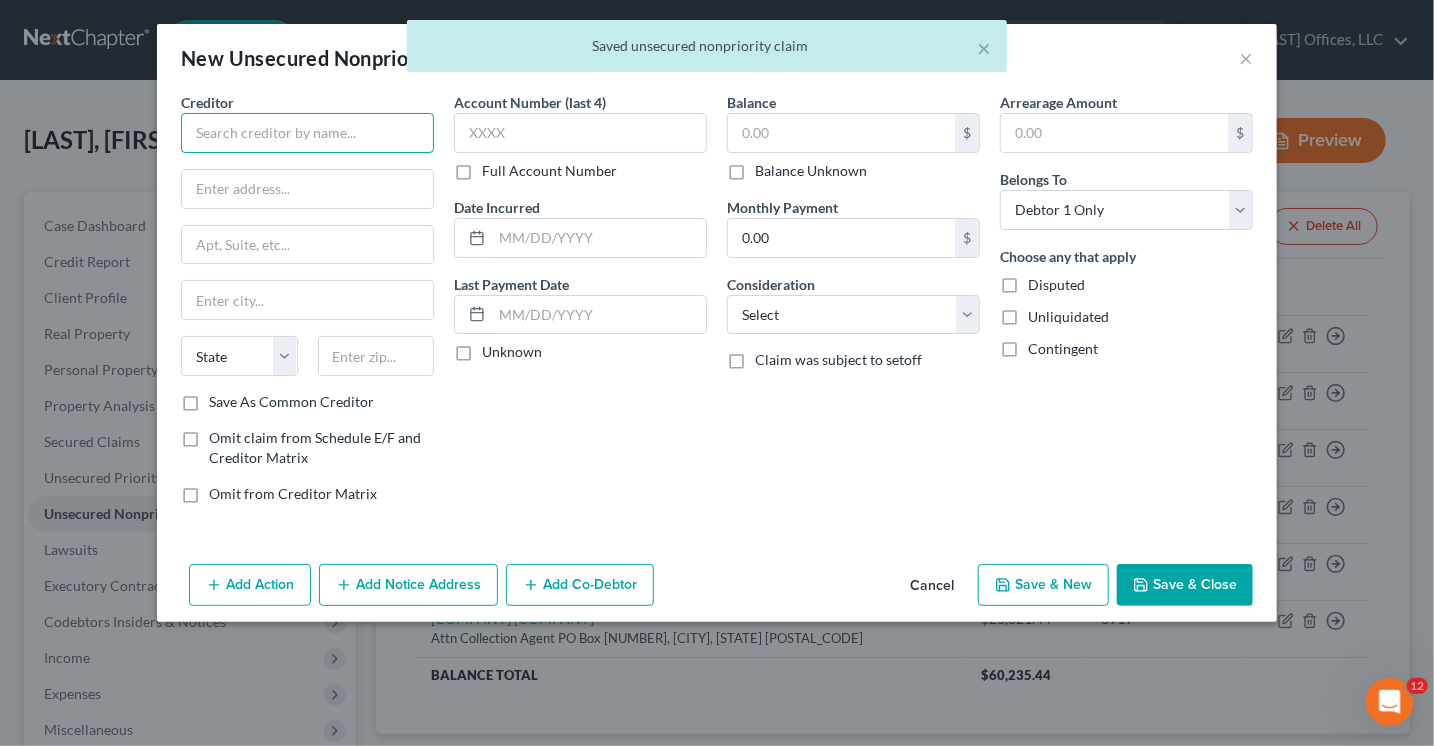 click at bounding box center (307, 133) 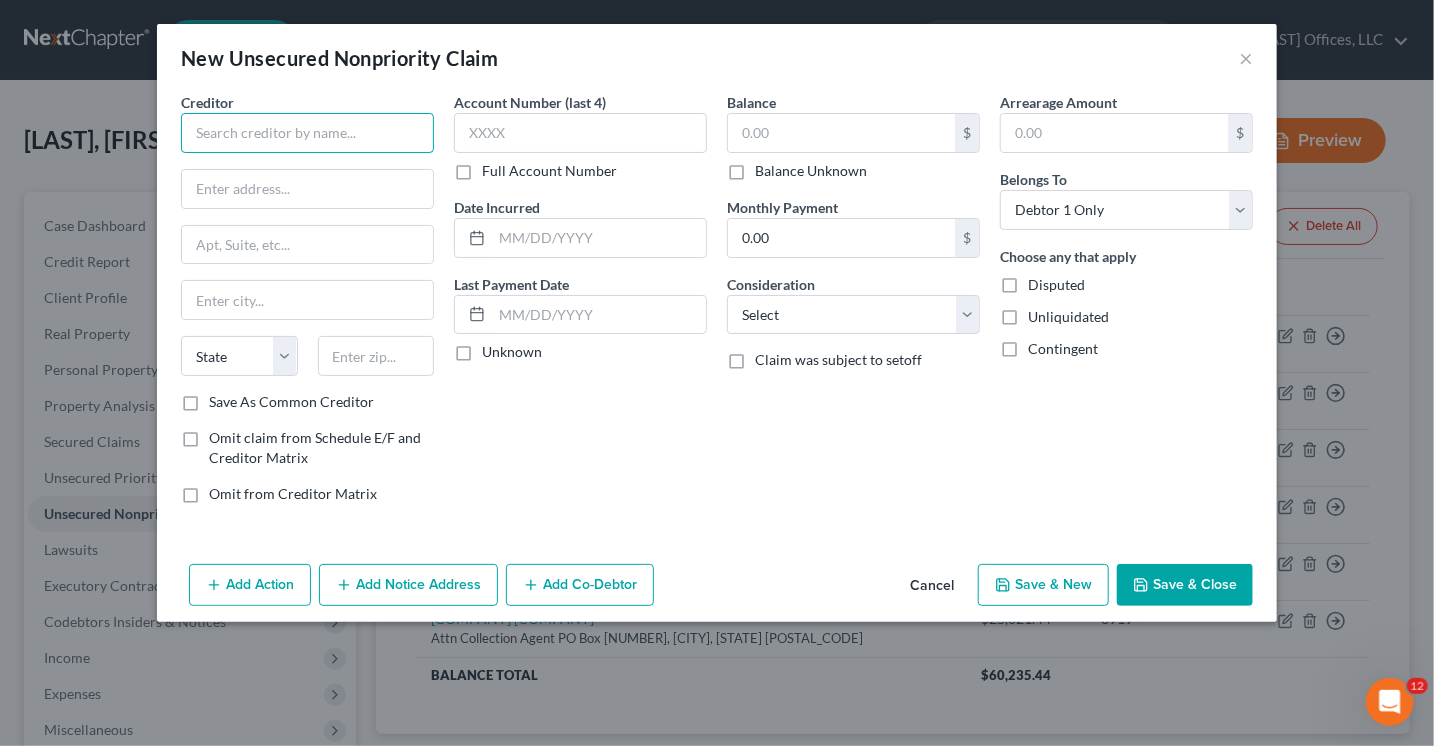 click at bounding box center (307, 133) 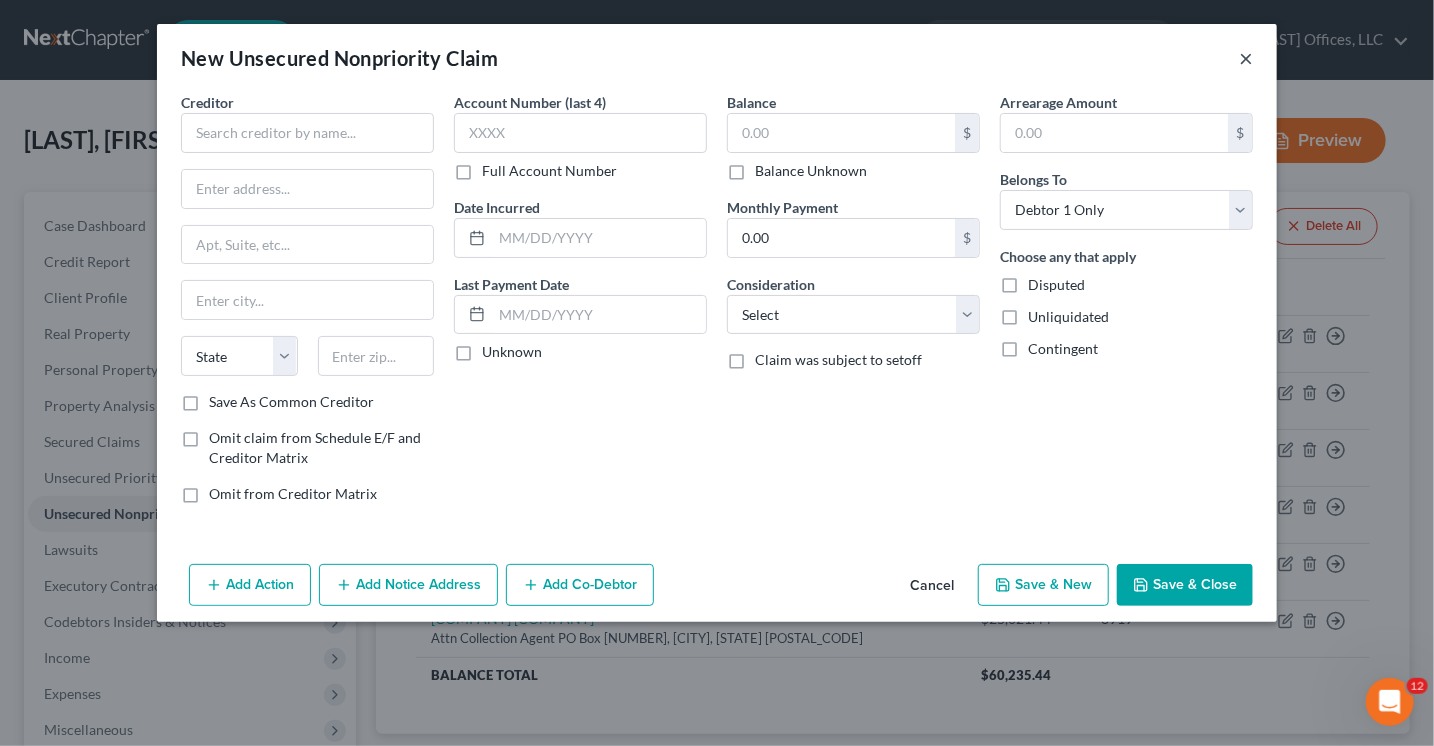 click on "×" at bounding box center [1246, 58] 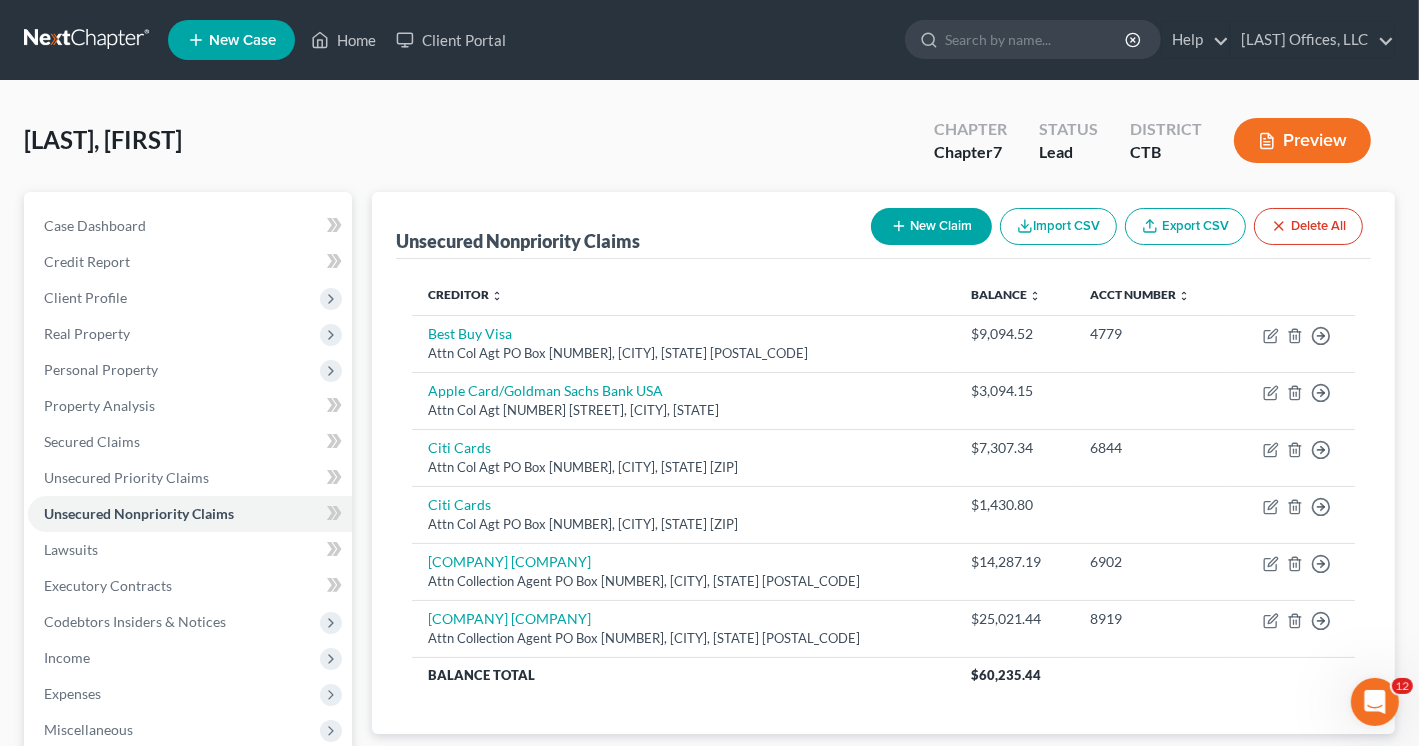click on "New Claim" at bounding box center [931, 226] 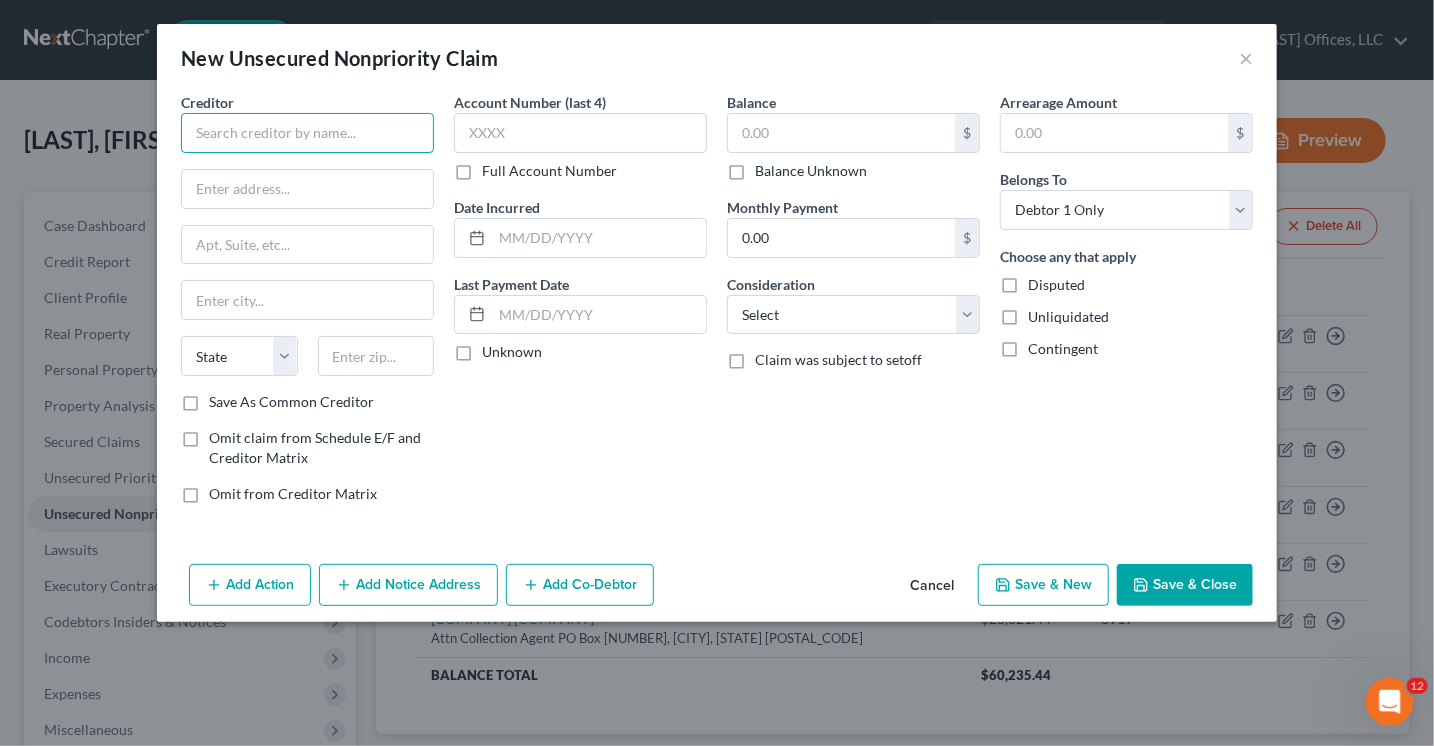 click at bounding box center (307, 133) 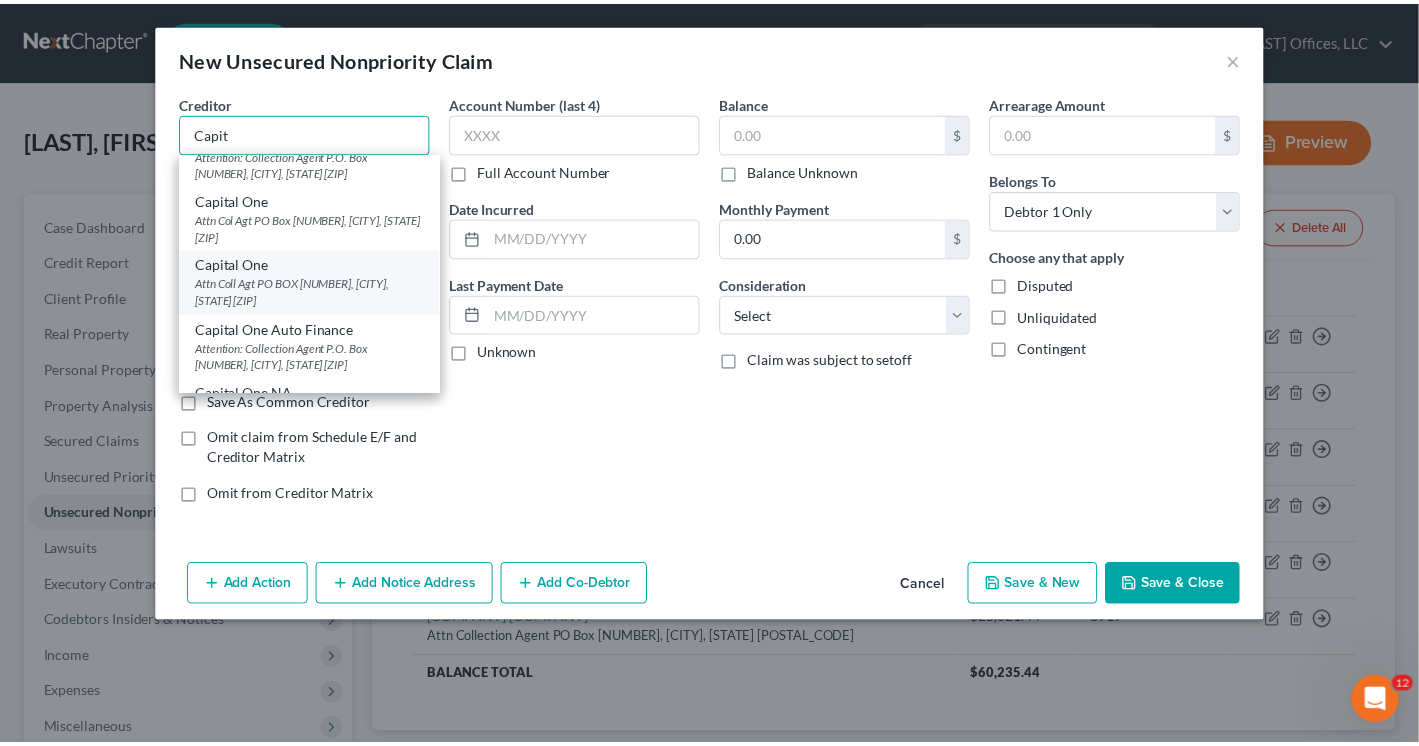 scroll, scrollTop: 0, scrollLeft: 0, axis: both 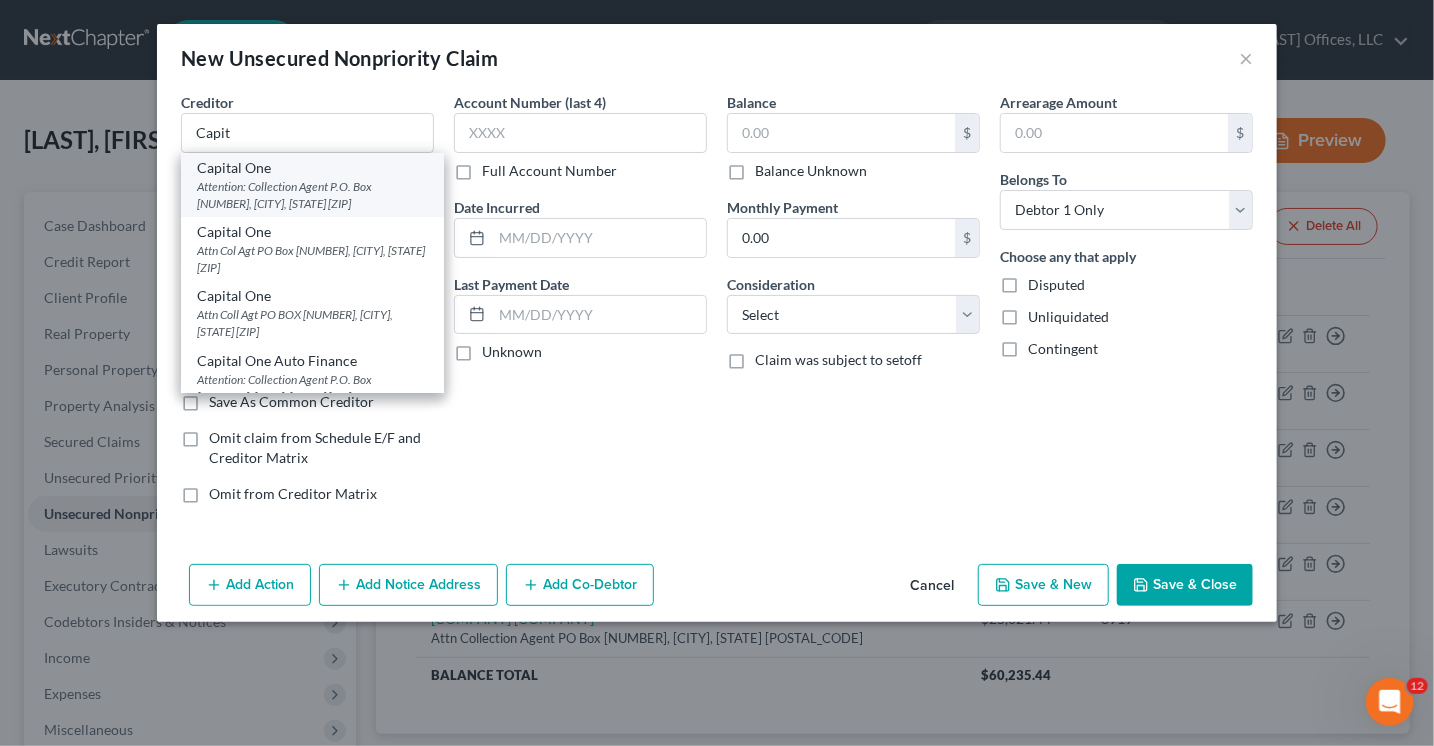 click on "Attention: Collection Agent P.O. Box [NUMBER], [CITY], [STATE] [ZIP]" at bounding box center [312, 195] 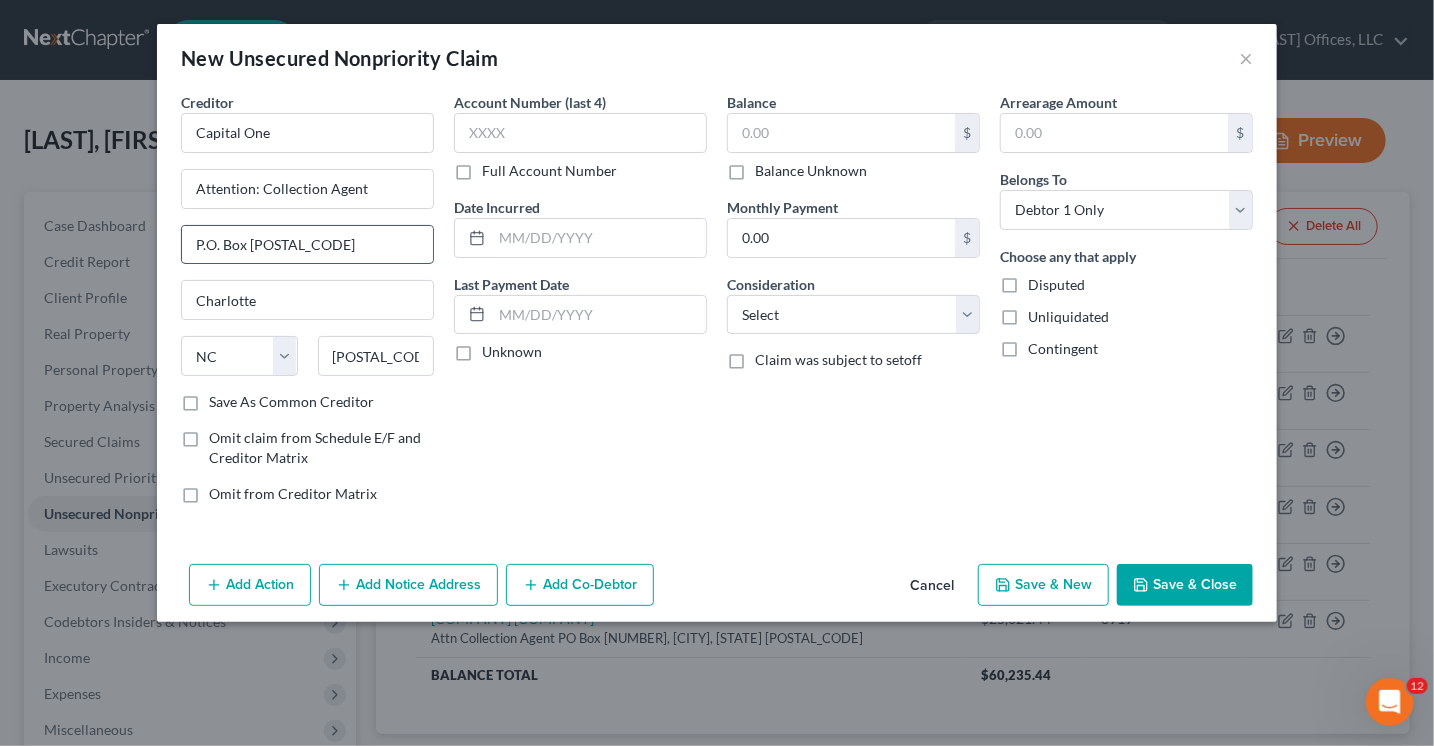 click on "P.O. Box [POSTAL_CODE]" at bounding box center [307, 245] 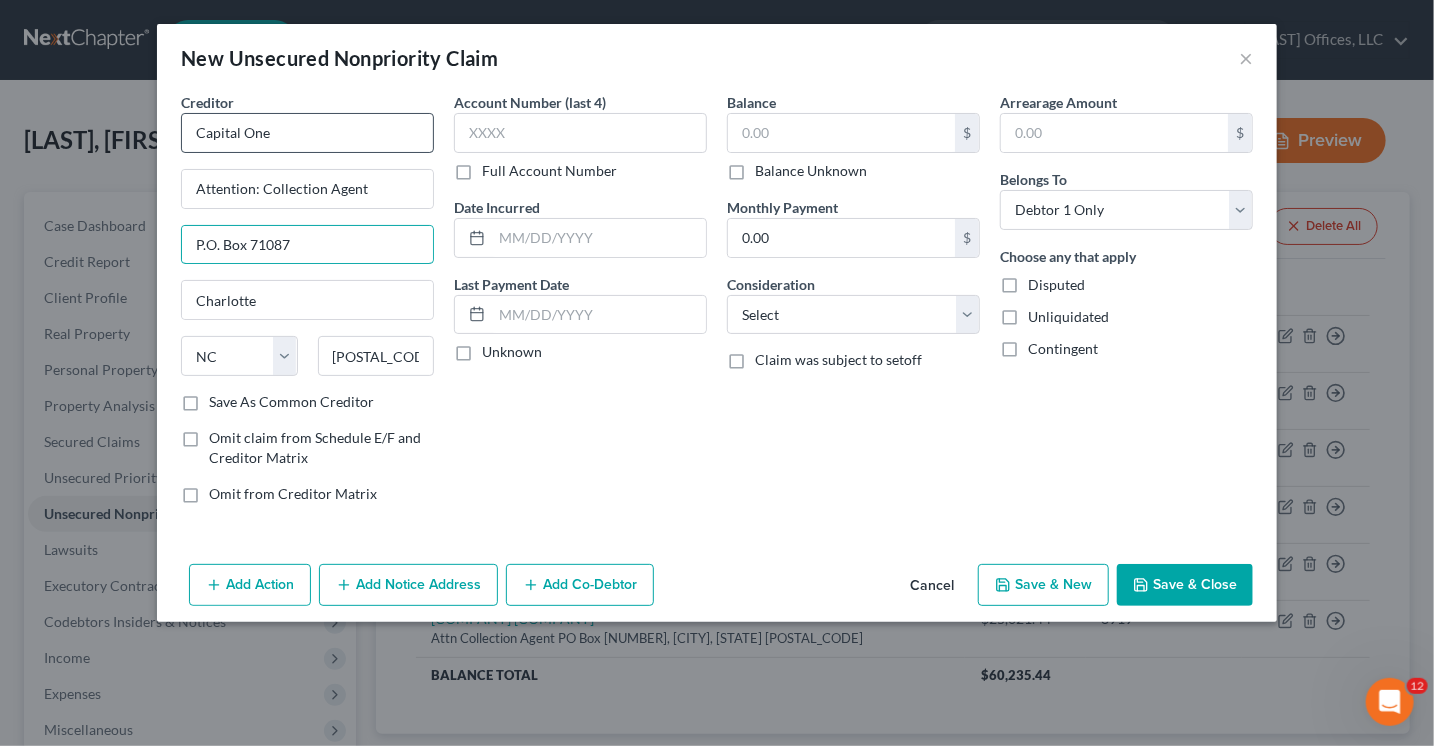 type on "P.O. Box 71087" 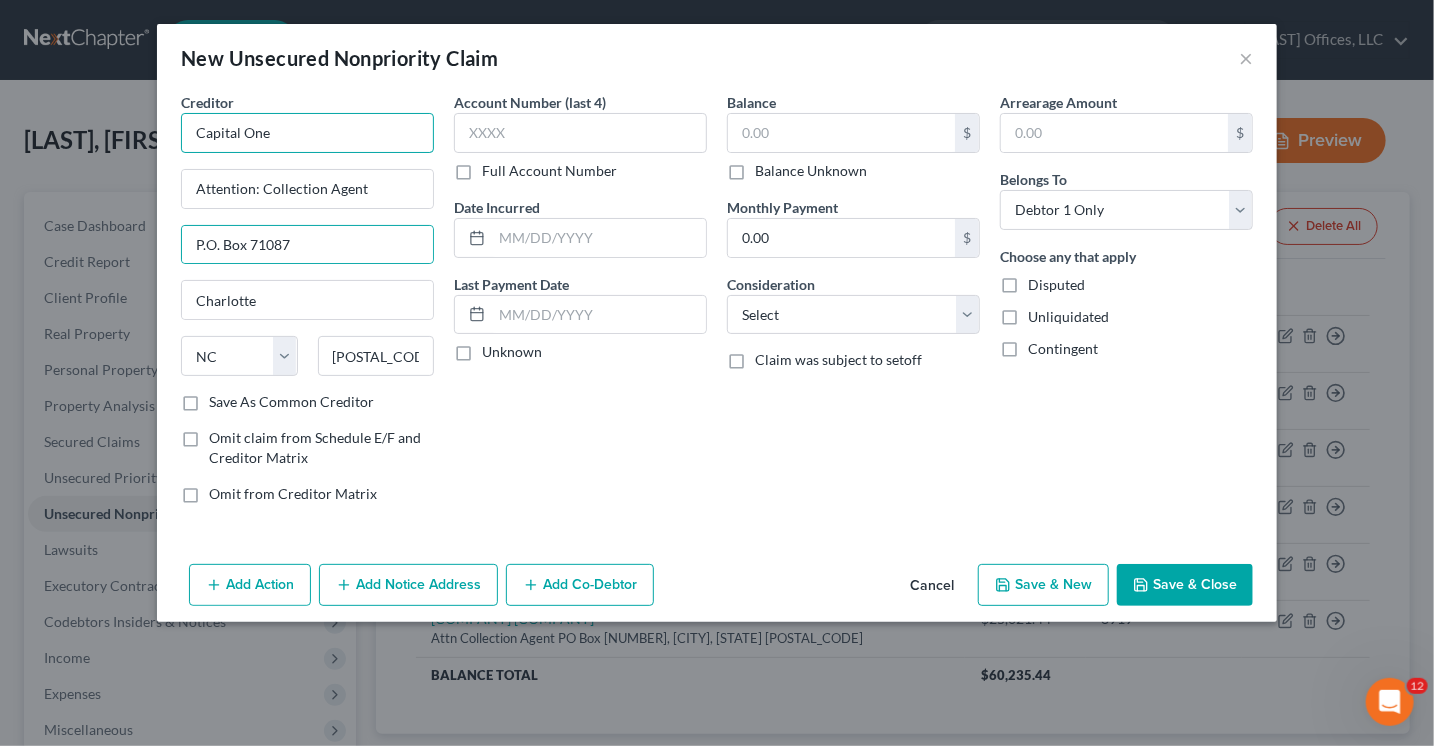 drag, startPoint x: 311, startPoint y: 137, endPoint x: 302, endPoint y: 143, distance: 10.816654 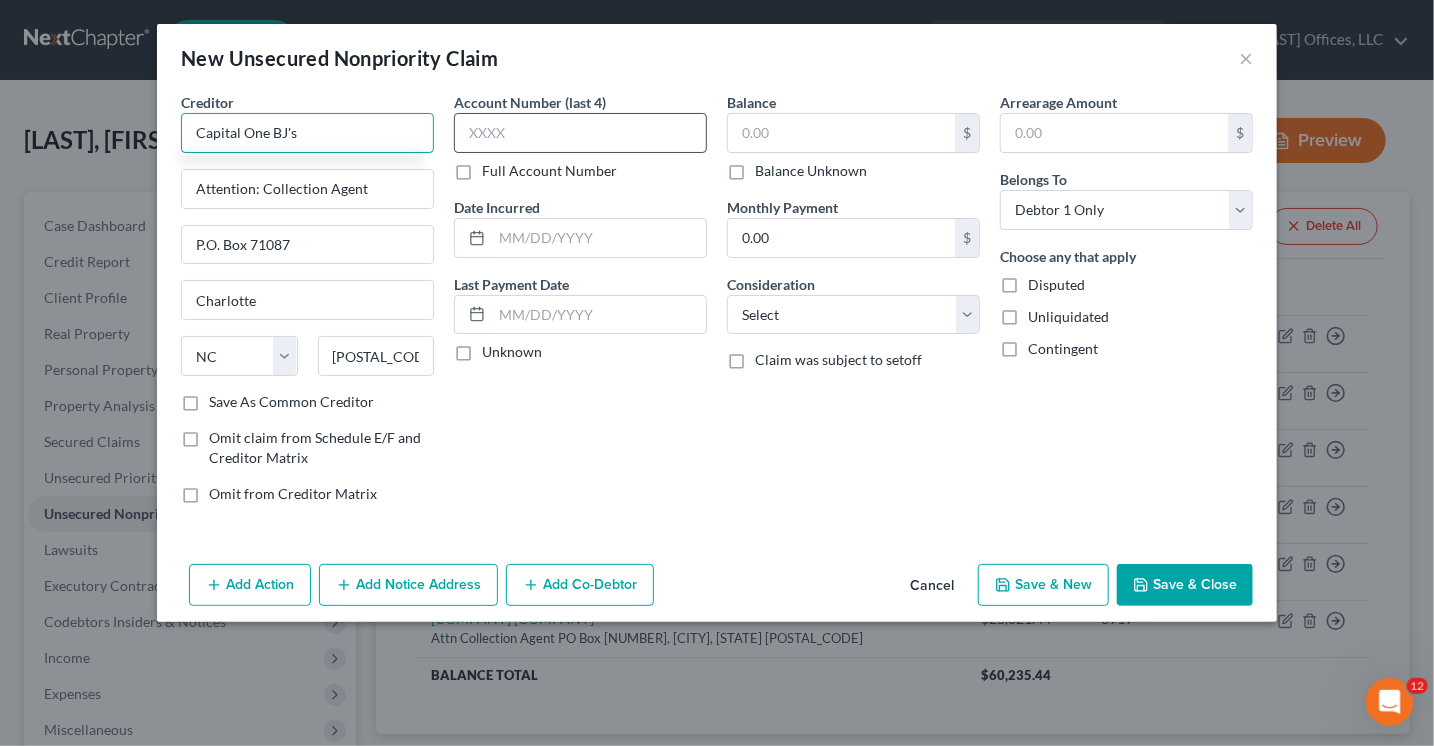 type on "Capital One BJ's" 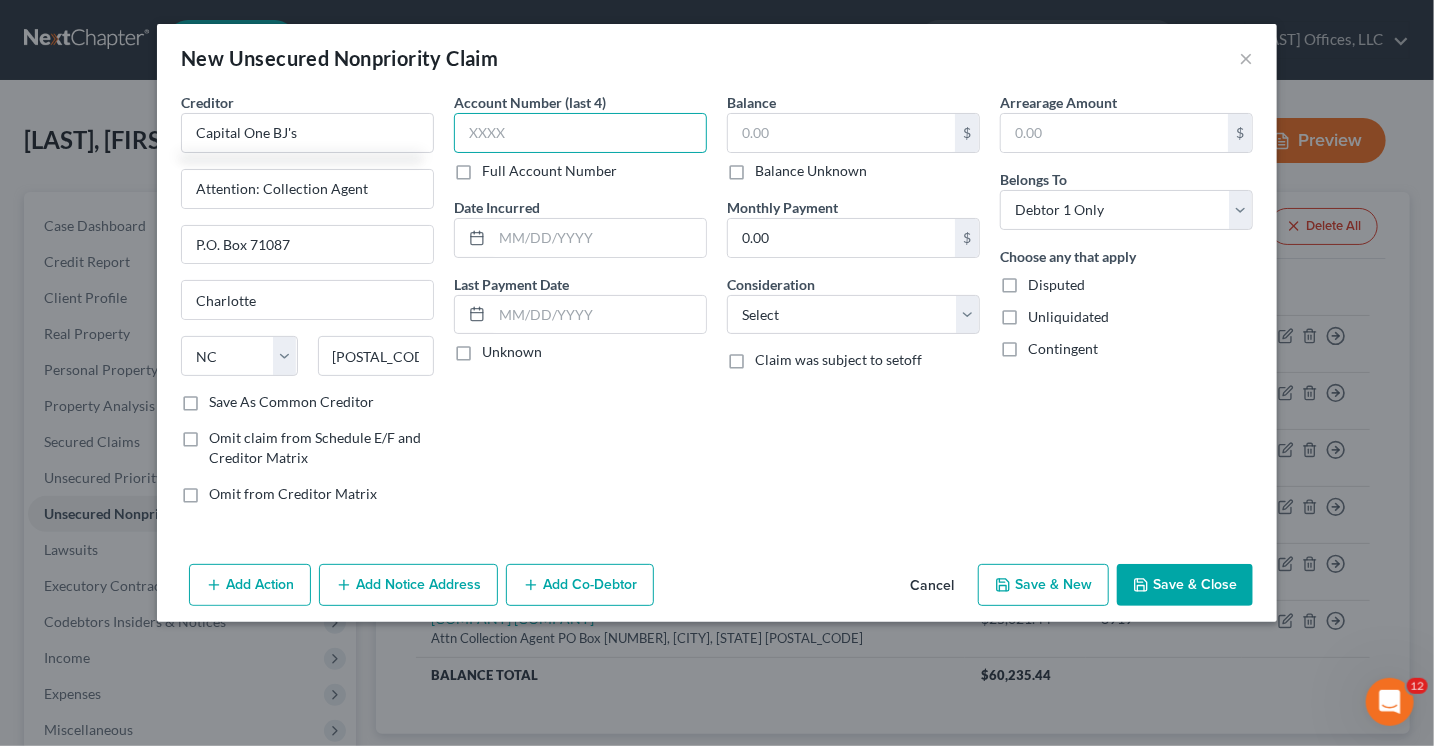 click at bounding box center [580, 133] 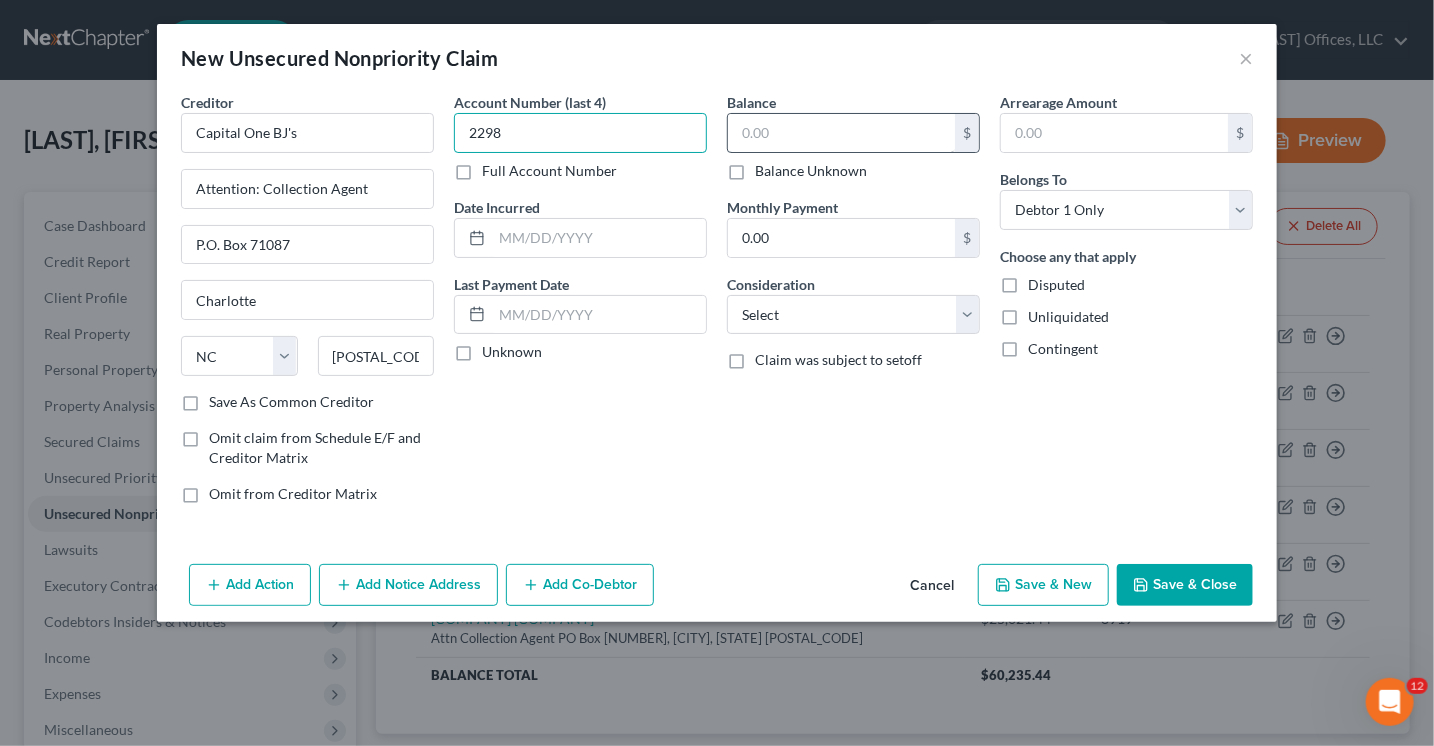 type on "2298" 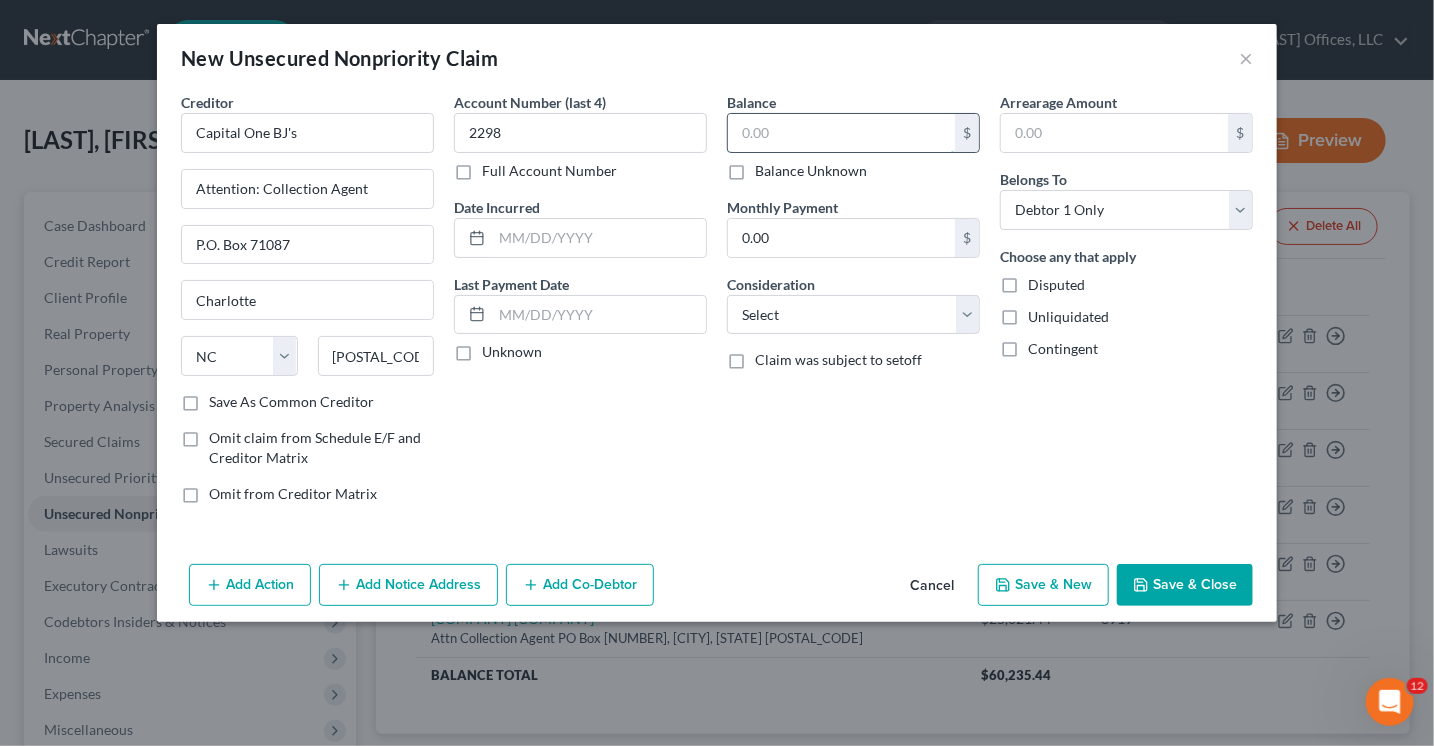 click at bounding box center [841, 133] 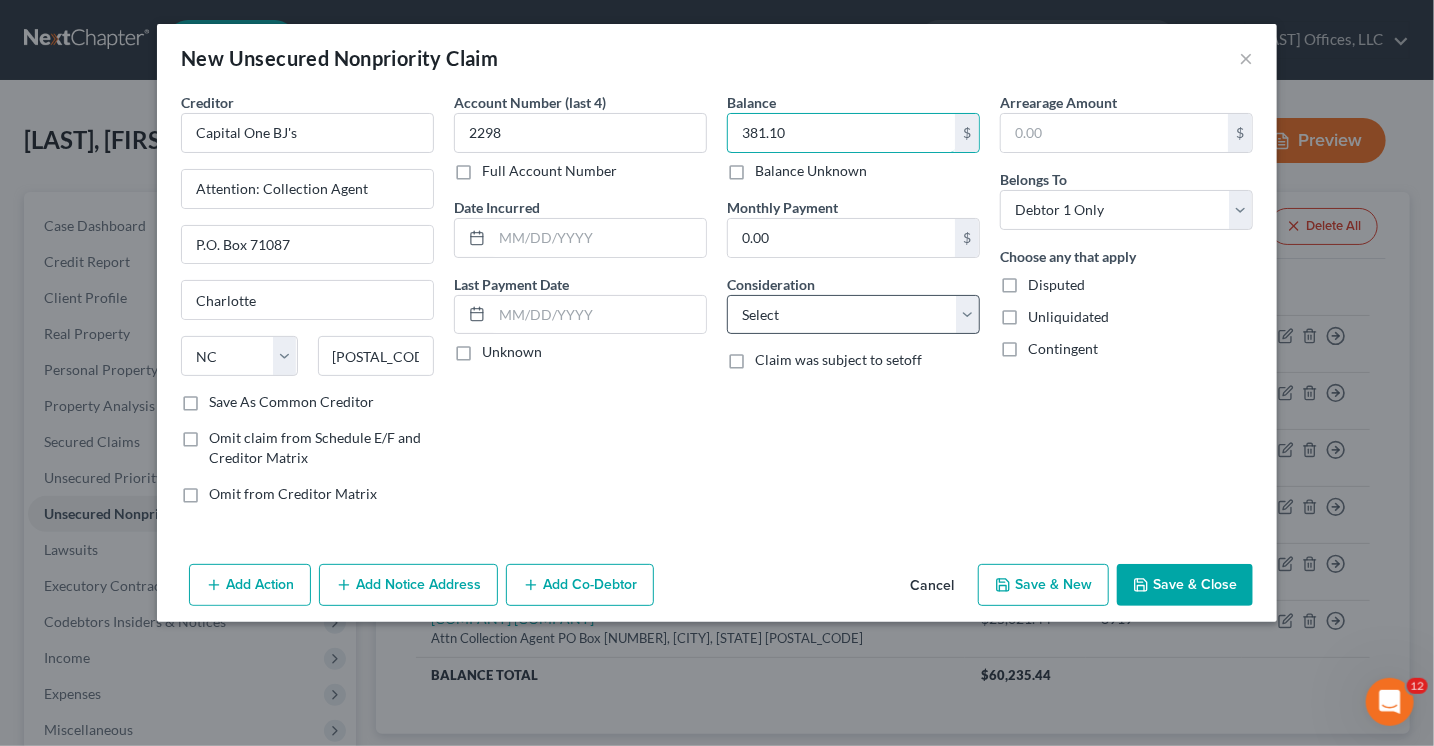 type on "381.10" 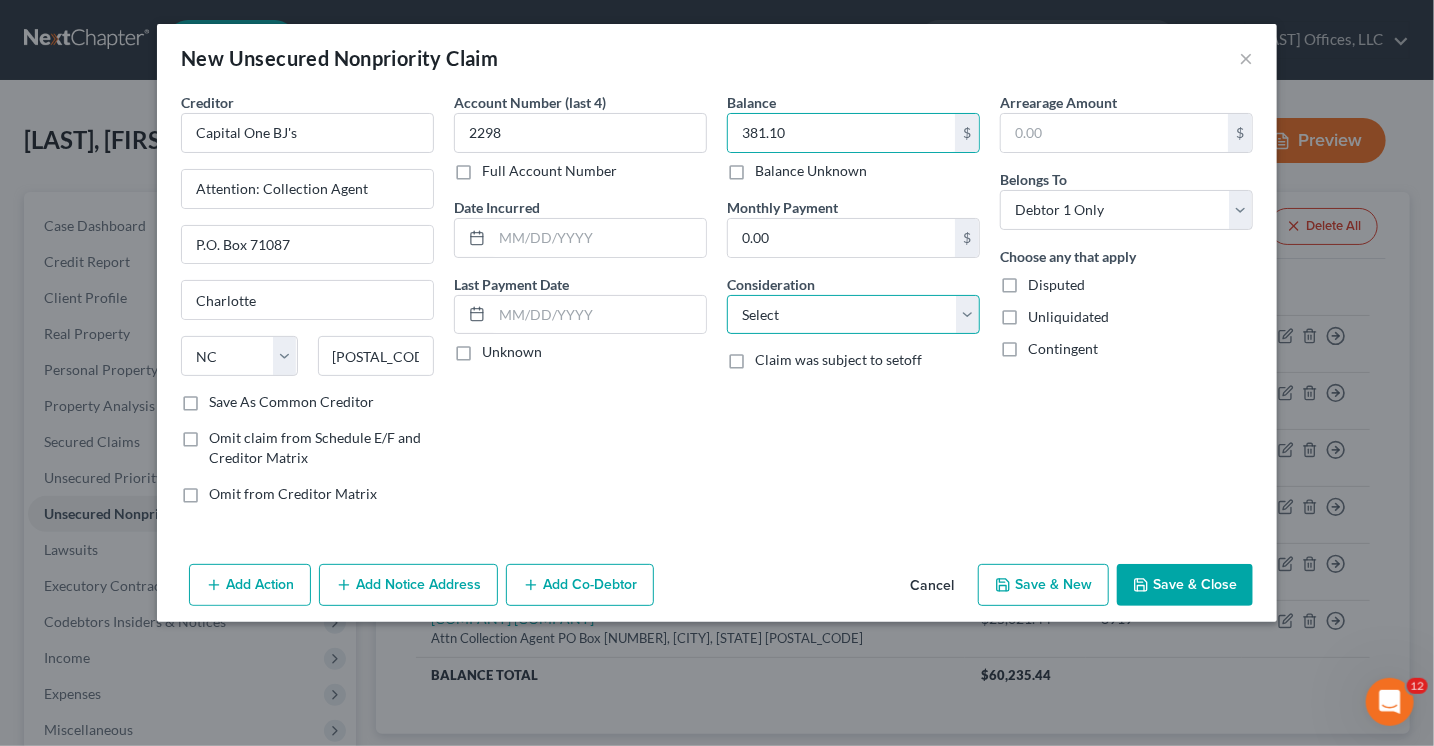 click on "Select Cable / Satellite Services Collection Agency Credit Card Debt Debt Counseling / Attorneys Deficiency Balance Domestic Support Obligations Home / Car Repairs Income Taxes Judgment Liens Medical Services Monies Loaned / Advanced Mortgage Obligation From Divorce Or Separation Obligation To Pensions Other Overdrawn Bank Account Promised To Help Pay Creditors Student Loans Suppliers And Vendors Telephone / Internet Services Utility Services" at bounding box center (853, 315) 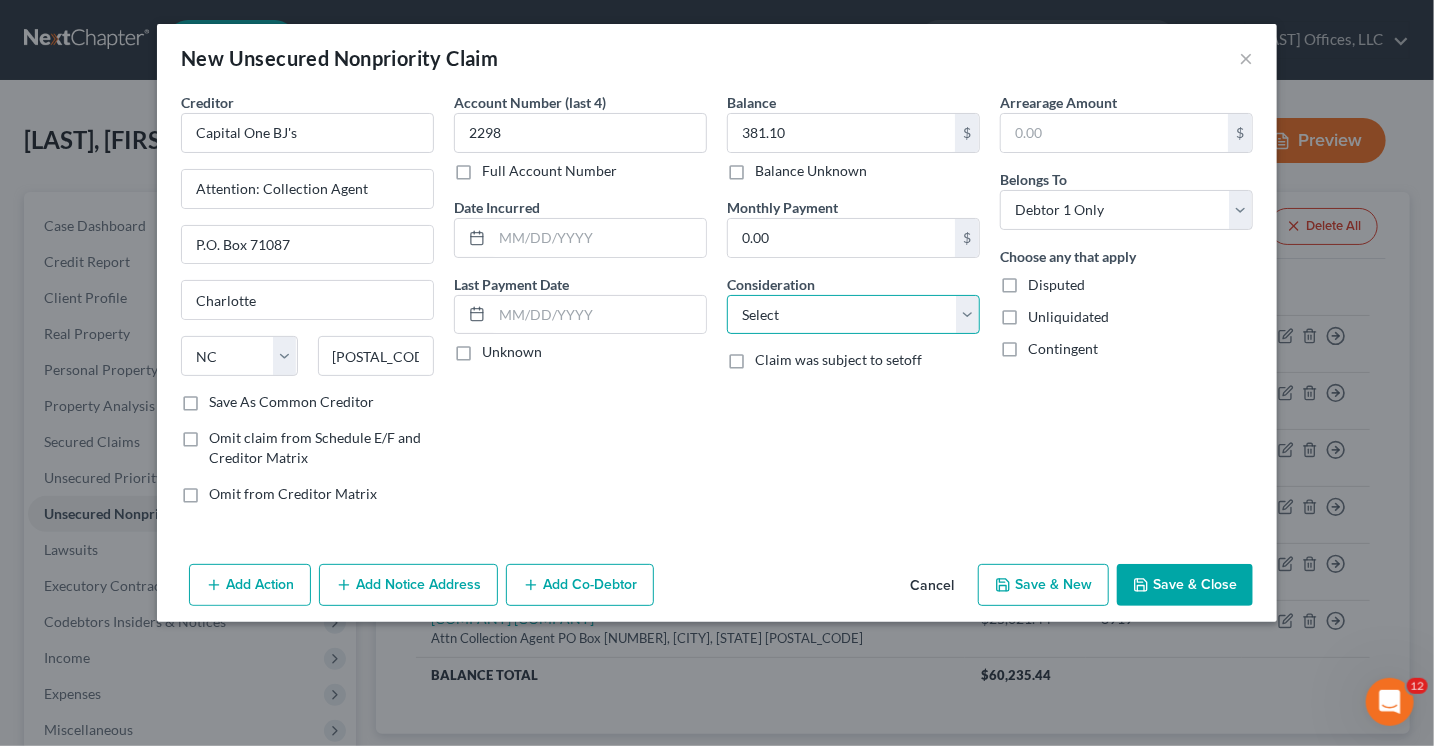 select on "2" 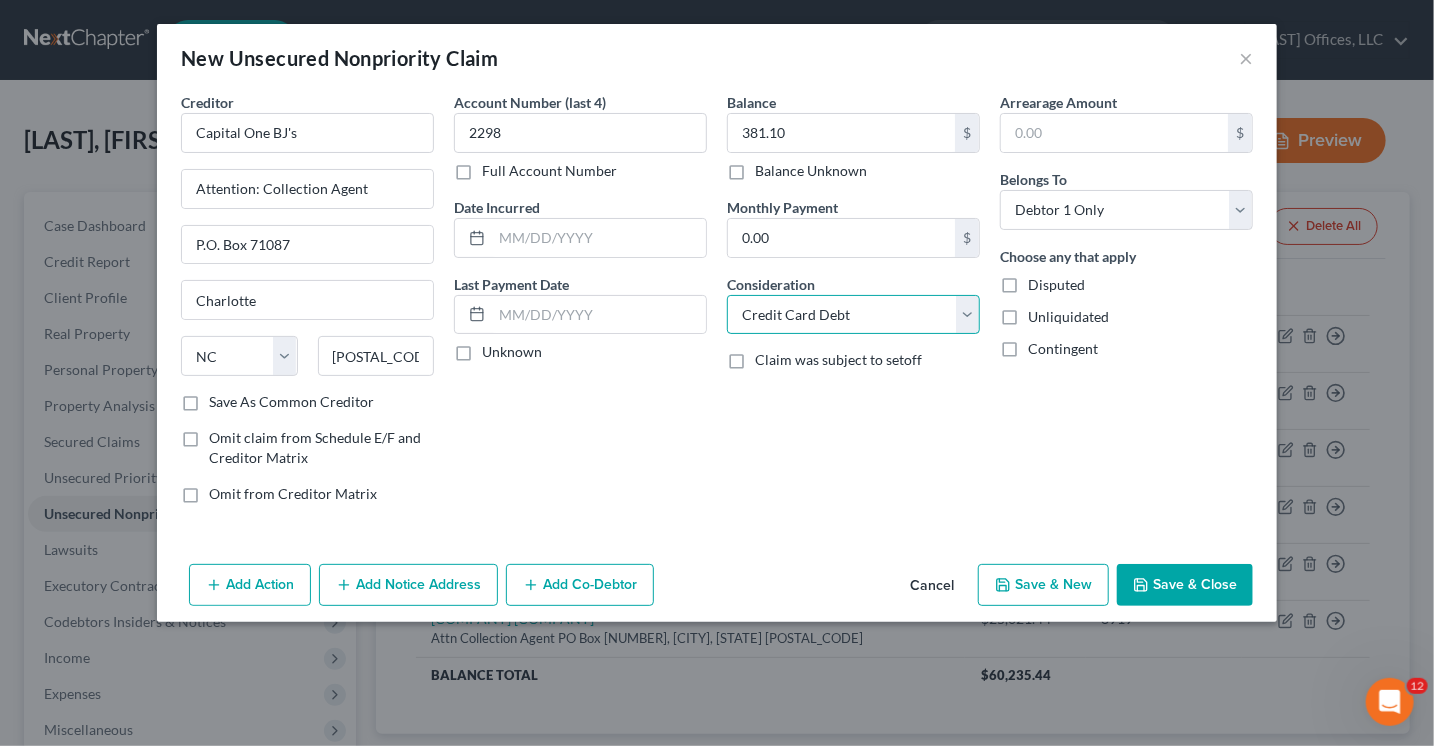 click on "Select Cable / Satellite Services Collection Agency Credit Card Debt Debt Counseling / Attorneys Deficiency Balance Domestic Support Obligations Home / Car Repairs Income Taxes Judgment Liens Medical Services Monies Loaned / Advanced Mortgage Obligation From Divorce Or Separation Obligation To Pensions Other Overdrawn Bank Account Promised To Help Pay Creditors Student Loans Suppliers And Vendors Telephone / Internet Services Utility Services" at bounding box center [853, 315] 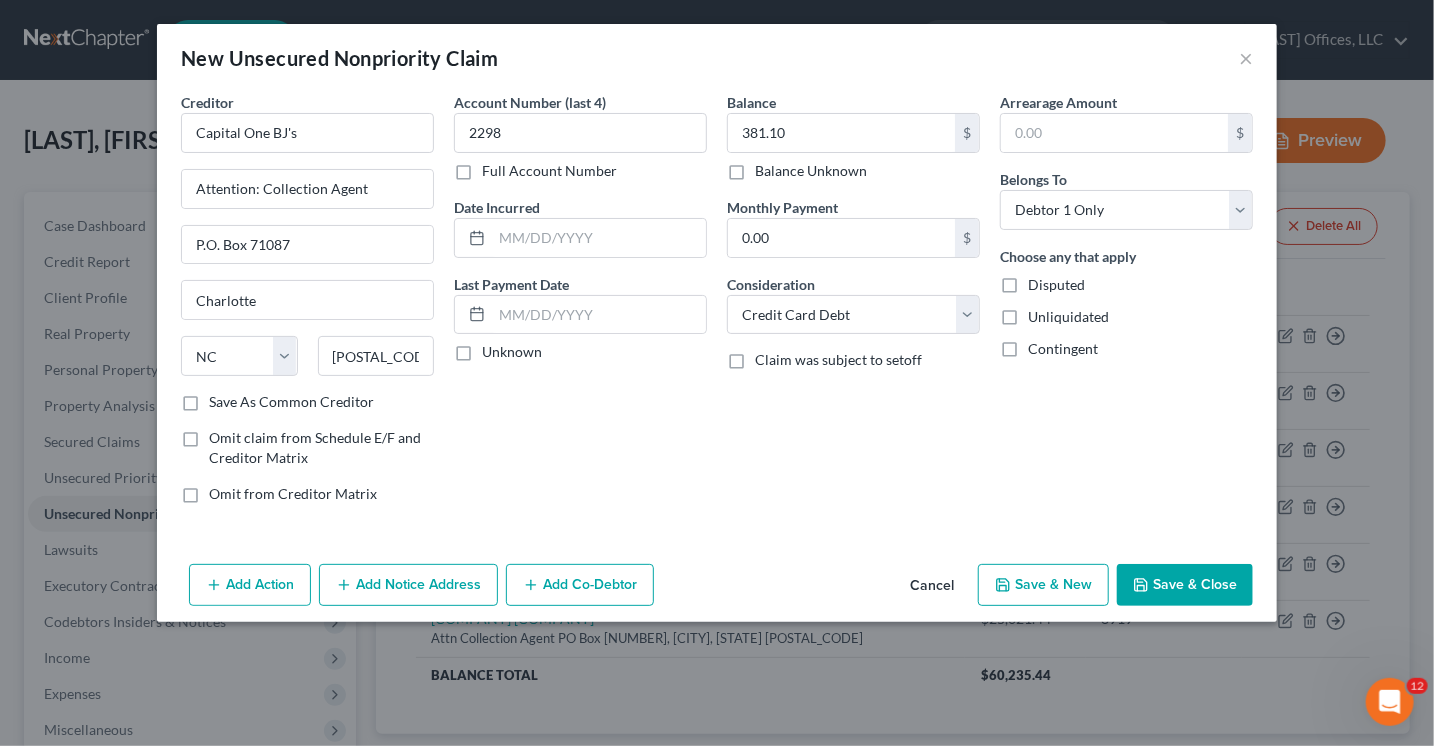 click on "Save & Close" at bounding box center [1185, 585] 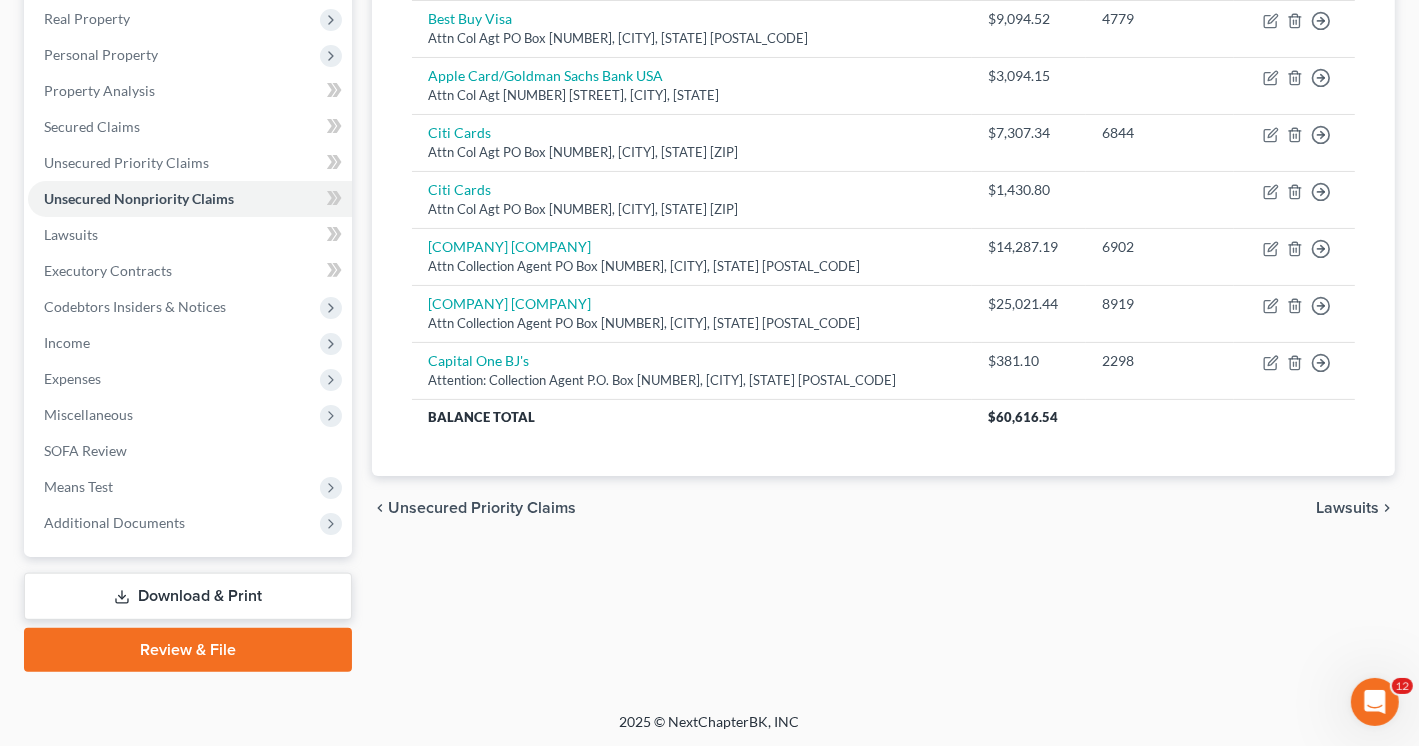 scroll, scrollTop: 215, scrollLeft: 0, axis: vertical 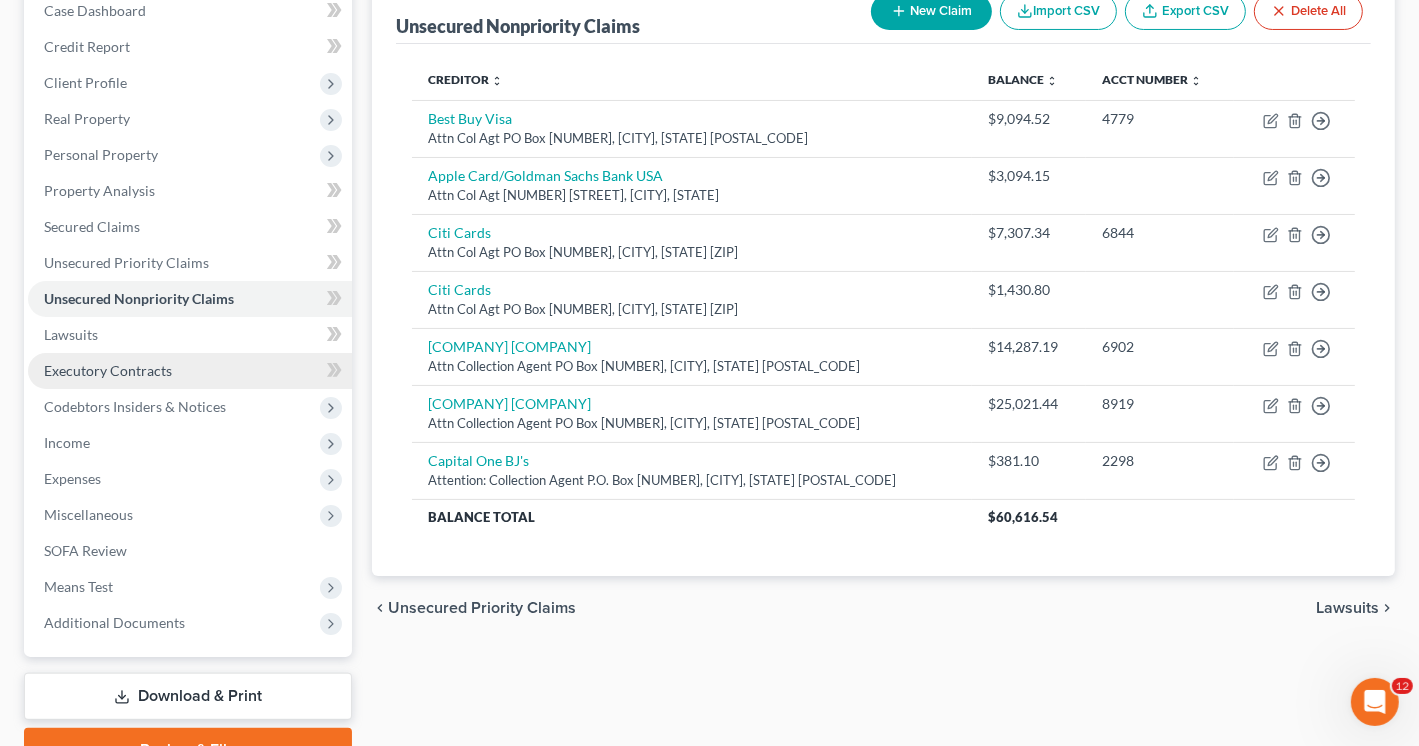 click on "Executory Contracts" at bounding box center [108, 370] 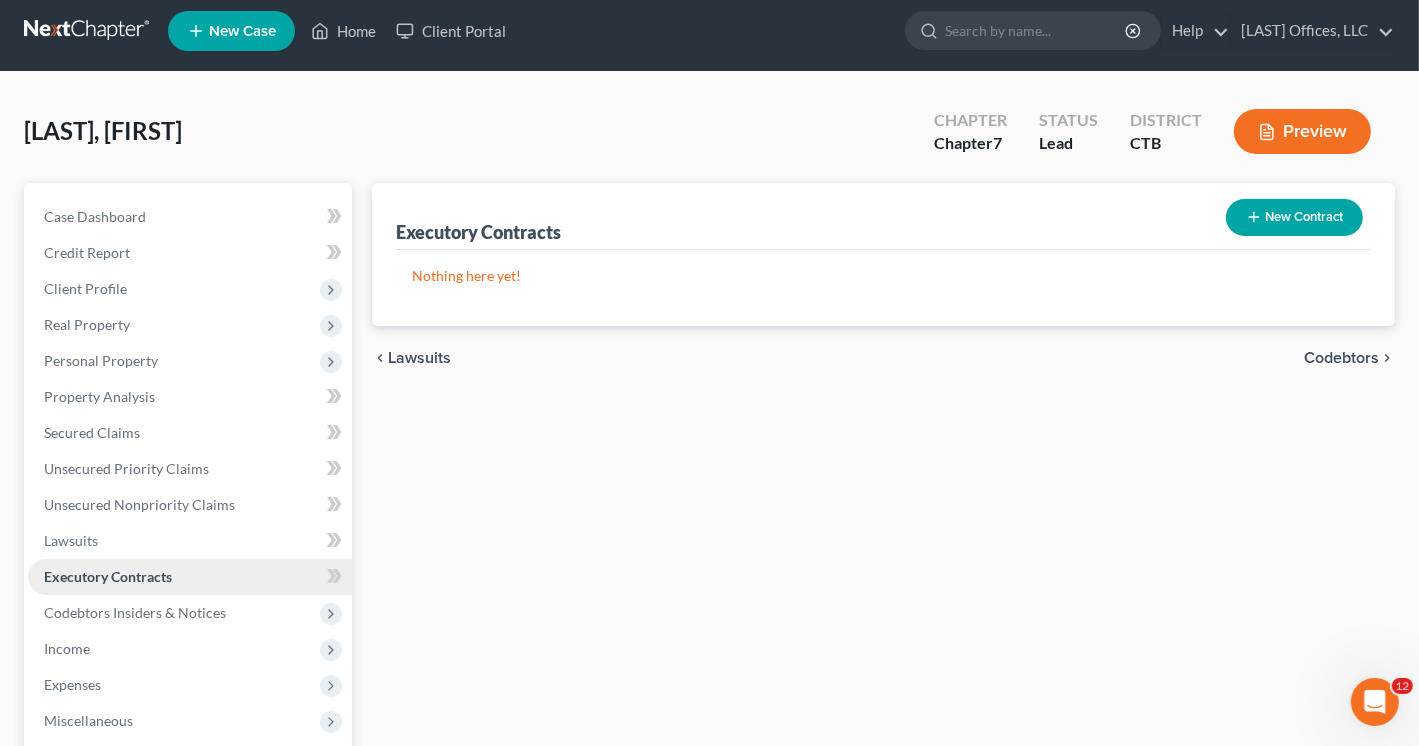 scroll, scrollTop: 0, scrollLeft: 0, axis: both 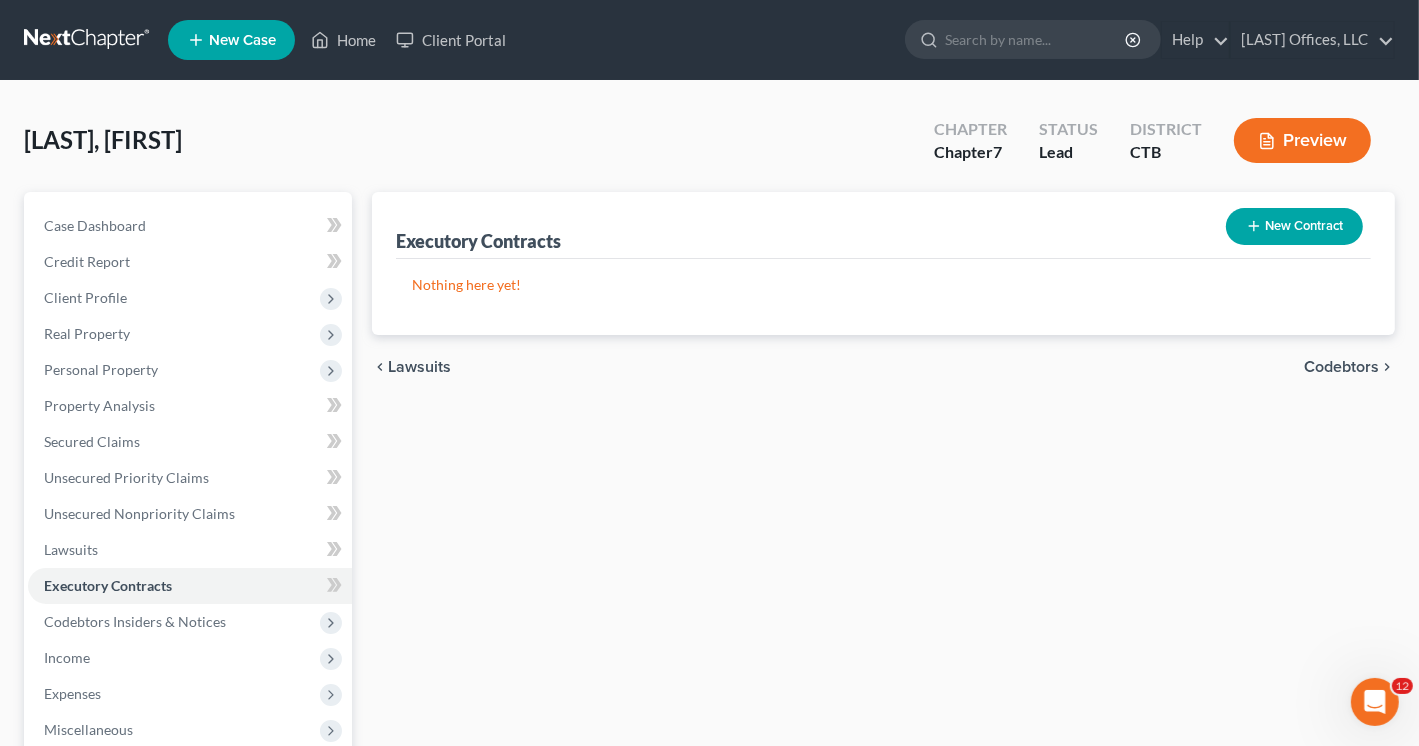 click on "New Contract" at bounding box center (1294, 226) 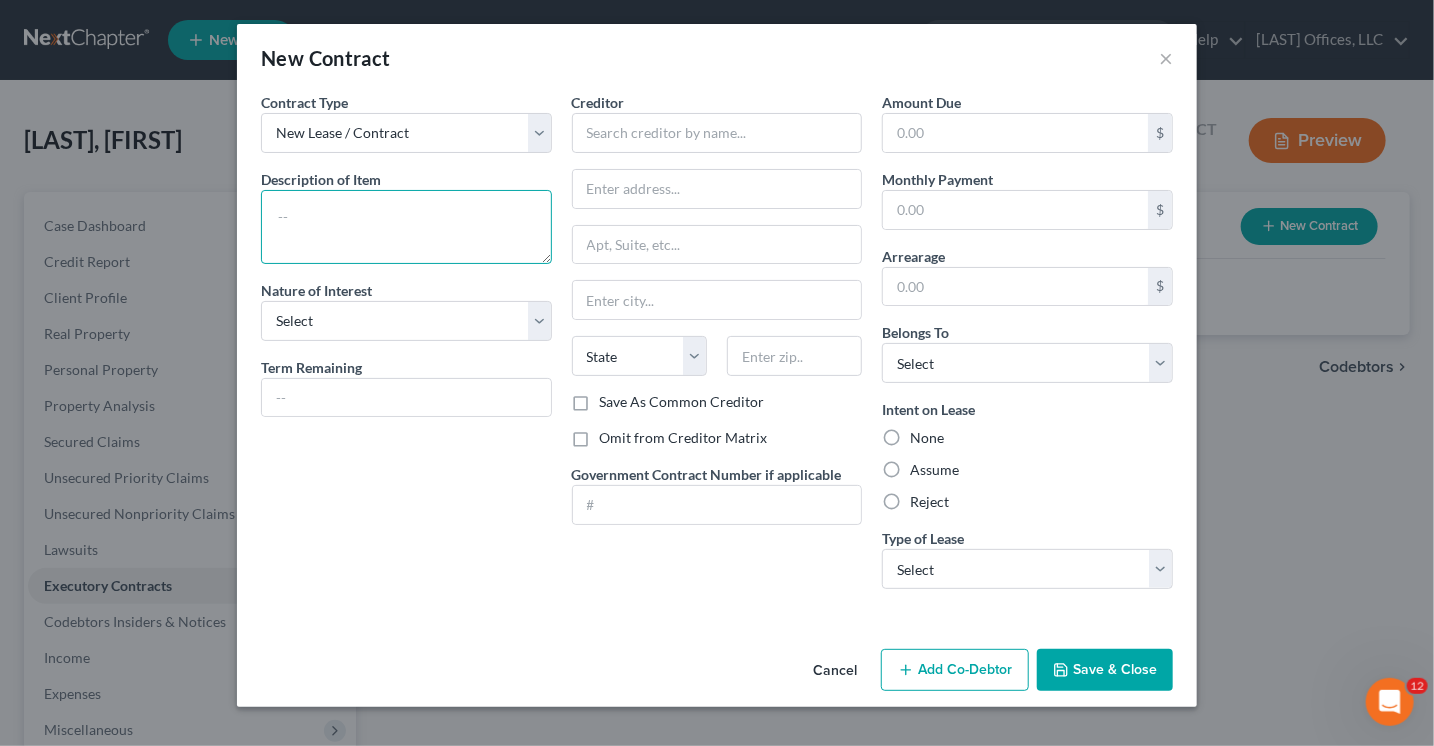 click at bounding box center [406, 227] 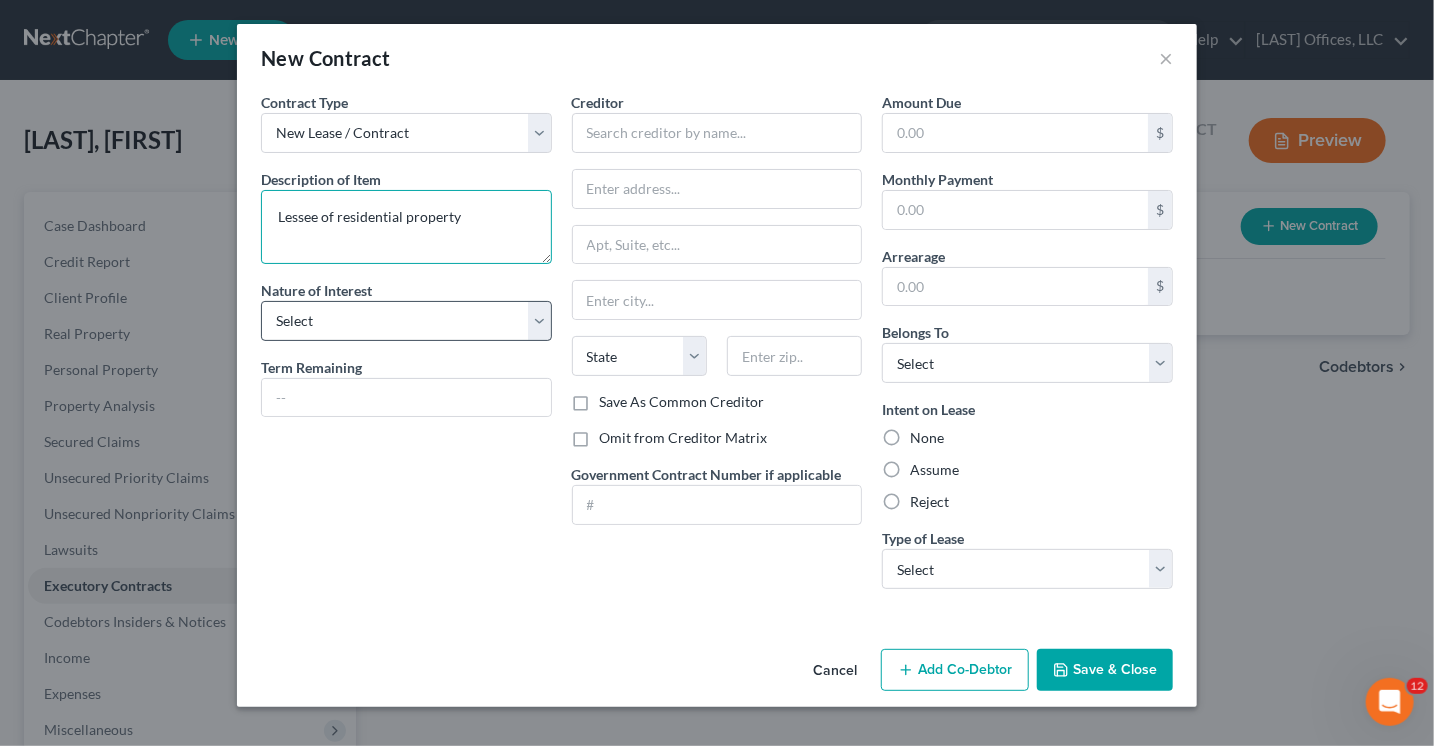 type on "Lessee of residential property" 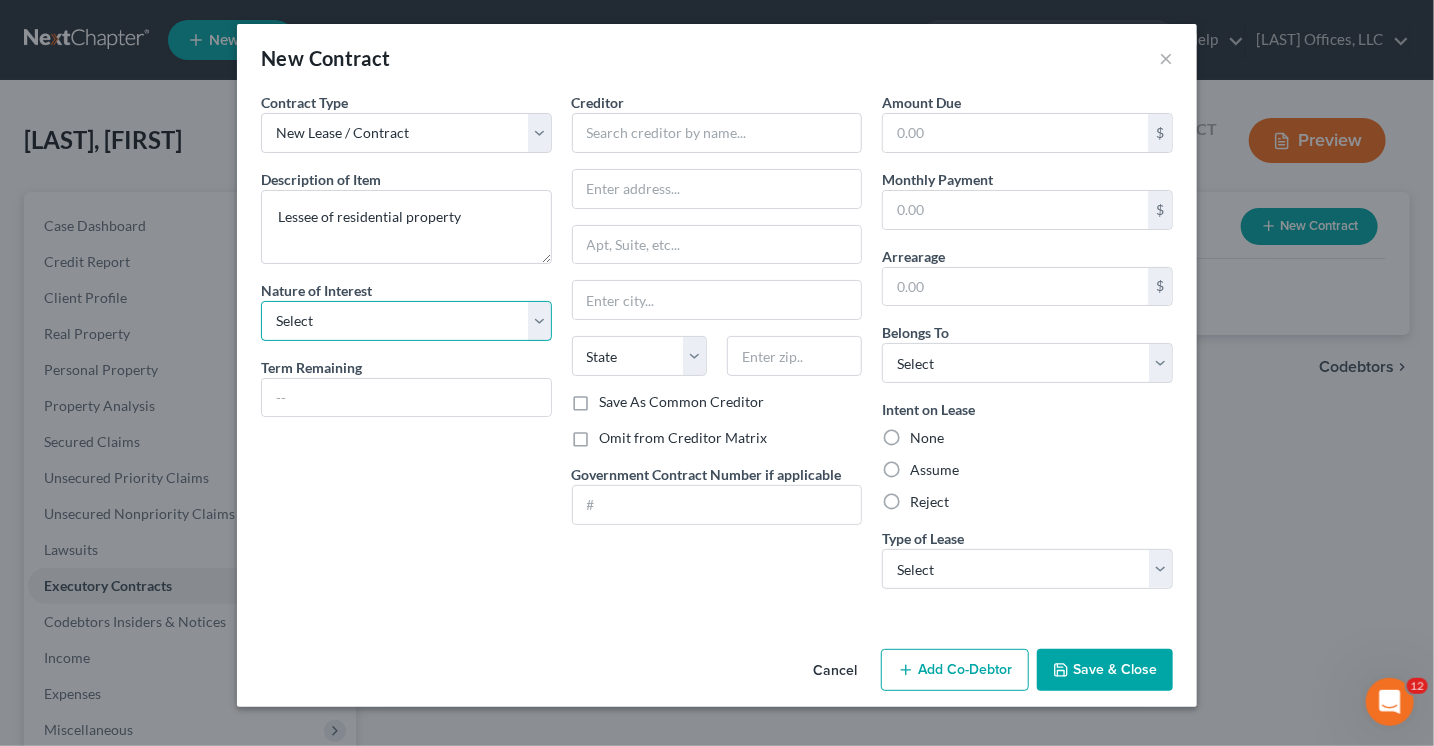 click on "Select Purchaser Agent Lessor Lessee" at bounding box center [406, 321] 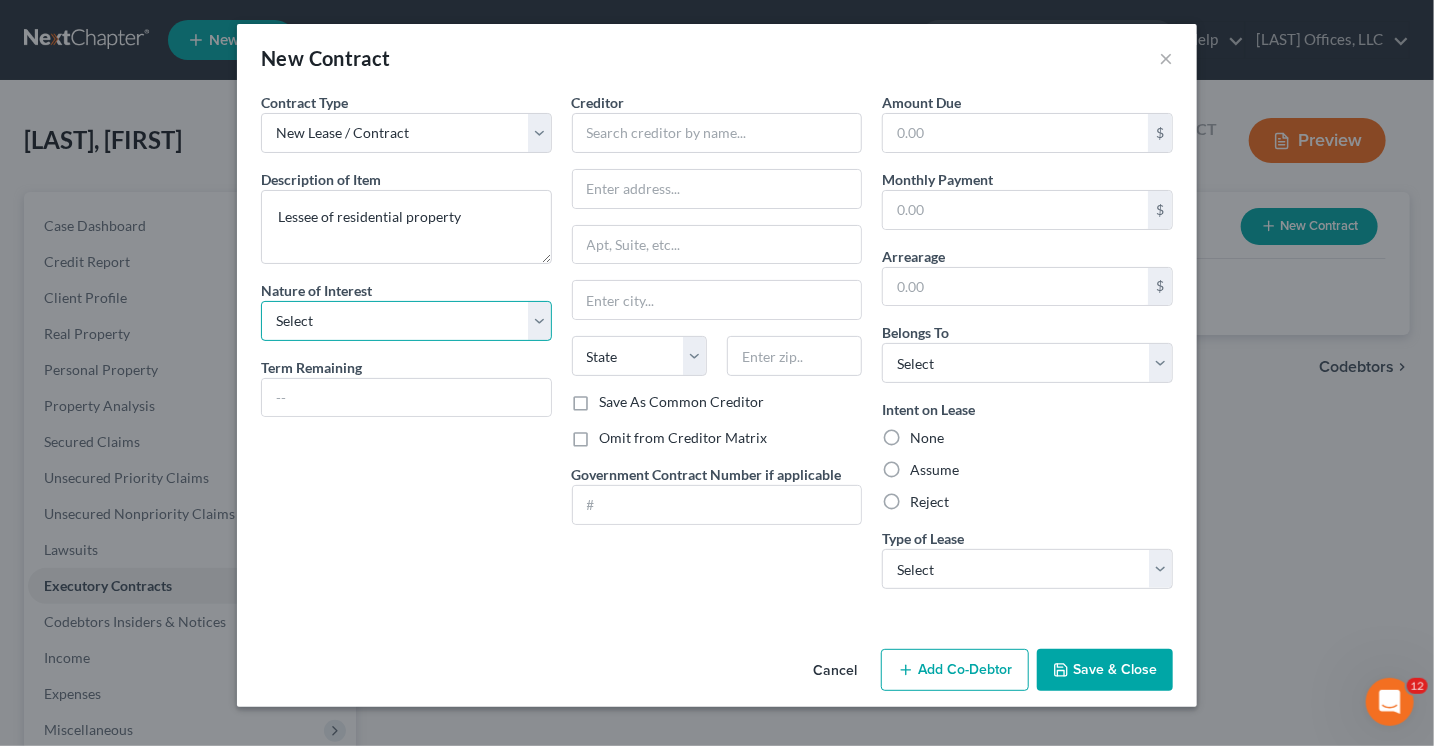 select on "3" 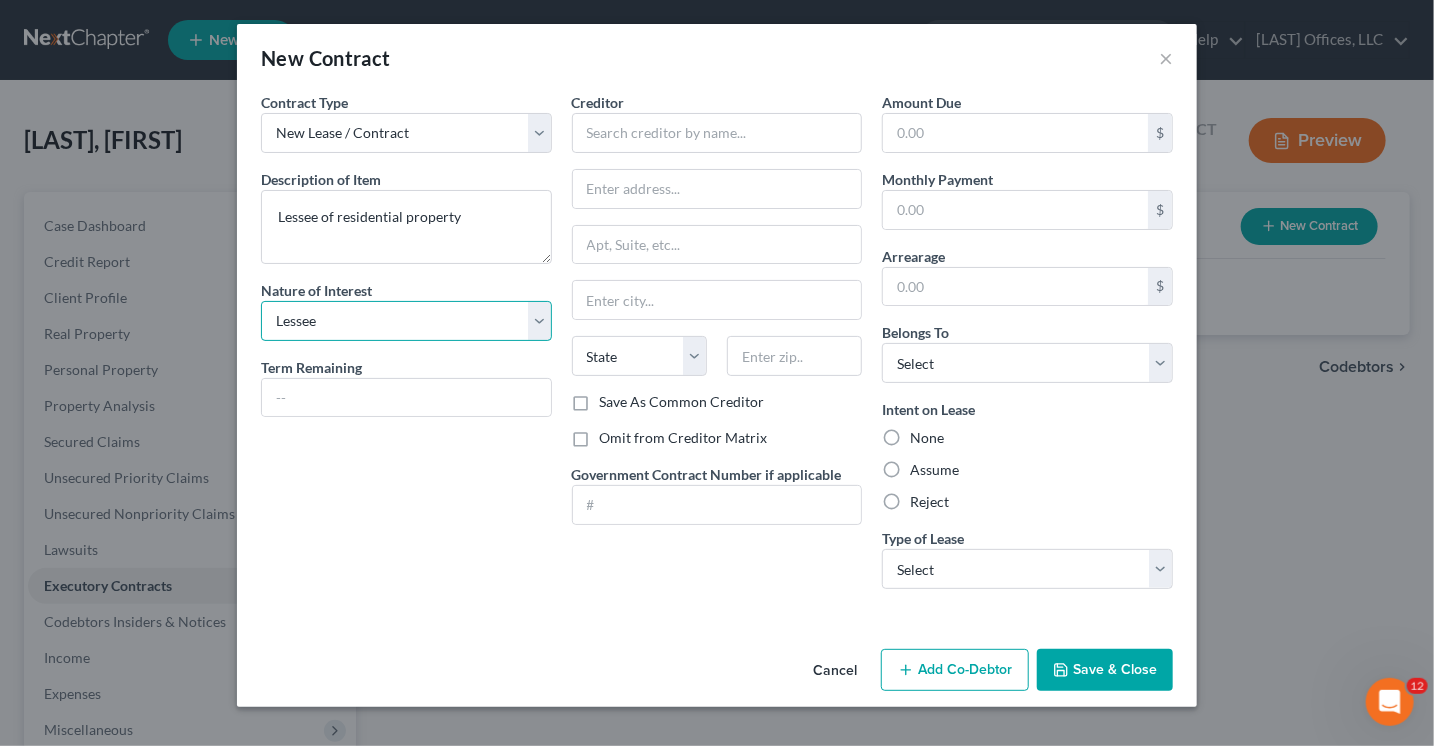 click on "Select Purchaser Agent Lessor Lessee" at bounding box center (406, 321) 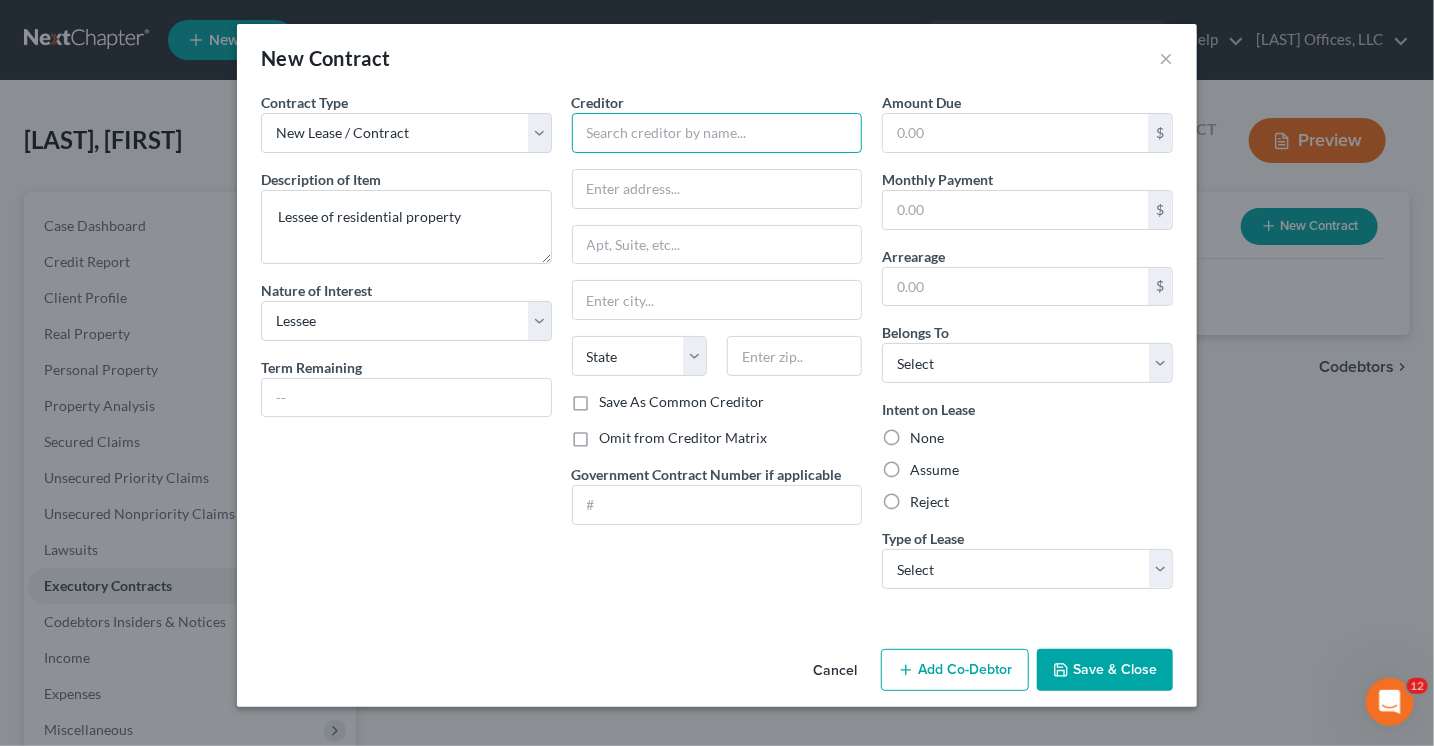 click at bounding box center (717, 133) 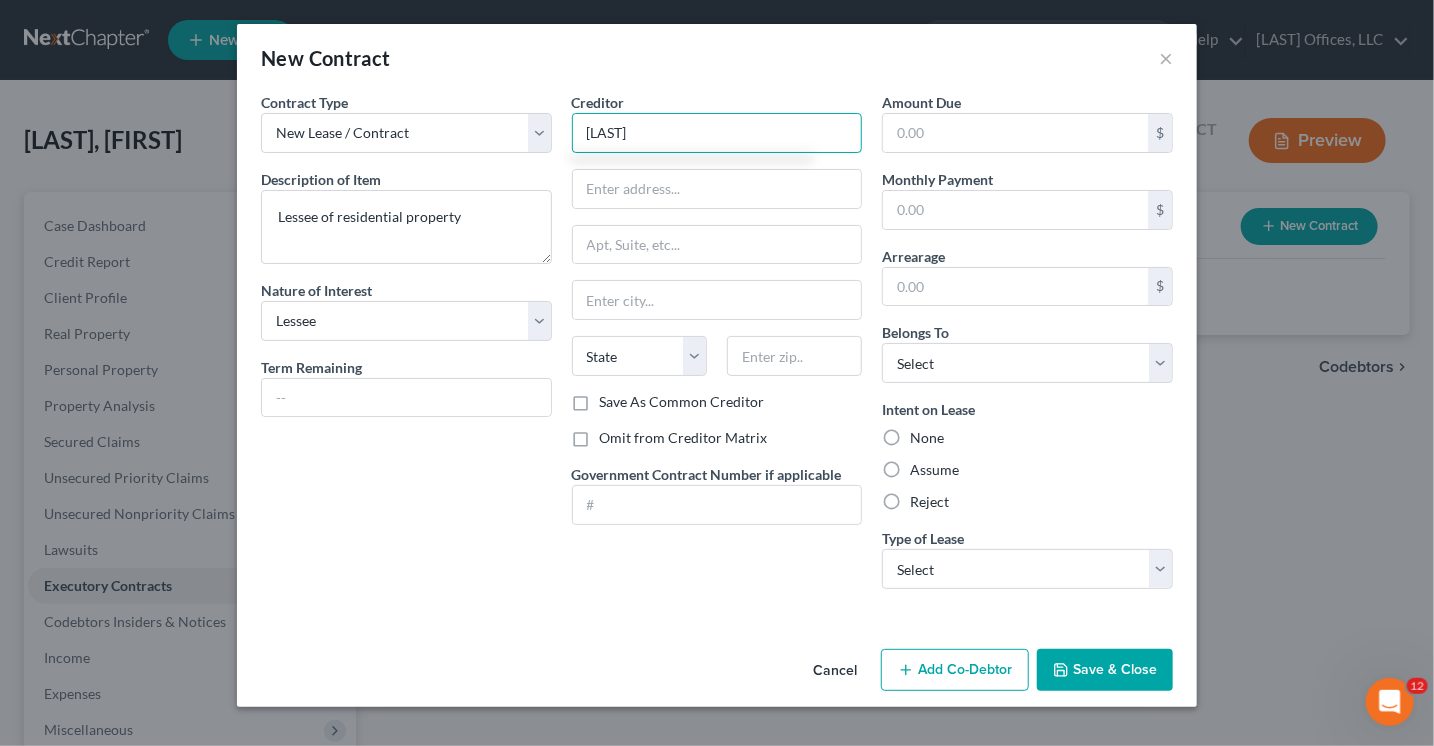 click on "[LAST]" at bounding box center [717, 133] 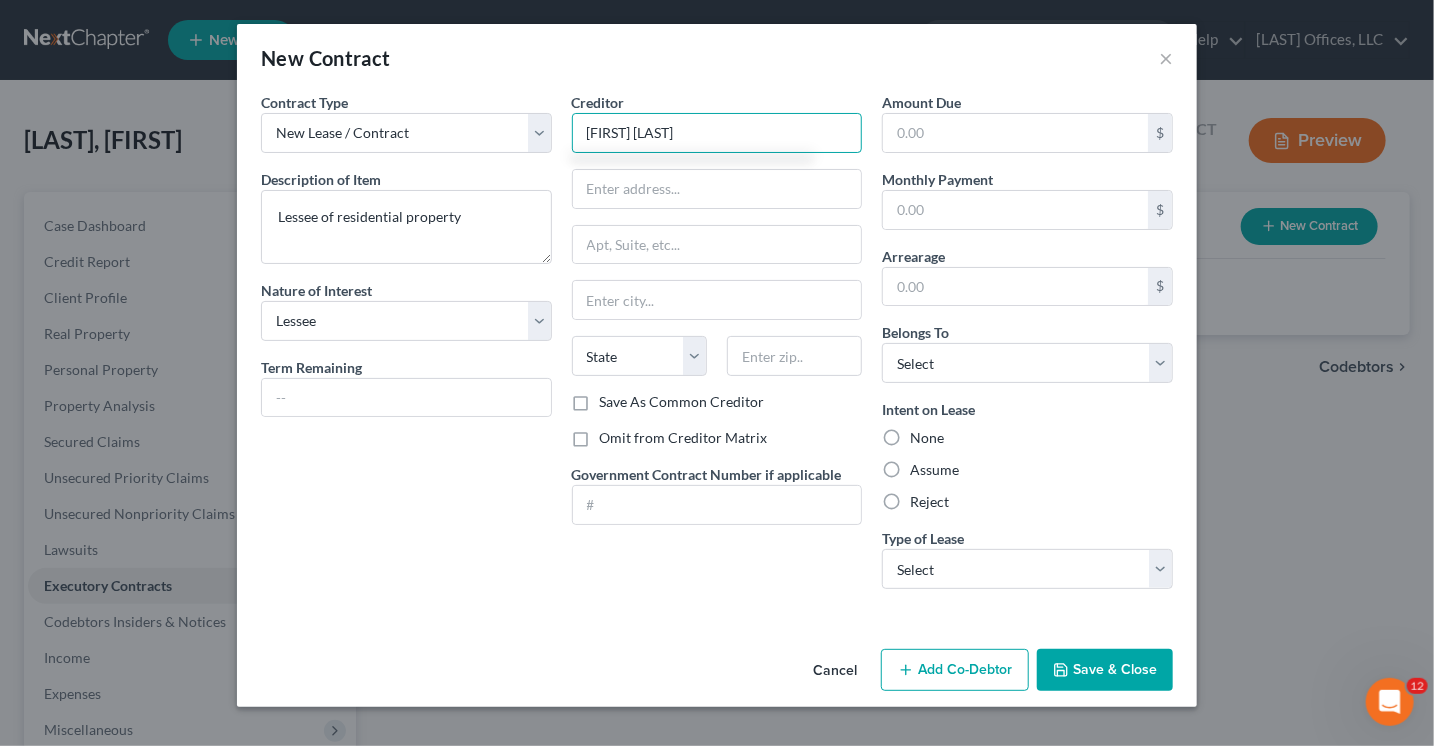 type 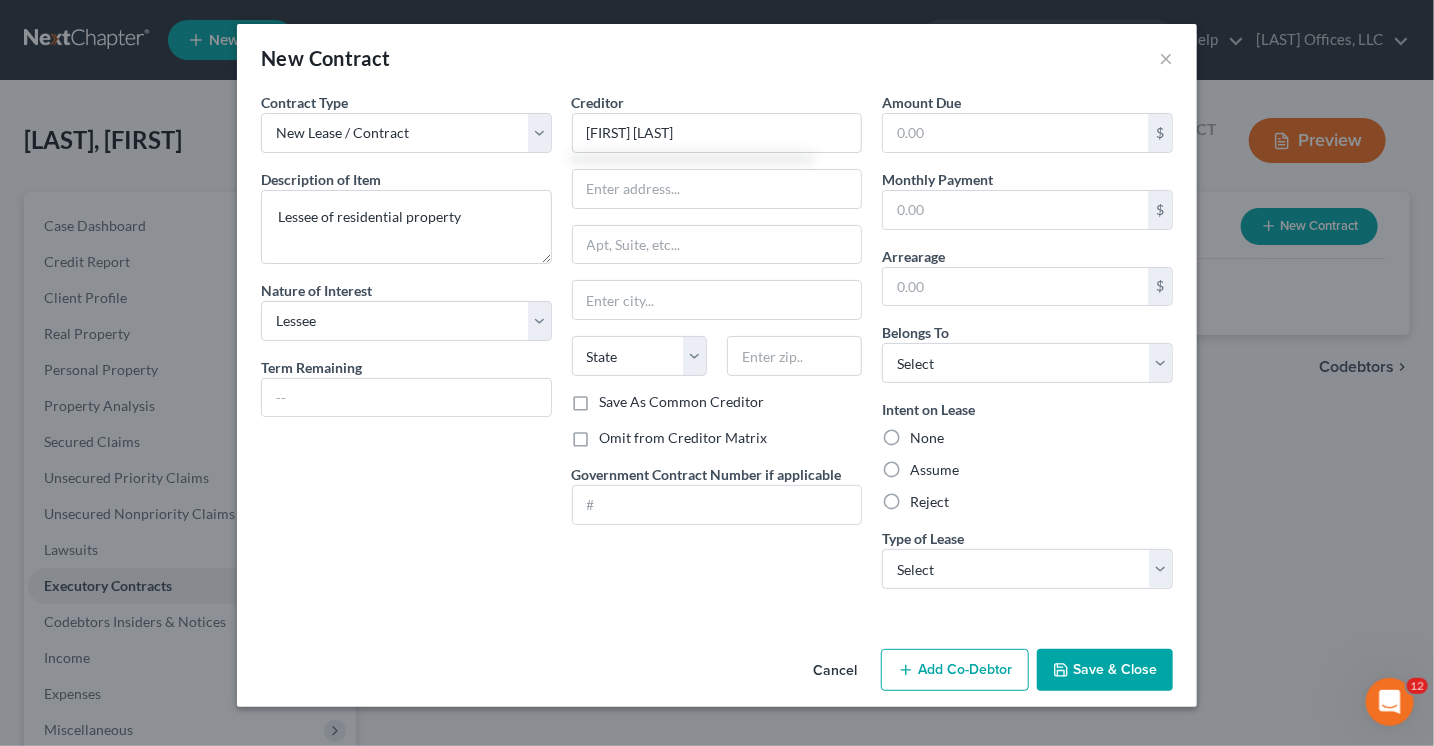 click on "Save & Close" at bounding box center (1105, 670) 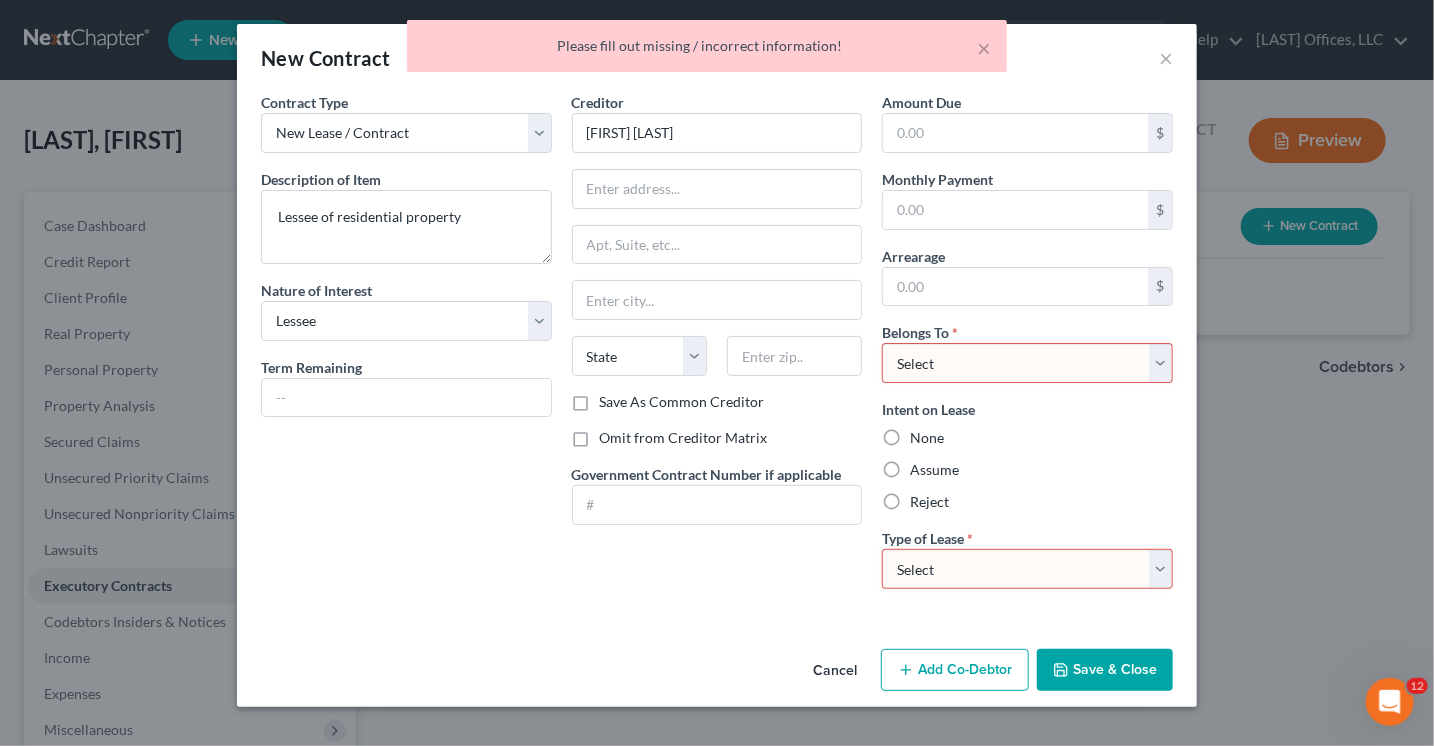 click on "Creditor *    [FIRST] [LAST]                      State AL AK AR AZ CA CO CT DE DC FL GA GU HI ID IL IN IA KS KY LA ME MD MA MI MN MS MO MT NC ND NE NV NH NJ NM NY OH OK OR PA PR RI SC SD TN TX UT VI VA VT WA WV WI WY Save As Common Creditor Omit from Creditor Matrix Government Contract Number if applicable" at bounding box center (717, 348) 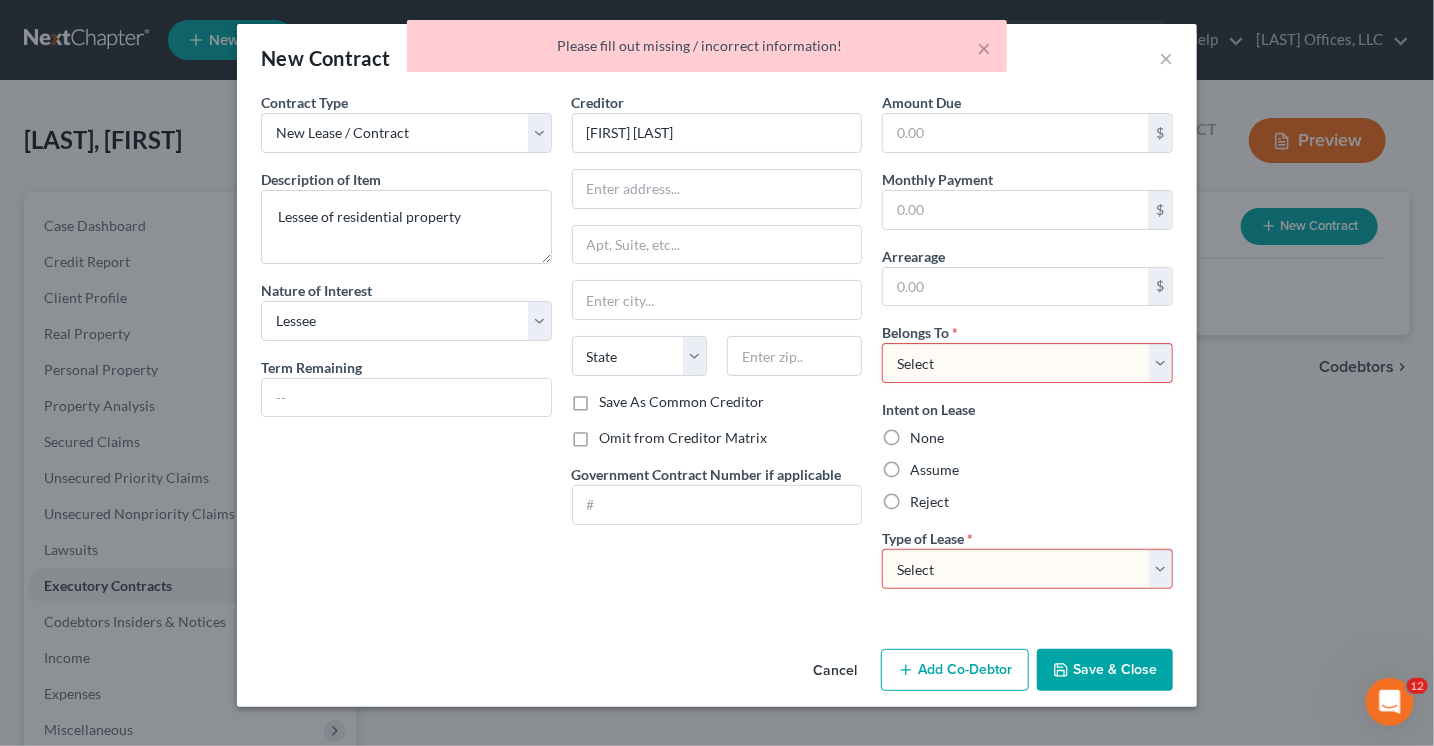 click on "Select Debtor 1 Only Debtor 2 Only Debtor 1 And Debtor 2 Only At Least One Of The Debtors And Another Community Property" at bounding box center (1027, 363) 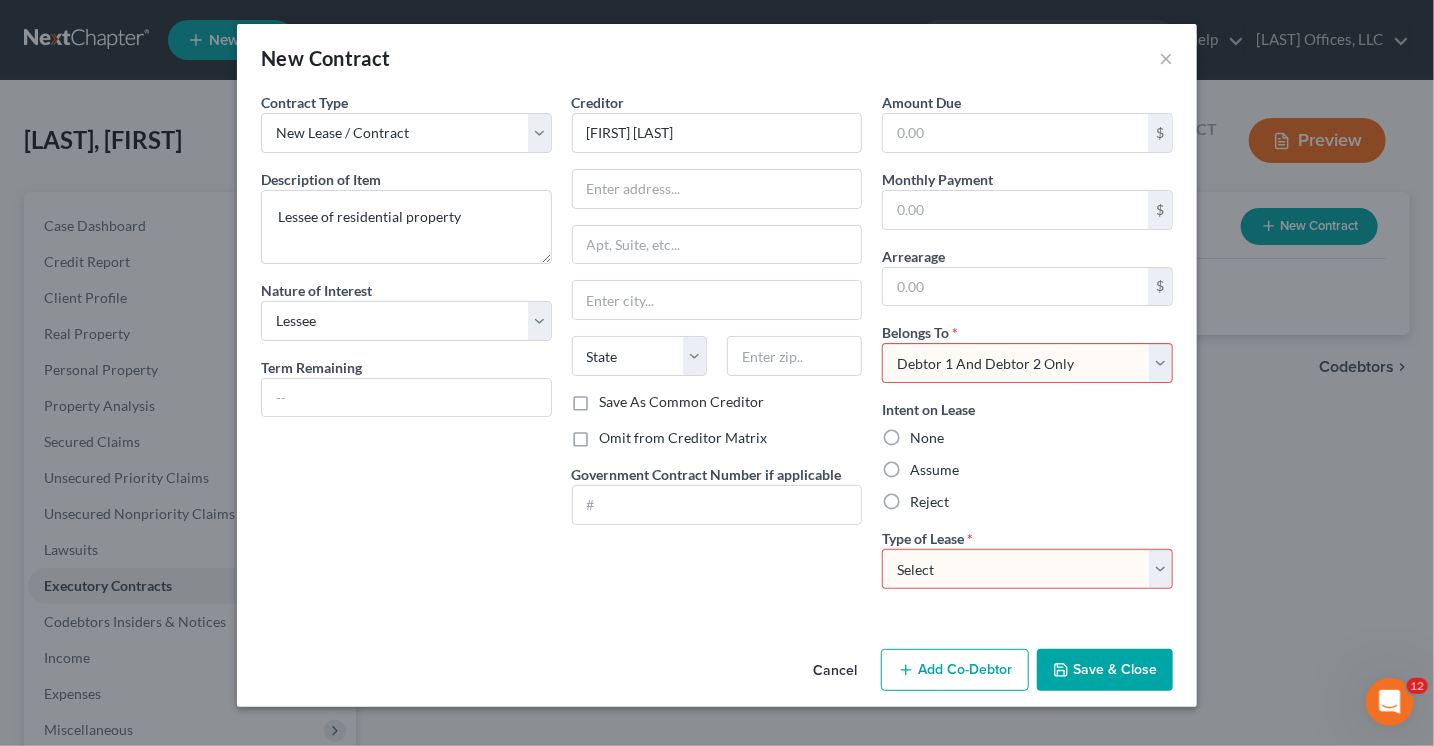 click on "Select Debtor 1 Only Debtor 2 Only Debtor 1 And Debtor 2 Only At Least One Of The Debtors And Another Community Property" at bounding box center (1027, 363) 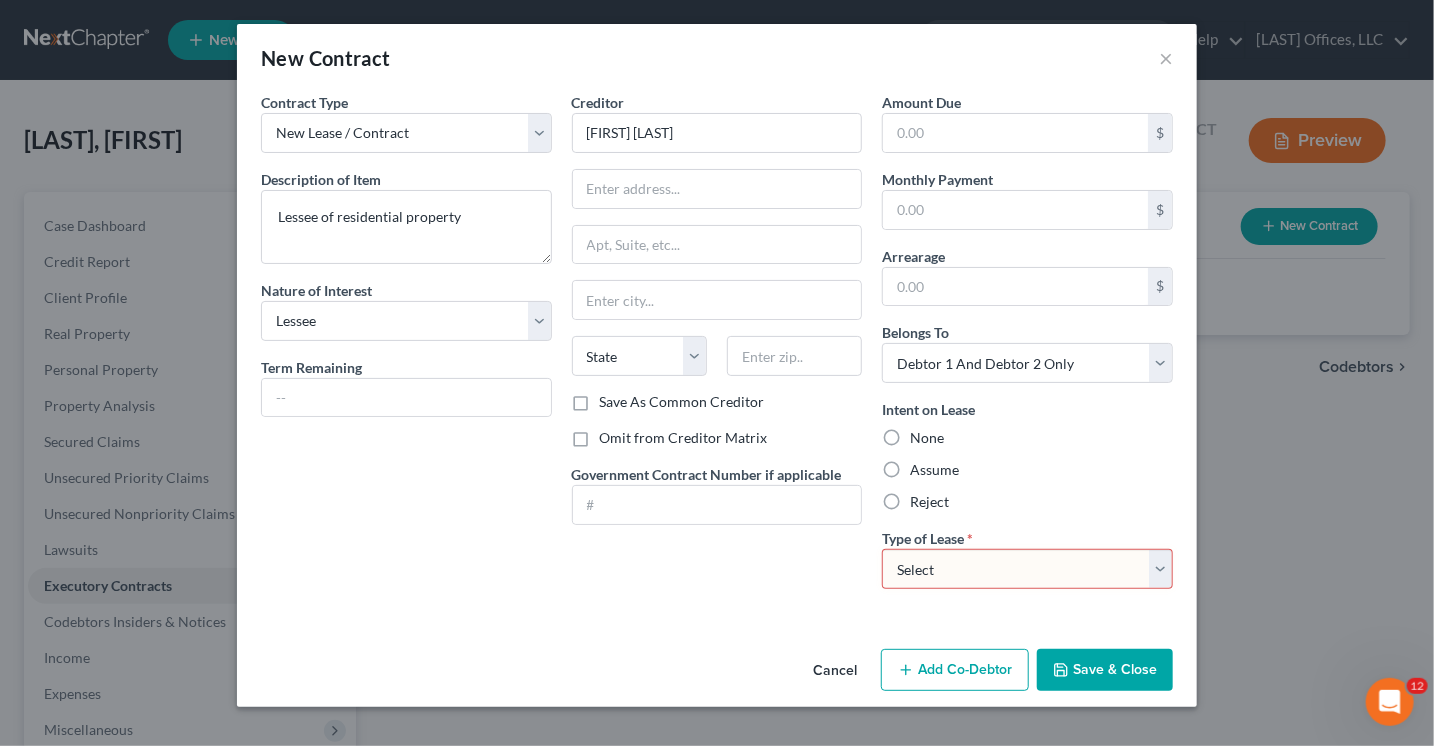 click on "Select Real Estate Car Other" at bounding box center (1027, 569) 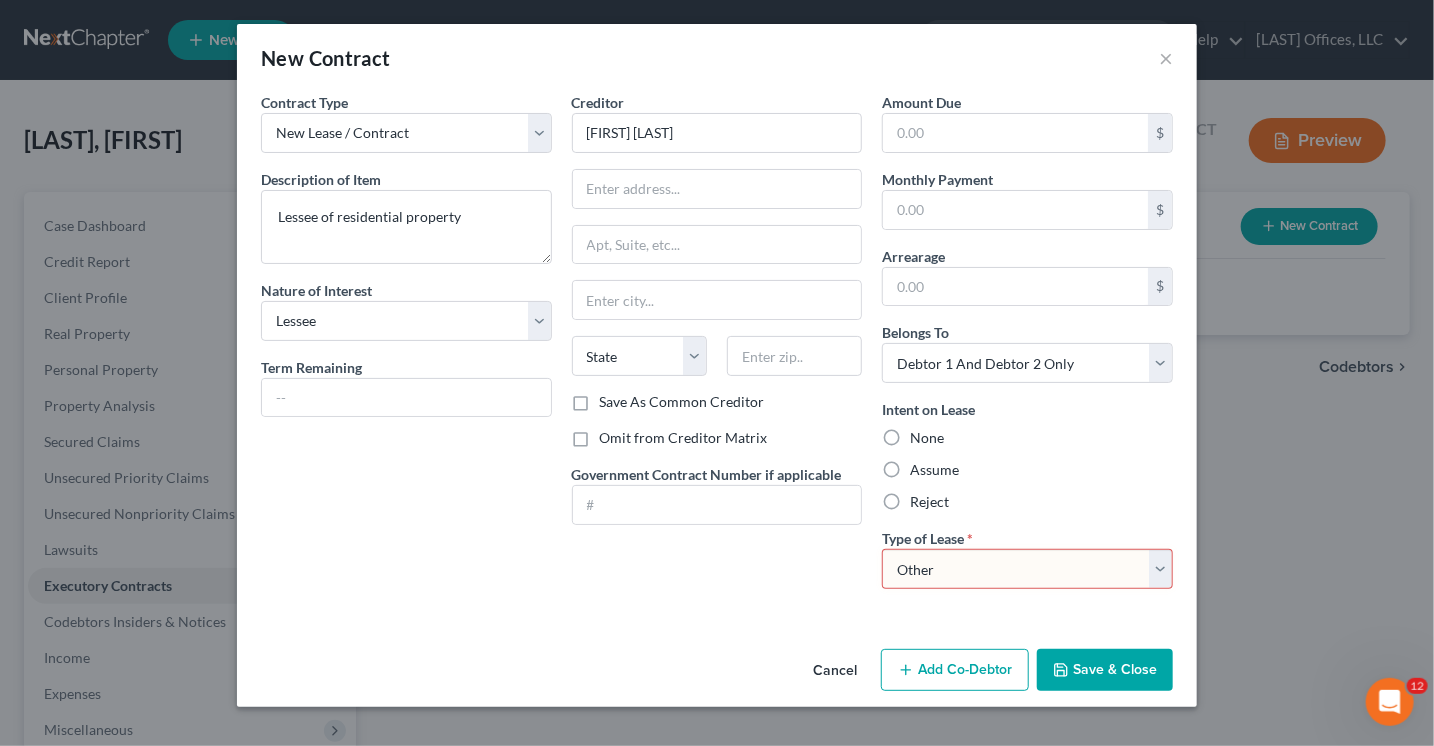 click on "Select Real Estate Car Other" at bounding box center [1027, 569] 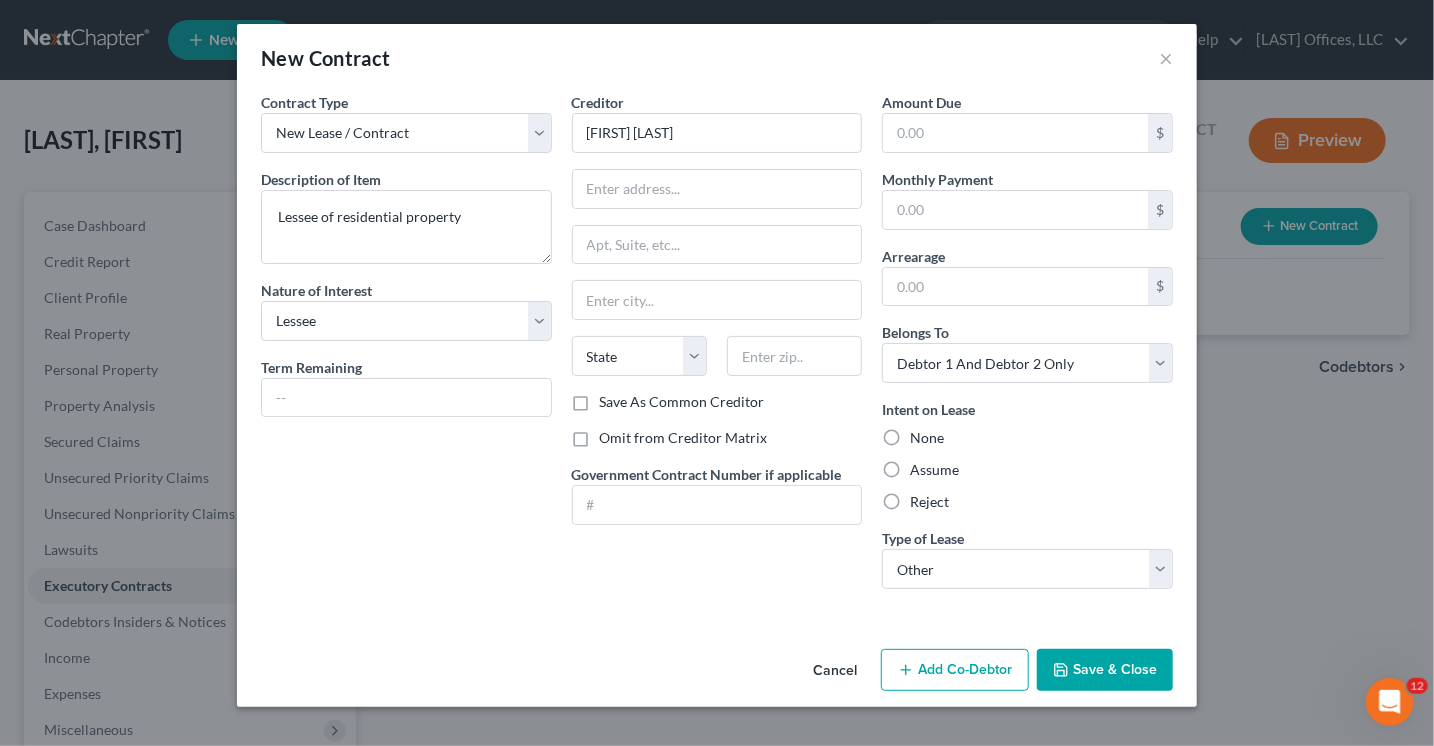 click on "Contract Type New Lease / Contract New Timeshare
Description of non-residential real property
*
Description of Item
*
Lessee of residential property Nature of Interest Select Purchaser Agent Lessor Lessee Term Remaining Creditor *    [FIRST] [LAST]                      State AL AK AR AZ CA CO CT DE DC FL GA GU HI ID IL IN IA KS KY LA ME MD MA MI MN MS MO MT NC ND NE NV NH NJ NM NY OH OK OR PA PR RI SC SD TN TX UT VI VA VT WA WV WI WY Save As Common Creditor Omit from Creditor Matrix Government Contract Number if applicable Amount Due $ Monthly Payment $ Arrearage $
Belongs To
*
Select Debtor 1 Only Debtor 2 Only Debtor 1 And Debtor 2 Only At Least One Of The Debtors And Another Community Property Intent on Lease None Assume Reject
Type of Lease
*
Select Real Estate Car Other Asset Select" at bounding box center [717, 366] 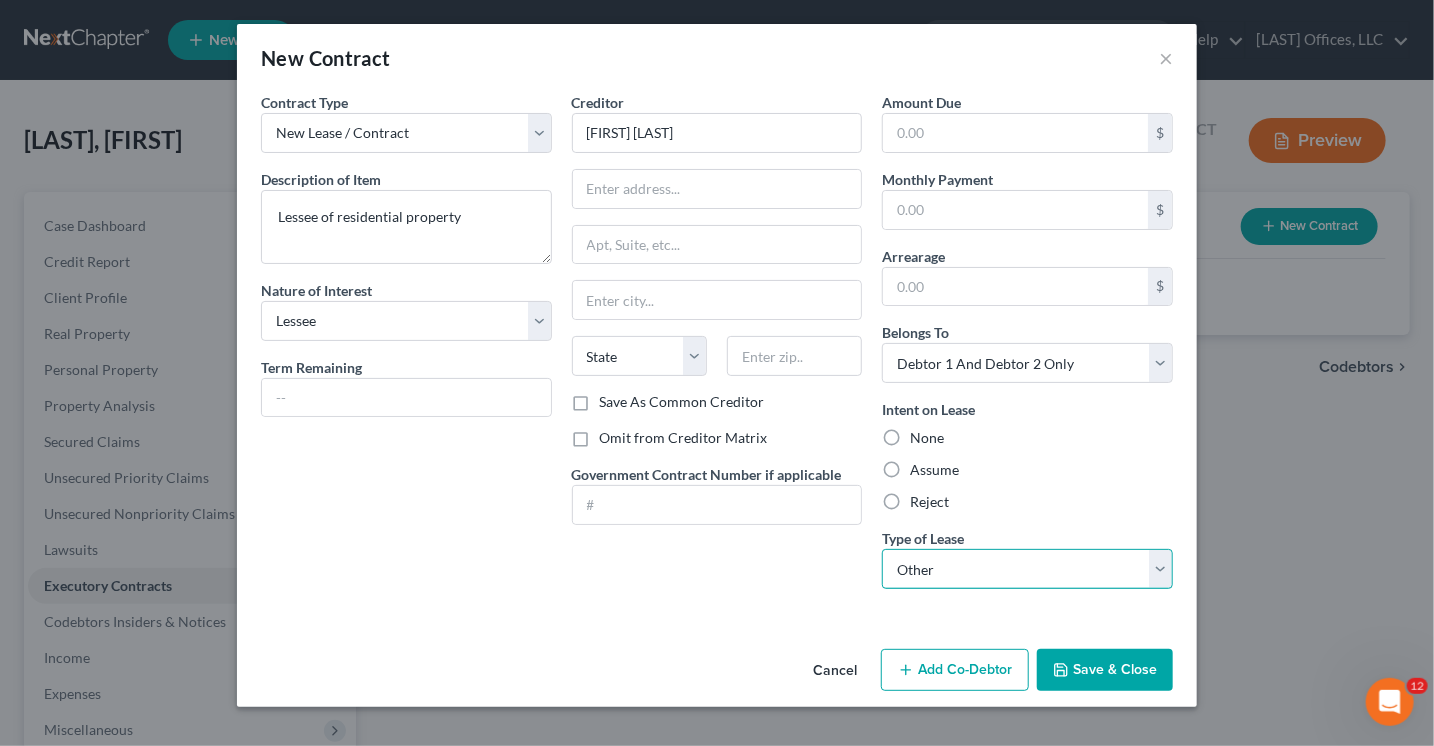 click on "Select Real Estate Car Other" at bounding box center [1027, 569] 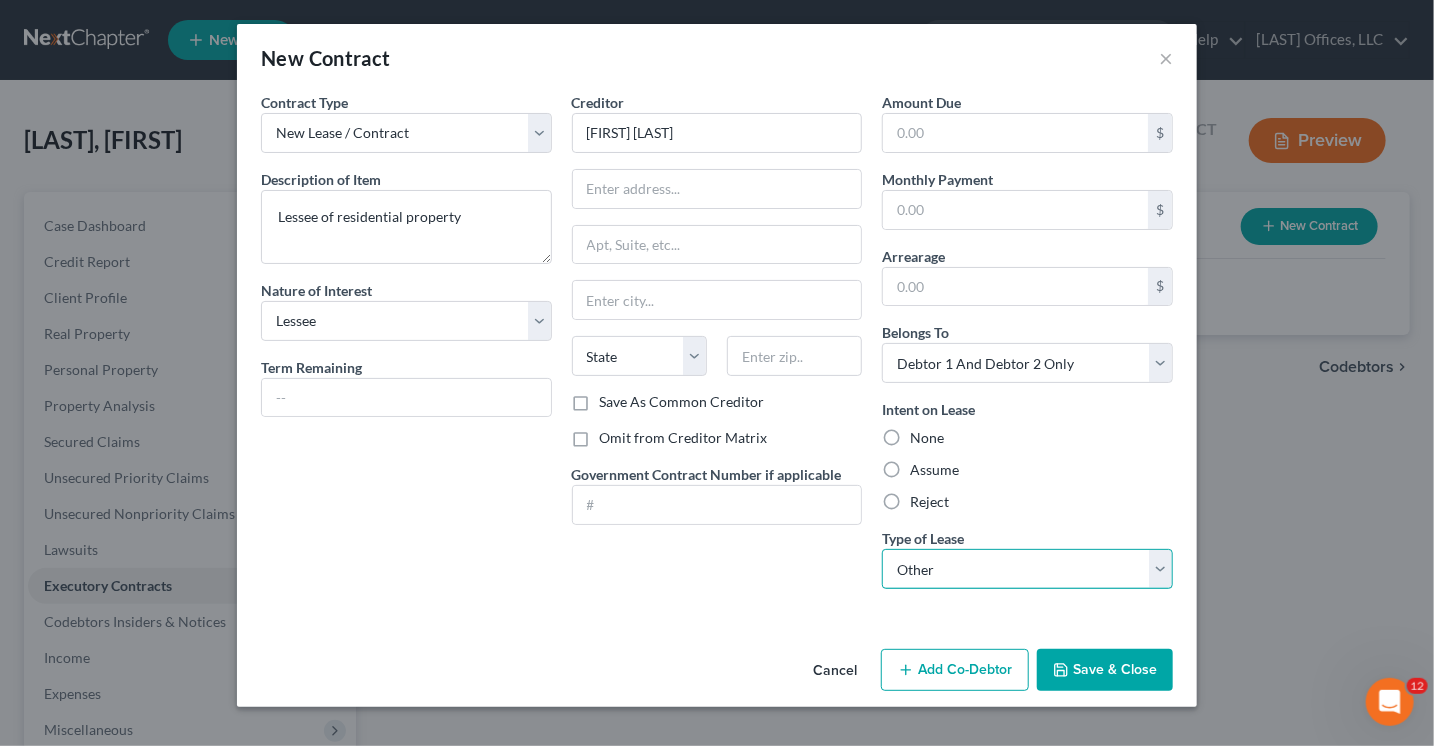 click on "Select Real Estate Car Other" at bounding box center [1027, 569] 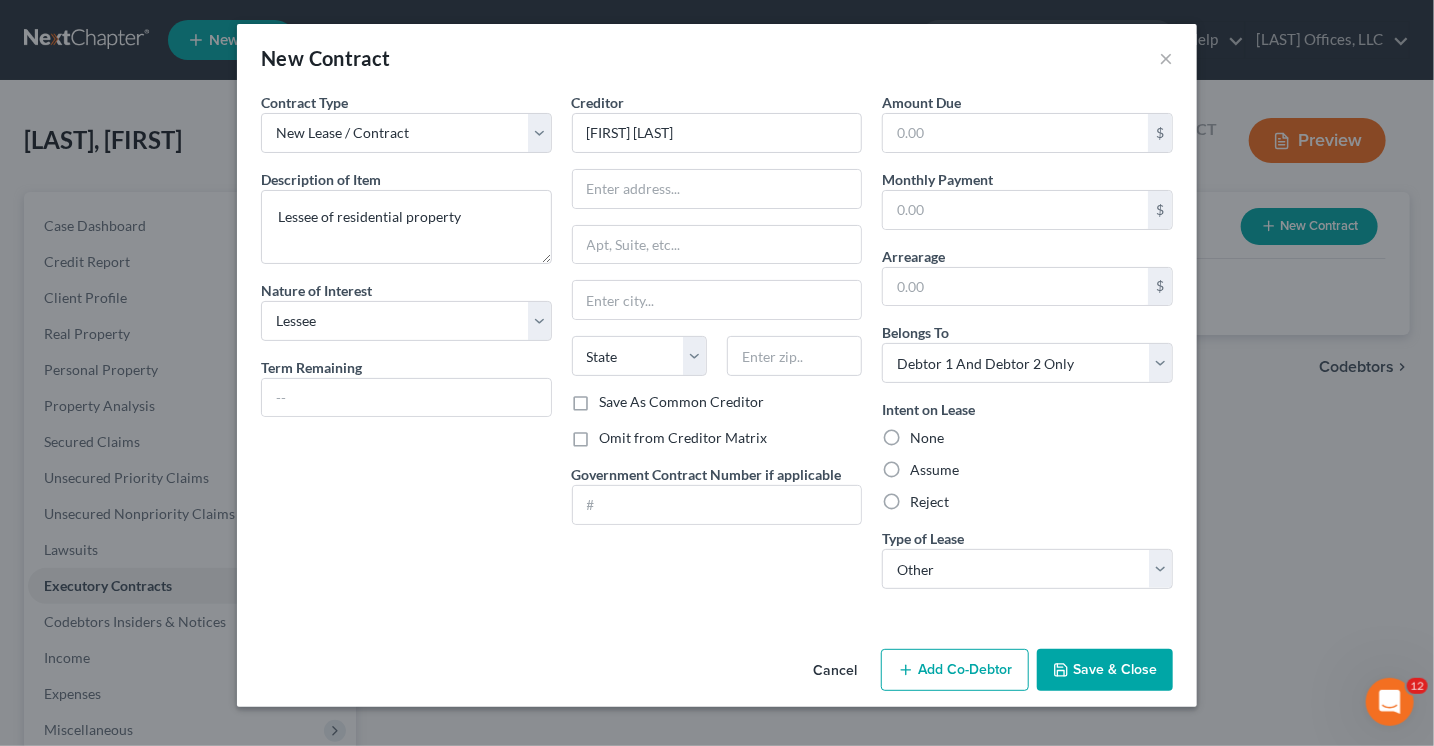 click on "Save & Close" at bounding box center (1105, 670) 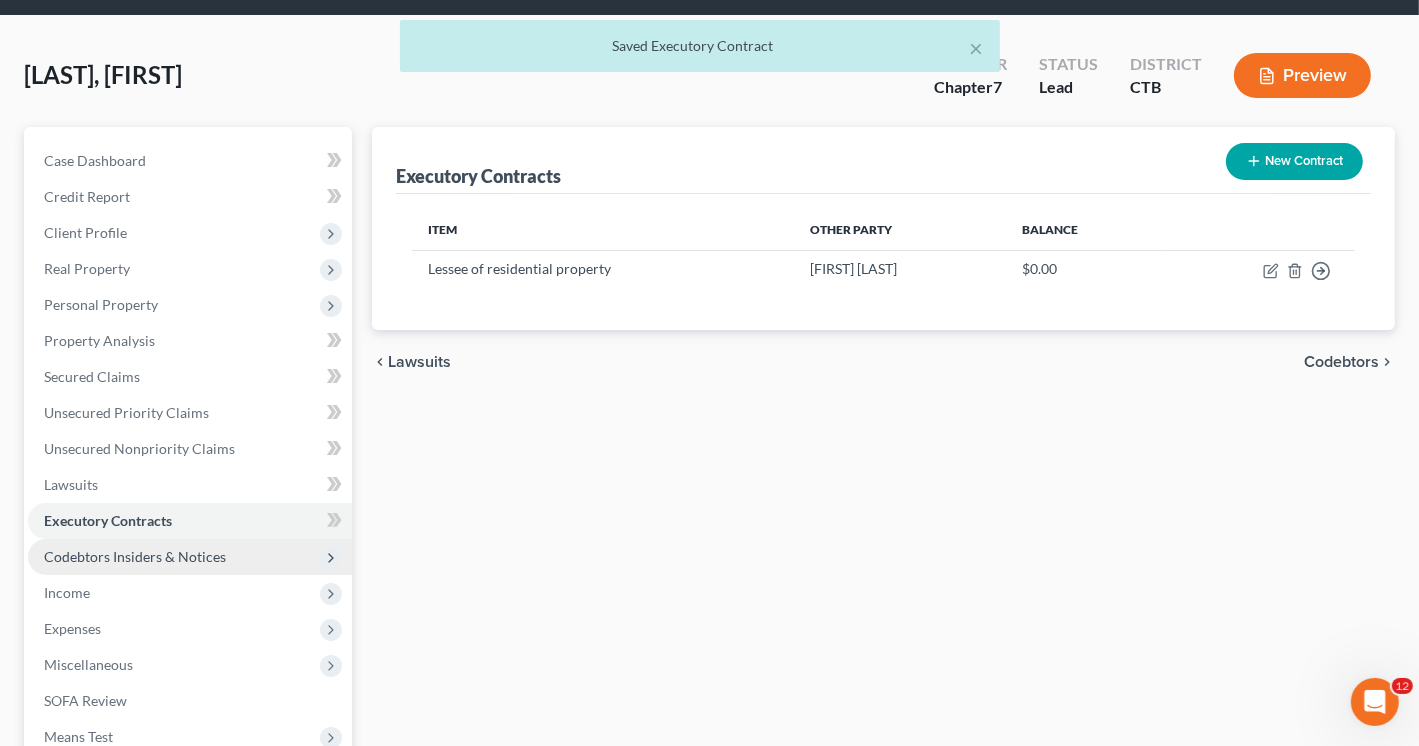 scroll, scrollTop: 100, scrollLeft: 0, axis: vertical 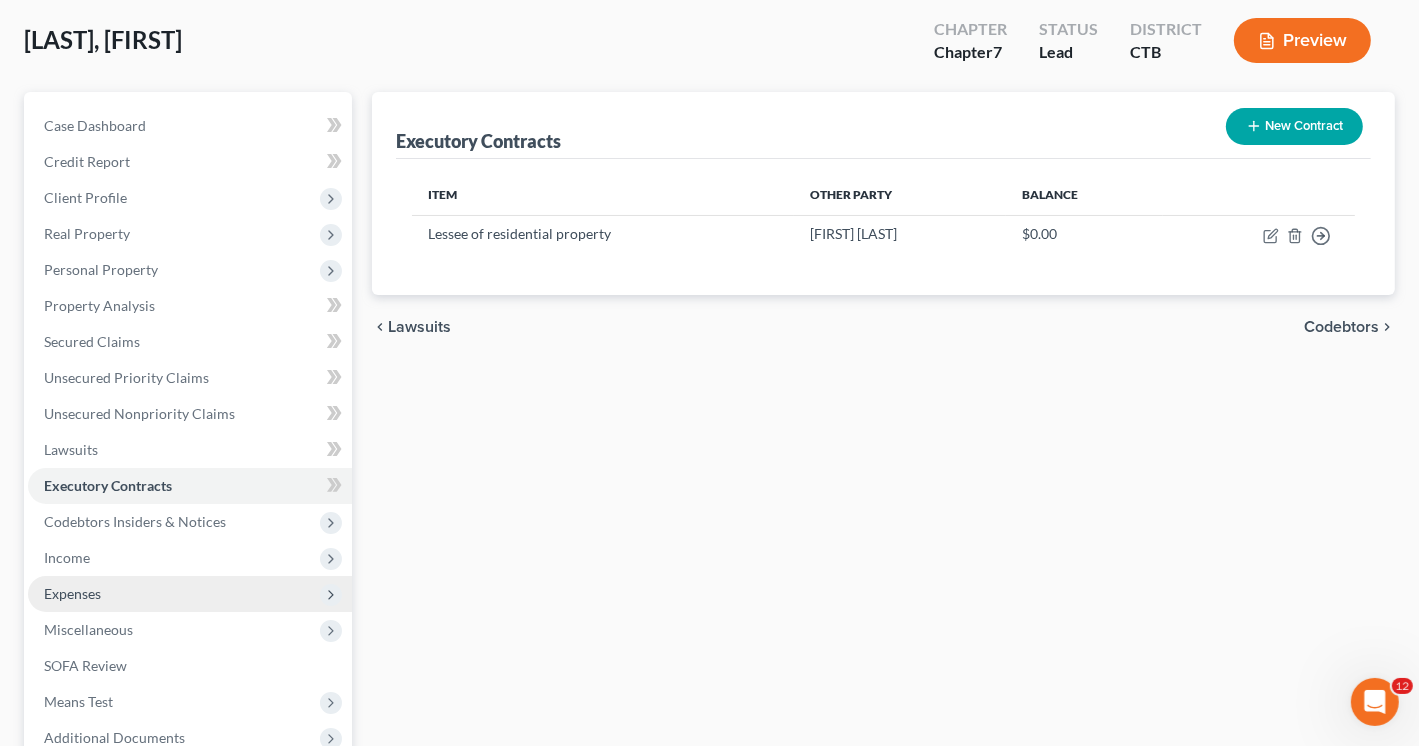 click on "Expenses" at bounding box center (72, 593) 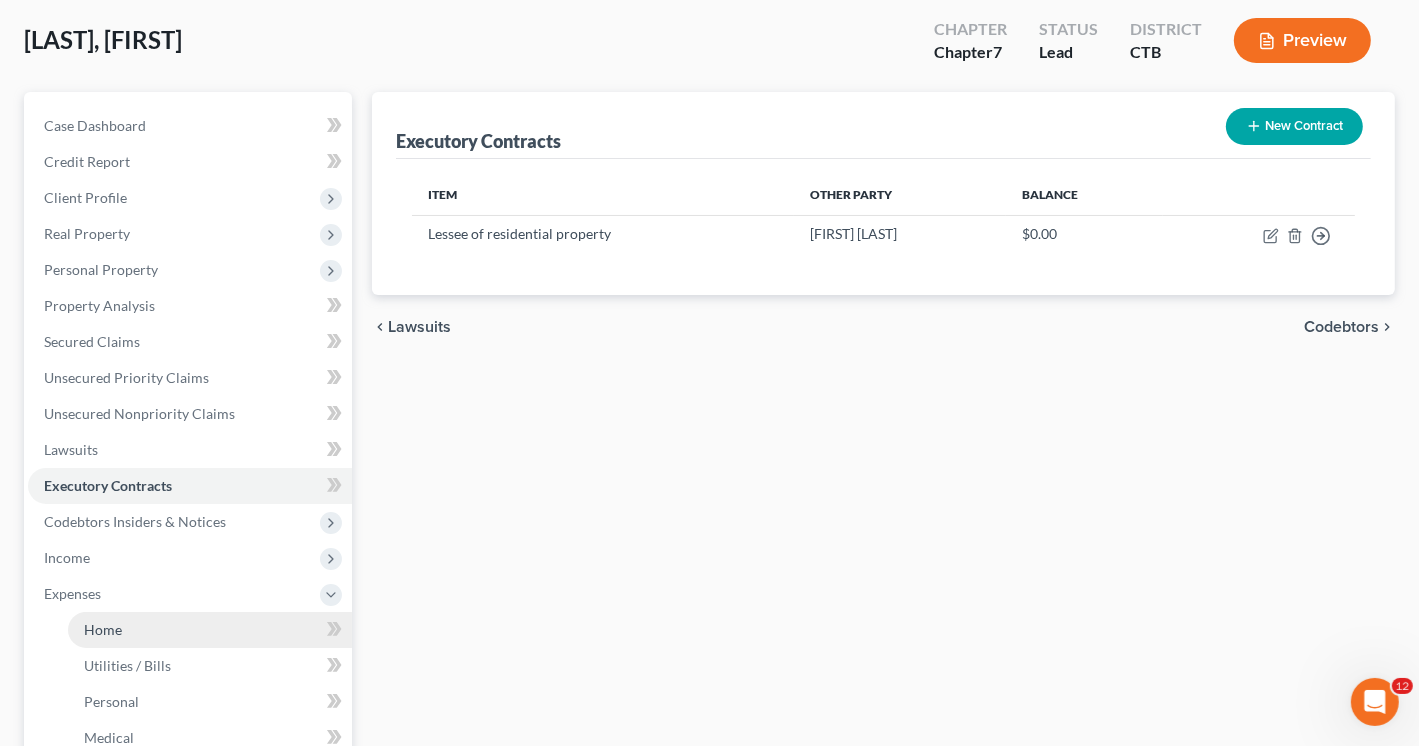 click on "Home" at bounding box center [103, 629] 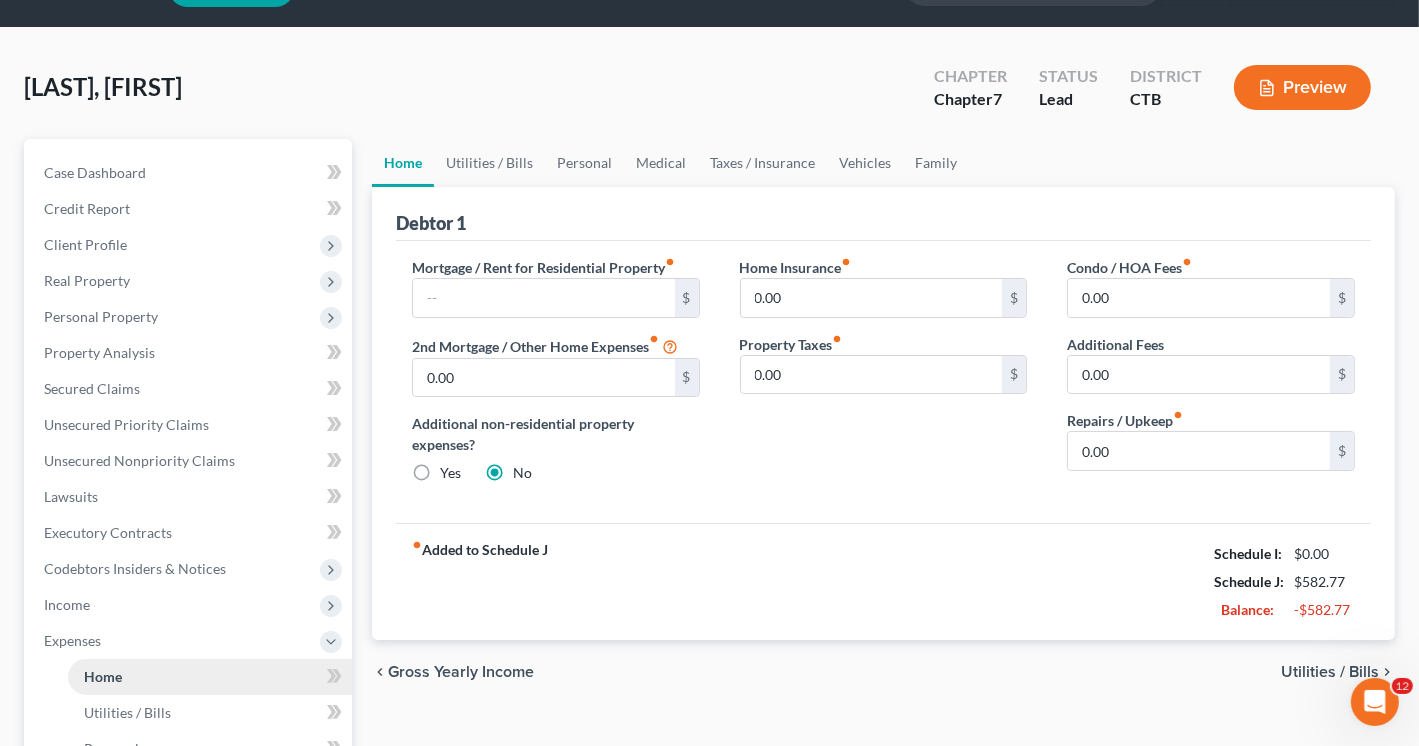 scroll, scrollTop: 100, scrollLeft: 0, axis: vertical 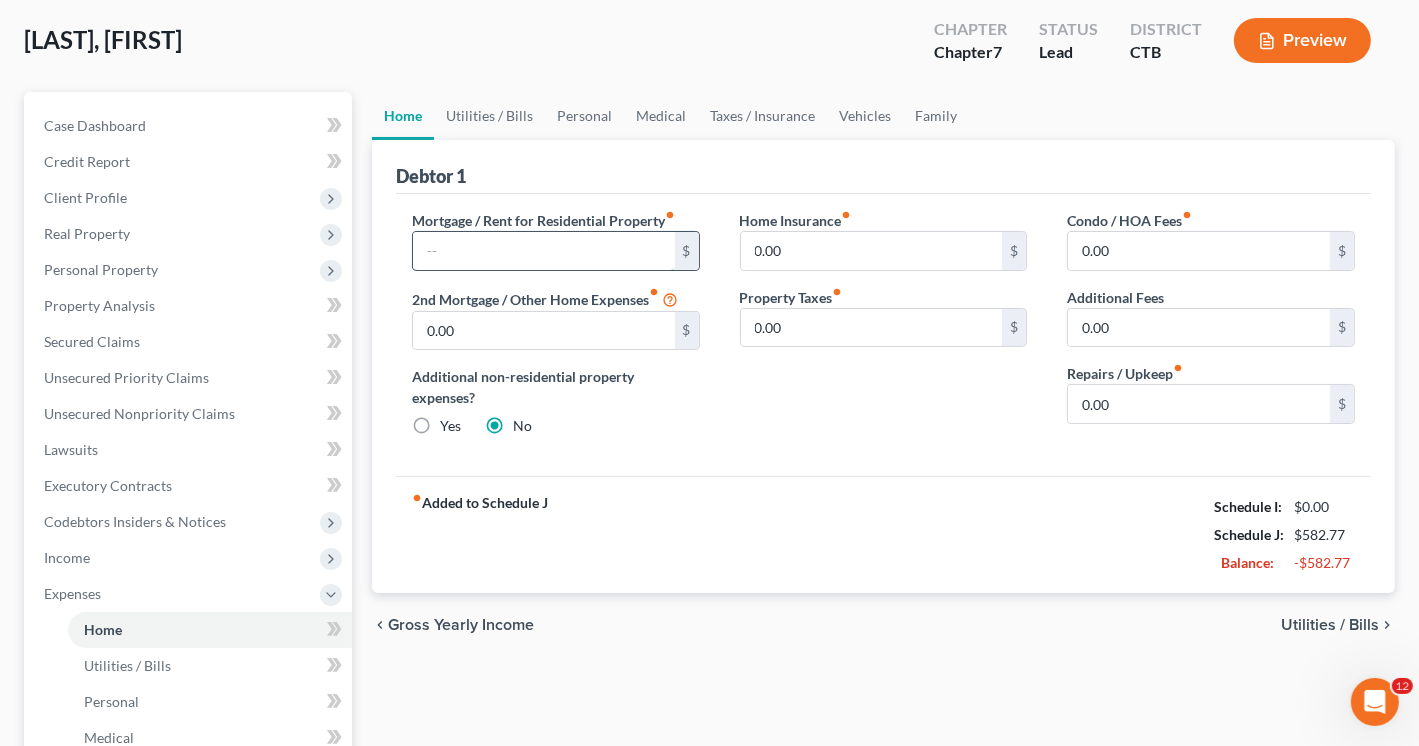 drag, startPoint x: 441, startPoint y: 241, endPoint x: 433, endPoint y: 248, distance: 10.630146 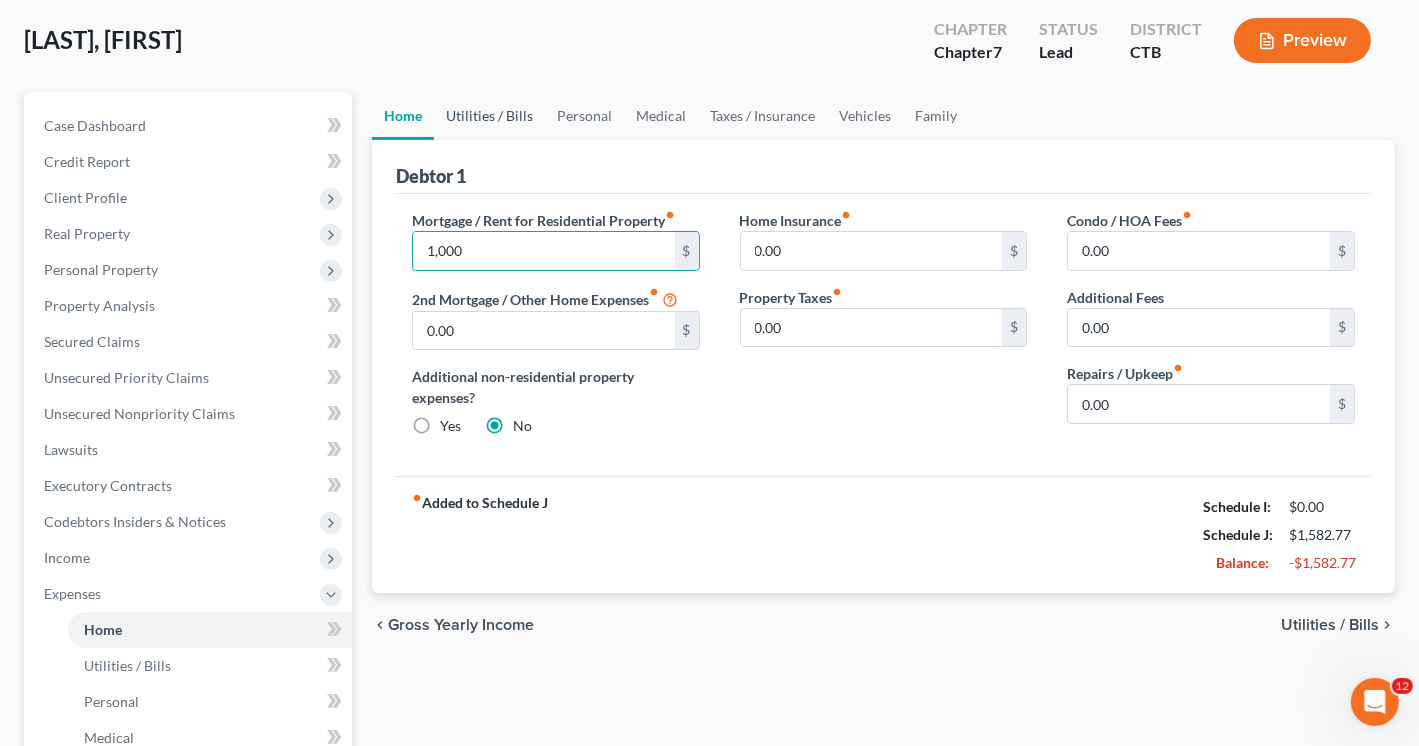 click on "Utilities / Bills" at bounding box center [489, 116] 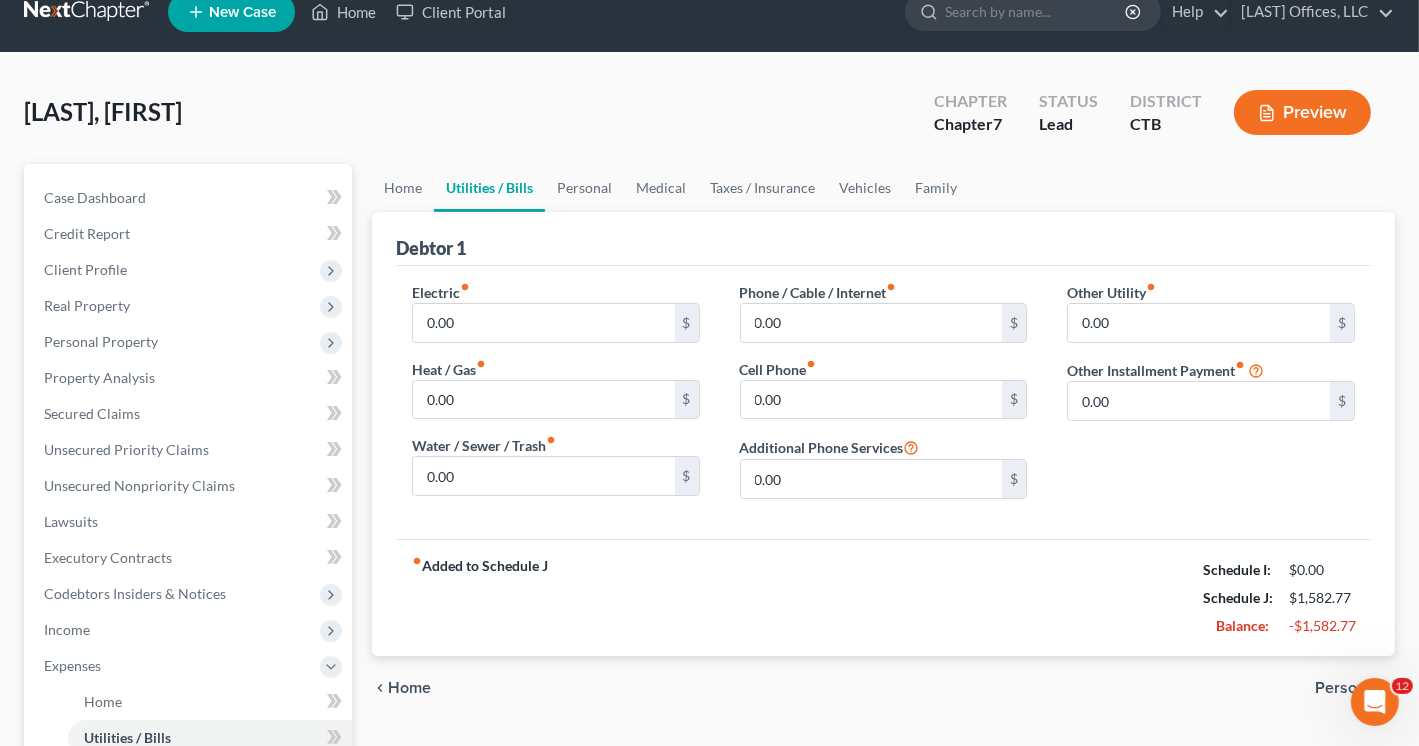 scroll, scrollTop: 0, scrollLeft: 0, axis: both 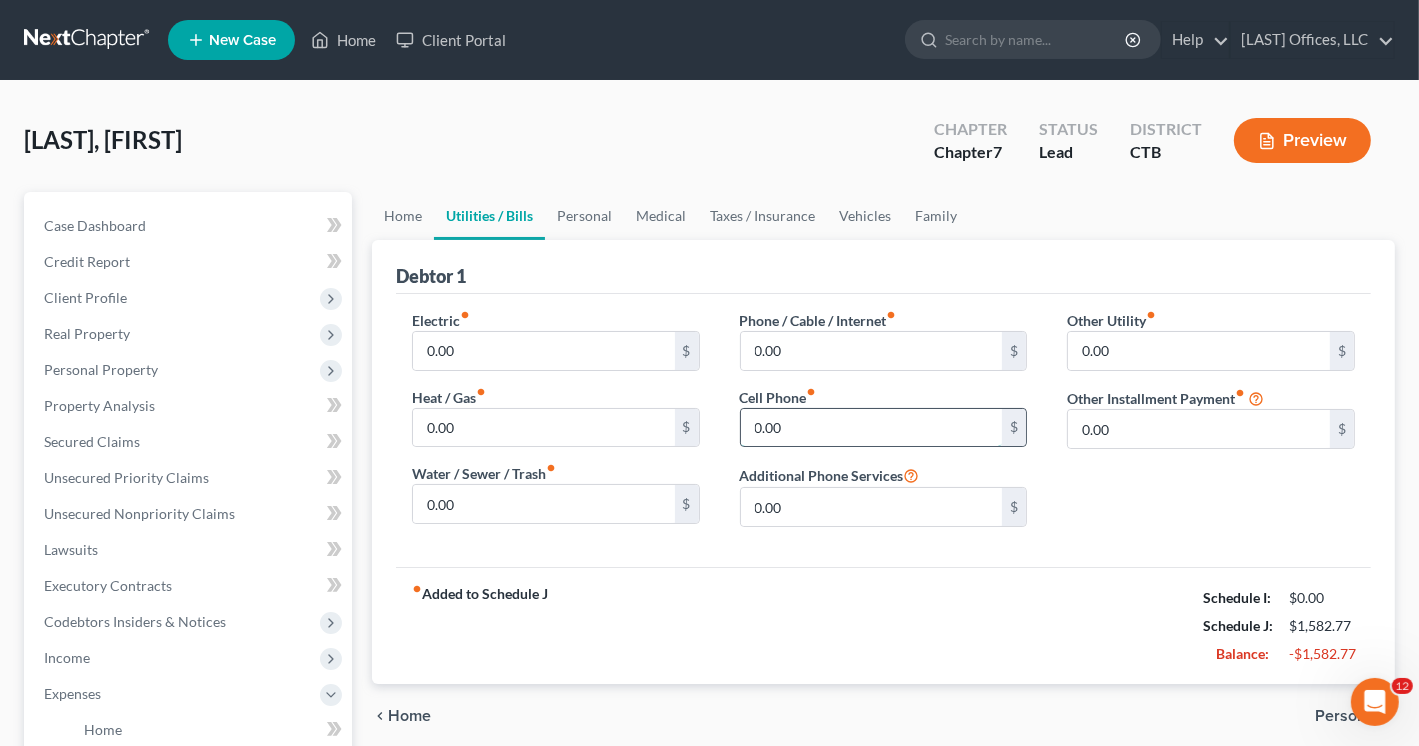 click on "0.00" at bounding box center (872, 428) 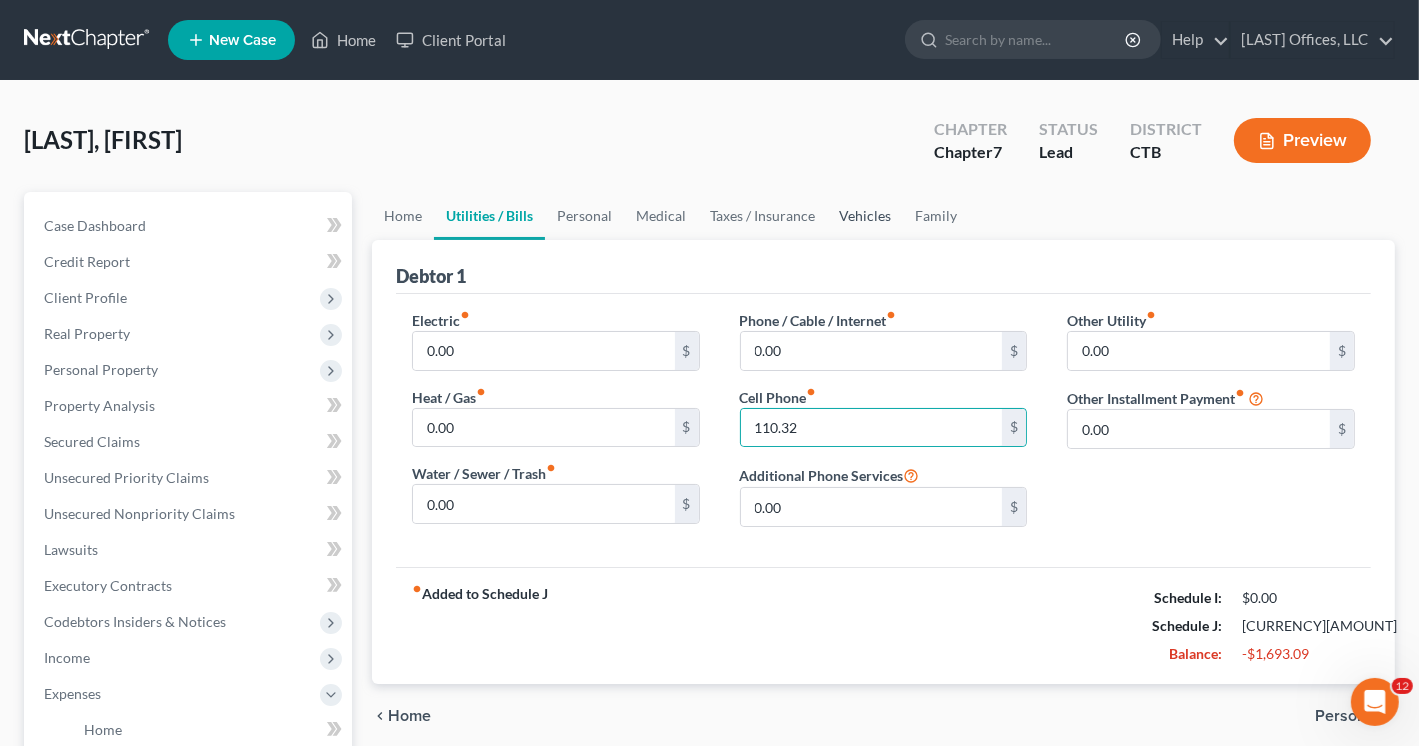 click on "Vehicles" at bounding box center (865, 216) 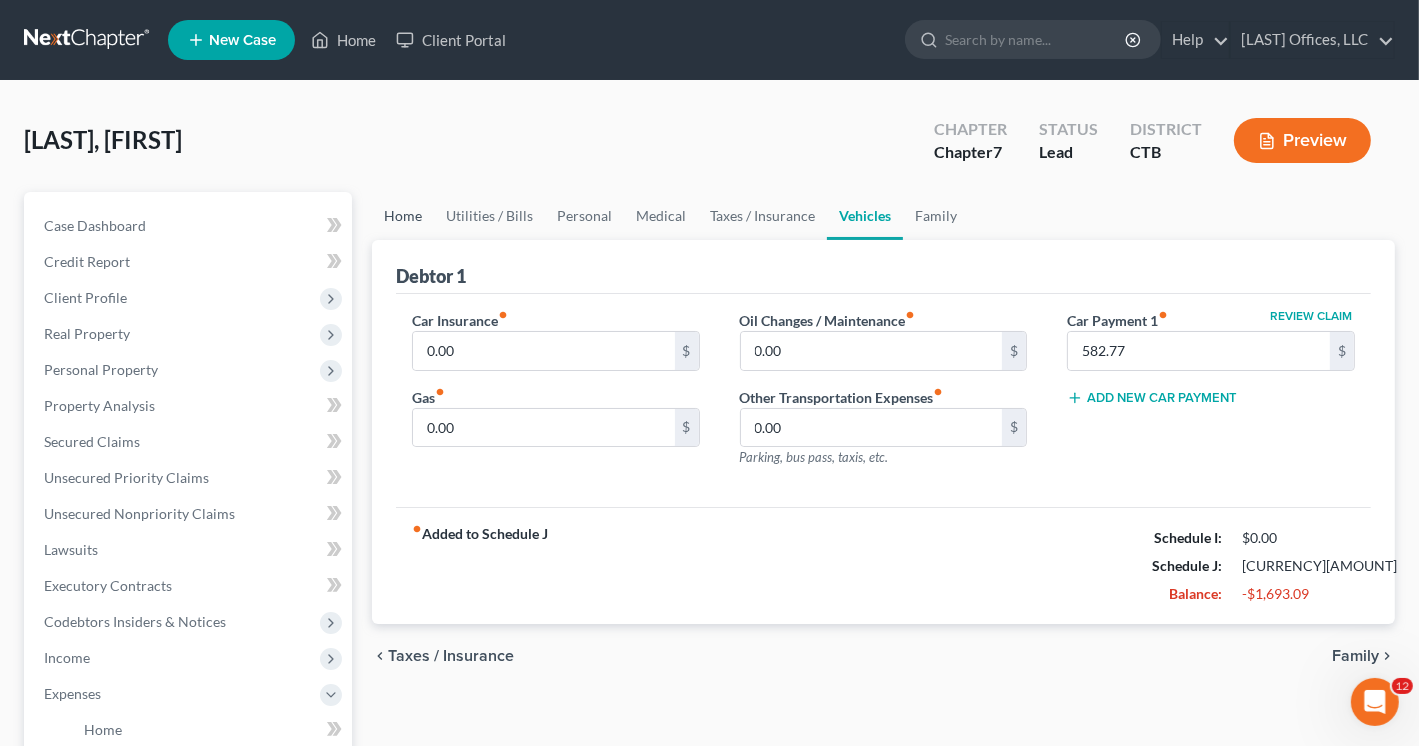 click on "Home" at bounding box center [403, 216] 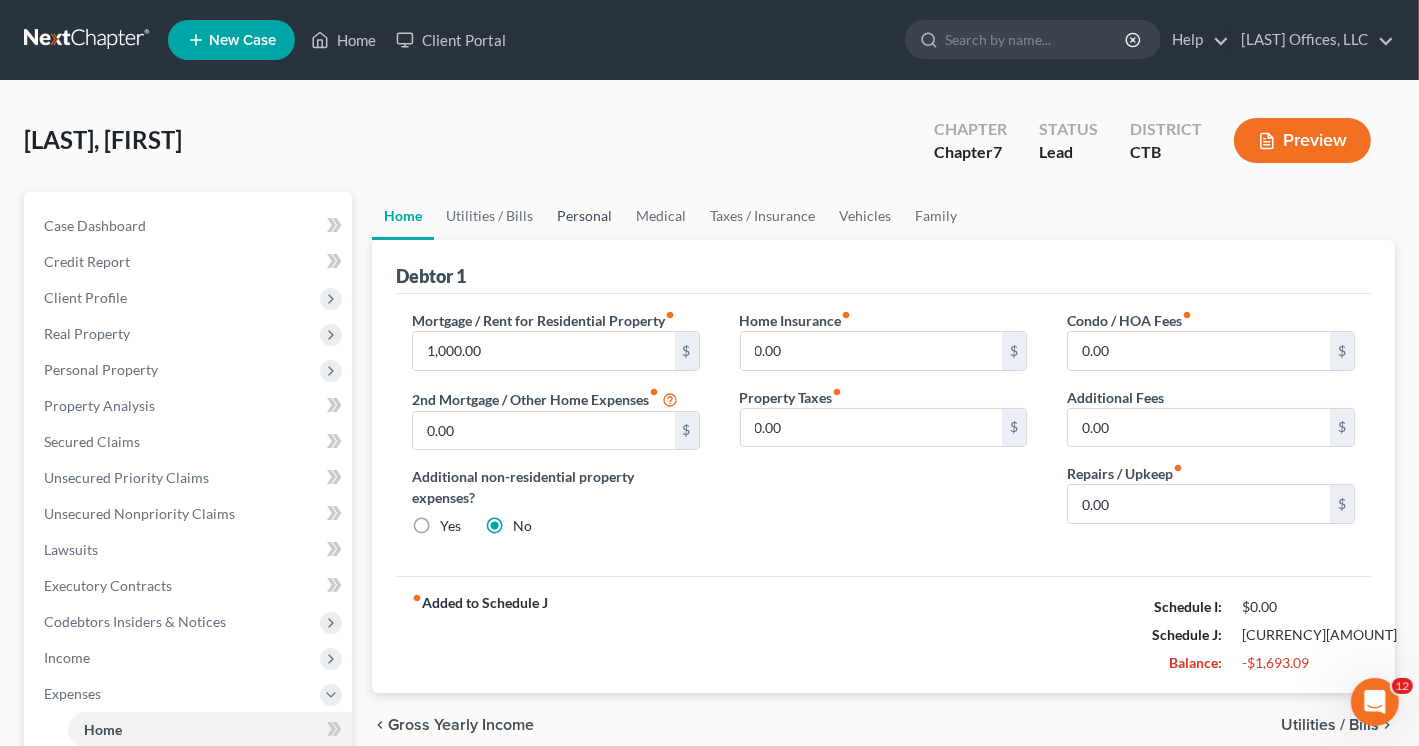 click on "Personal" at bounding box center (584, 216) 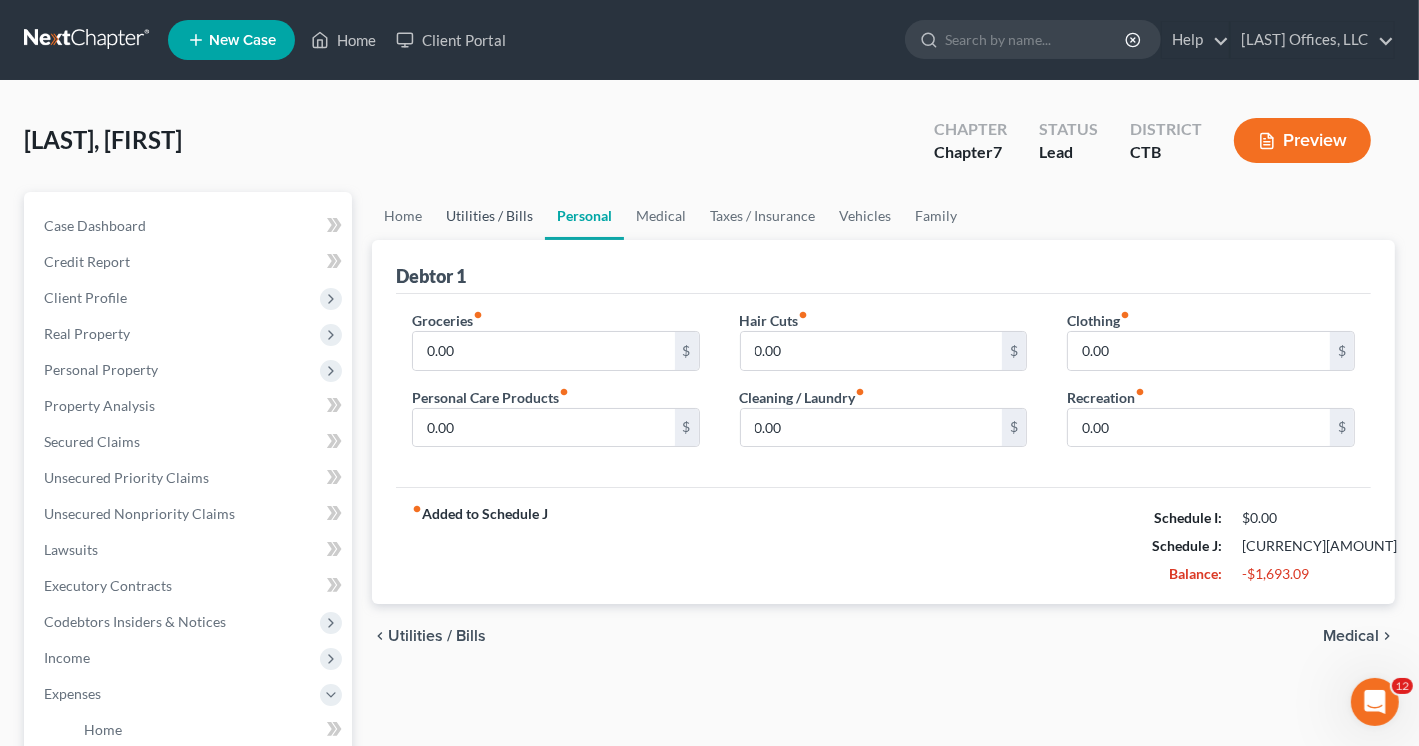 click on "Utilities / Bills" at bounding box center (489, 216) 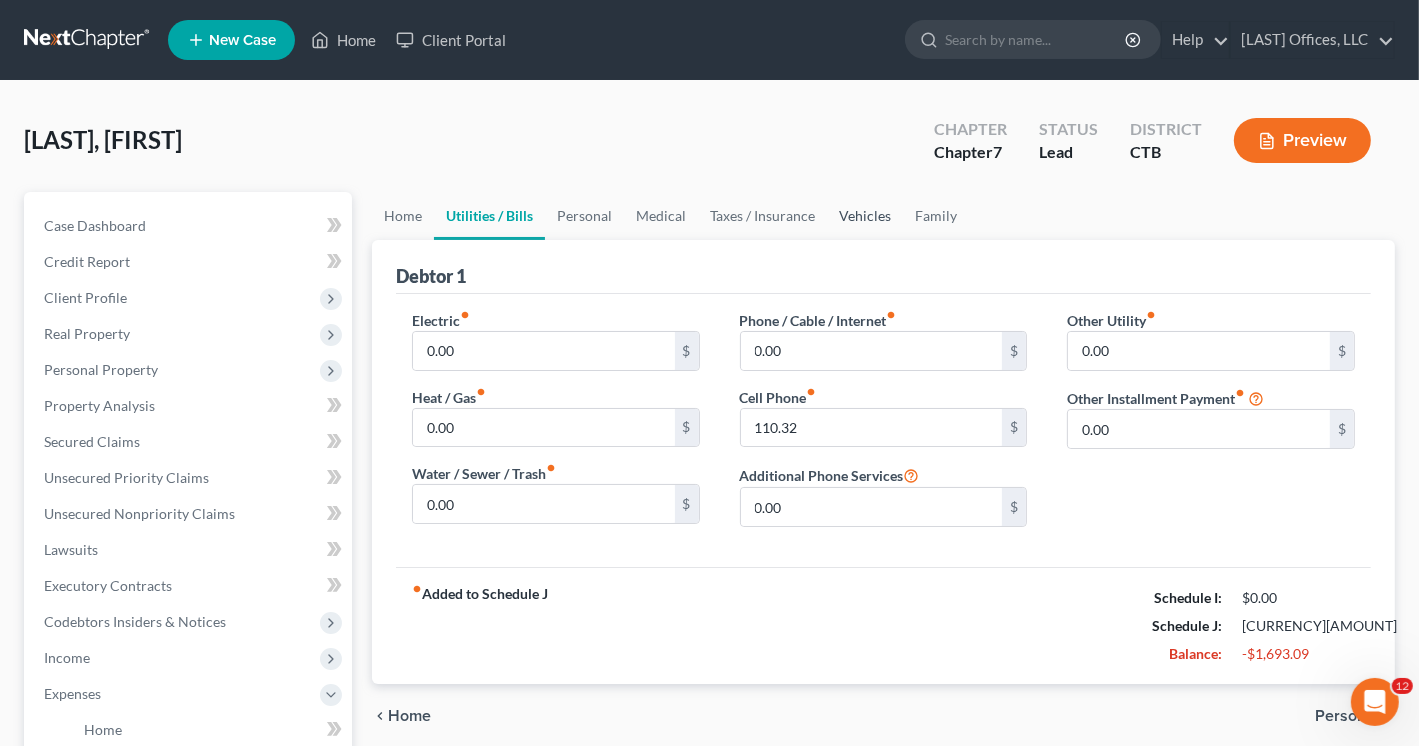 click on "Vehicles" at bounding box center (865, 216) 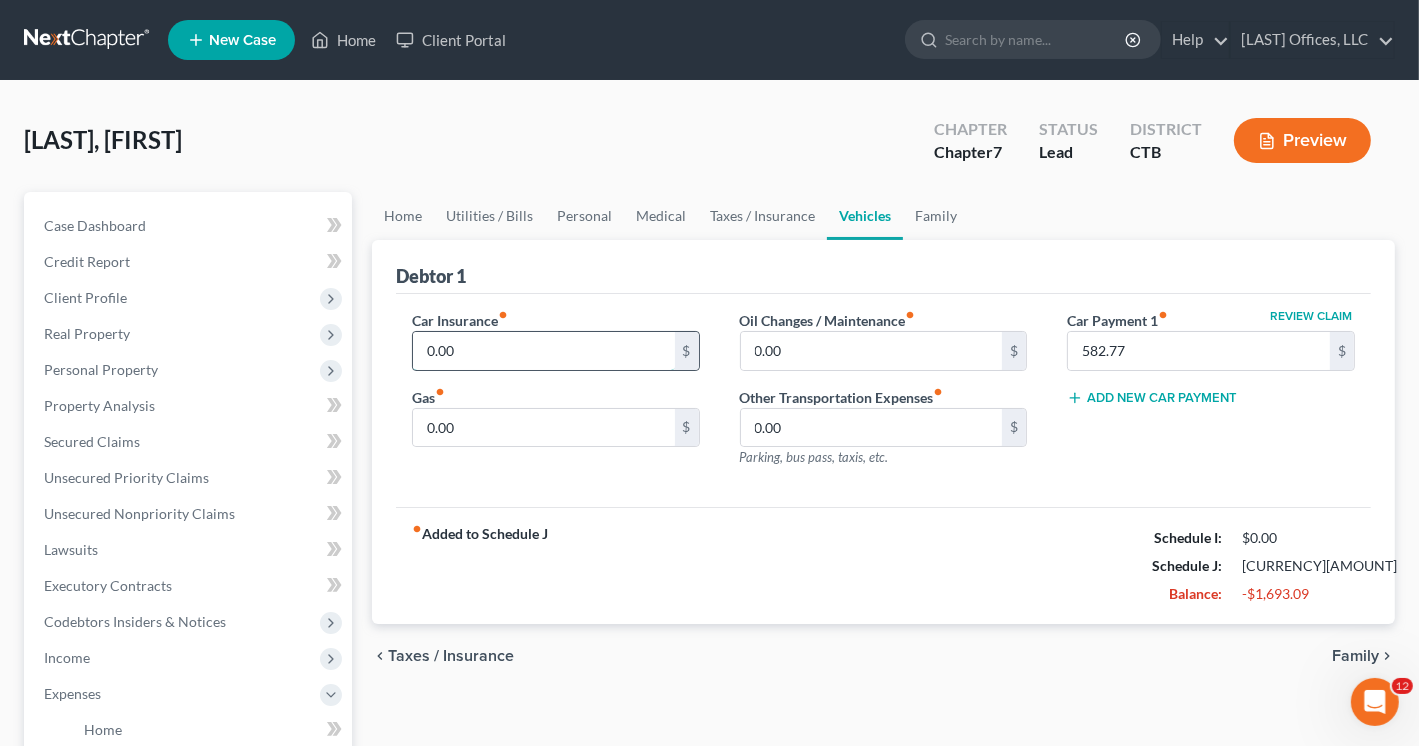 click on "0.00" at bounding box center (544, 351) 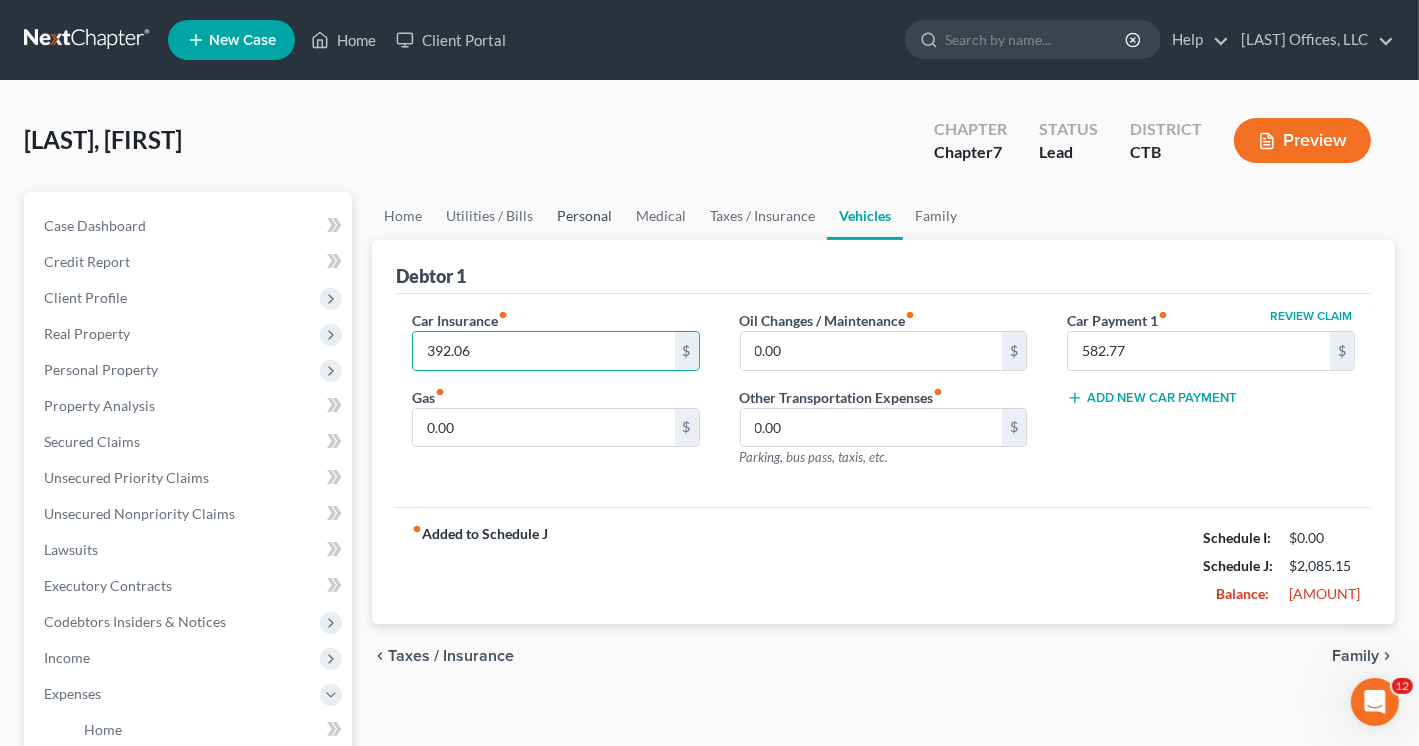 click on "Personal" at bounding box center (584, 216) 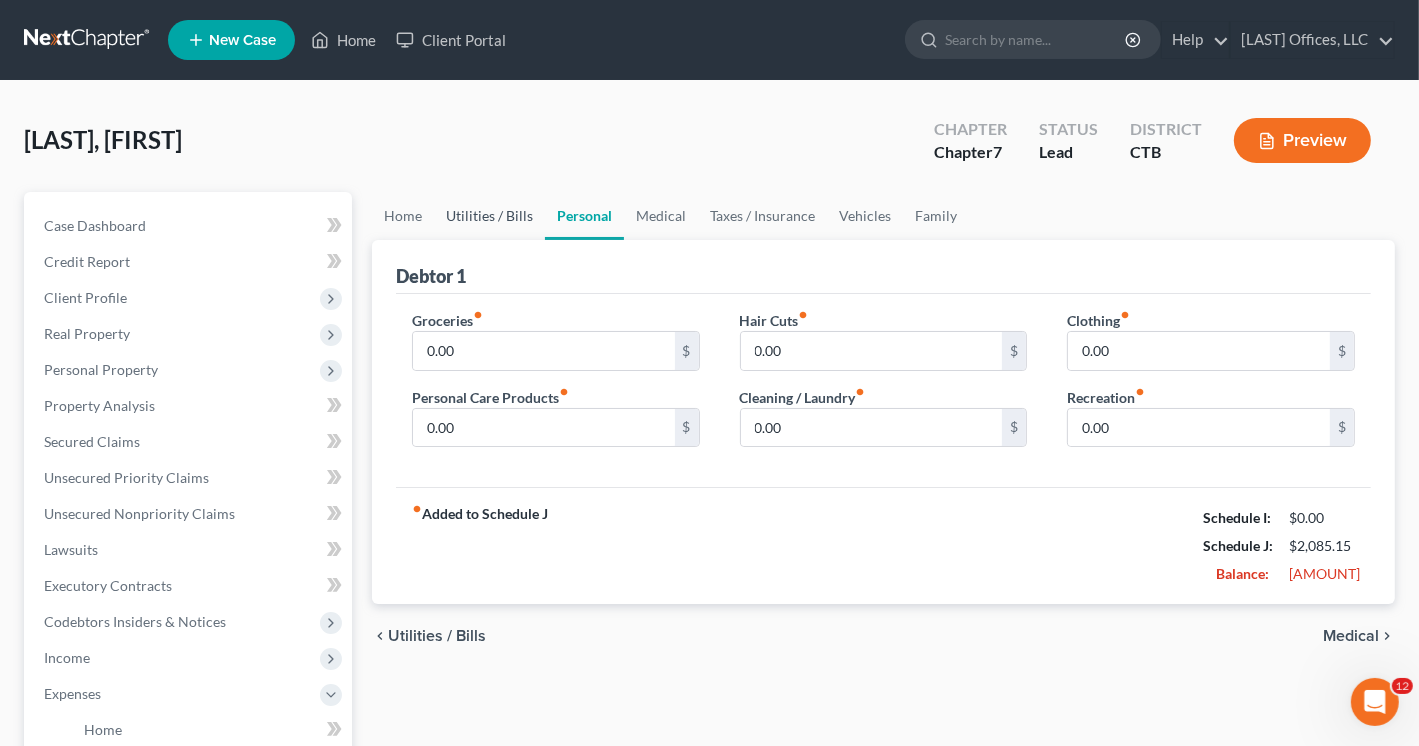 click on "Utilities / Bills" at bounding box center [489, 216] 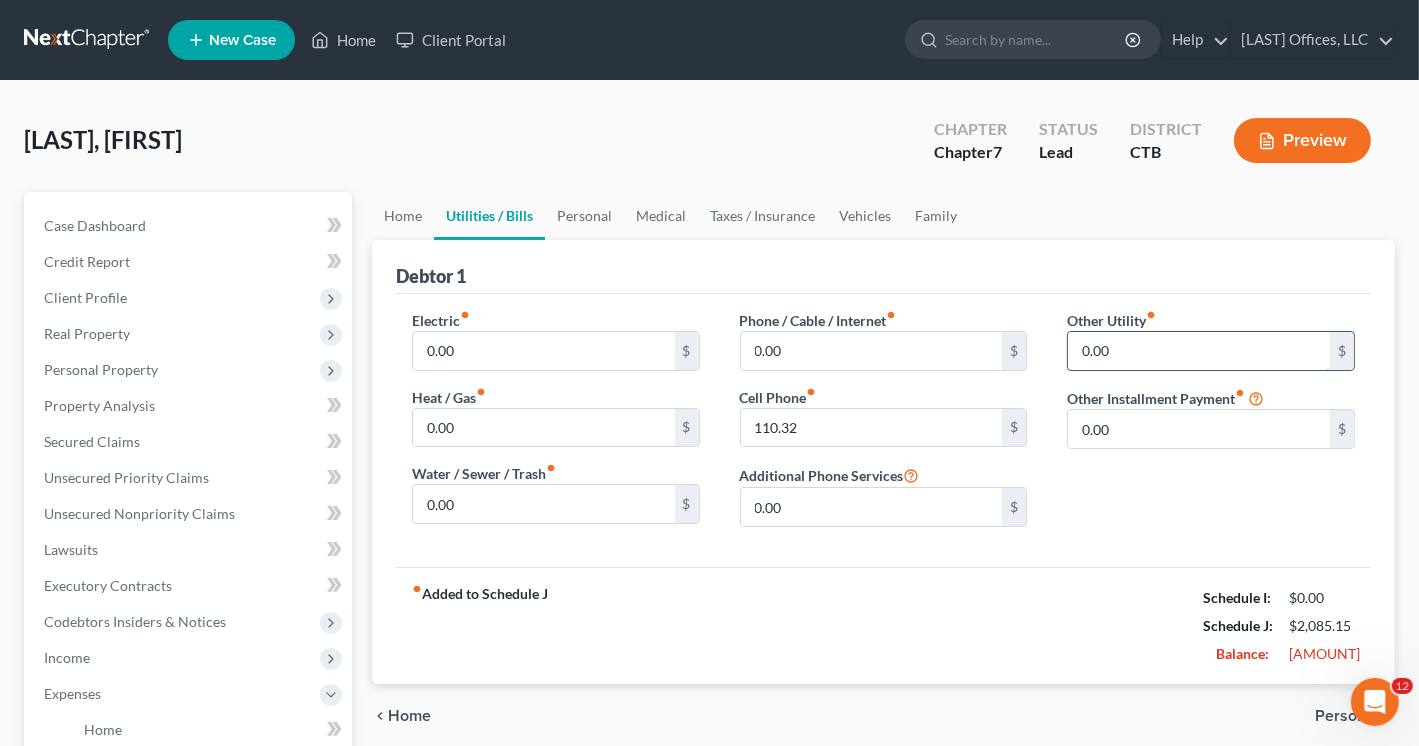 click on "0.00" at bounding box center [1199, 351] 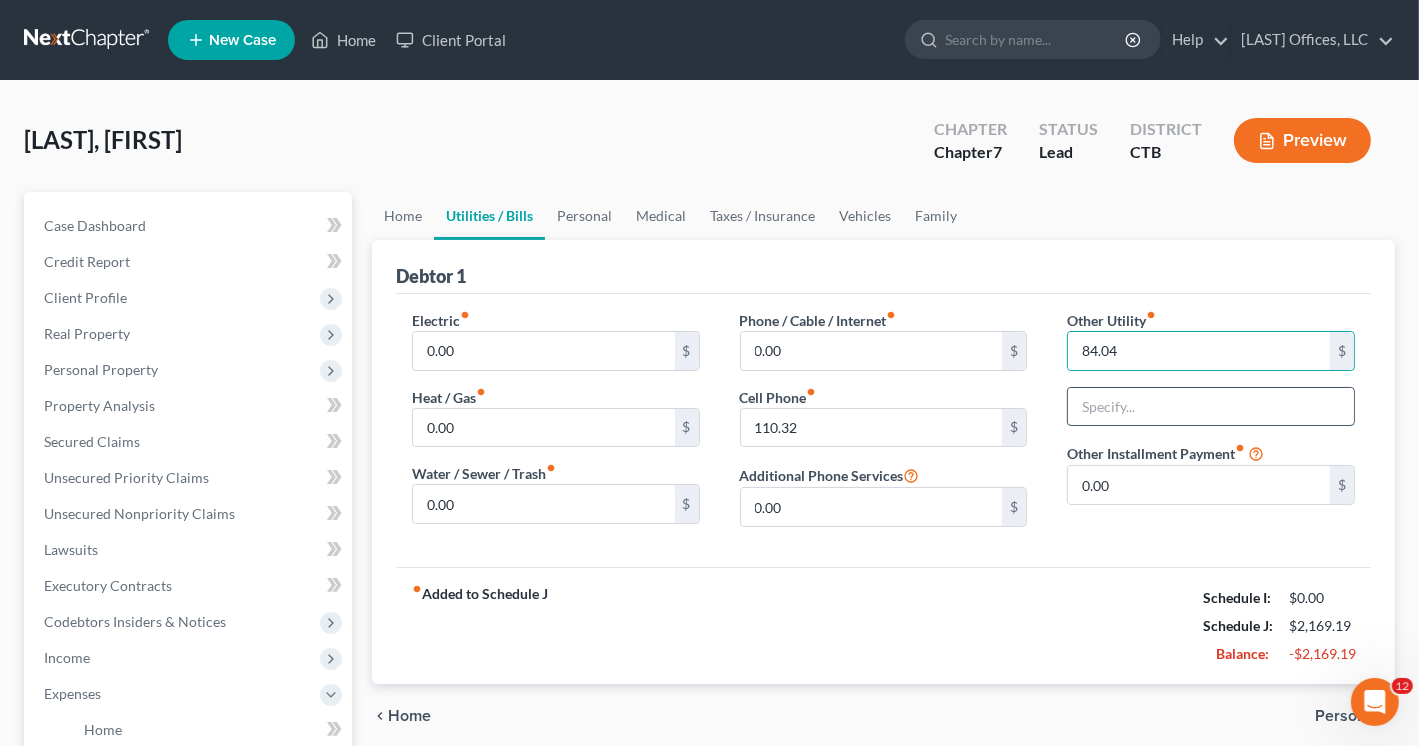 click at bounding box center (1211, 407) 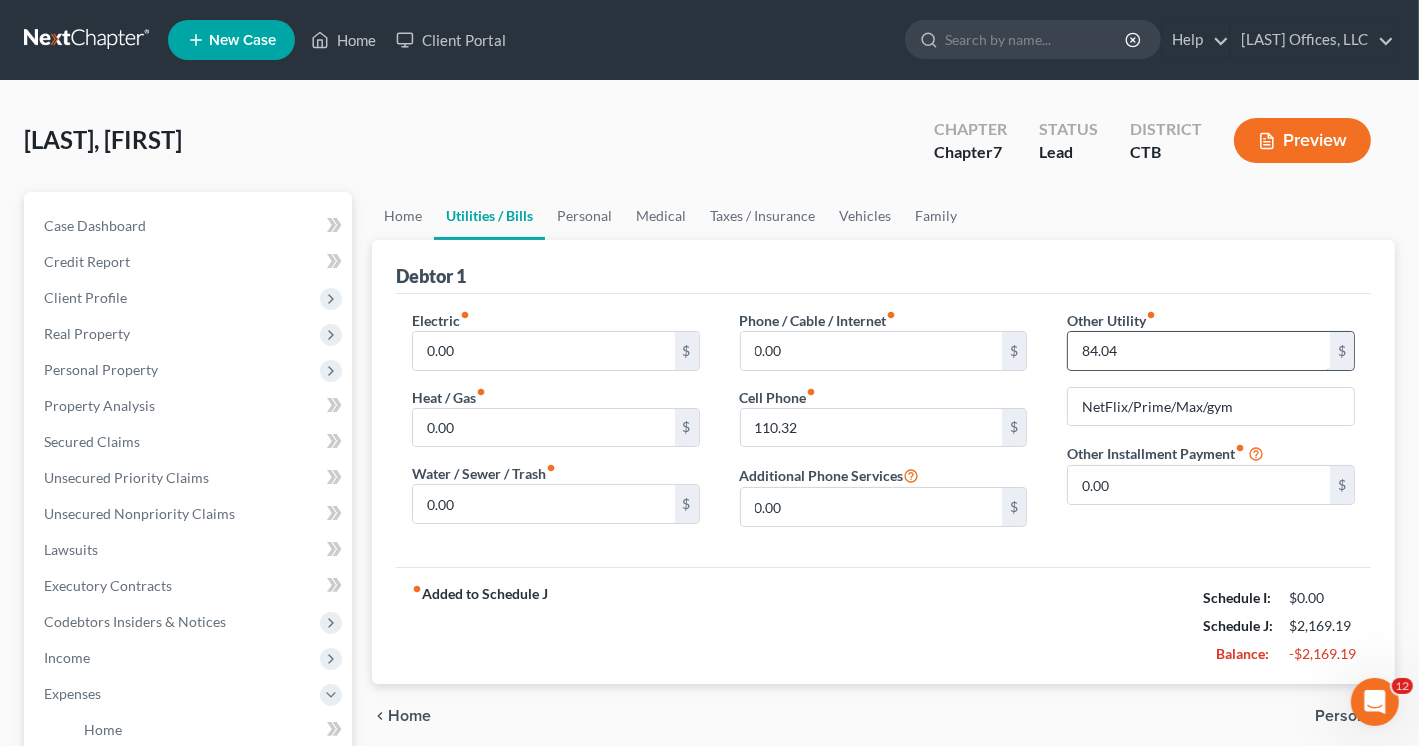 click on "84.04" at bounding box center [1199, 351] 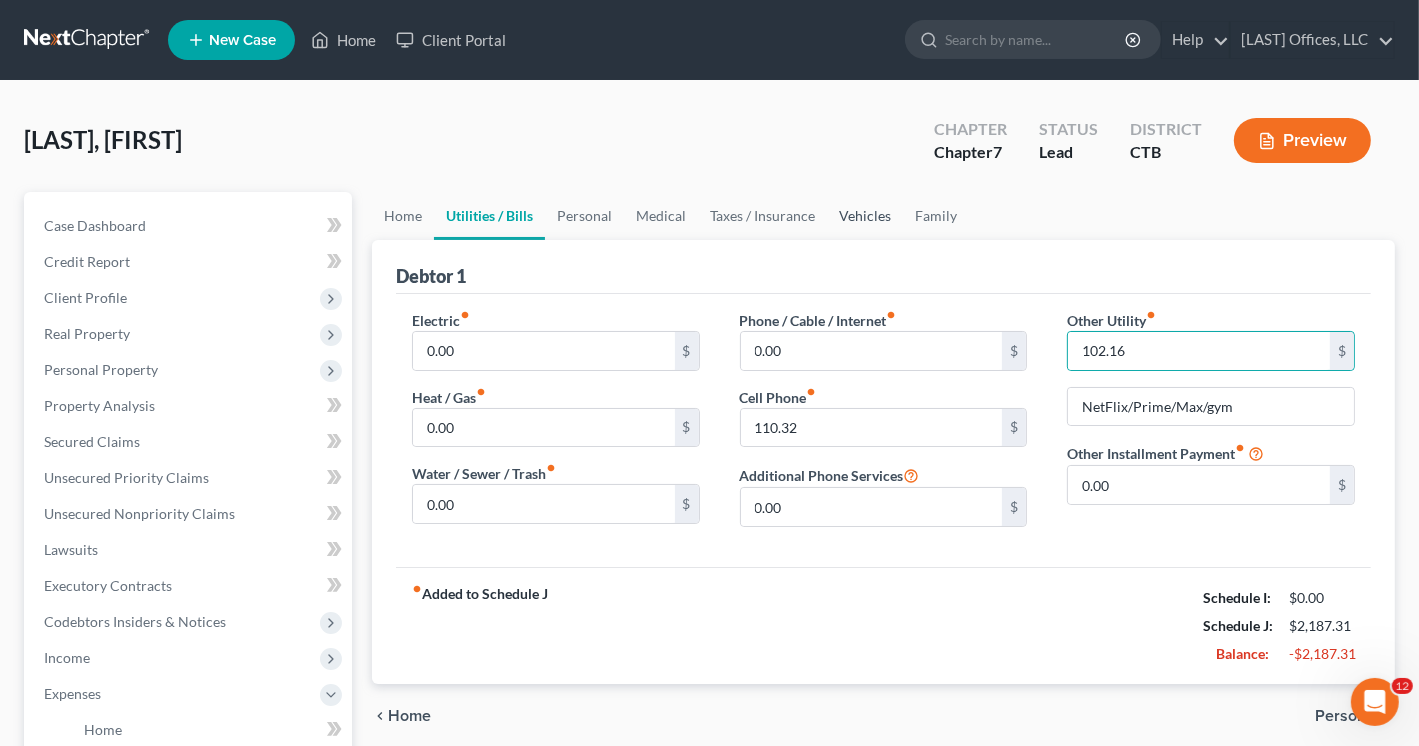click on "Vehicles" at bounding box center (865, 216) 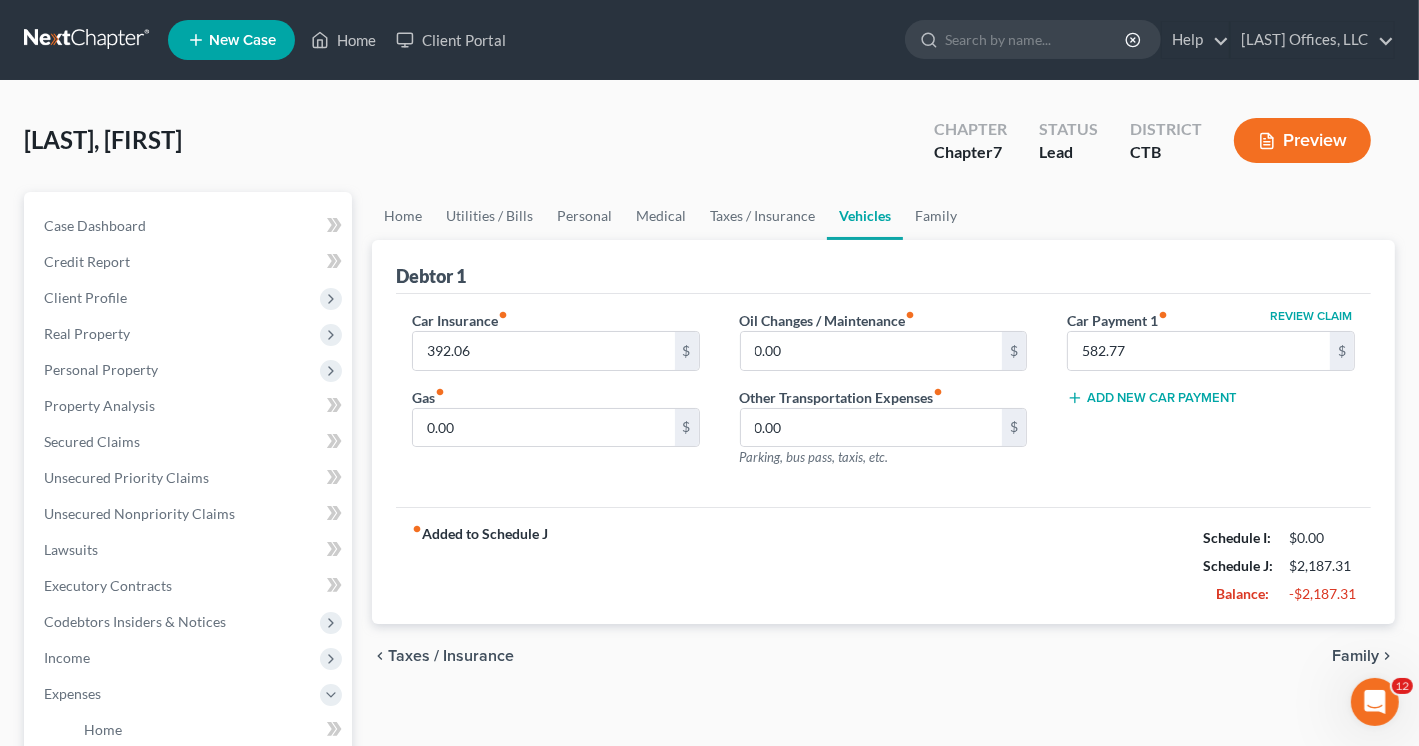 click on "Add New Car Payment" at bounding box center (1152, 398) 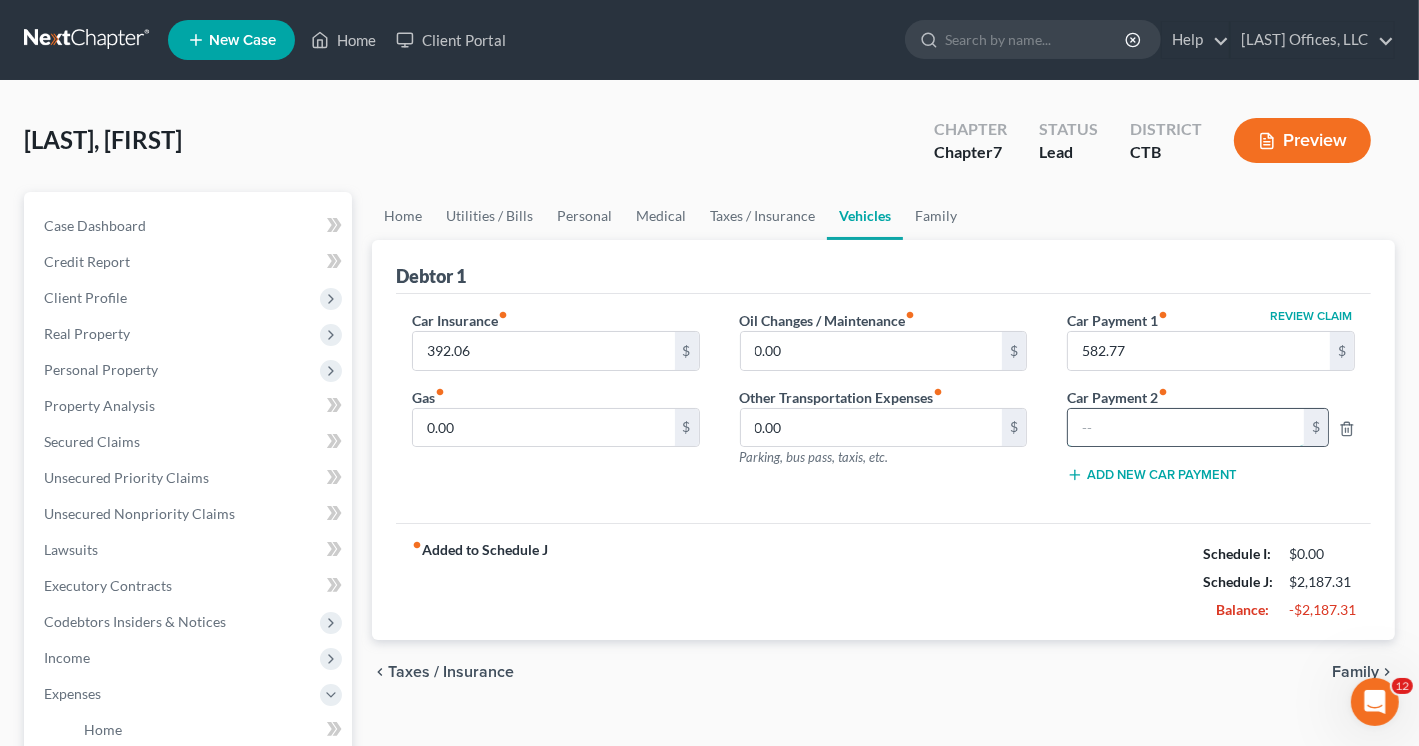 click at bounding box center [1186, 428] 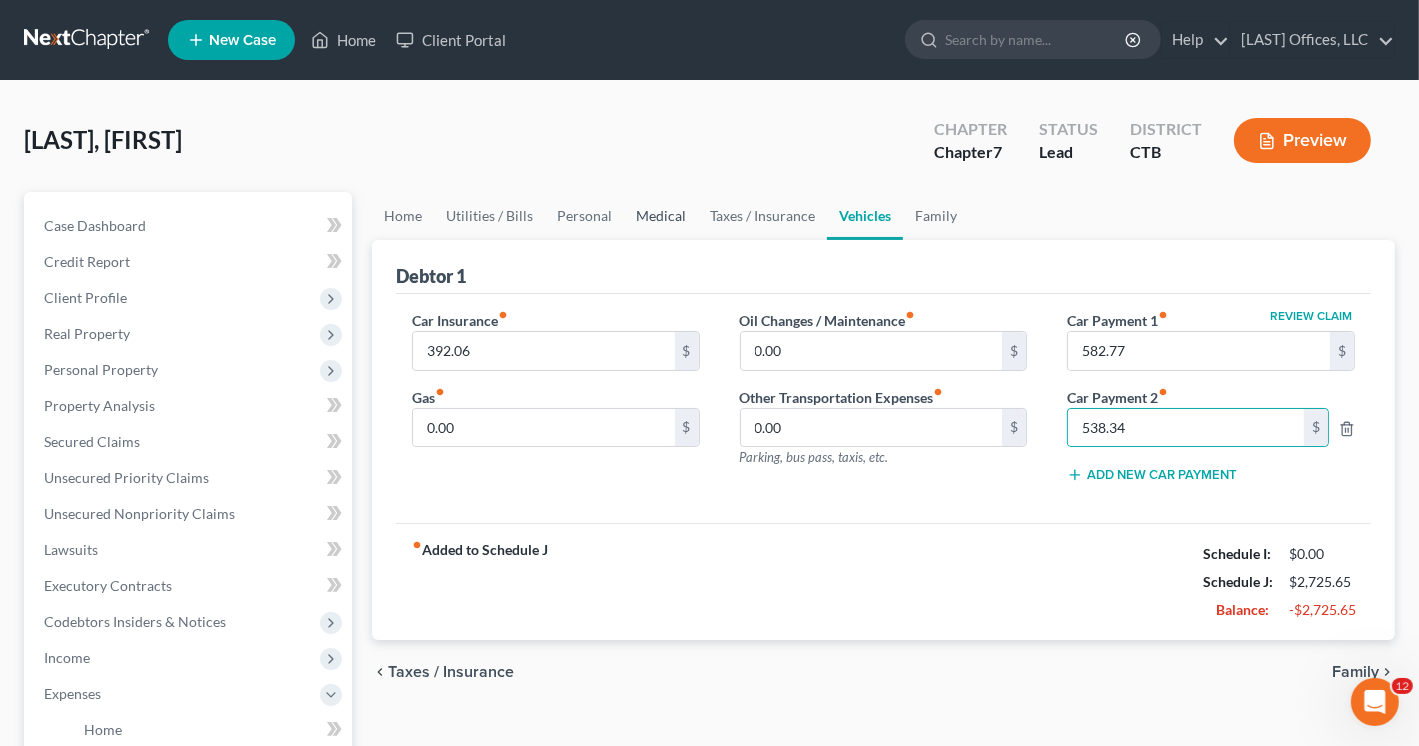 click on "Medical" at bounding box center (661, 216) 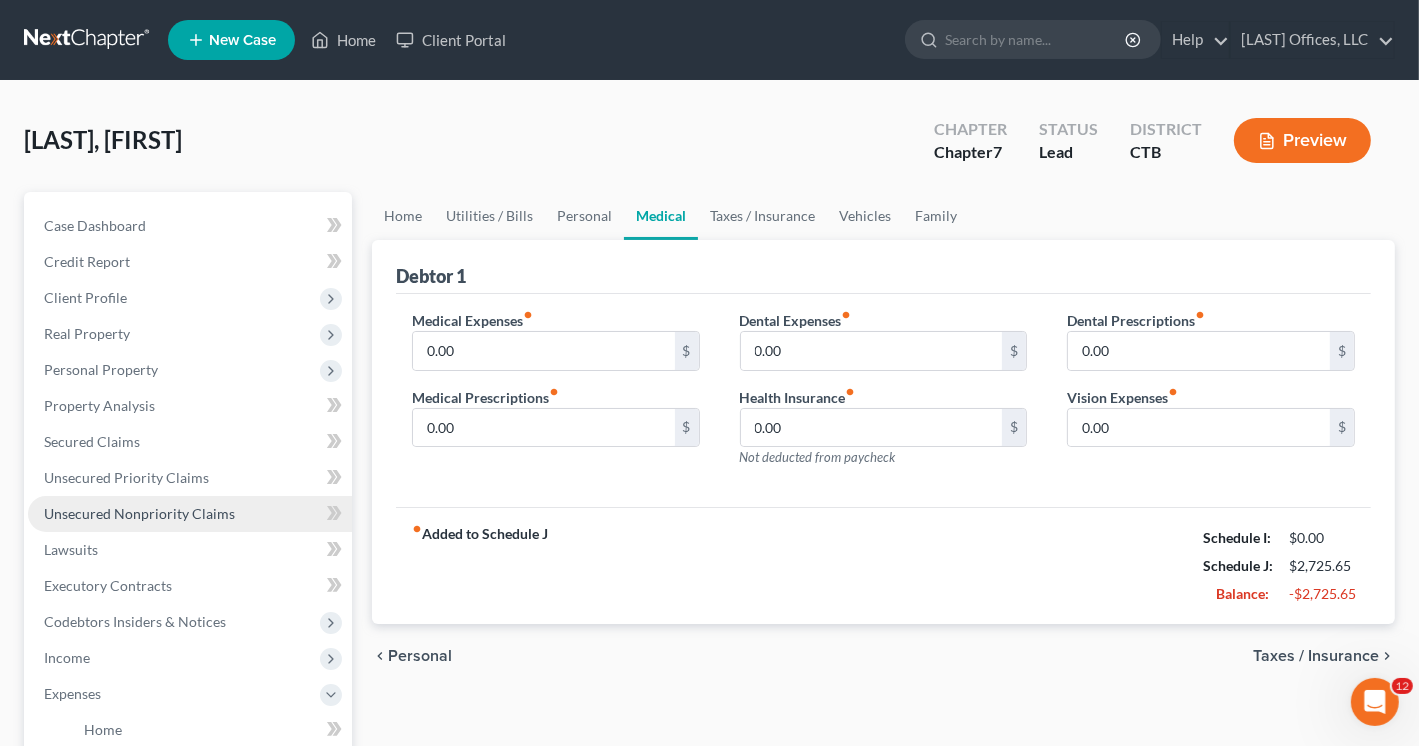 click on "Unsecured Nonpriority Claims" at bounding box center [190, 514] 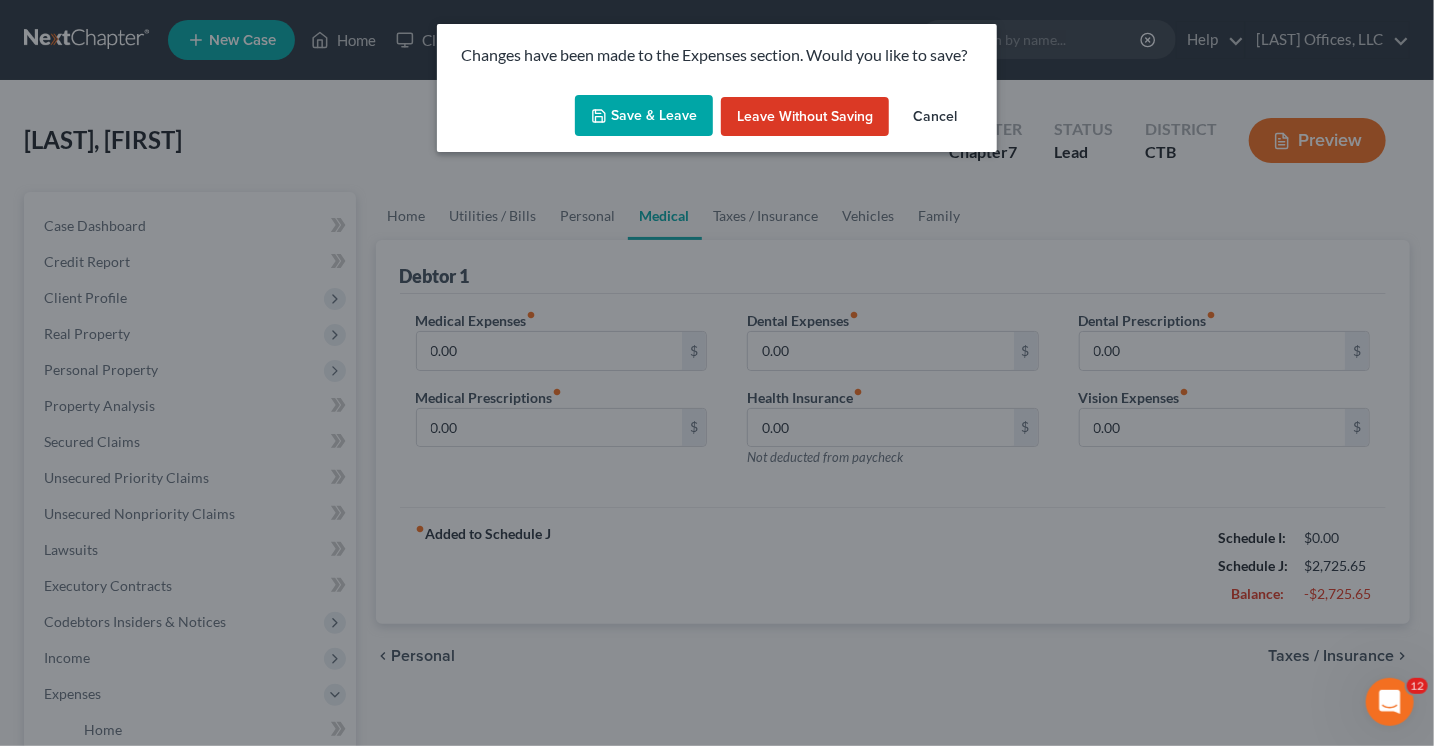 click on "Save & Leave" at bounding box center [644, 116] 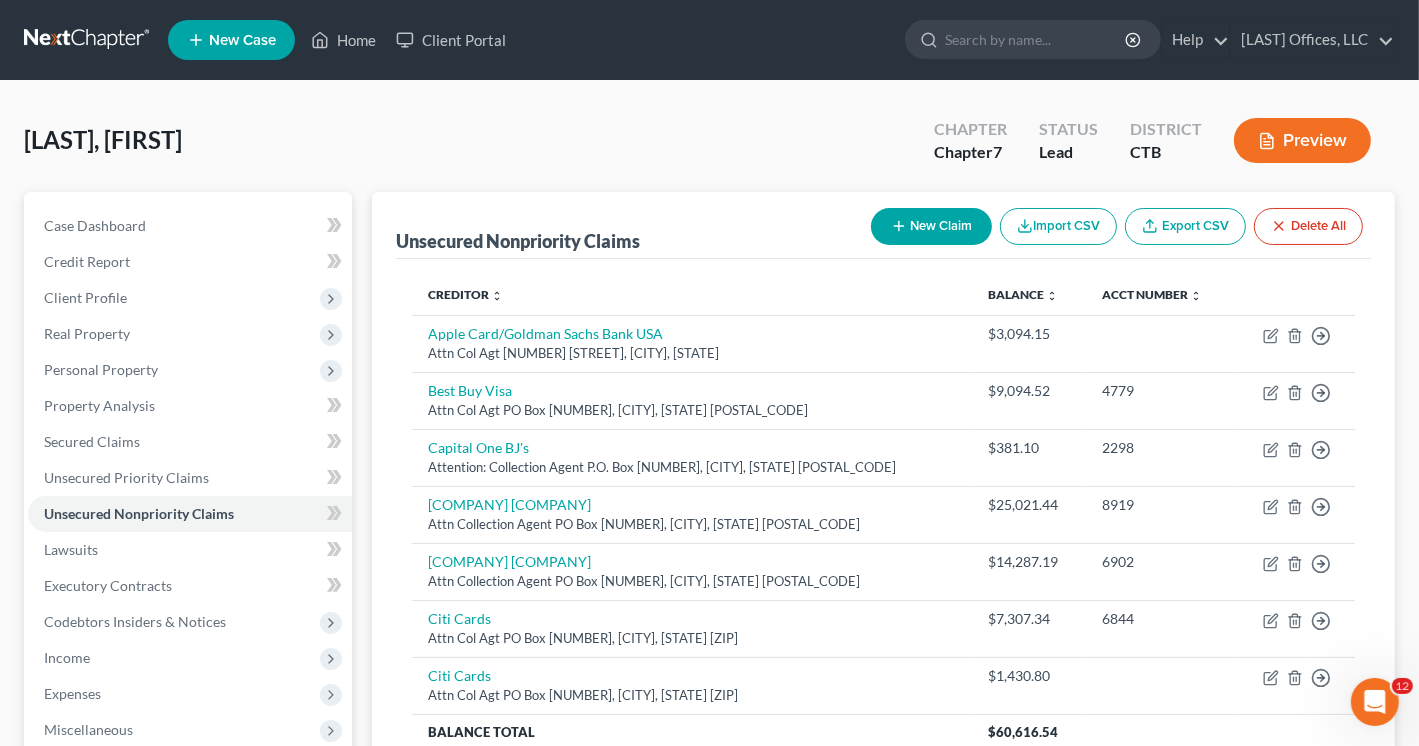 click on "New Claim" at bounding box center (931, 226) 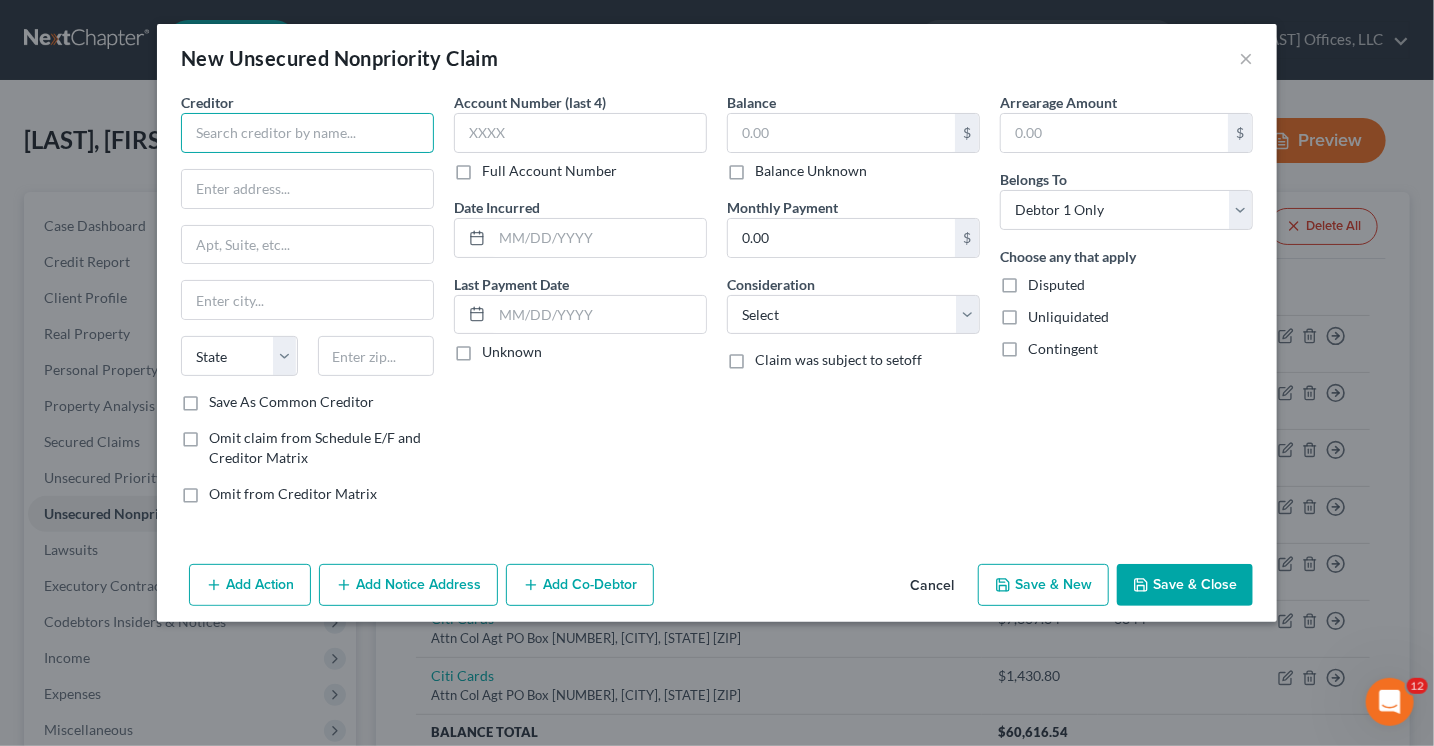 click at bounding box center [307, 133] 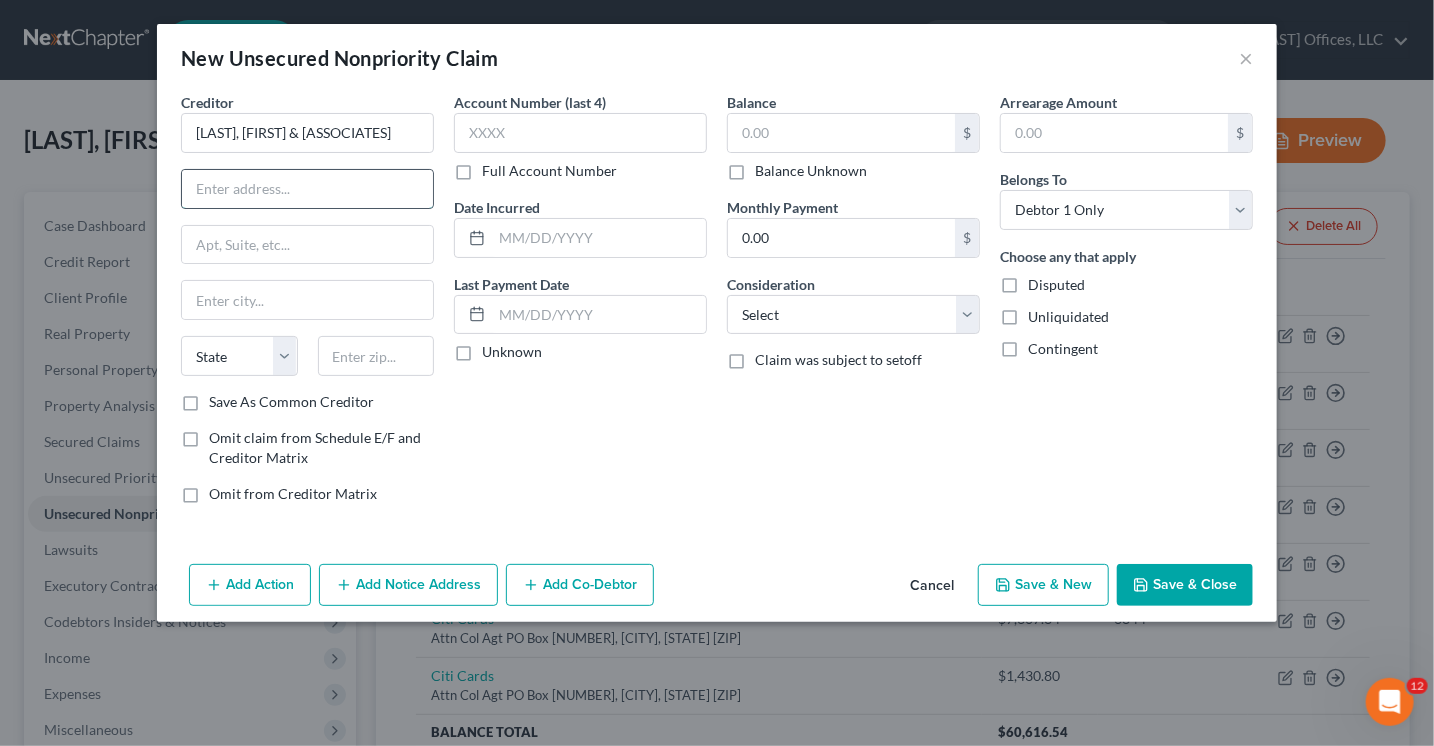 click at bounding box center (307, 189) 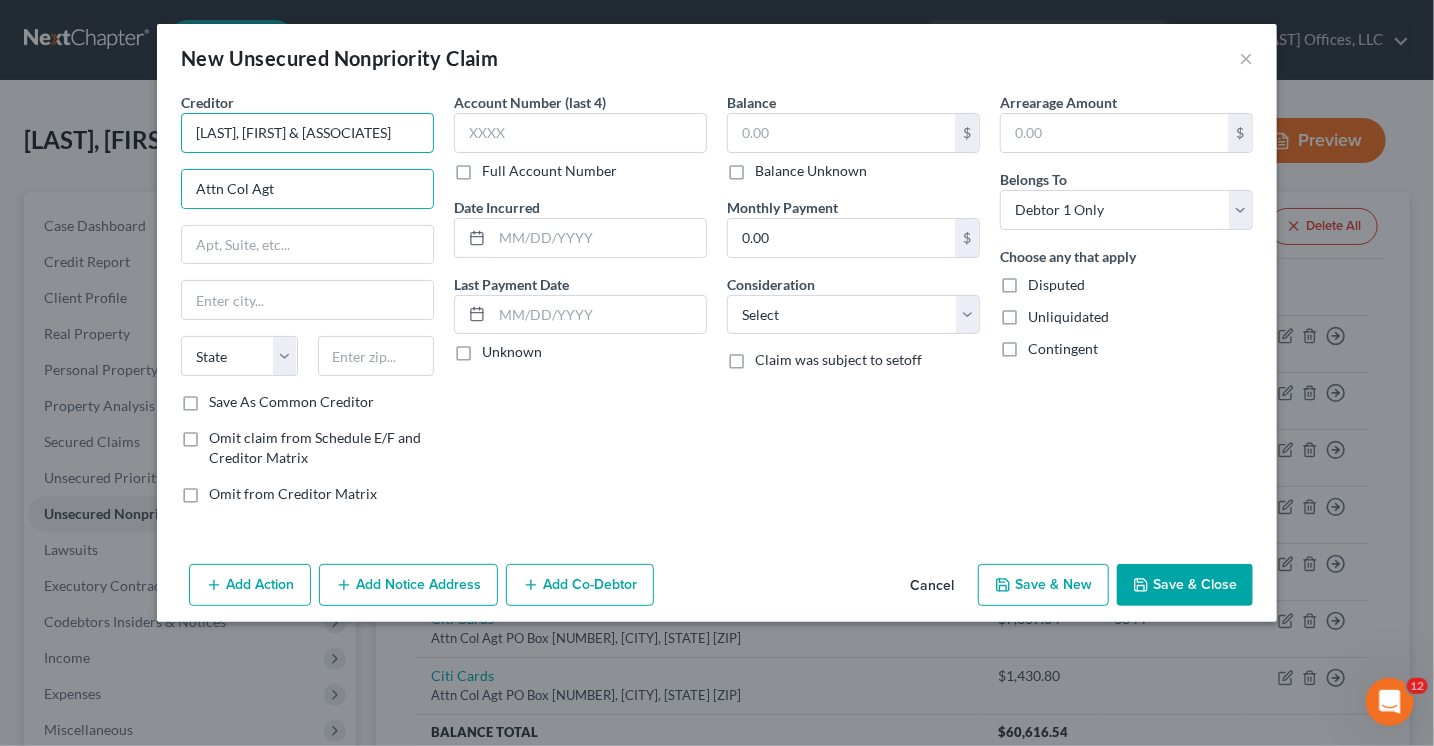 click on "[LAST], [FIRST] & [ASSOCIATES]" at bounding box center [307, 133] 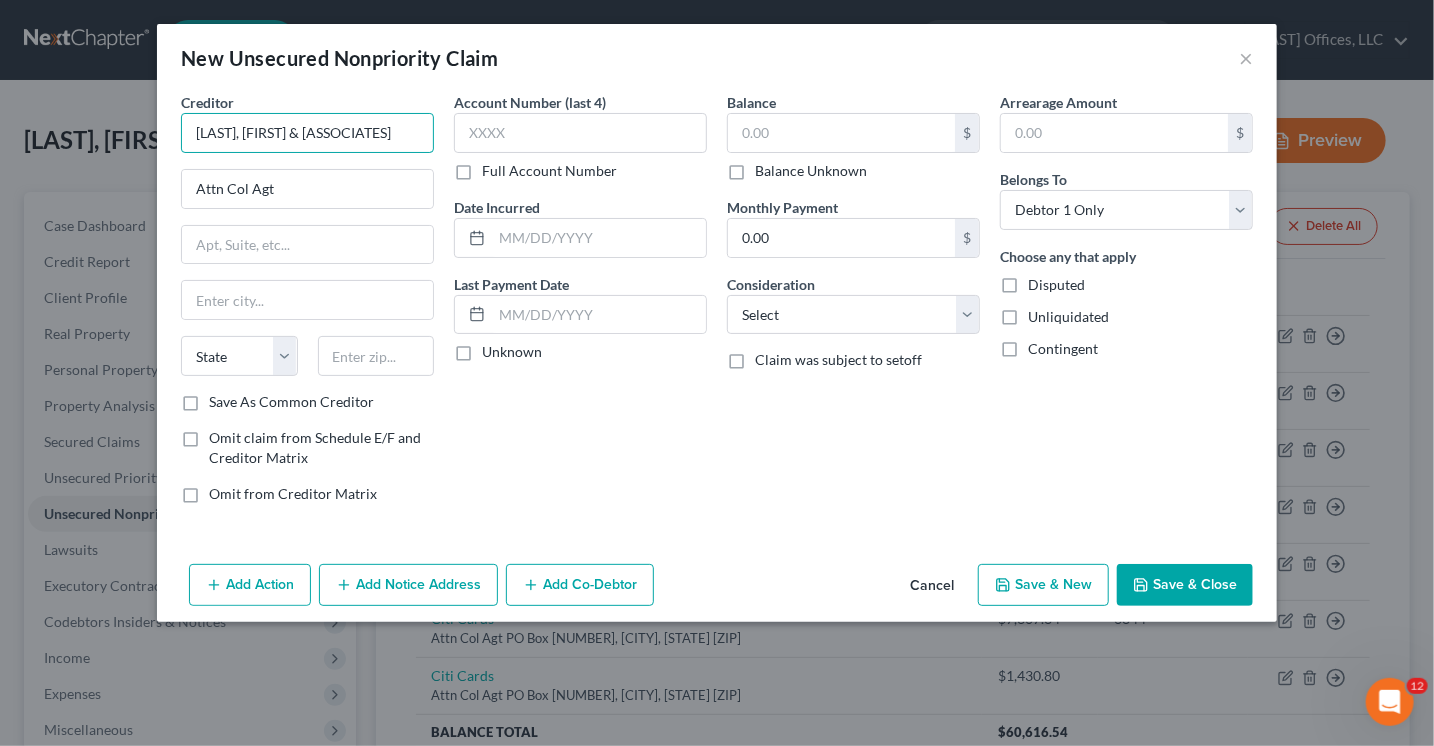 click on "[LAST], [FIRST] & [ASSOCIATES]" at bounding box center (307, 133) 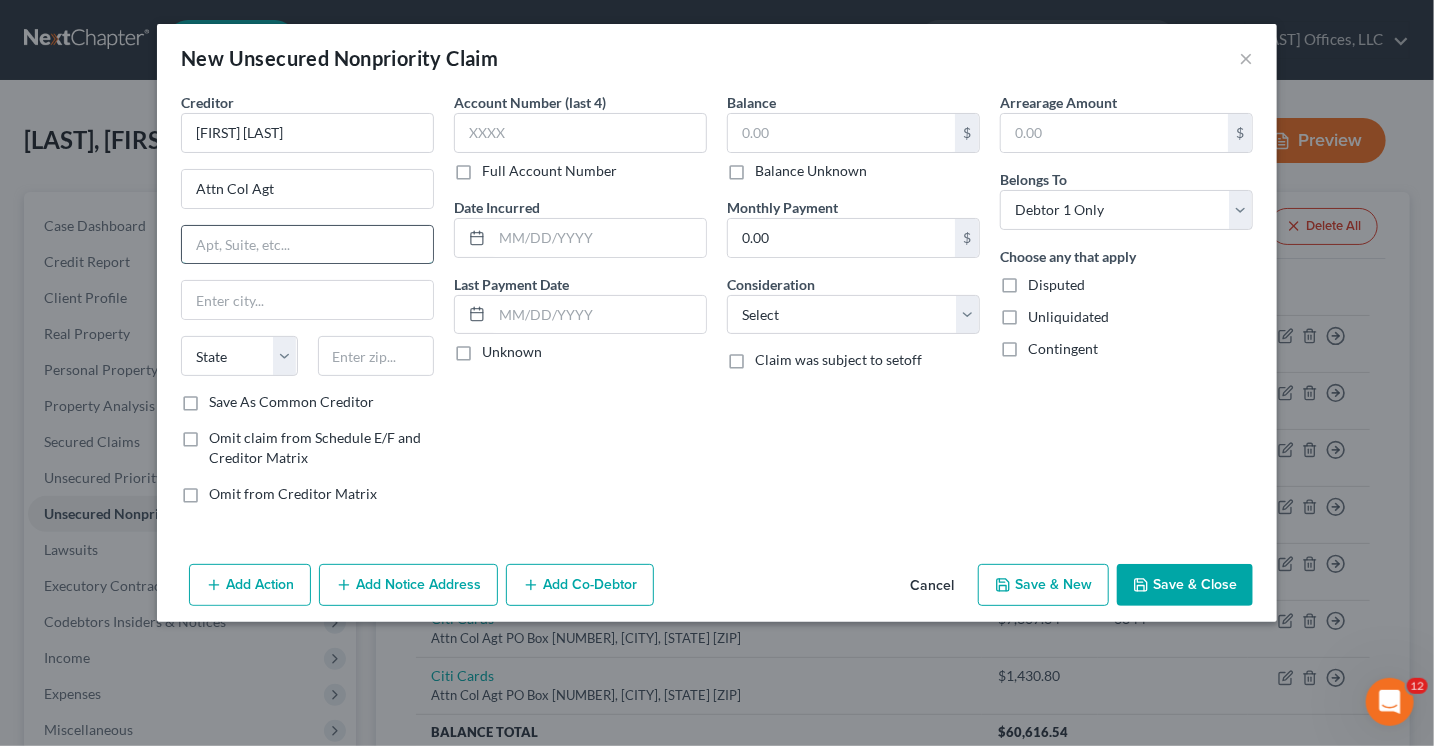 click at bounding box center [307, 245] 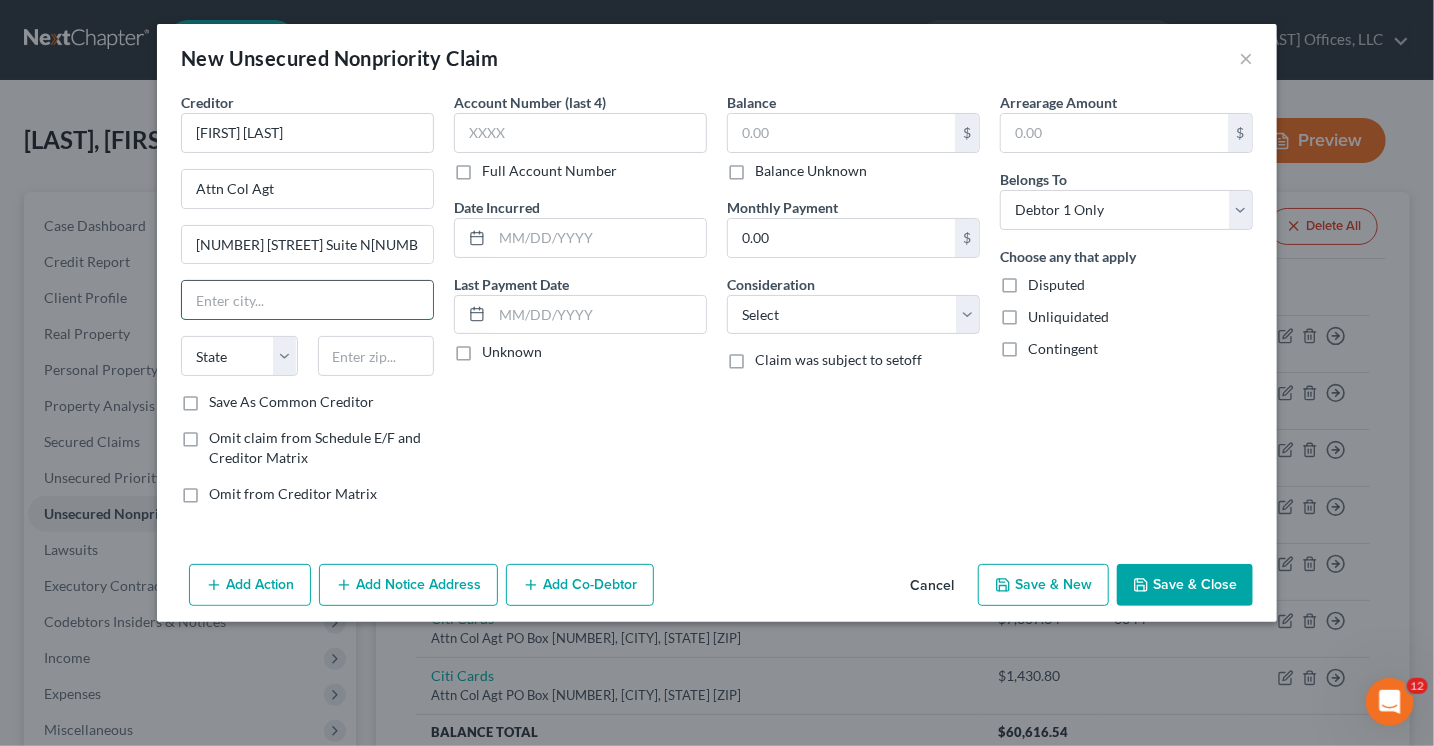 click at bounding box center (307, 300) 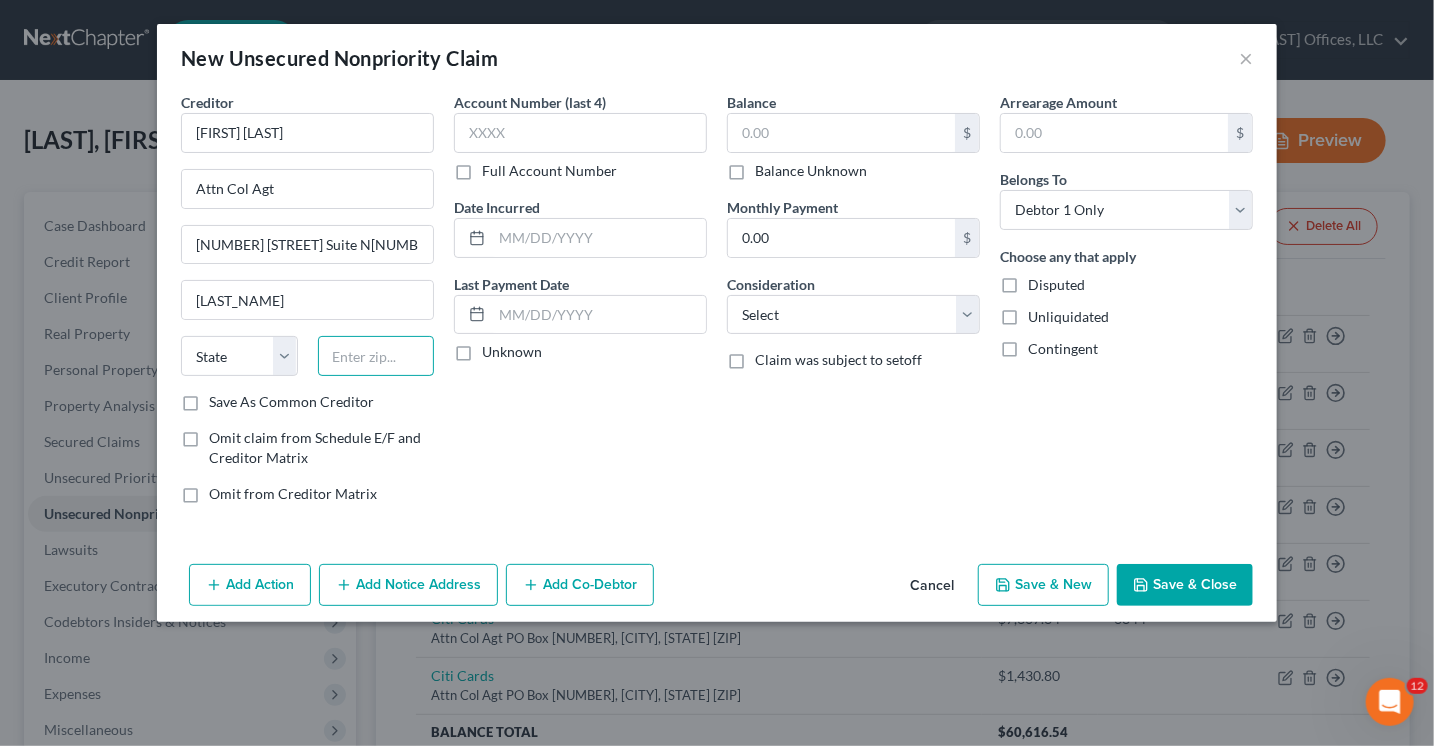 click at bounding box center [376, 356] 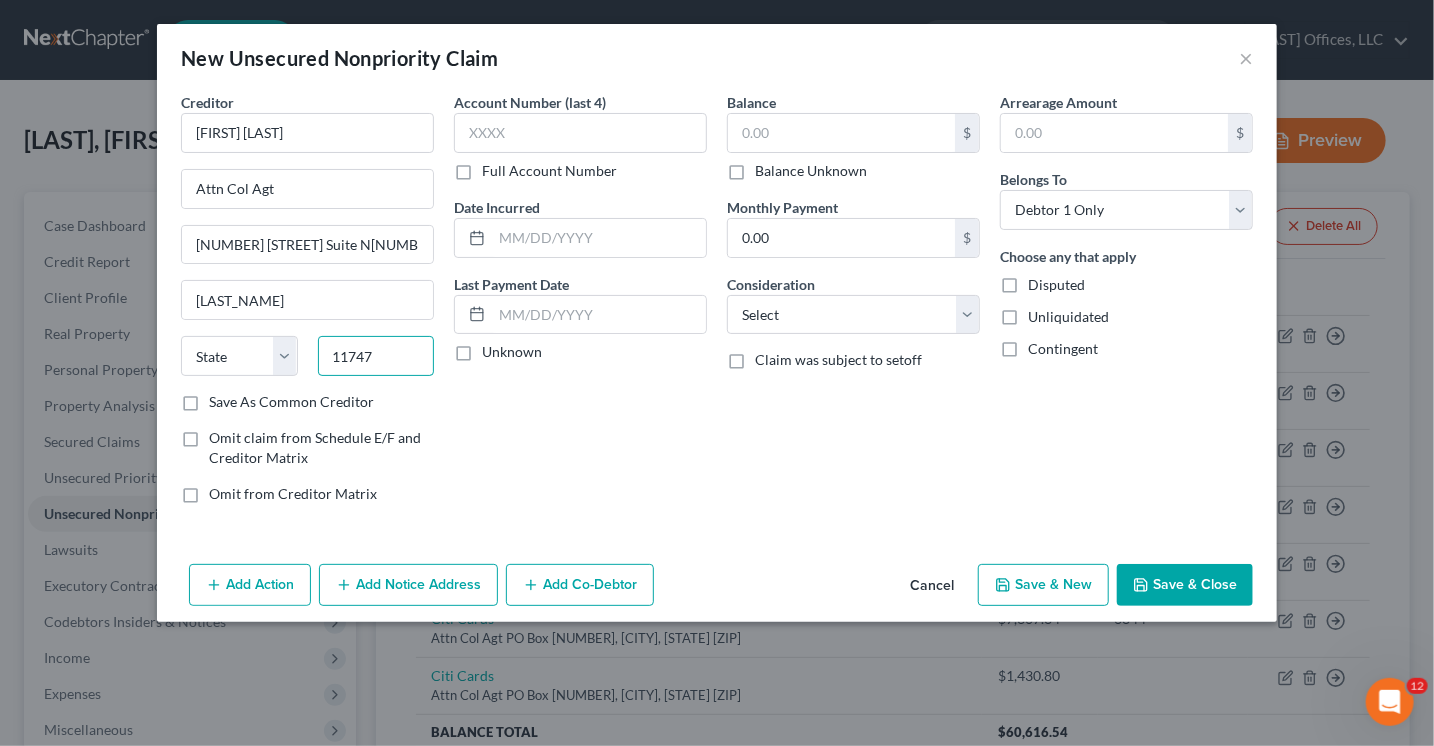click on "11747" at bounding box center (376, 356) 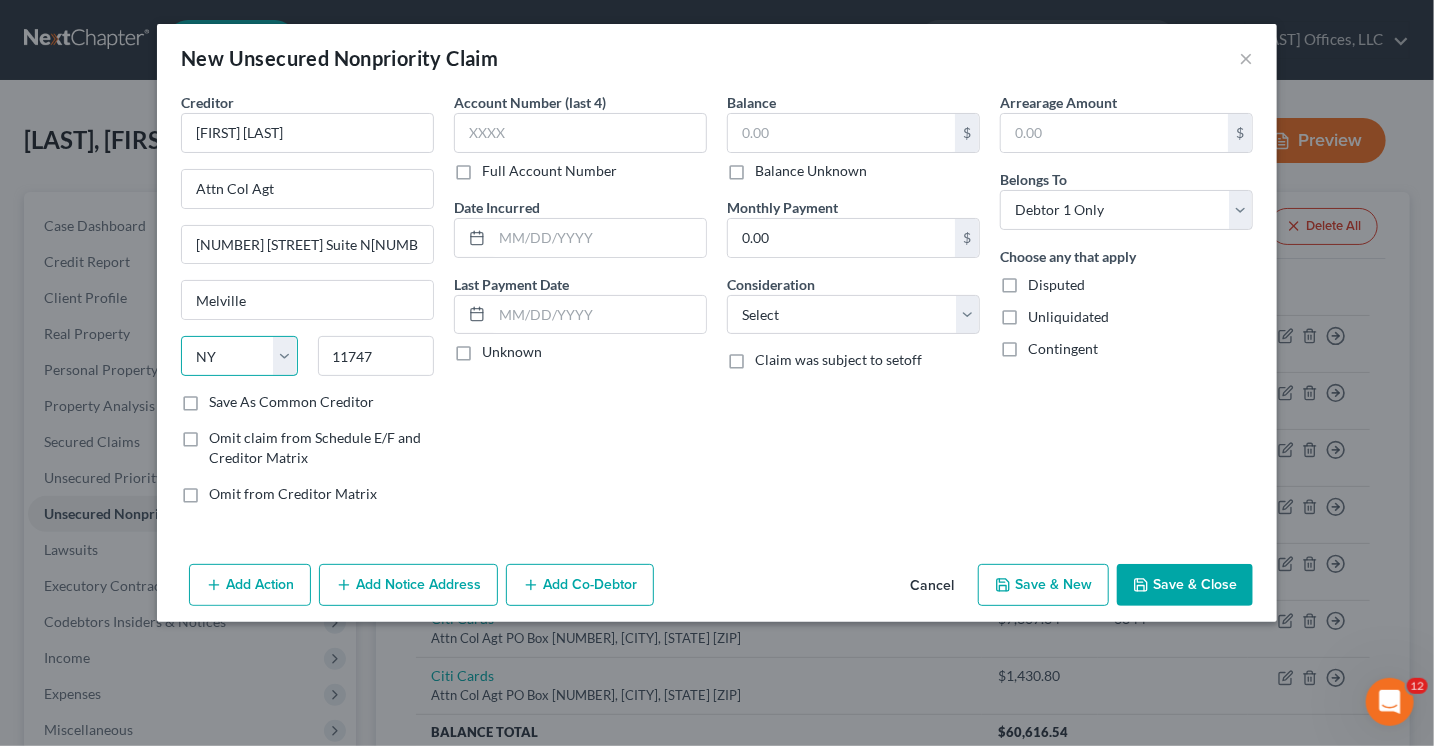 click on "State AL AK AR AZ CA CO CT DE DC FL GA GU HI ID IL IN IA KS KY LA ME MD MA MI MN MS MO MT NC ND NE NV NH NJ NM NY OH OK OR PA PR RI SC SD TN TX UT VI VA VT WA WV WI WY" at bounding box center (239, 356) 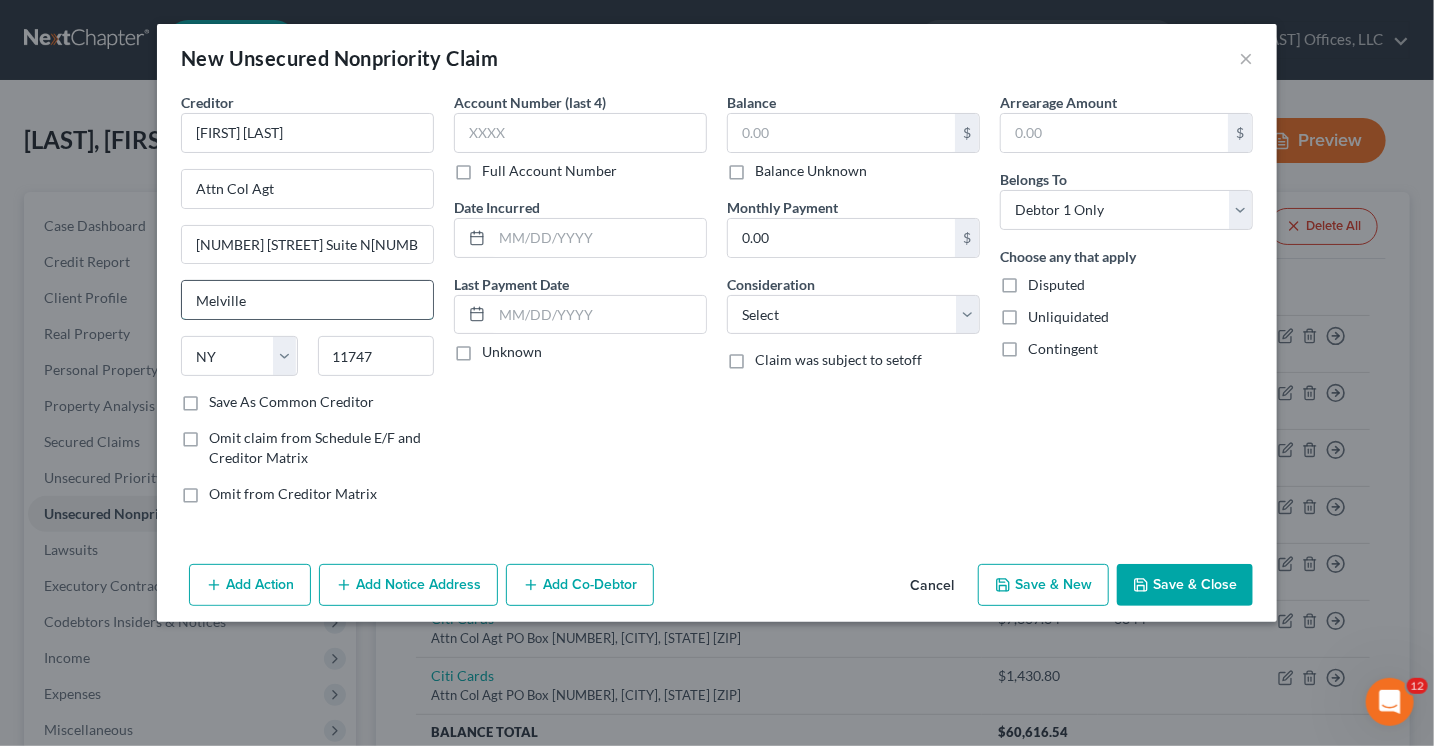 click on "Melville" at bounding box center (307, 300) 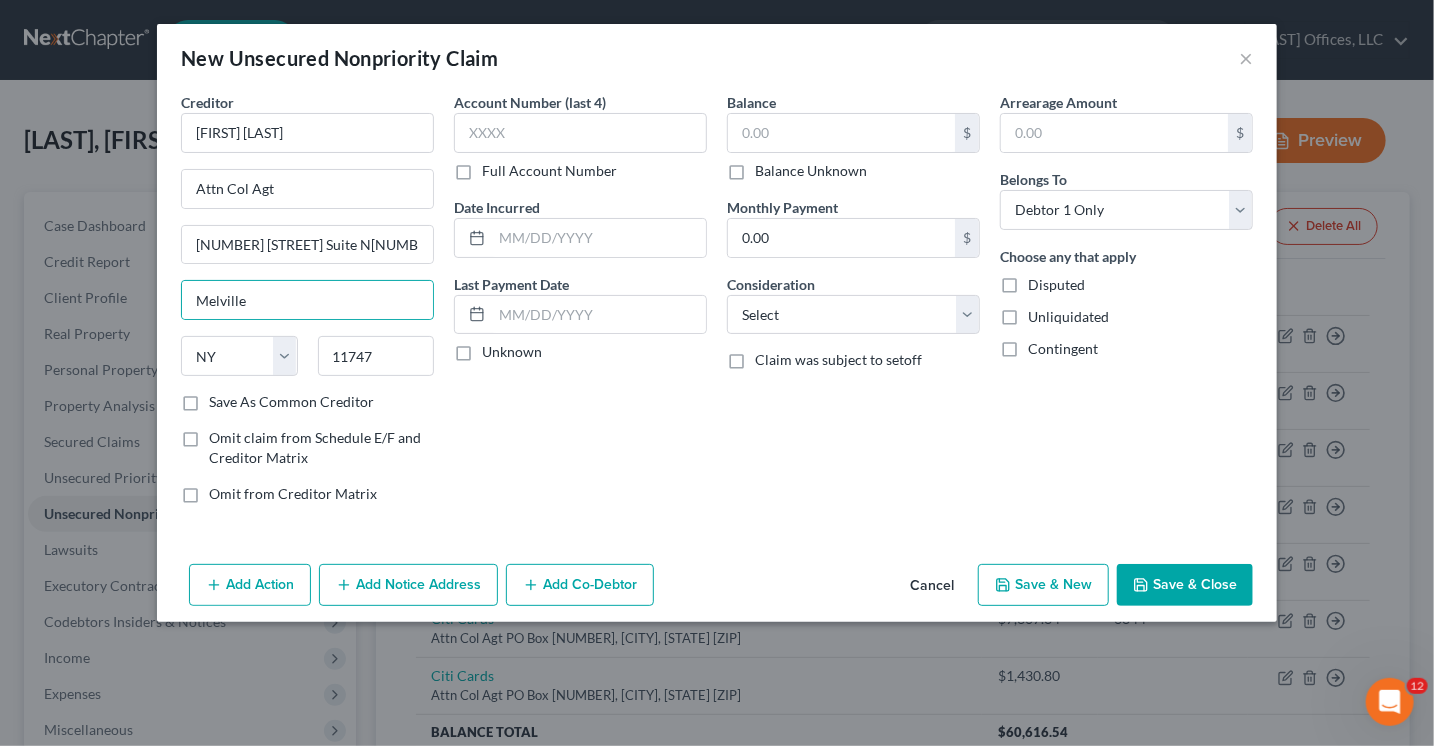 click on "Account Number (last 4)
Full Account Number
Date Incurred         Last Payment Date         Unknown" at bounding box center [580, 306] 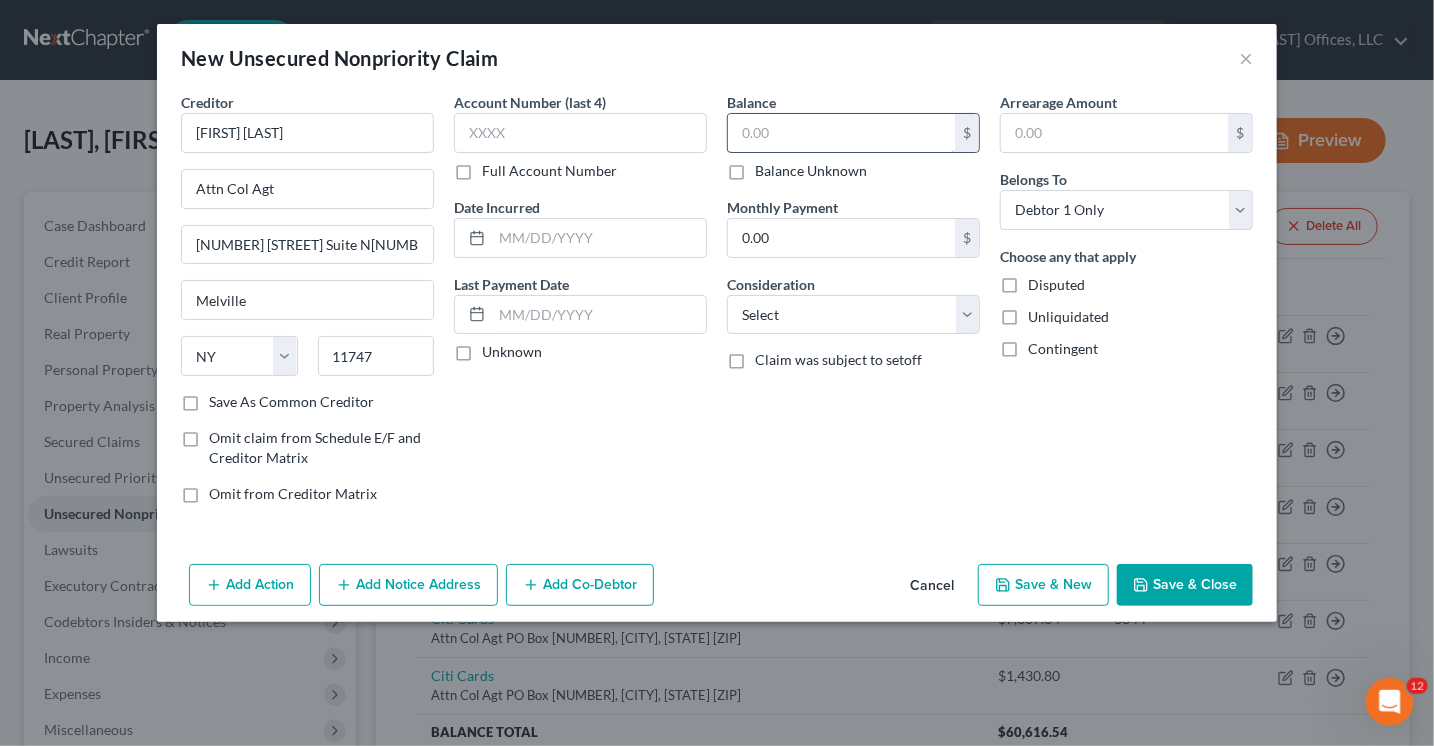 click at bounding box center (841, 133) 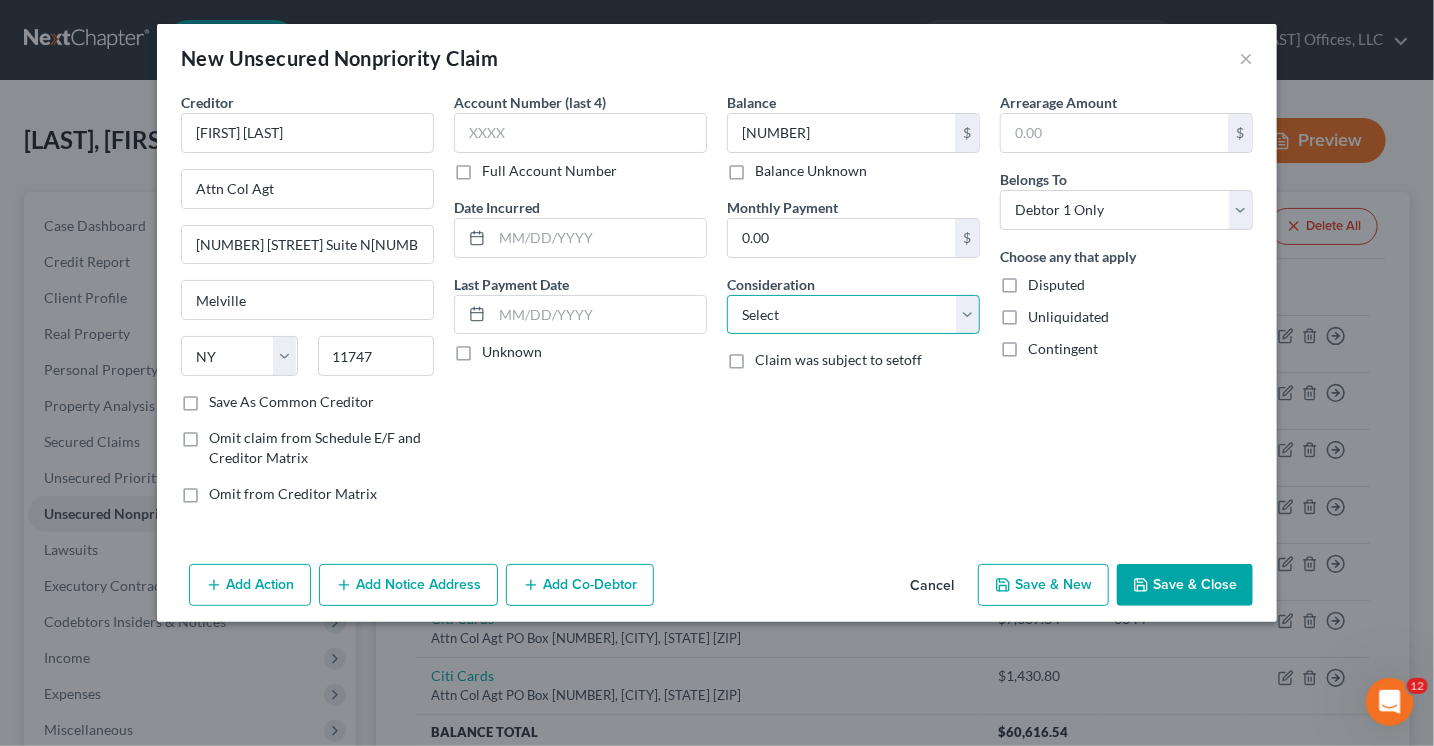 click on "Select Cable / Satellite Services Collection Agency Credit Card Debt Debt Counseling / Attorneys Deficiency Balance Domestic Support Obligations Home / Car Repairs Income Taxes Judgment Liens Medical Services Monies Loaned / Advanced Mortgage Obligation From Divorce Or Separation Obligation To Pensions Other Overdrawn Bank Account Promised To Help Pay Creditors Student Loans Suppliers And Vendors Telephone / Internet Services Utility Services" at bounding box center [853, 315] 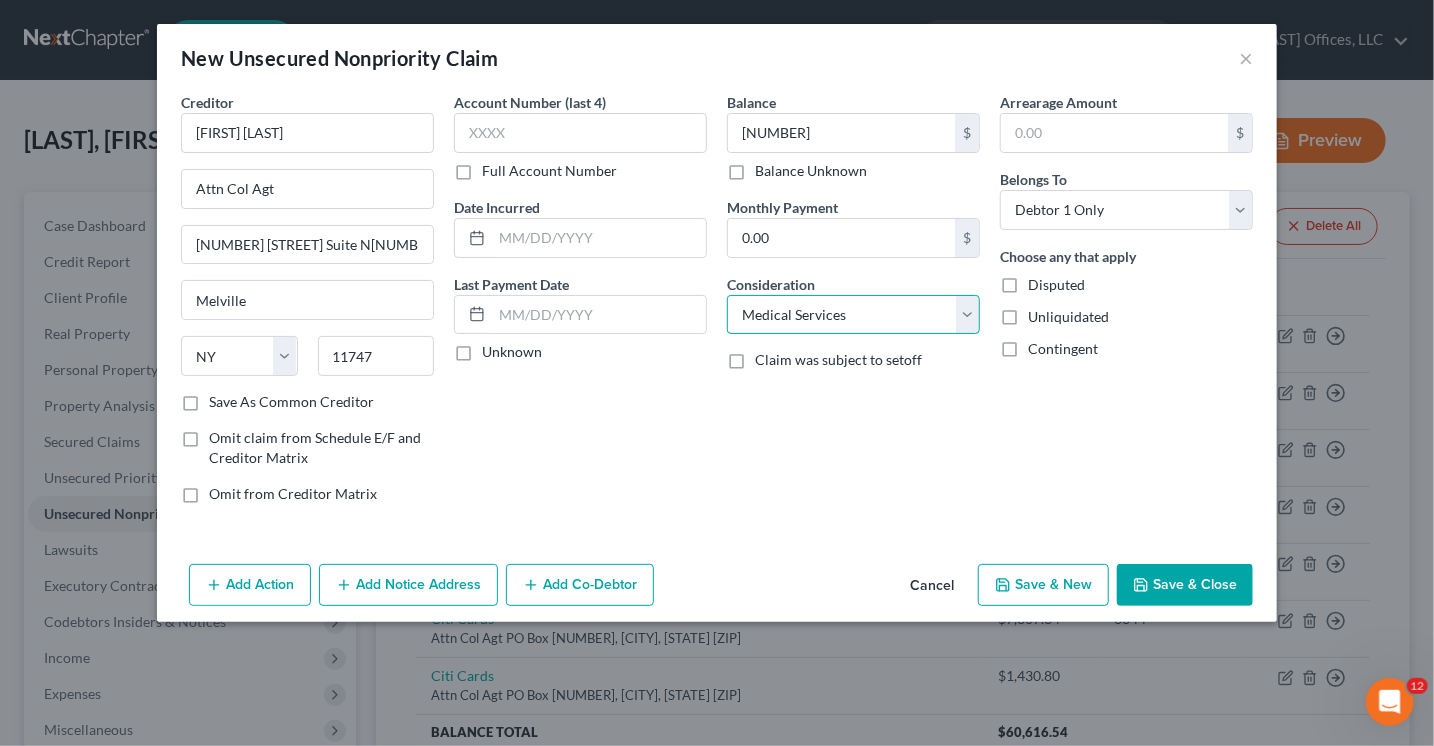 click on "Select Cable / Satellite Services Collection Agency Credit Card Debt Debt Counseling / Attorneys Deficiency Balance Domestic Support Obligations Home / Car Repairs Income Taxes Judgment Liens Medical Services Monies Loaned / Advanced Mortgage Obligation From Divorce Or Separation Obligation To Pensions Other Overdrawn Bank Account Promised To Help Pay Creditors Student Loans Suppliers And Vendors Telephone / Internet Services Utility Services" at bounding box center [853, 315] 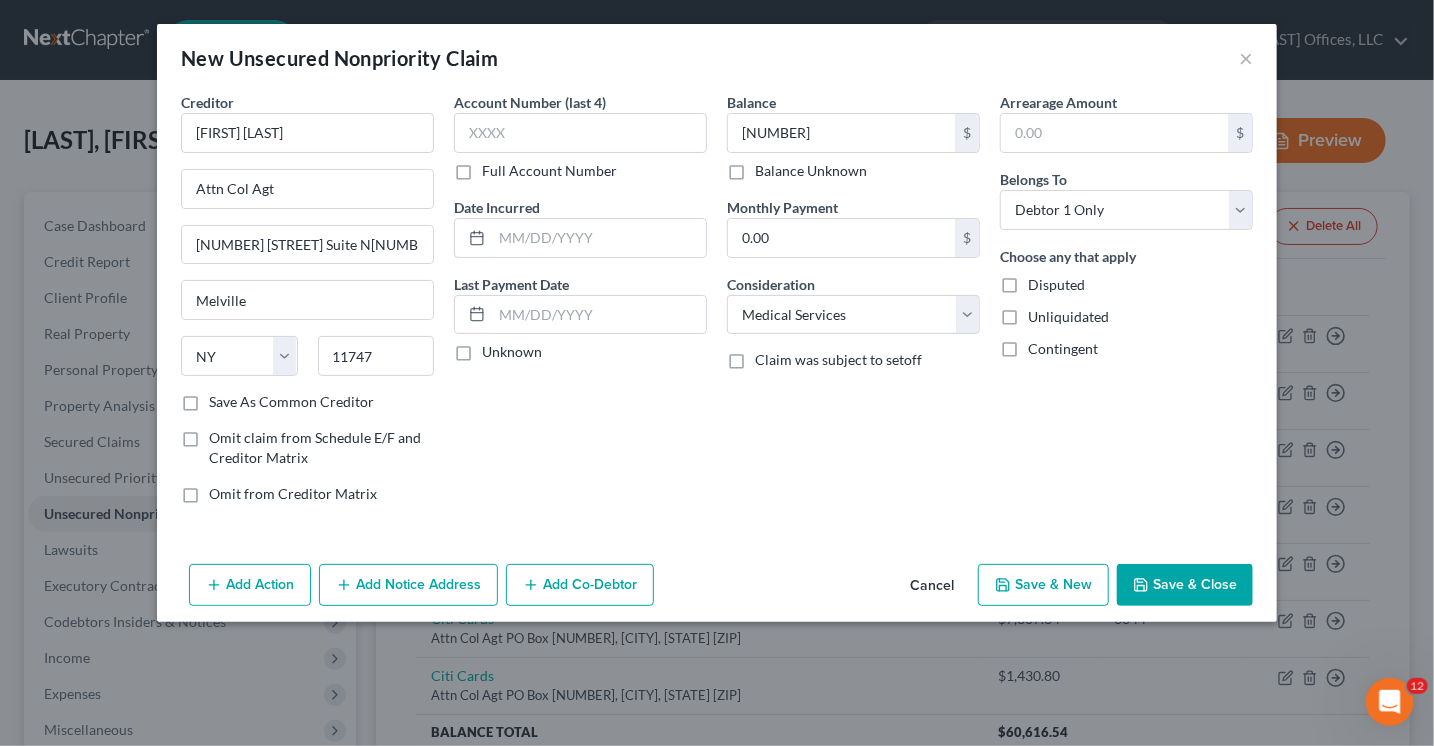 click on "Save & Close" at bounding box center [1185, 585] 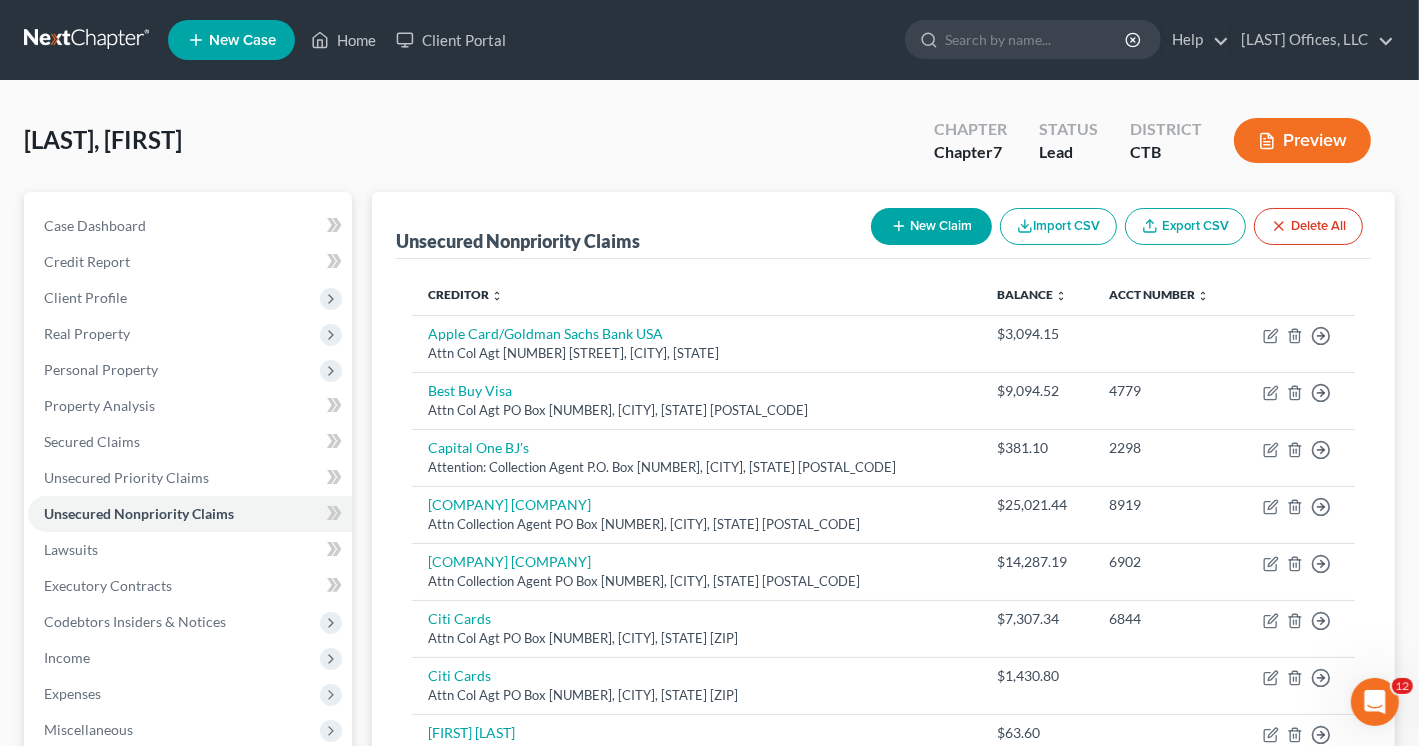 click on "New Claim" at bounding box center [931, 226] 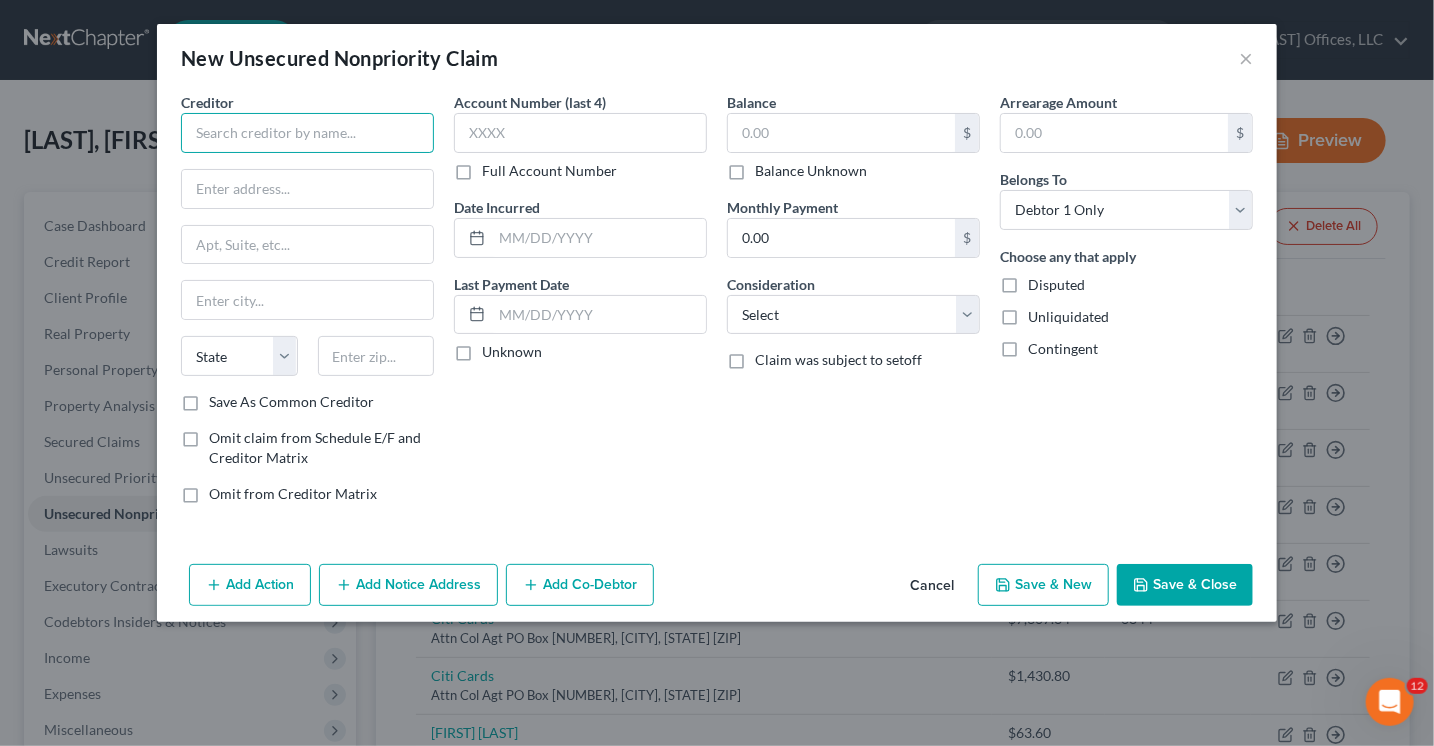 click at bounding box center [307, 133] 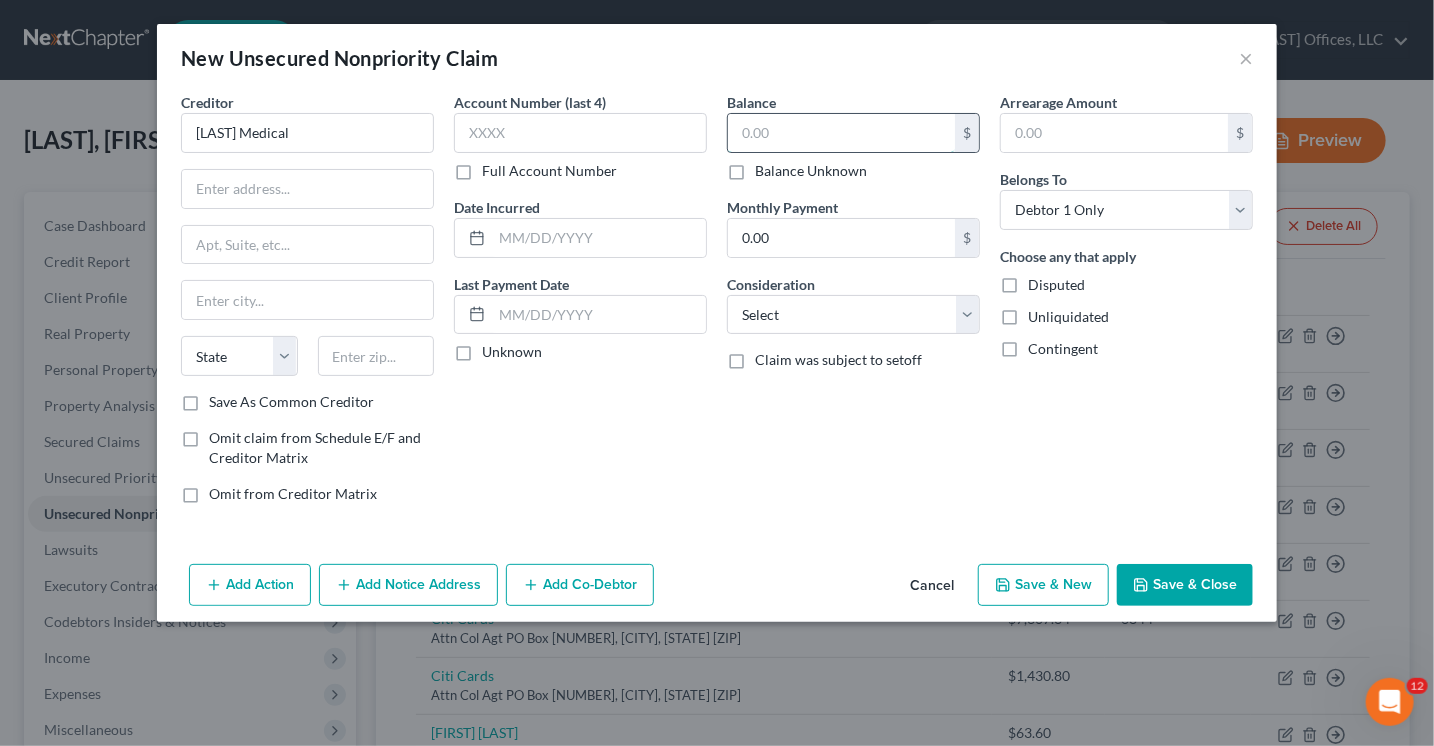 click at bounding box center [841, 133] 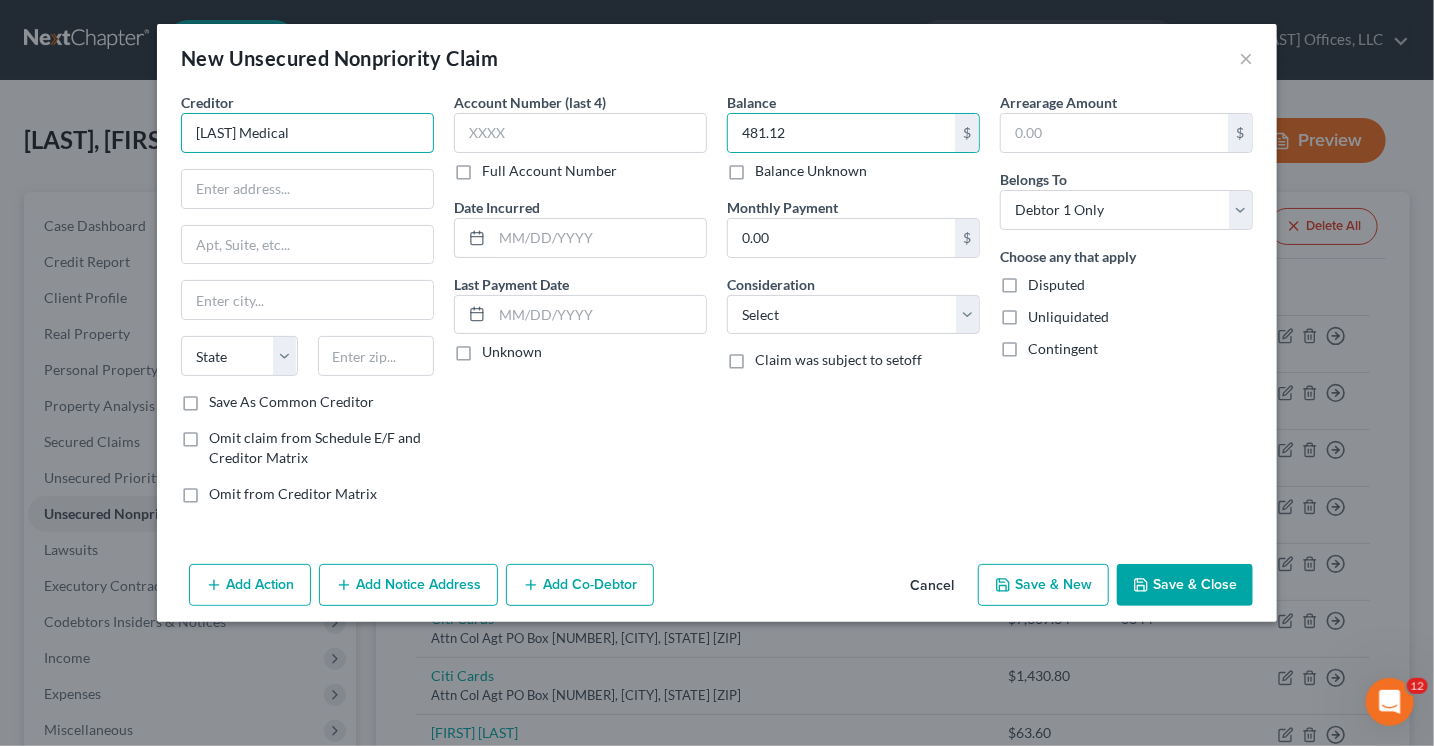 click on "[LAST] Medical" at bounding box center [307, 133] 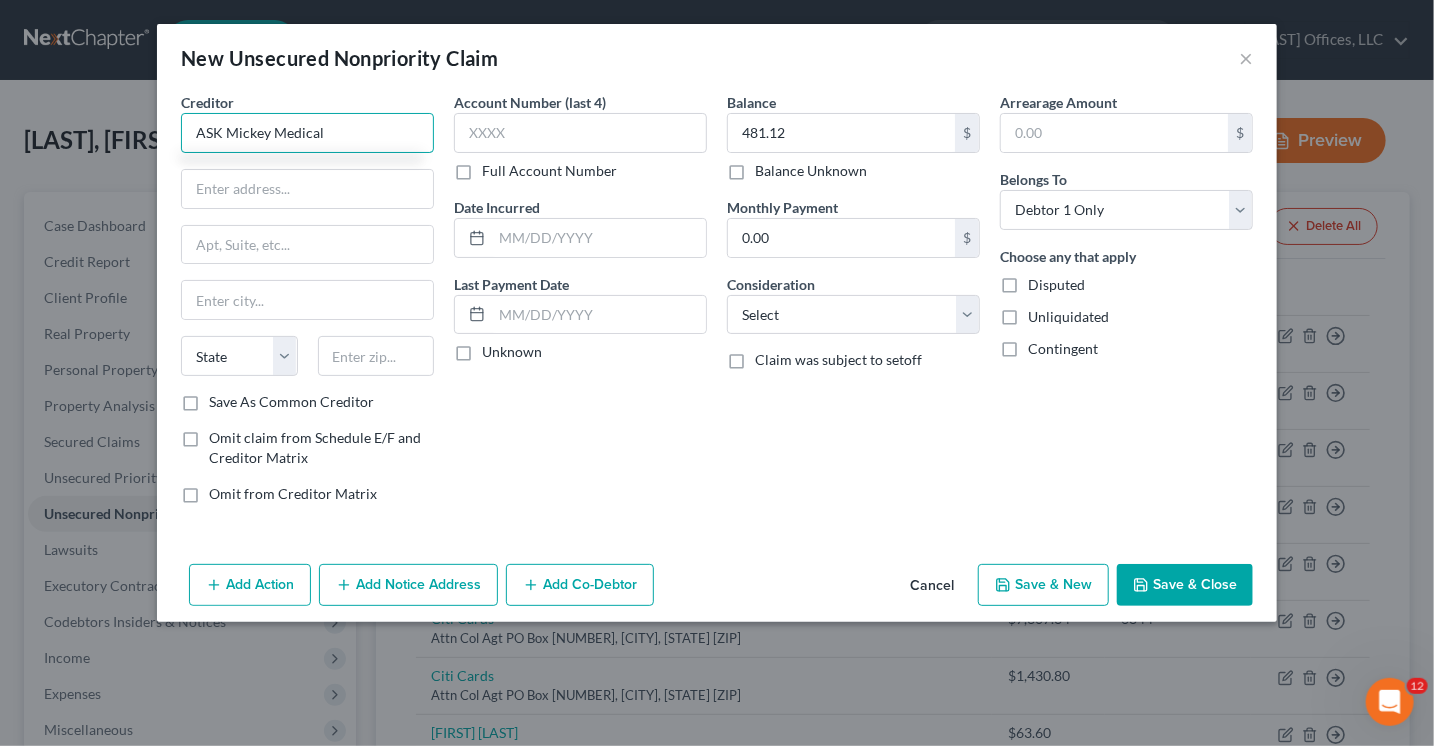 click on "ASK Mickey Medical" at bounding box center (307, 133) 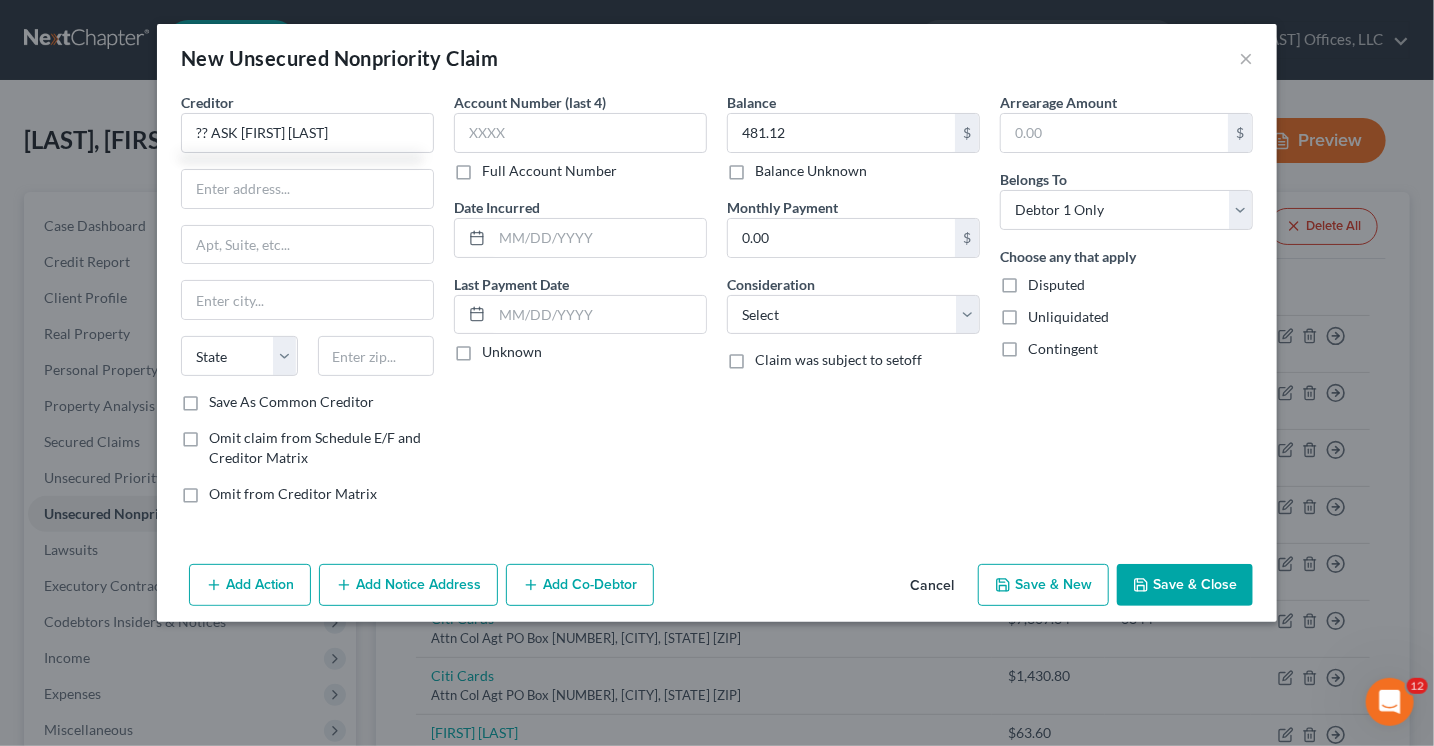 click on "Save & Close" at bounding box center (1185, 585) 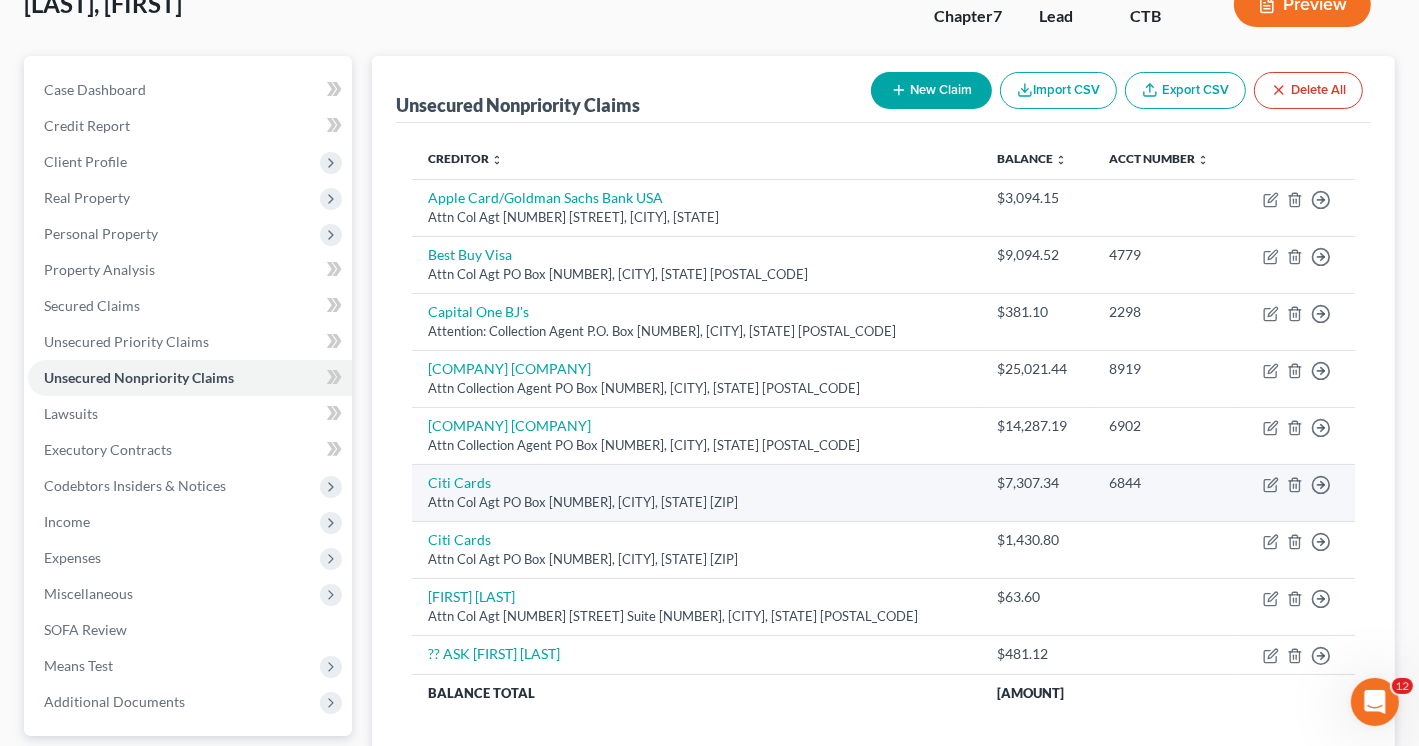 scroll, scrollTop: 200, scrollLeft: 0, axis: vertical 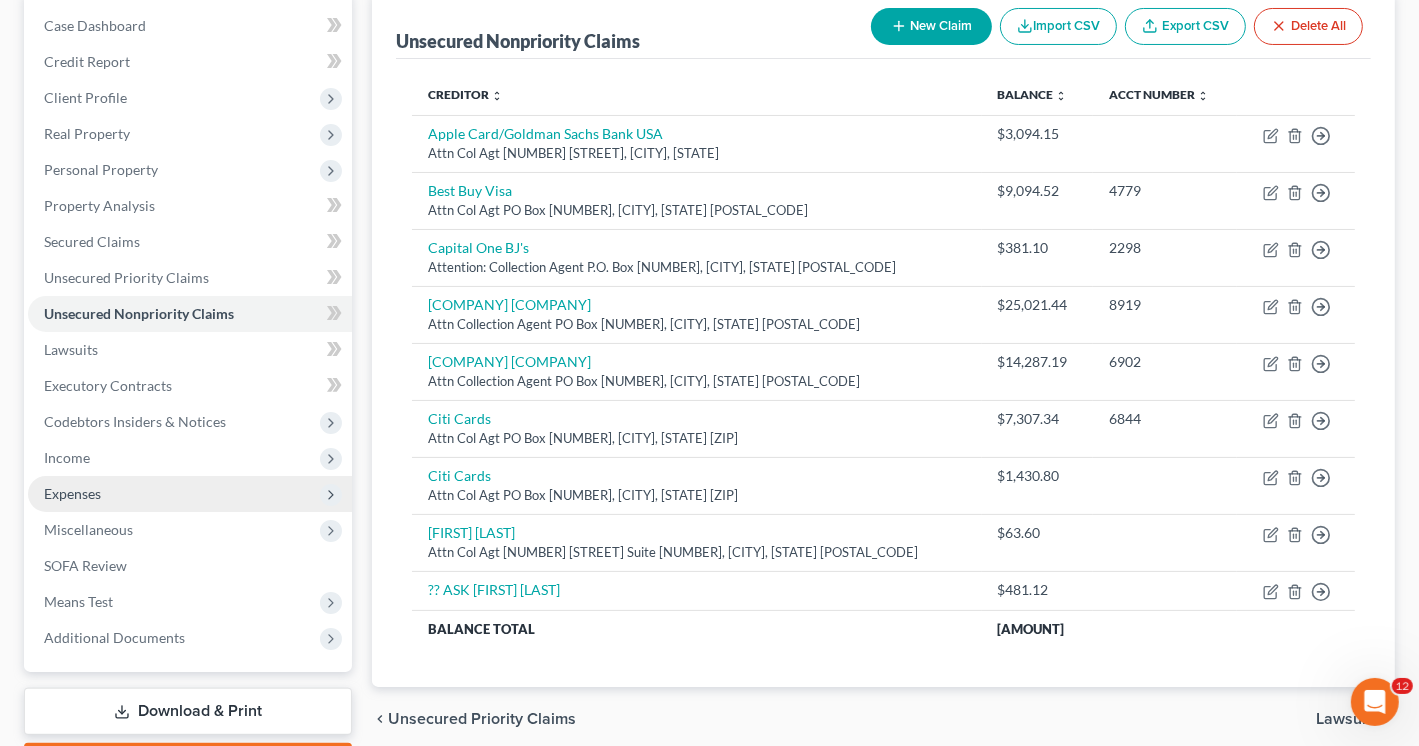click on "Expenses" at bounding box center (72, 493) 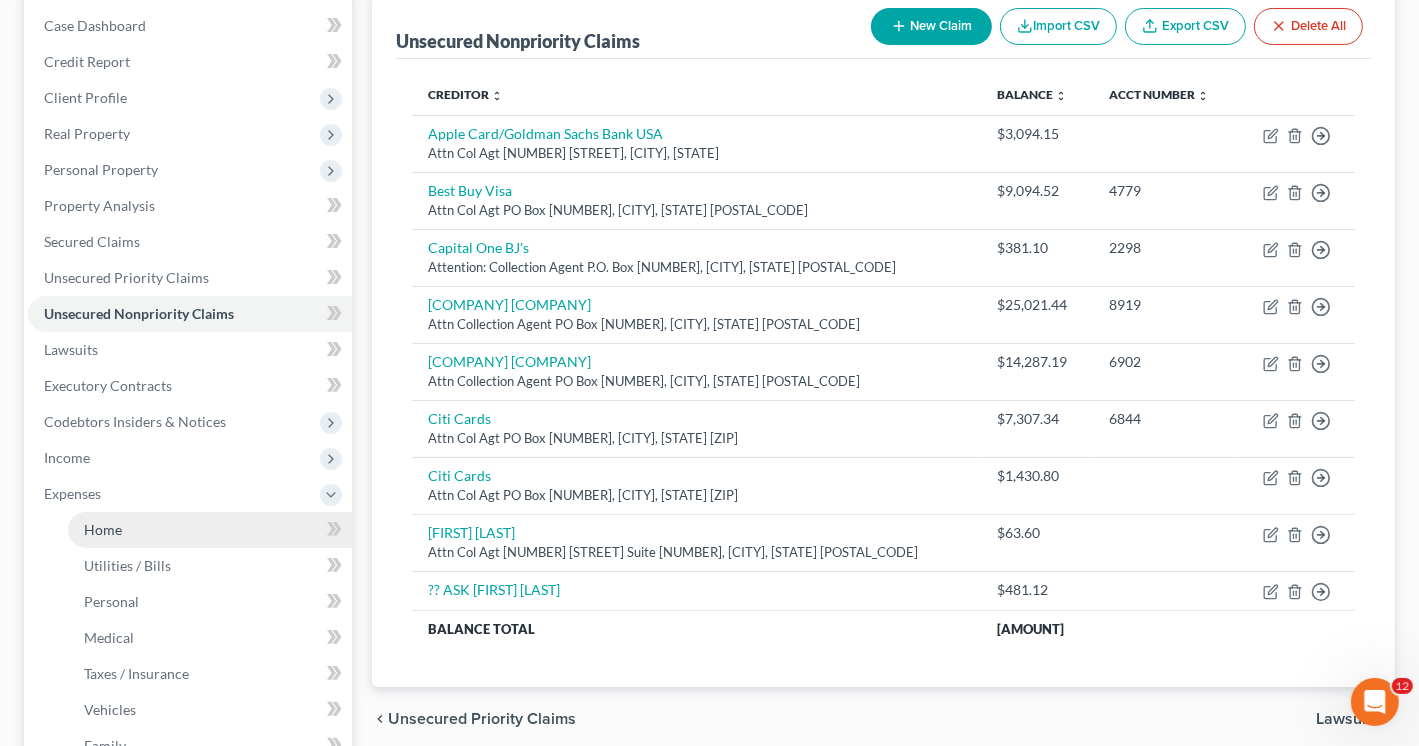 click on "Home" at bounding box center (103, 529) 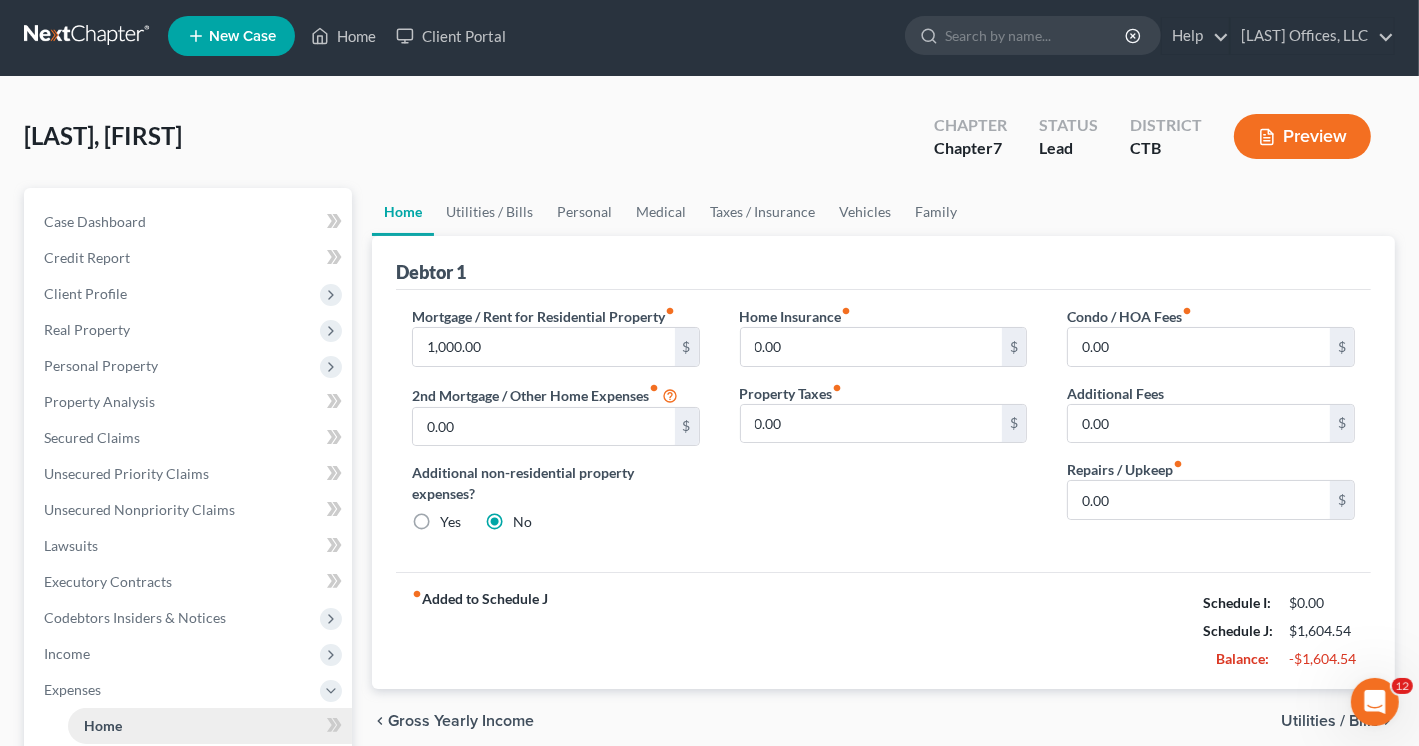 scroll, scrollTop: 0, scrollLeft: 0, axis: both 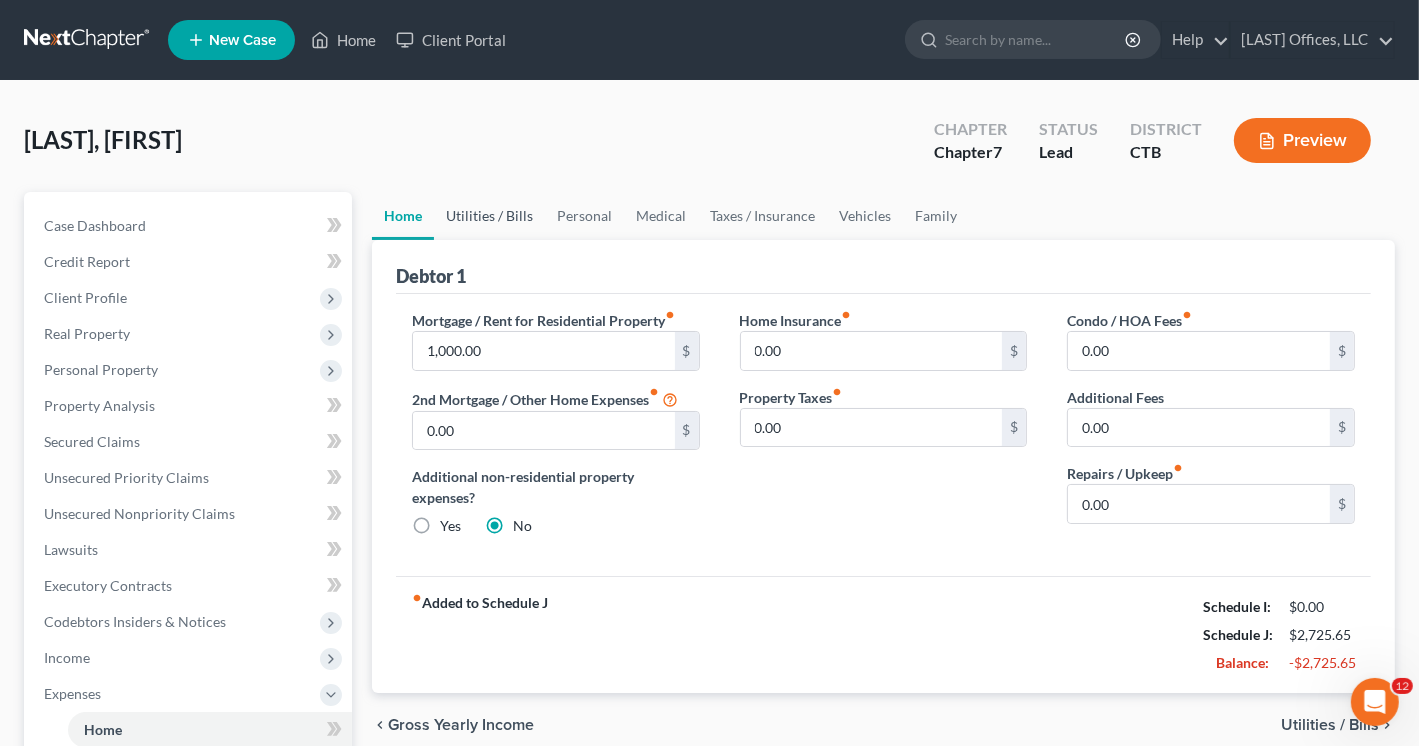 click on "Utilities / Bills" at bounding box center (489, 216) 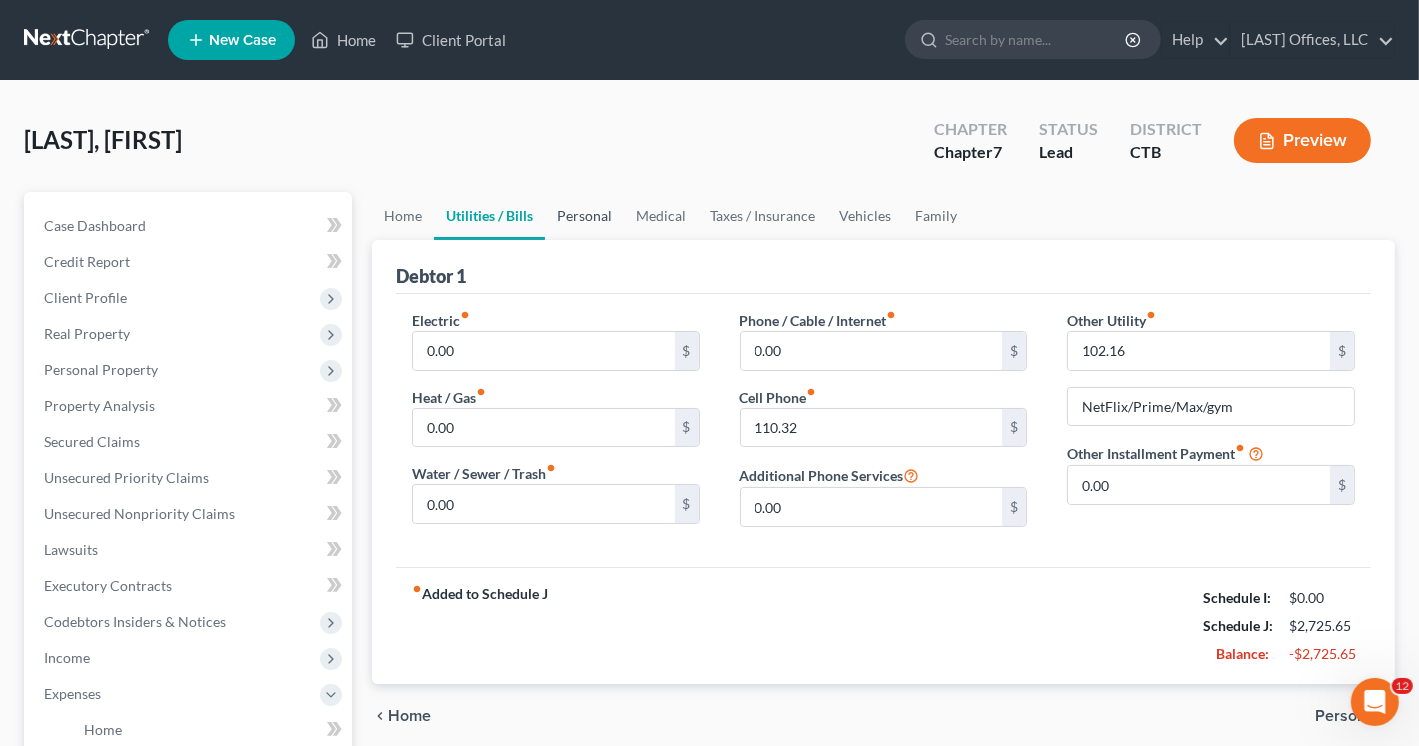 click on "Personal" at bounding box center (584, 216) 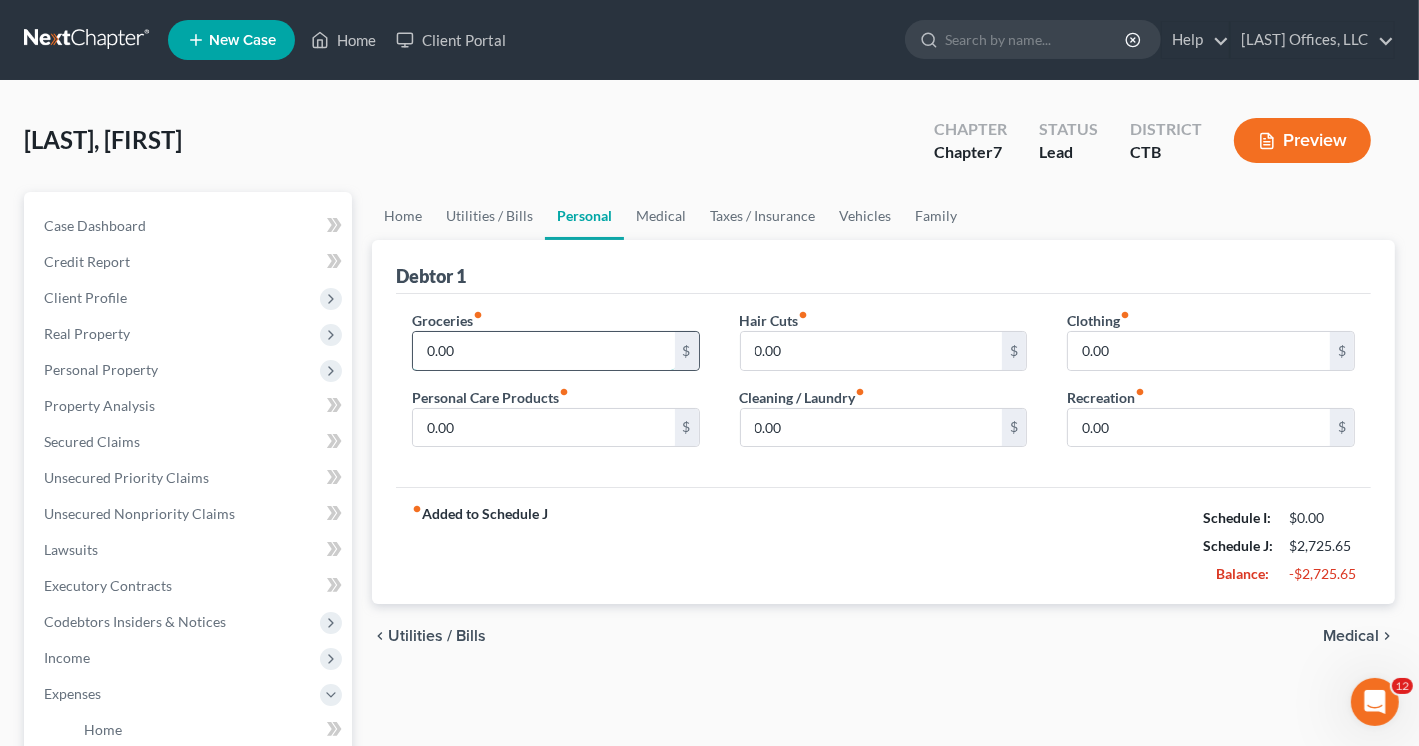 click on "0.00" at bounding box center (544, 351) 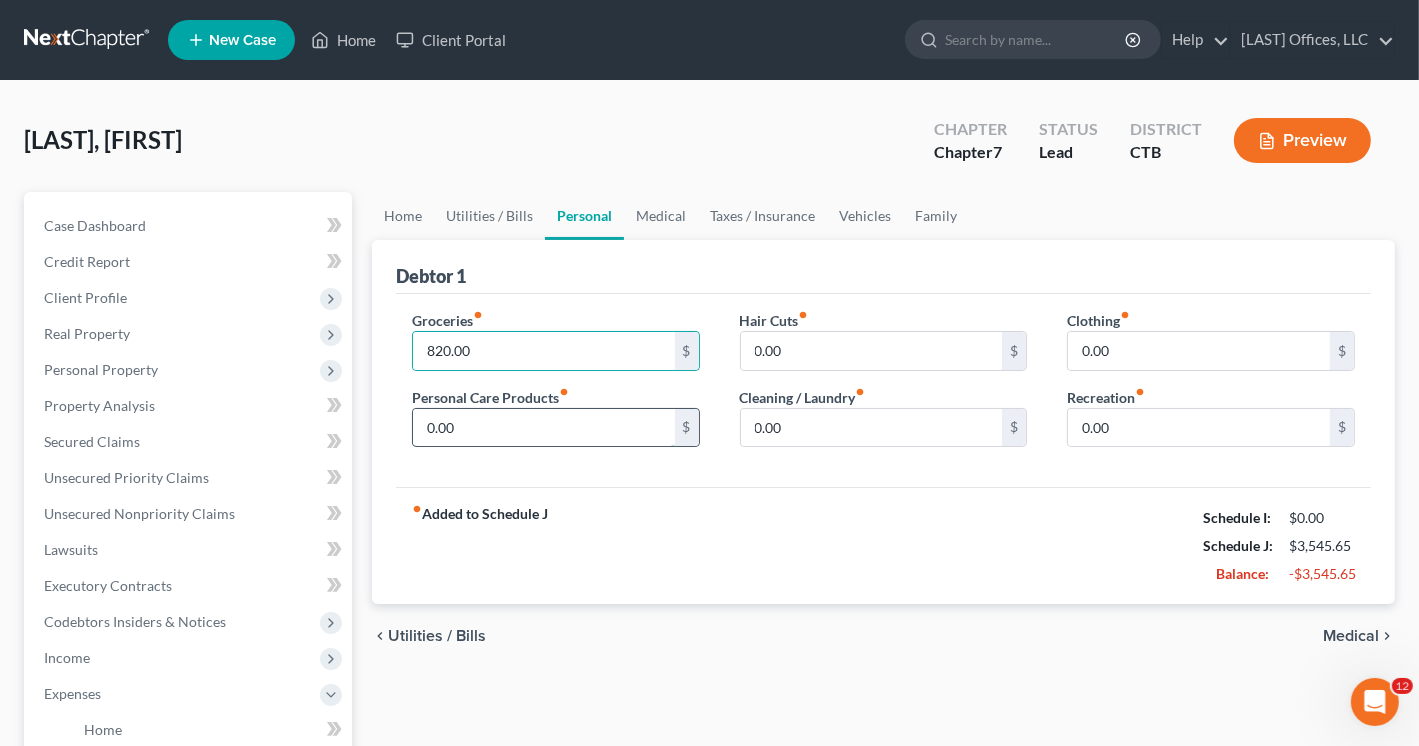 click on "0.00" at bounding box center (544, 428) 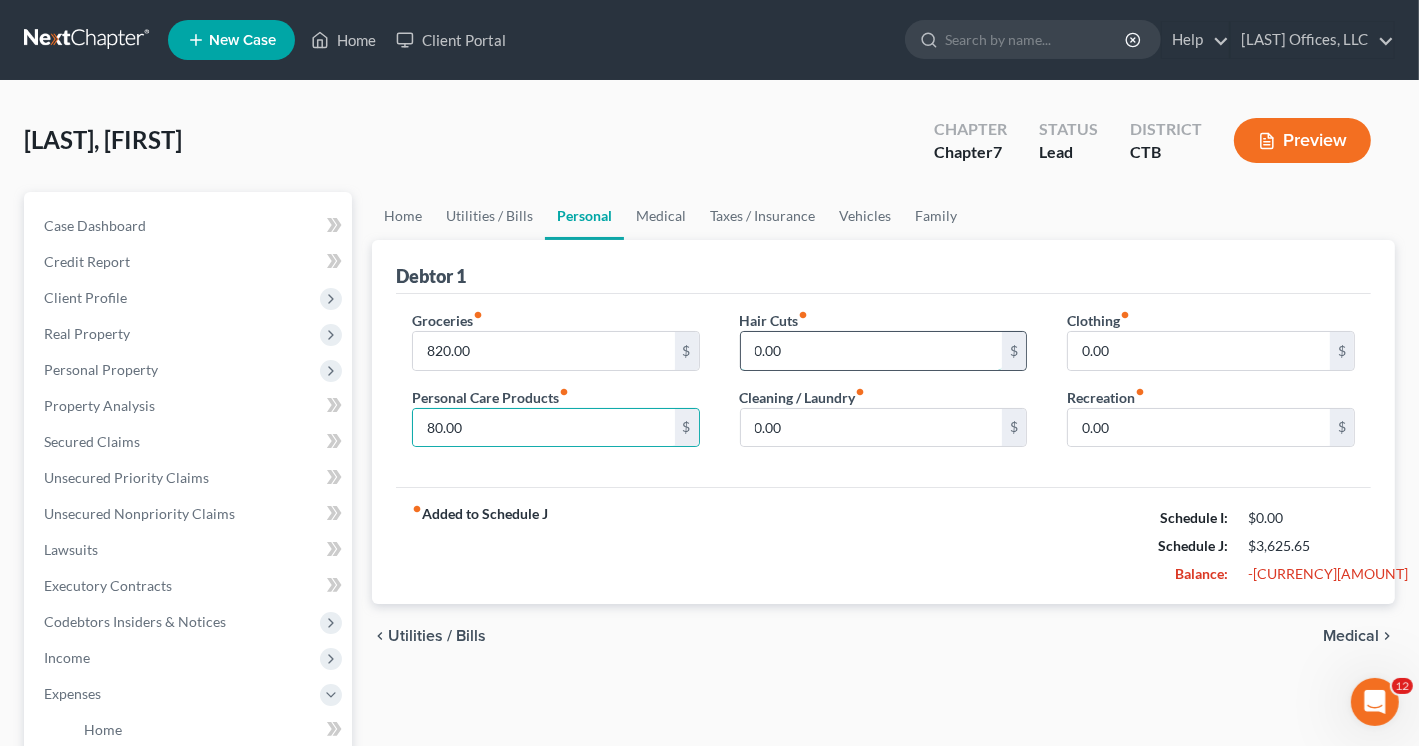 click on "0.00" at bounding box center (872, 351) 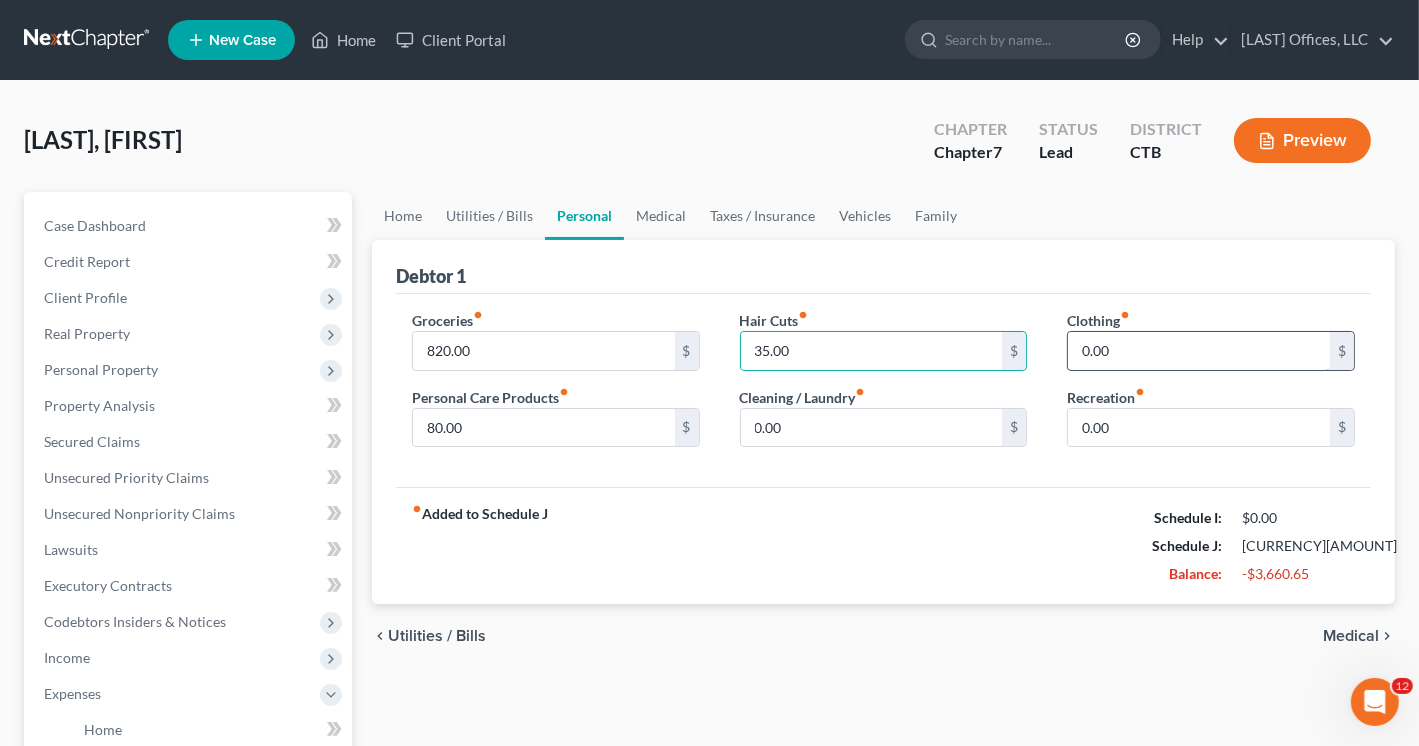 click on "0.00" at bounding box center (1199, 351) 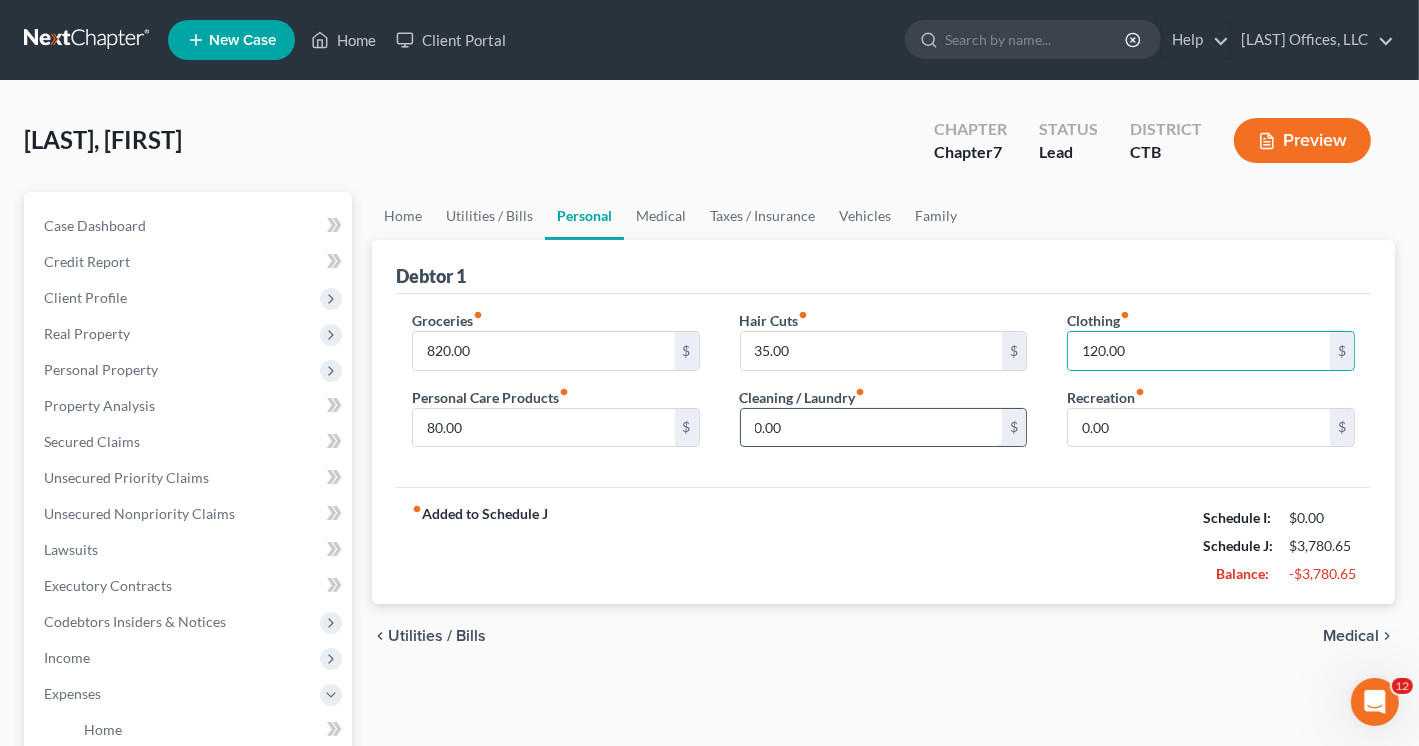 click on "0.00" at bounding box center [872, 428] 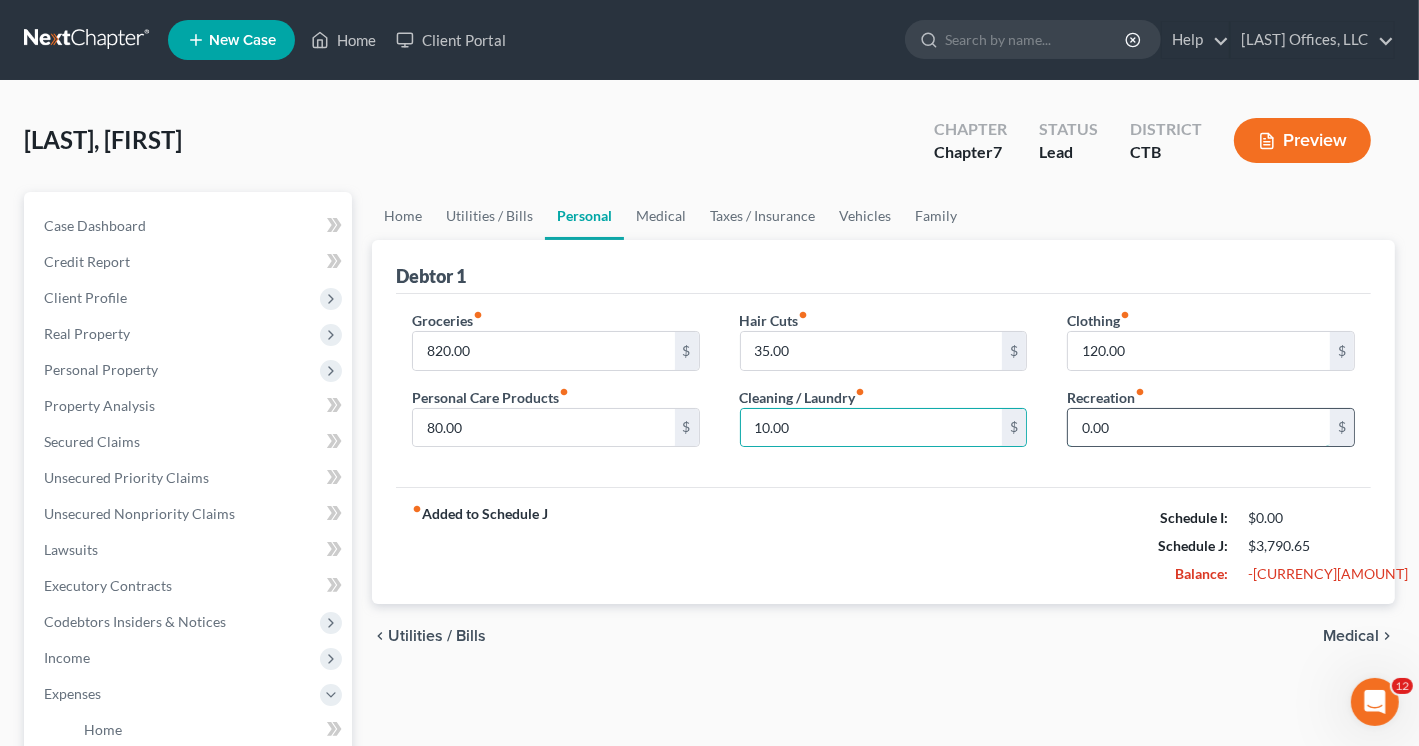 click on "0.00" at bounding box center (1199, 428) 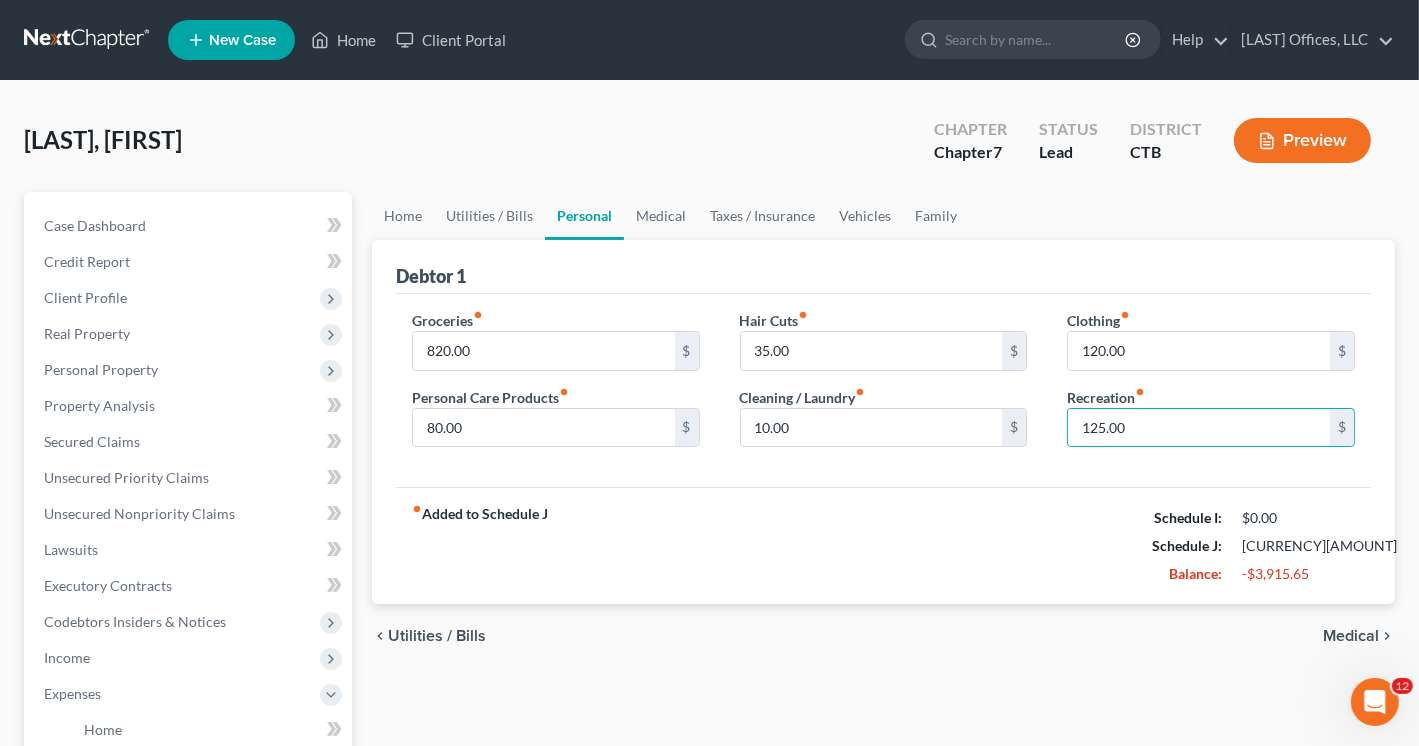 click on "Home
Utilities / Bills
Personal
Medical
Taxes / Insurance
Vehicles
Family
Debtor 1 Groceries  fiber_manual_record [AMOUNT] $ Personal Care Products  fiber_manual_record [AMOUNT] $ Hair Cuts  fiber_manual_record [AMOUNT] $ Cleaning / Laundry  fiber_manual_record [AMOUNT] $ Clothing  fiber_manual_record [AMOUNT] $ Recreation  fiber_manual_record [AMOUNT] $ fiber_manual_record  Added to Schedule J Schedule I: $0.00 Schedule J: [AMOUNT] Balance: -[AMOUNT]
chevron_left
Utilities / Bills
Medical
chevron_right" at bounding box center (883, 715) 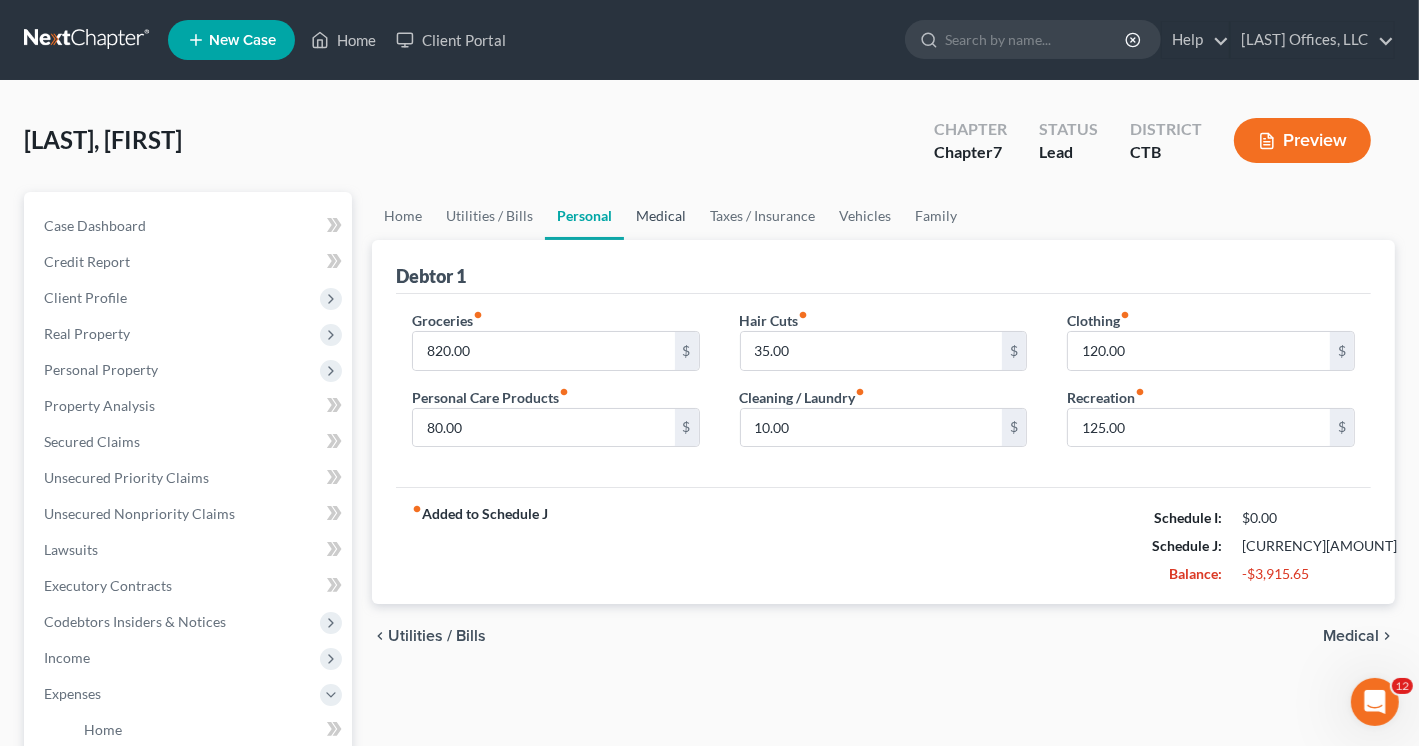 click on "Medical" at bounding box center (661, 216) 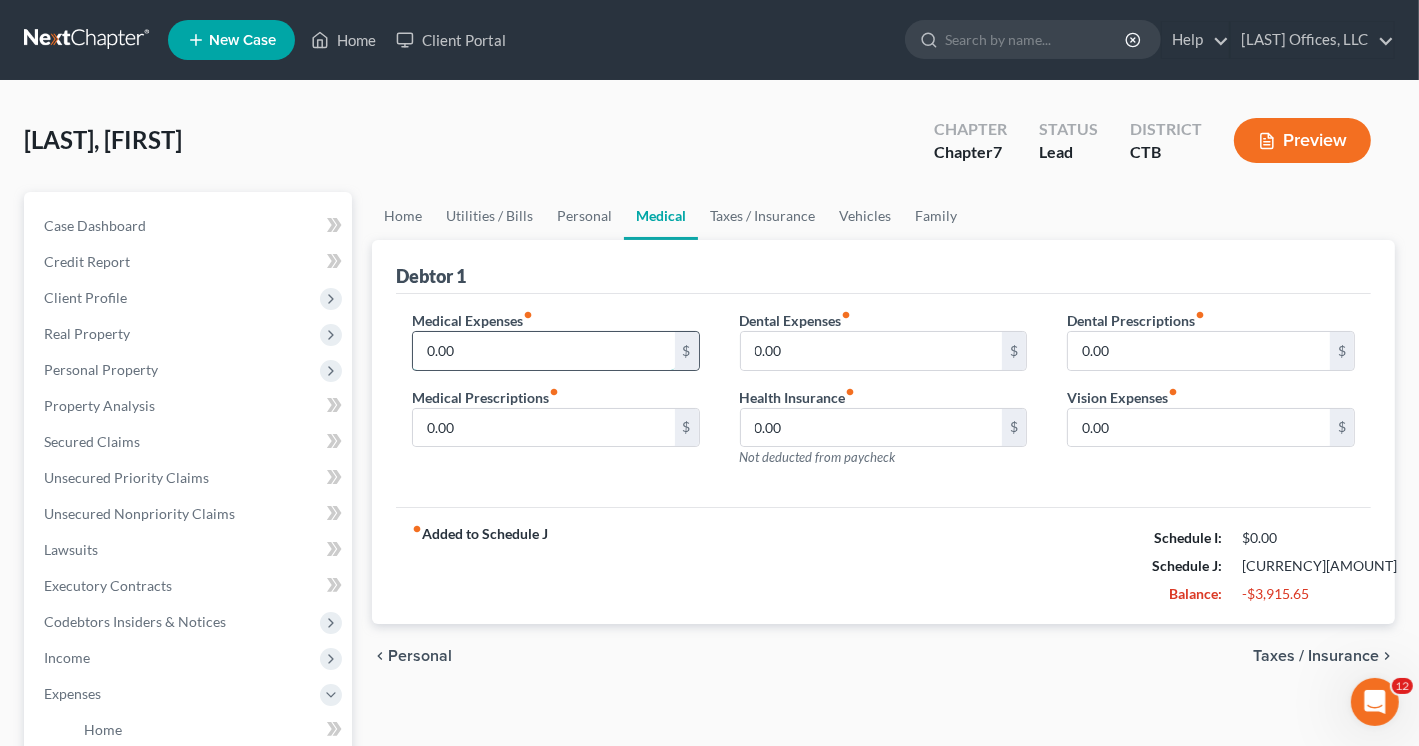 click on "0.00" at bounding box center [544, 351] 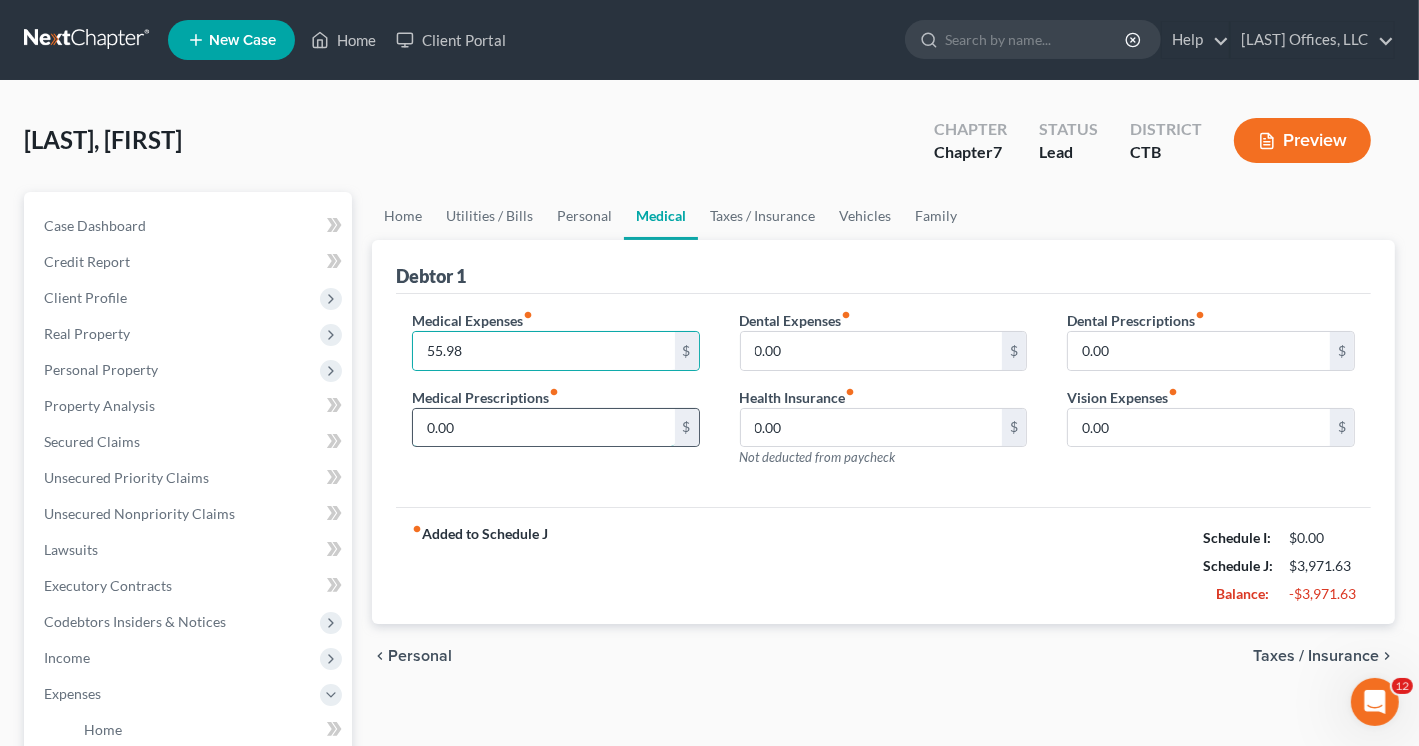 click on "0.00" at bounding box center [544, 428] 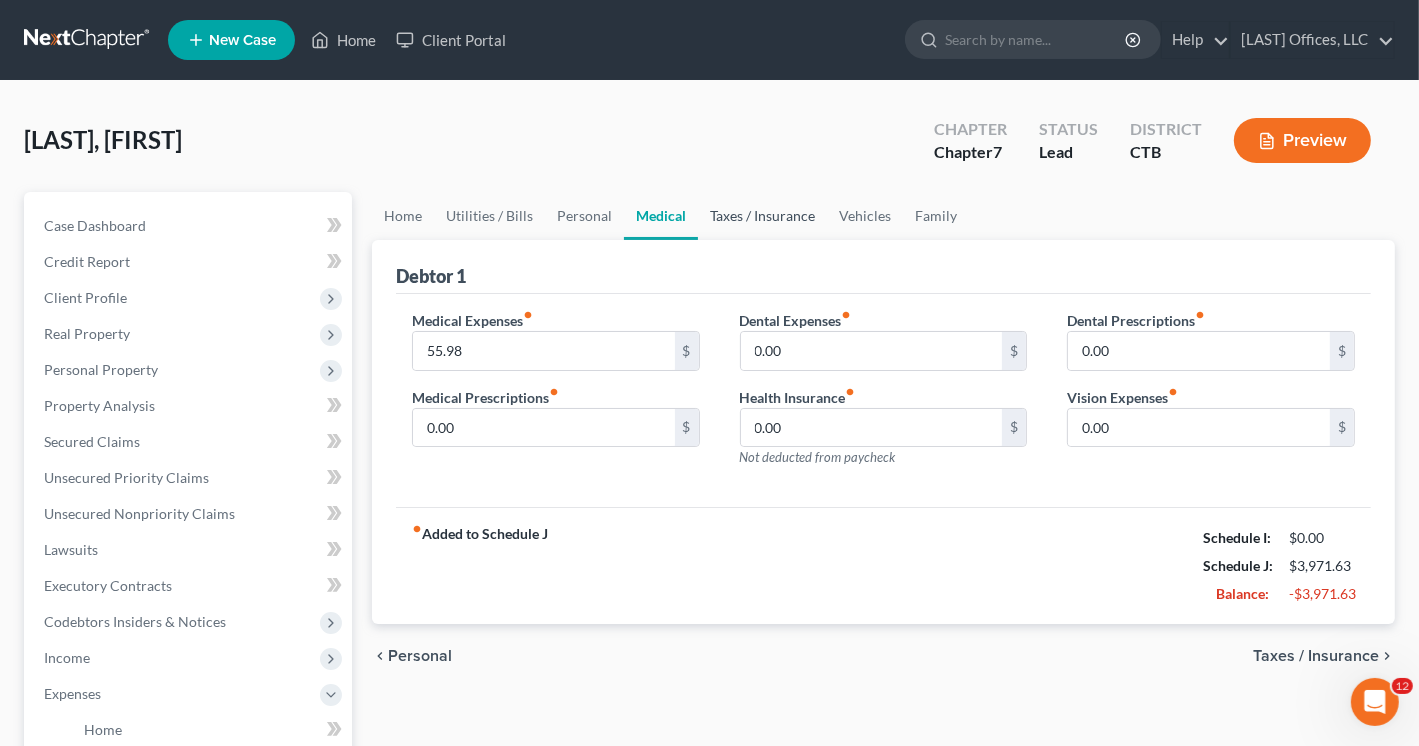 click on "Taxes / Insurance" at bounding box center (762, 216) 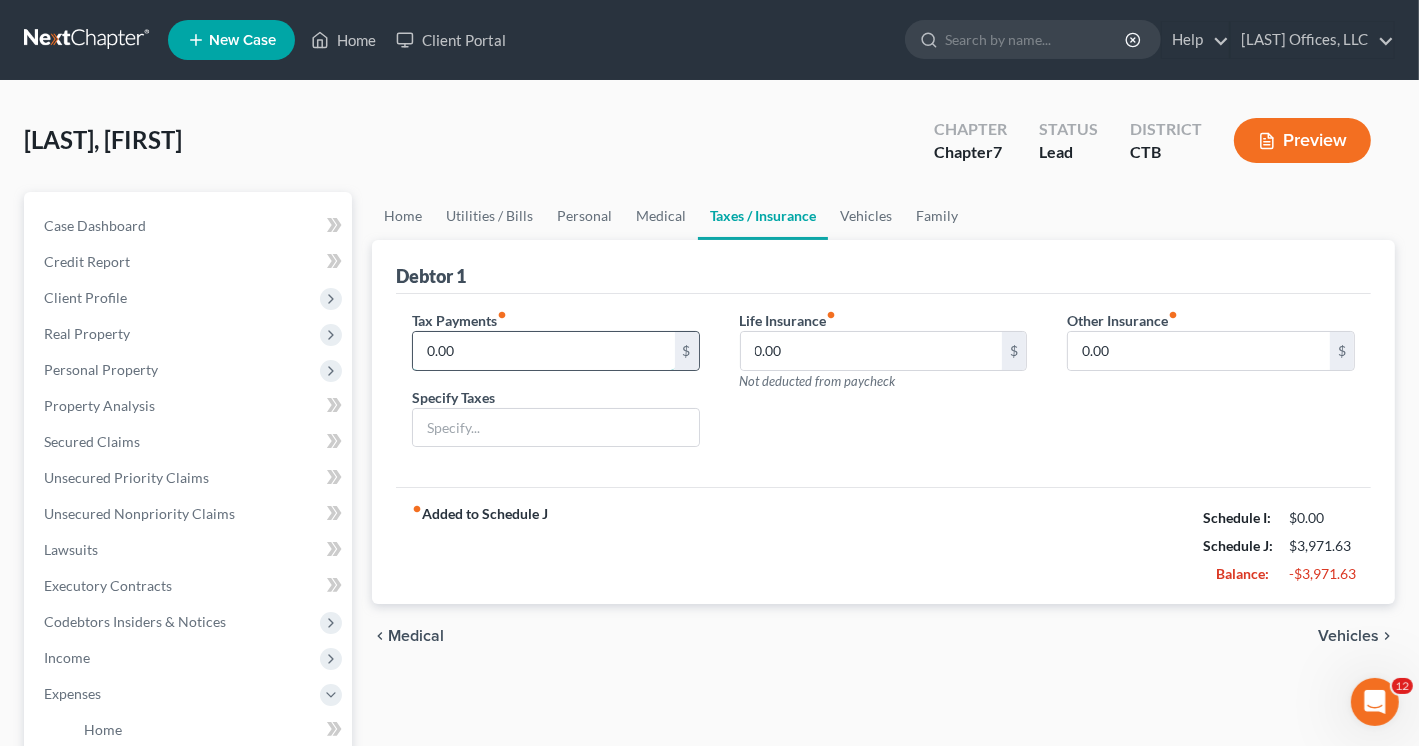 click on "0.00" at bounding box center (544, 351) 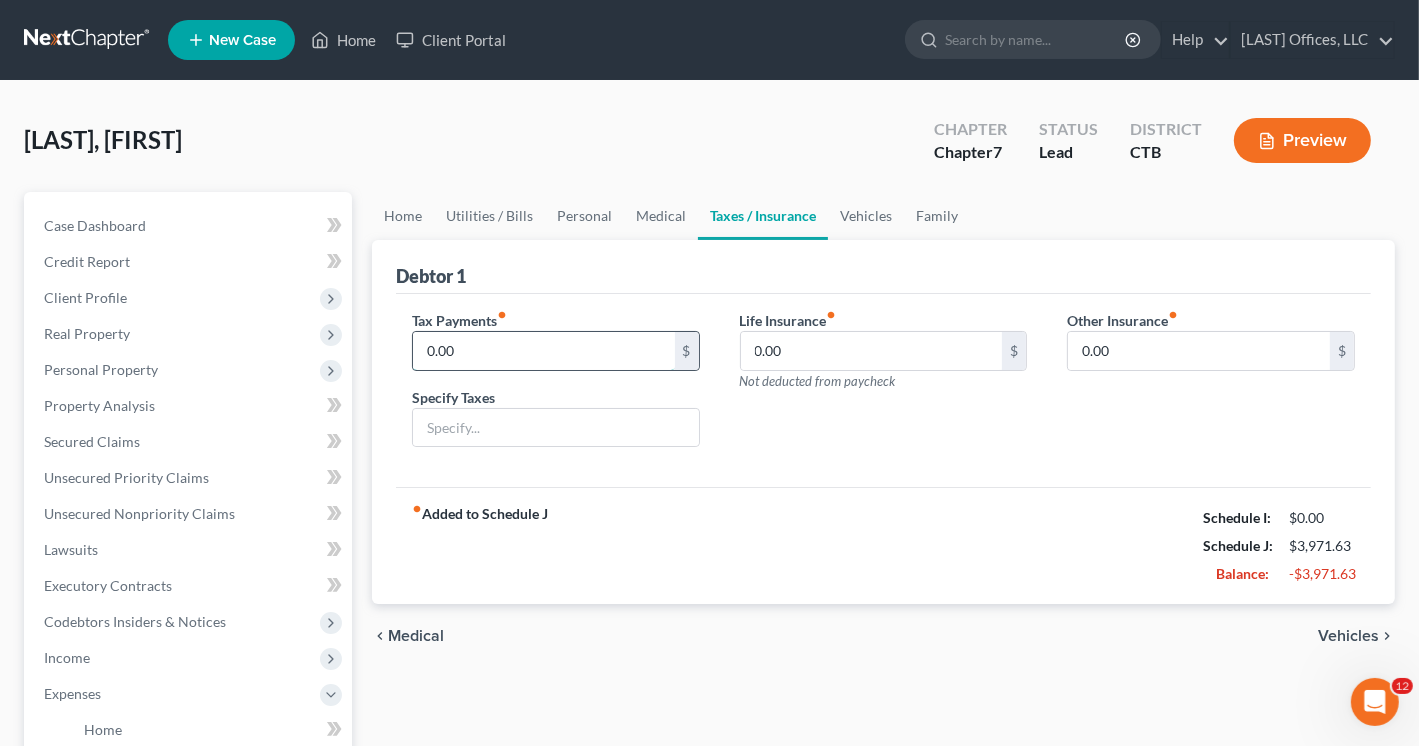 click on "0.00" at bounding box center (544, 351) 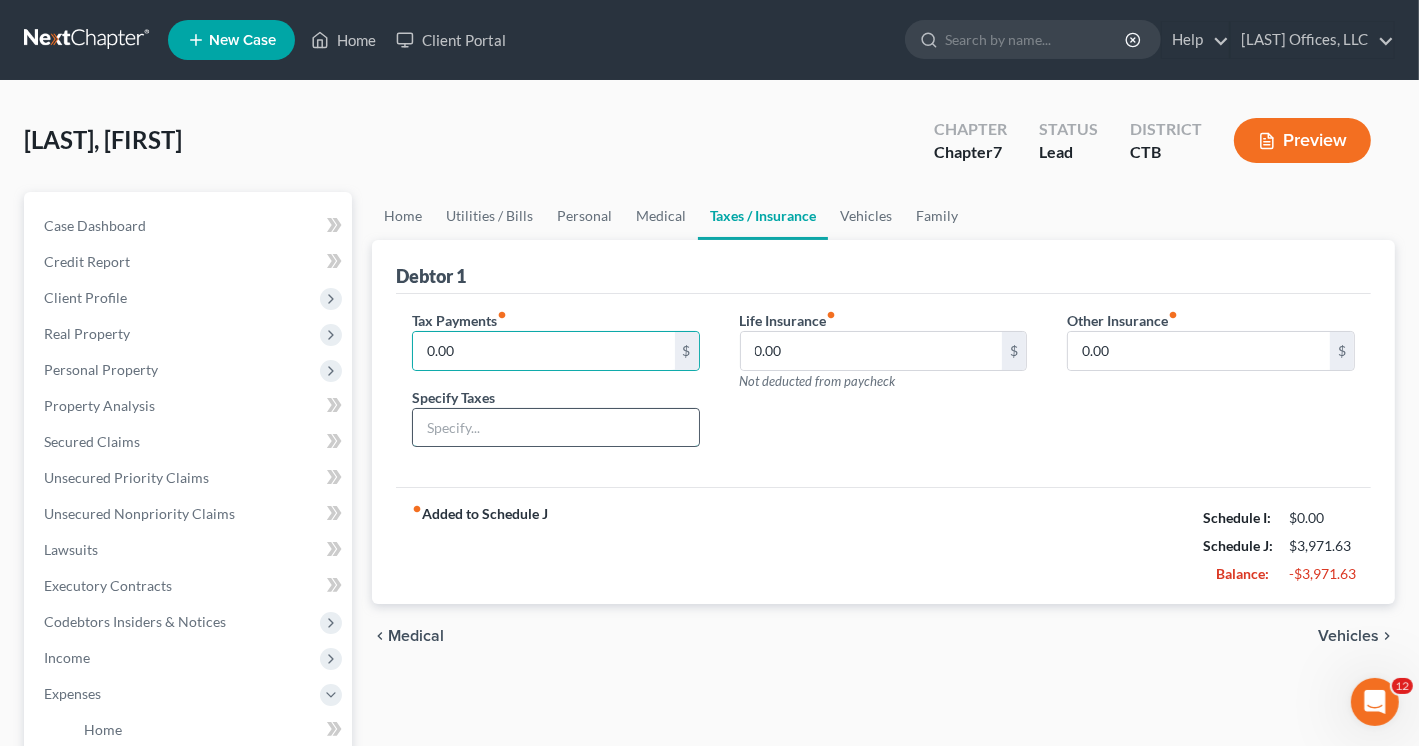 click at bounding box center [556, 428] 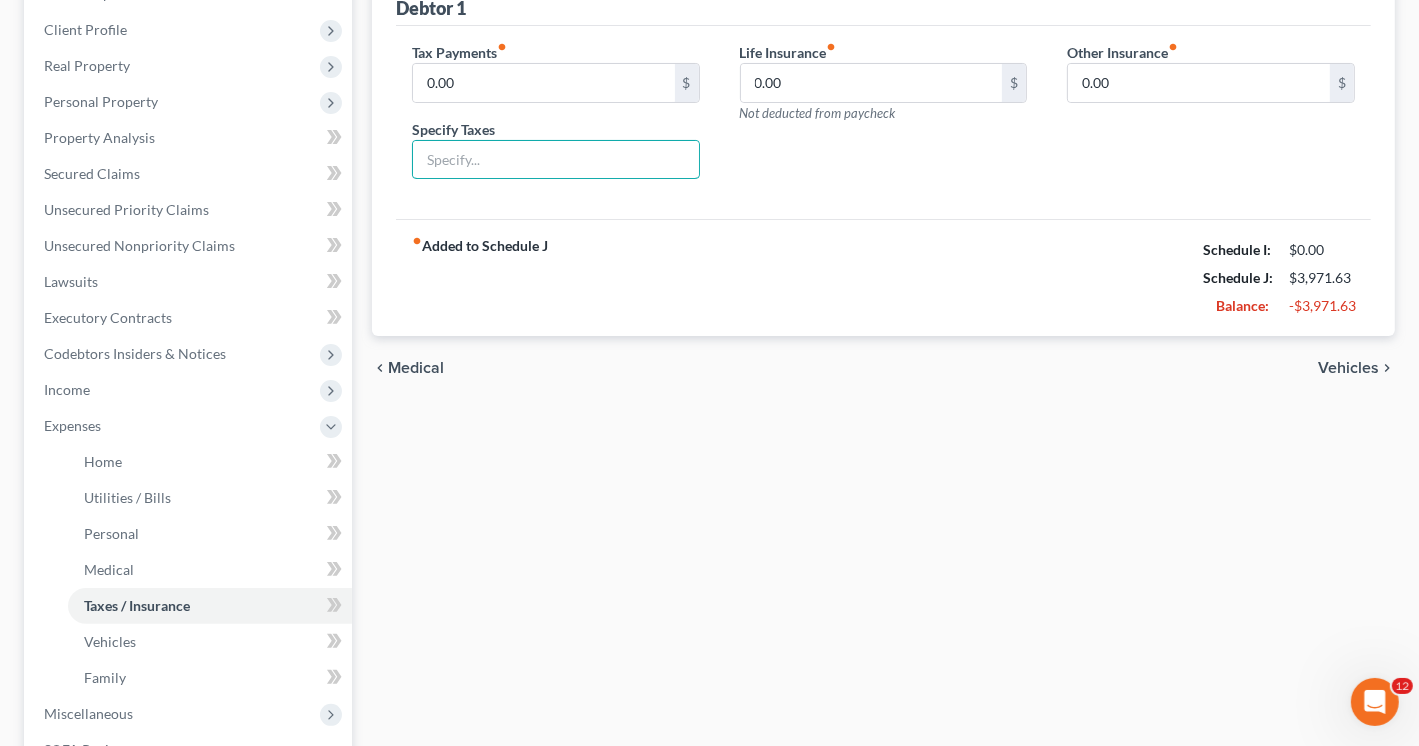 scroll, scrollTop: 0, scrollLeft: 0, axis: both 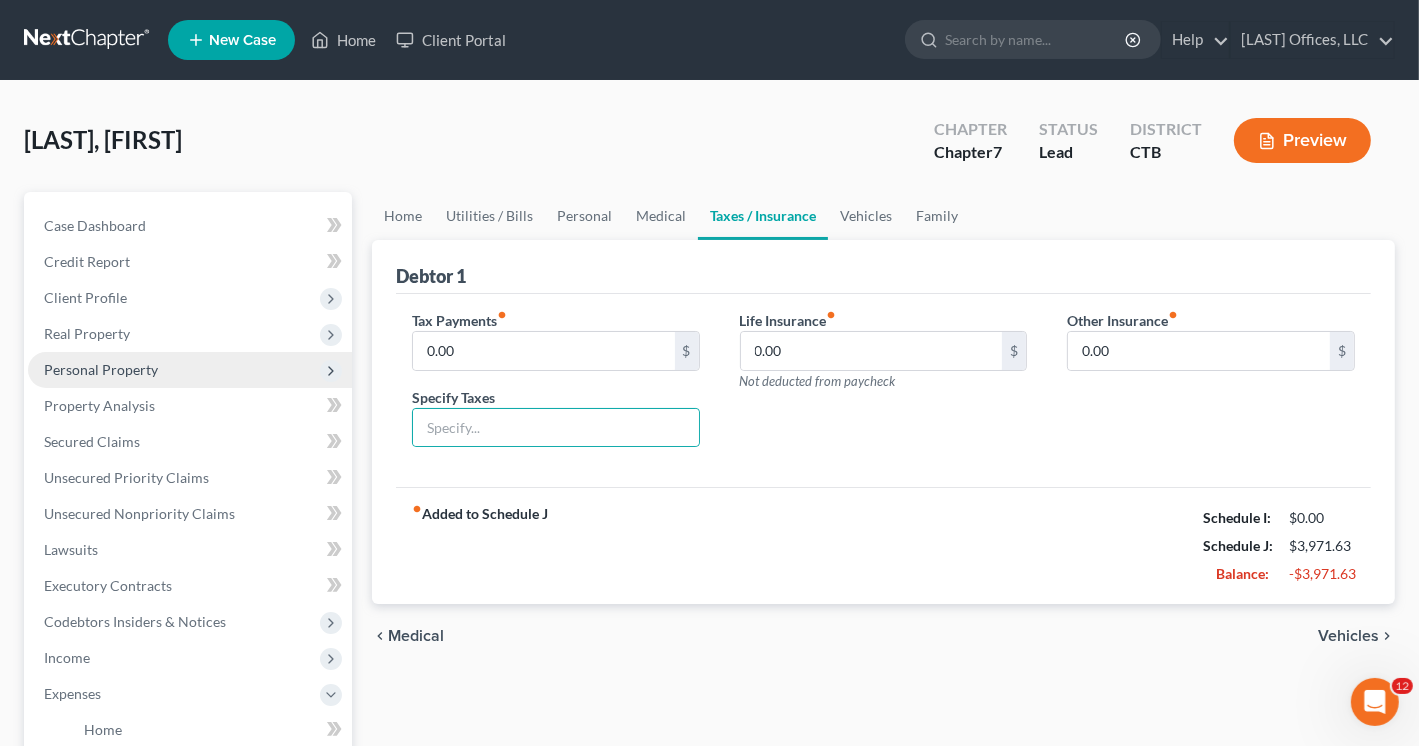 click on "Personal Property" at bounding box center (101, 369) 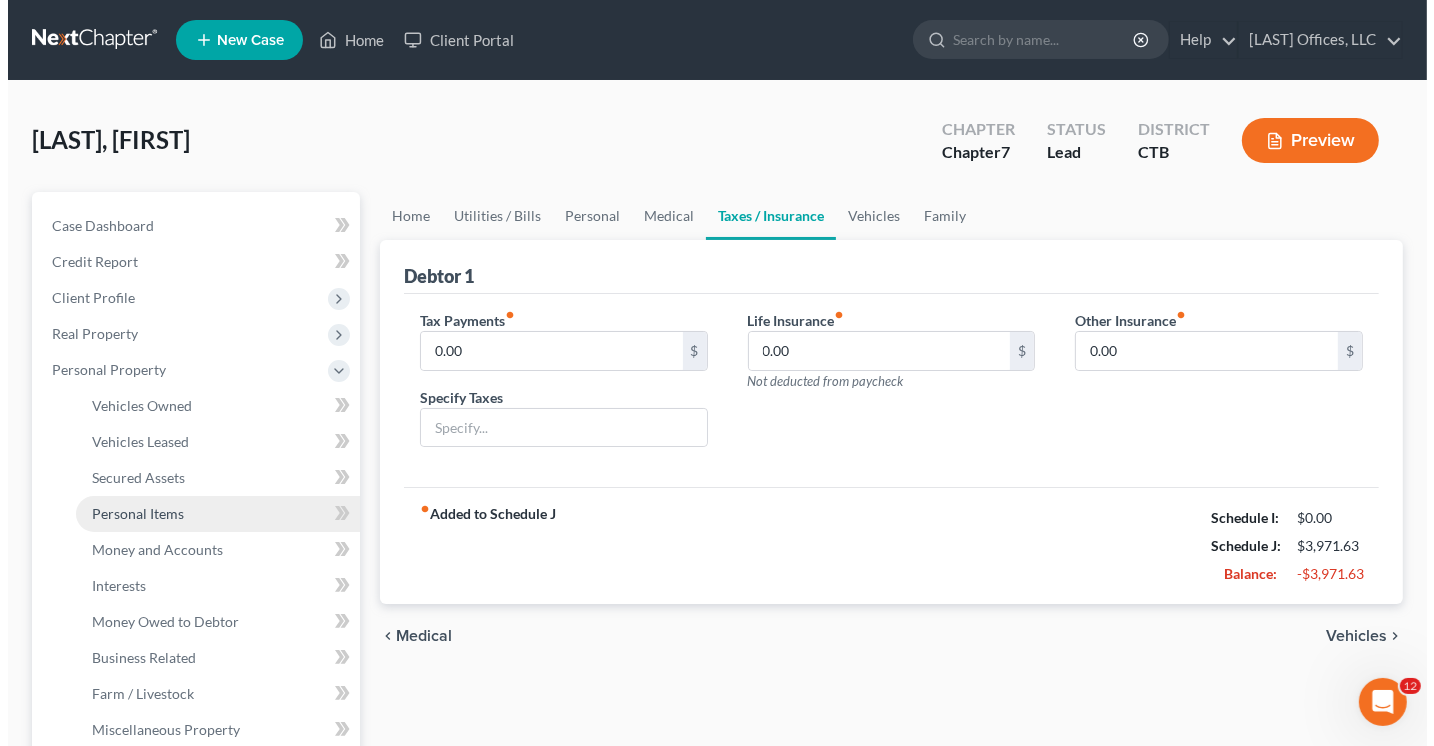 scroll, scrollTop: 100, scrollLeft: 0, axis: vertical 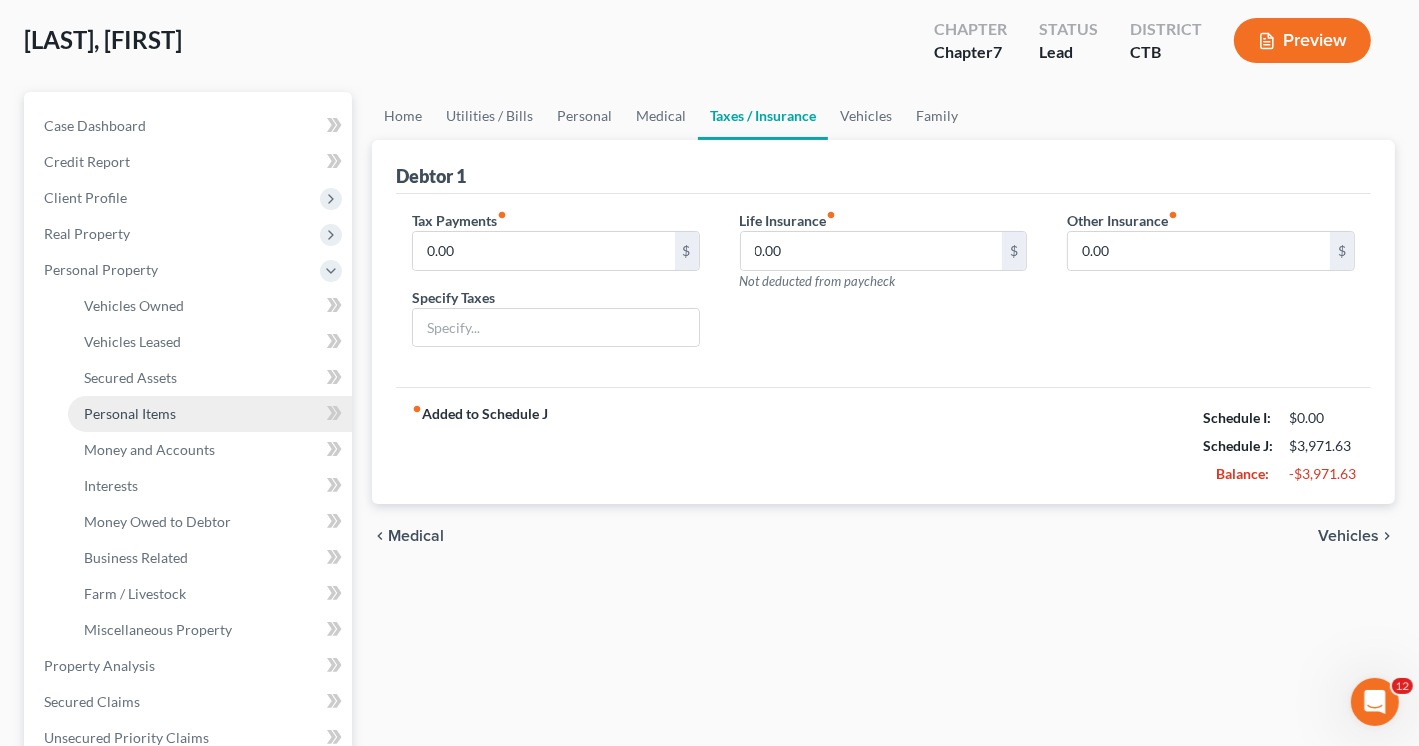 click on "Personal Items" at bounding box center [130, 413] 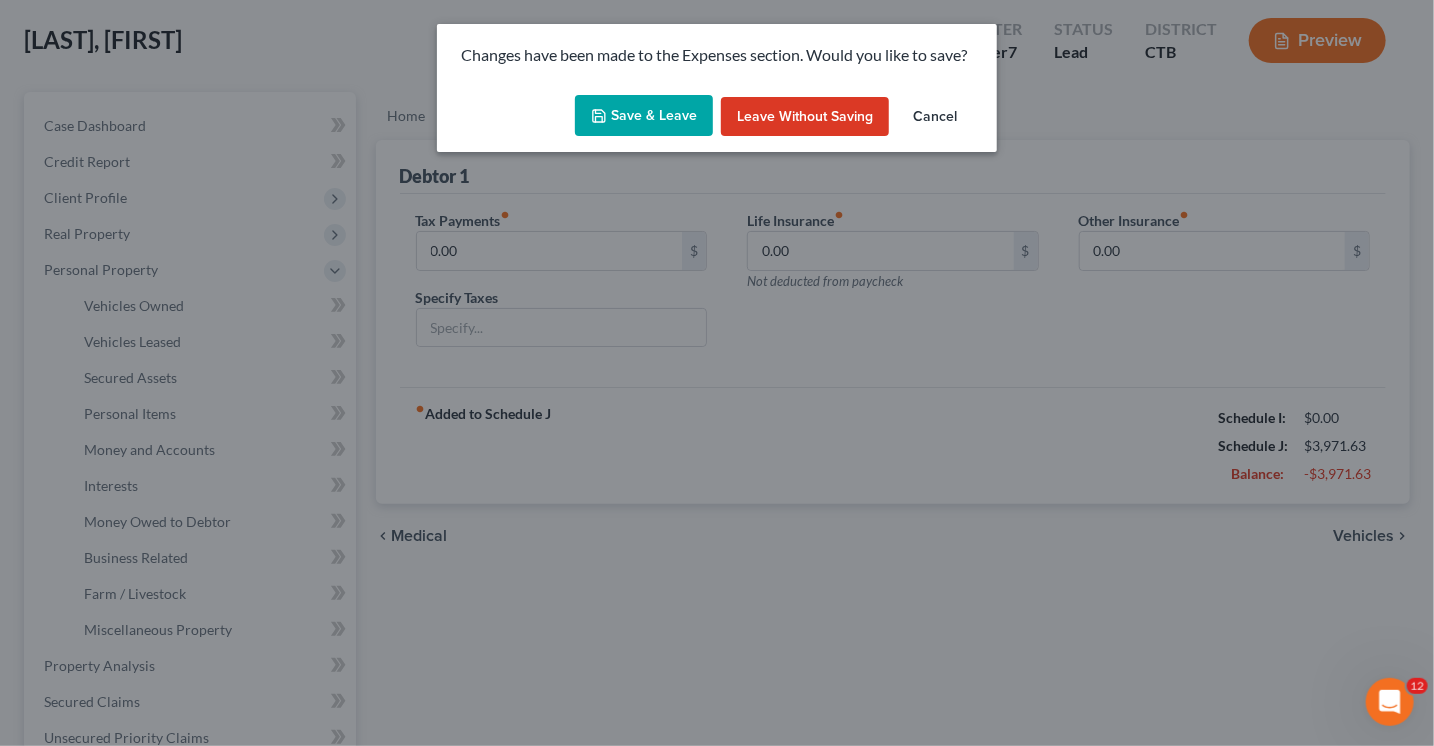 click on "Save & Leave" at bounding box center (644, 116) 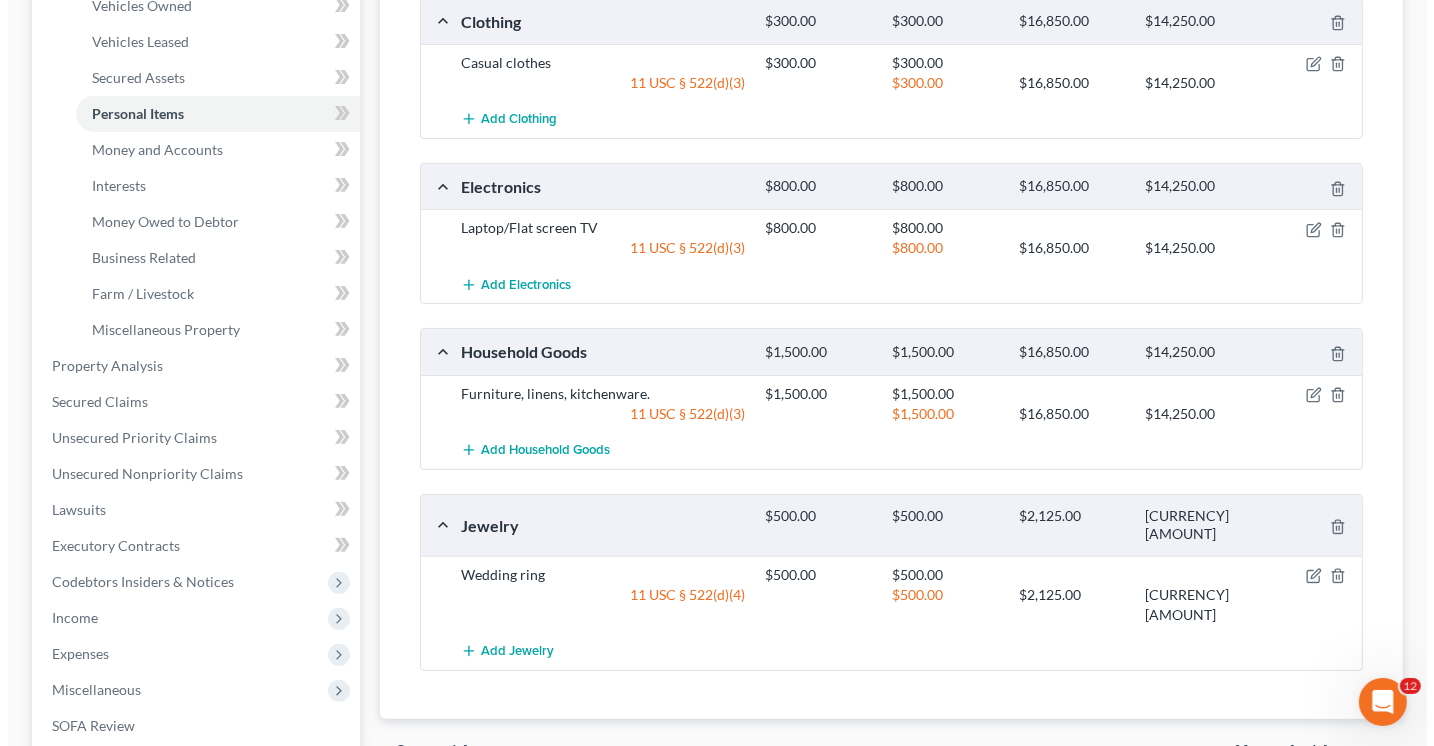 scroll, scrollTop: 0, scrollLeft: 0, axis: both 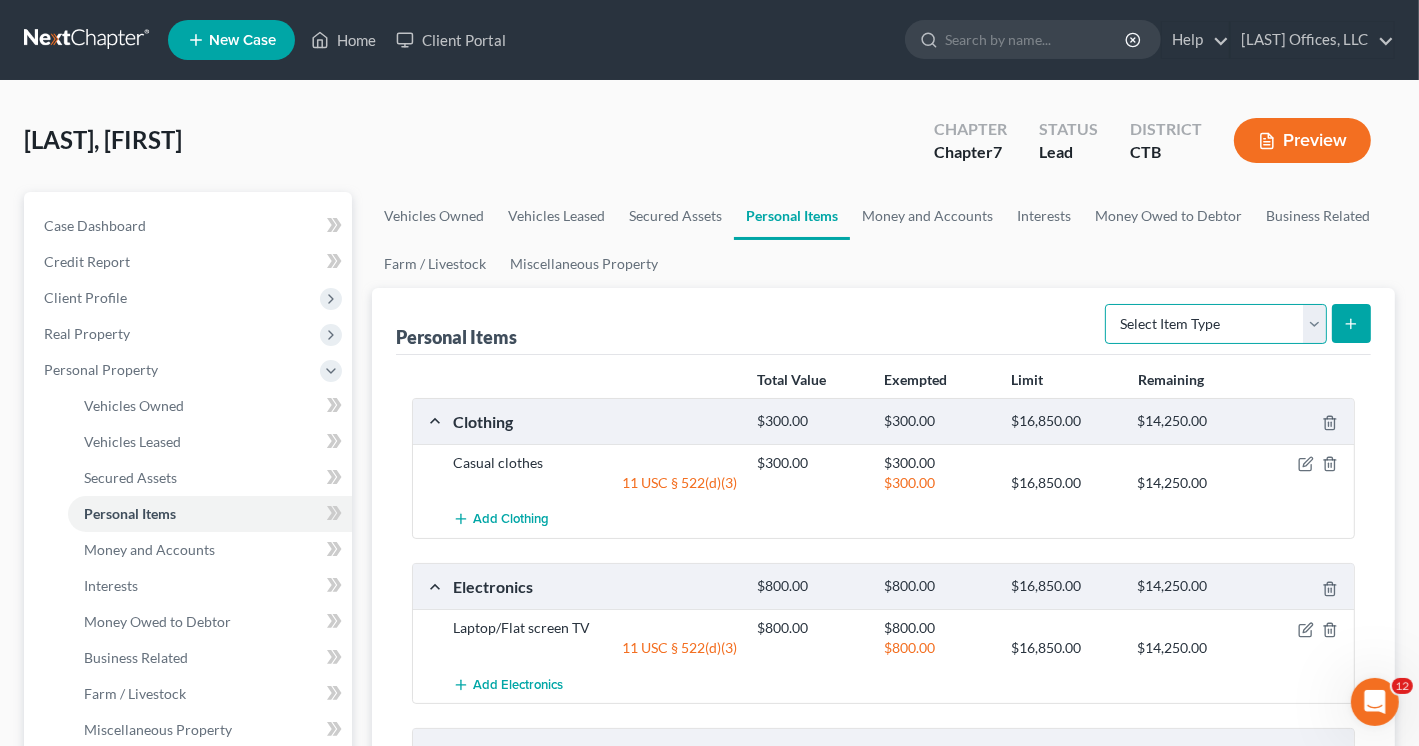 click on "Select Item Type Clothing Collectibles Of Value Electronics Firearms Household Goods Jewelry Other Pet(s) Sports & Hobby Equipment" at bounding box center (1216, 324) 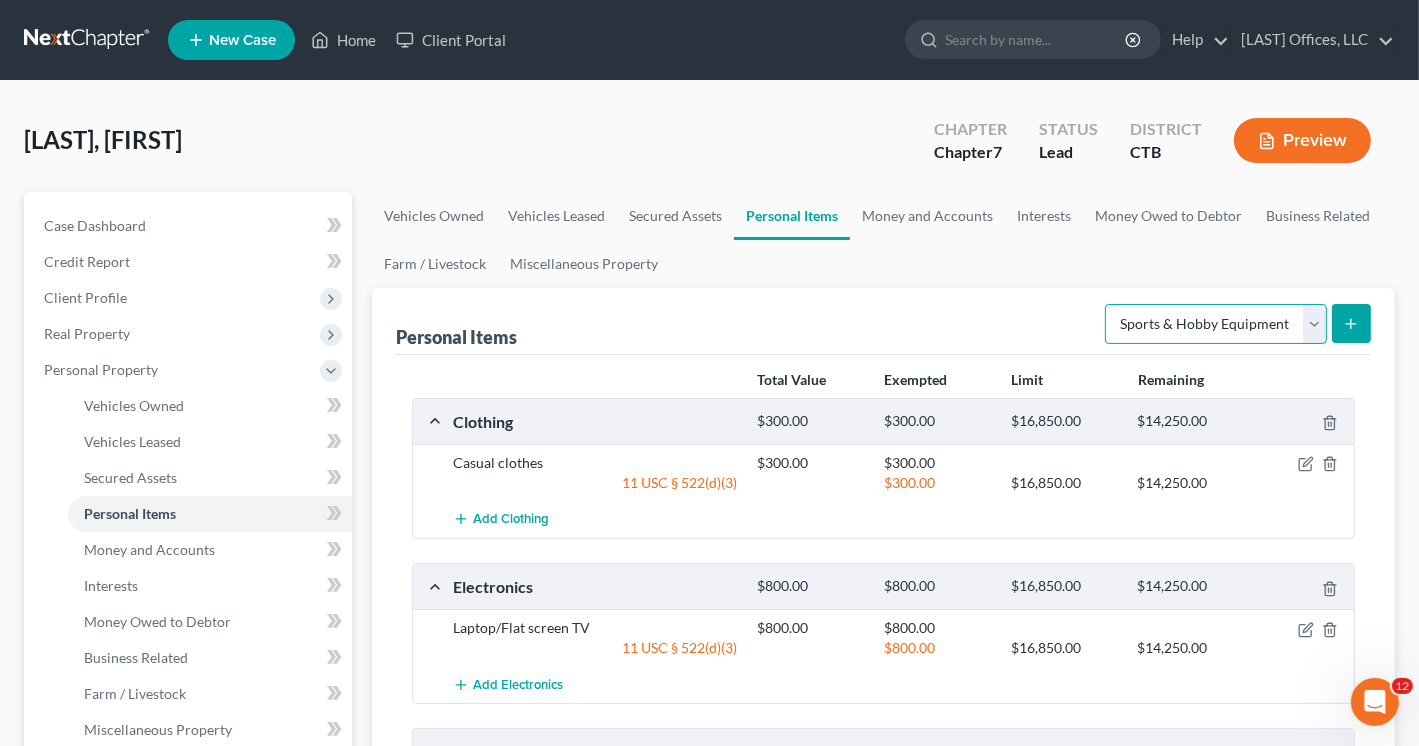 click on "Select Item Type Clothing Collectibles Of Value Electronics Firearms Household Goods Jewelry Other Pet(s) Sports & Hobby Equipment" at bounding box center (1216, 324) 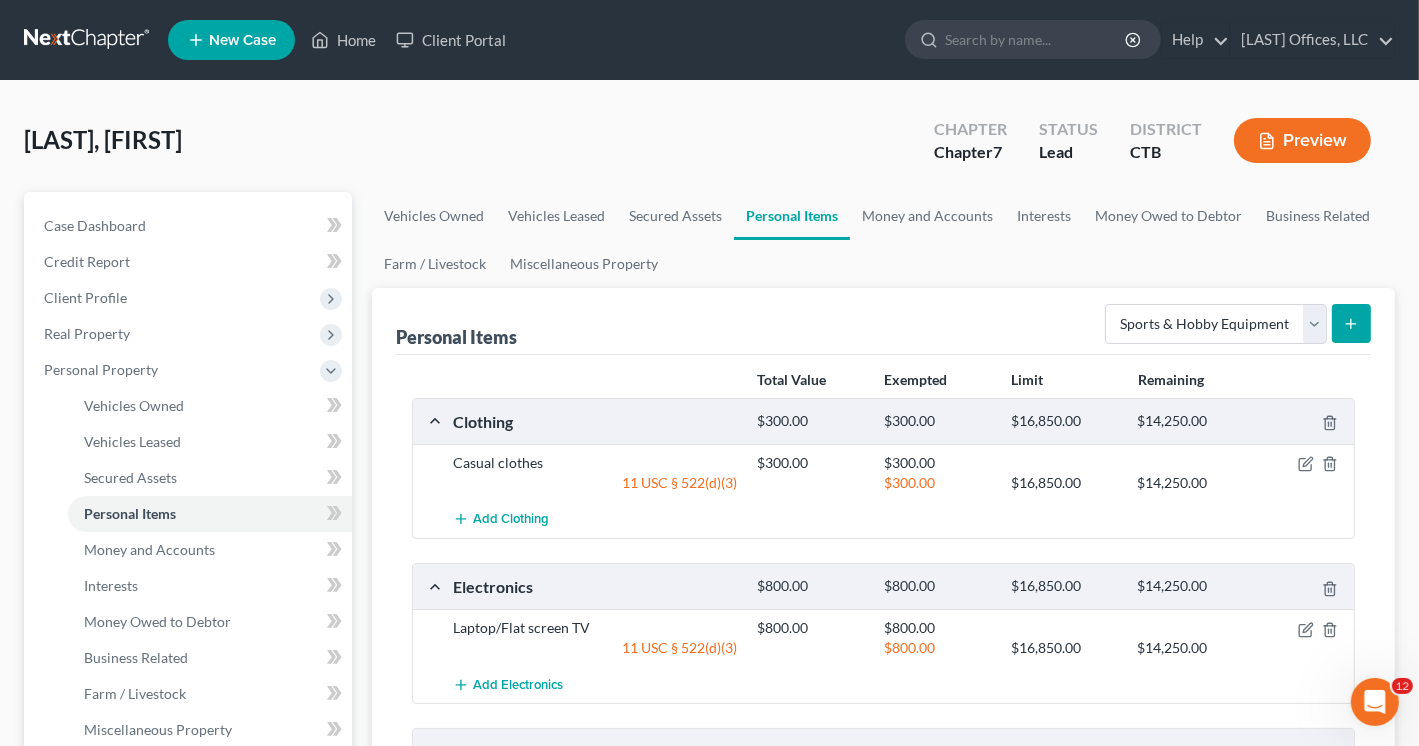 click 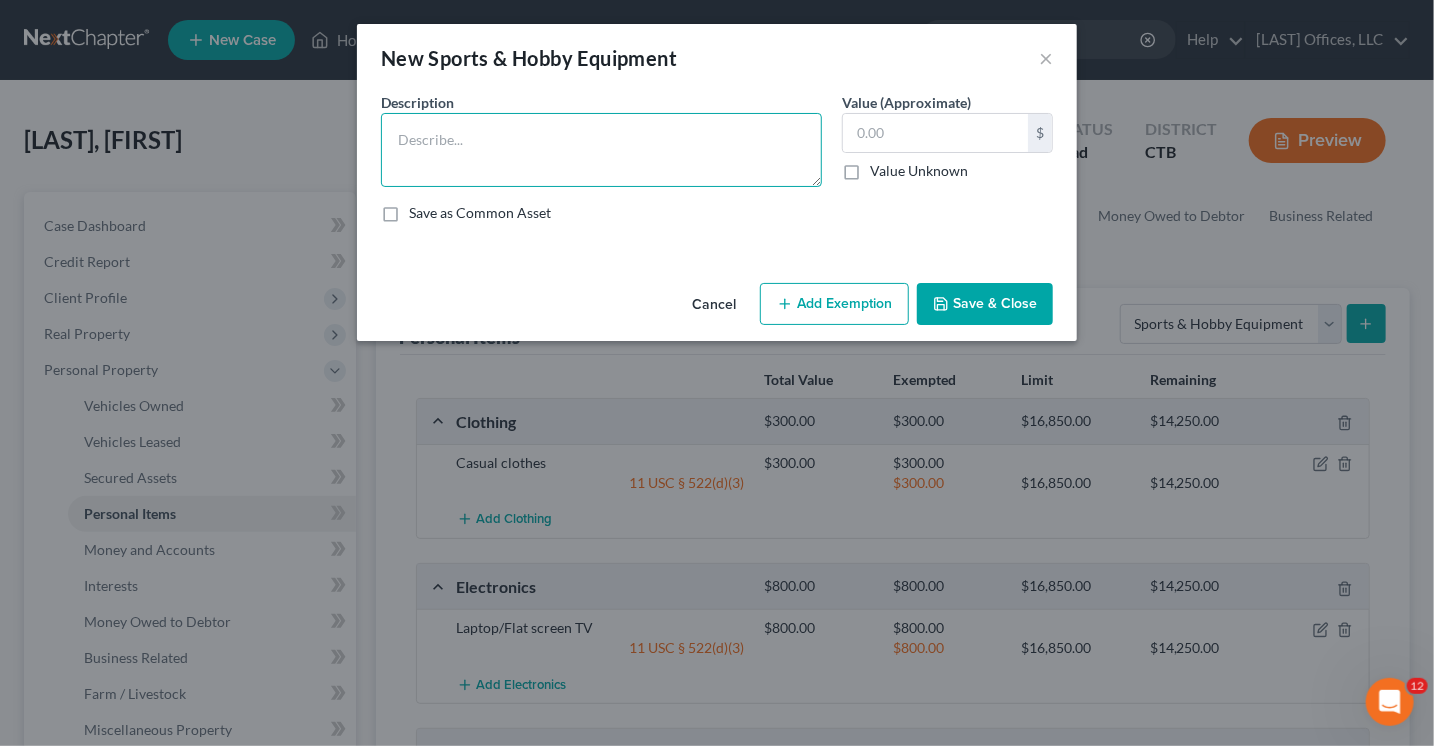 click at bounding box center [601, 150] 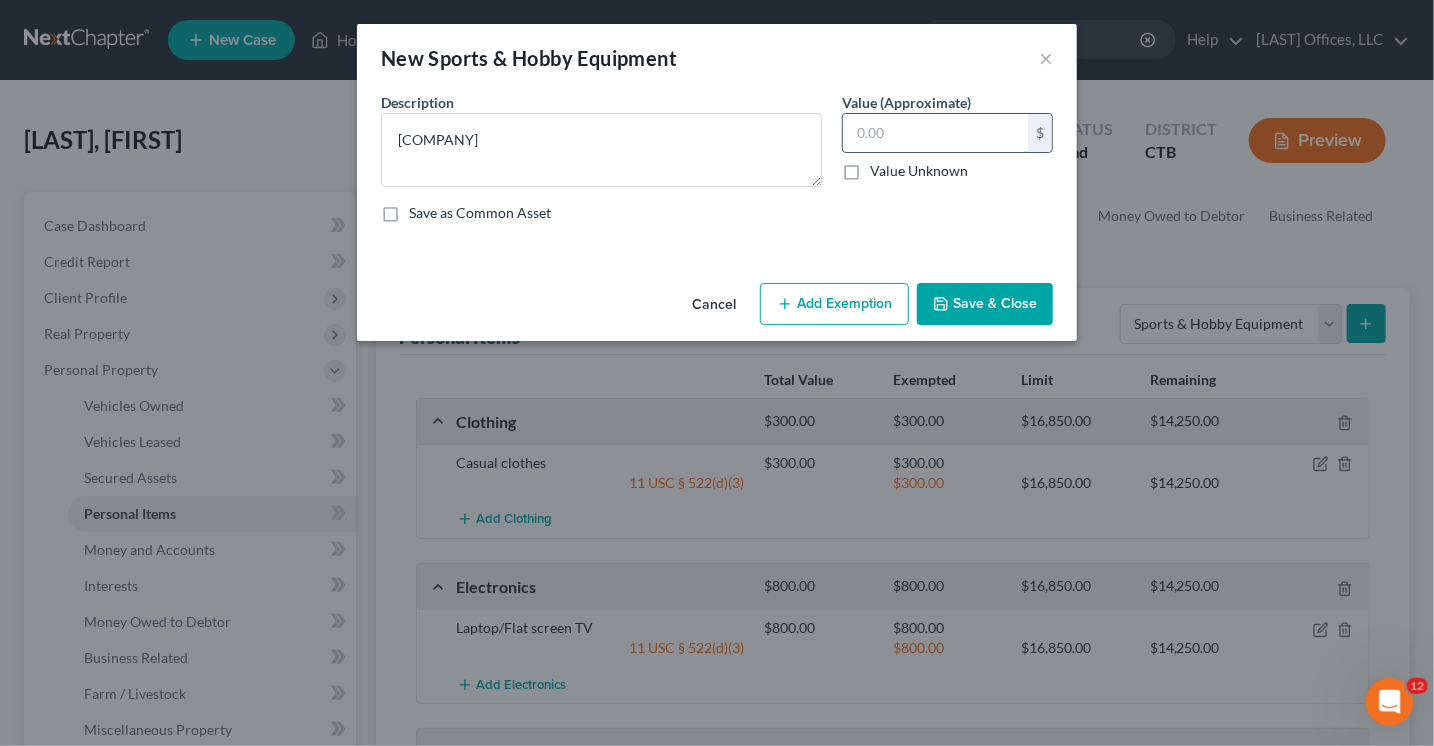 click at bounding box center [935, 133] 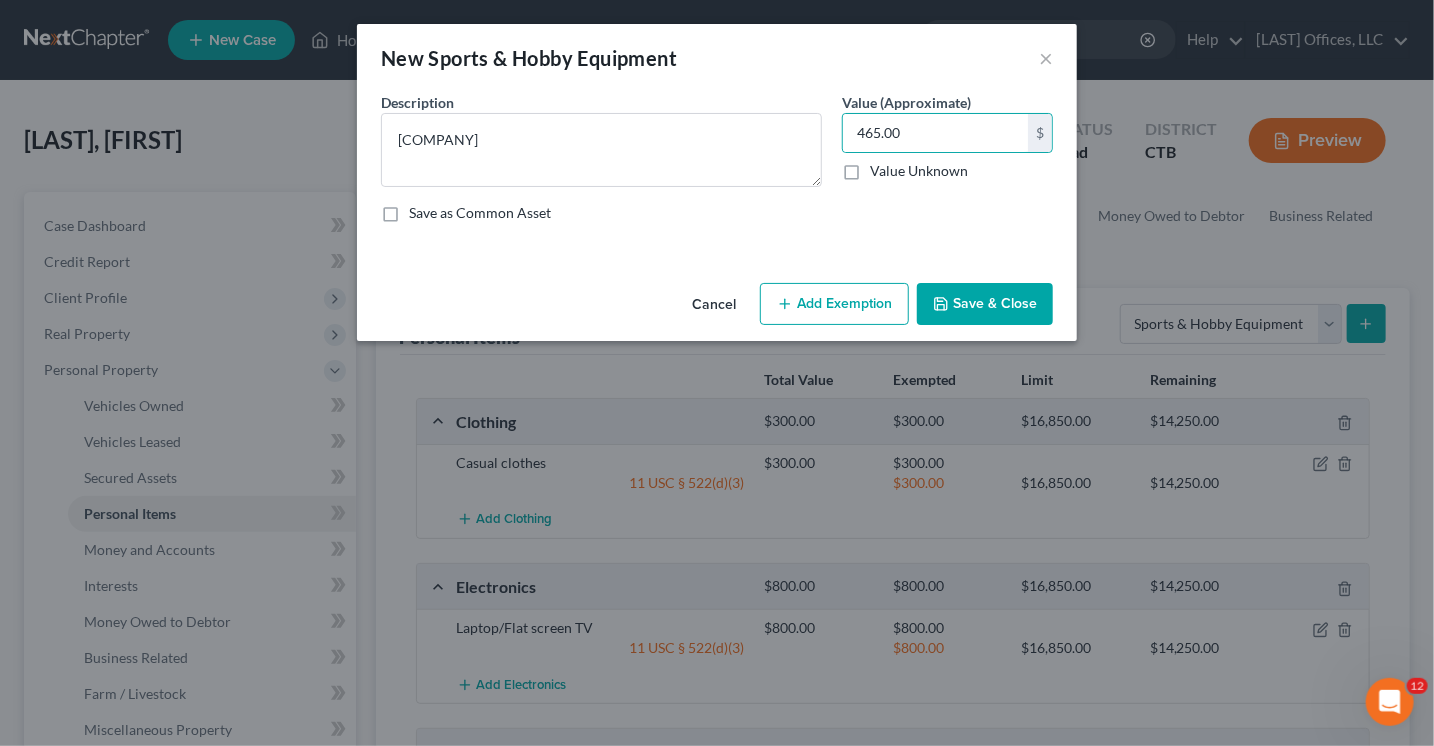 click on "Add Exemption" at bounding box center [834, 304] 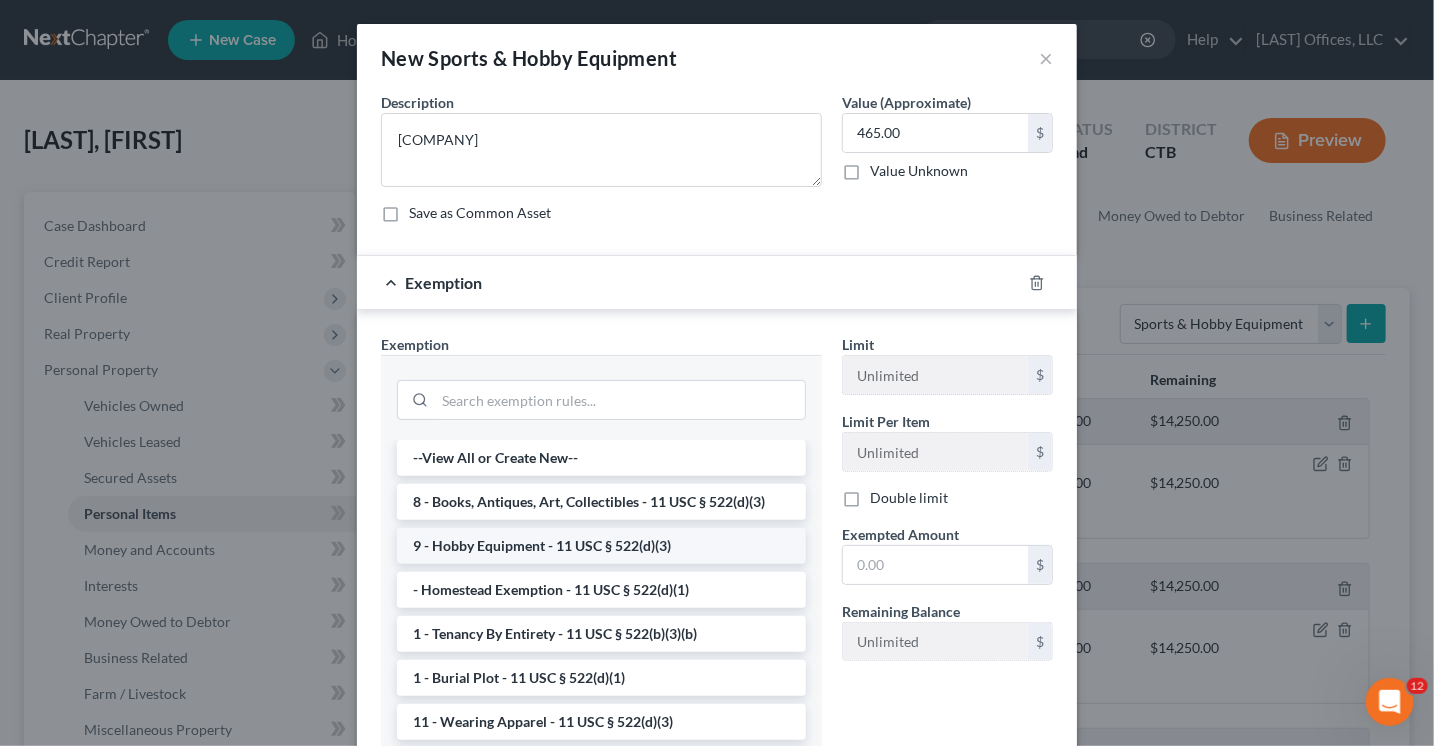 click on "9 - Hobby Equipment  - 11 USC § 522(d)(3)" at bounding box center [601, 546] 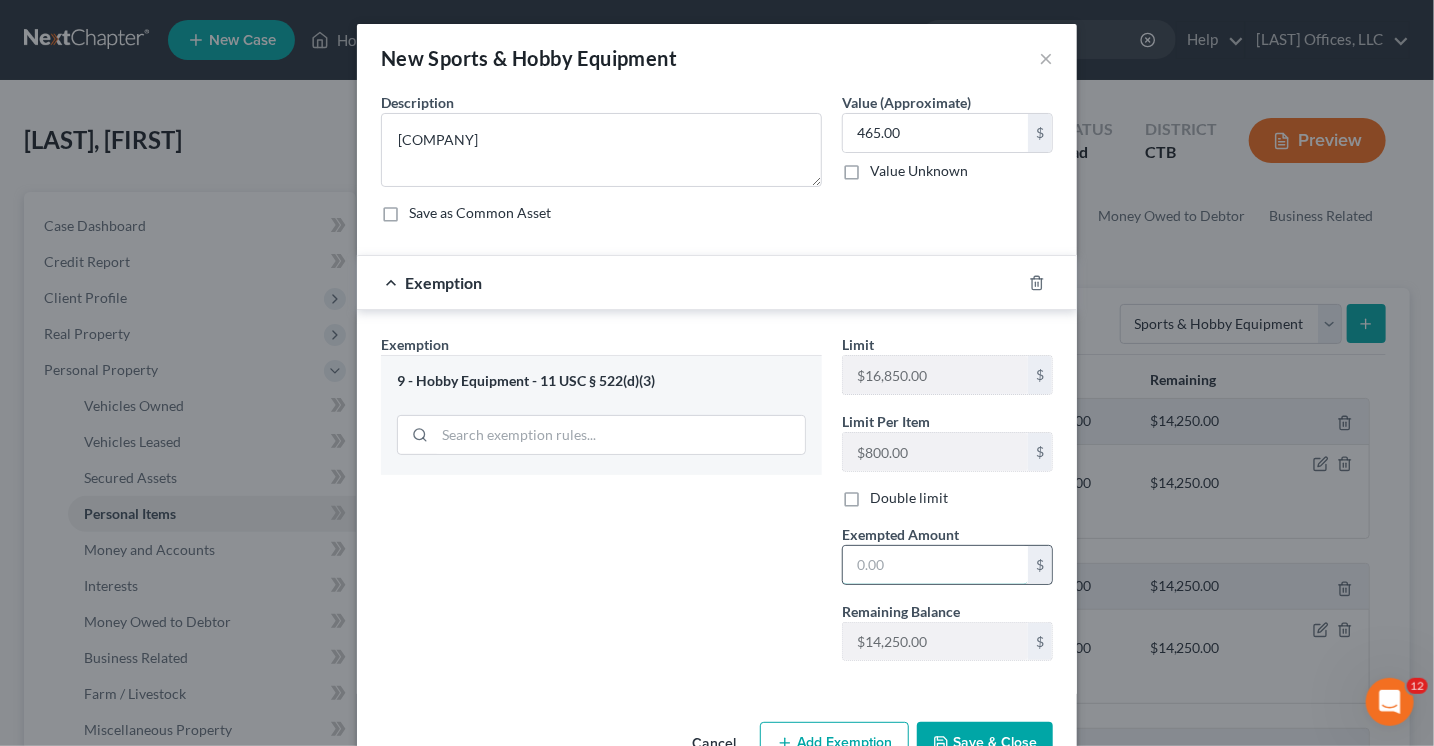 click at bounding box center (935, 565) 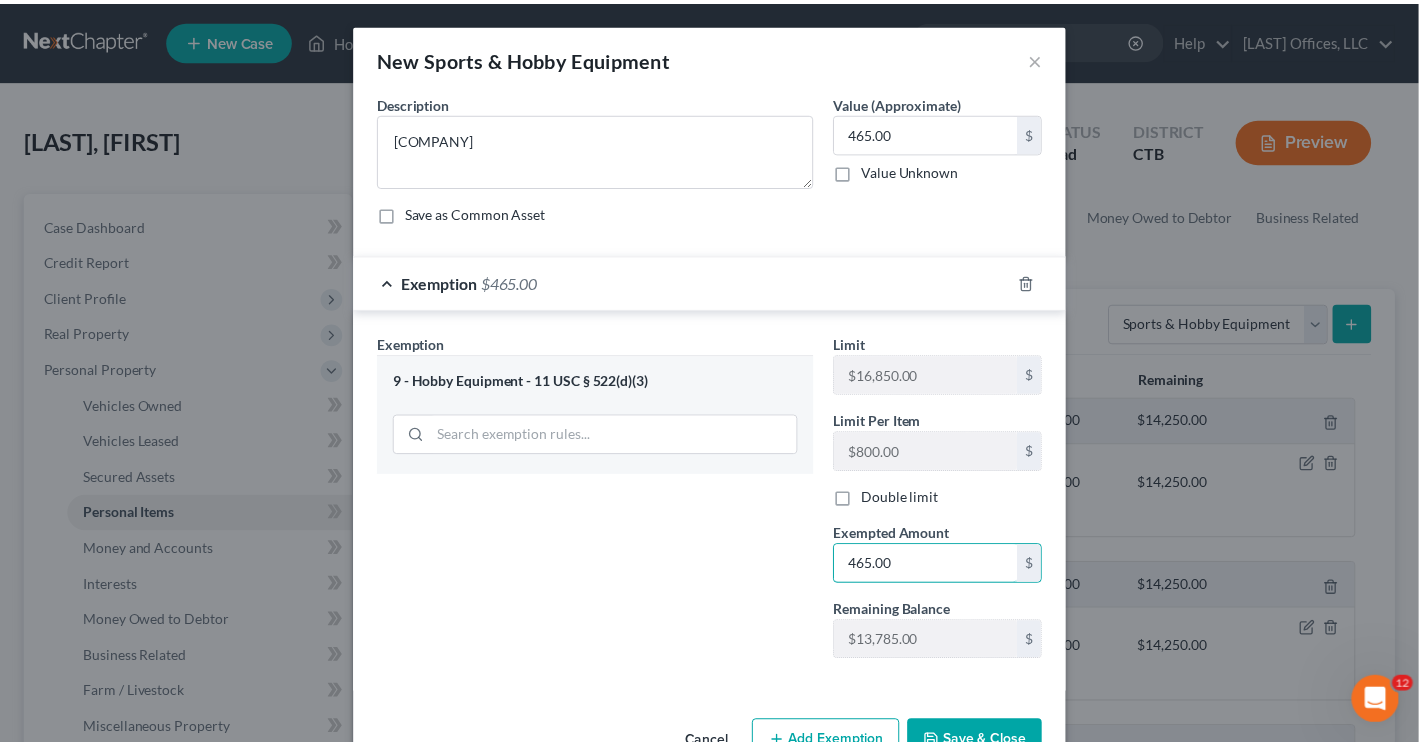 scroll, scrollTop: 55, scrollLeft: 0, axis: vertical 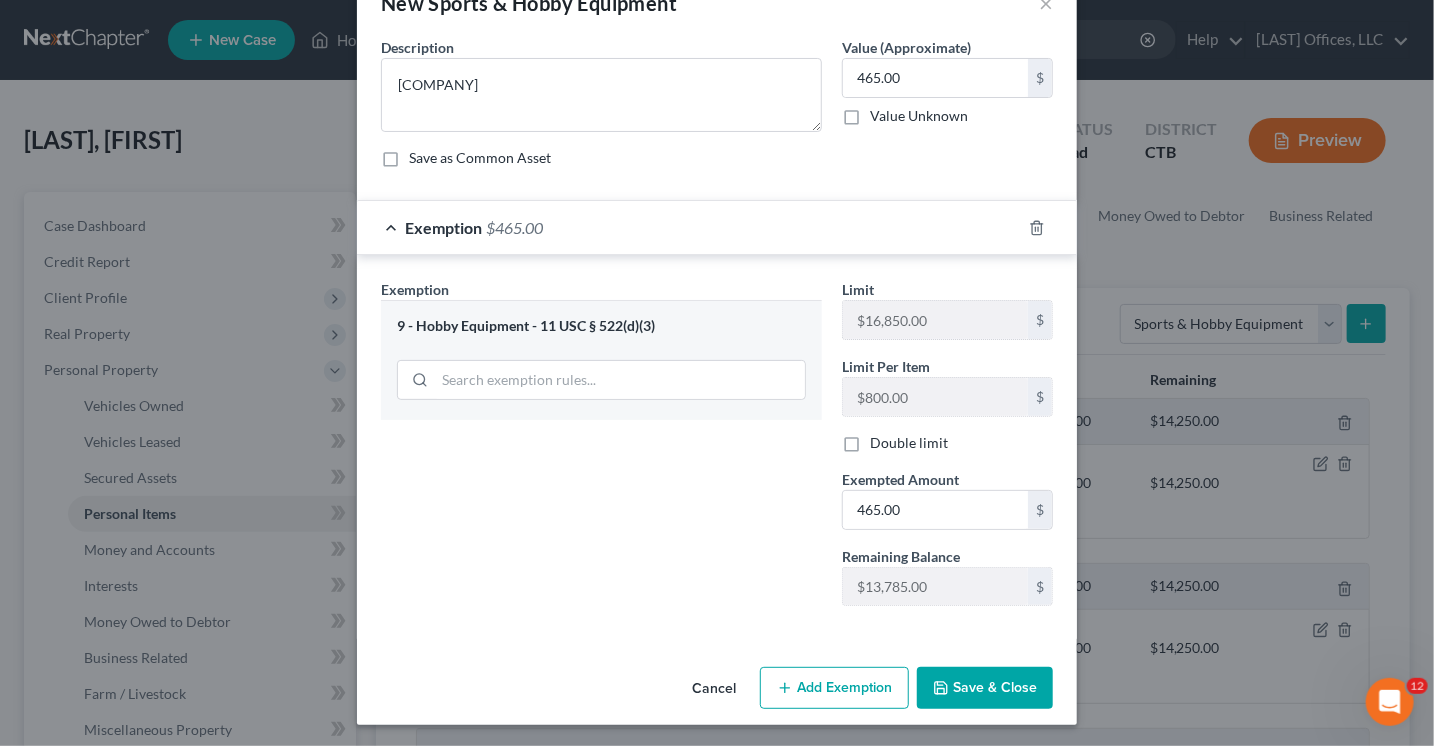 click on "Save & Close" at bounding box center [985, 688] 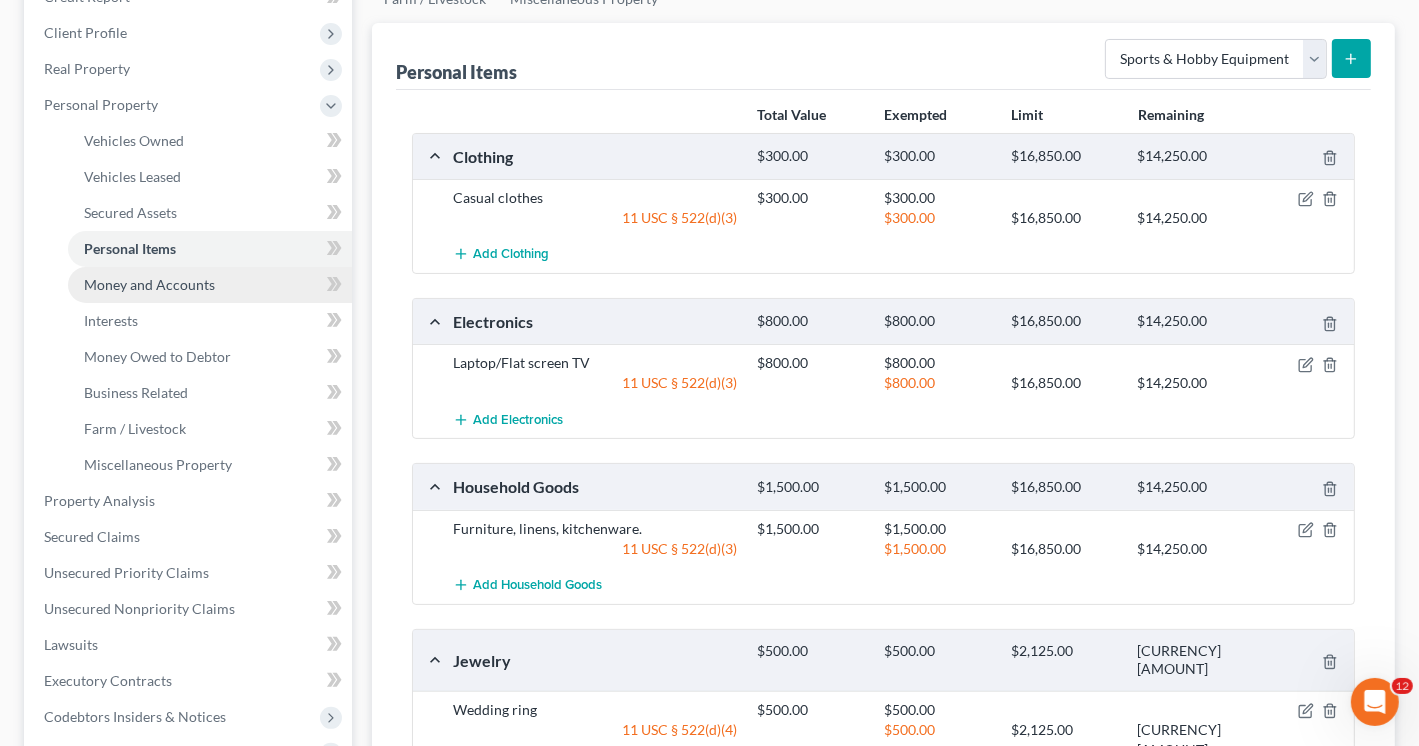 scroll, scrollTop: 300, scrollLeft: 0, axis: vertical 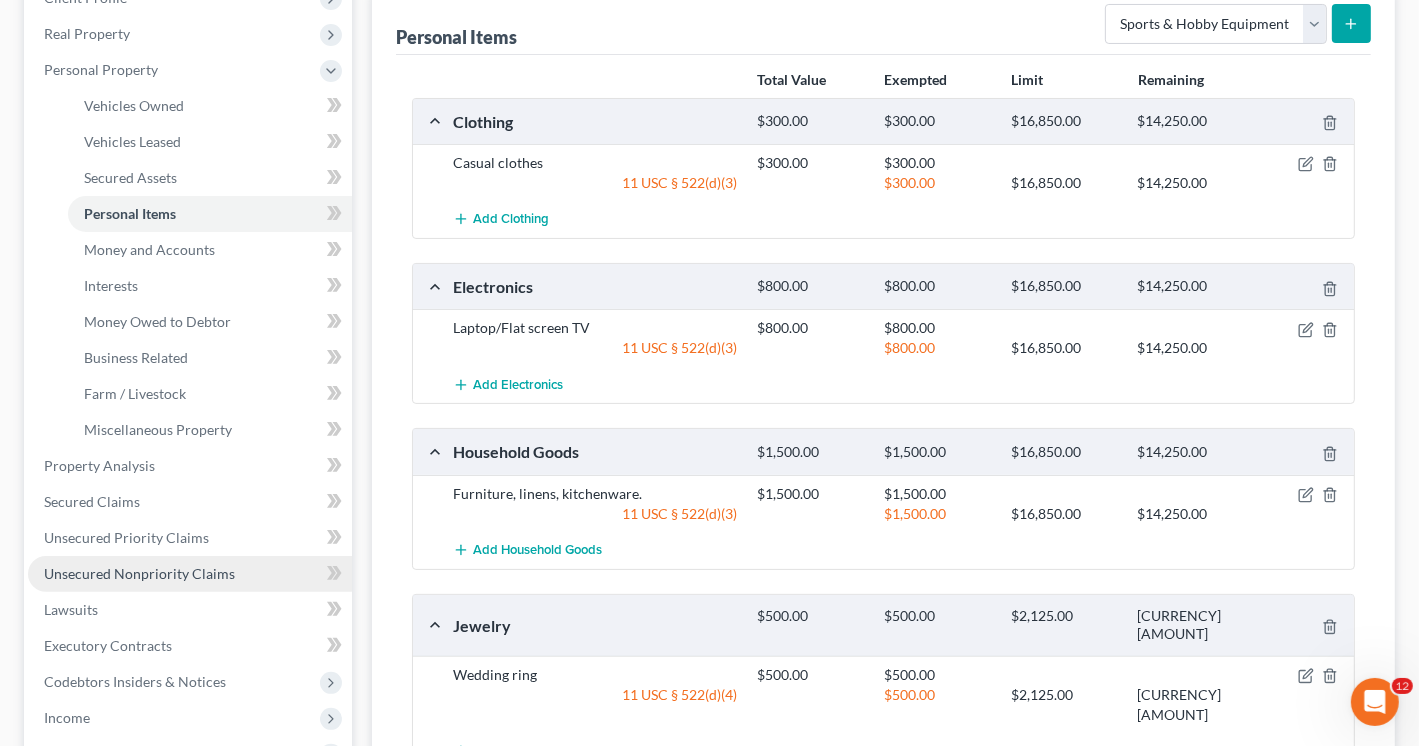 click on "Unsecured Nonpriority Claims" at bounding box center [139, 573] 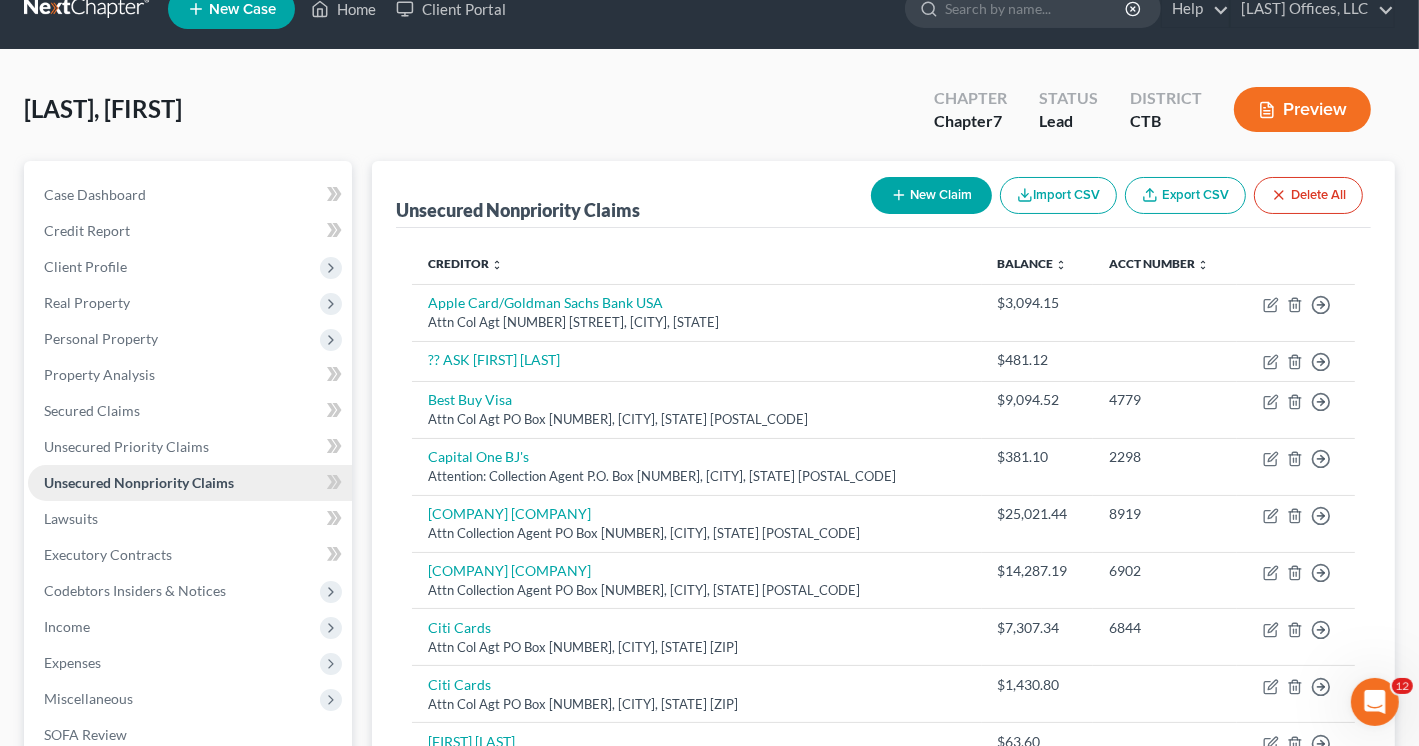 scroll, scrollTop: 0, scrollLeft: 0, axis: both 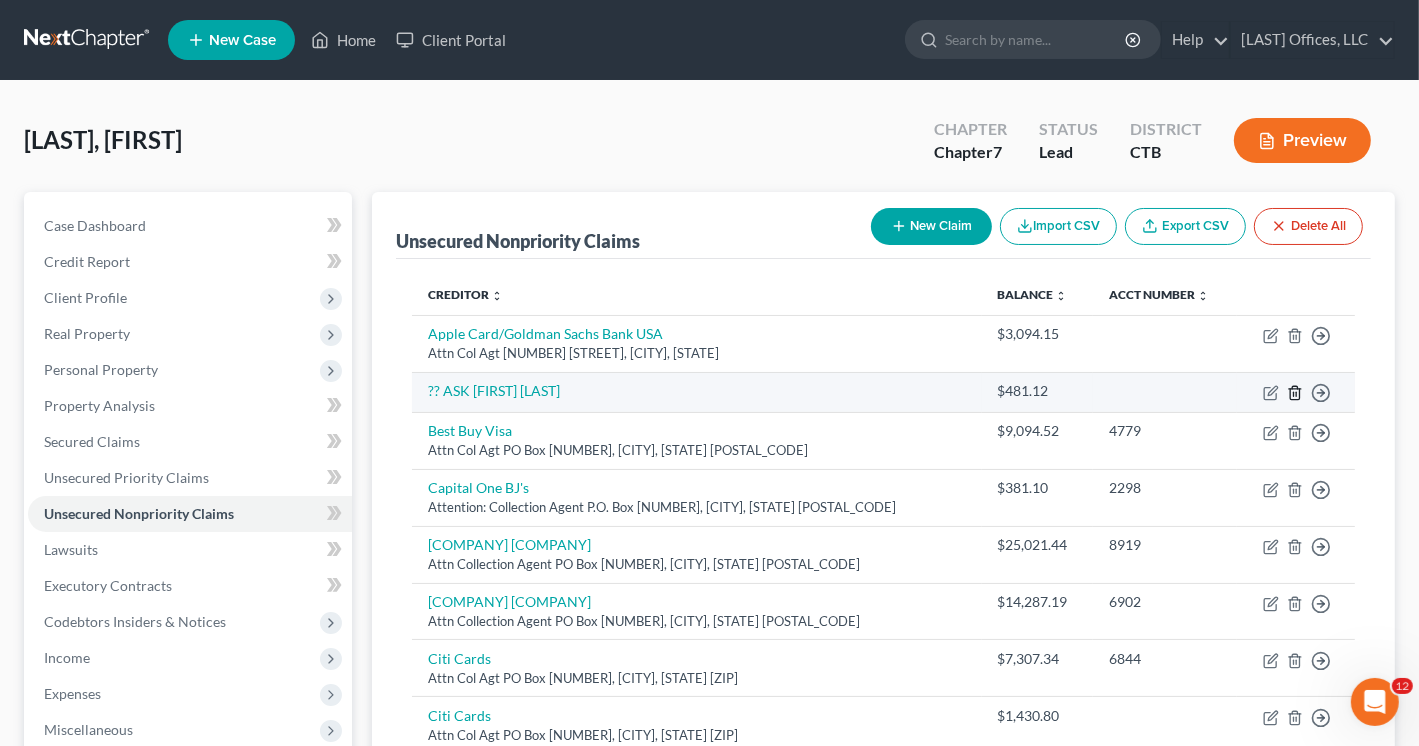 click 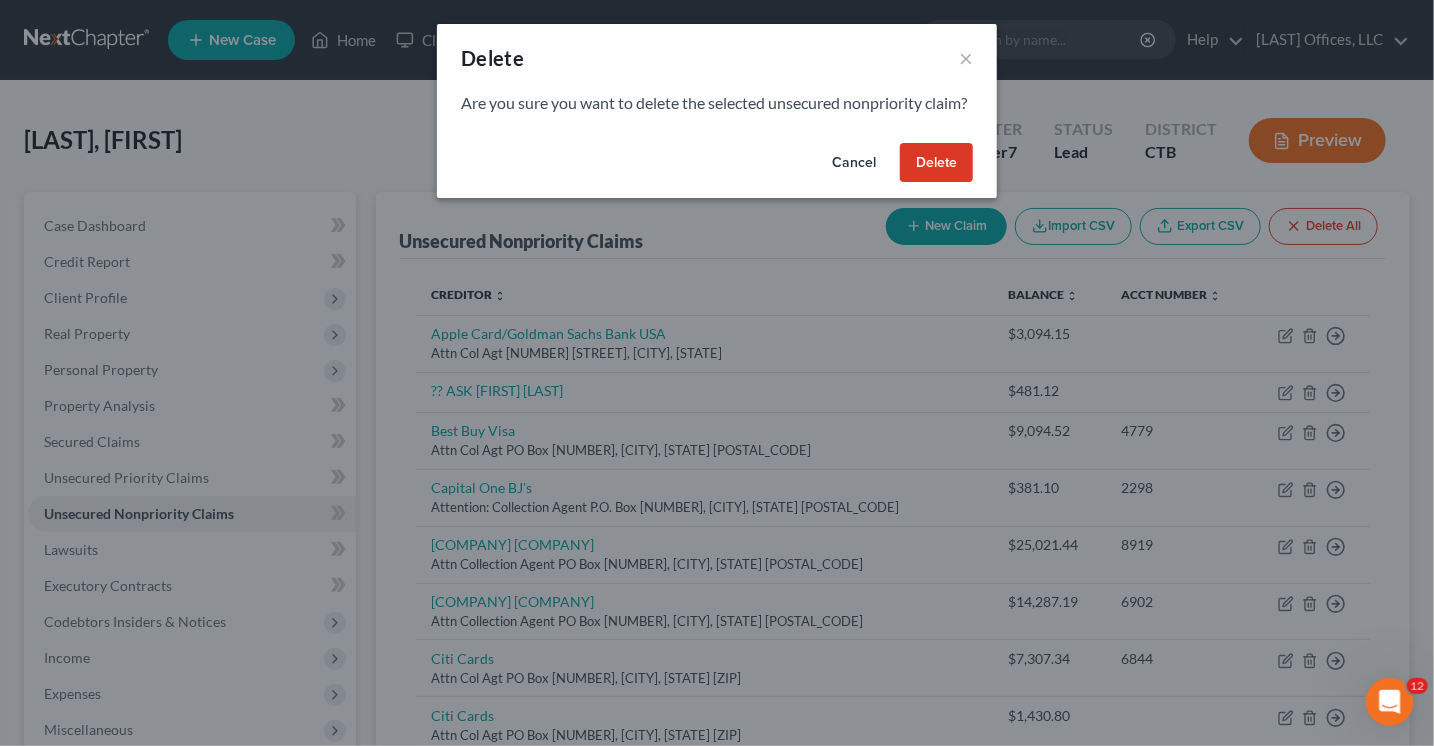 click on "Delete" at bounding box center [936, 163] 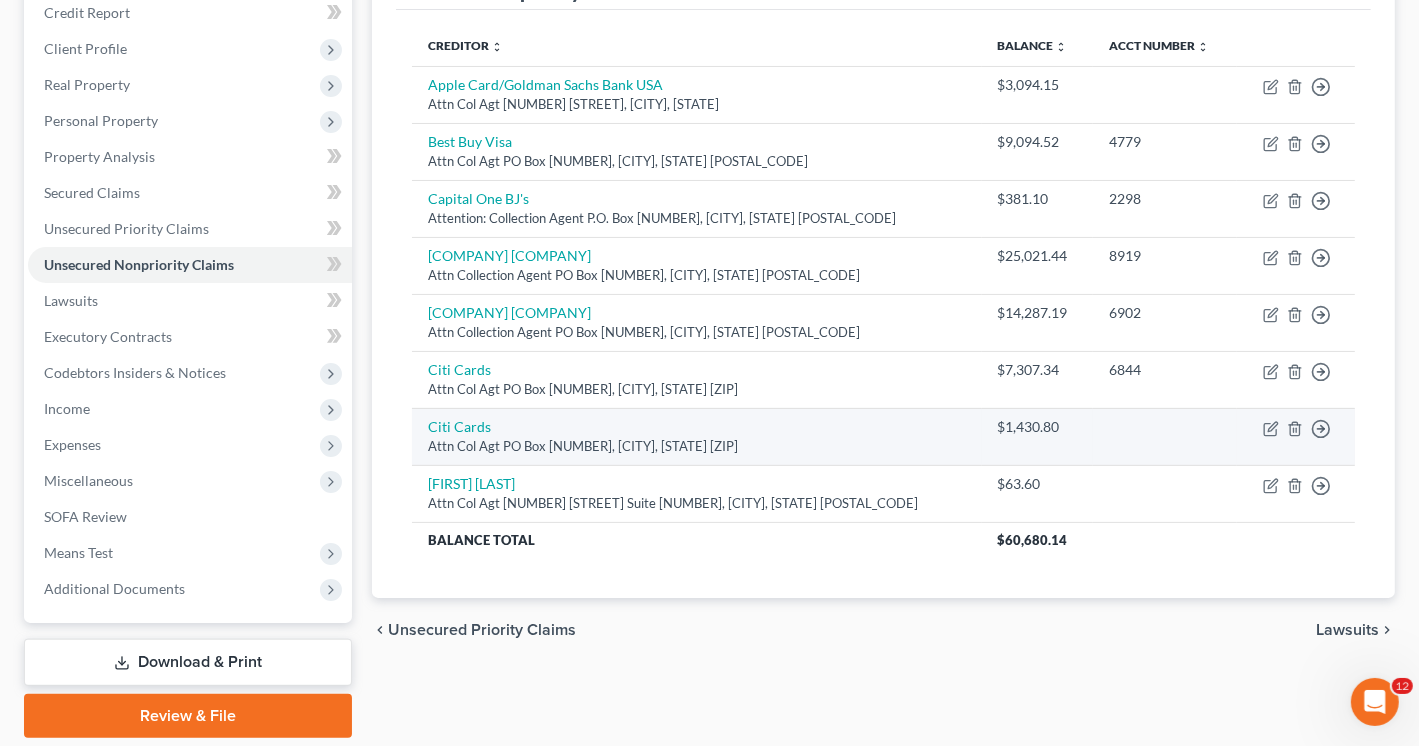 scroll, scrollTop: 215, scrollLeft: 0, axis: vertical 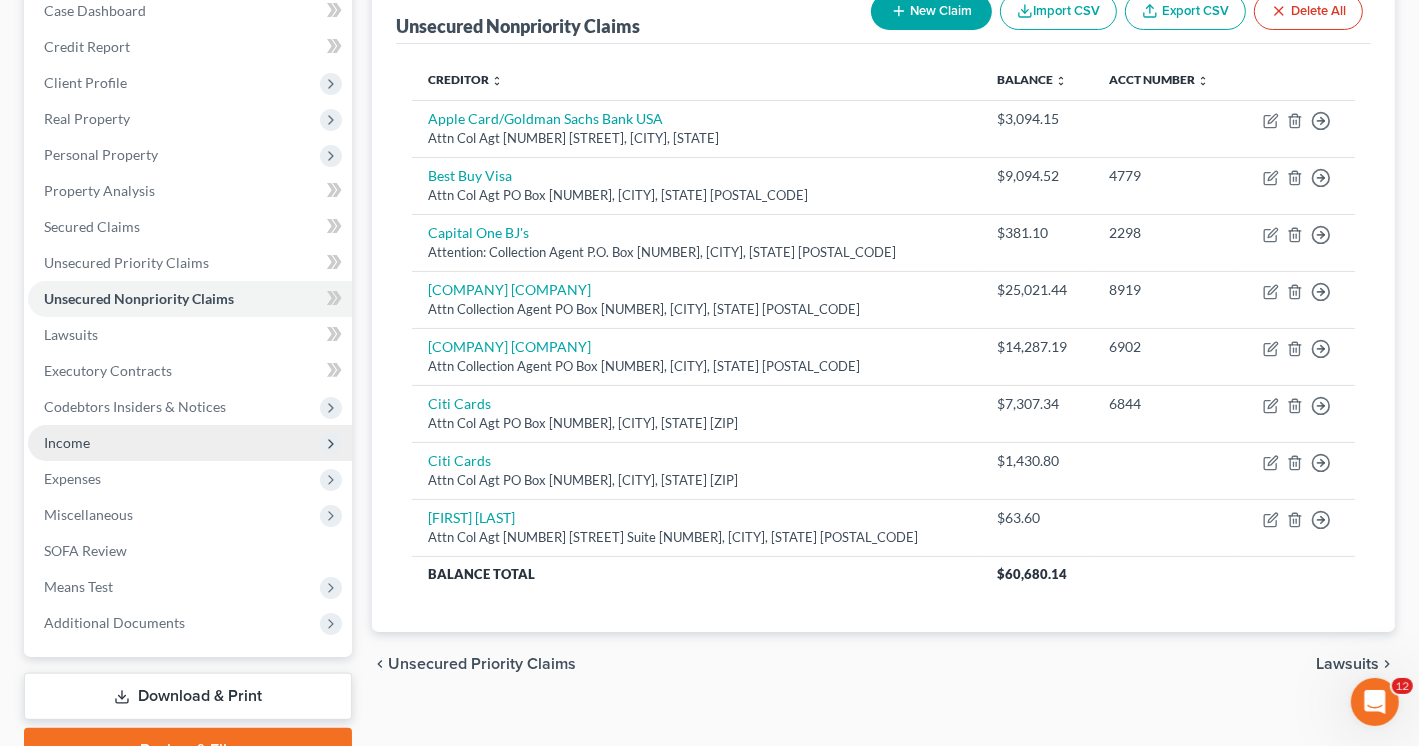 click on "Income" at bounding box center (67, 442) 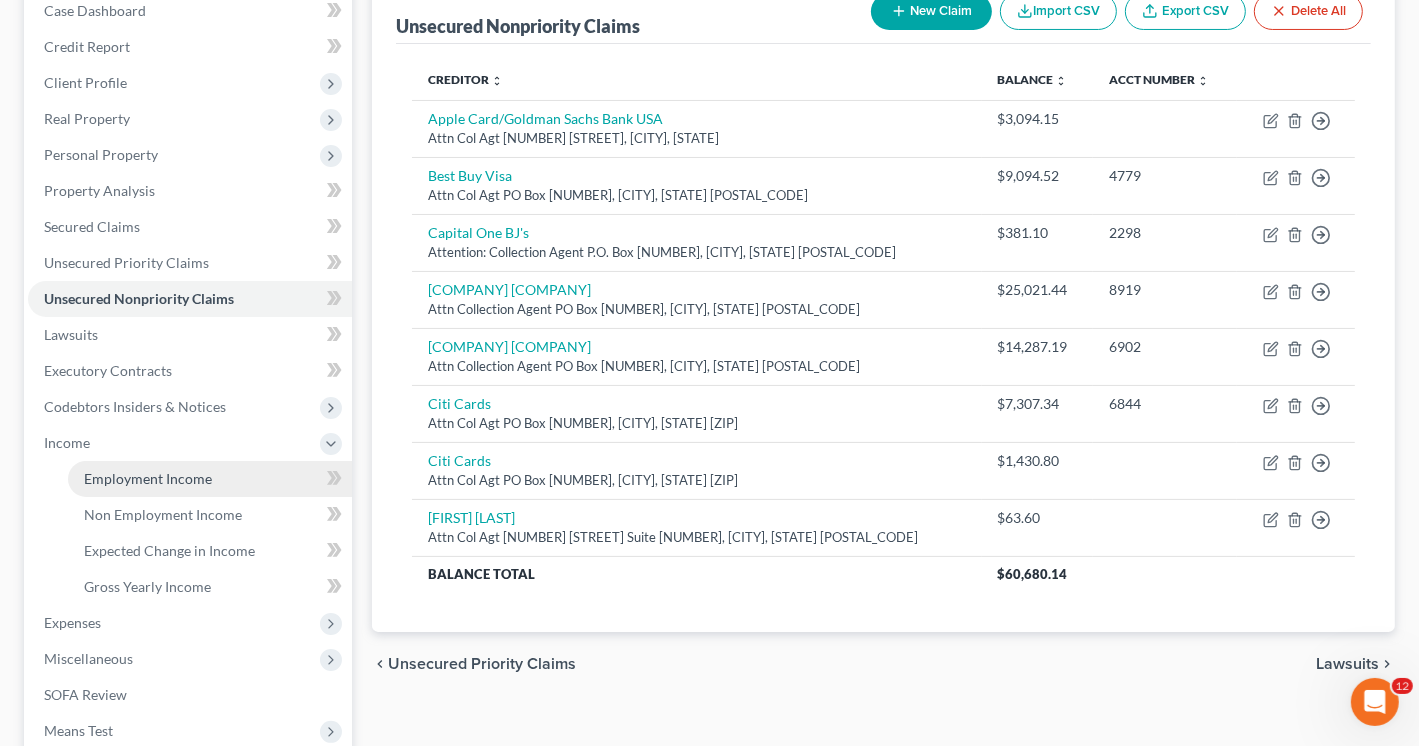 click on "Employment Income" at bounding box center (148, 478) 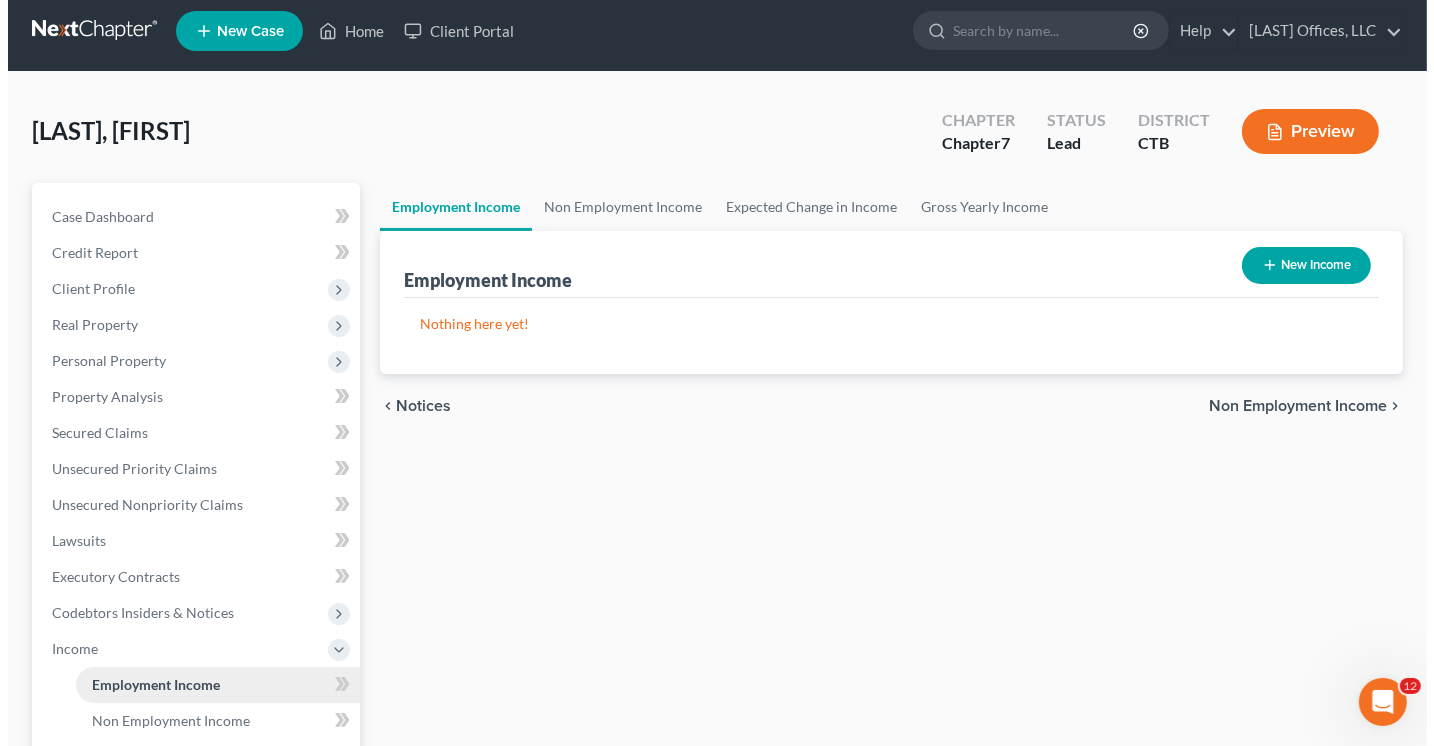 scroll, scrollTop: 0, scrollLeft: 0, axis: both 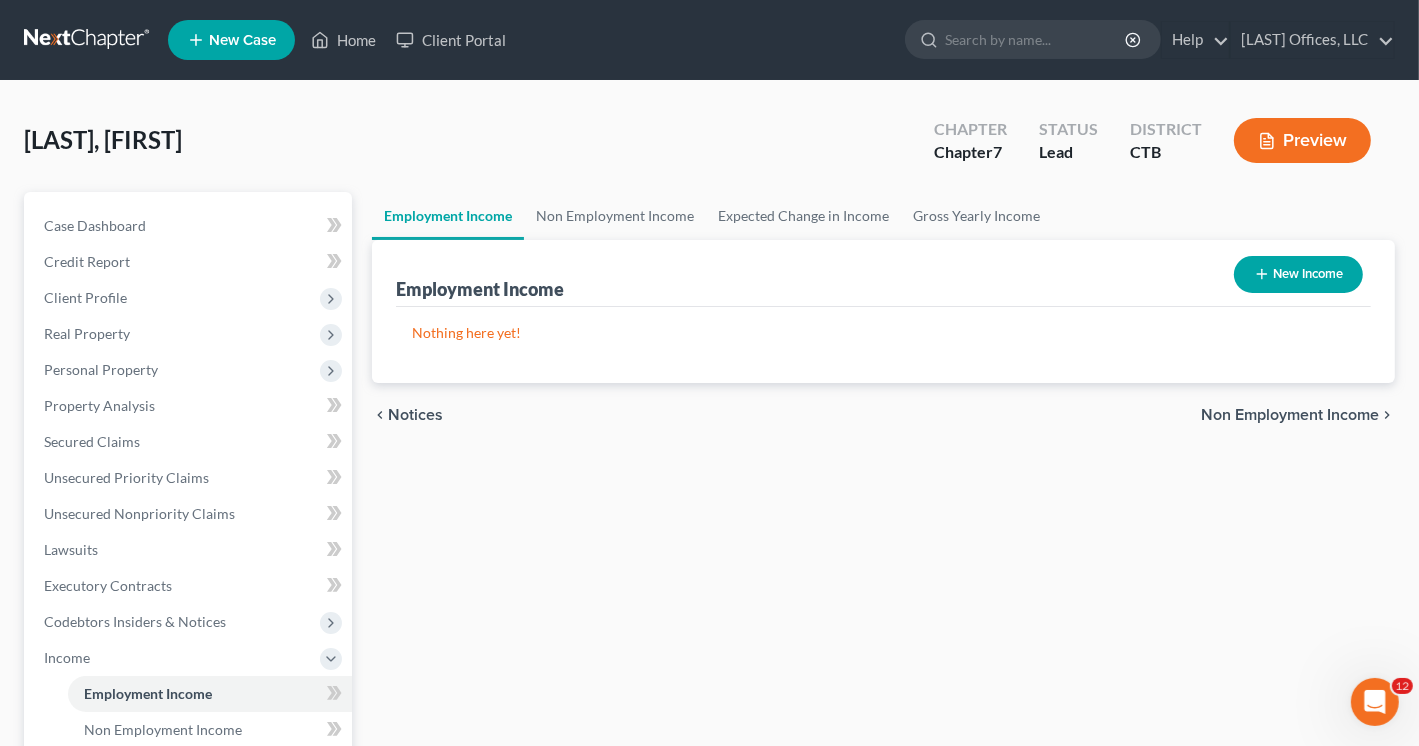 click on "New Income" at bounding box center [1298, 274] 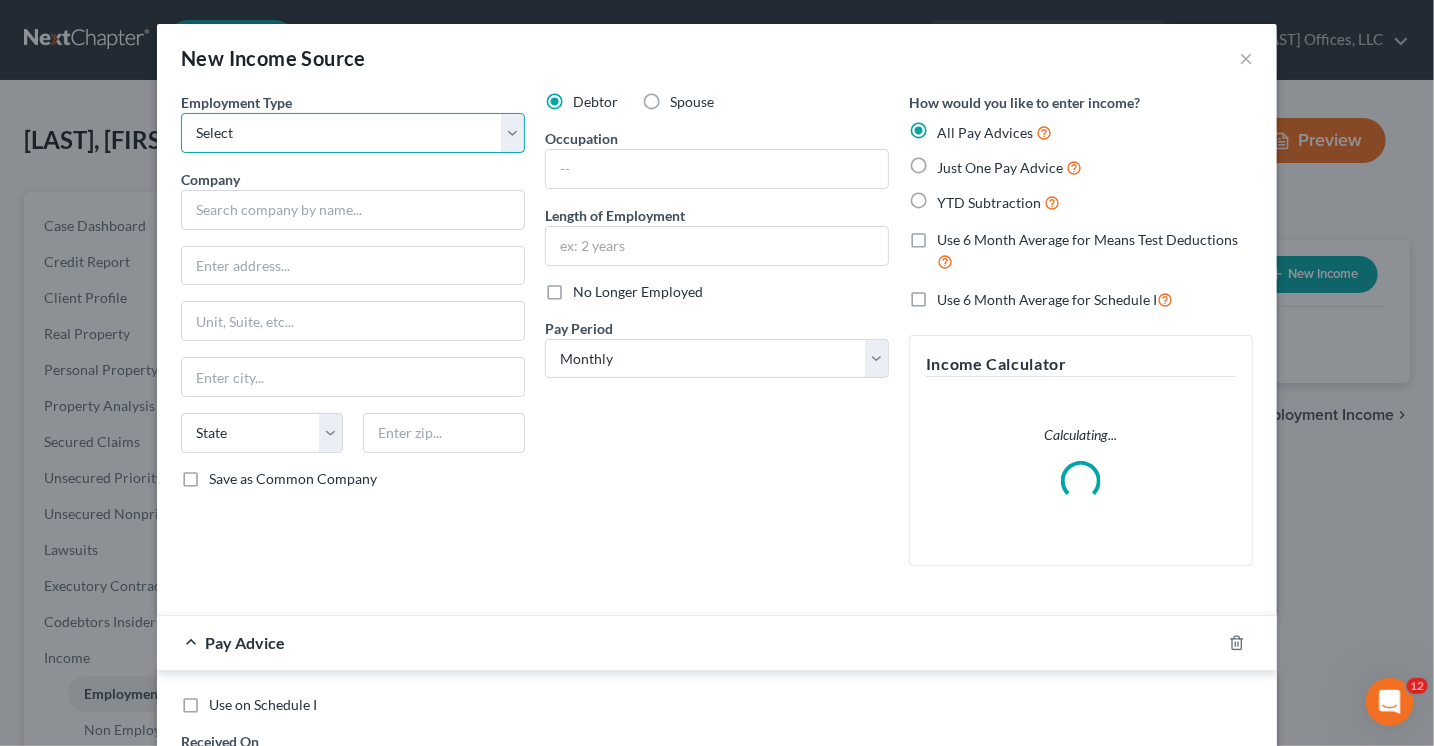 click on "Select Full or Part Time Employment Self Employment" at bounding box center (353, 133) 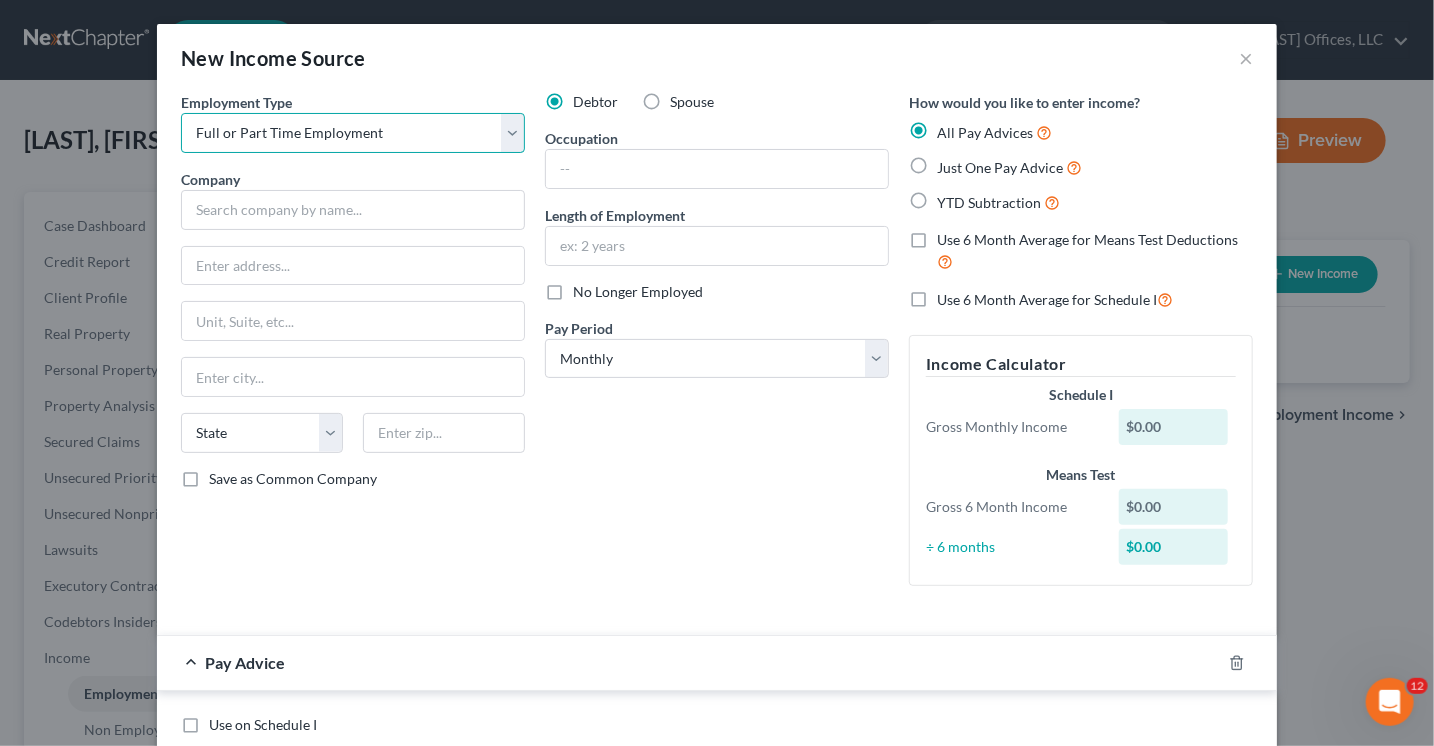 click on "Select Full or Part Time Employment Self Employment" at bounding box center (353, 133) 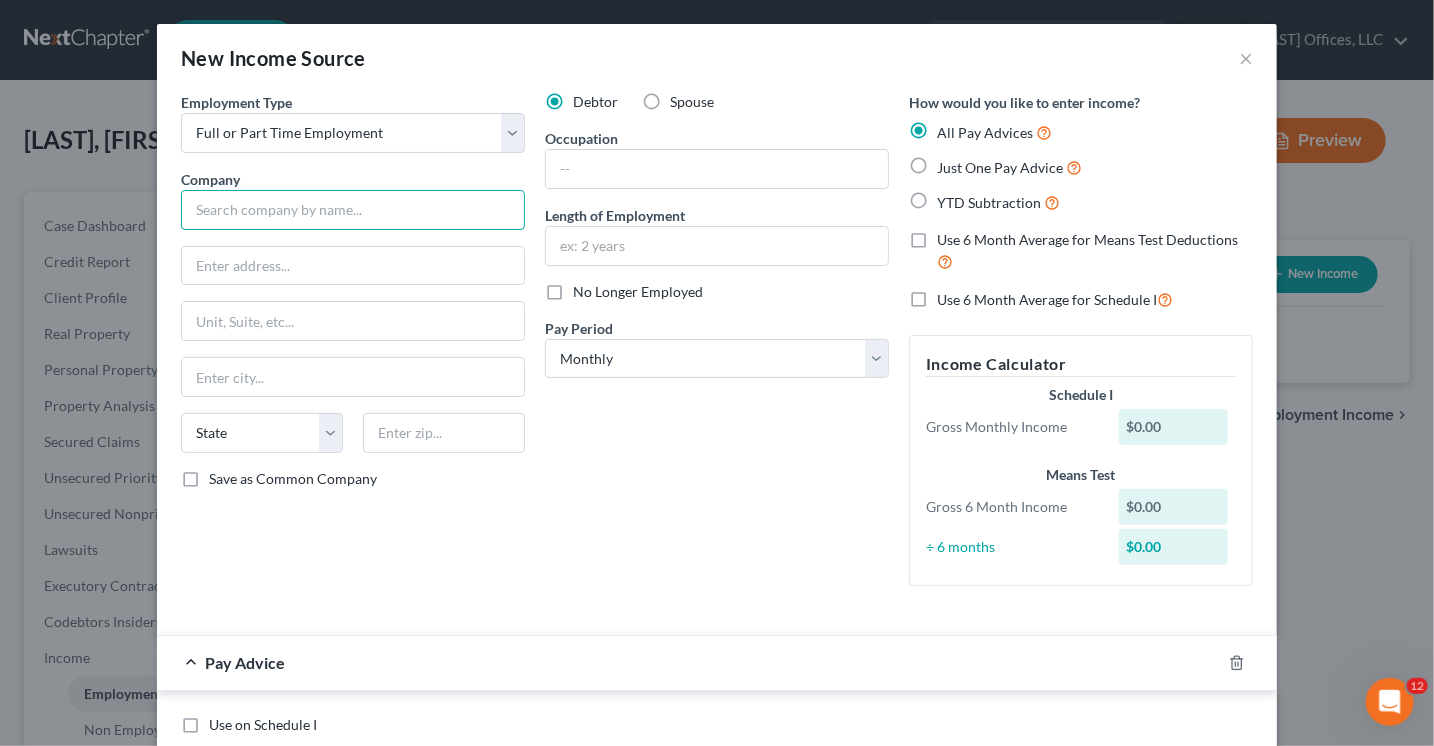 click at bounding box center [353, 210] 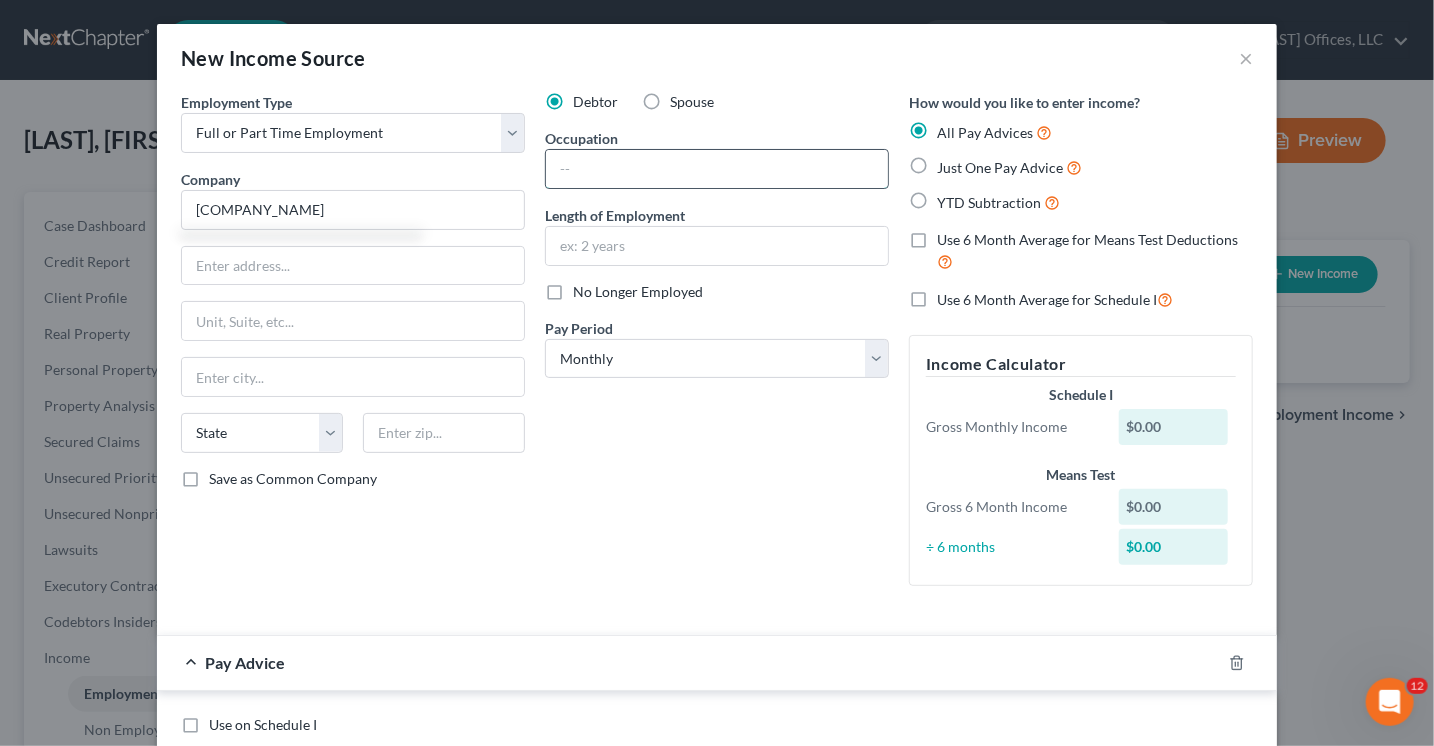 click at bounding box center [717, 169] 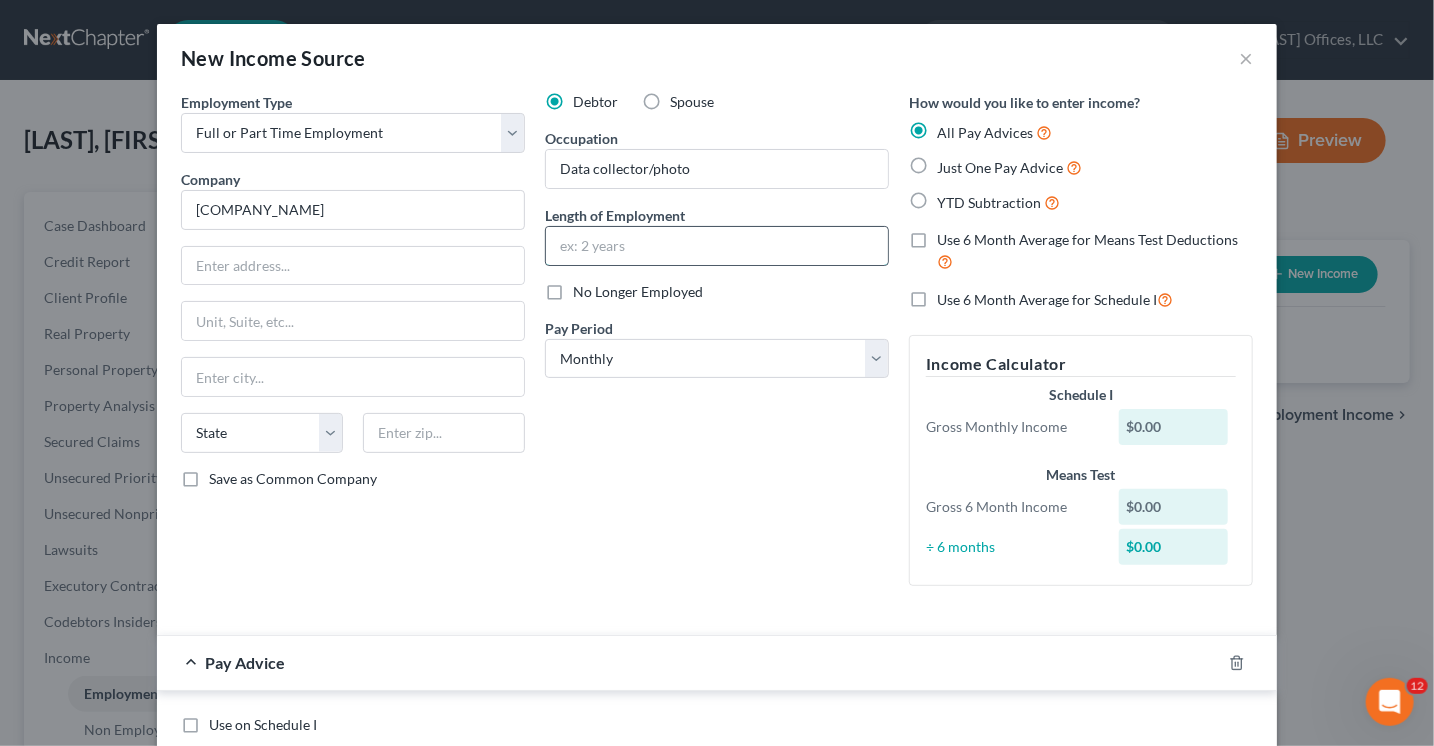 click at bounding box center [717, 246] 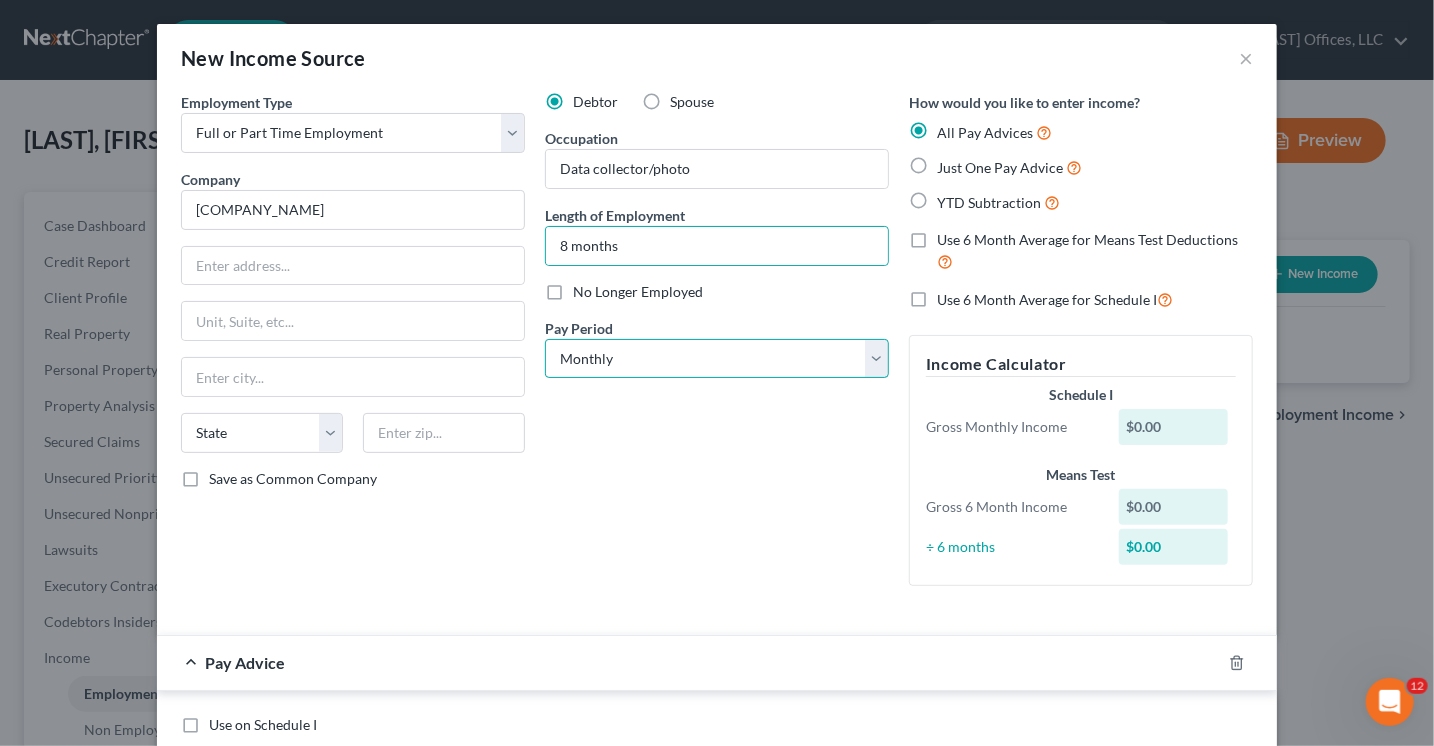 click on "Select Monthly Twice Monthly Every Other Week Weekly" at bounding box center (717, 359) 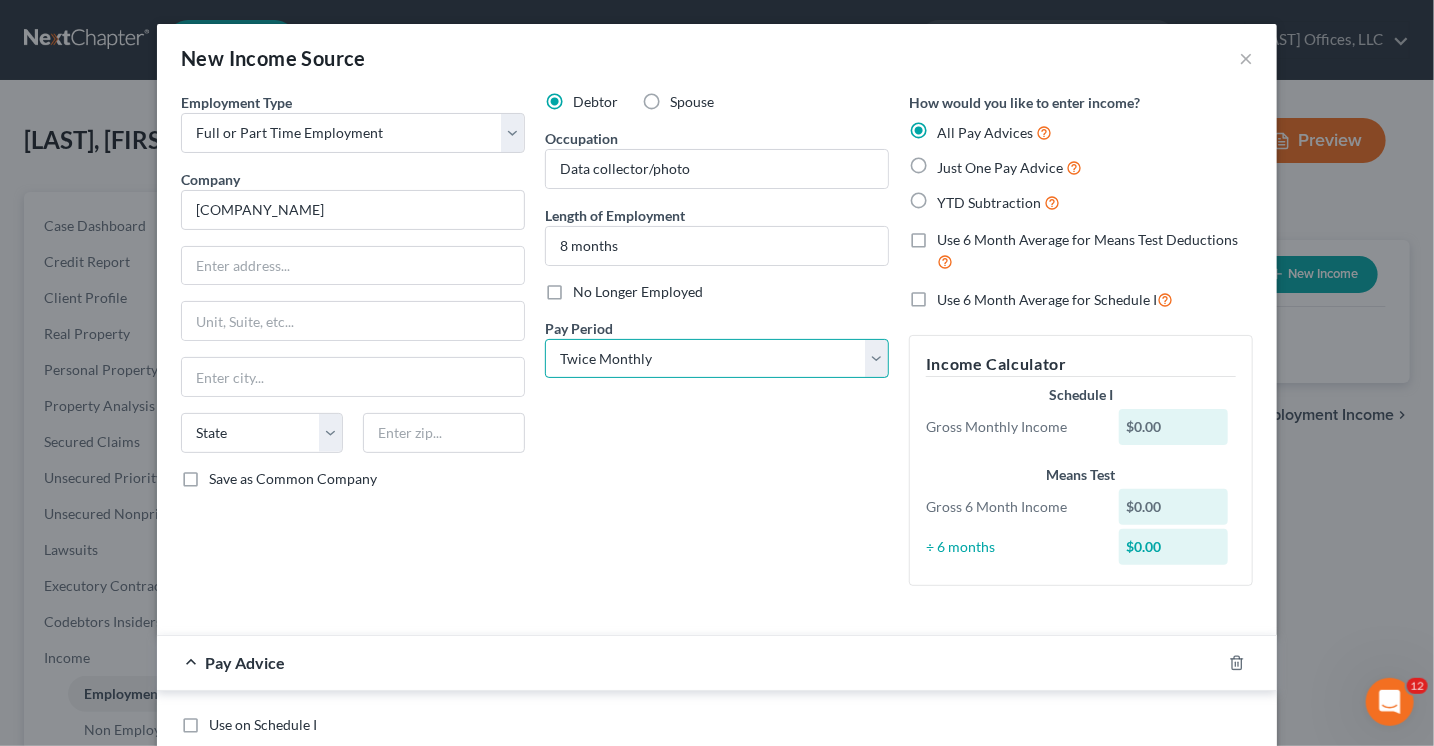 click on "Select Monthly Twice Monthly Every Other Week Weekly" at bounding box center [717, 359] 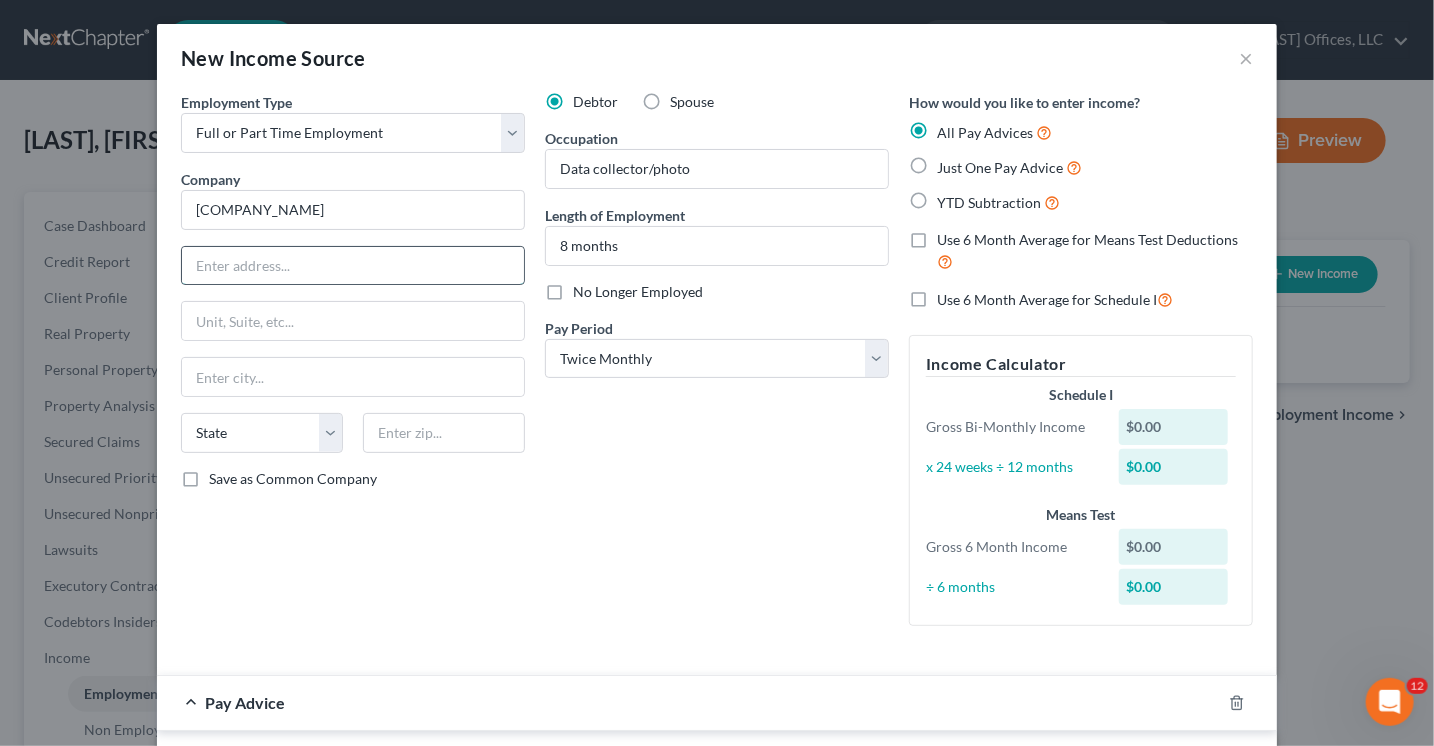 click at bounding box center [353, 266] 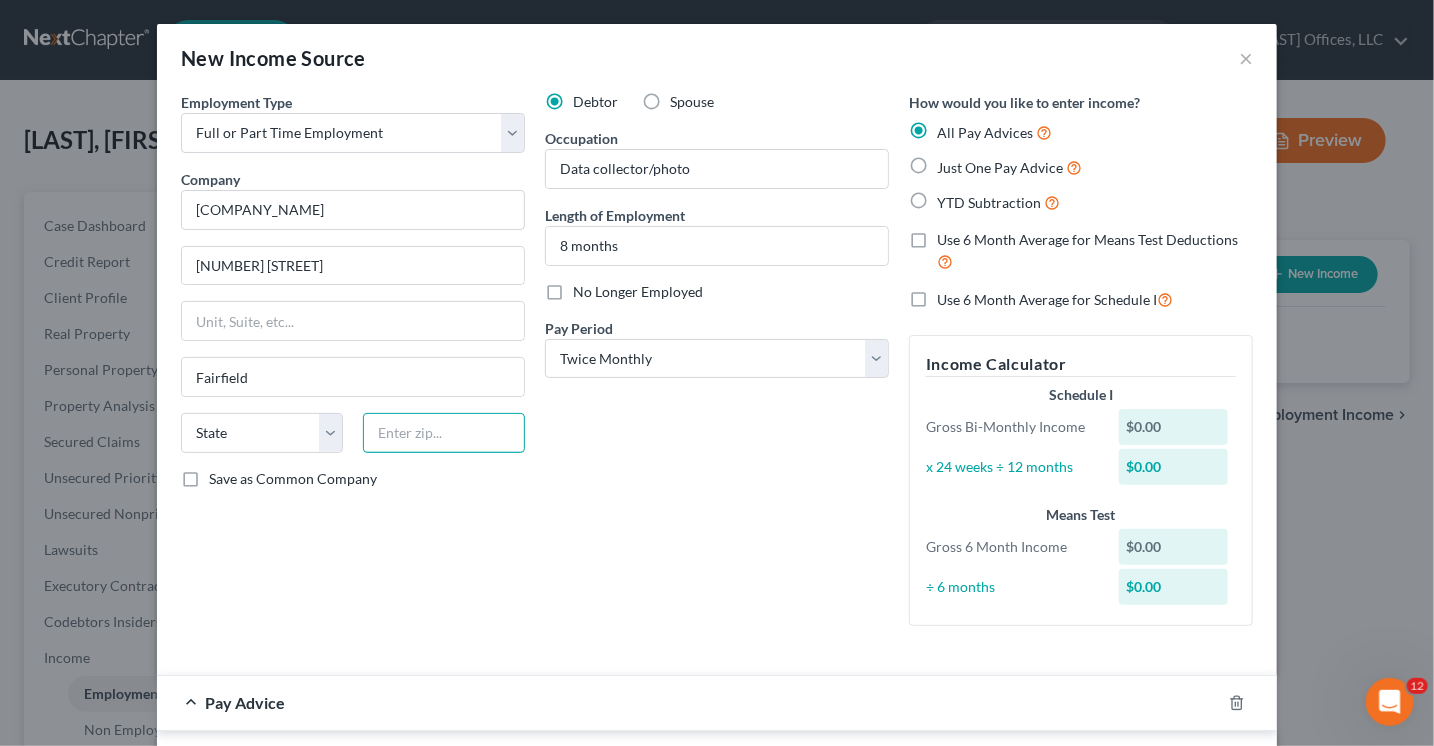 click at bounding box center [444, 433] 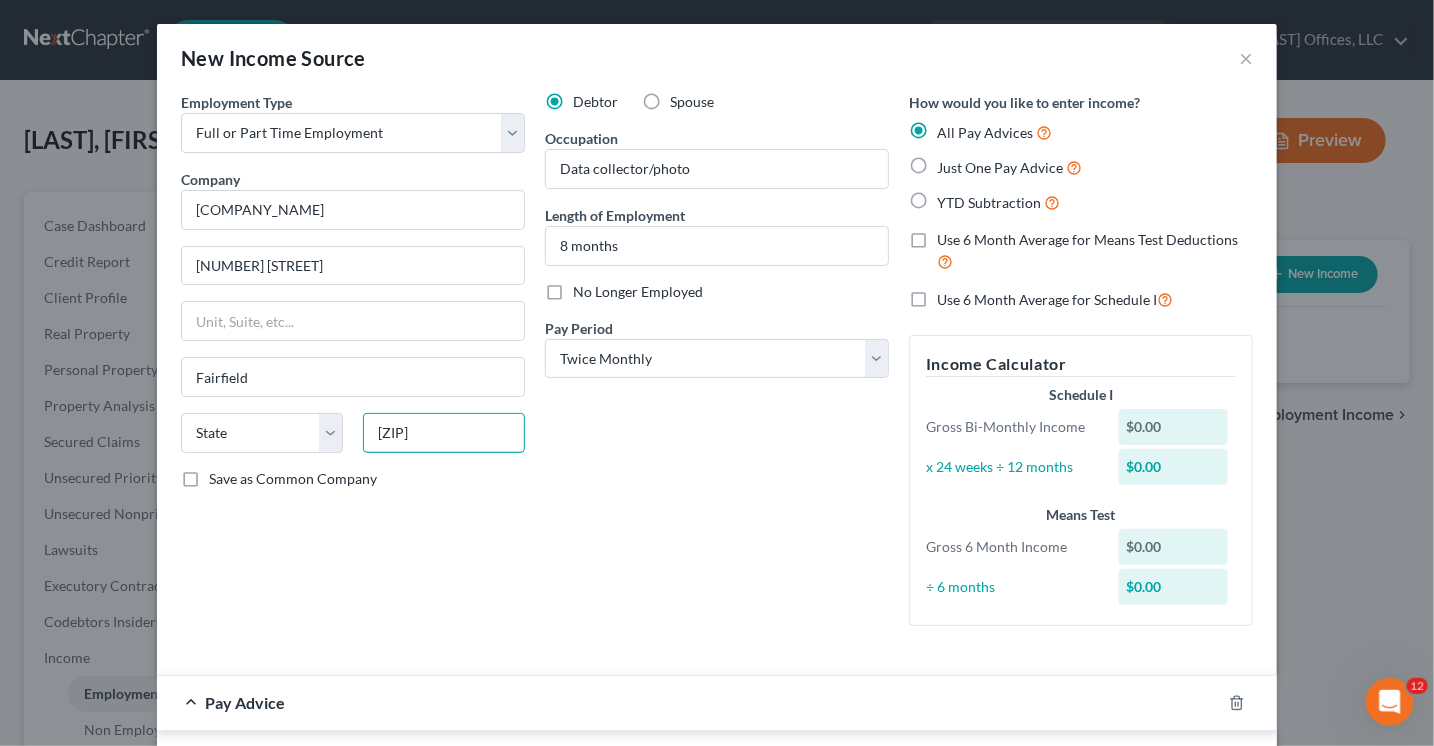 click on "[ZIP]" at bounding box center [444, 433] 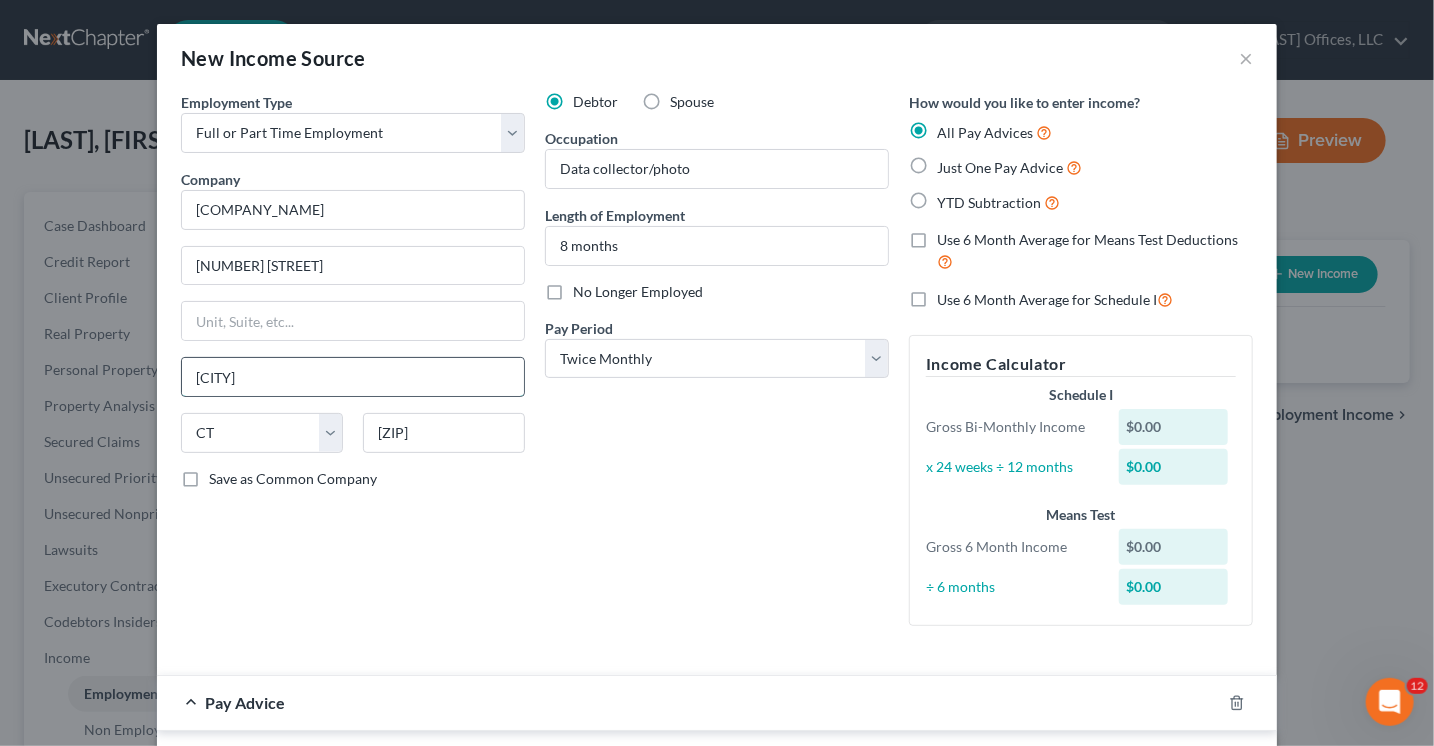 click on "[CITY]" at bounding box center (353, 377) 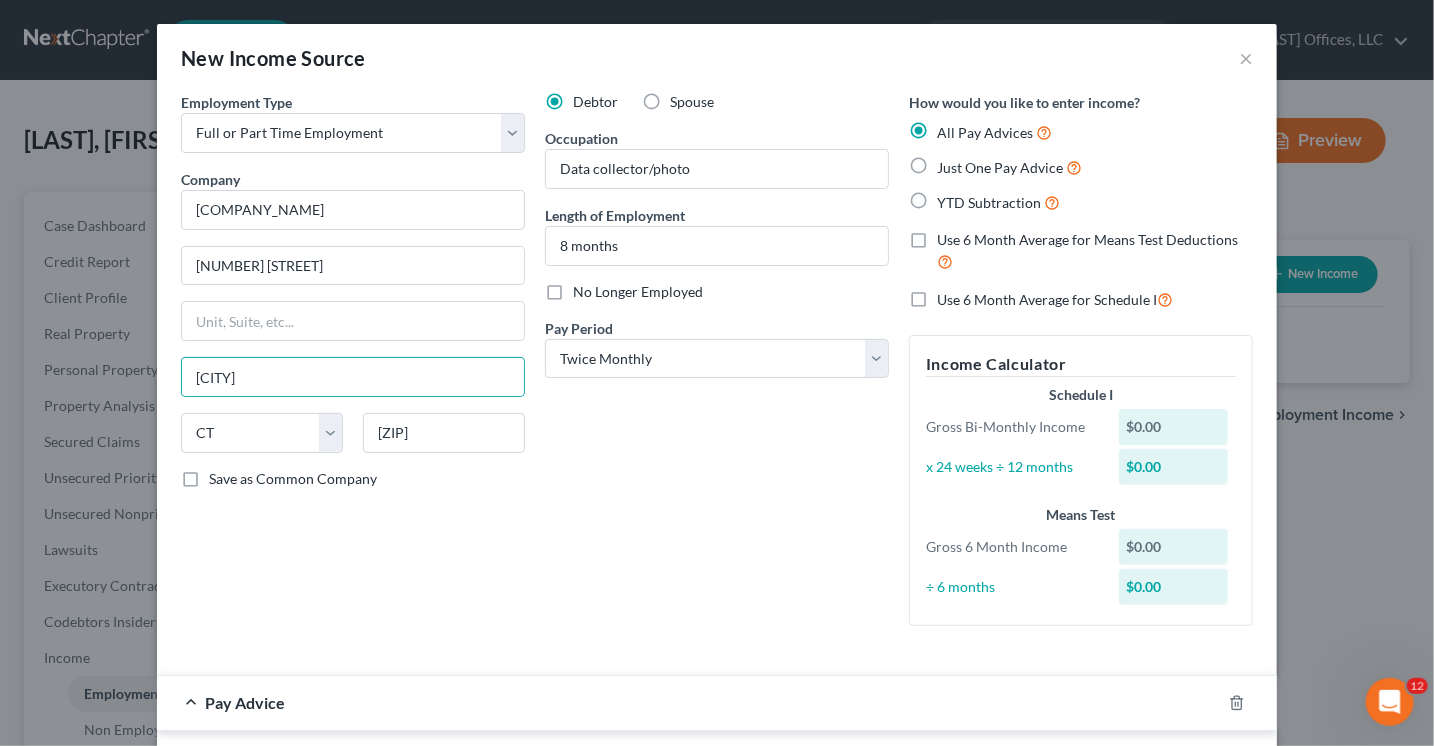 click on "Just One Pay Advice" at bounding box center [1009, 167] 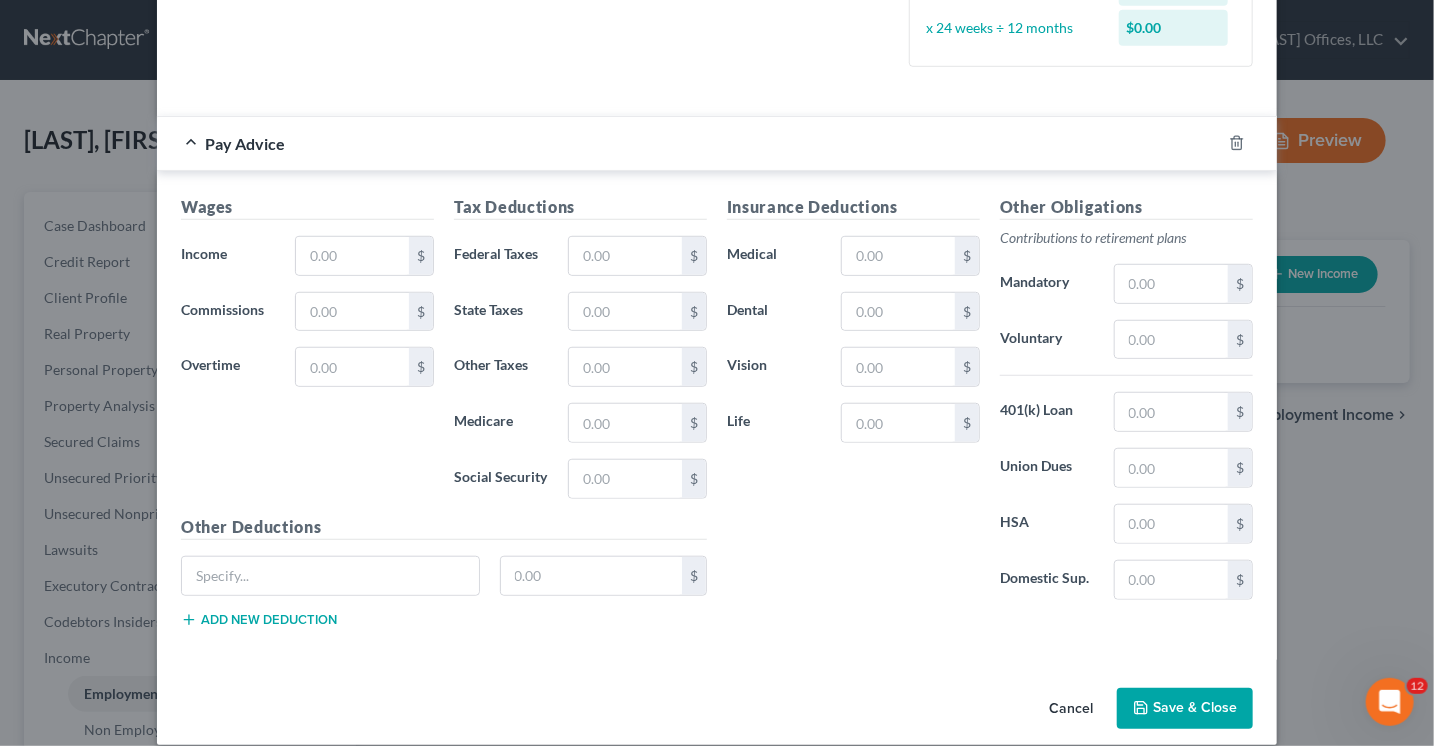scroll, scrollTop: 500, scrollLeft: 0, axis: vertical 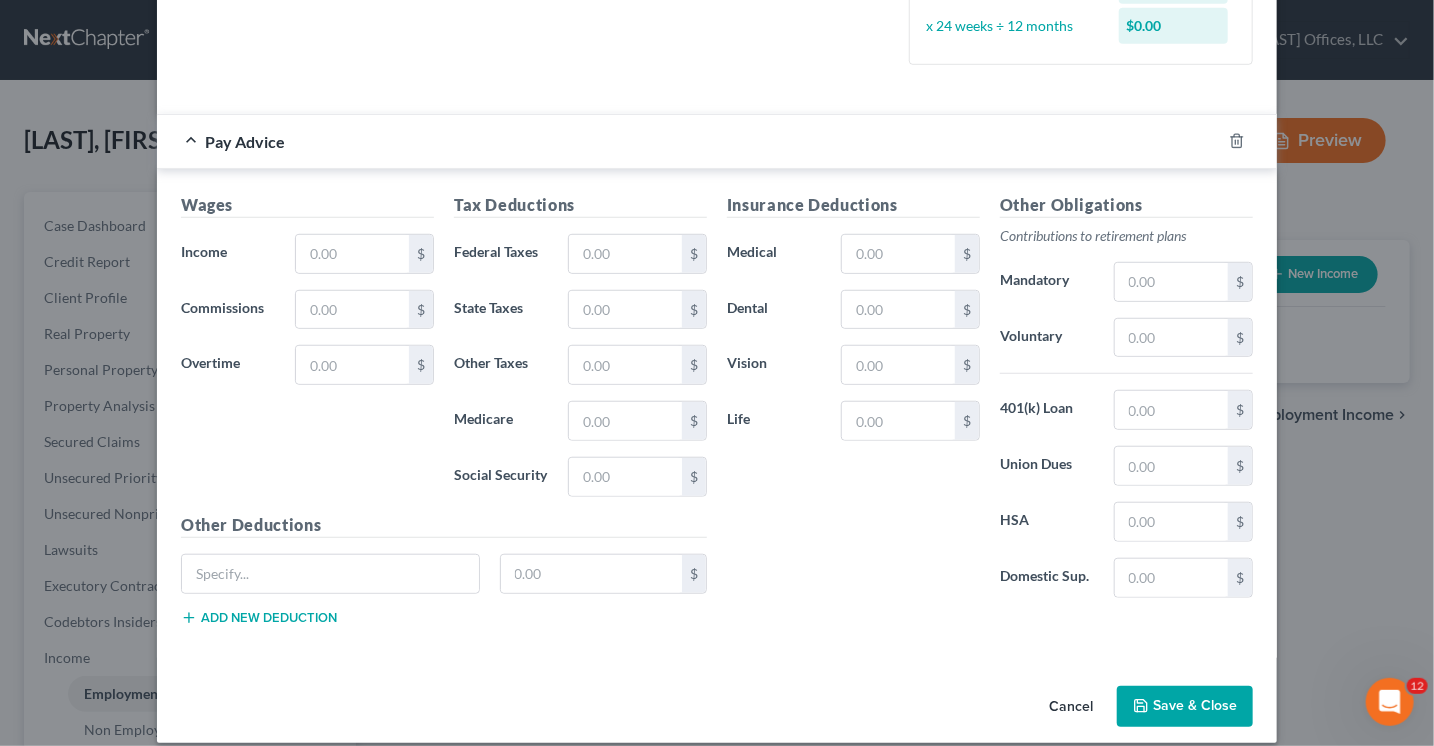 click on "Save & Close" at bounding box center (1185, 707) 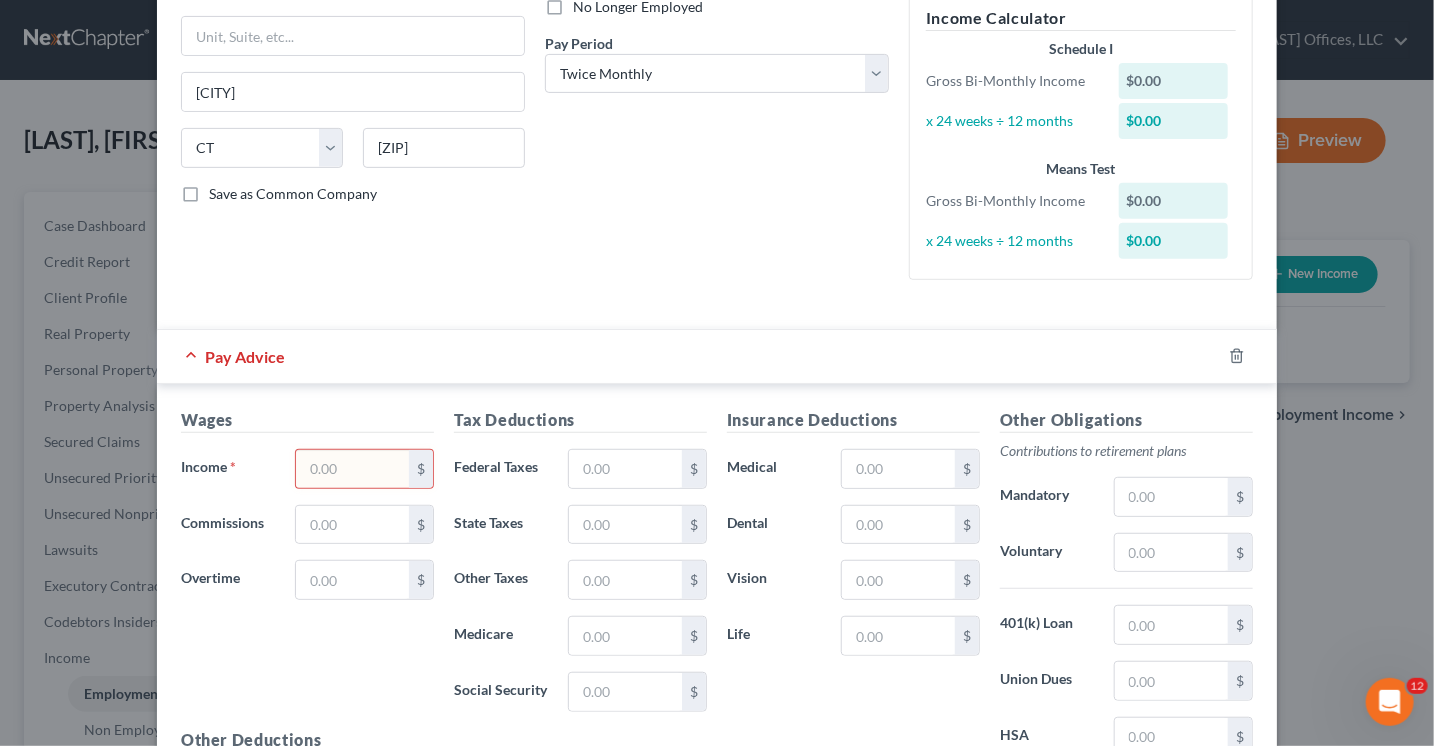 scroll, scrollTop: 300, scrollLeft: 0, axis: vertical 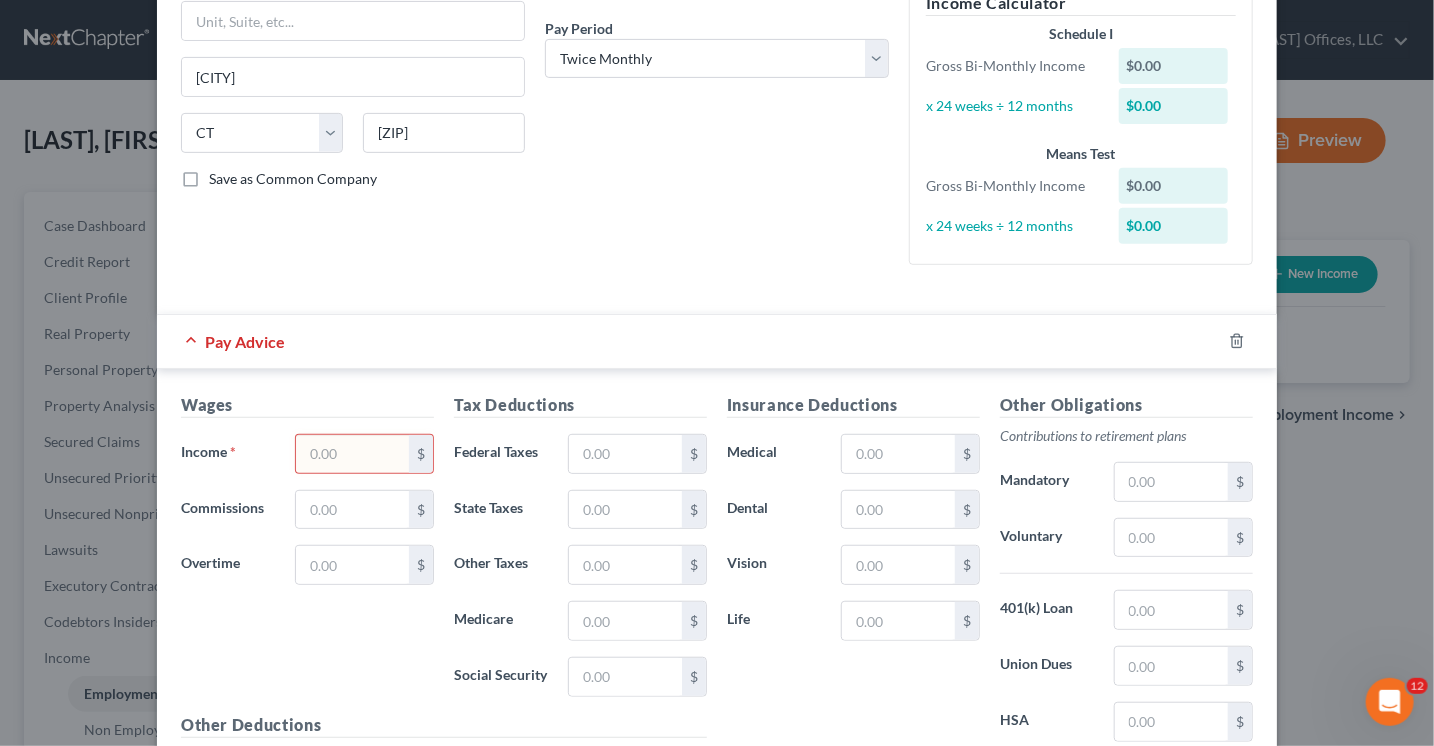 click at bounding box center [352, 454] 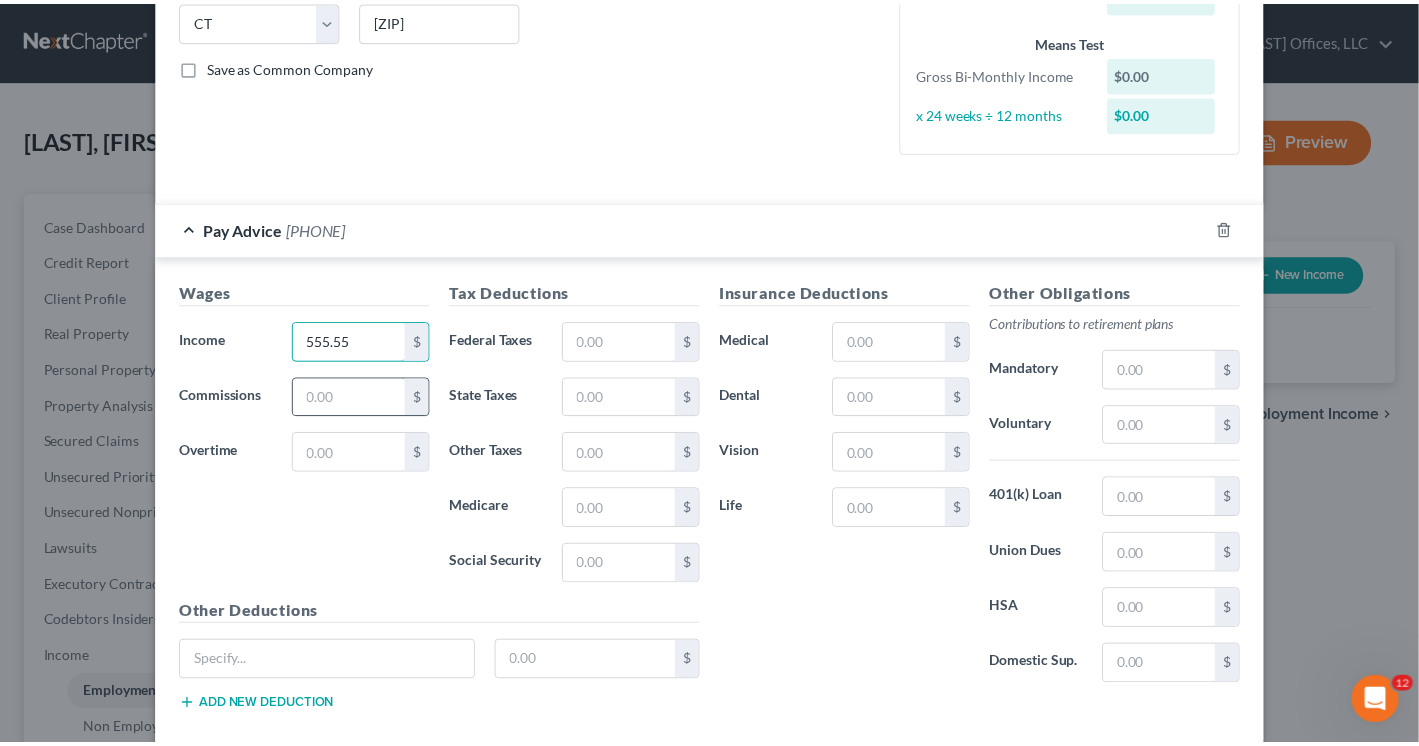 scroll, scrollTop: 516, scrollLeft: 0, axis: vertical 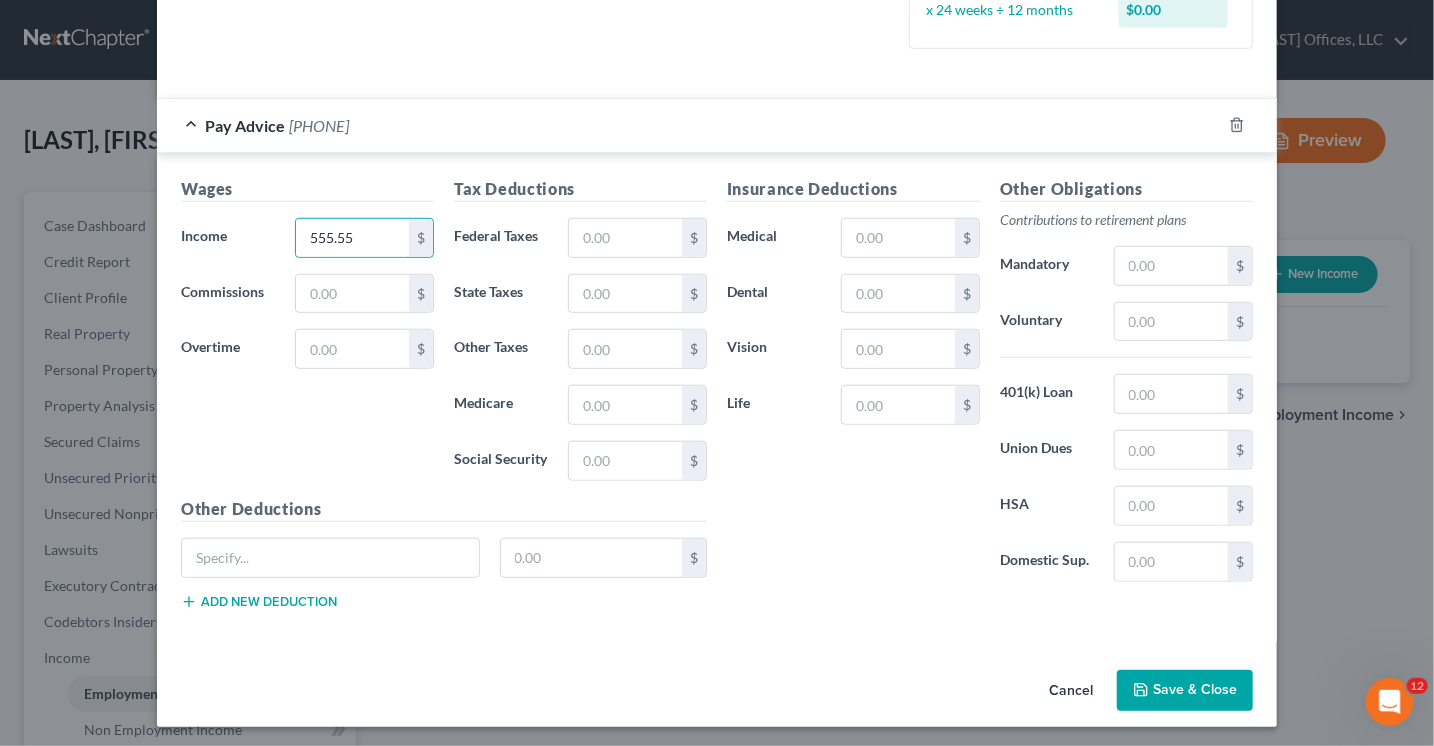 click on "Save & Close" at bounding box center [1185, 691] 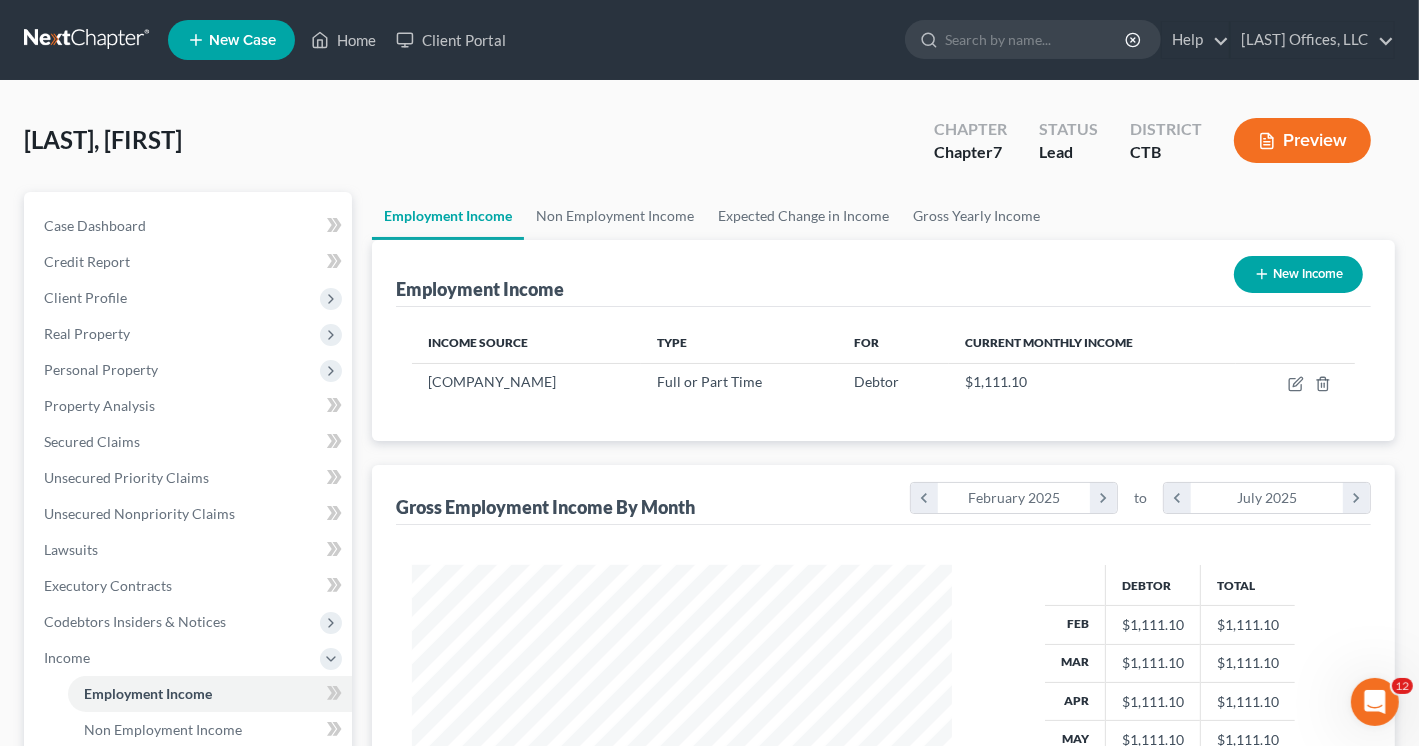 scroll, scrollTop: 999643, scrollLeft: 999426, axis: both 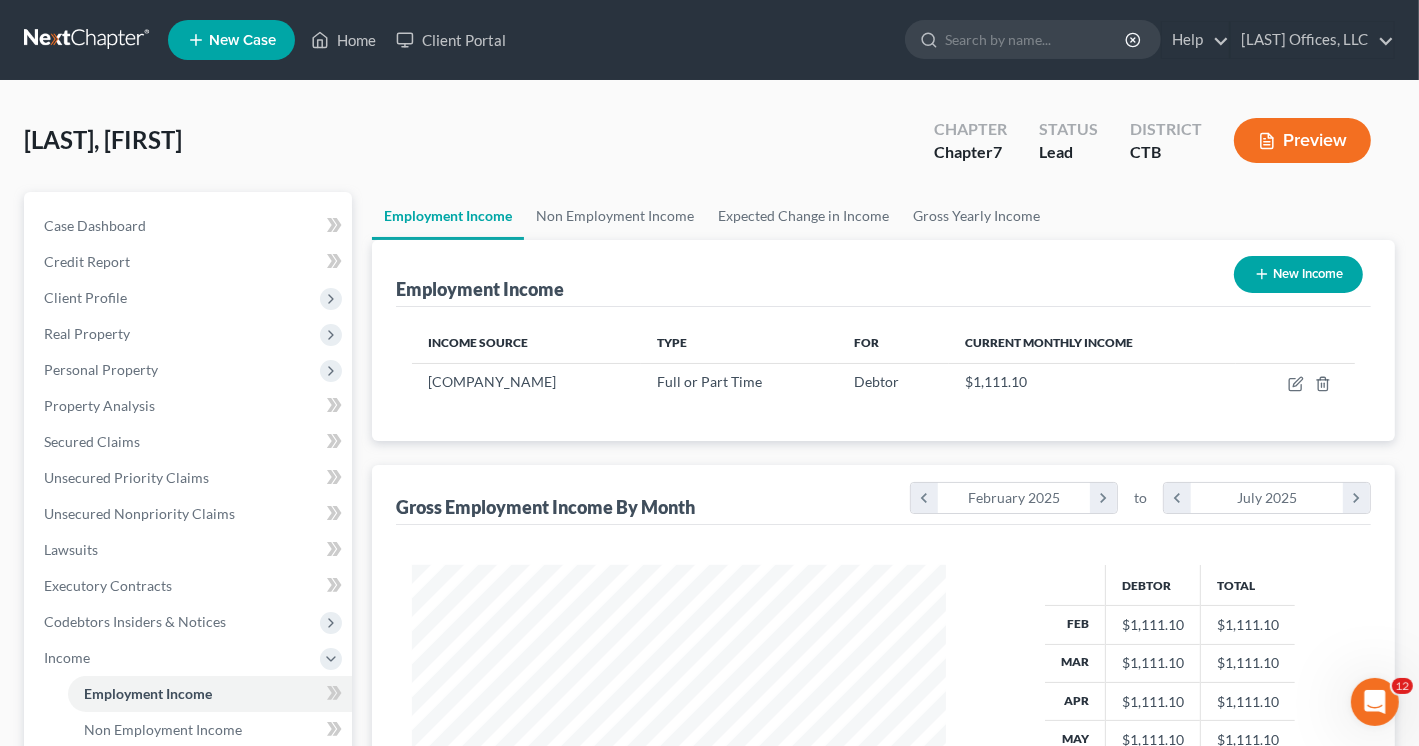 click on "New Income" at bounding box center (1298, 274) 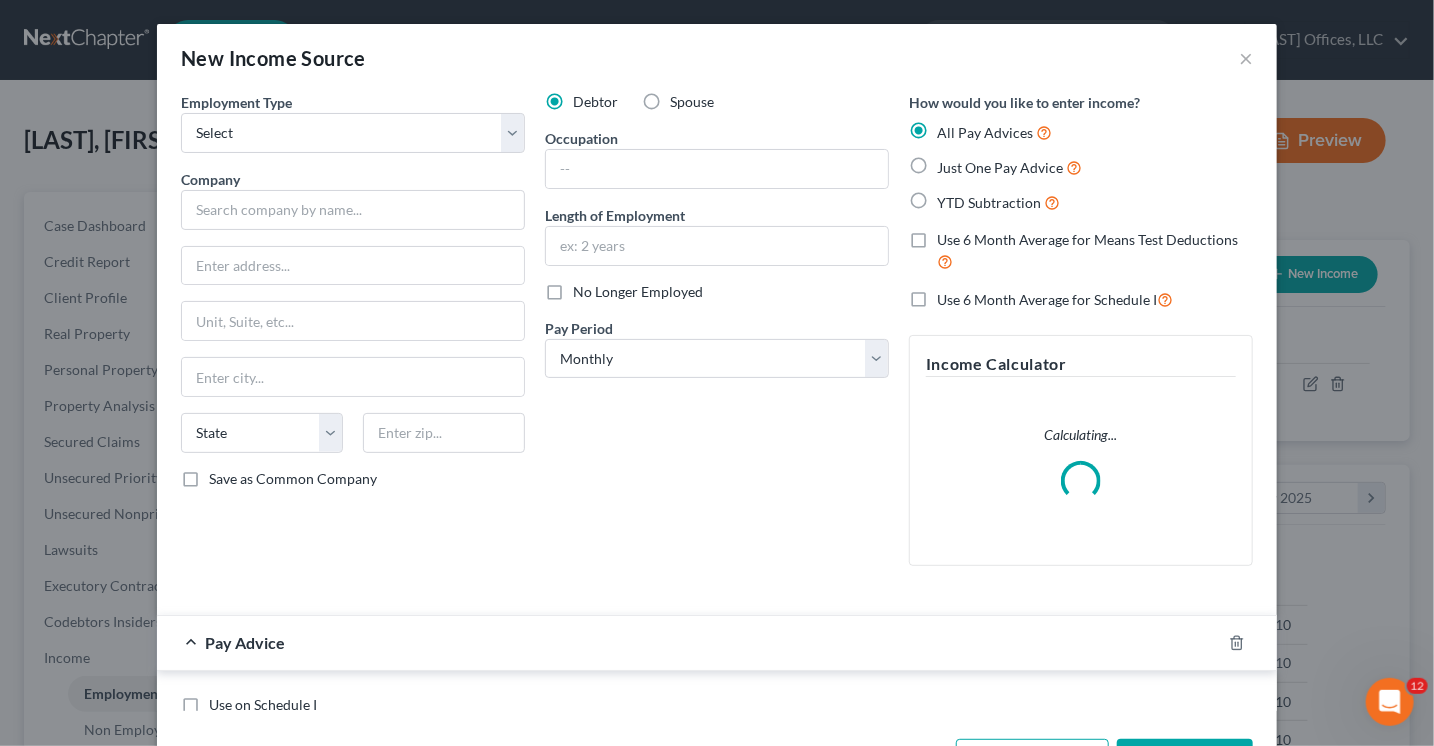 scroll, scrollTop: 999643, scrollLeft: 999420, axis: both 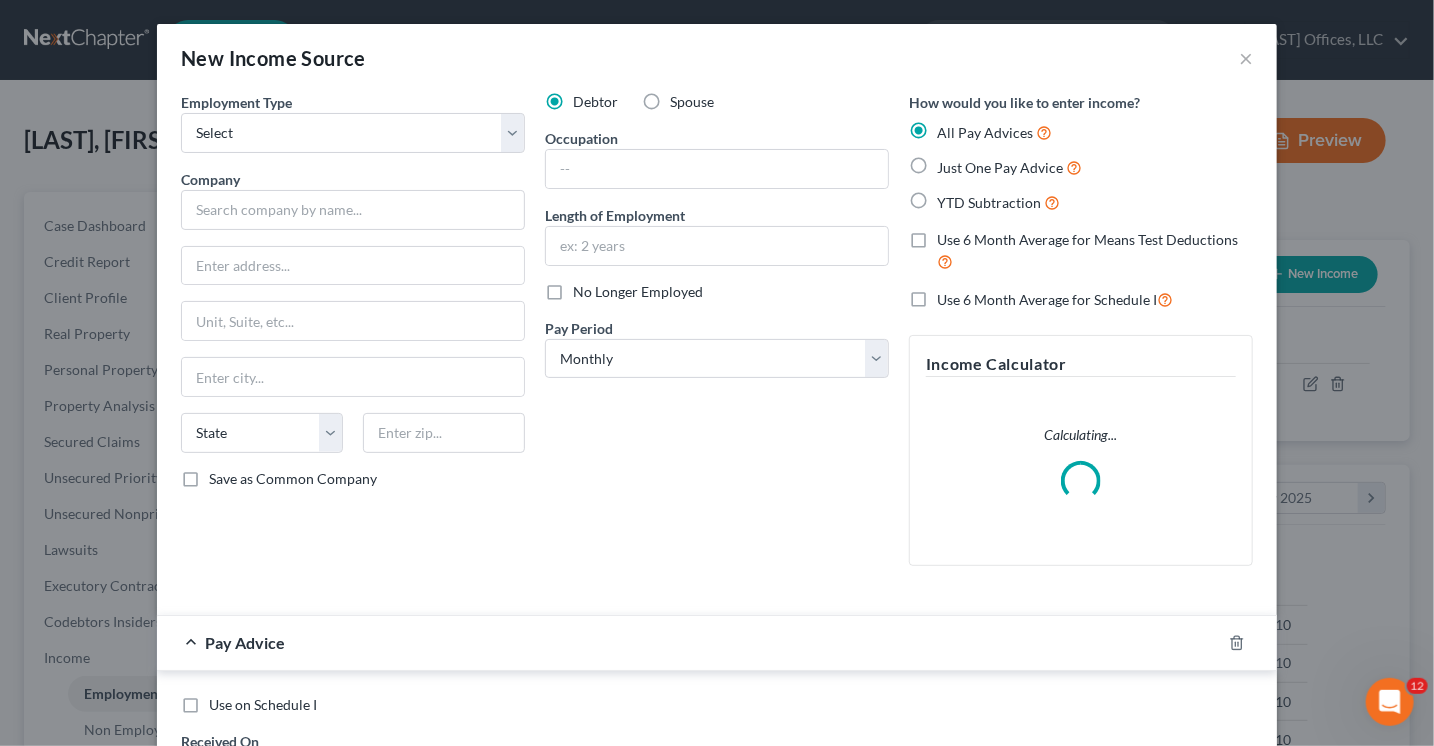 click on "Spouse" at bounding box center (692, 102) 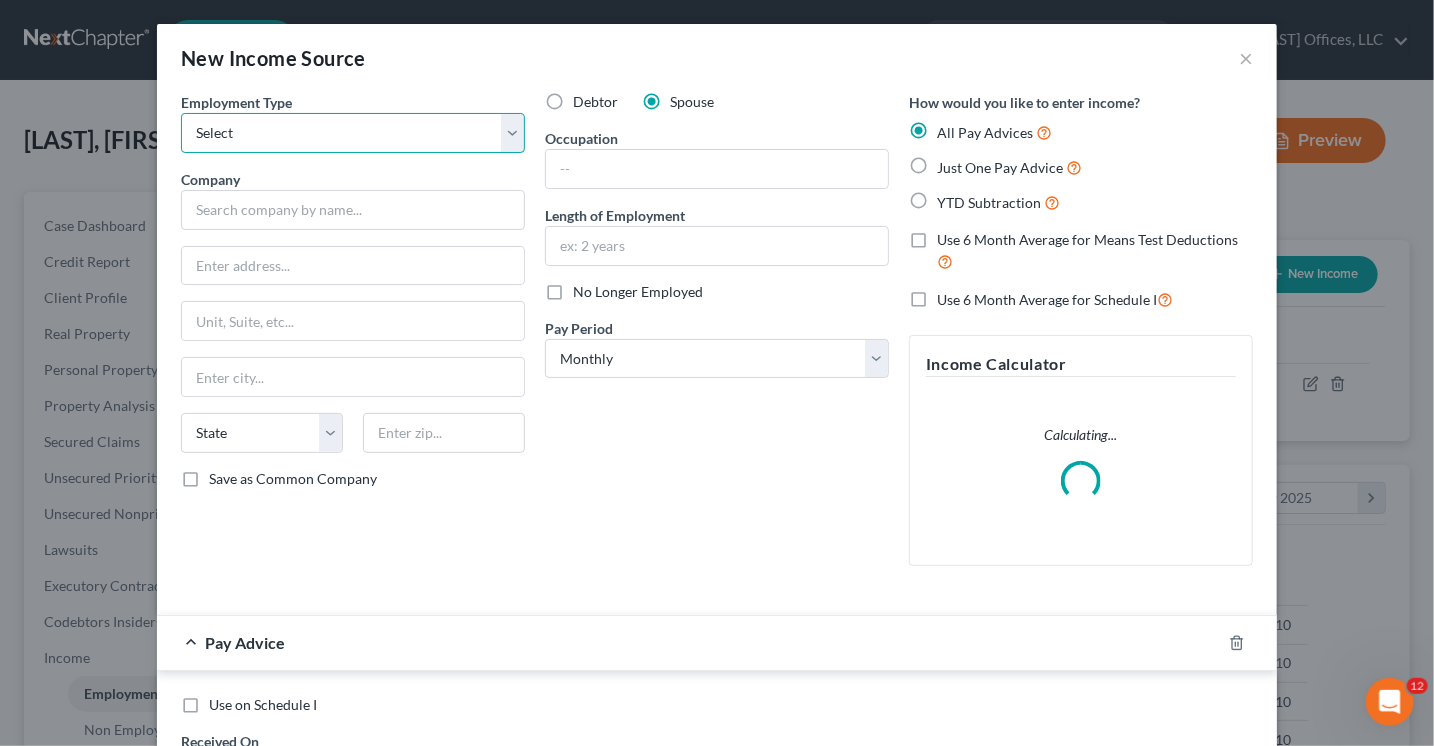 click on "Select Full or Part Time Employment Self Employment" at bounding box center (353, 133) 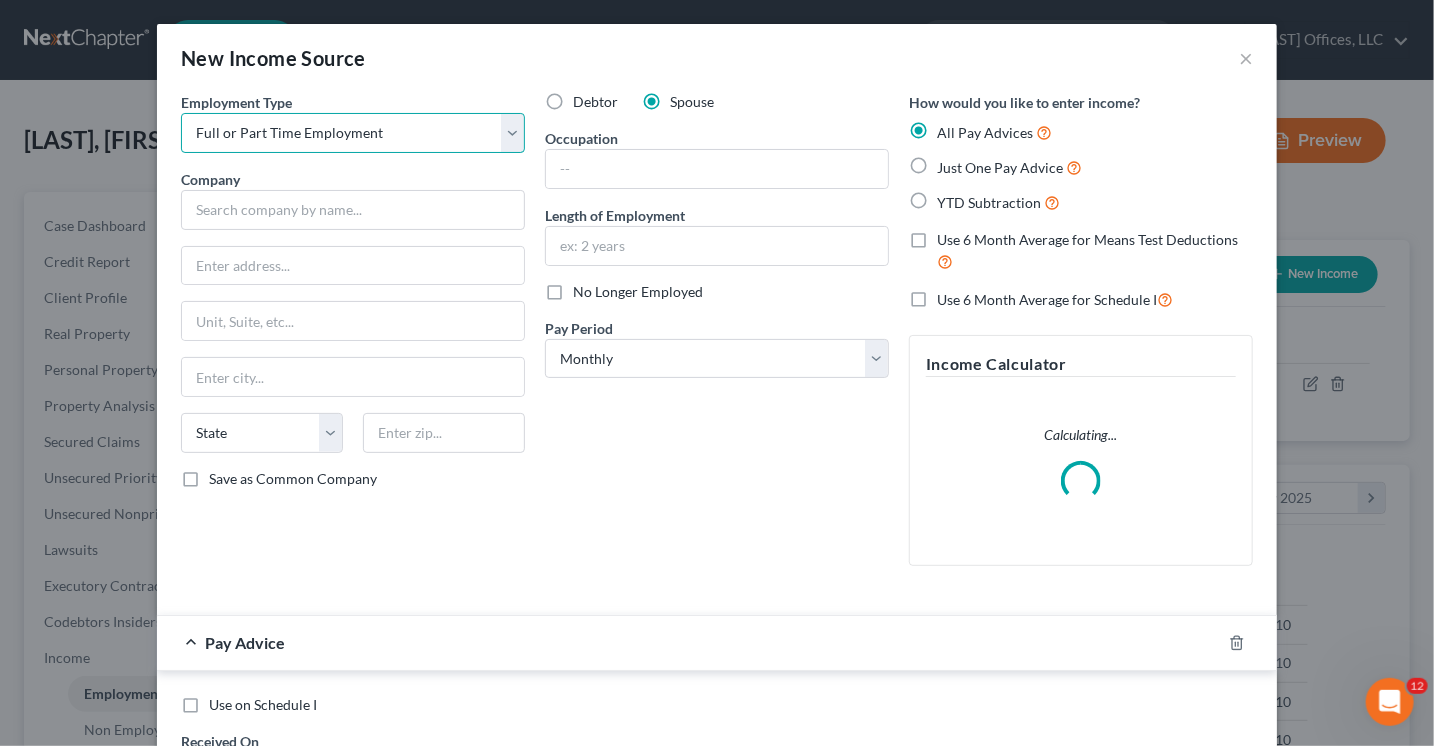 click on "Select Full or Part Time Employment Self Employment" at bounding box center [353, 133] 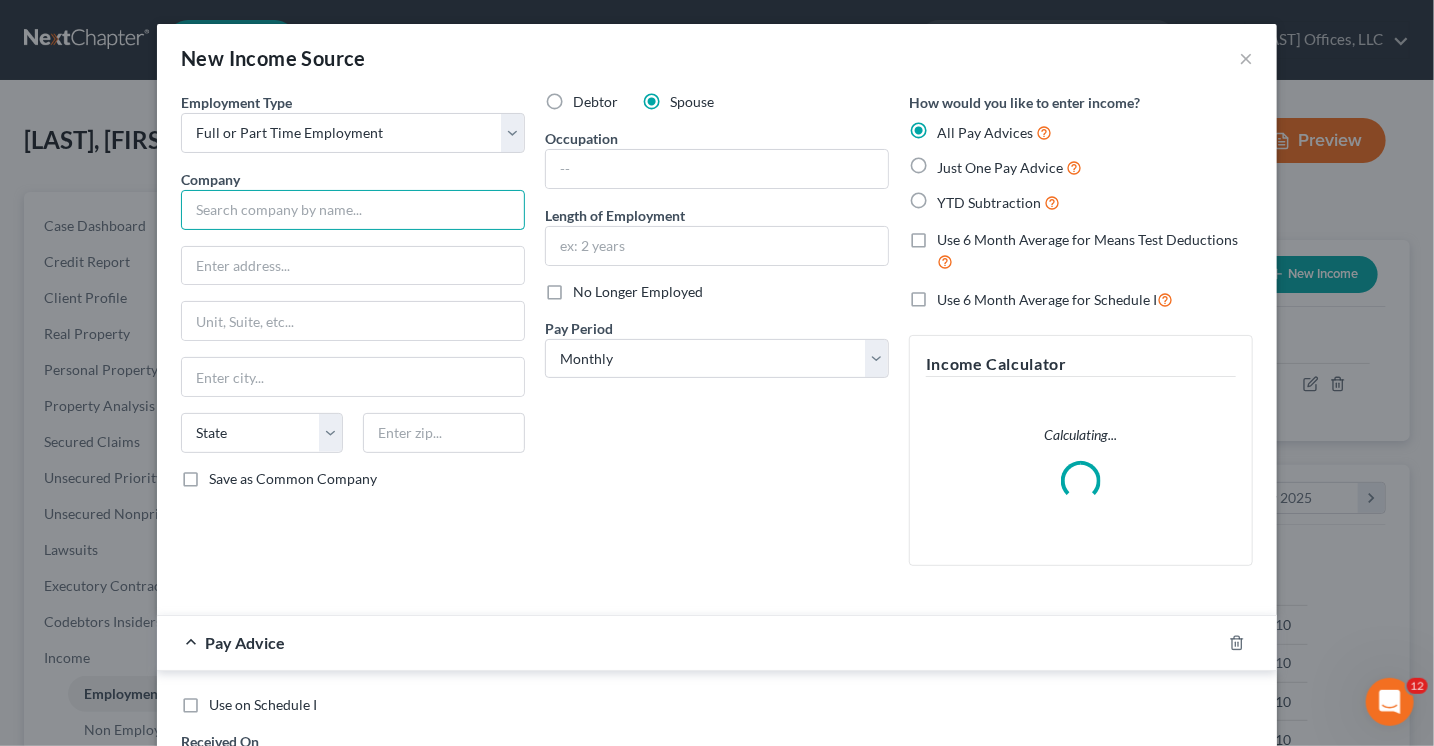 click at bounding box center [353, 210] 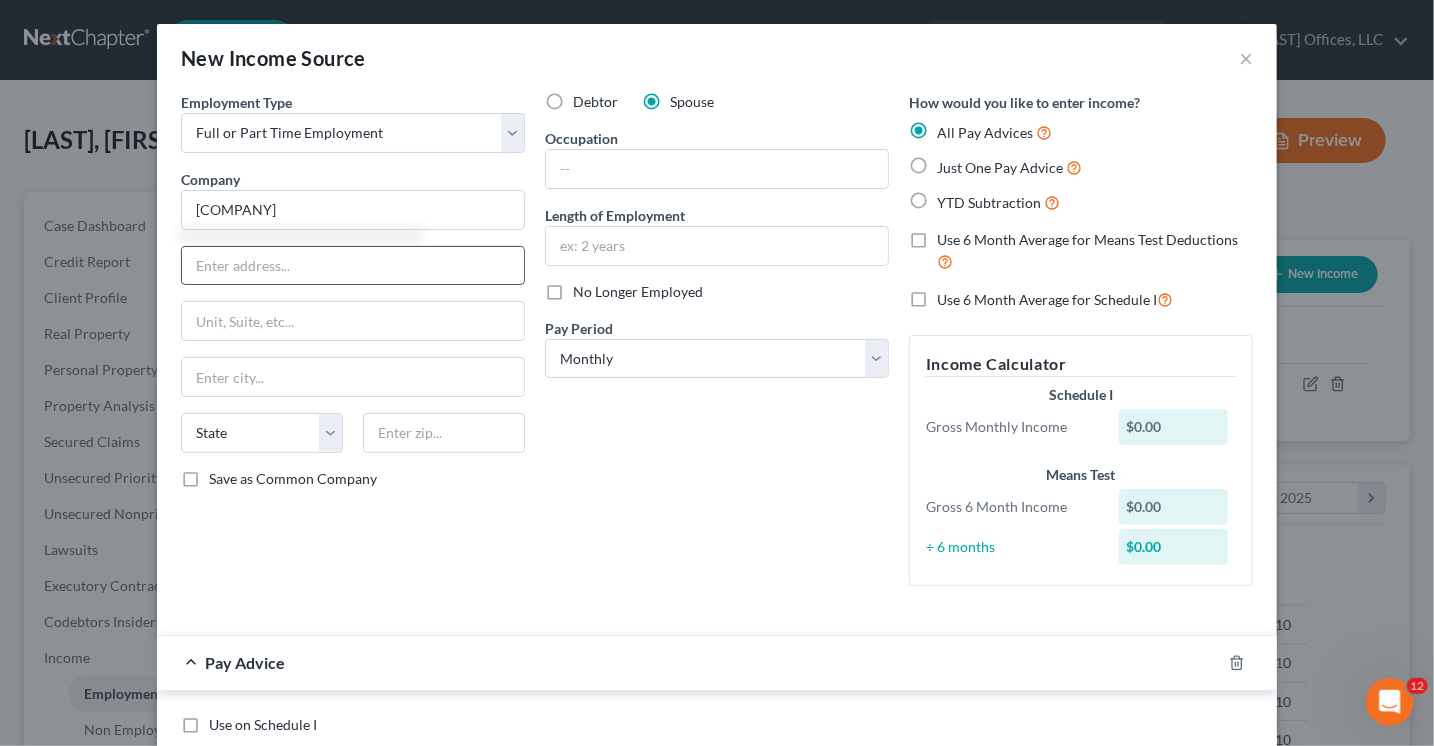 click at bounding box center (353, 266) 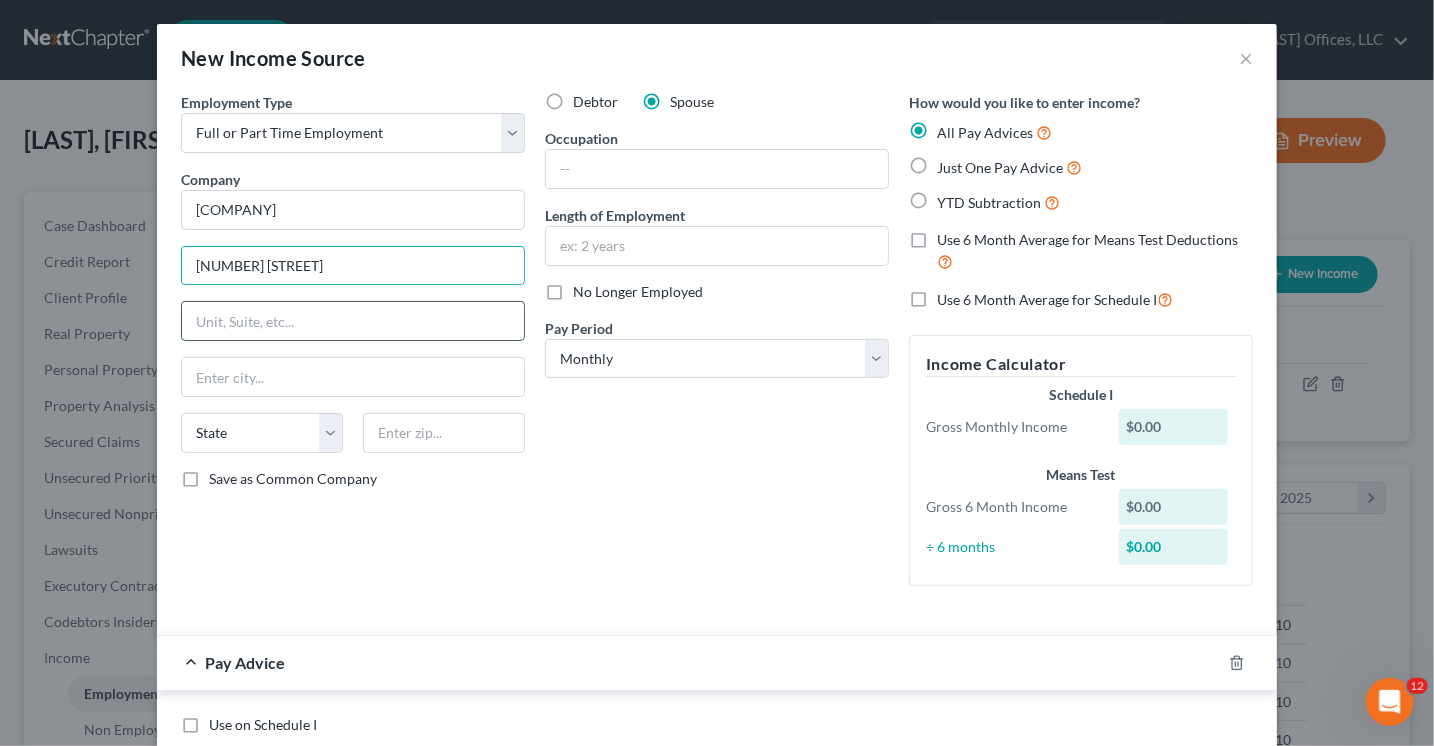 click at bounding box center [353, 321] 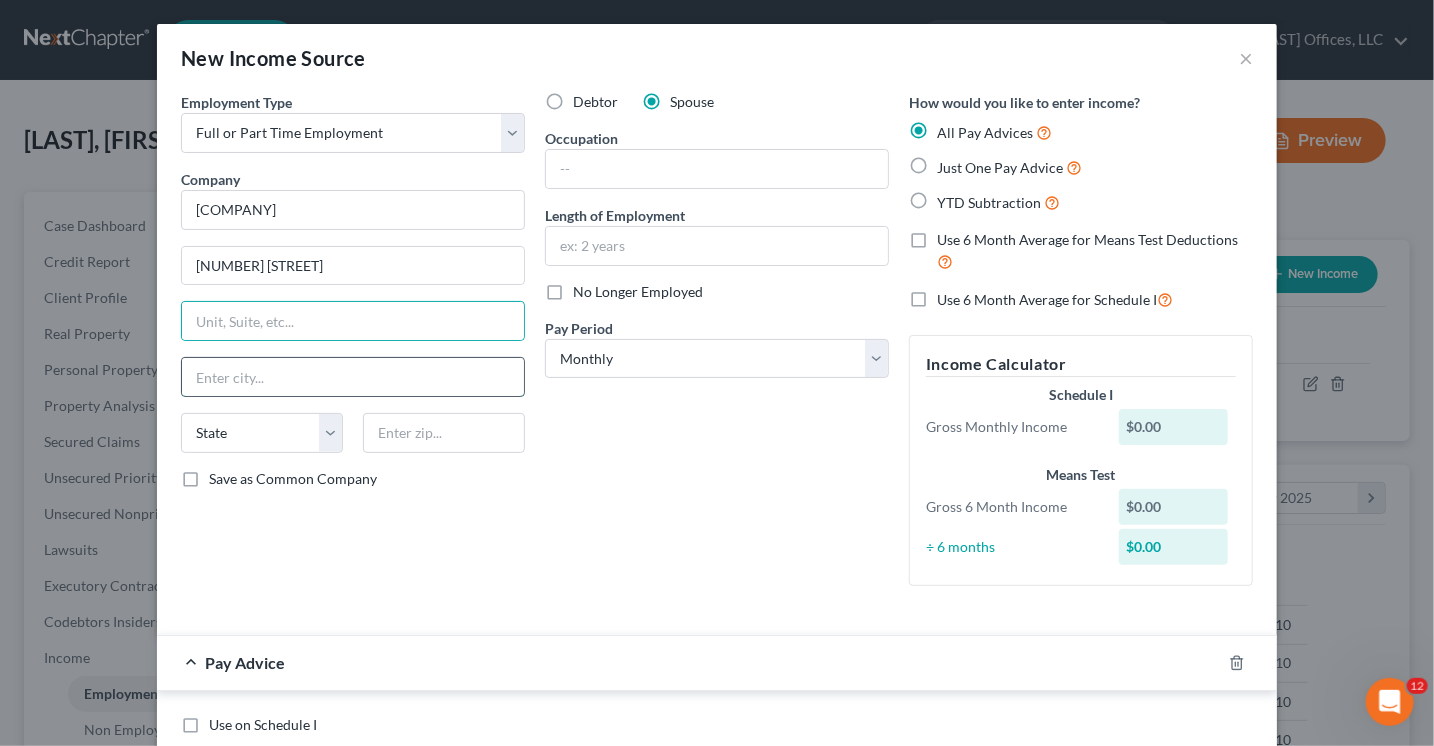 click at bounding box center (353, 377) 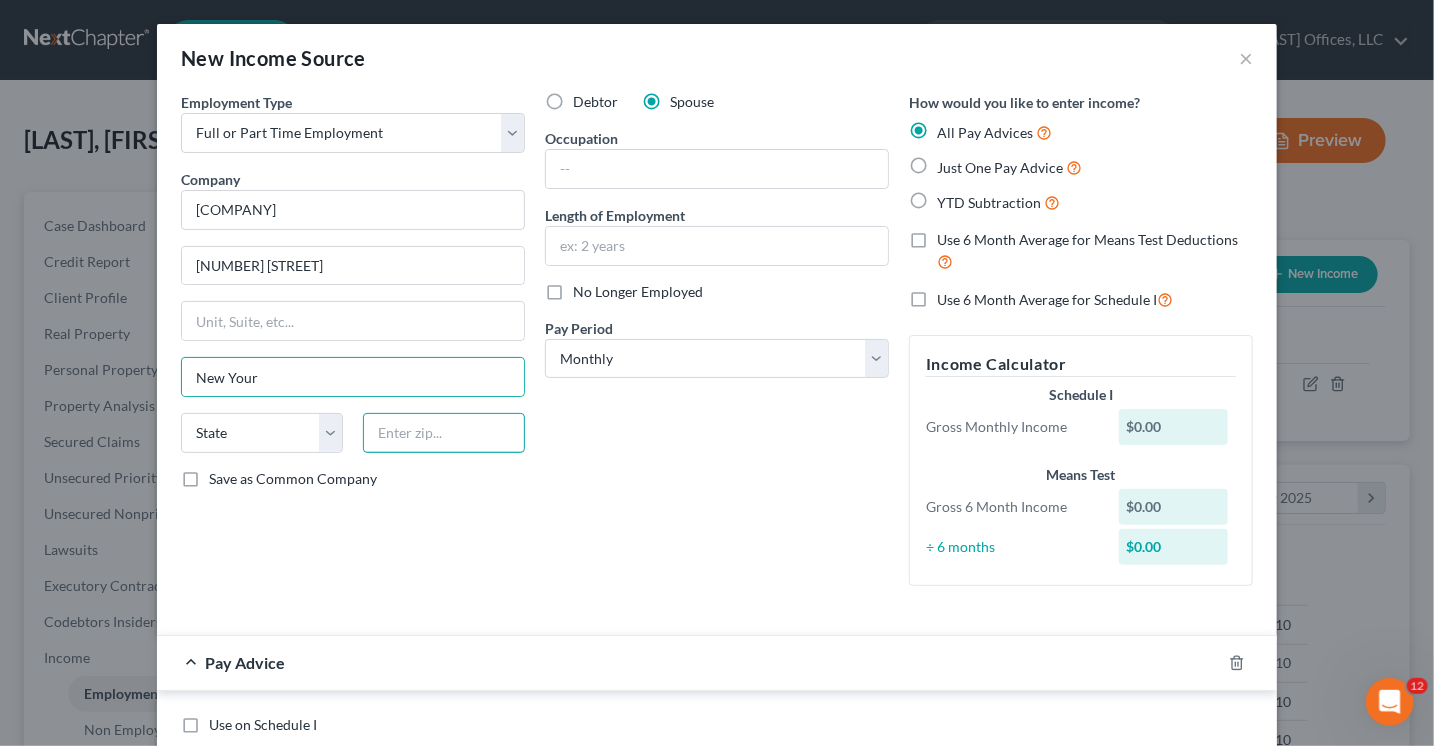 click at bounding box center (444, 433) 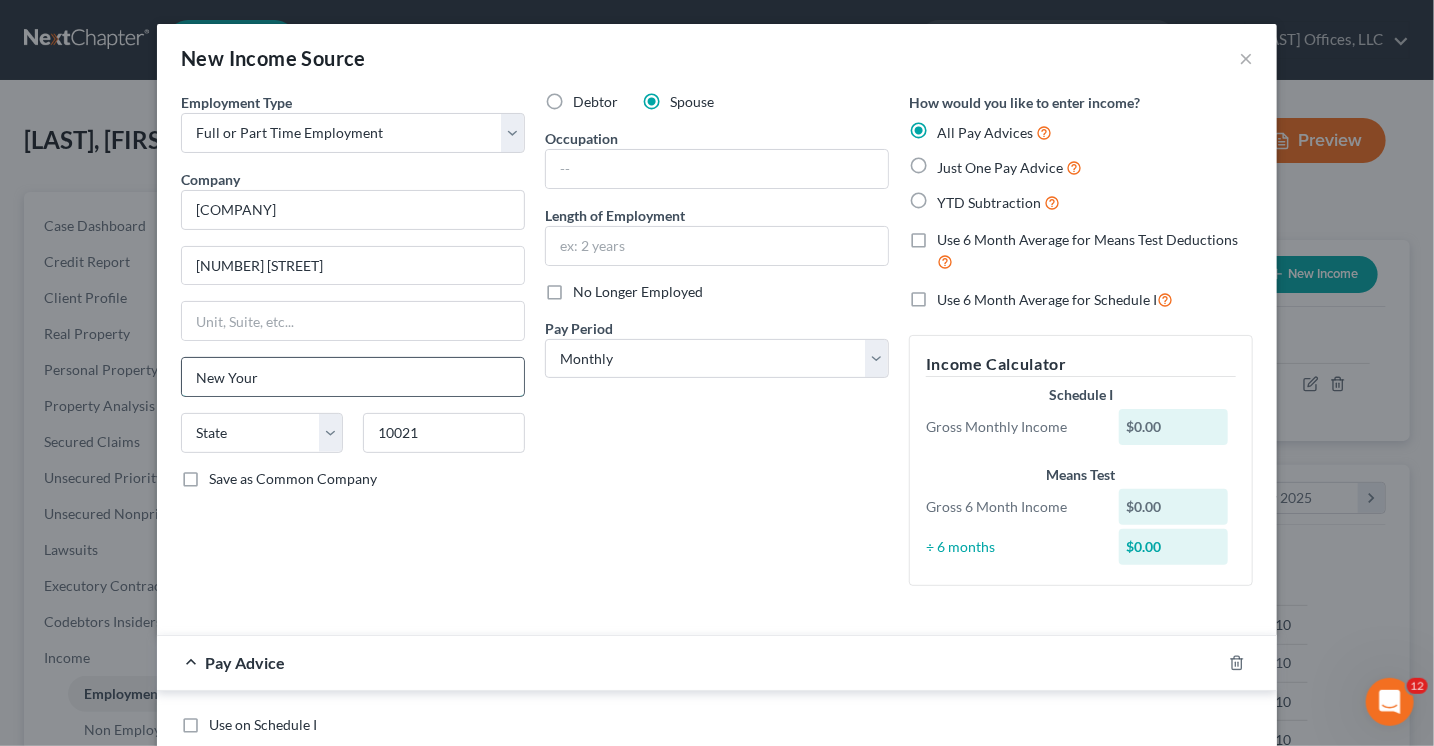 click on "New Your" at bounding box center (353, 377) 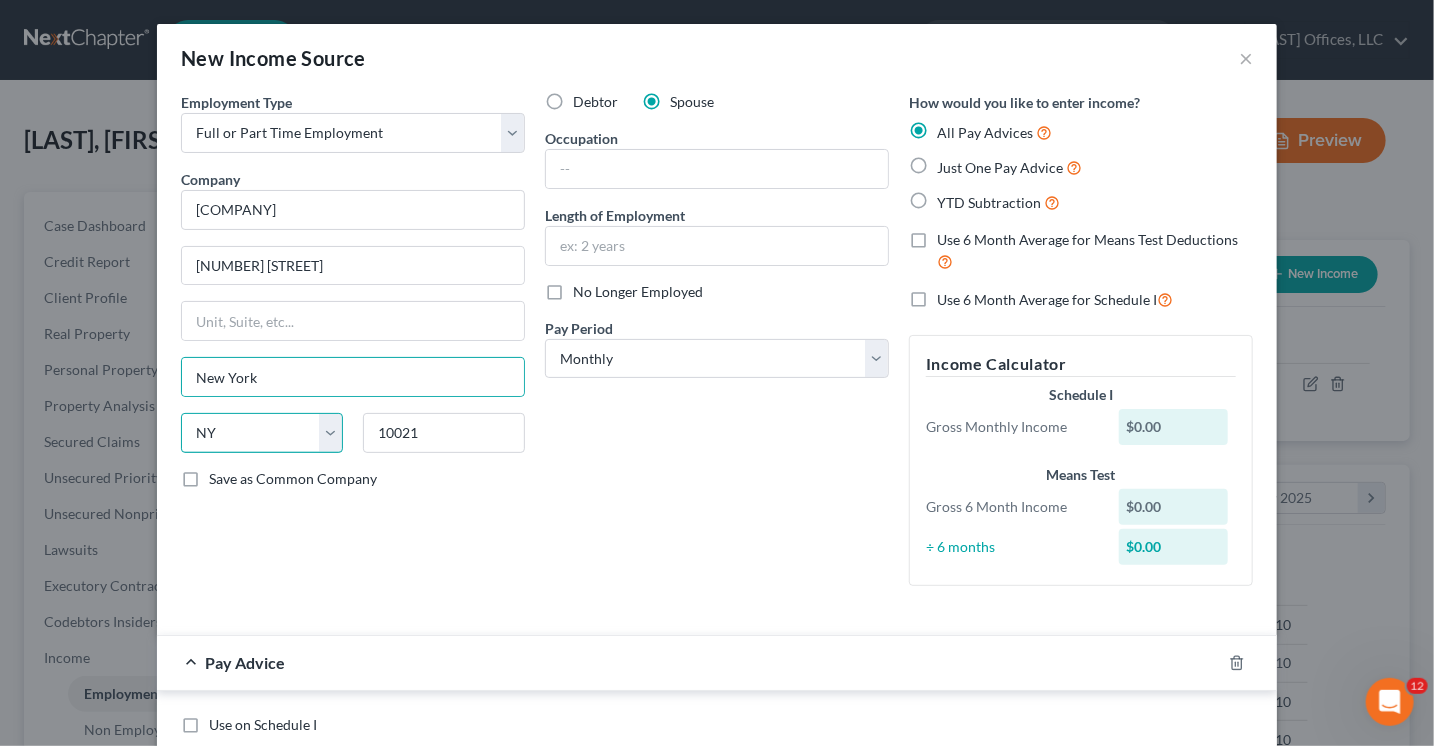 click on "State AL AK AR AZ CA CO CT DE DC FL GA GU HI ID IL IN IA KS KY LA ME MD MA MI MN MS MO MT NC ND NE NV NH NJ NM NY OH OK OR PA PR RI SC SD TN TX UT VI VA VT WA WV WI WY" at bounding box center (262, 433) 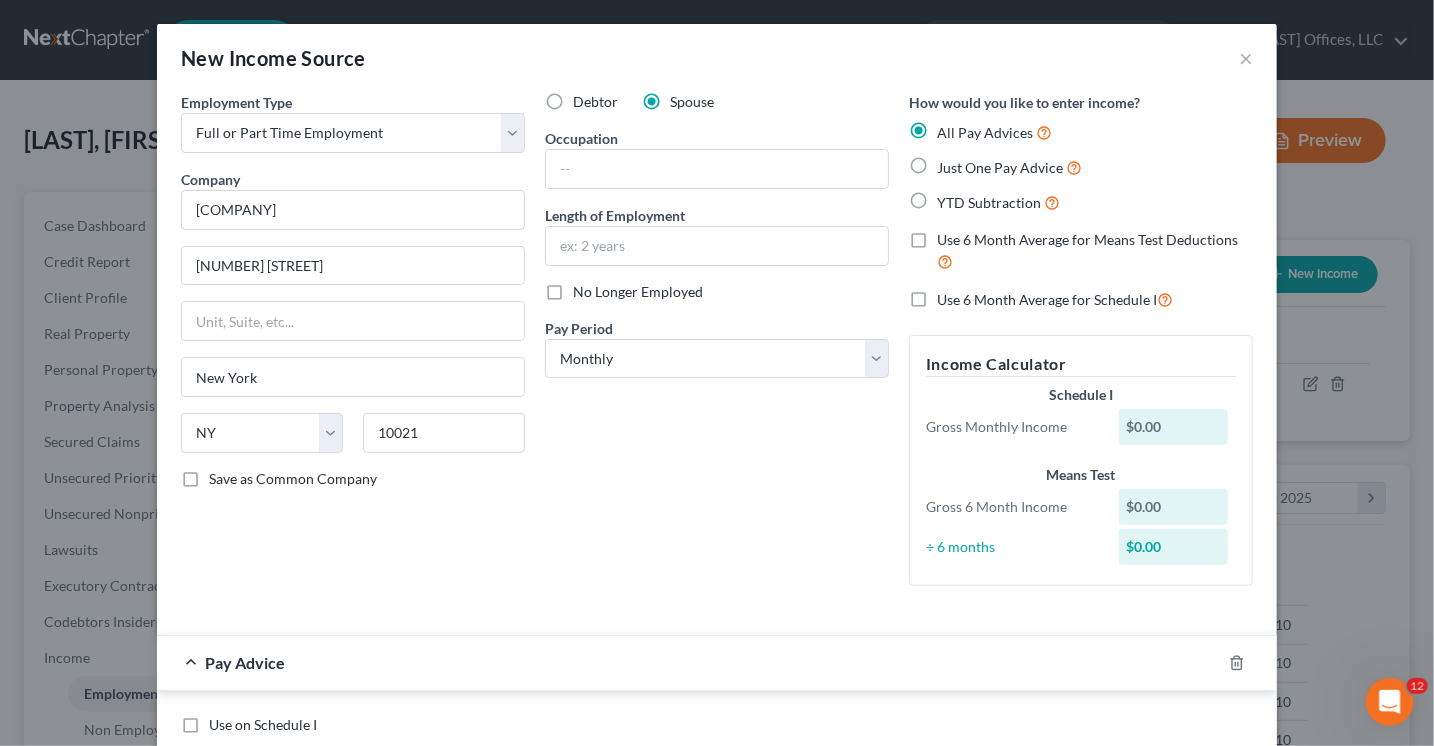 click on "Employment Type
*
Select Full or Part Time Employment Self Employment
Company
*
Hospital For Special Surgery                      [NUMBER] [STREET] [CITY] State AL AK AR AZ CA CO CT DE DC FL GA GU HI ID IL IN IA KS KY LA ME MD MA MI MN MS MO MT NC NE NV NH NJ NM NY OH OK OR PA PR RI SC SD TN TX UT VI VA VT WA WV WI WY [POSTAL_CODE] Save as Common Company" at bounding box center (353, 347) 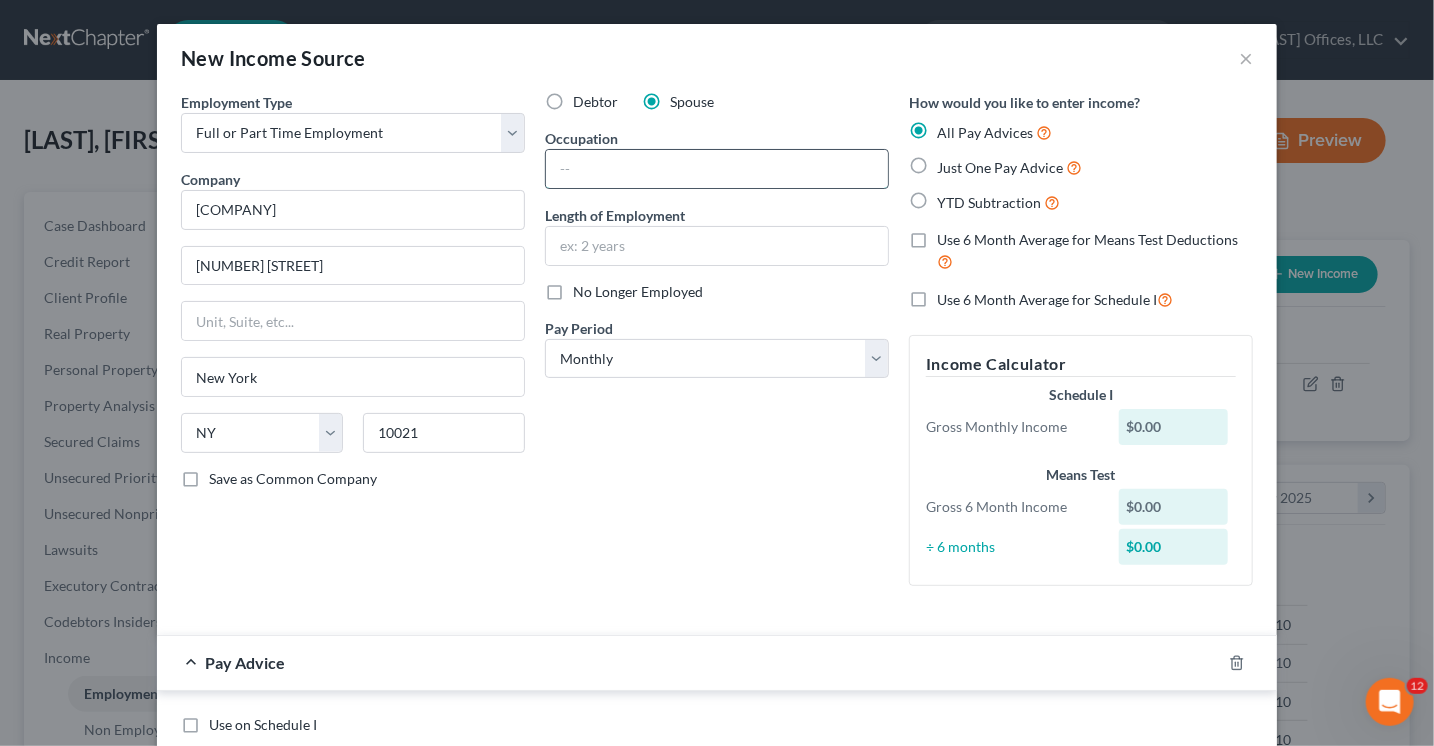 click at bounding box center (717, 169) 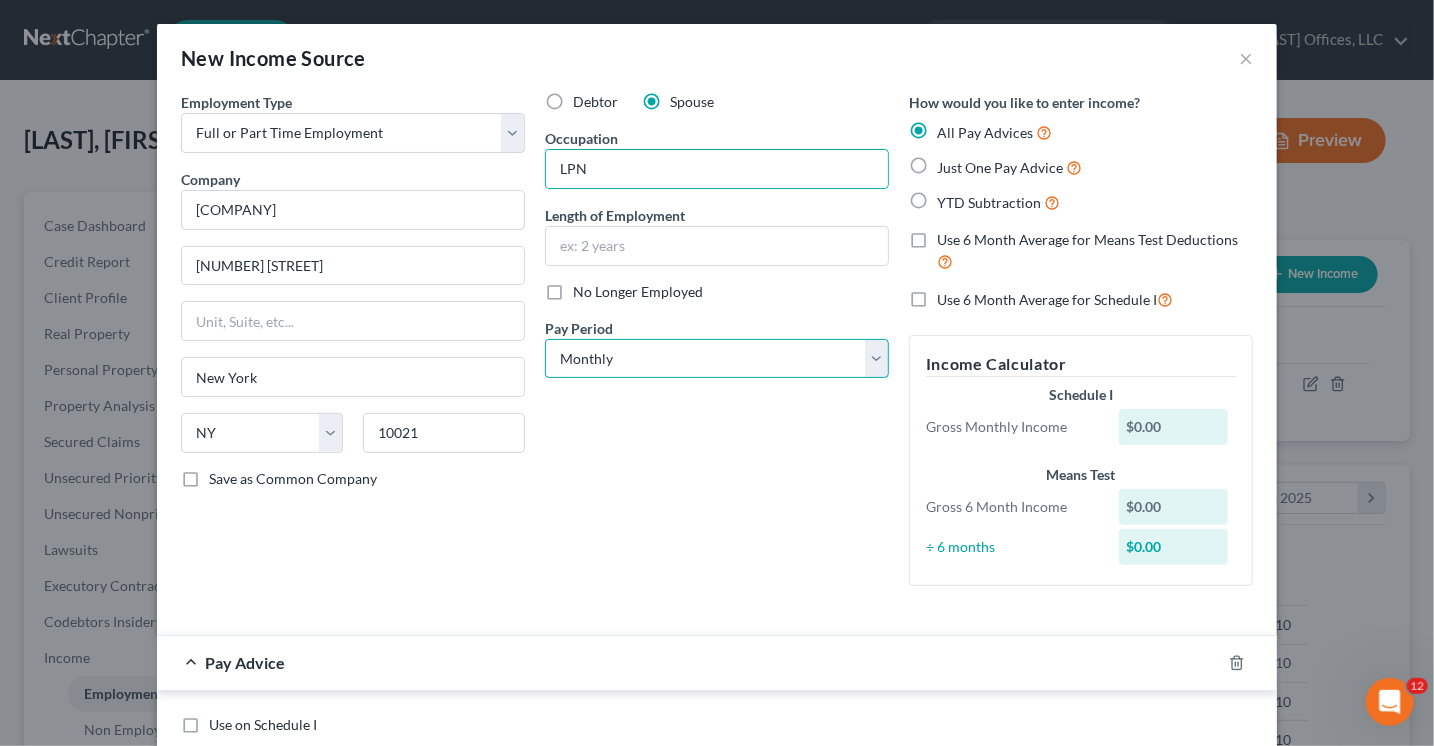 click on "Select Monthly Twice Monthly Every Other Week Weekly" at bounding box center (717, 359) 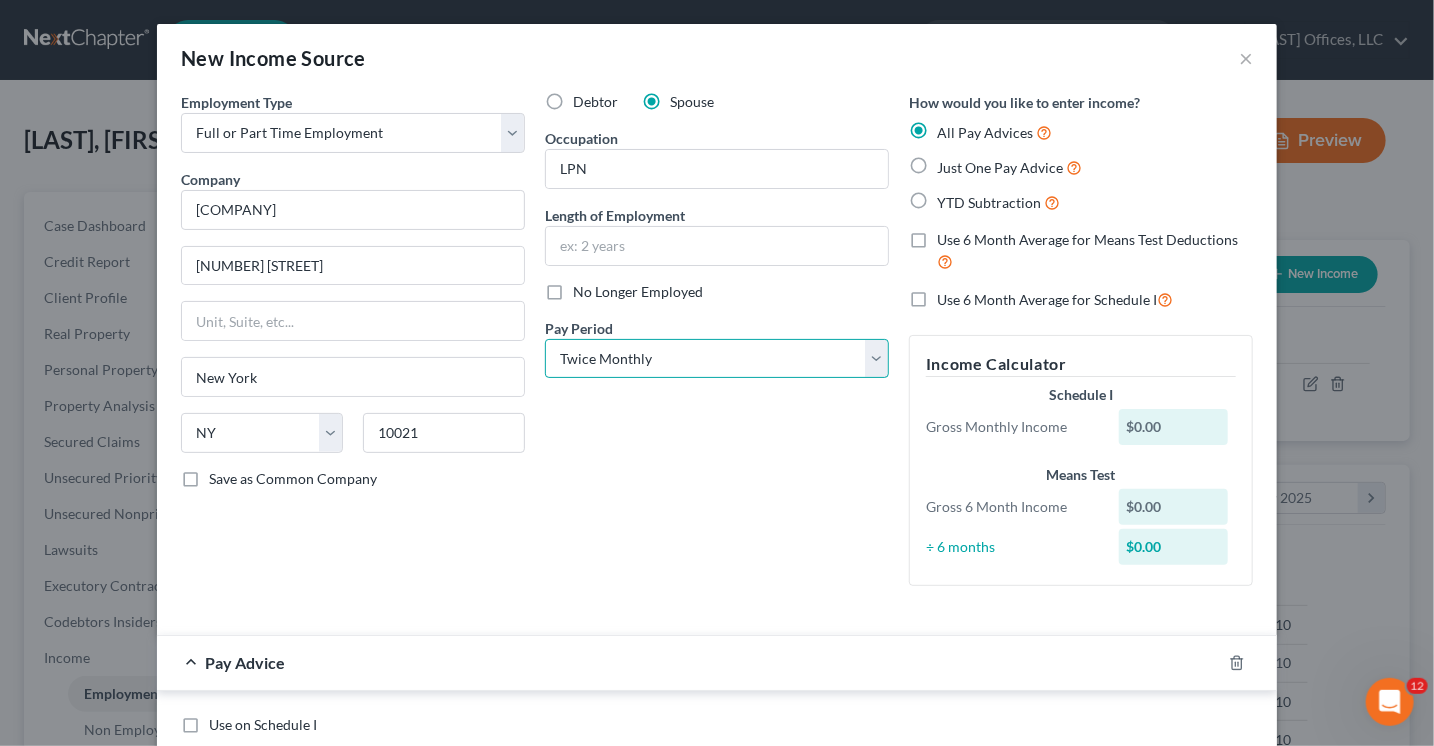 click on "Select Monthly Twice Monthly Every Other Week Weekly" at bounding box center [717, 359] 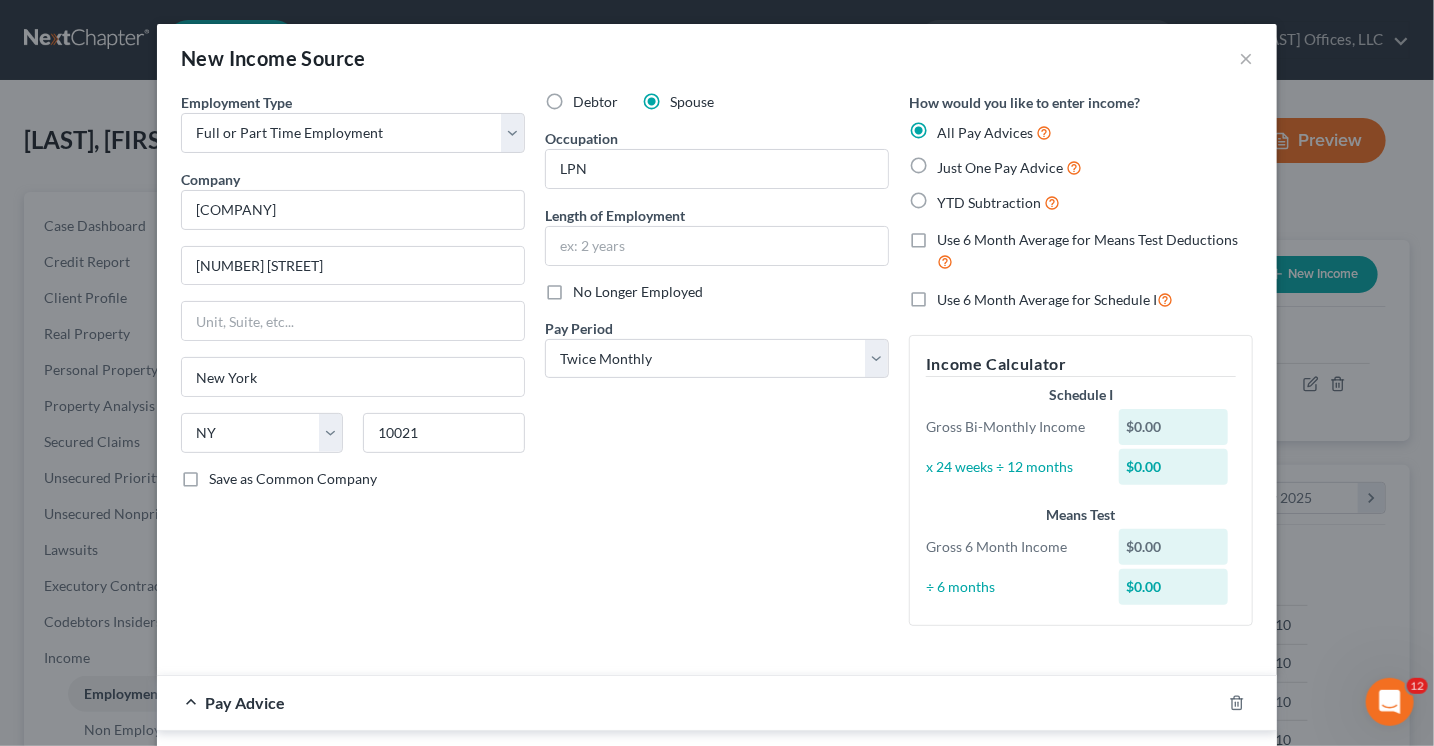 click on "Just One Pay Advice" at bounding box center (1009, 167) 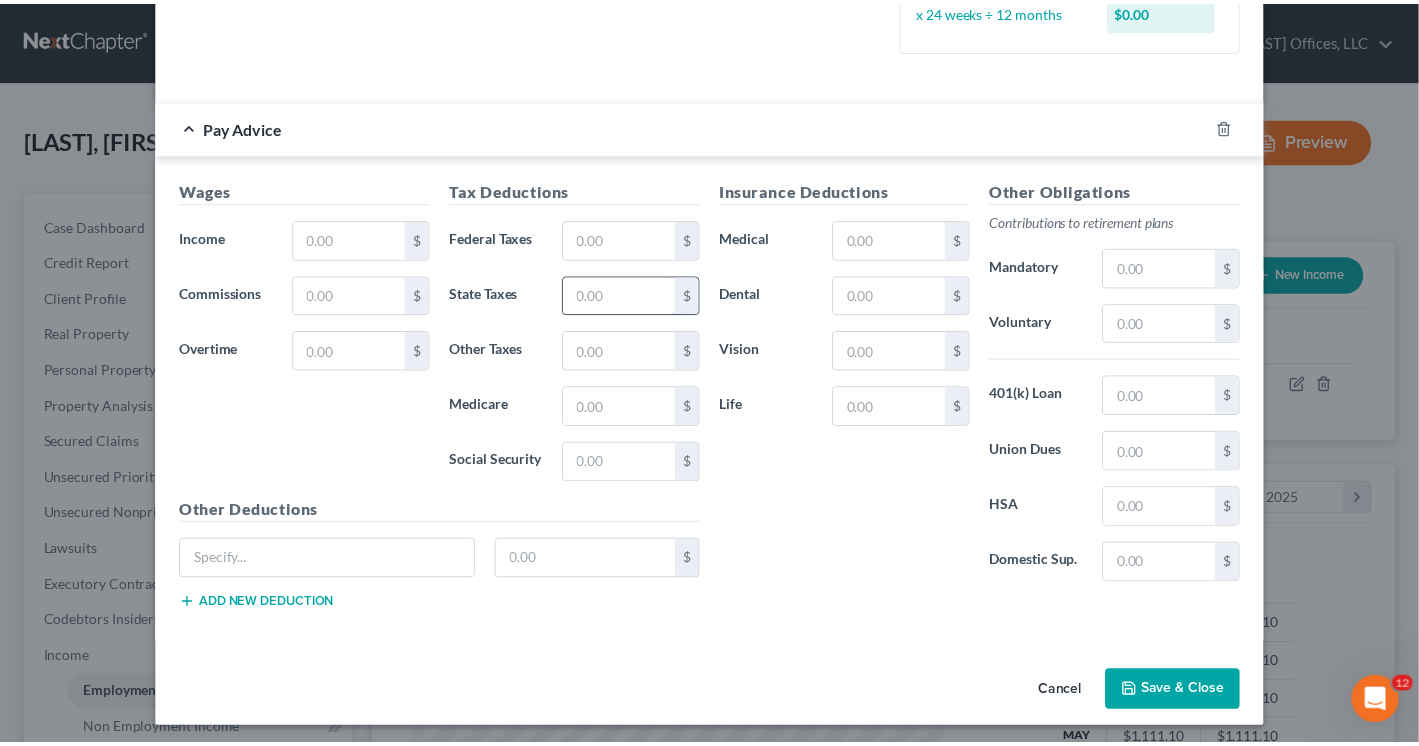 scroll, scrollTop: 516, scrollLeft: 0, axis: vertical 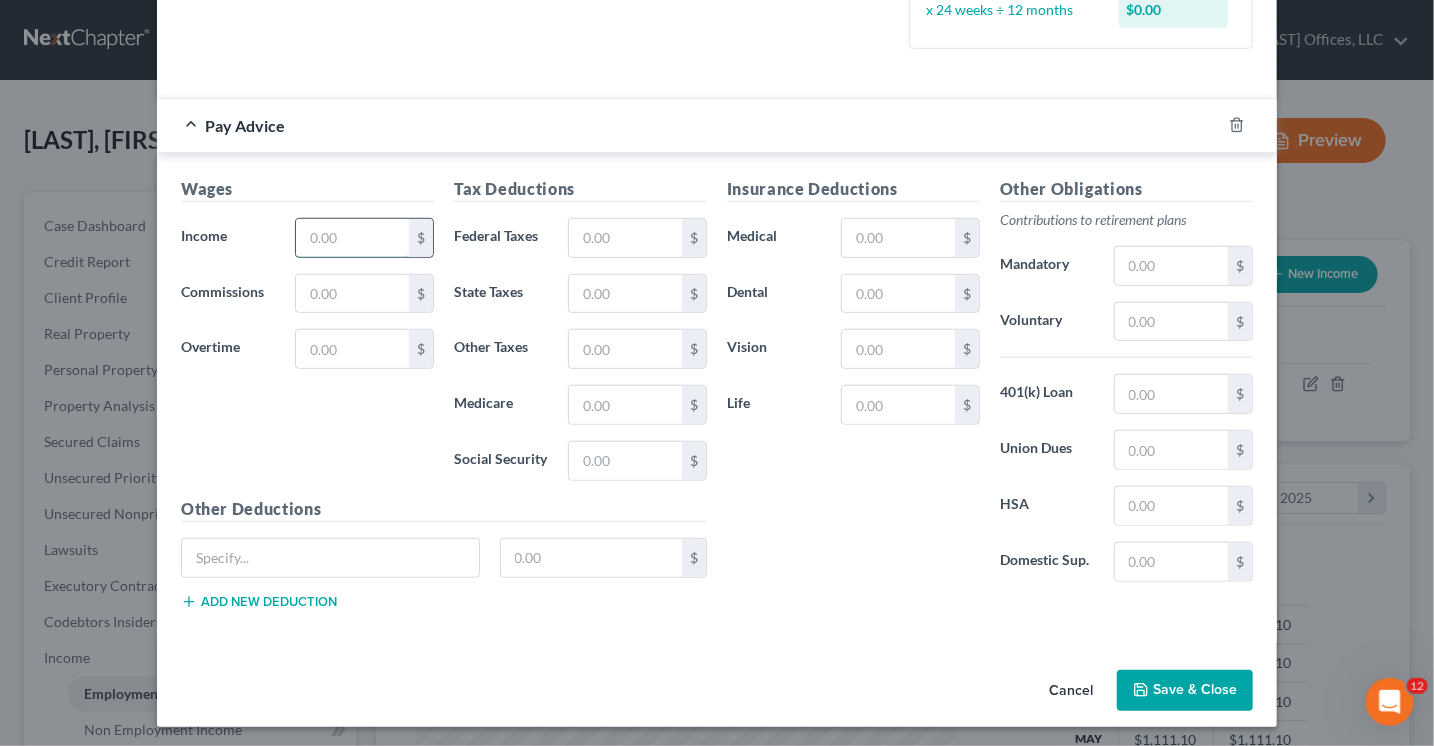 click at bounding box center [352, 238] 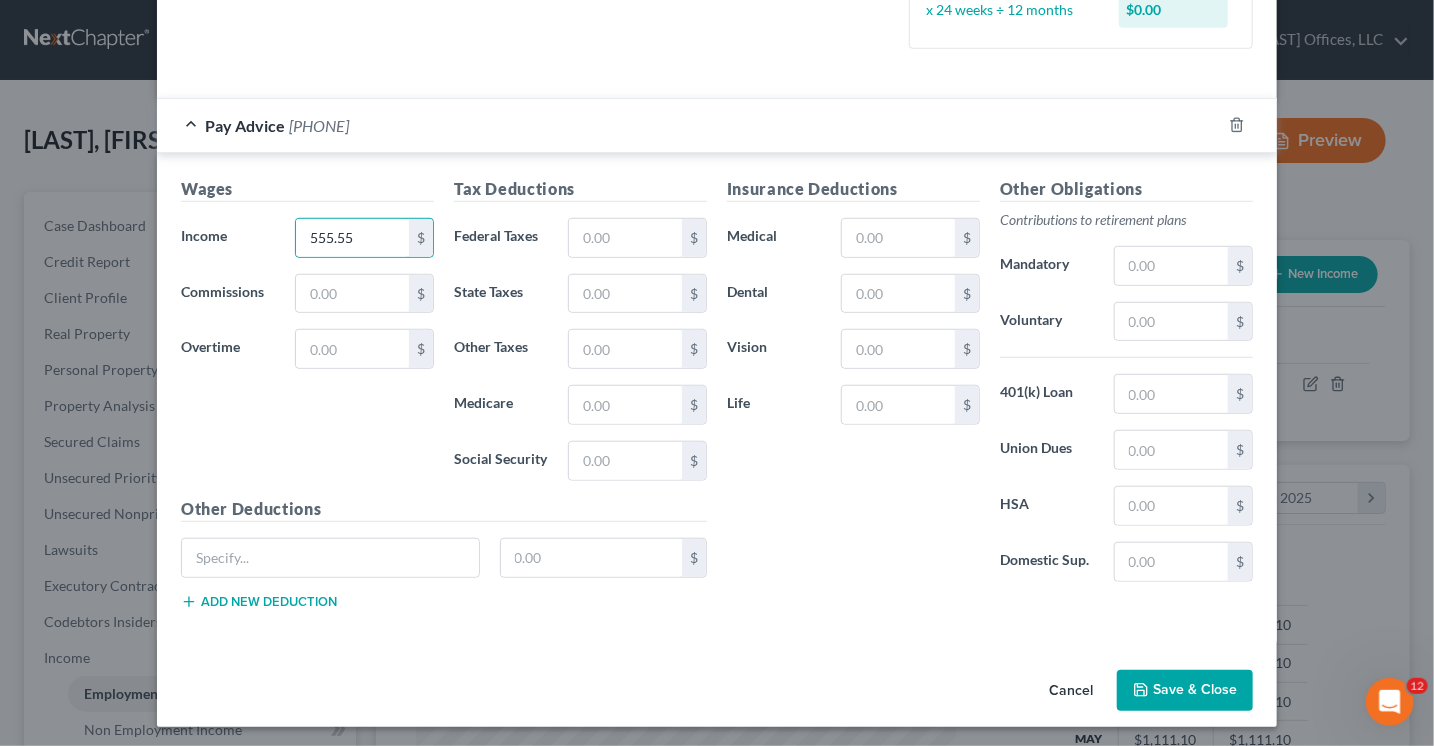 click on "Save & Close" at bounding box center [1185, 691] 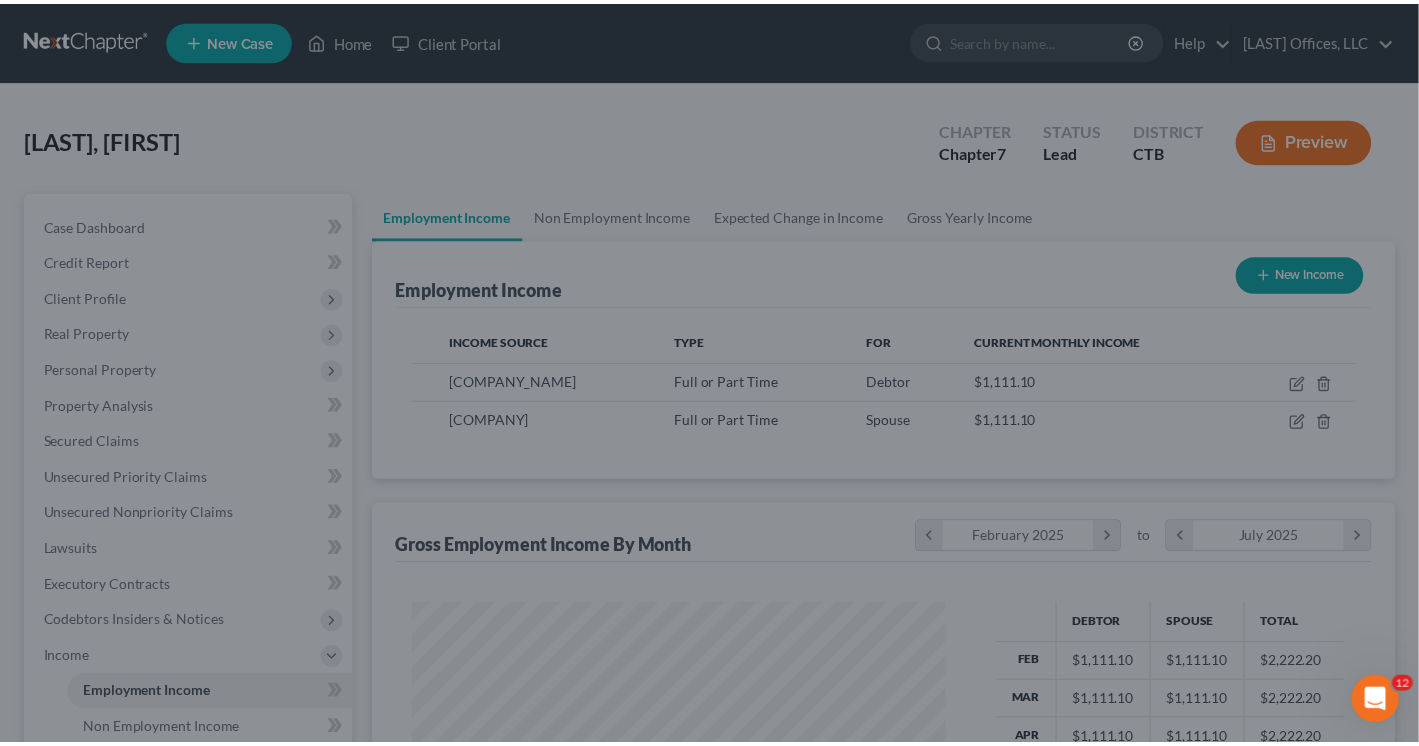 scroll, scrollTop: 356, scrollLeft: 573, axis: both 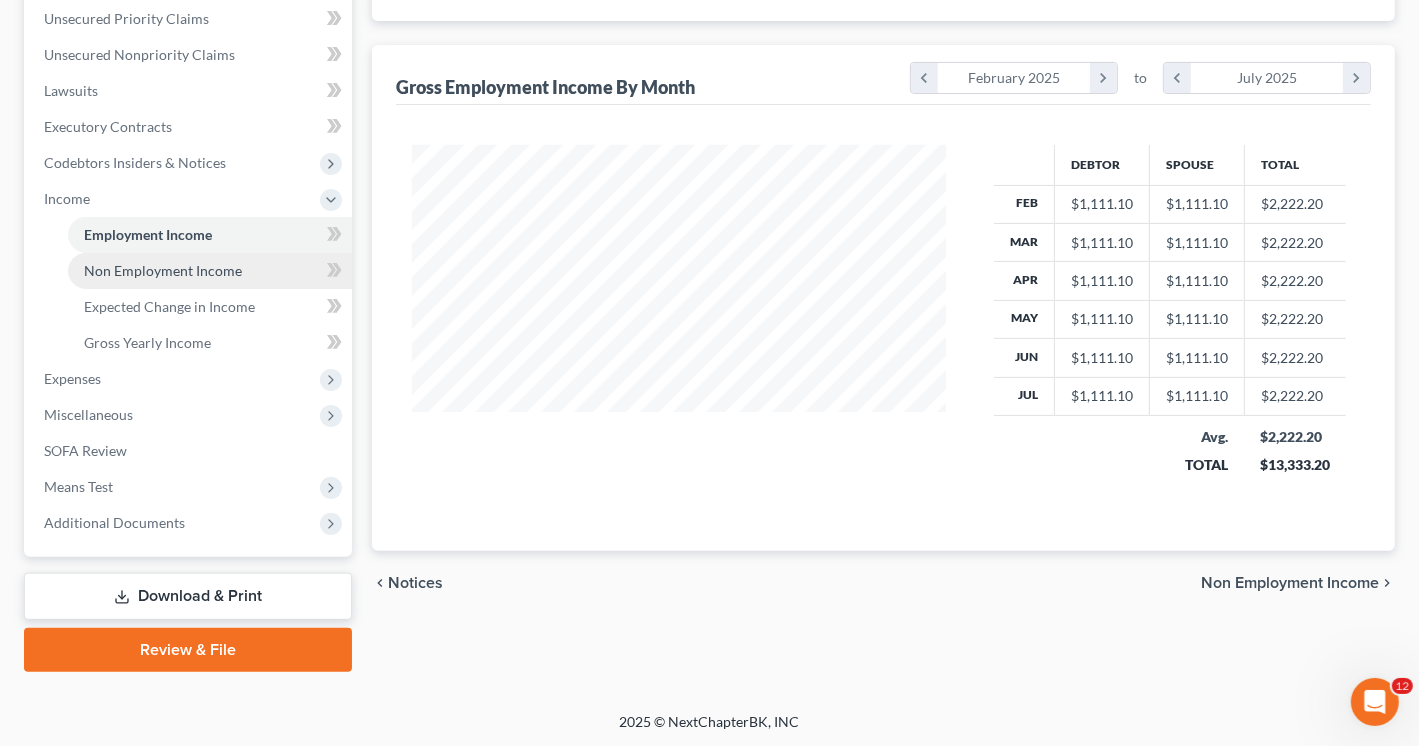 click on "Non Employment Income" at bounding box center [163, 270] 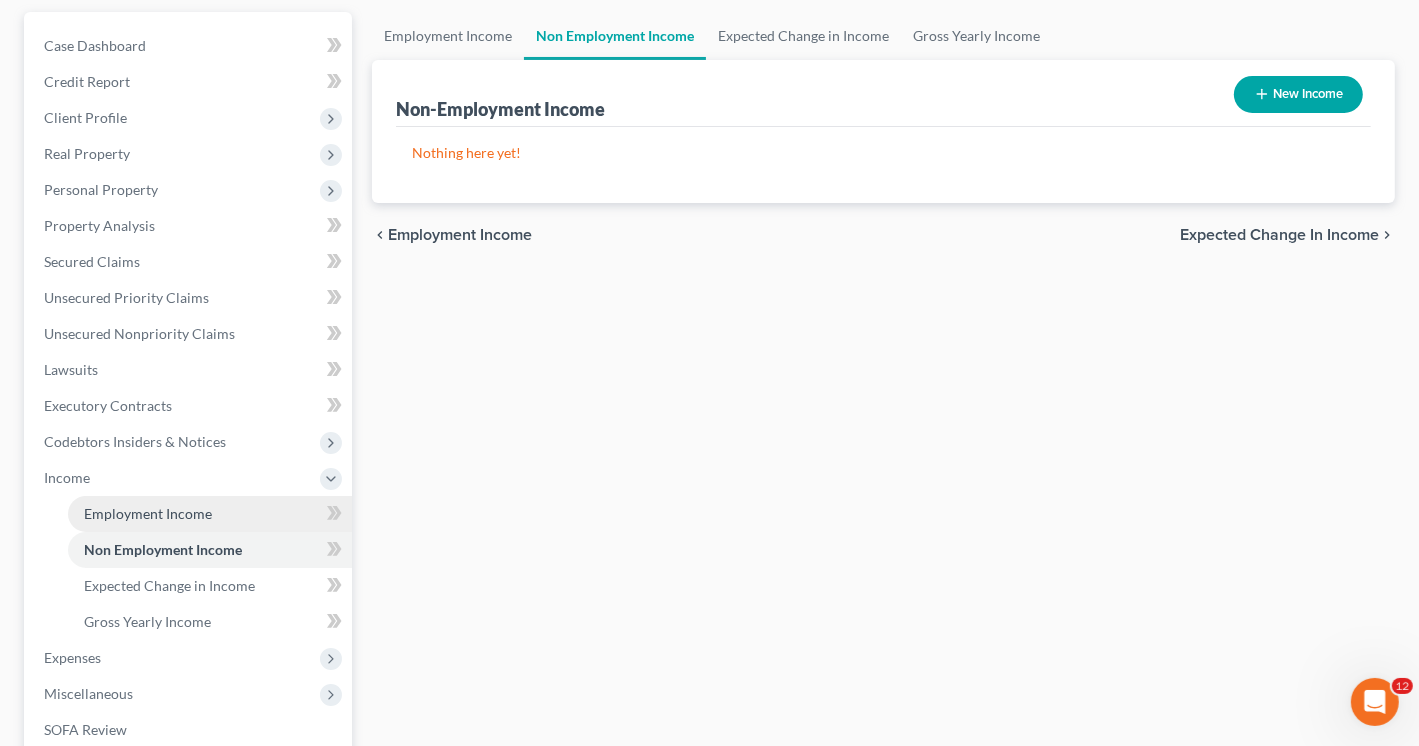 scroll, scrollTop: 459, scrollLeft: 0, axis: vertical 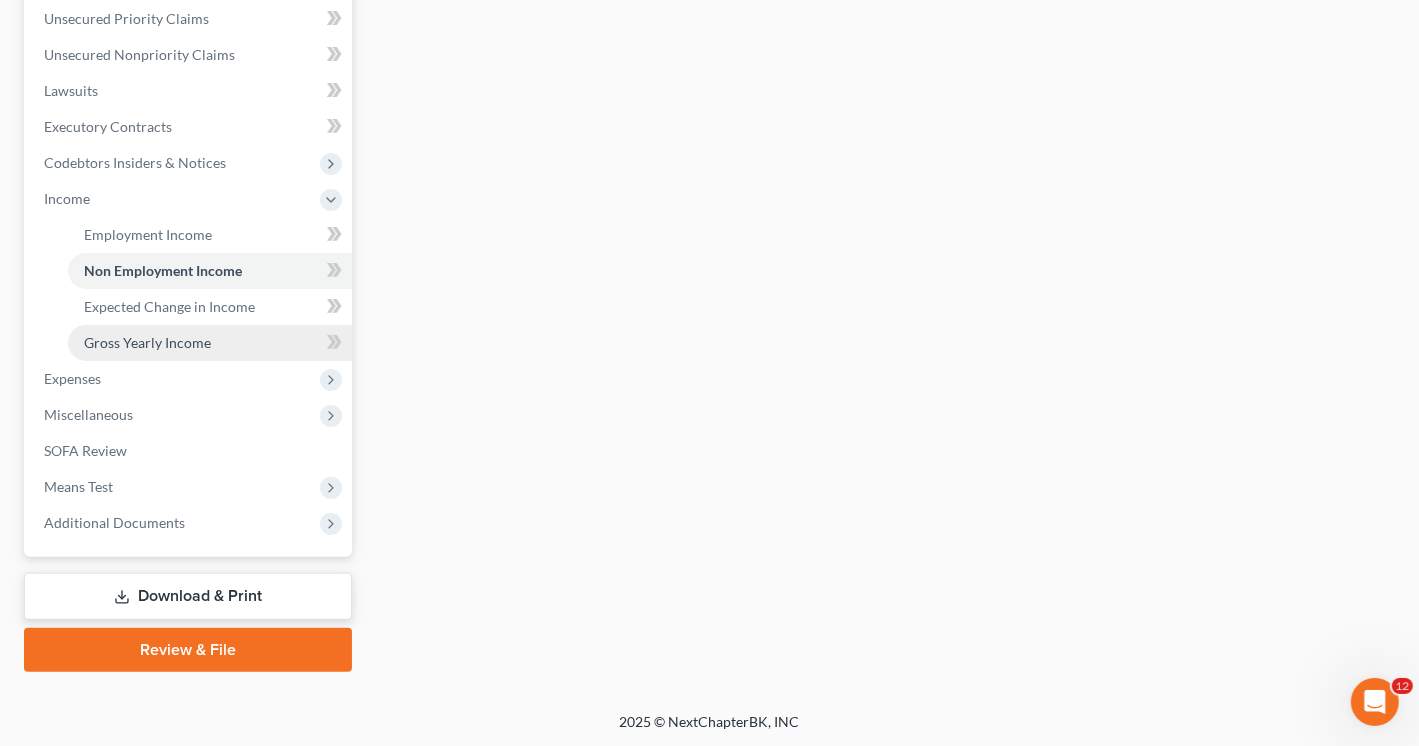 click on "Gross Yearly Income" at bounding box center (147, 342) 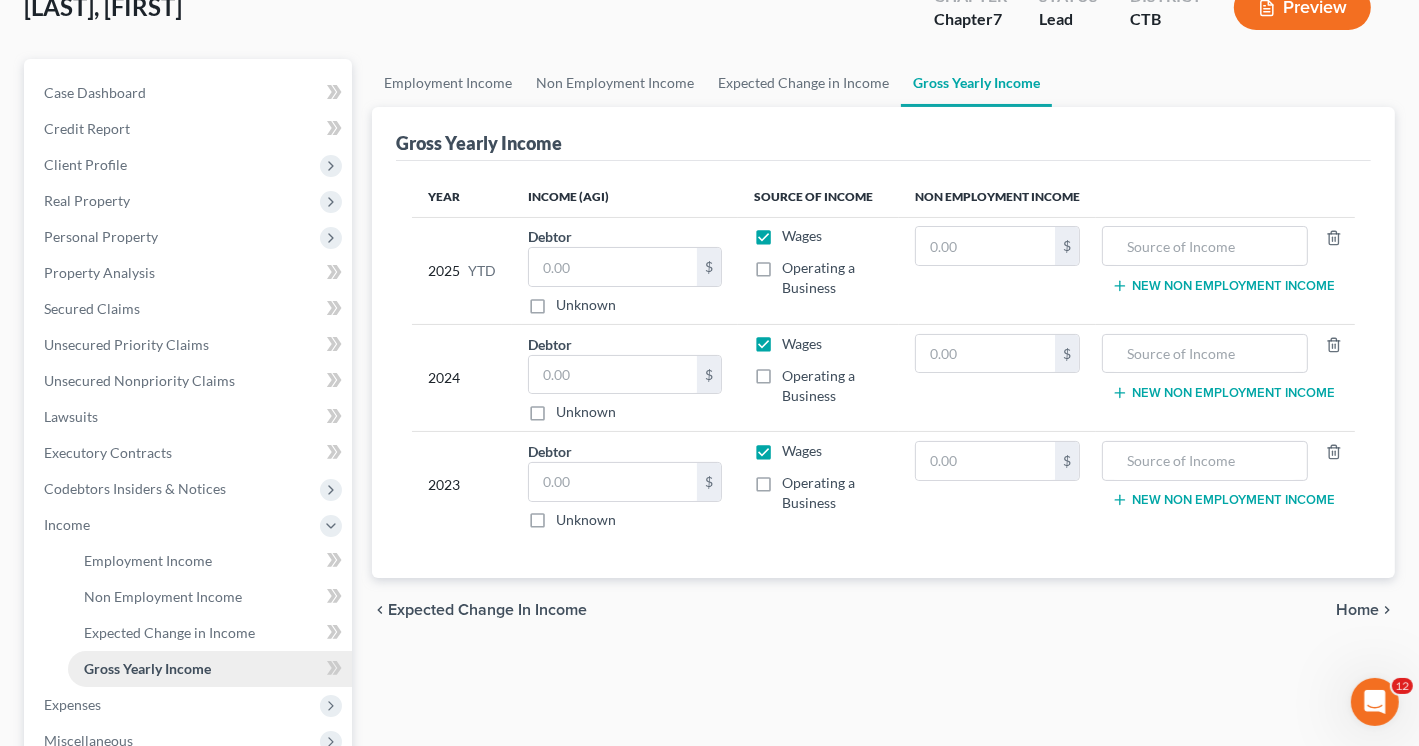 scroll, scrollTop: 0, scrollLeft: 0, axis: both 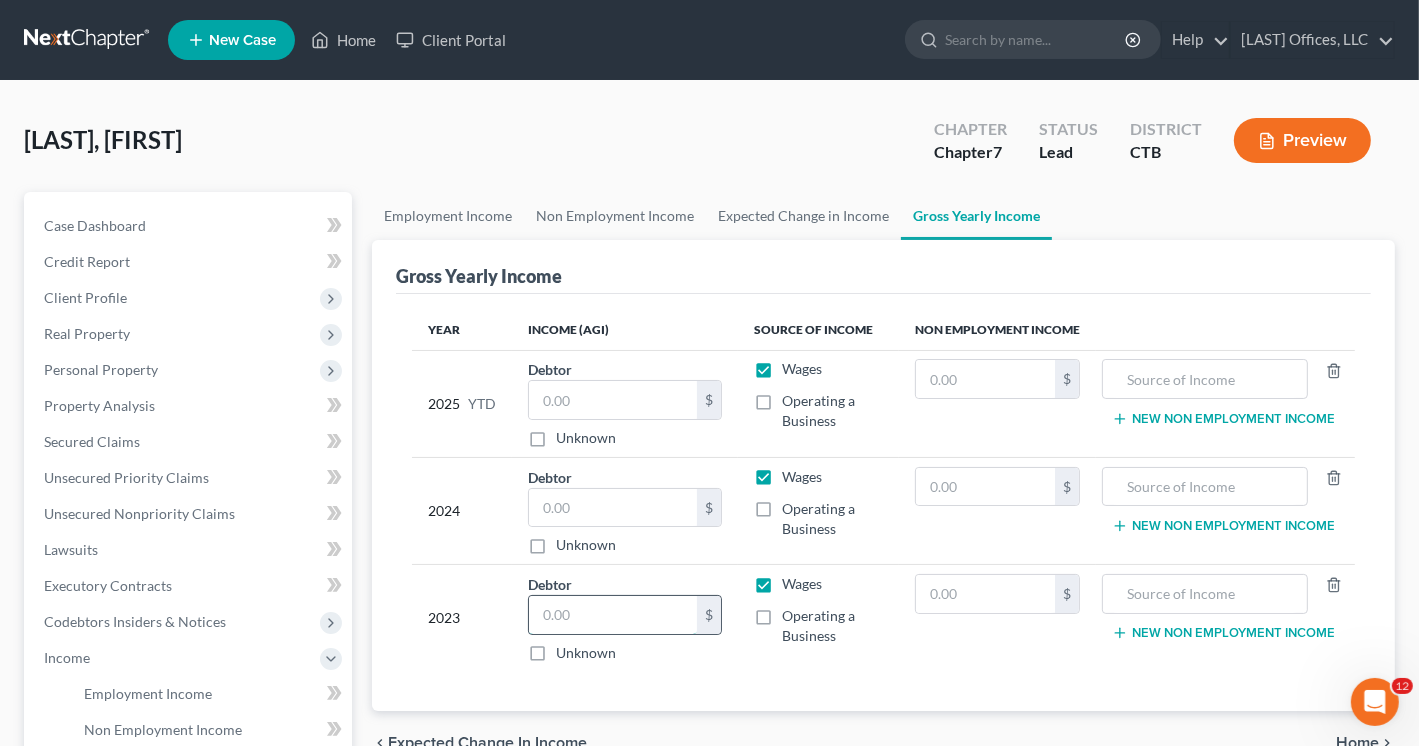 click at bounding box center (613, 615) 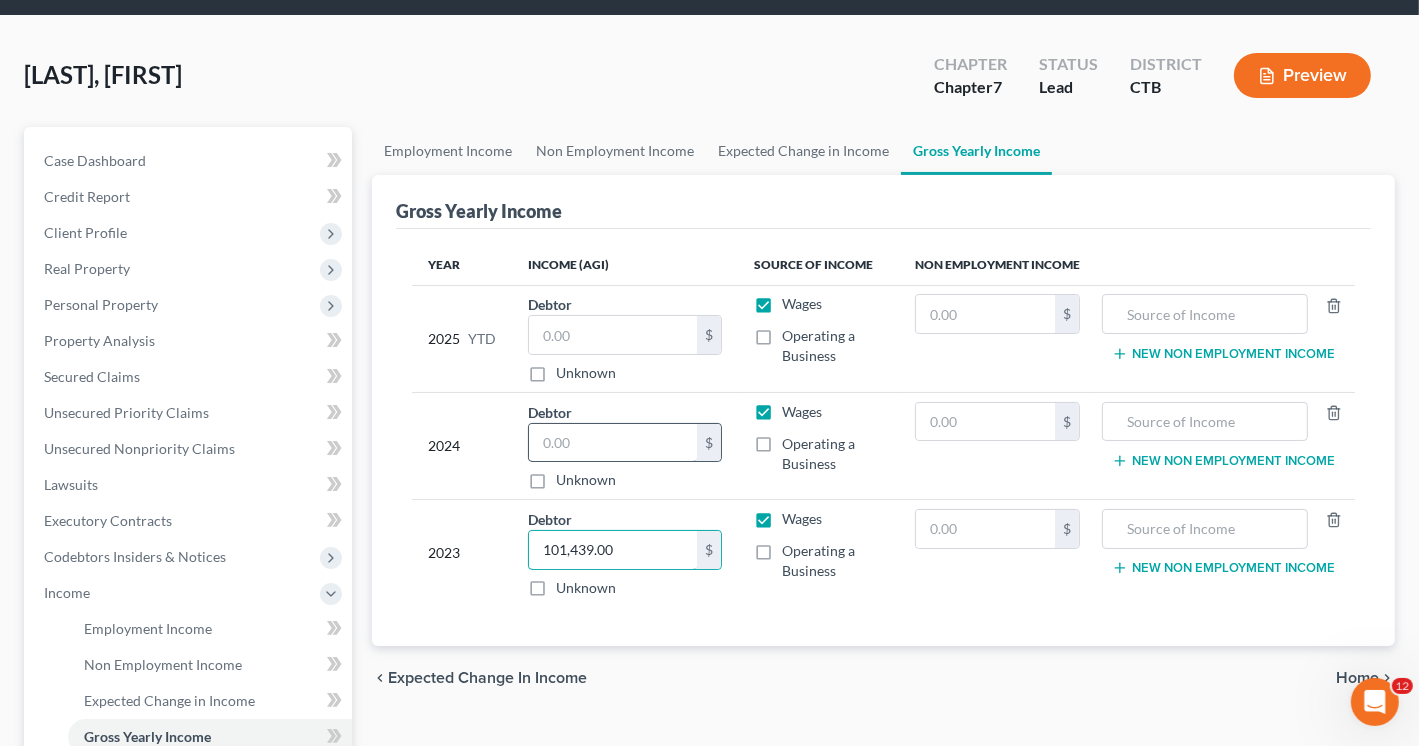 scroll, scrollTop: 100, scrollLeft: 0, axis: vertical 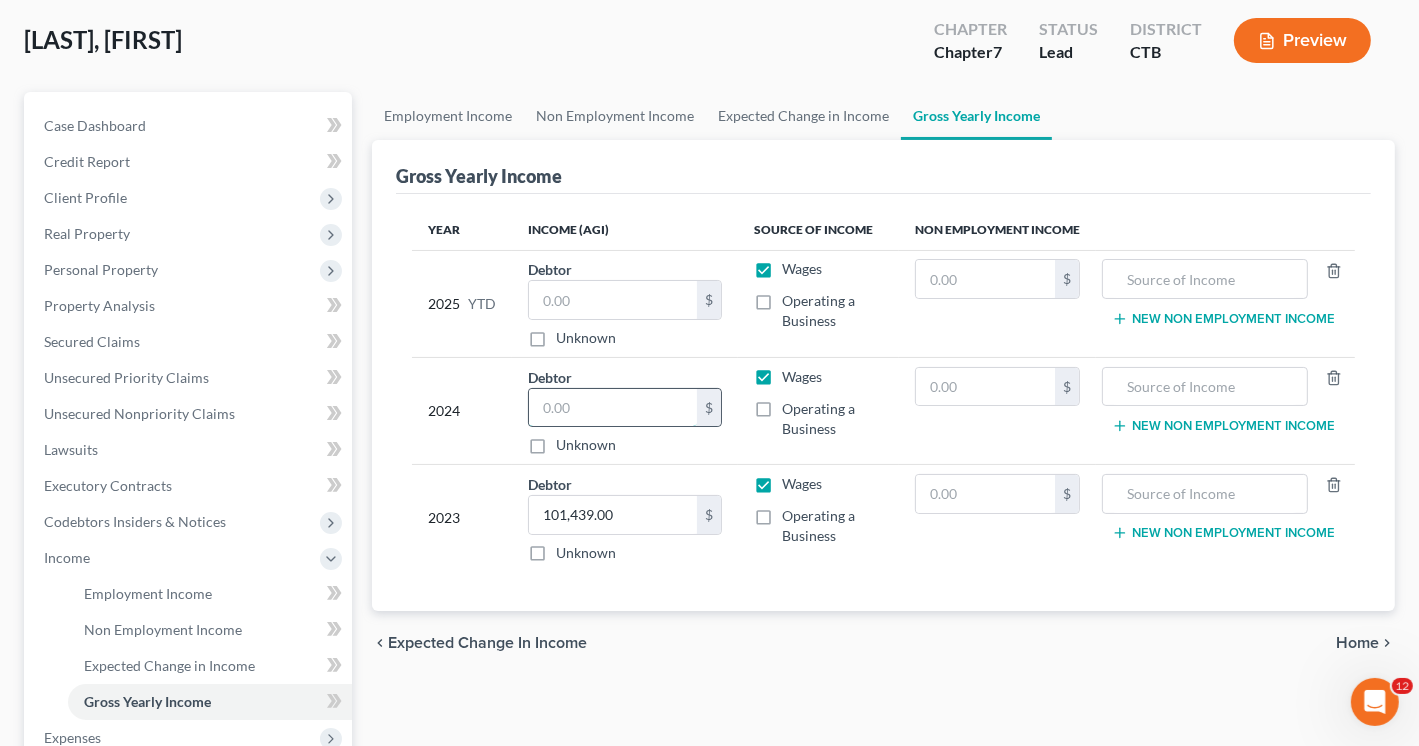 click at bounding box center [613, 408] 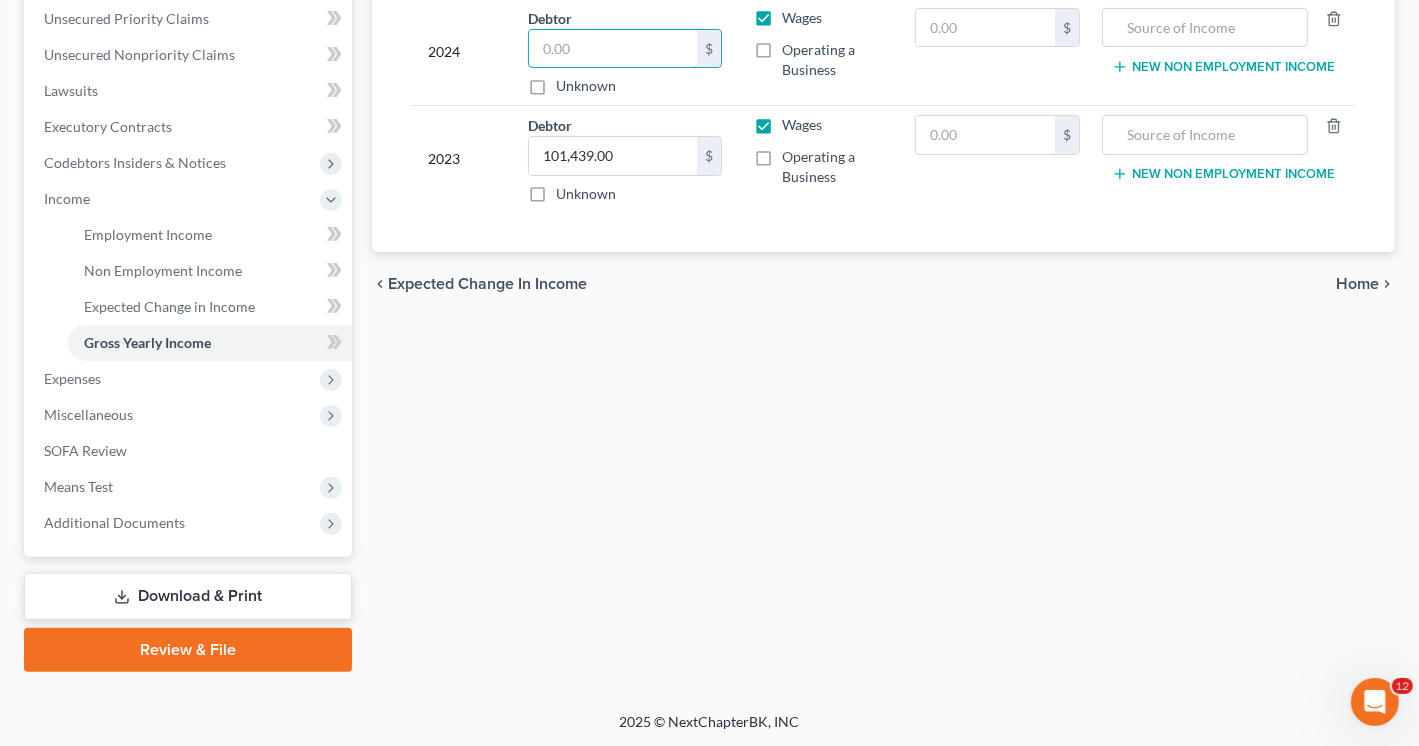 scroll, scrollTop: 0, scrollLeft: 0, axis: both 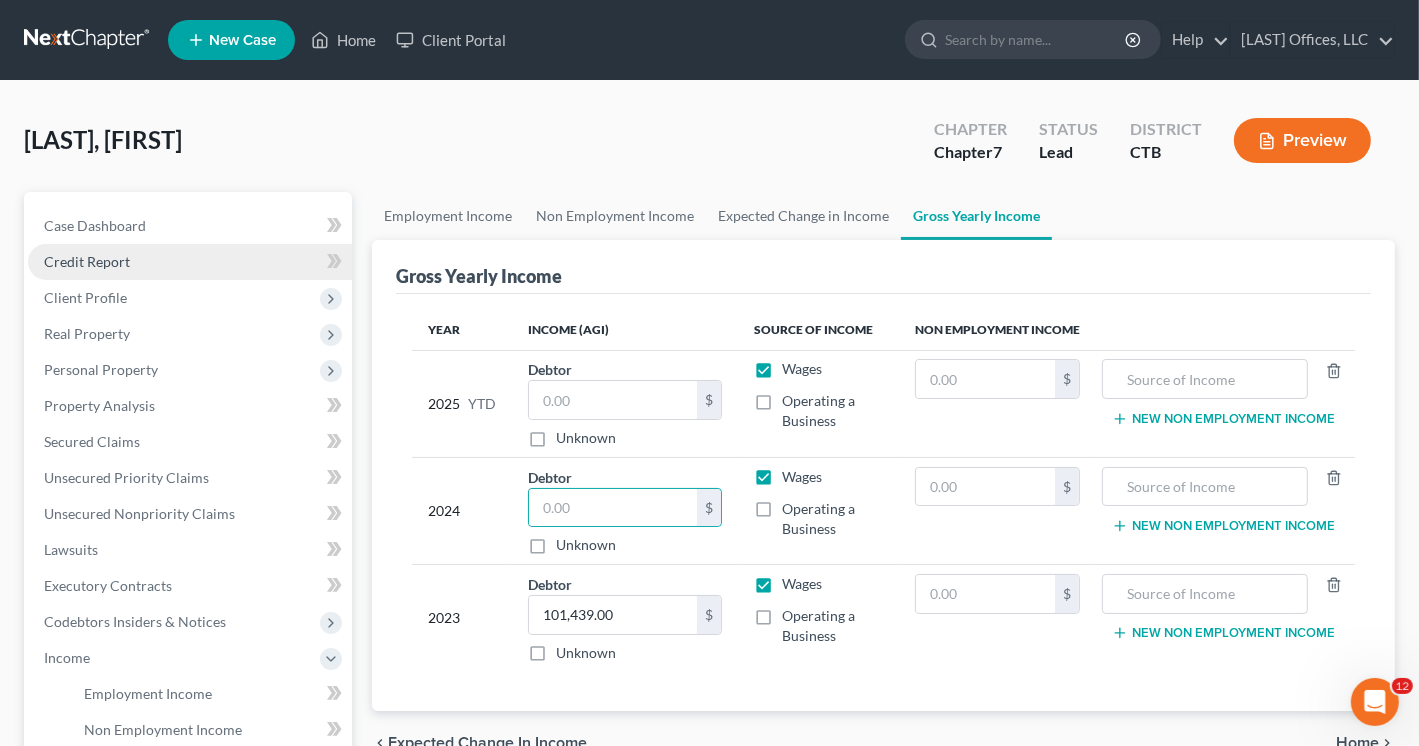 click on "Credit Report" at bounding box center (87, 261) 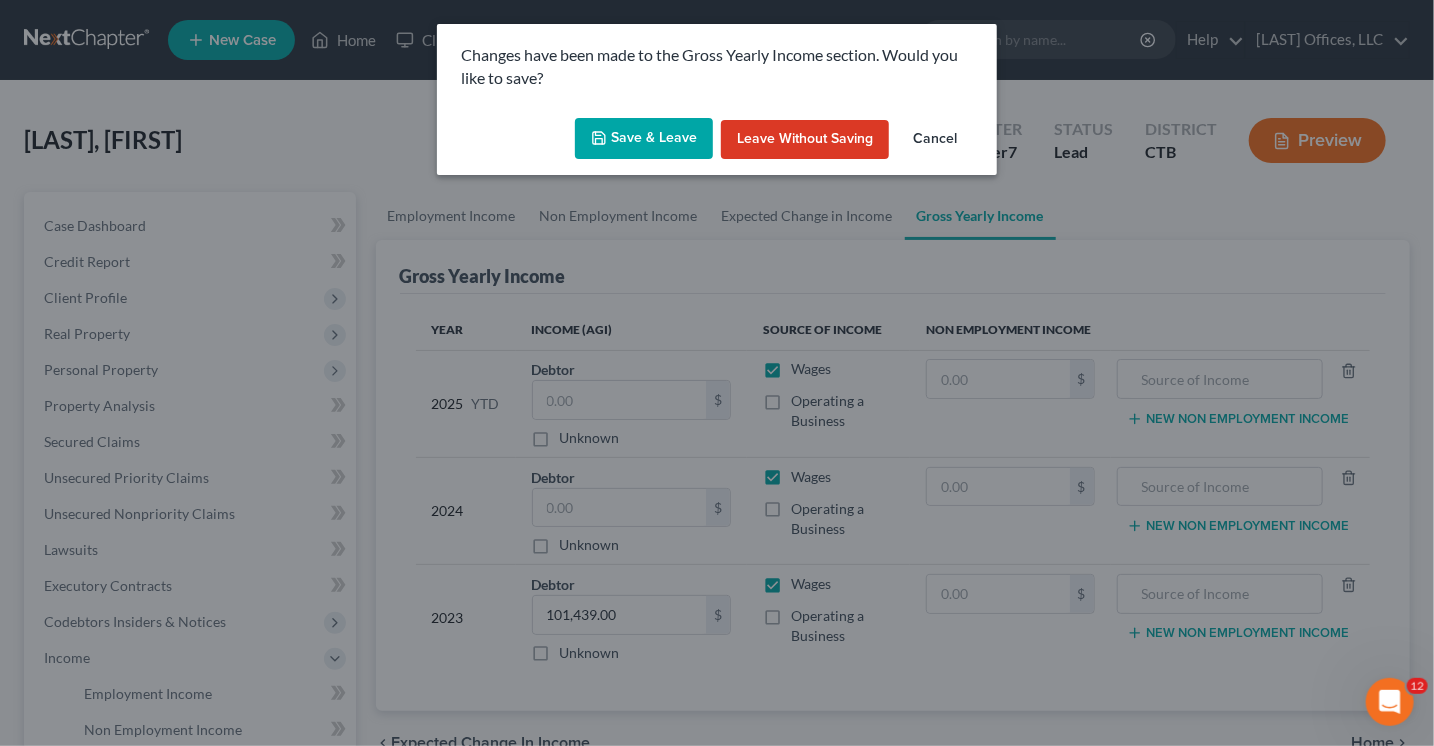click on "Save & Leave" at bounding box center (644, 139) 